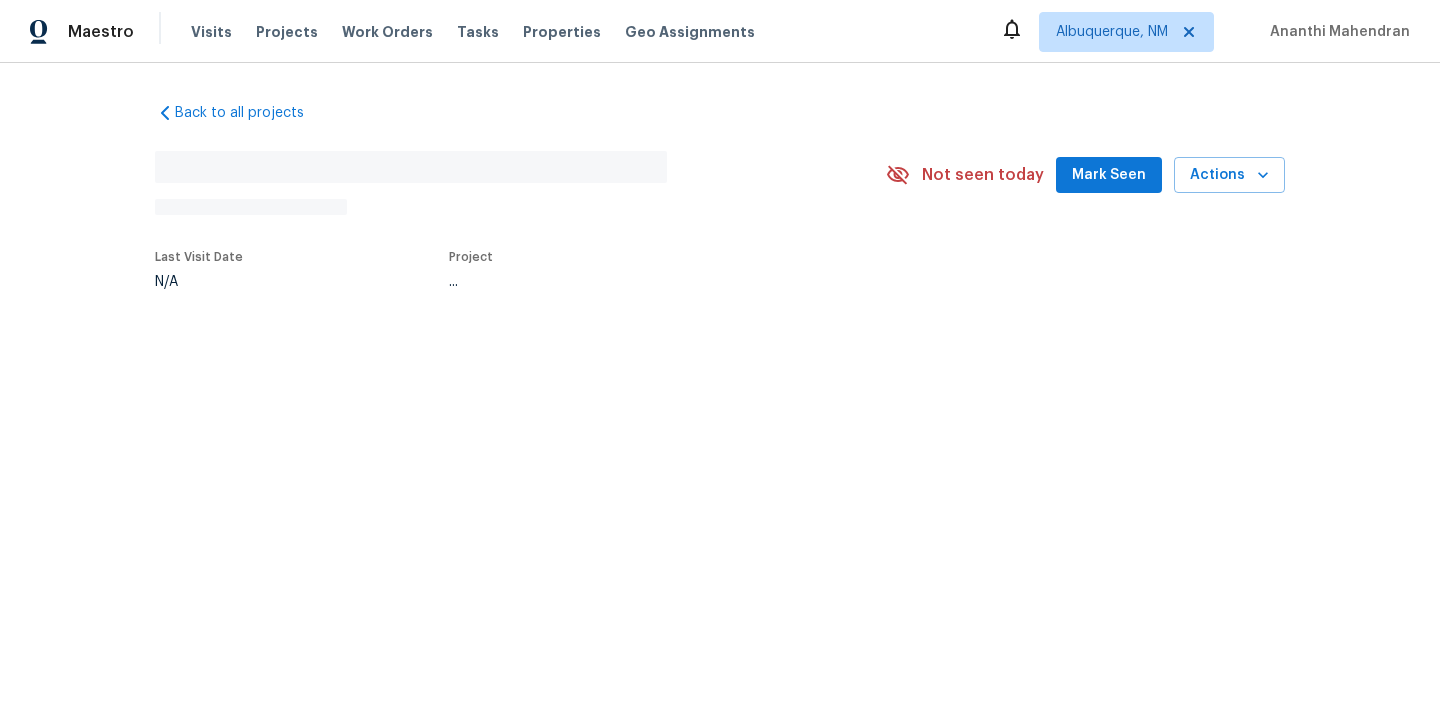 scroll, scrollTop: 0, scrollLeft: 0, axis: both 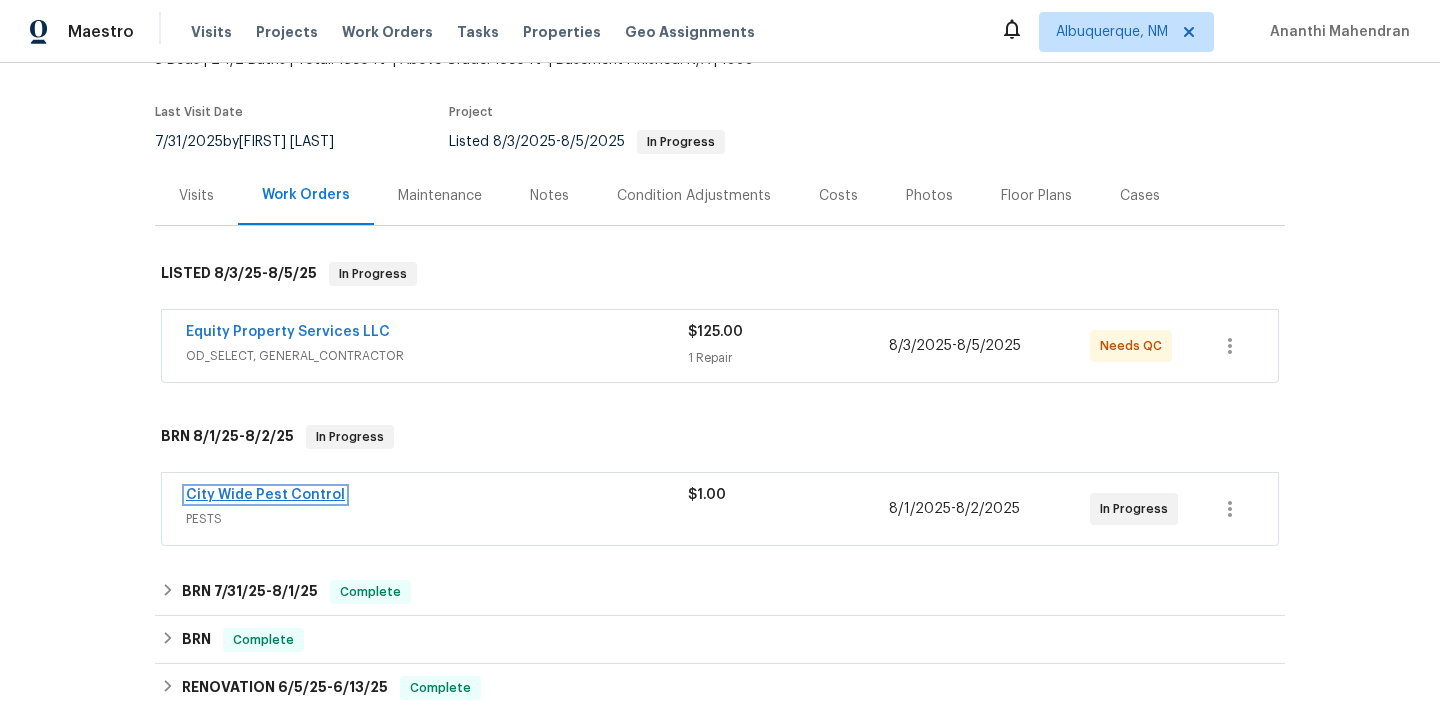 click on "City Wide Pest Control" at bounding box center [265, 495] 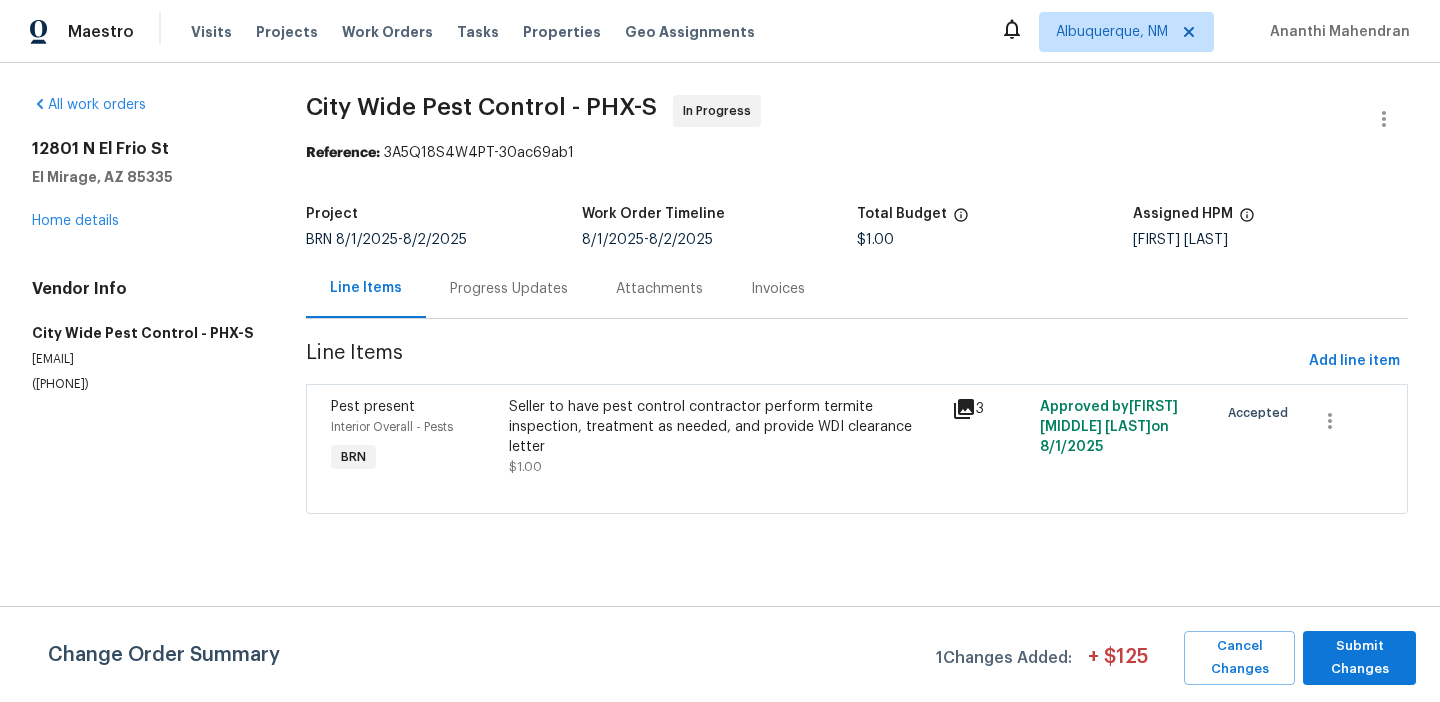 click on "Progress Updates" at bounding box center (509, 289) 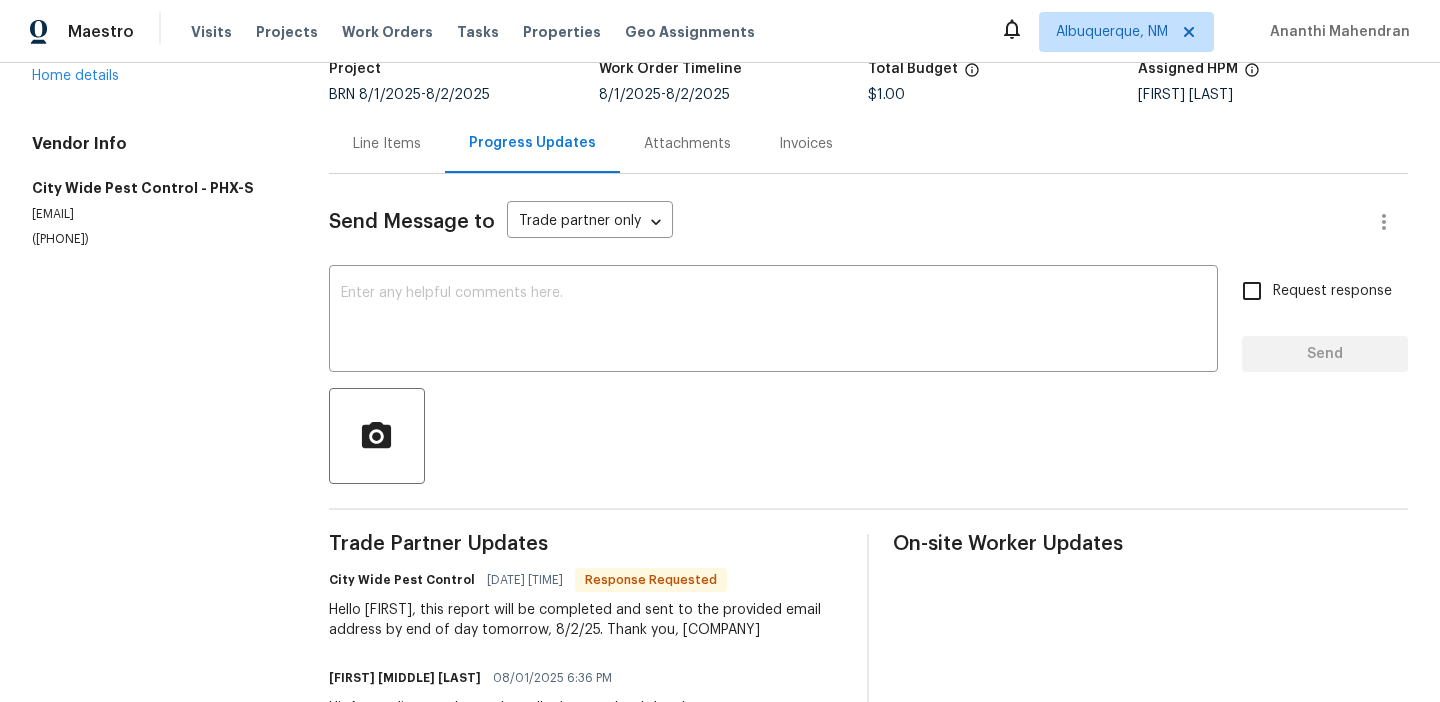 scroll, scrollTop: 158, scrollLeft: 0, axis: vertical 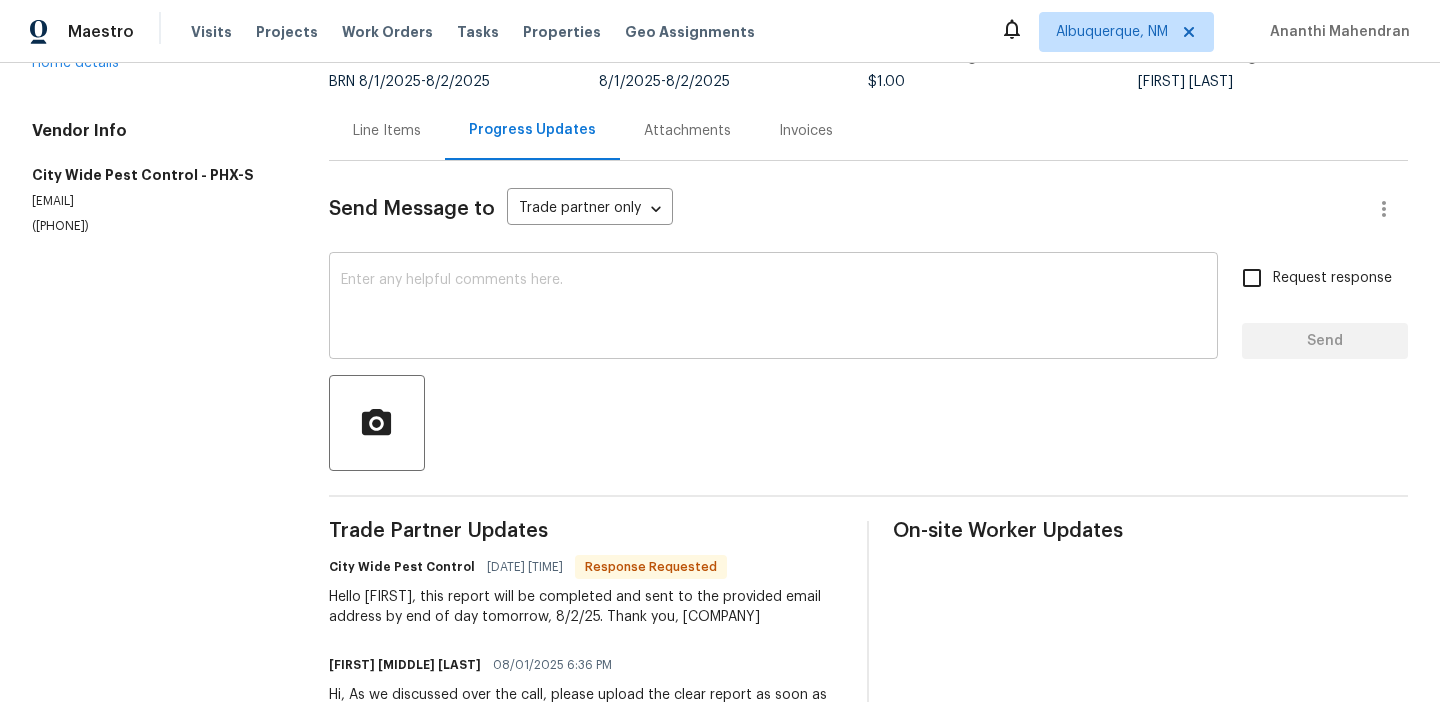 click at bounding box center (773, 308) 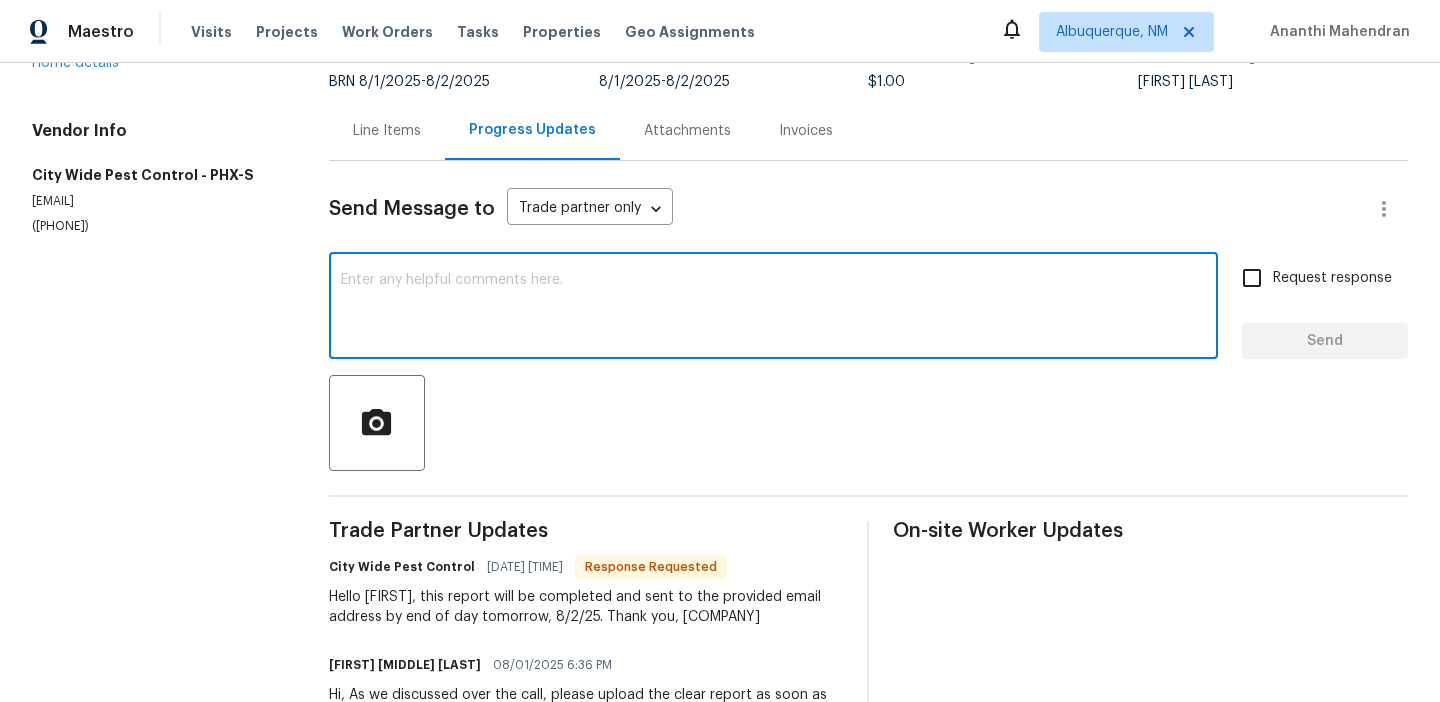 click at bounding box center (773, 308) 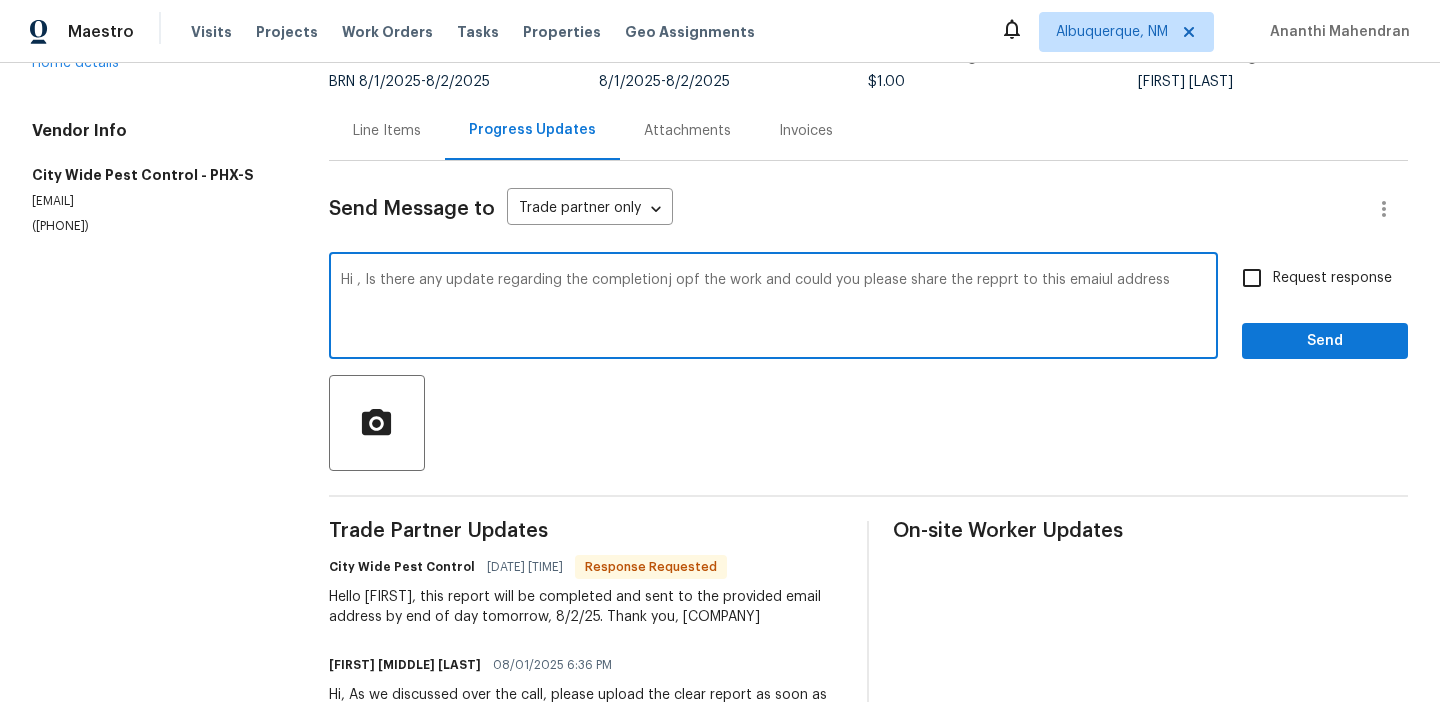 paste on "ananthi.mahendran@opendoor.com" 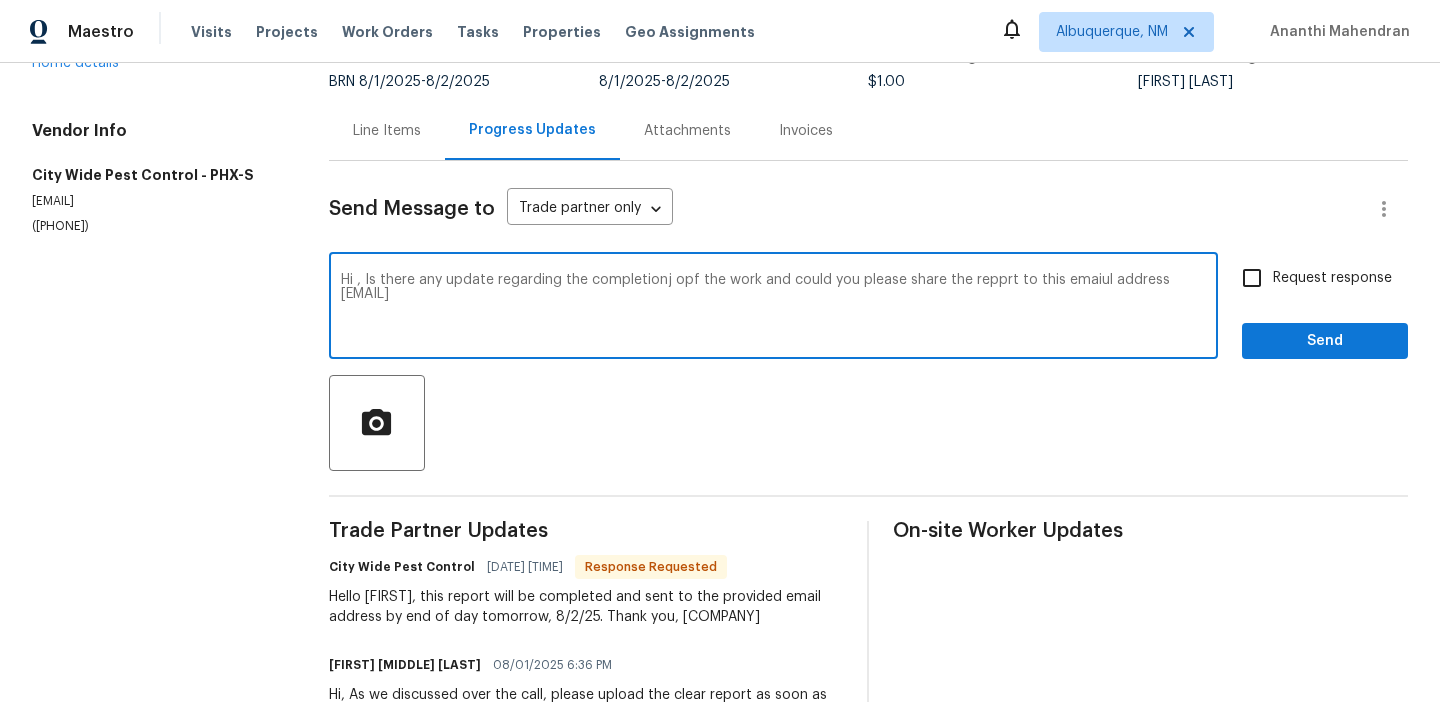 click on "Hi , Is there any update regarding the completionj opf the work and could you please share the repprt to this emaiul address ananthi.mahendran@opendoor.com" at bounding box center [773, 308] 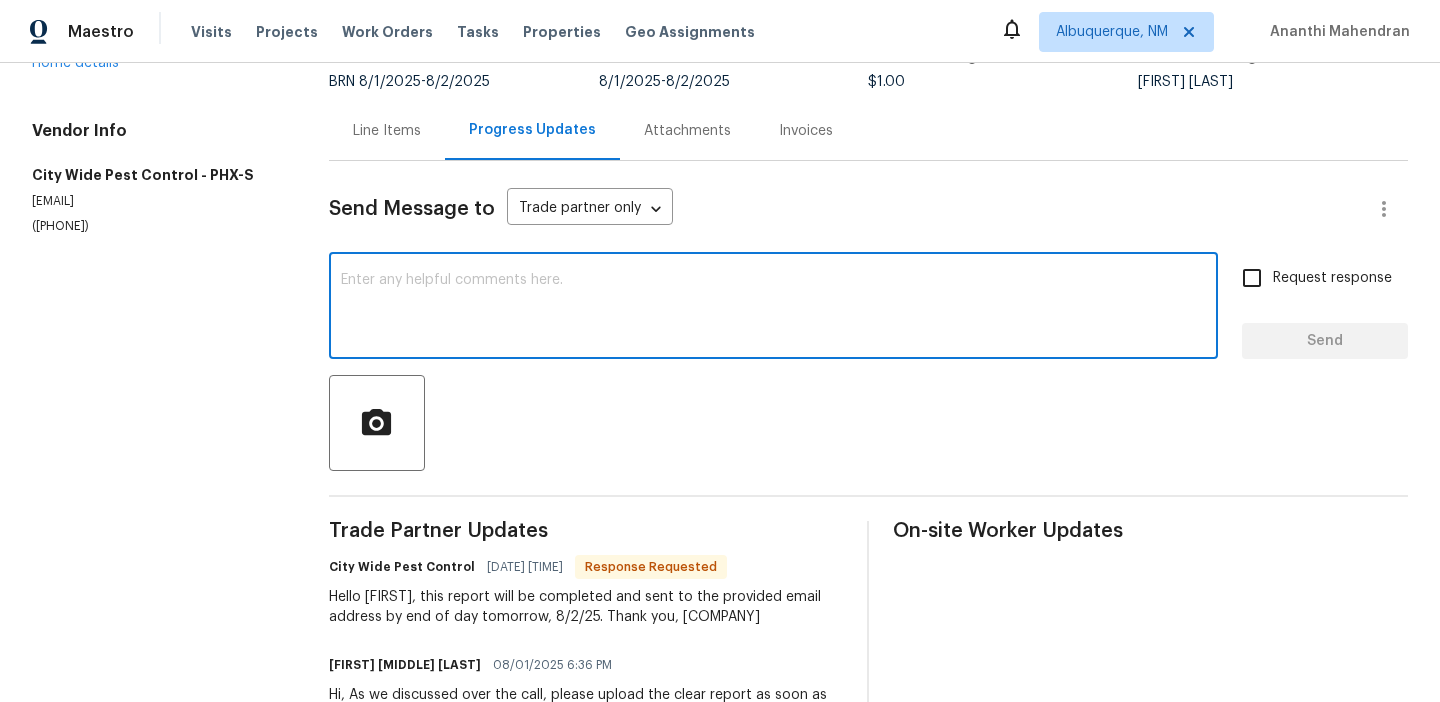 paste on "Hi , Is there any update regarding the completionj opf the work and could you please share the repprt to this emaiul address ananthi.mahendran@opendoor.com rephrase" 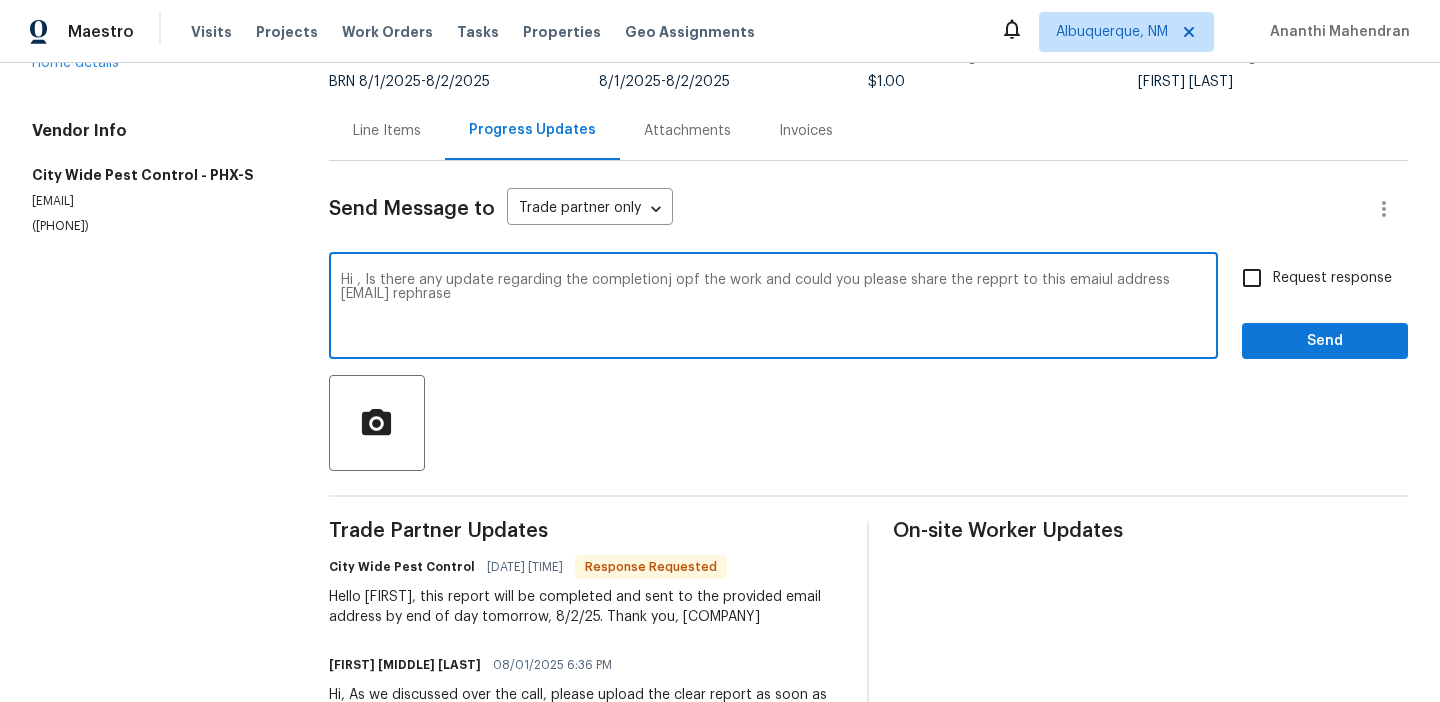 drag, startPoint x: 369, startPoint y: 282, endPoint x: 272, endPoint y: 282, distance: 97 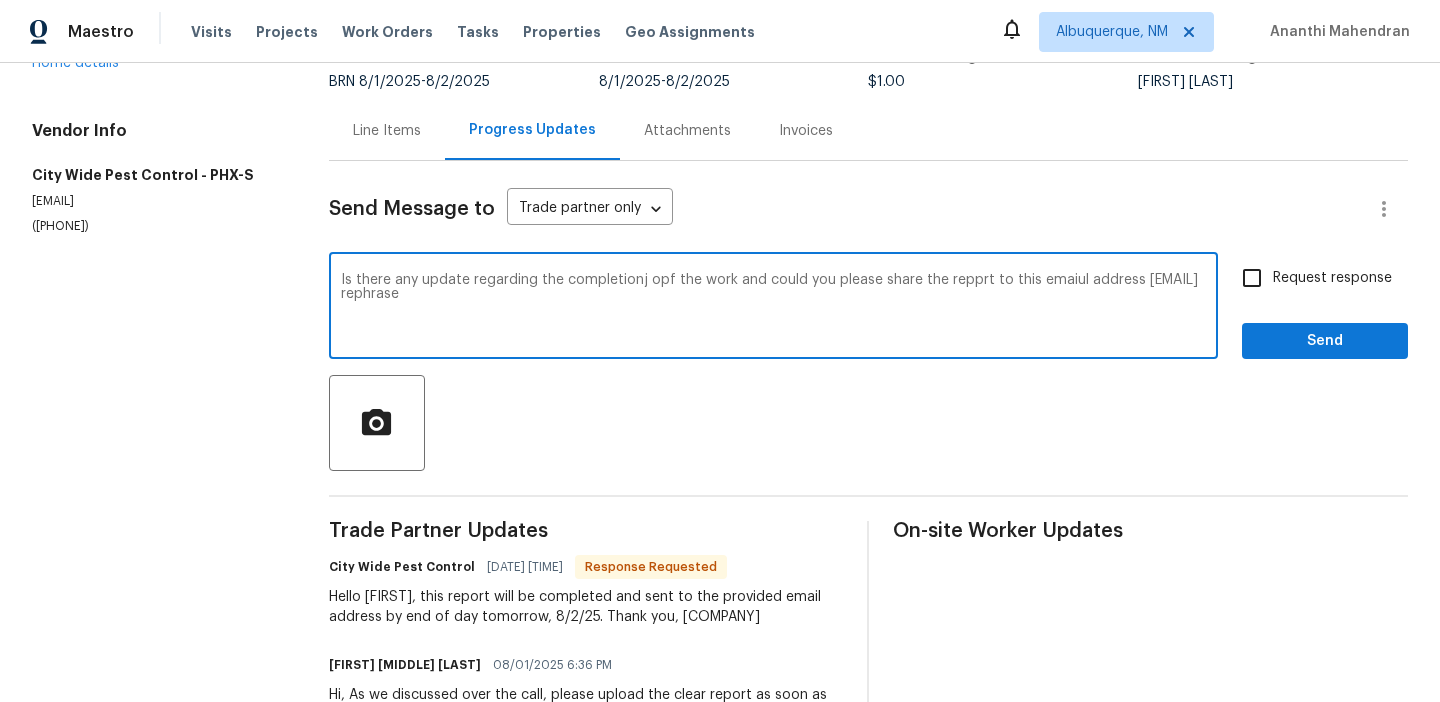 click on "Is there any update regarding the completionj opf the work and could you please share the repprt to this emaiul address ananthi.mahendran@opendoor.com rephrase" at bounding box center (773, 308) 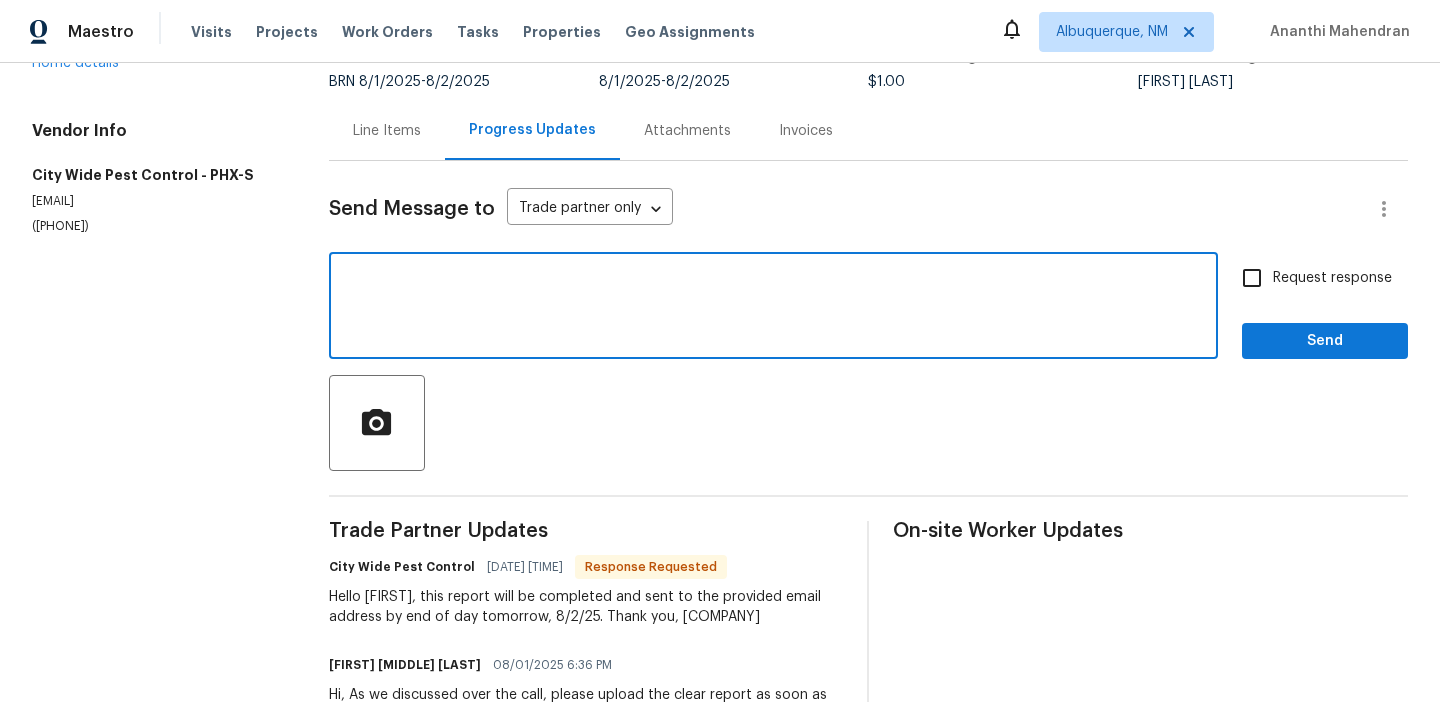 paste on ""Could you please provide an update on the completion of the work and share the report to this email address: ananthi.mahendran@opendoor.com?"" 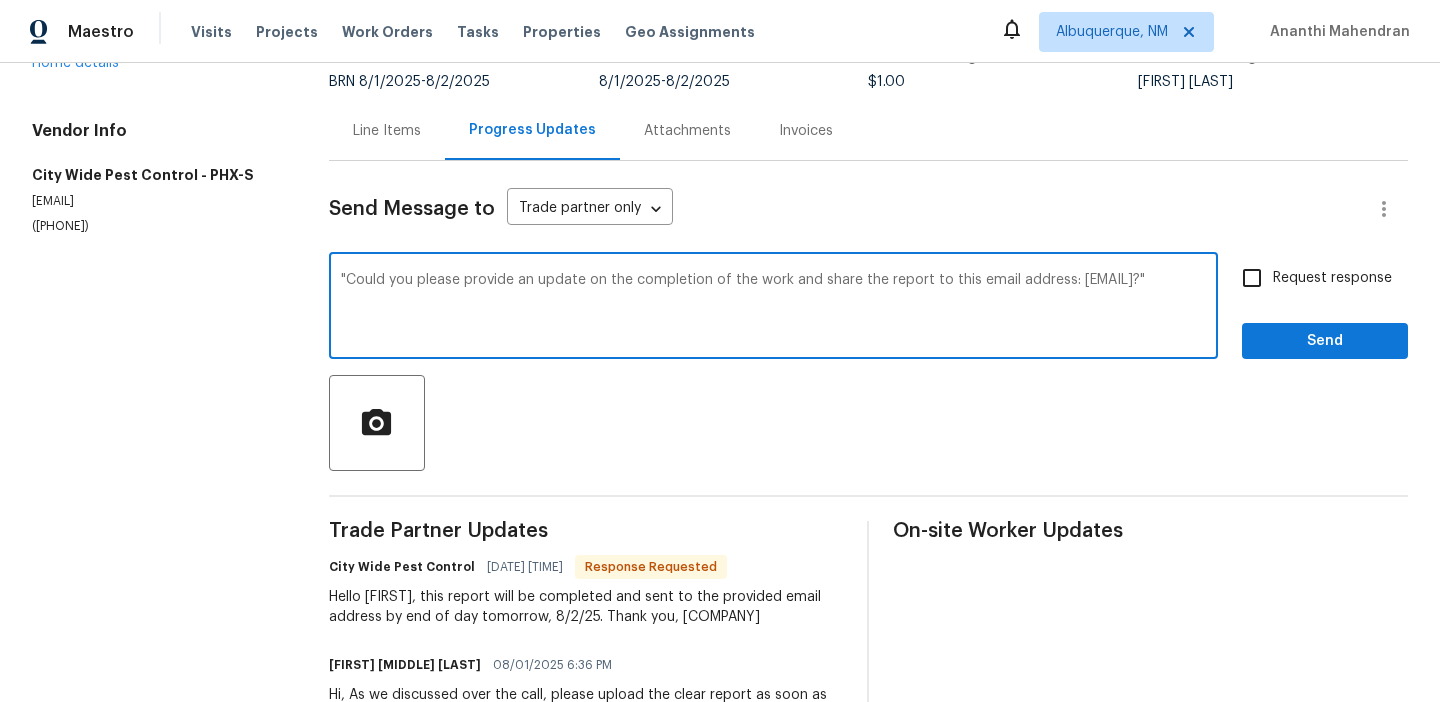 click on ""Could you please provide an update on the completion of the work and share the report to this email address: ananthi.mahendran@opendoor.com?"" at bounding box center (773, 308) 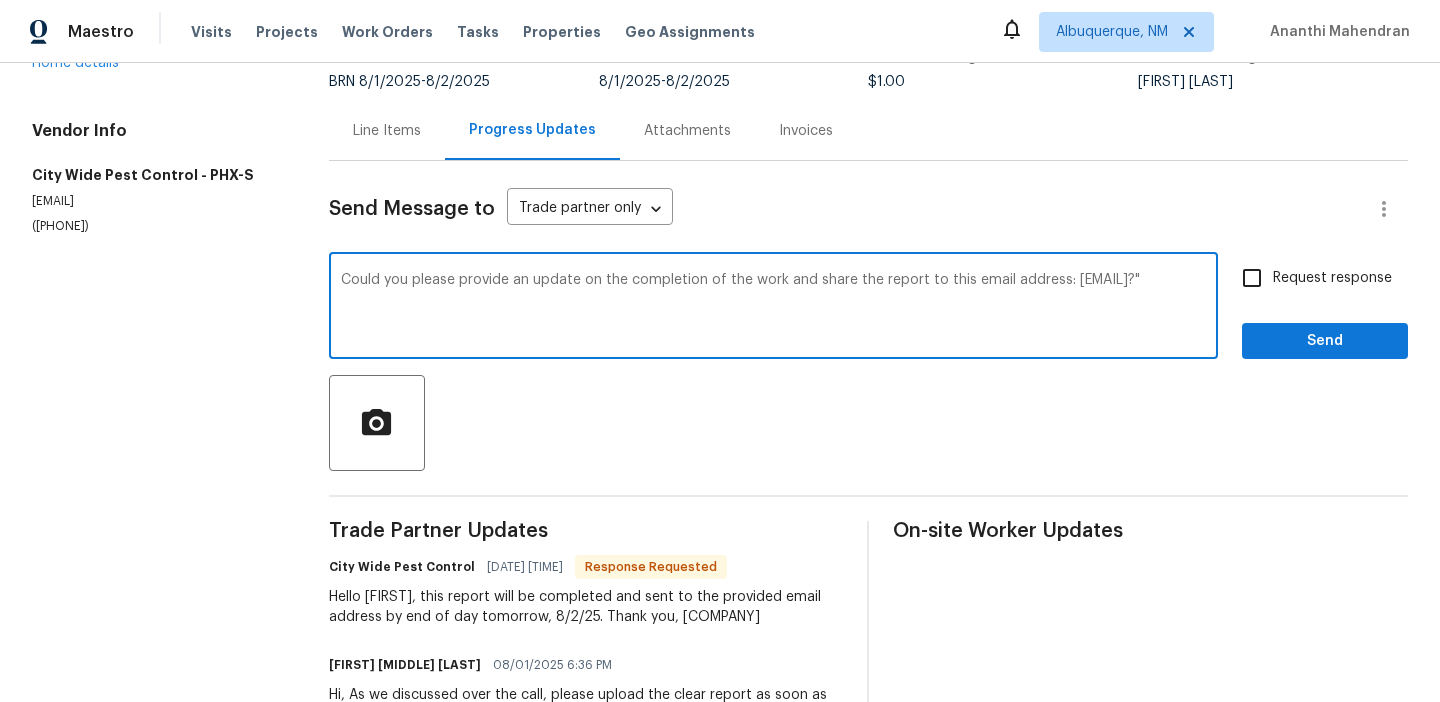 click on "Could you please provide an update on the completion of the work and share the report to this email address: ananthi.mahendran@opendoor.com?"" at bounding box center (773, 308) 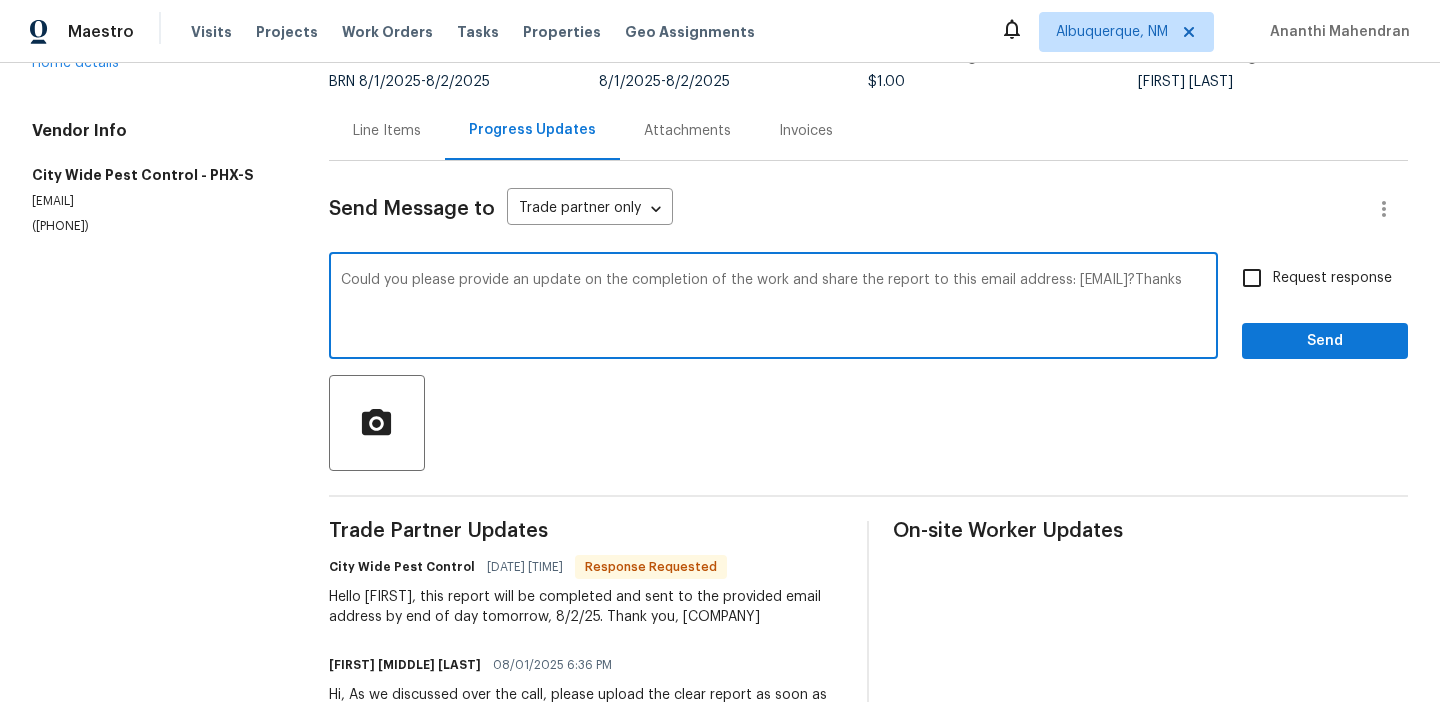 type on "Could you please provide an update on the completion of the work and share the report to this email address: ananthi.mahendran@opendoor.com?Thanks" 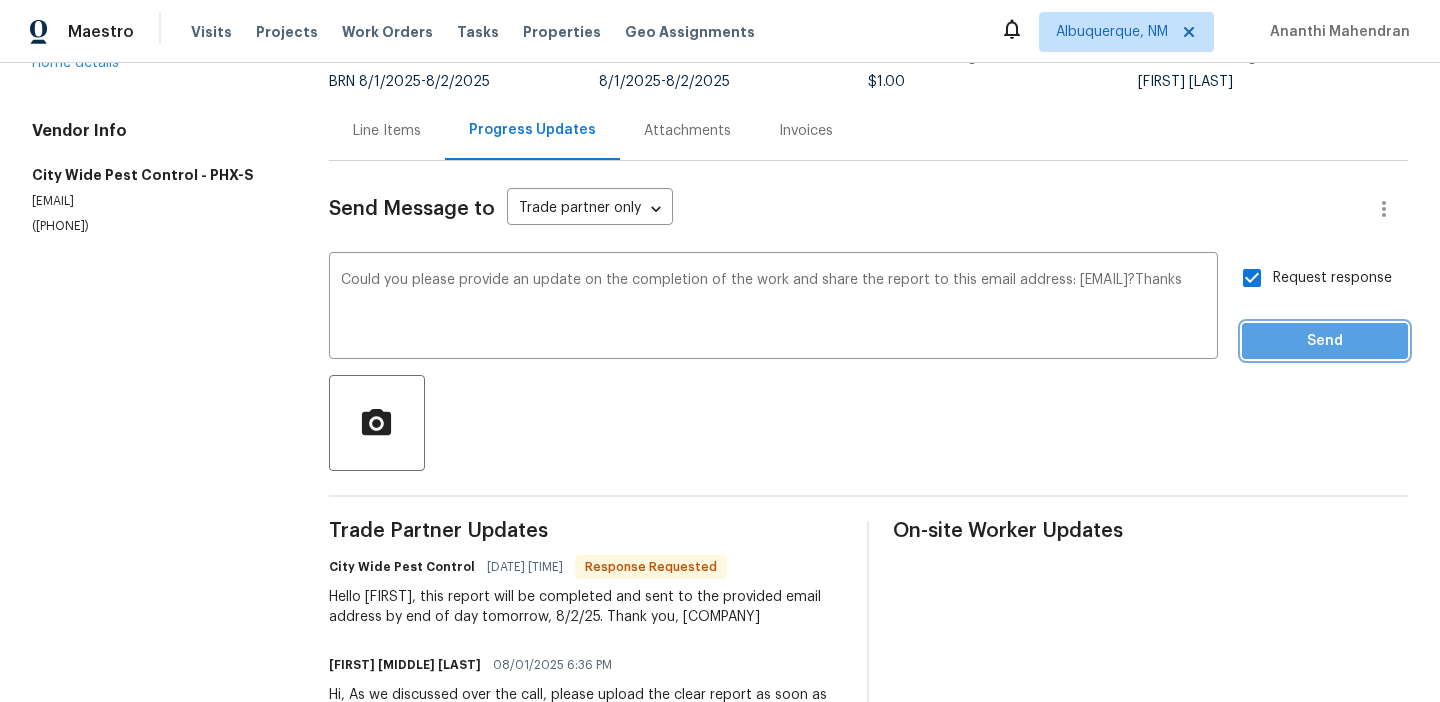 click on "Send" at bounding box center [1325, 341] 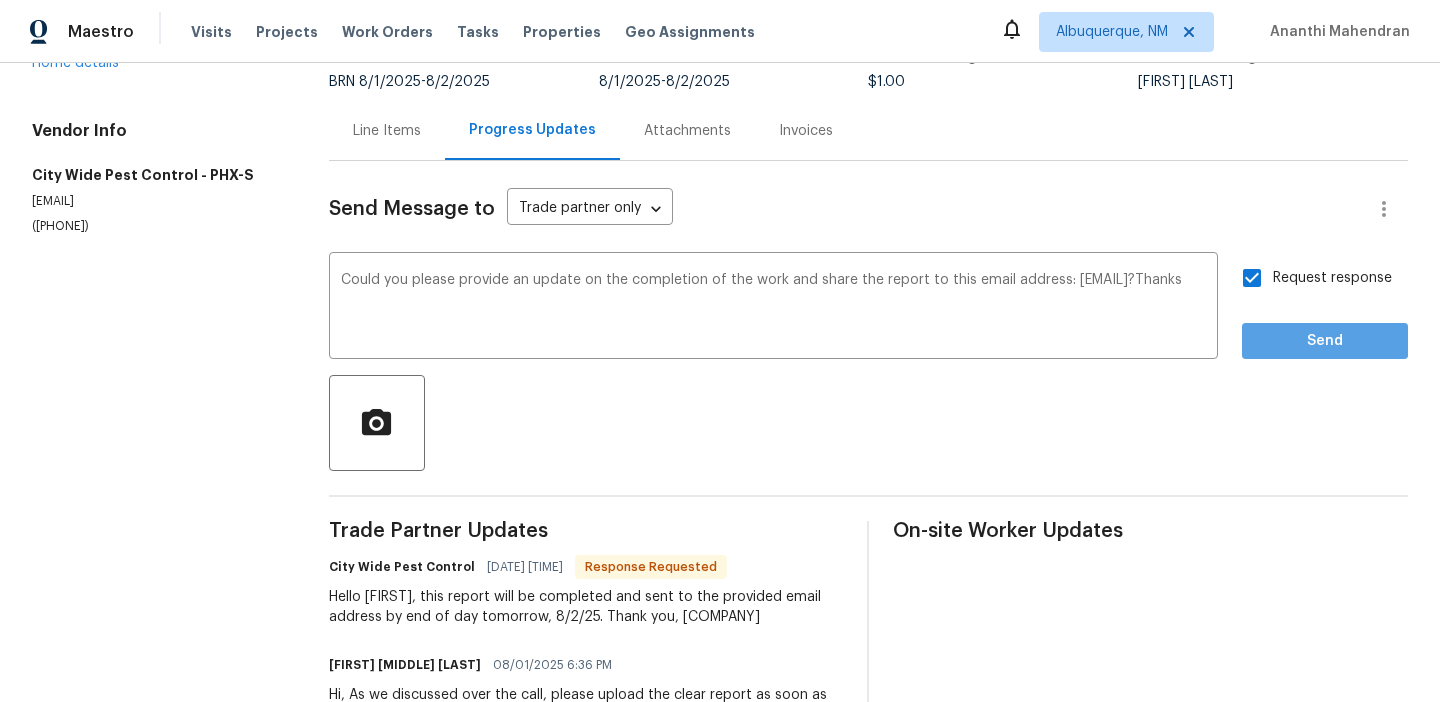 scroll, scrollTop: 45, scrollLeft: 0, axis: vertical 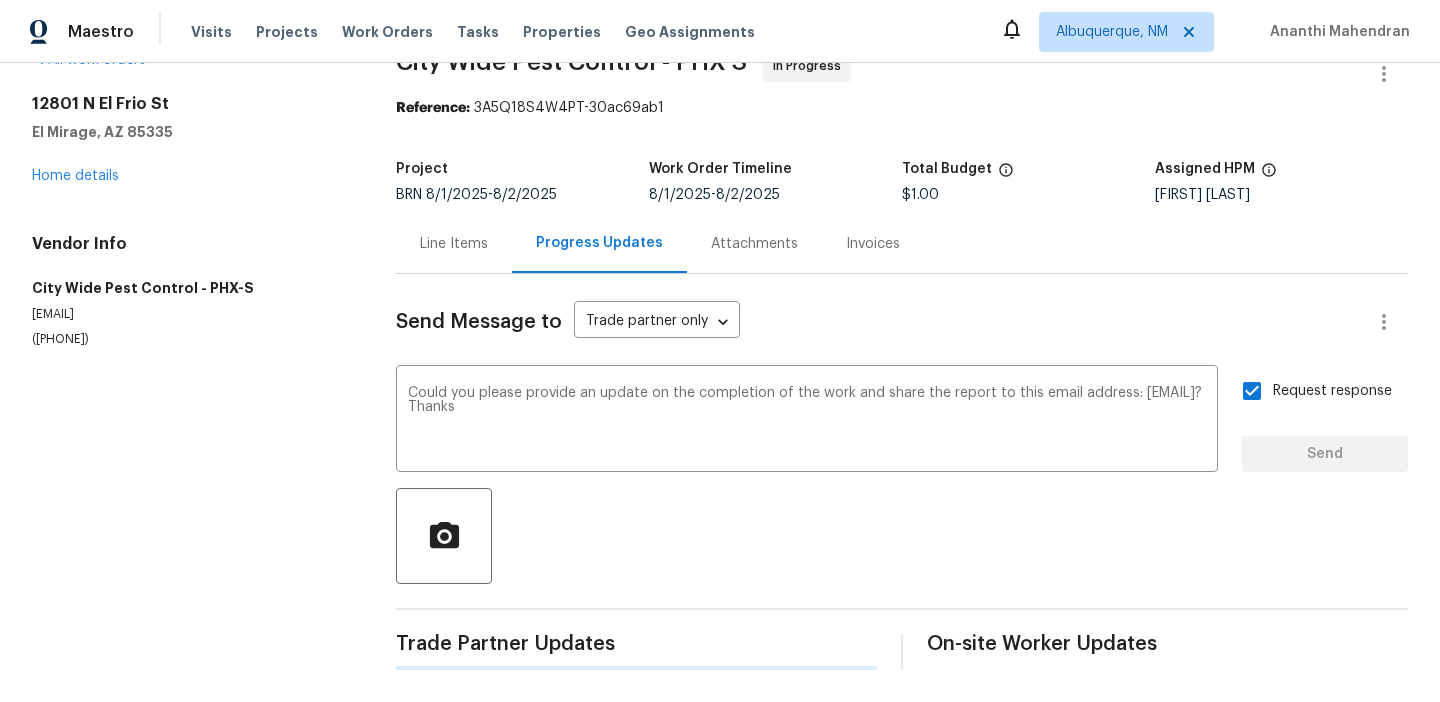 type 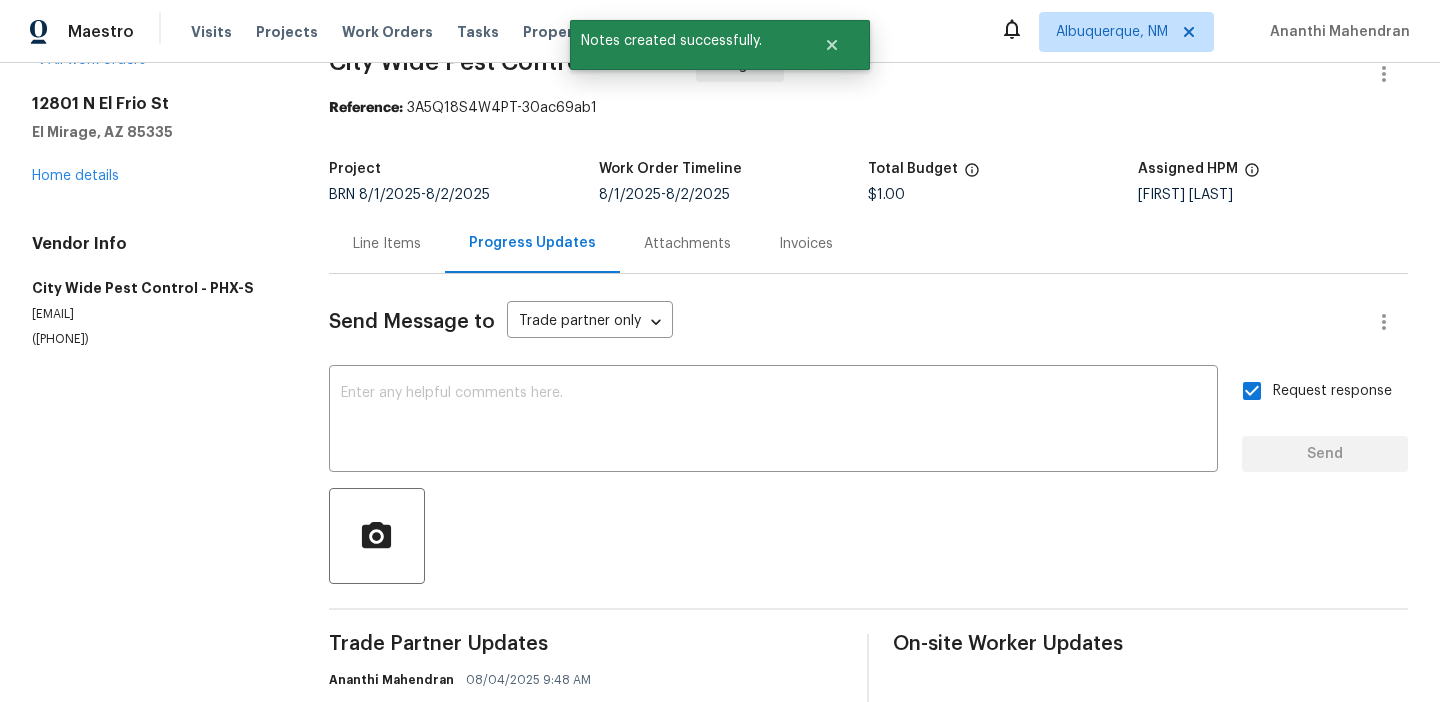 scroll, scrollTop: 158, scrollLeft: 0, axis: vertical 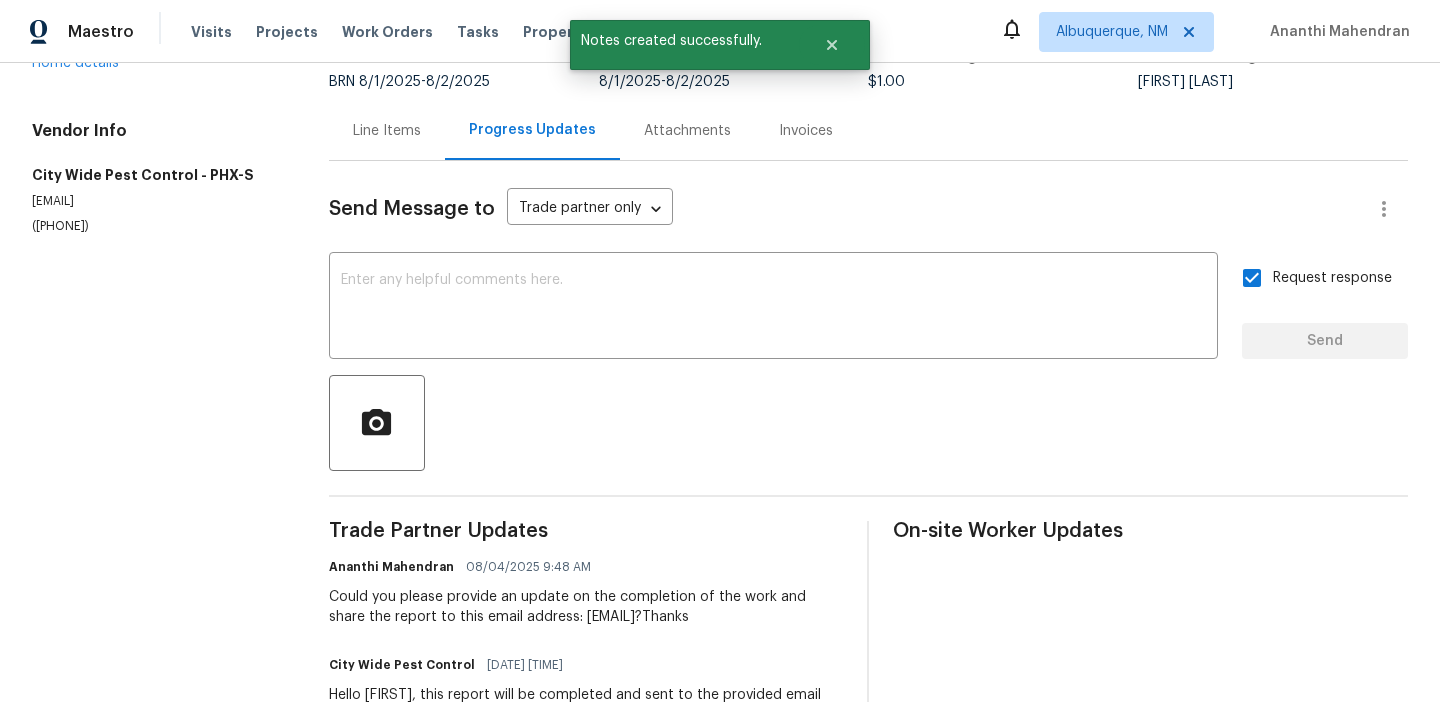 click on "(602) 944-0099" at bounding box center (156, 226) 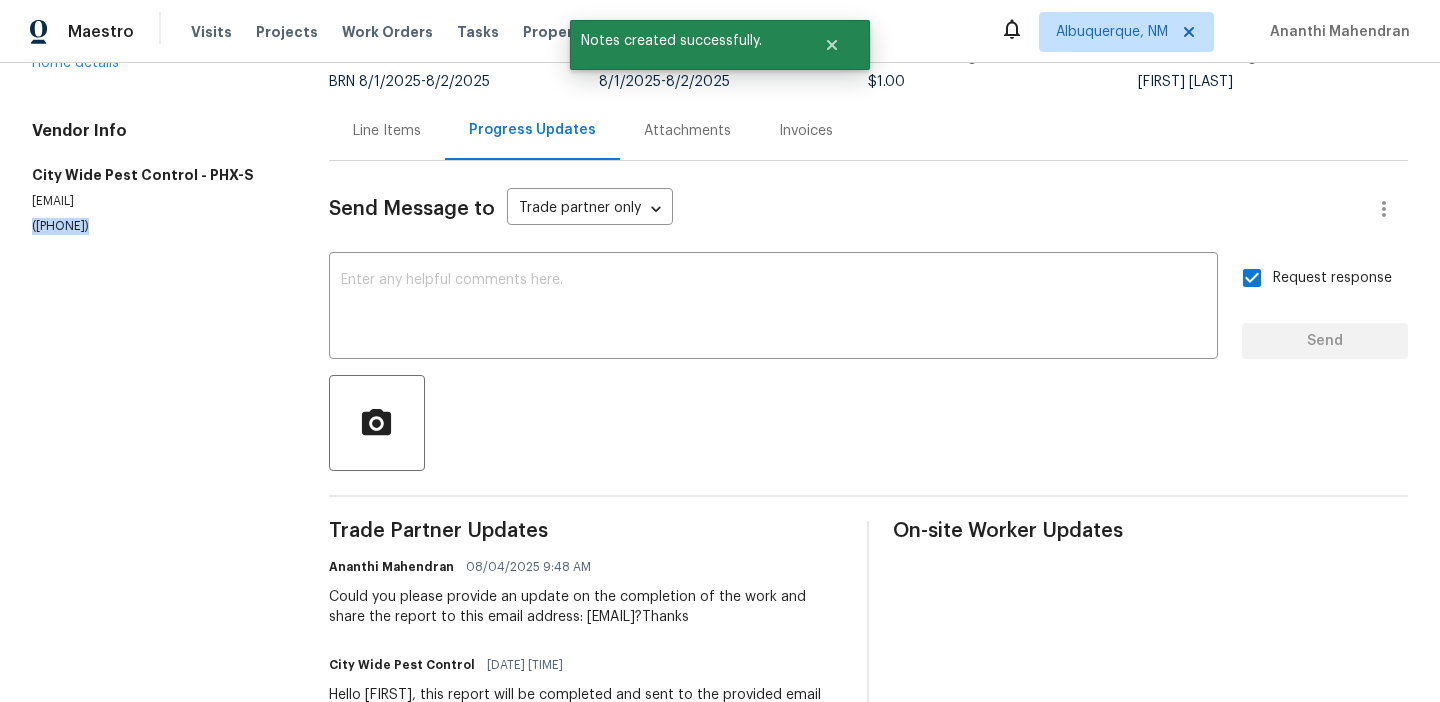 click on "(602) 944-0099" at bounding box center [156, 226] 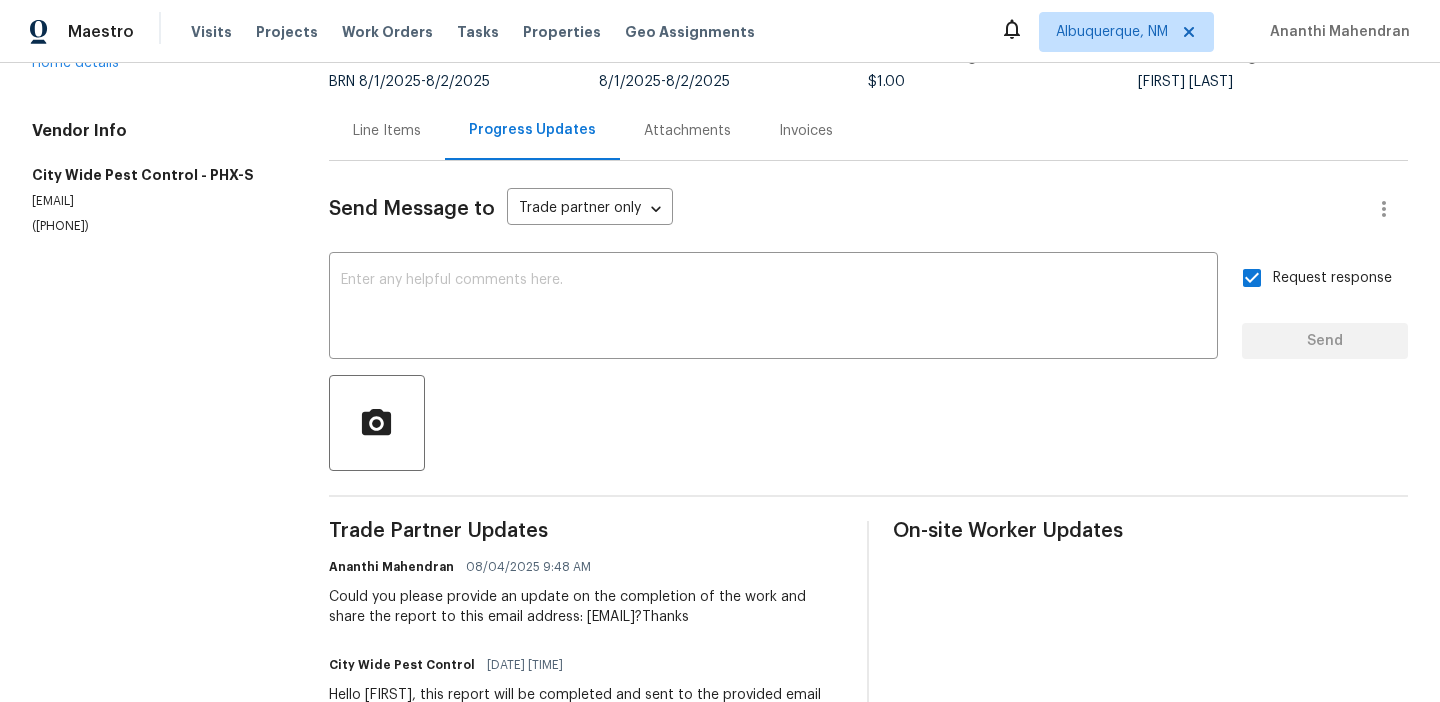 click on "opendoorcwpc@gmail.com" at bounding box center [156, 201] 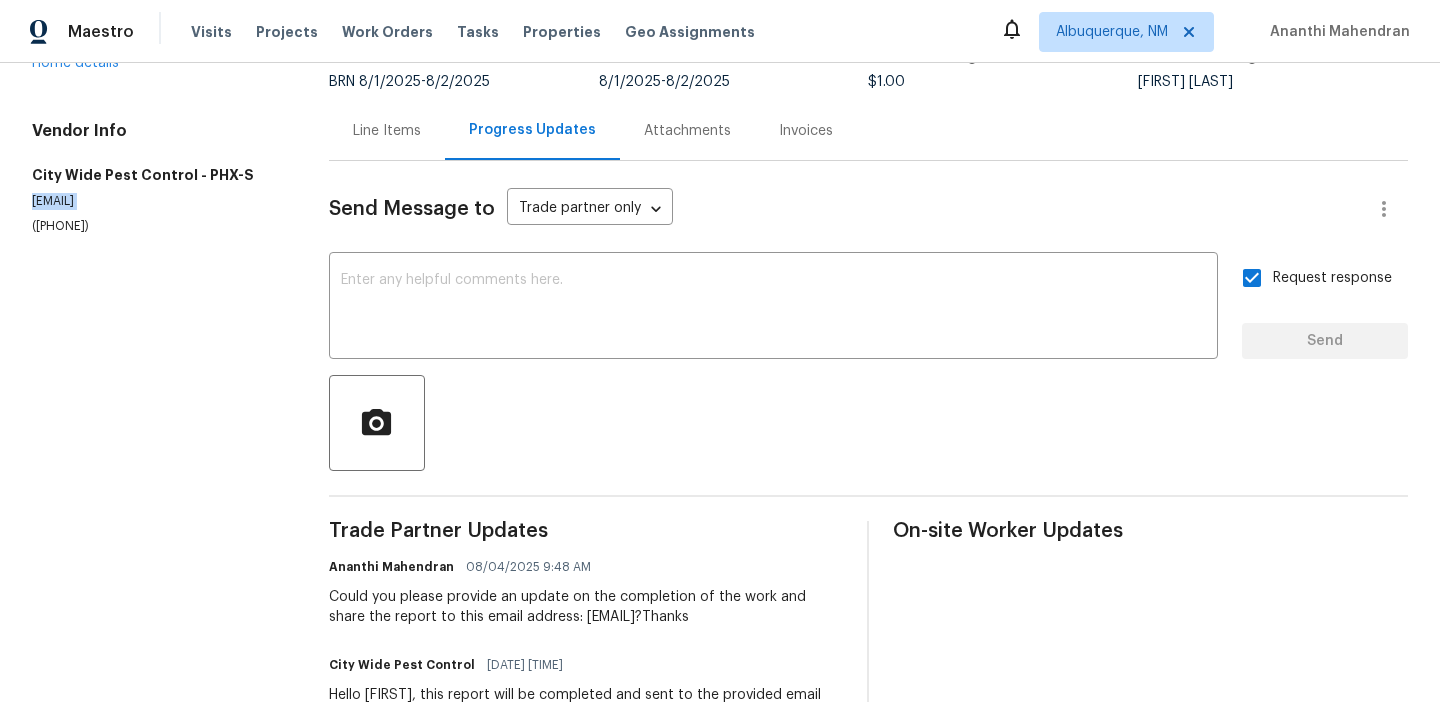 click on "opendoorcwpc@gmail.com" at bounding box center [156, 201] 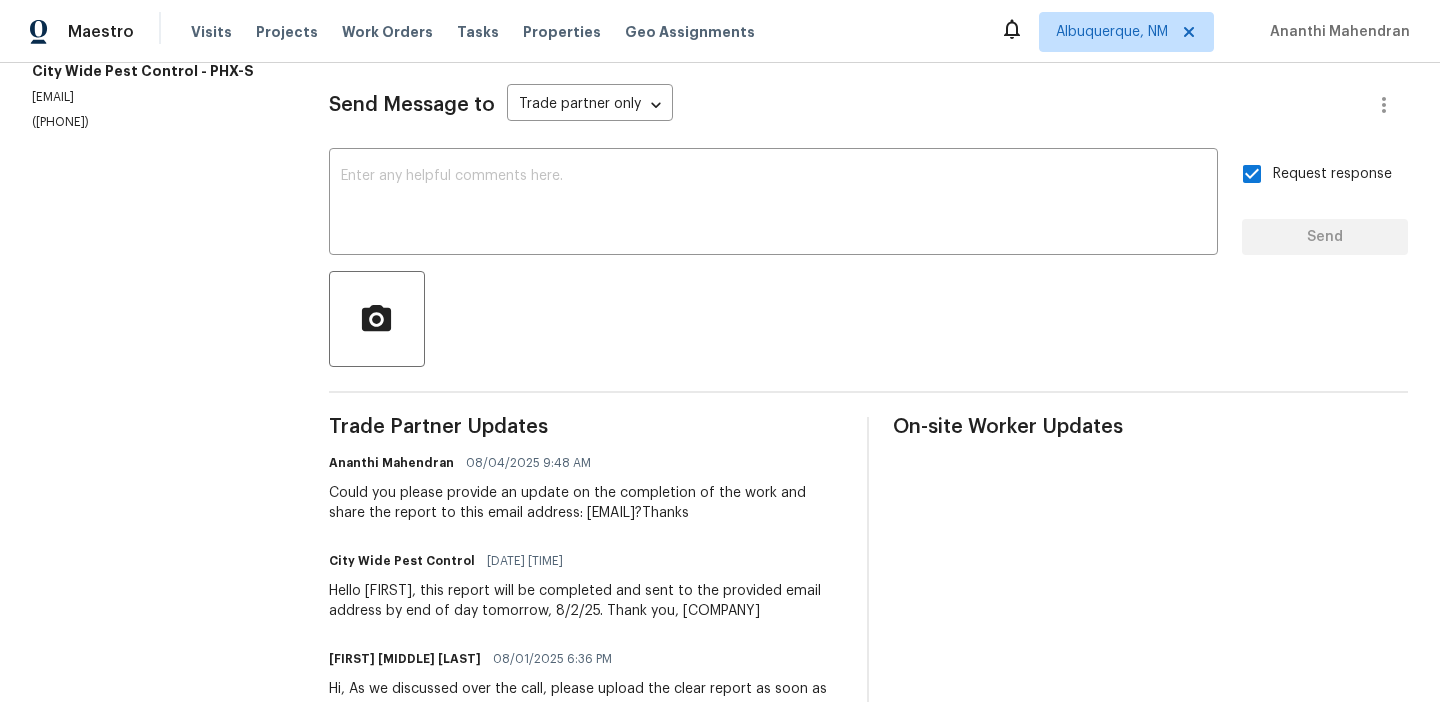 click on "Could you please provide an update on the completion of the work and share the report to this email address: ananthi.mahendran@opendoor.com?Thanks" at bounding box center (586, 503) 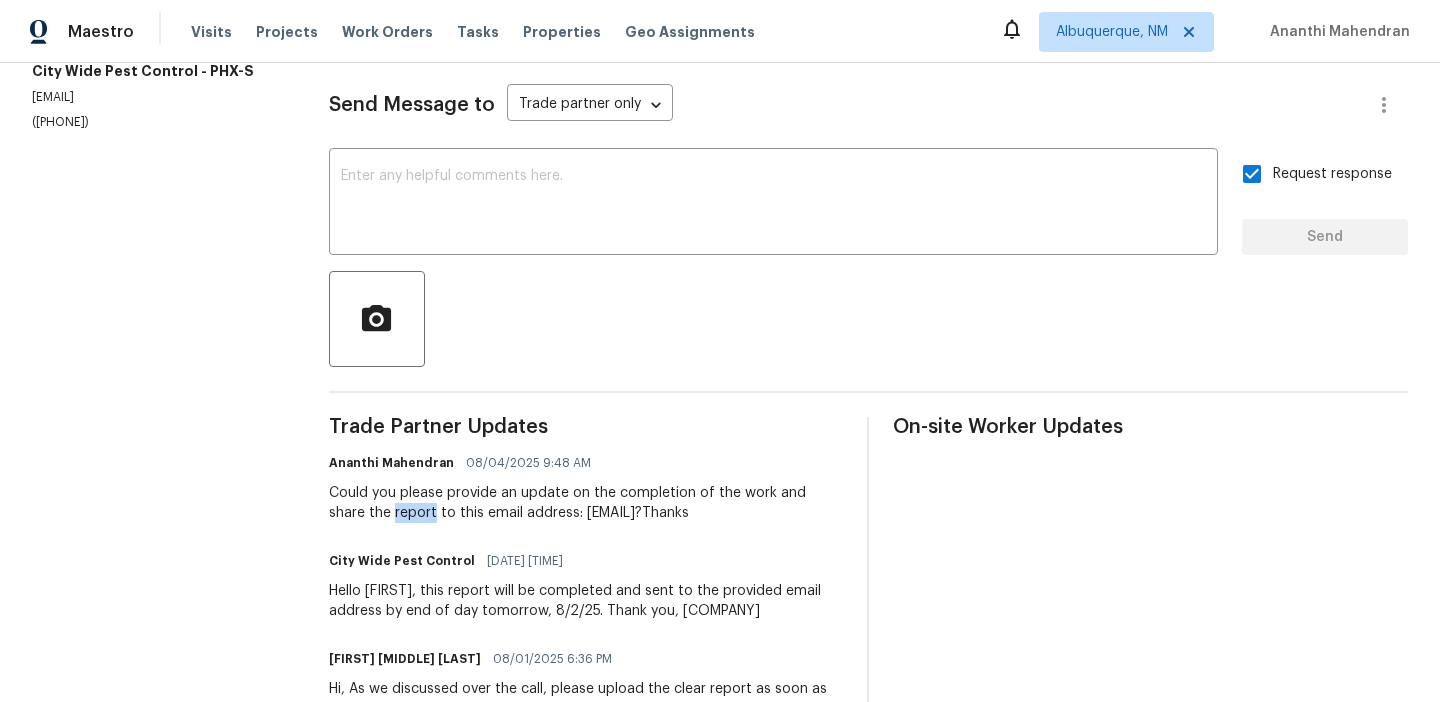 click on "Could you please provide an update on the completion of the work and share the report to this email address: ananthi.mahendran@opendoor.com?Thanks" at bounding box center (586, 503) 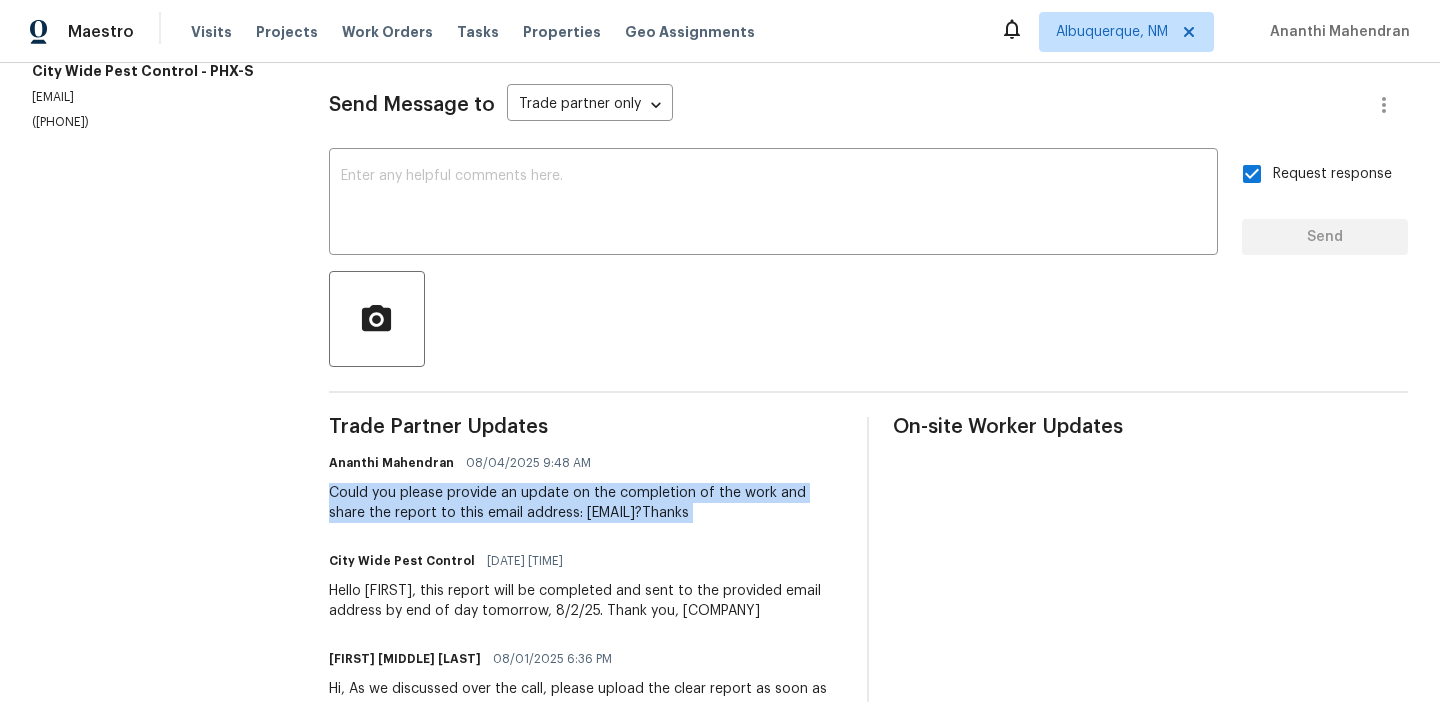 click on "Could you please provide an update on the completion of the work and share the report to this email address: ananthi.mahendran@opendoor.com?Thanks" at bounding box center [586, 503] 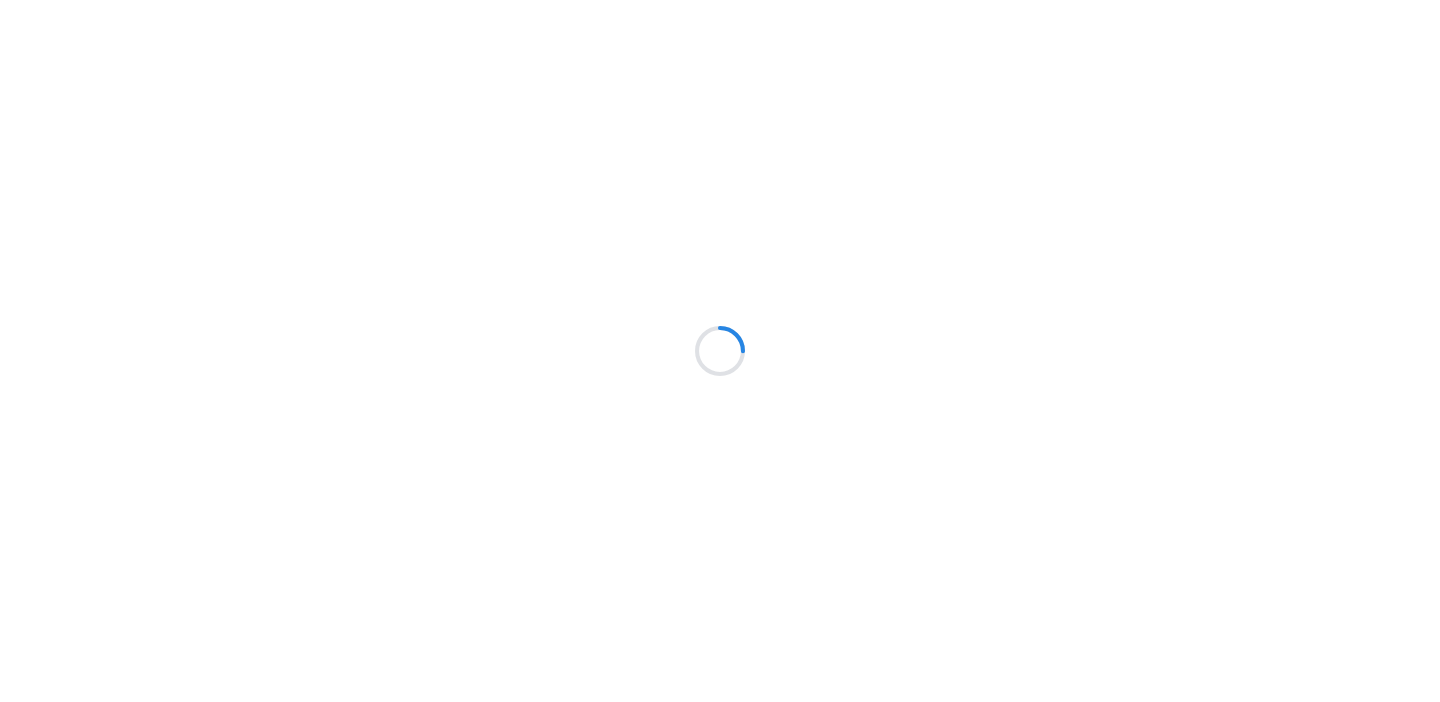 scroll, scrollTop: 0, scrollLeft: 0, axis: both 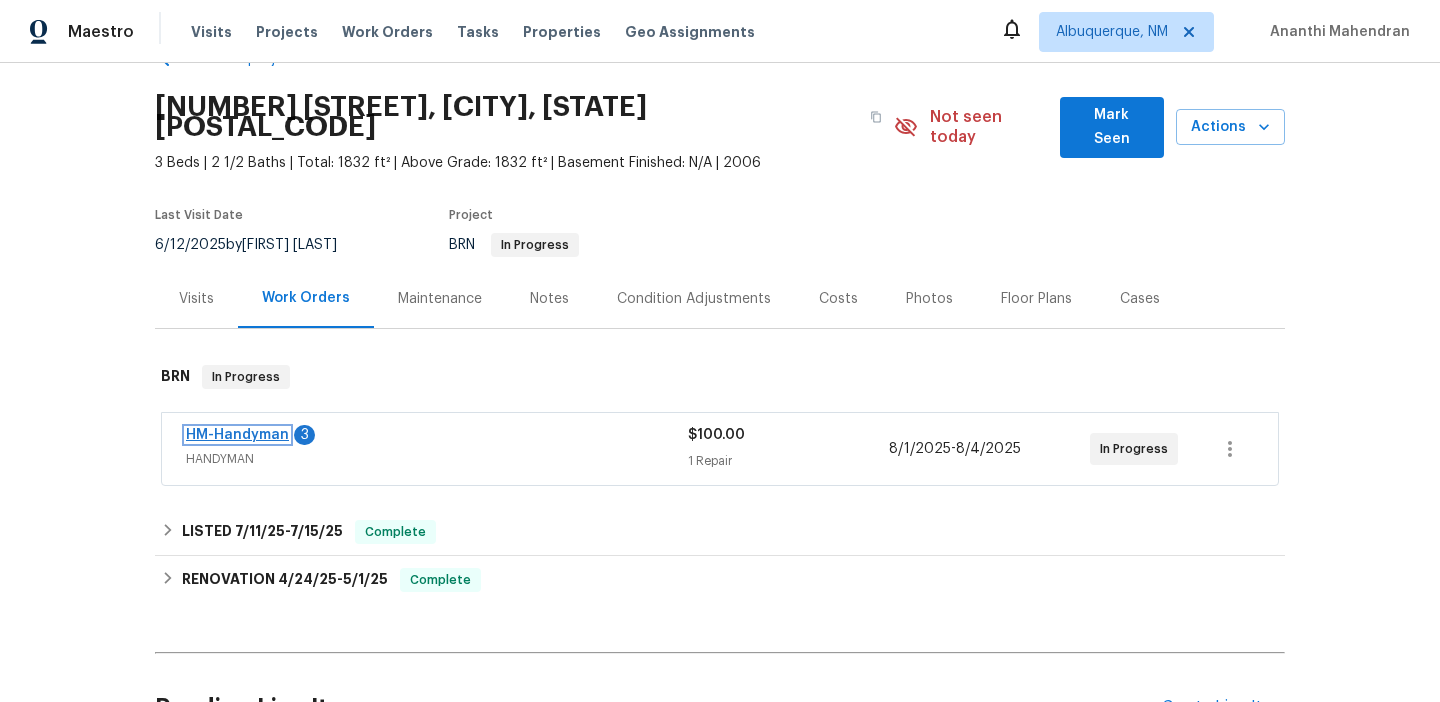 click on "HM-Handyman" at bounding box center [237, 435] 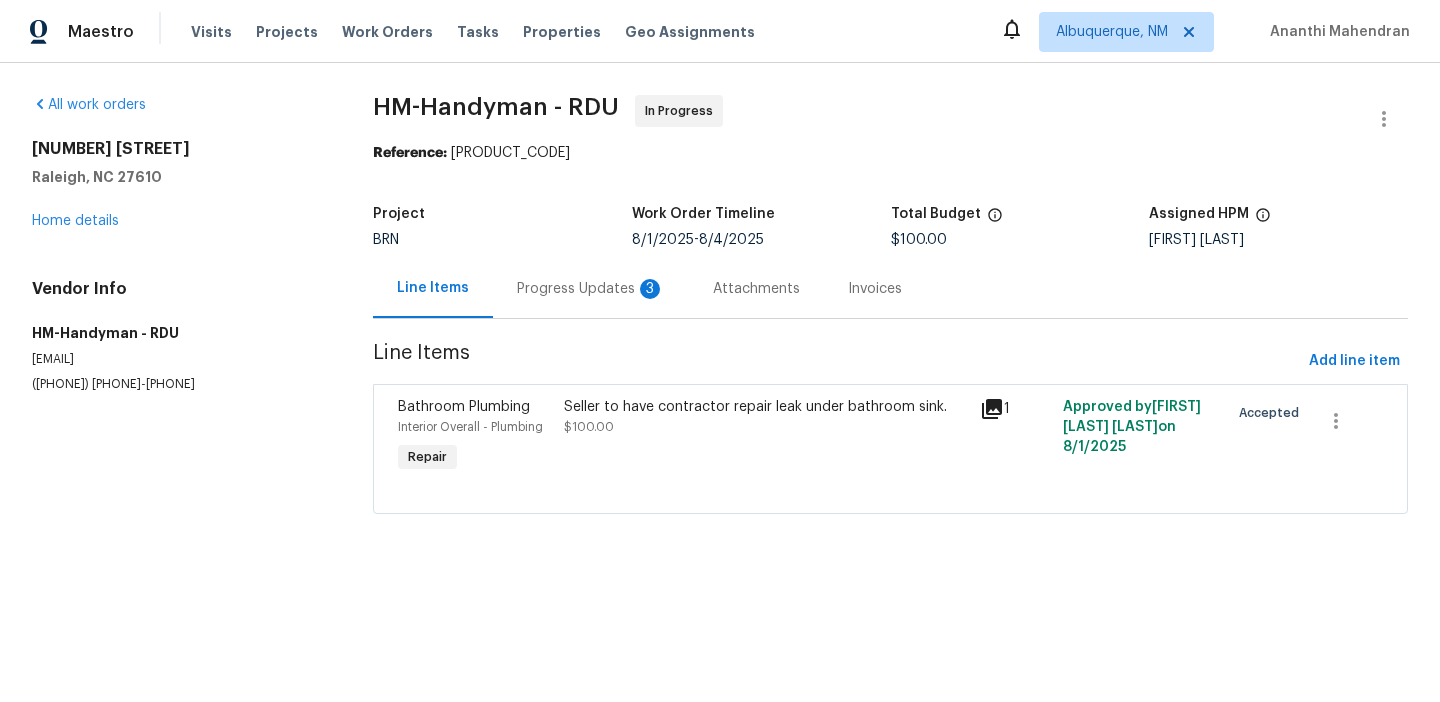 click on "Progress Updates 3" at bounding box center (591, 289) 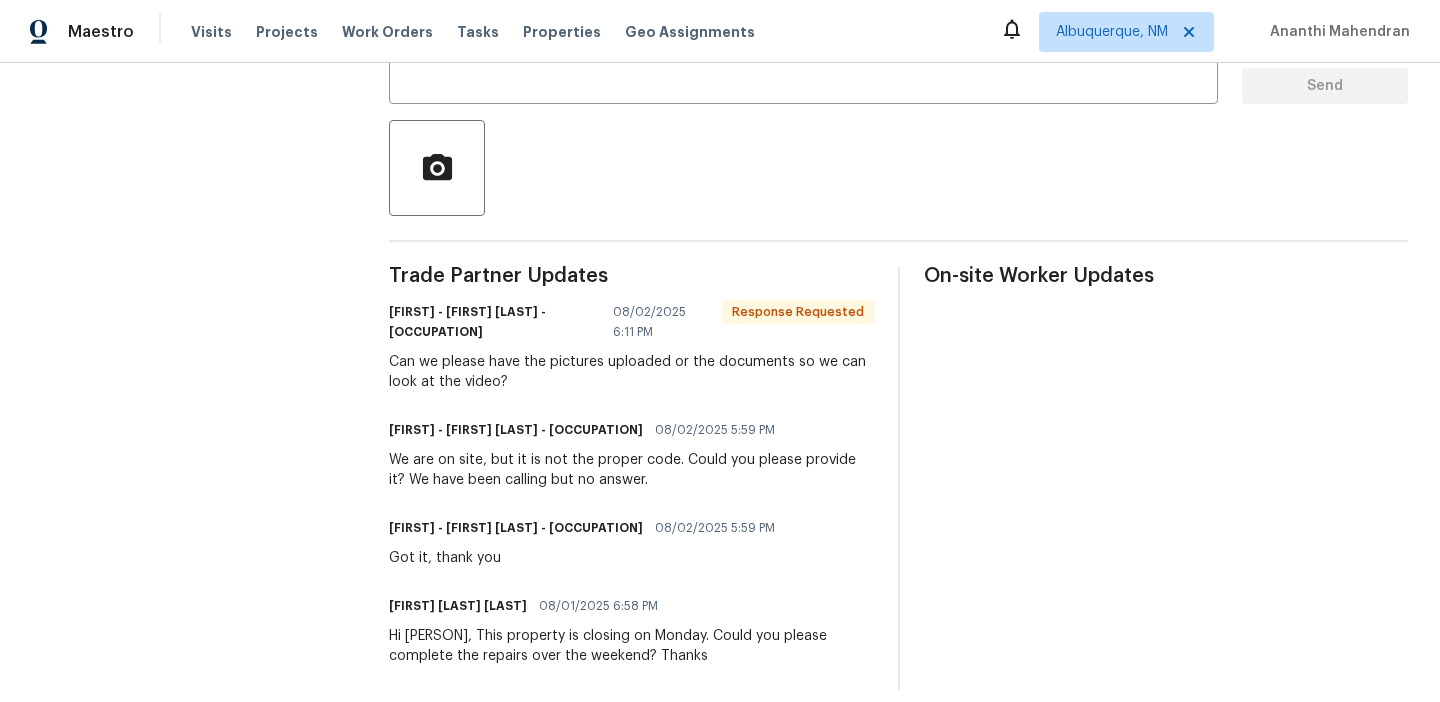 scroll, scrollTop: 264, scrollLeft: 0, axis: vertical 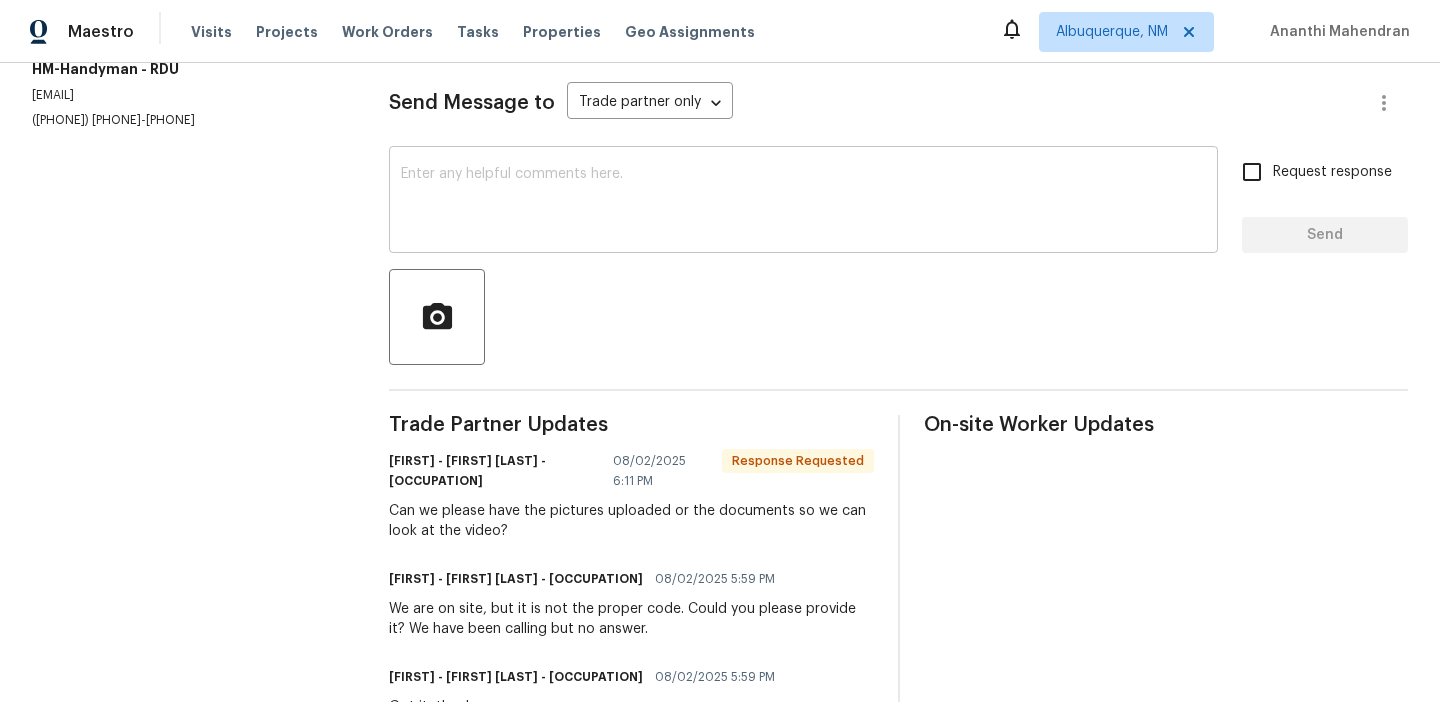 click at bounding box center (803, 202) 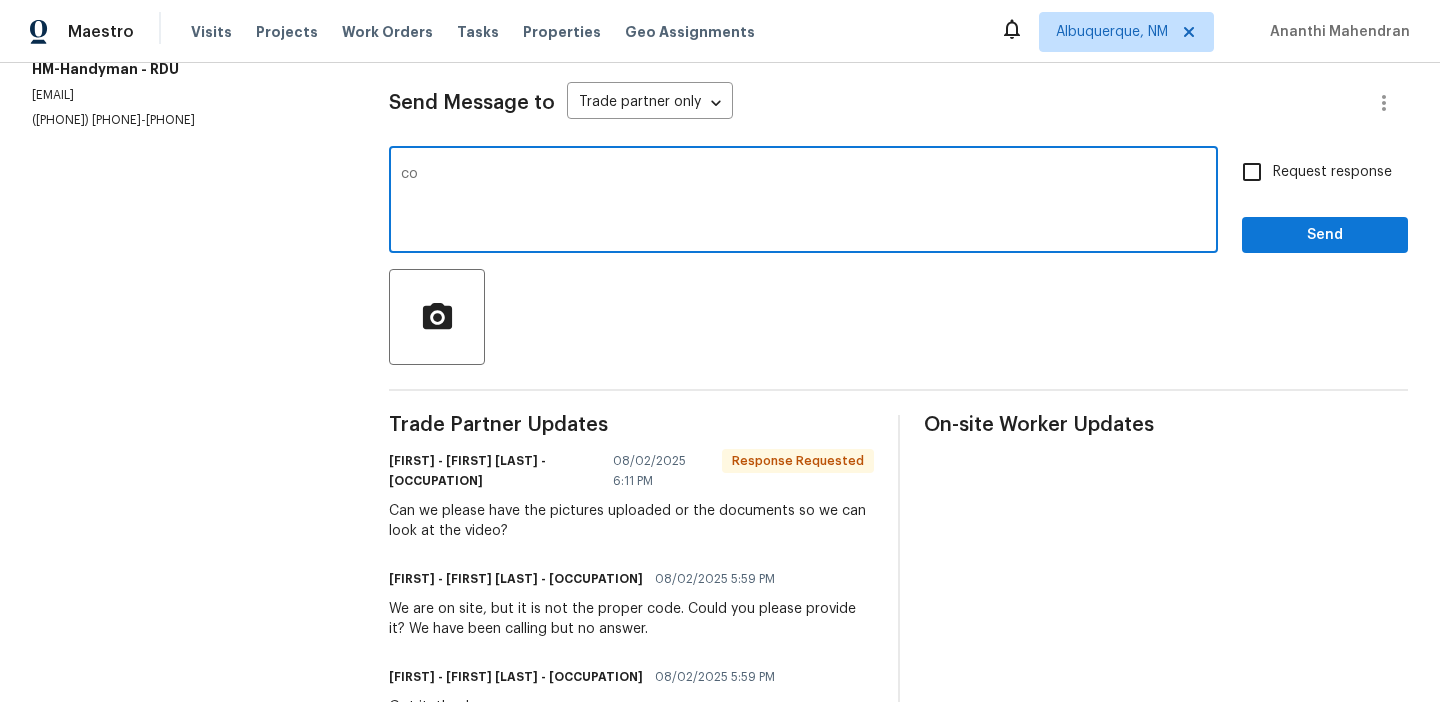 type on "c" 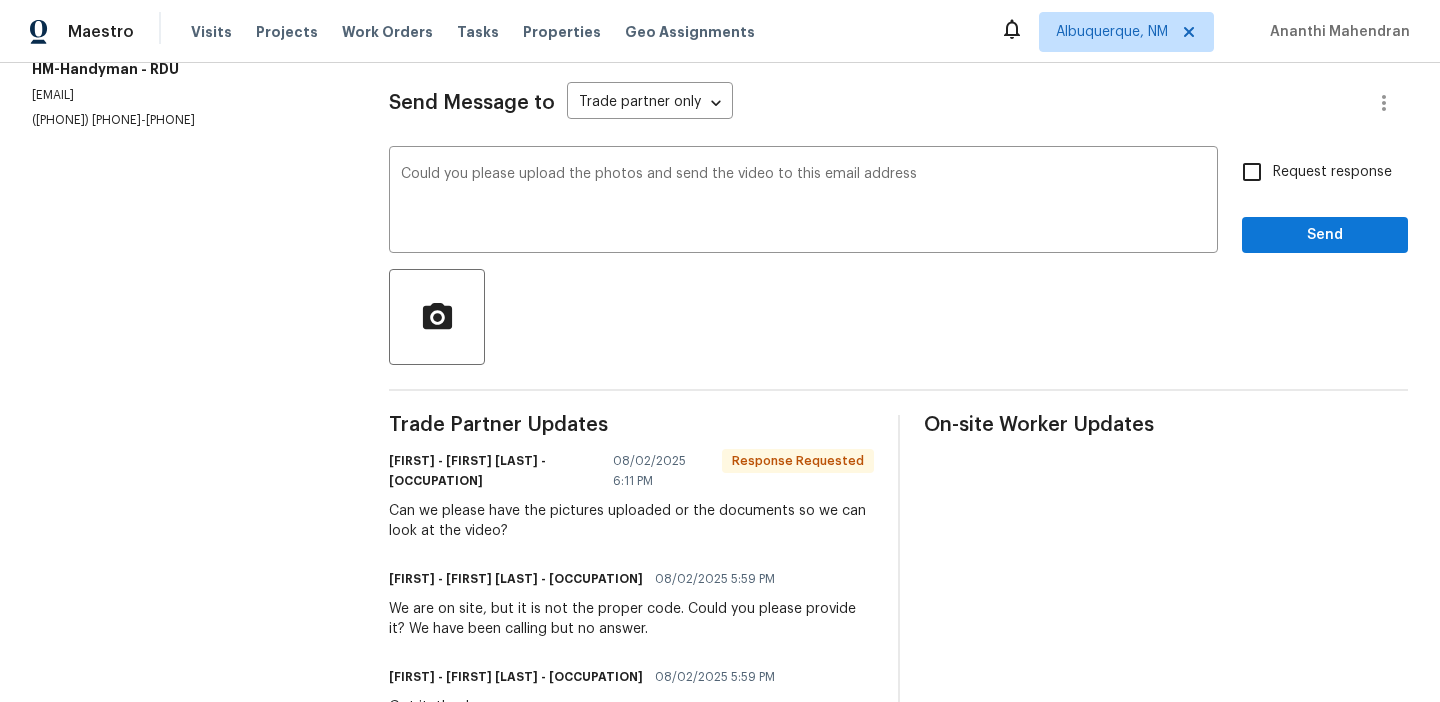 paste on "ananthi.mahendran@opendoor.com" 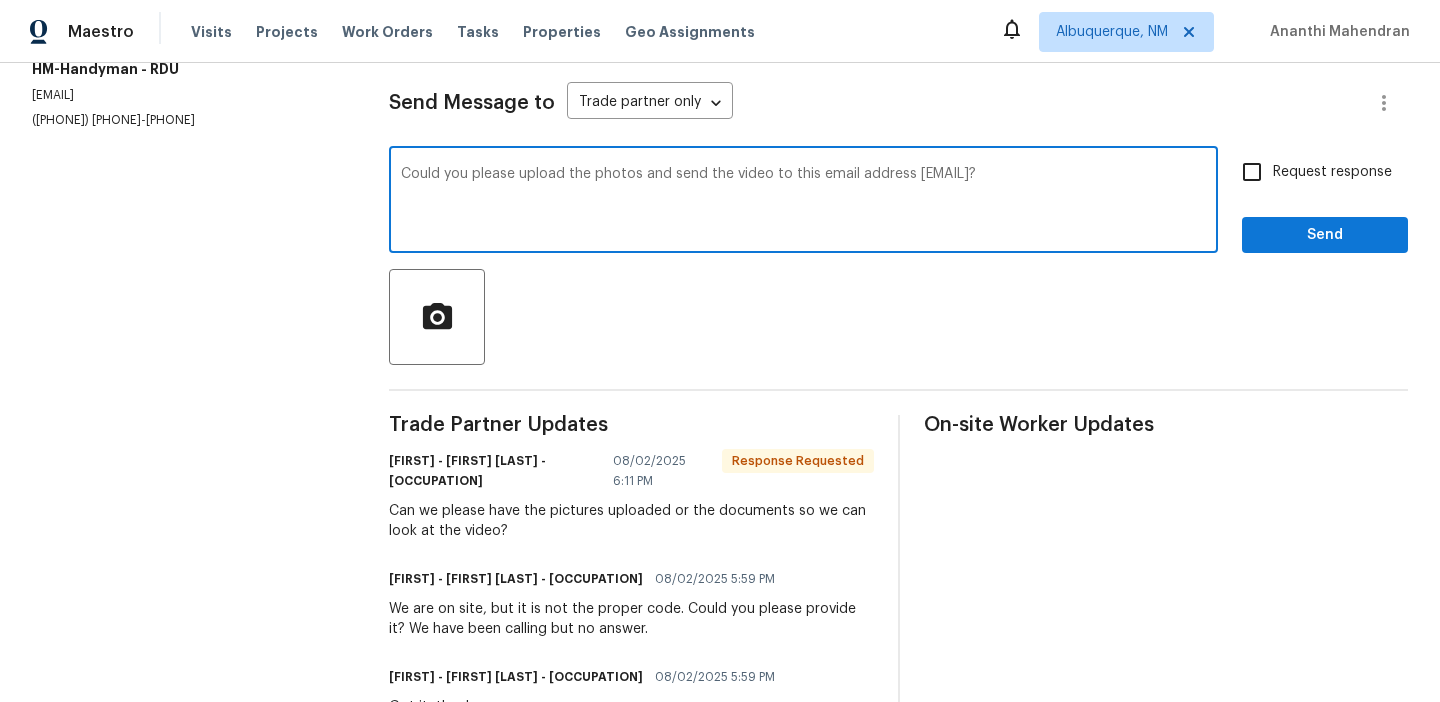 type on "Could you please upload the photos and send the video to this email address ananthi.mahendran@opendoor.com?" 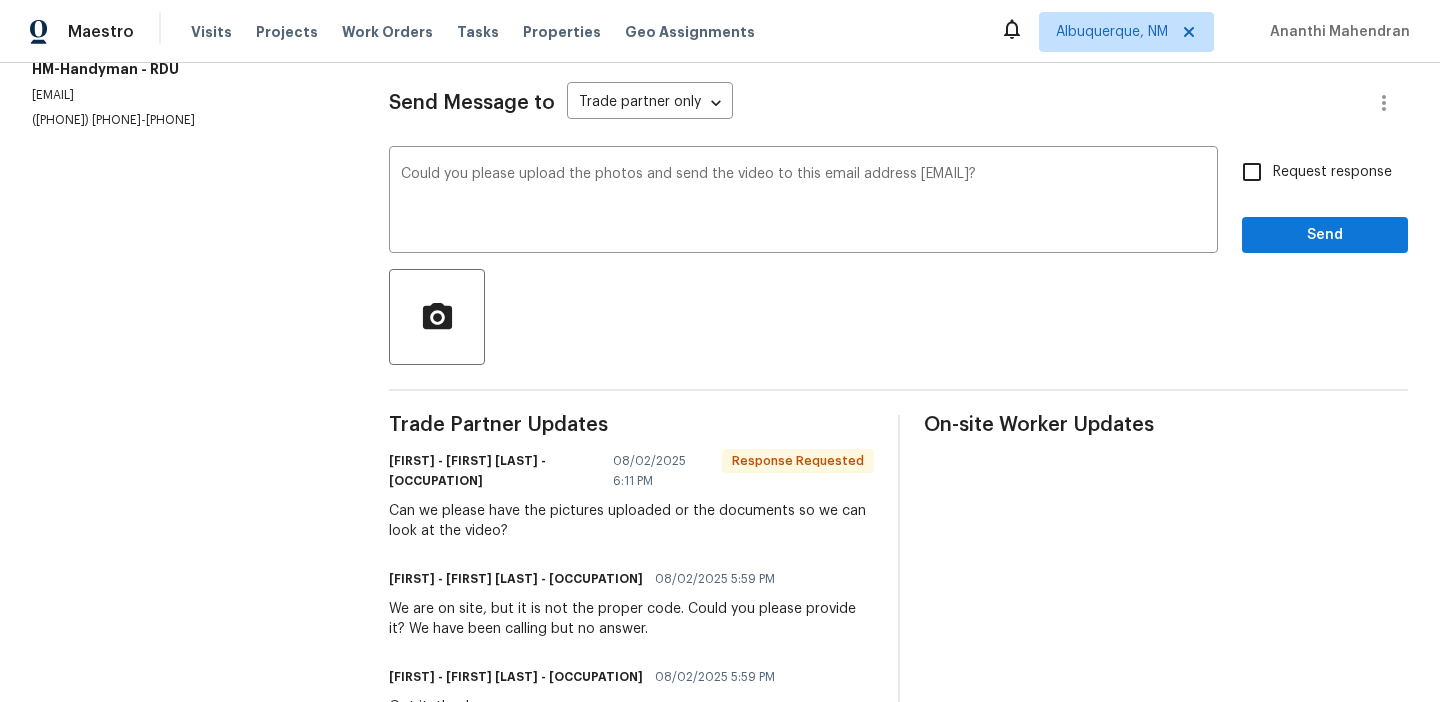 click on "Request response" at bounding box center (1332, 172) 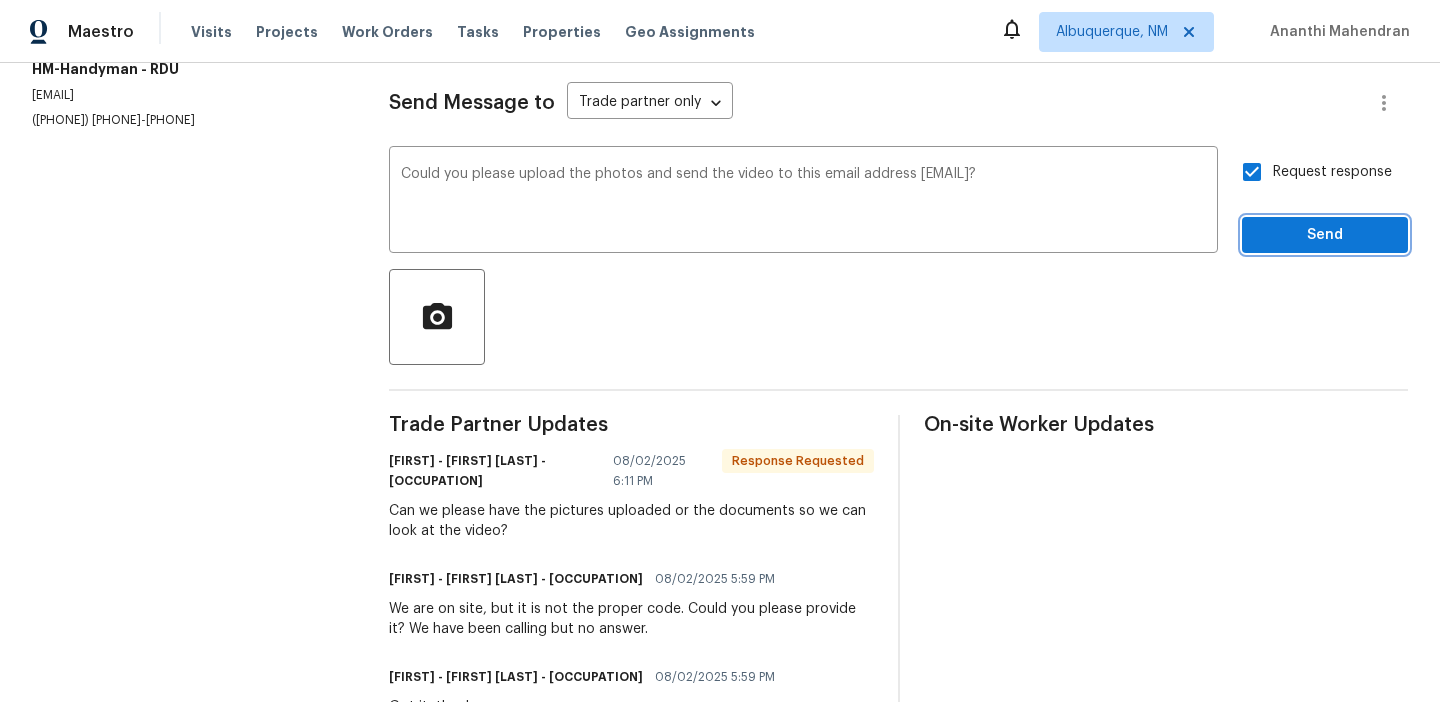click on "Send" at bounding box center (1325, 235) 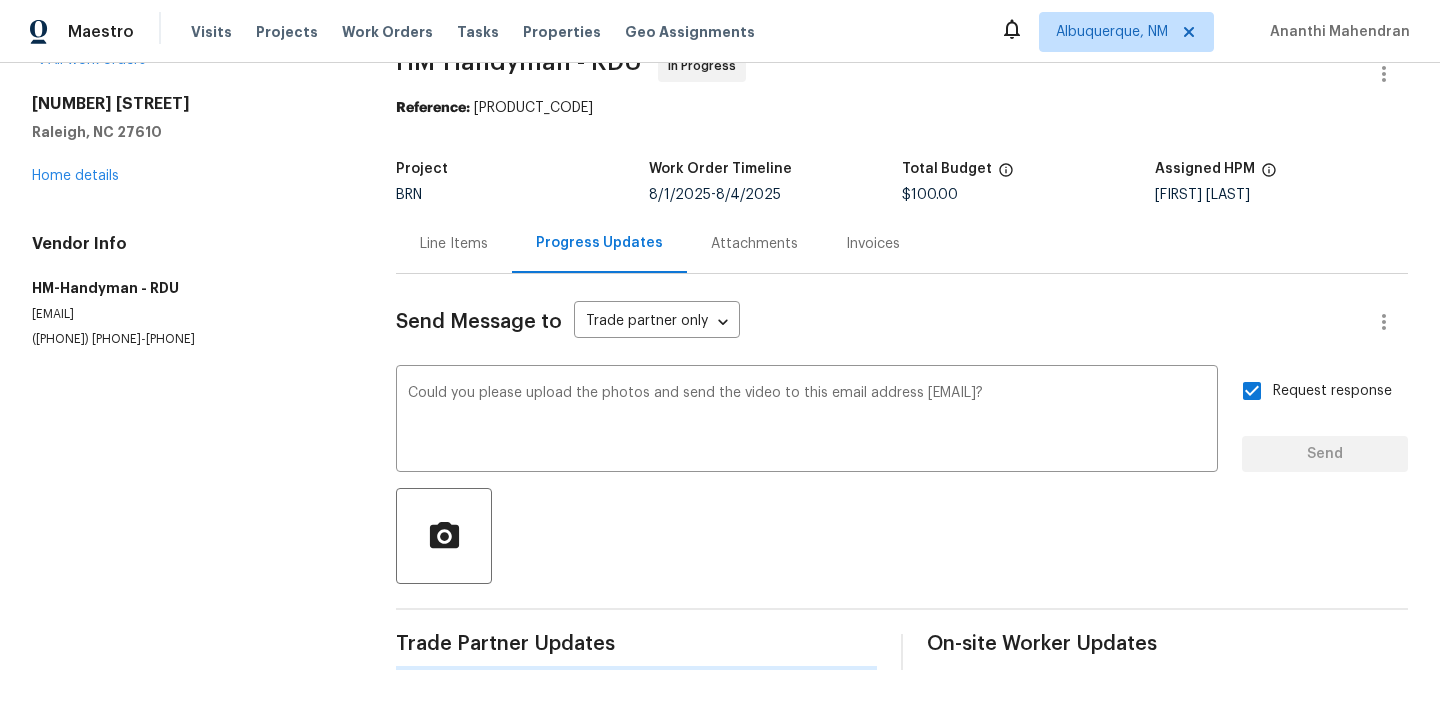 scroll, scrollTop: 0, scrollLeft: 0, axis: both 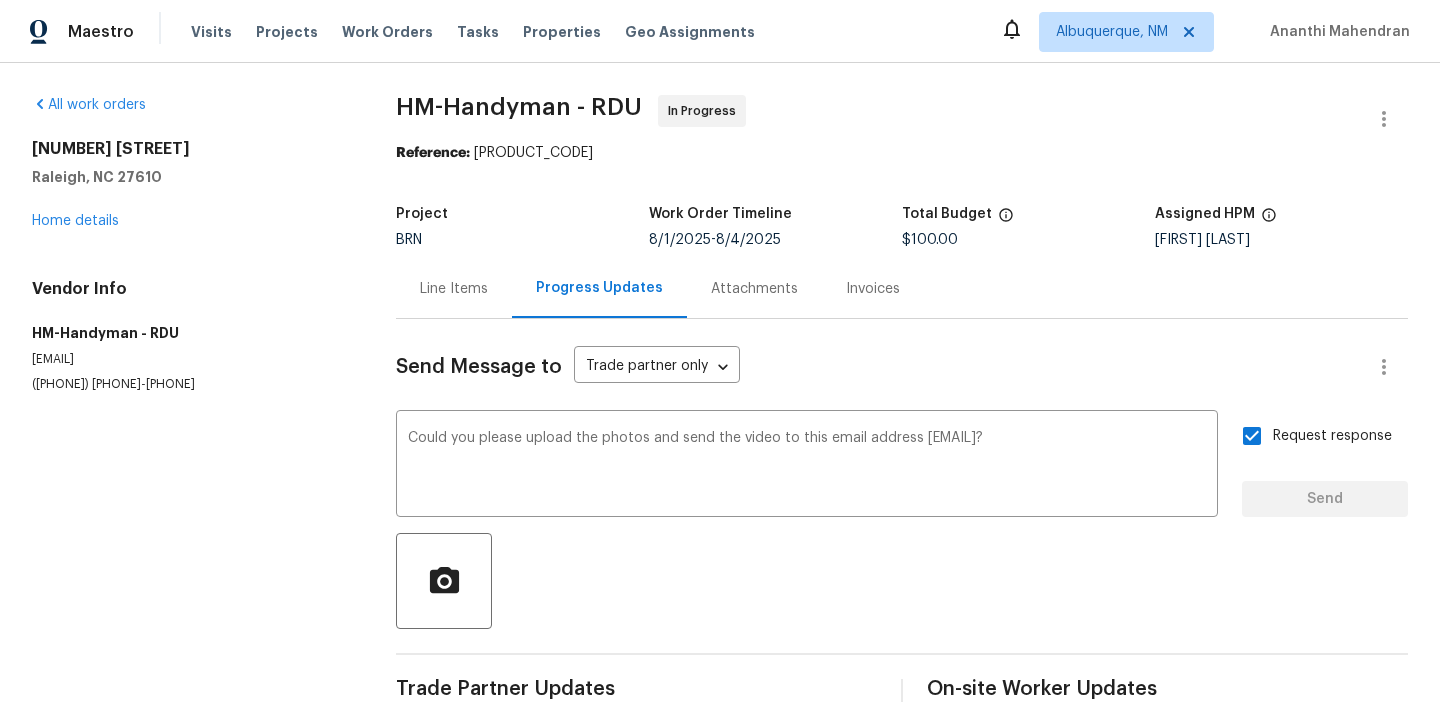 type 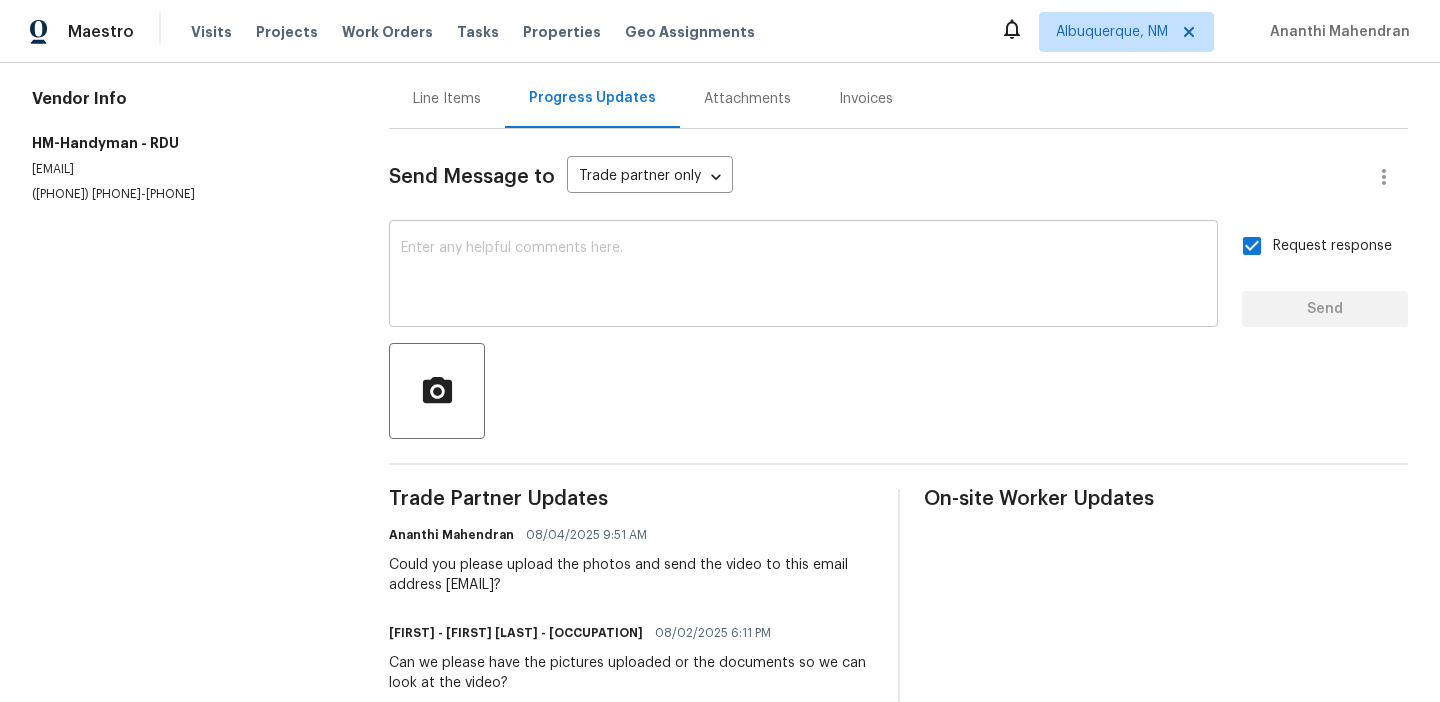 scroll, scrollTop: 268, scrollLeft: 0, axis: vertical 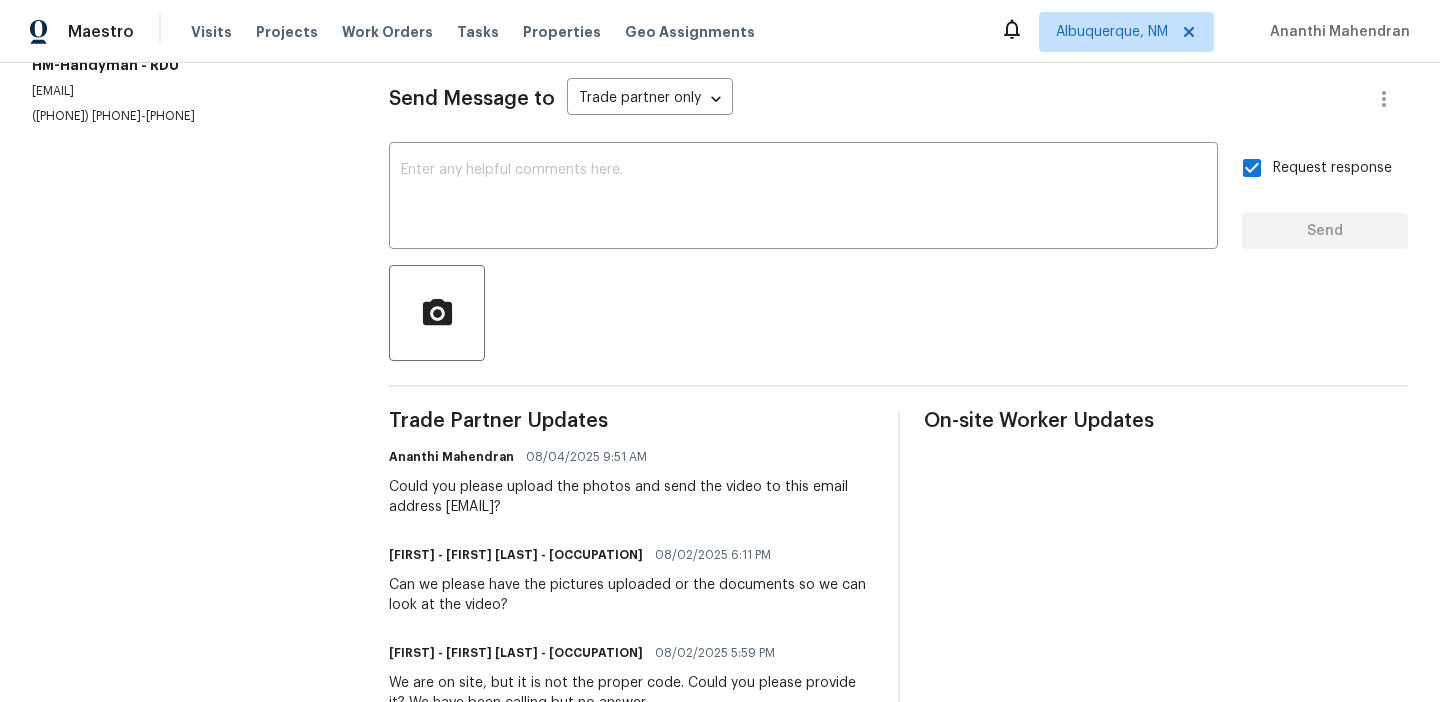 click on "Could you please upload the photos and send the video to this email address ananthi.mahendran@opendoor.com?" at bounding box center (631, 497) 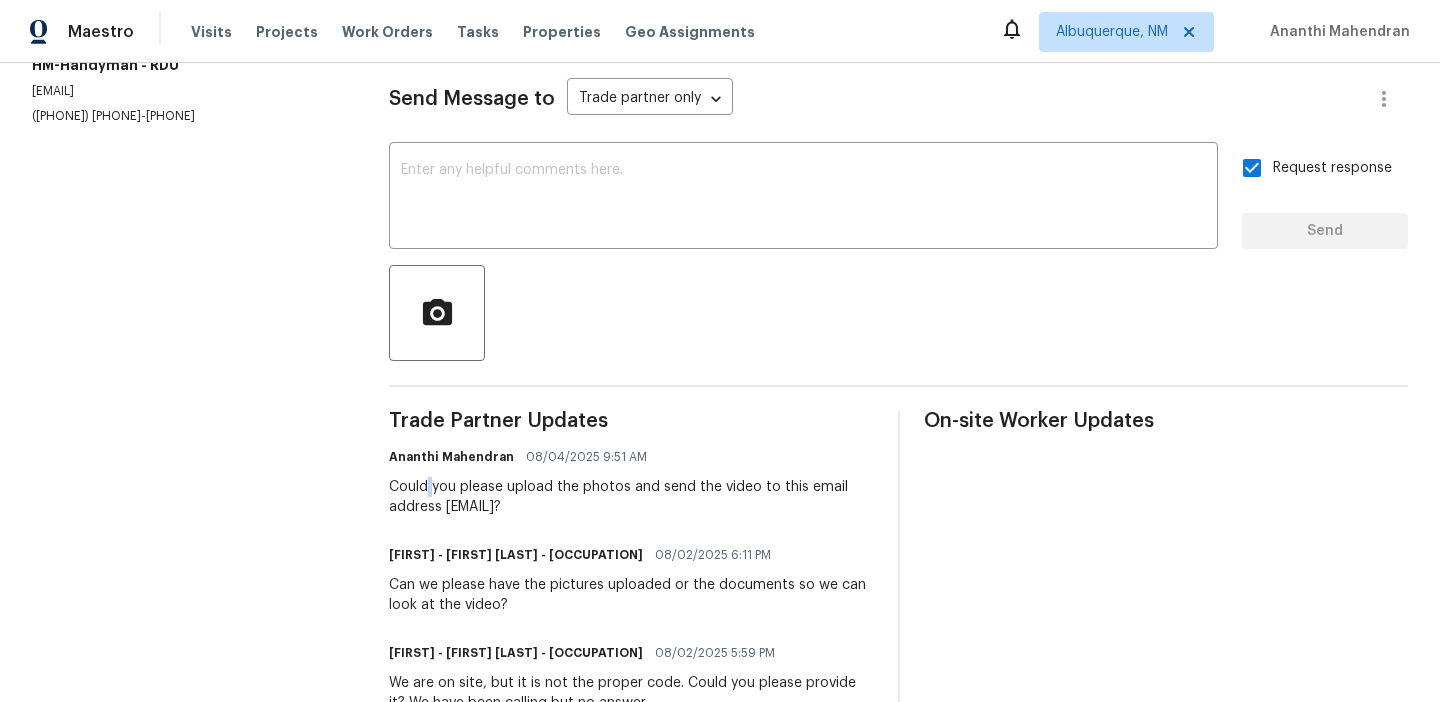 click on "Could you please upload the photos and send the video to this email address ananthi.mahendran@opendoor.com?" at bounding box center (631, 497) 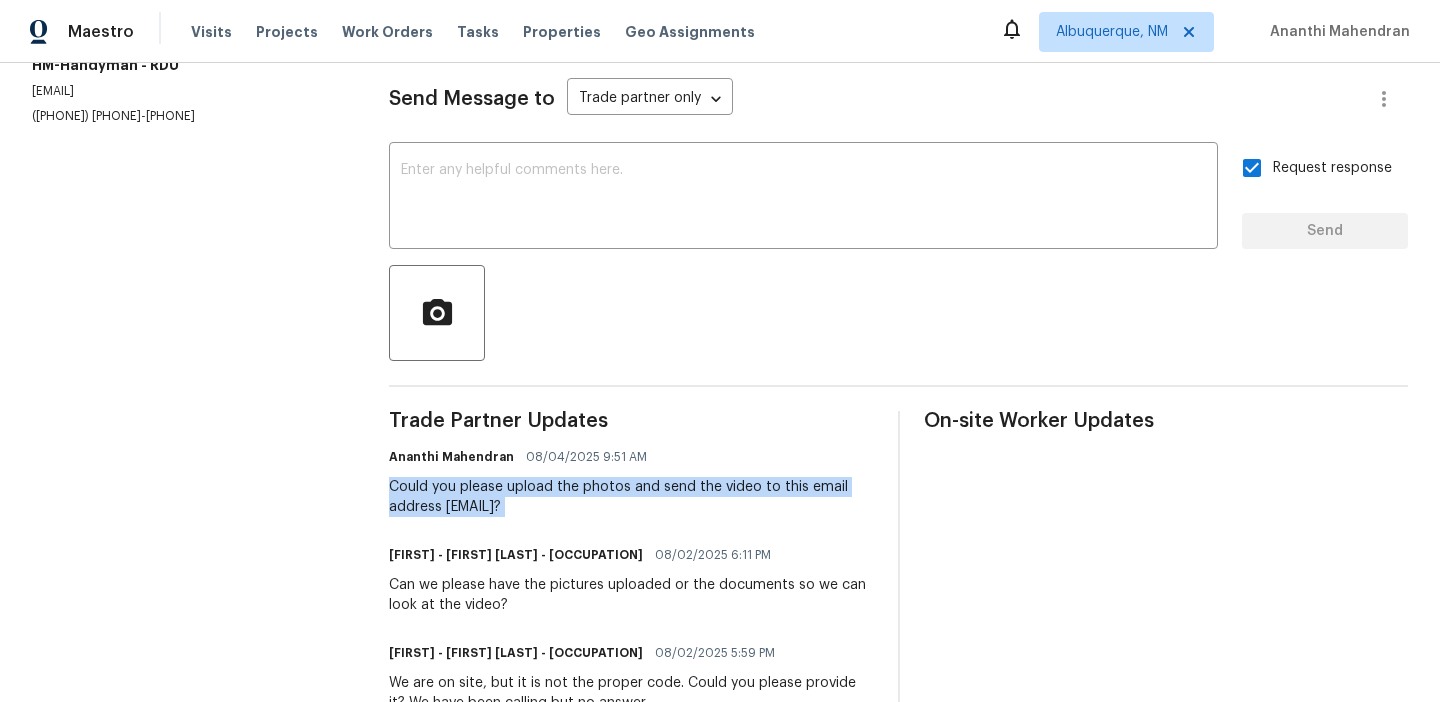 click on "Could you please upload the photos and send the video to this email address ananthi.mahendran@opendoor.com?" at bounding box center [631, 497] 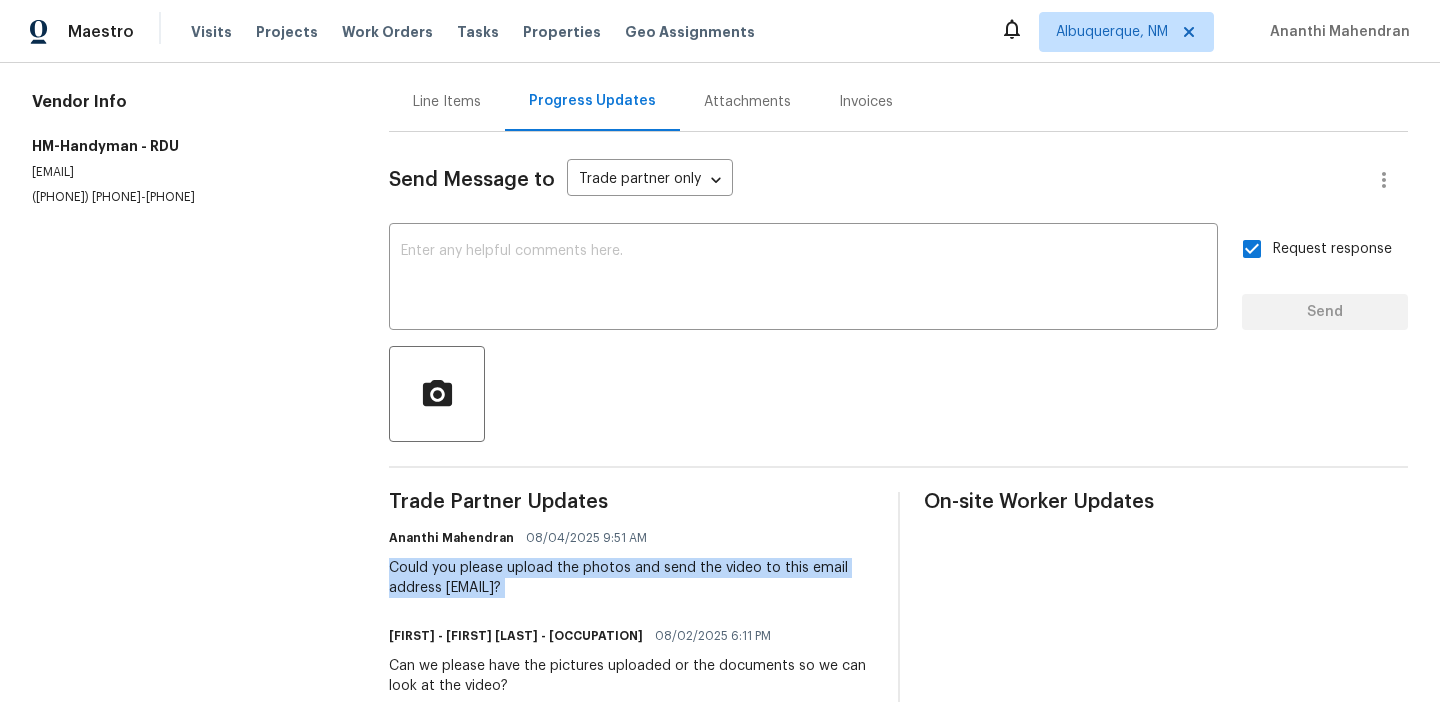 scroll, scrollTop: 189, scrollLeft: 0, axis: vertical 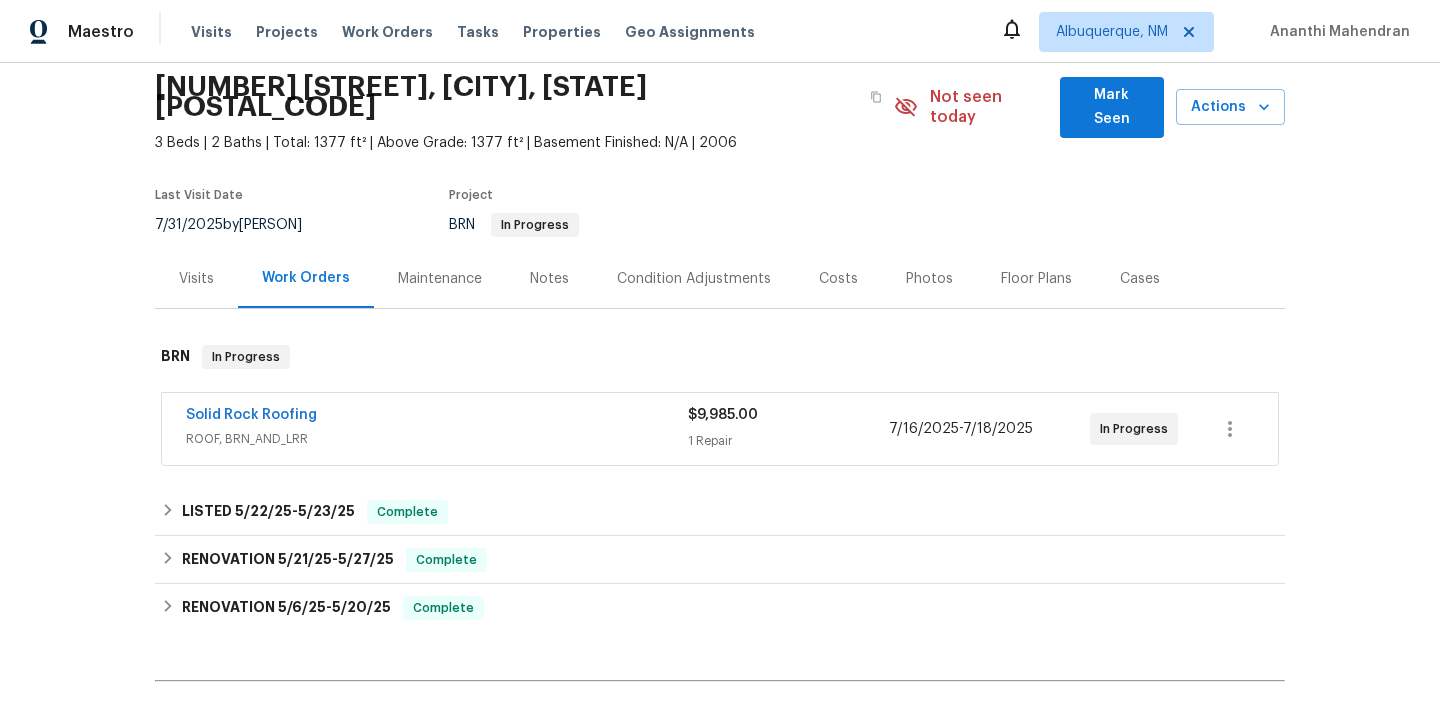 click on "Solid Rock Roofing" at bounding box center [251, 415] 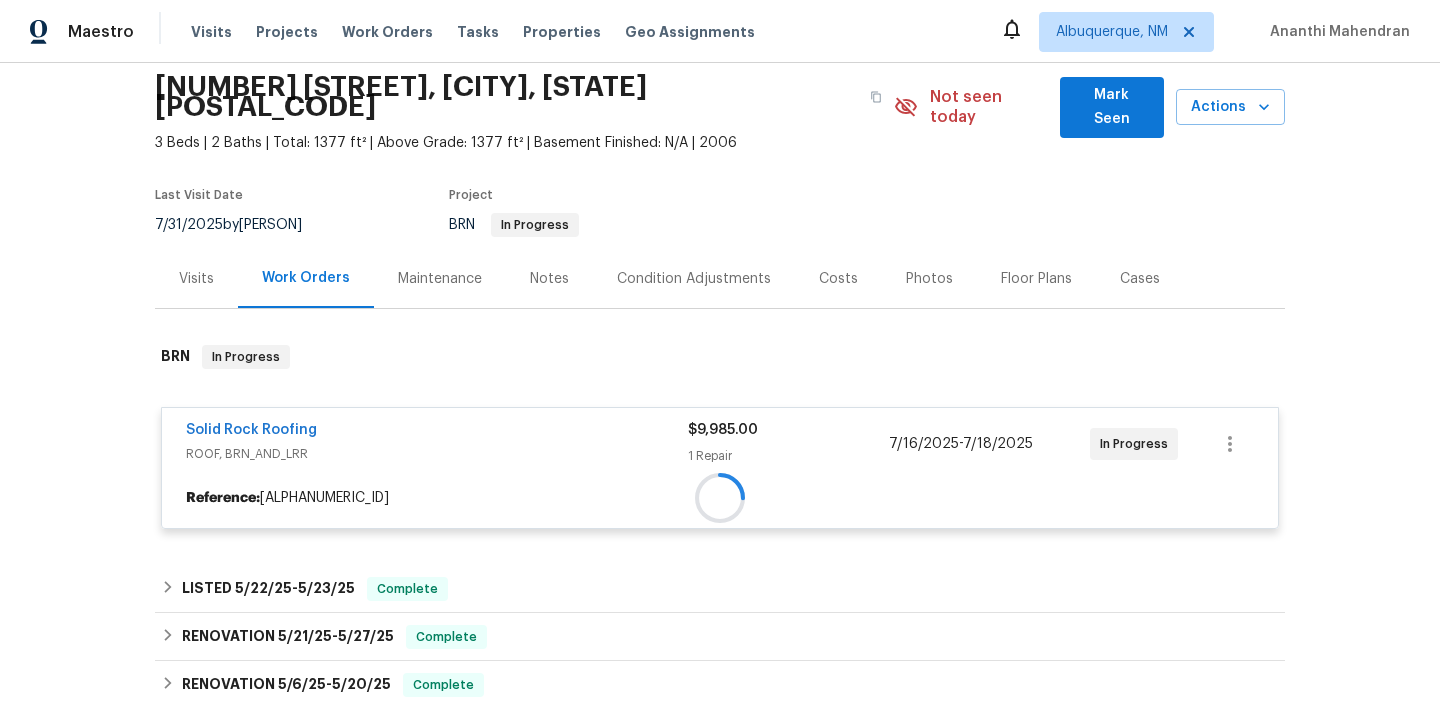 click at bounding box center (720, 498) 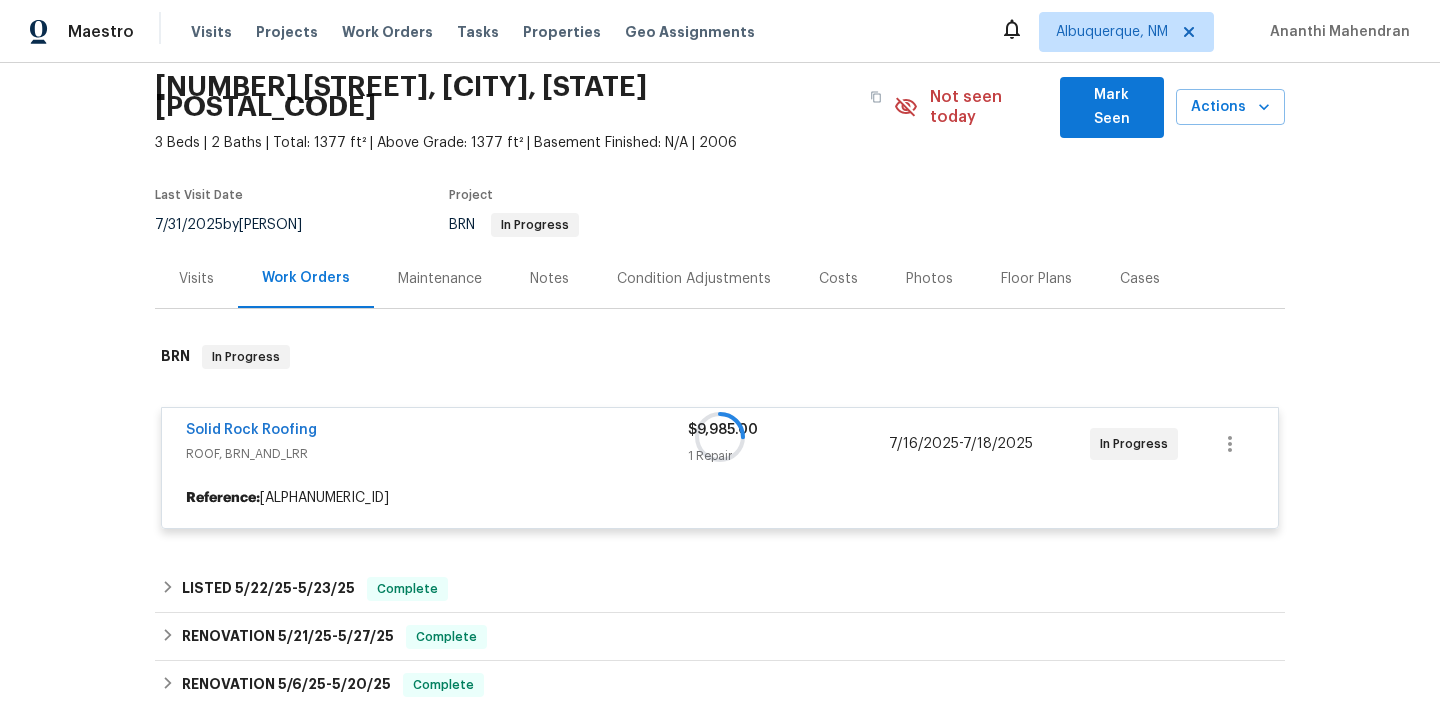 click at bounding box center (720, 437) 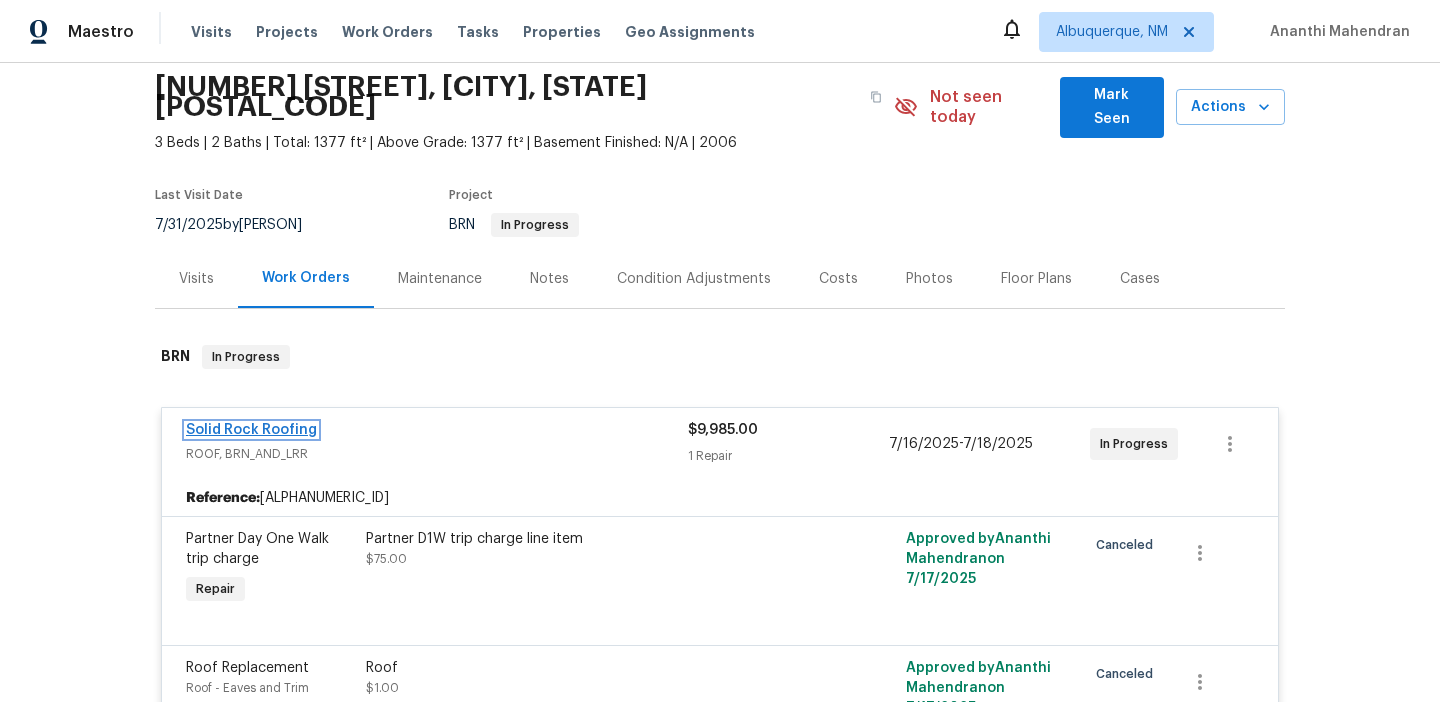 click on "Solid Rock Roofing" at bounding box center [251, 430] 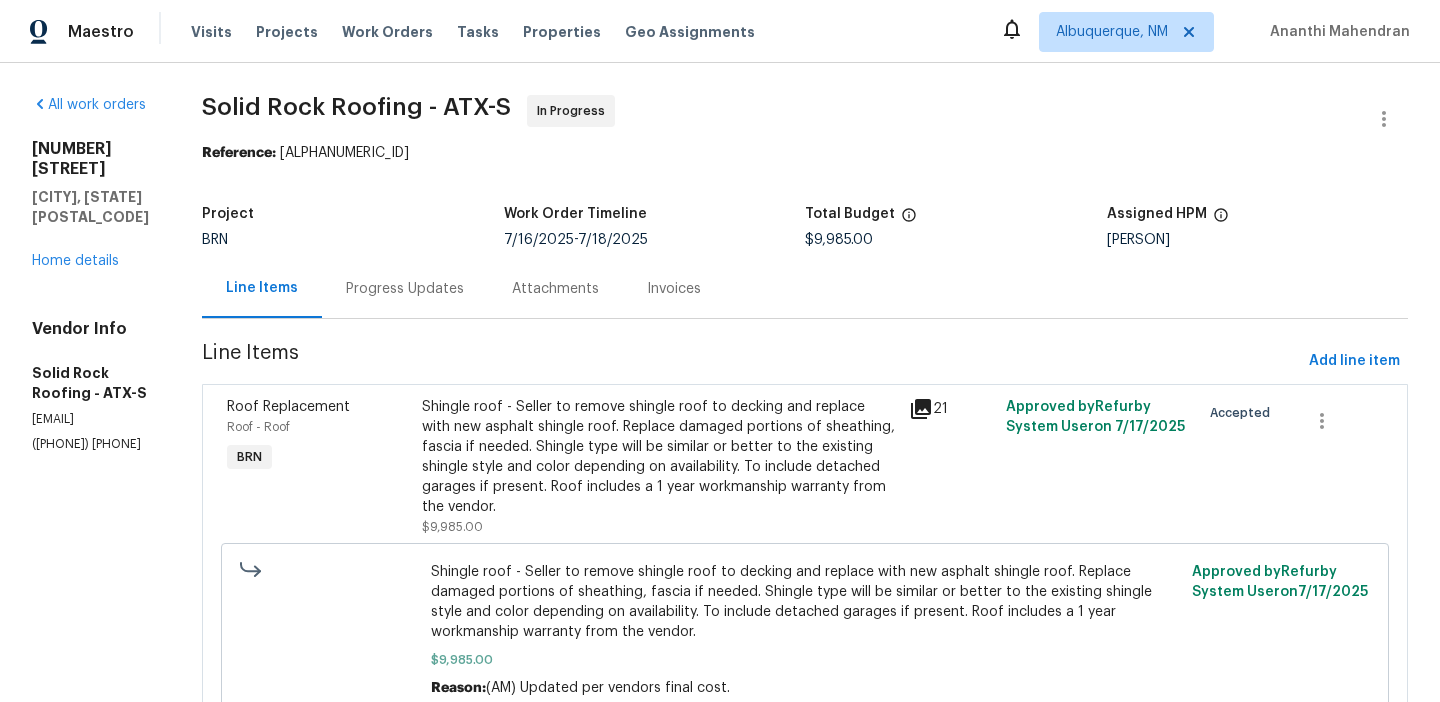 scroll, scrollTop: 91, scrollLeft: 0, axis: vertical 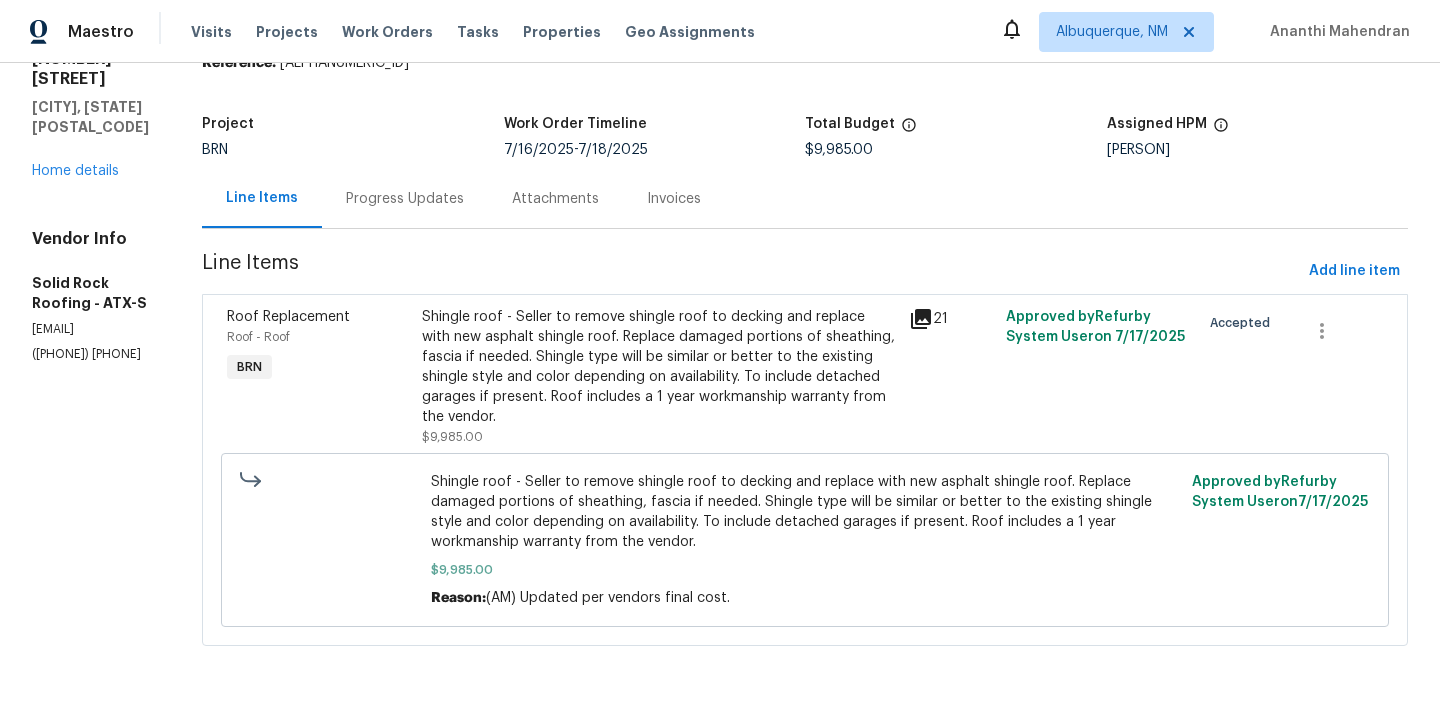 click on "[NUMBER] [STREET] [CITY], [STATE] [POSTAL_CODE] Home details" at bounding box center [93, 115] 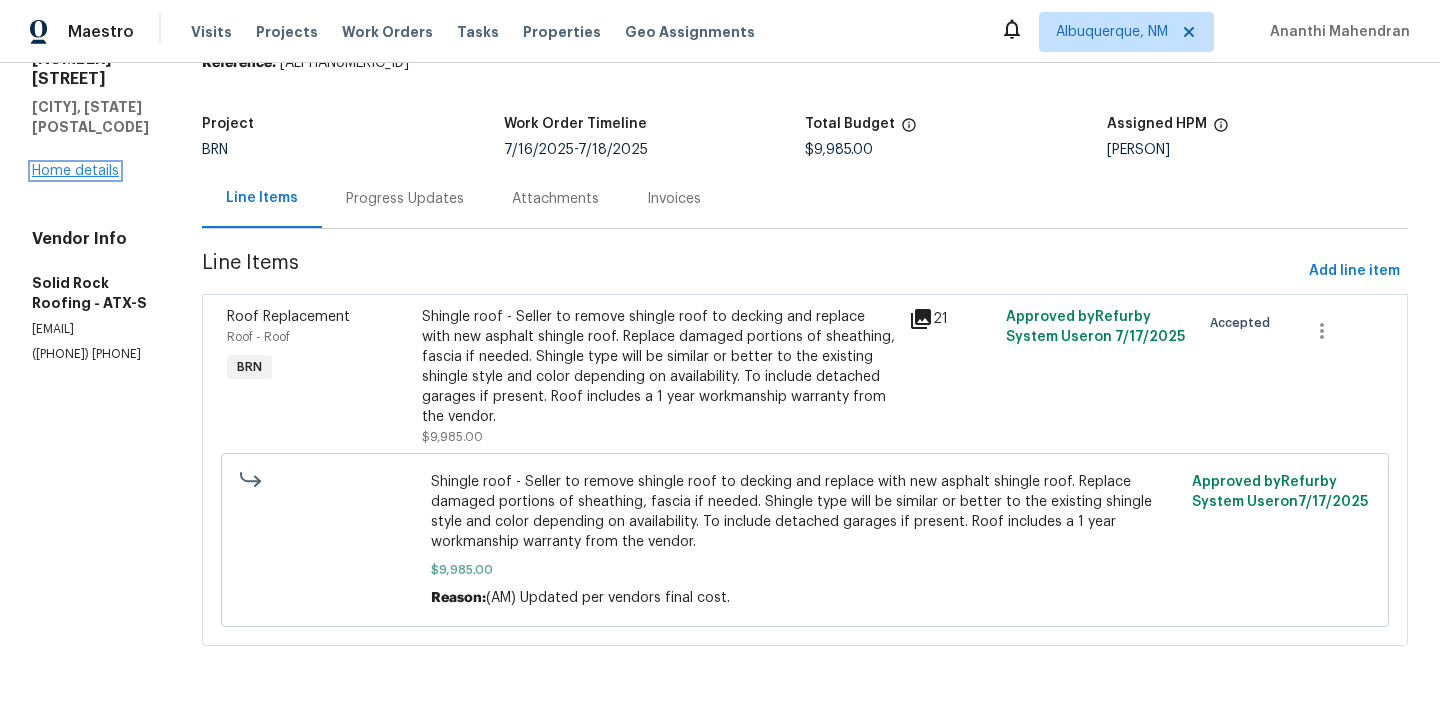click on "Home details" at bounding box center [75, 171] 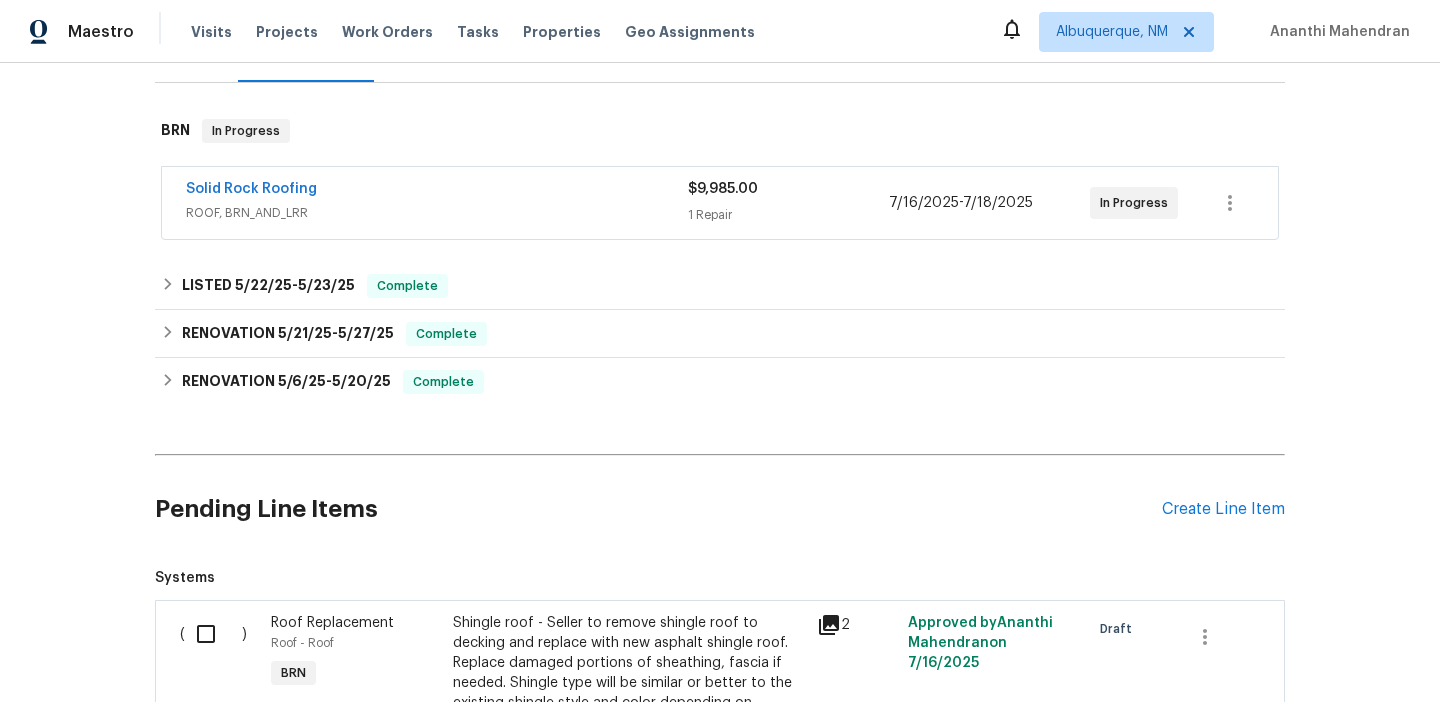 scroll, scrollTop: 205, scrollLeft: 0, axis: vertical 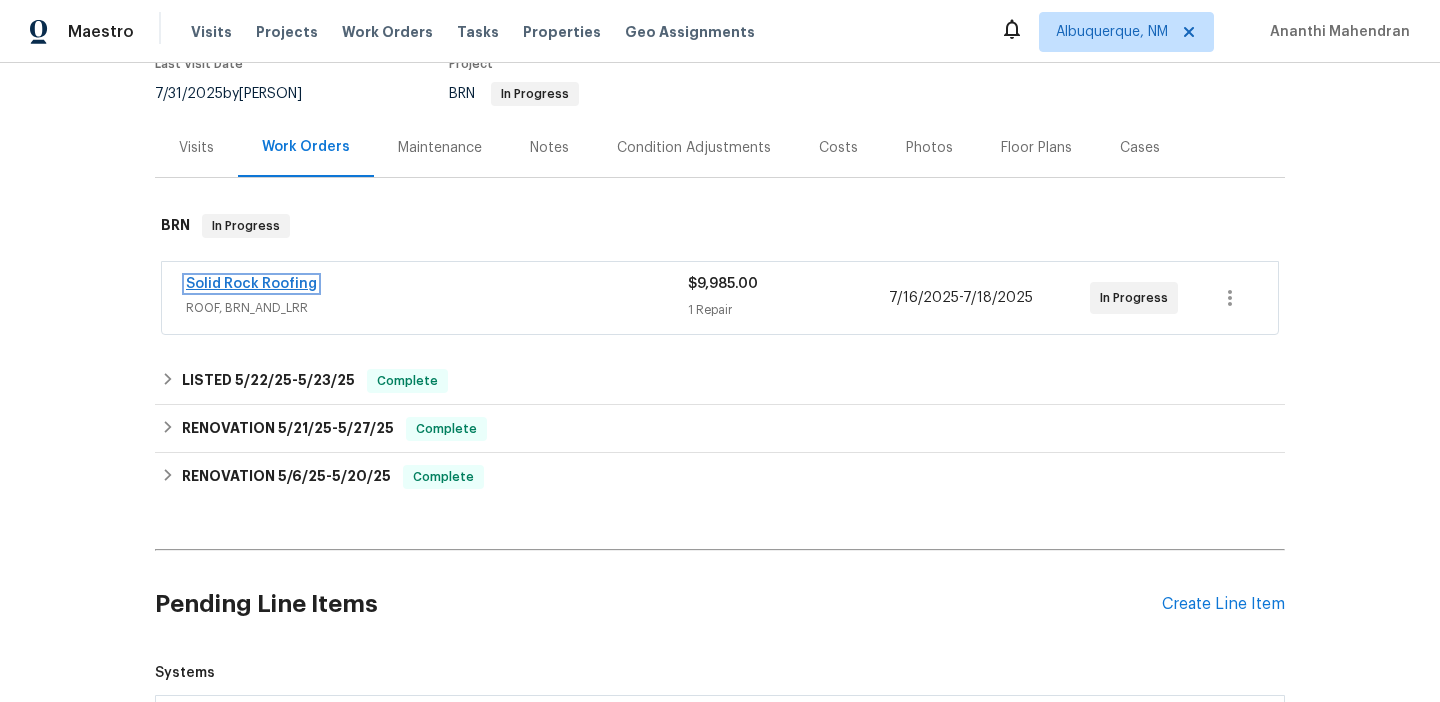 click on "Solid Rock Roofing" at bounding box center (251, 284) 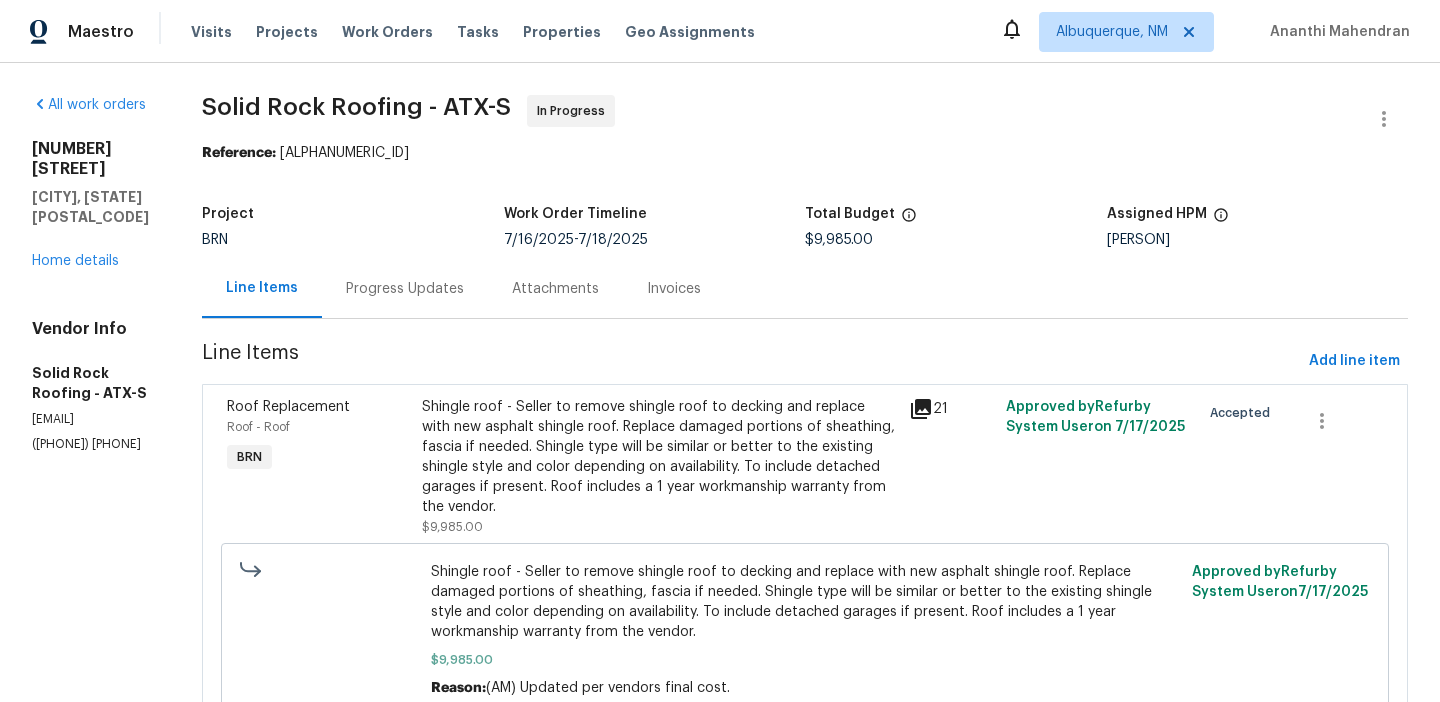 scroll, scrollTop: 91, scrollLeft: 0, axis: vertical 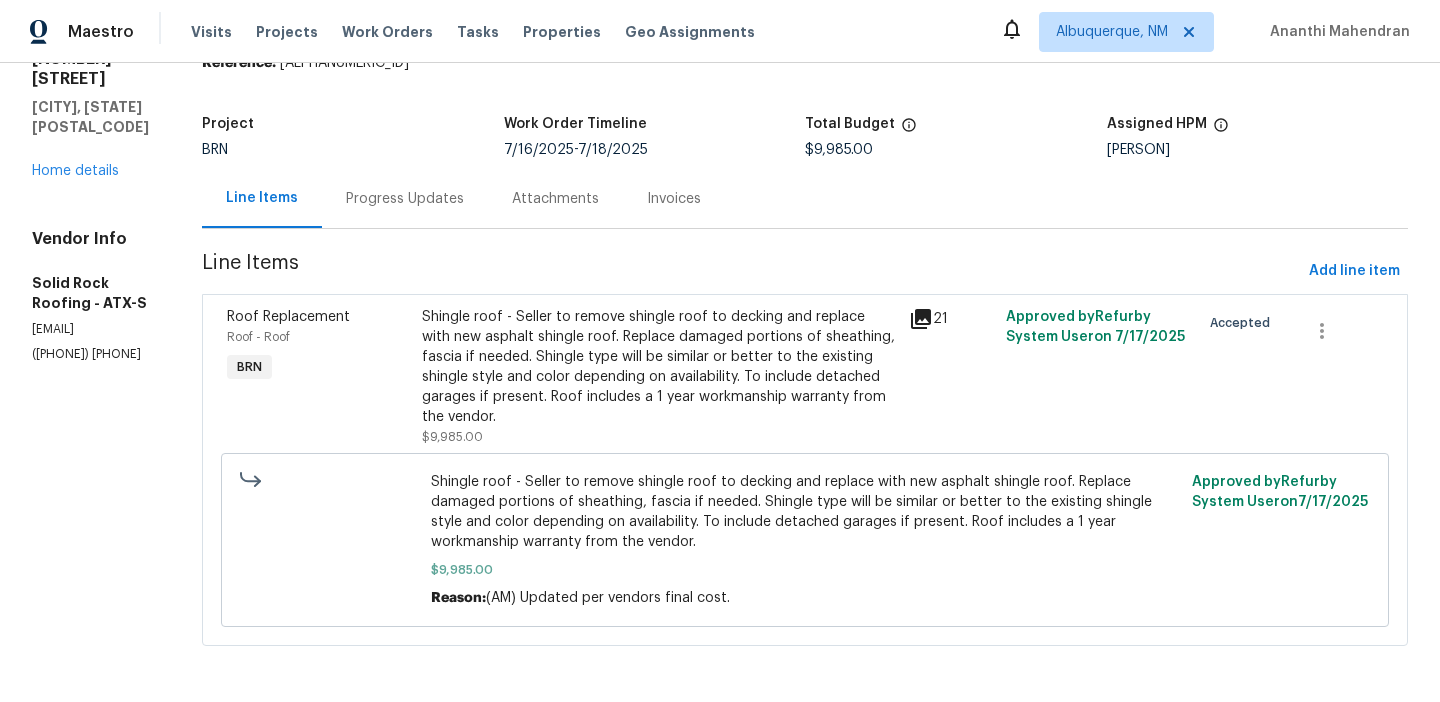 click on "Shingle roof - Seller to remove shingle roof to decking and replace with new asphalt shingle roof. Replace damaged portions of sheathing, fascia if needed. Shingle type will be similar or better to the existing shingle style and color depending on availability. To include detached garages if present. Roof includes a 1 year workmanship warranty from the vendor." at bounding box center (659, 367) 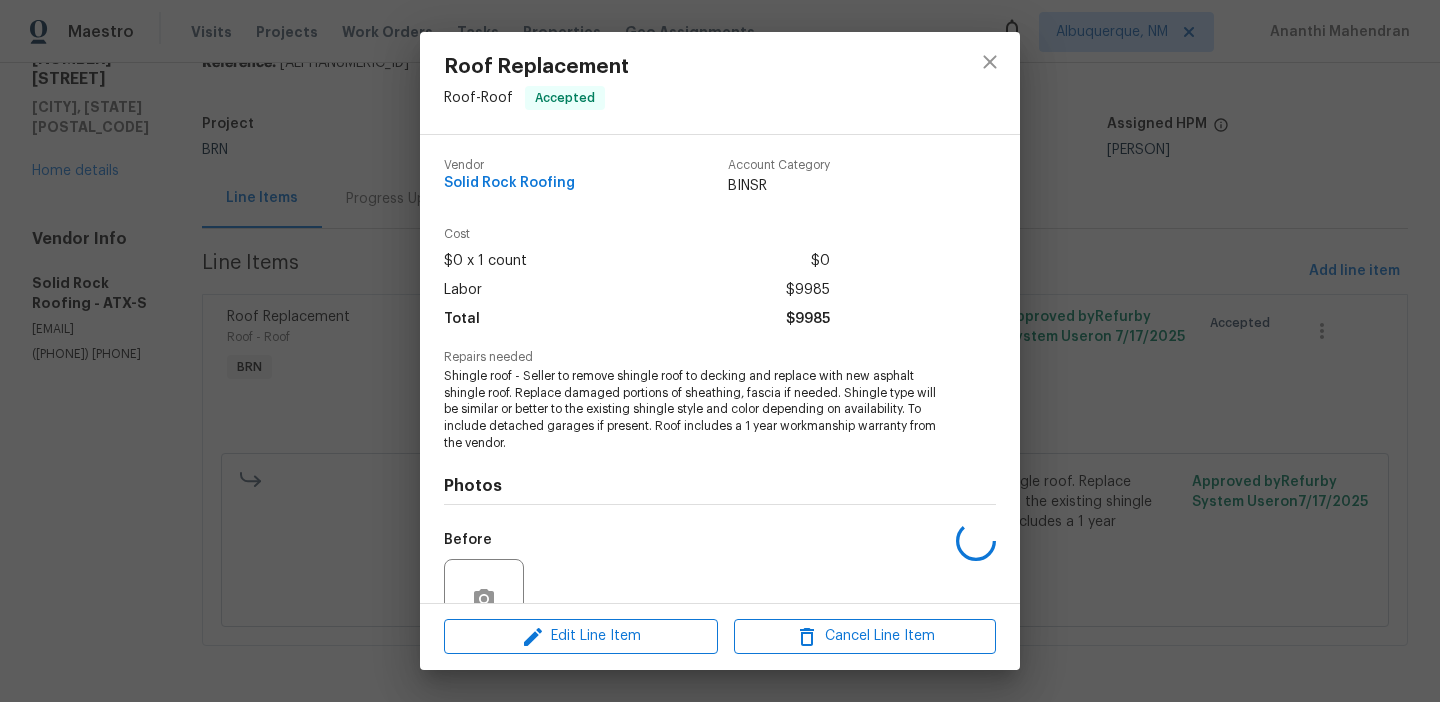 scroll, scrollTop: 186, scrollLeft: 0, axis: vertical 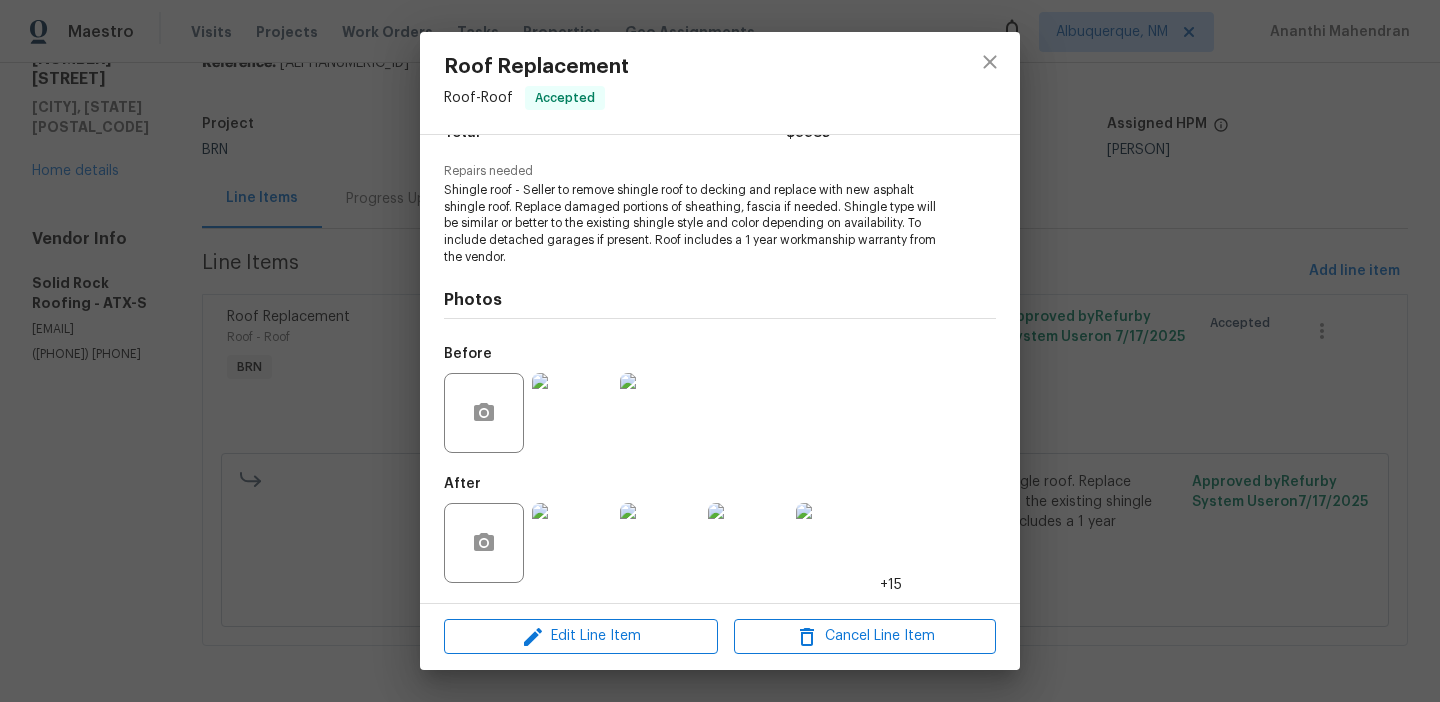 click on "Roof Replacement Roof  -  Roof Accepted Vendor Solid Rock Roofing Account Category BINSR Cost $0 x 1 count $0 Labor $9985 Total $9985 Repairs needed Shingle roof - Seller to remove shingle roof to decking and replace with new asphalt shingle roof. Replace damaged portions of sheathing, fascia if needed. Shingle type will be similar or better to the existing shingle style and color depending on availability. To include detached garages if present. Roof includes a 1 year workmanship warranty from the vendor. Photos Before After  +15  Edit Line Item  Cancel Line Item" at bounding box center (720, 351) 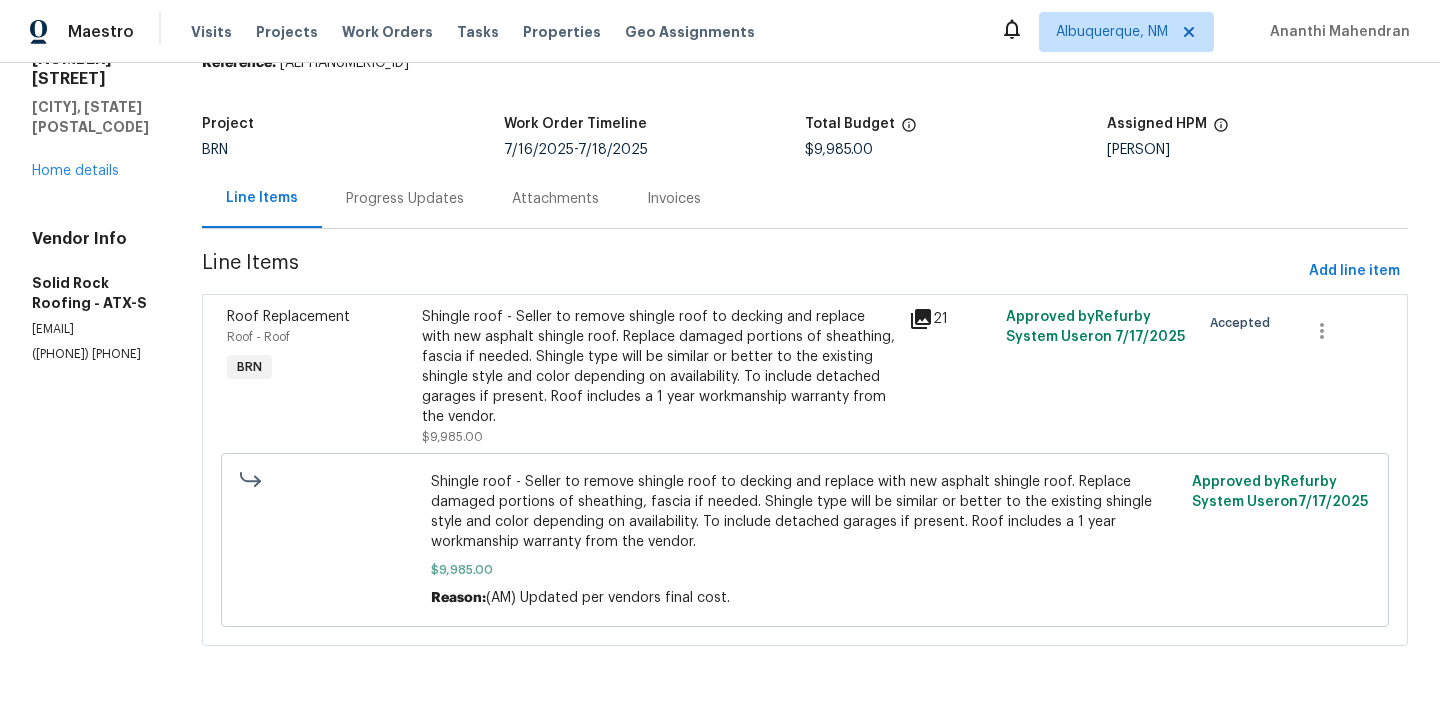 click on "Project BRN   Work Order Timeline 7/16/2025  -  7/18/2025 Total Budget $9,985.00 Assigned HPM Martin Chagolla" at bounding box center [805, 137] 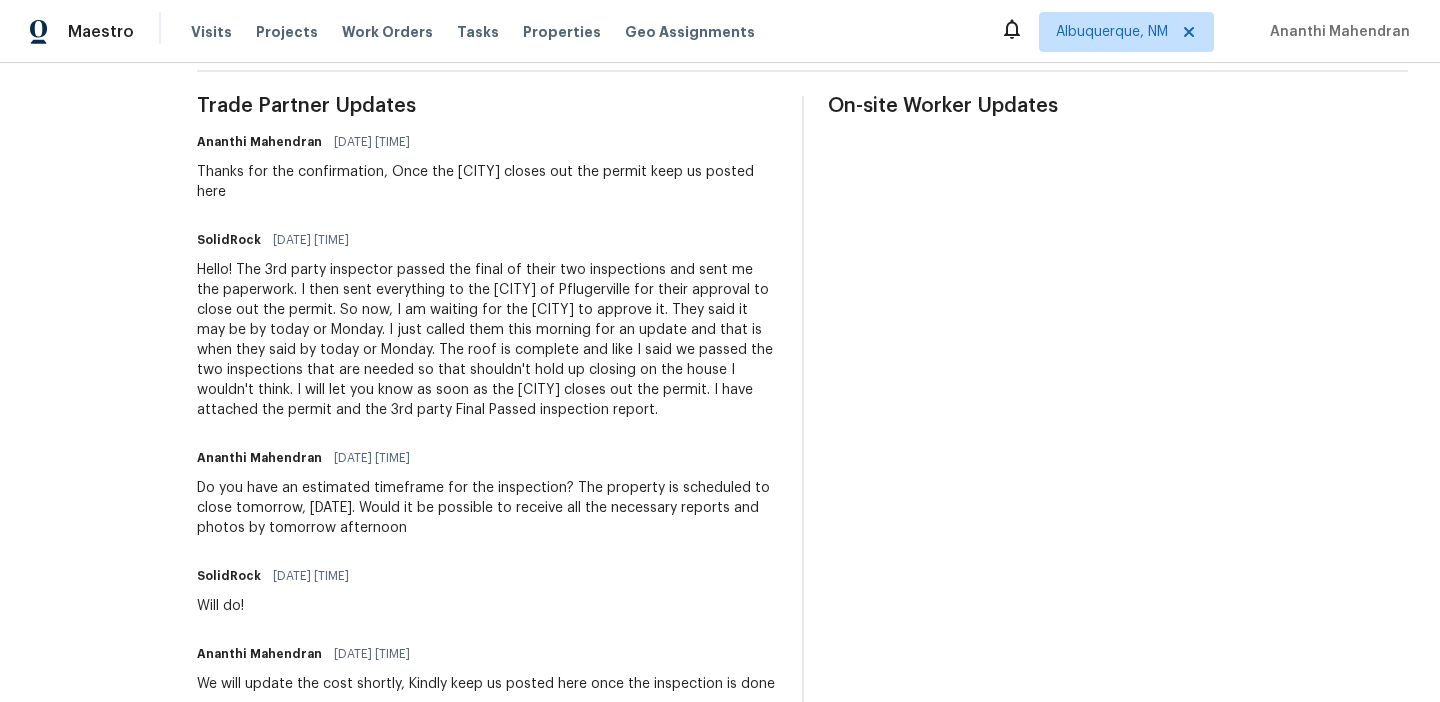 scroll, scrollTop: 569, scrollLeft: 0, axis: vertical 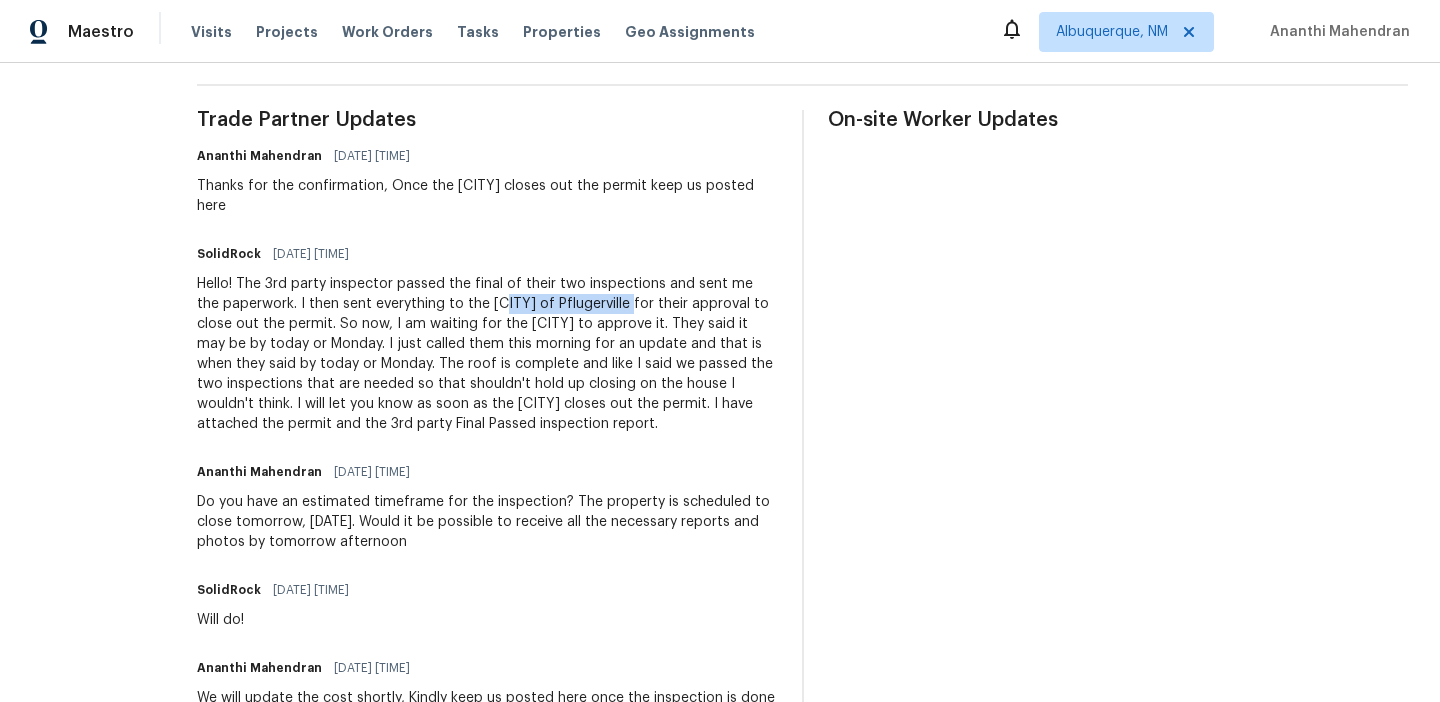 drag, startPoint x: 527, startPoint y: 284, endPoint x: 650, endPoint y: 285, distance: 123.00407 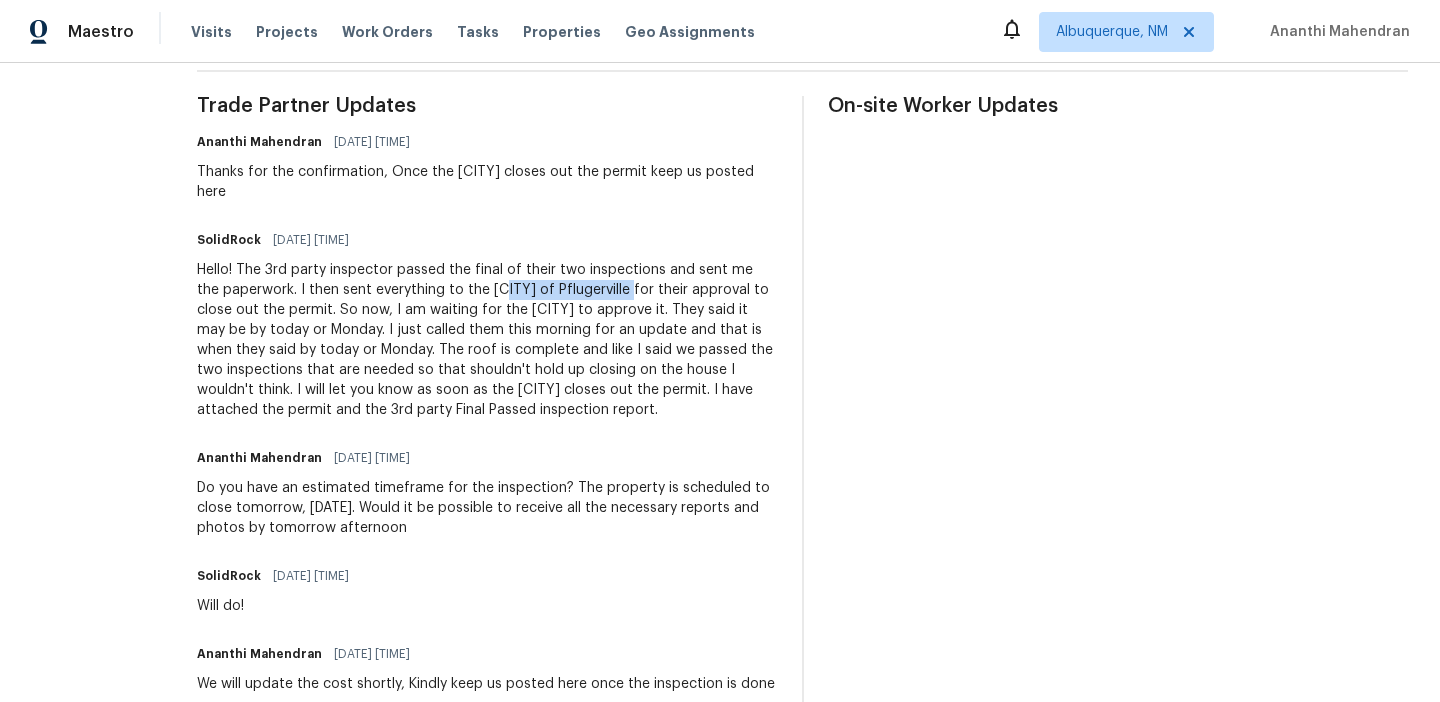 scroll, scrollTop: 584, scrollLeft: 0, axis: vertical 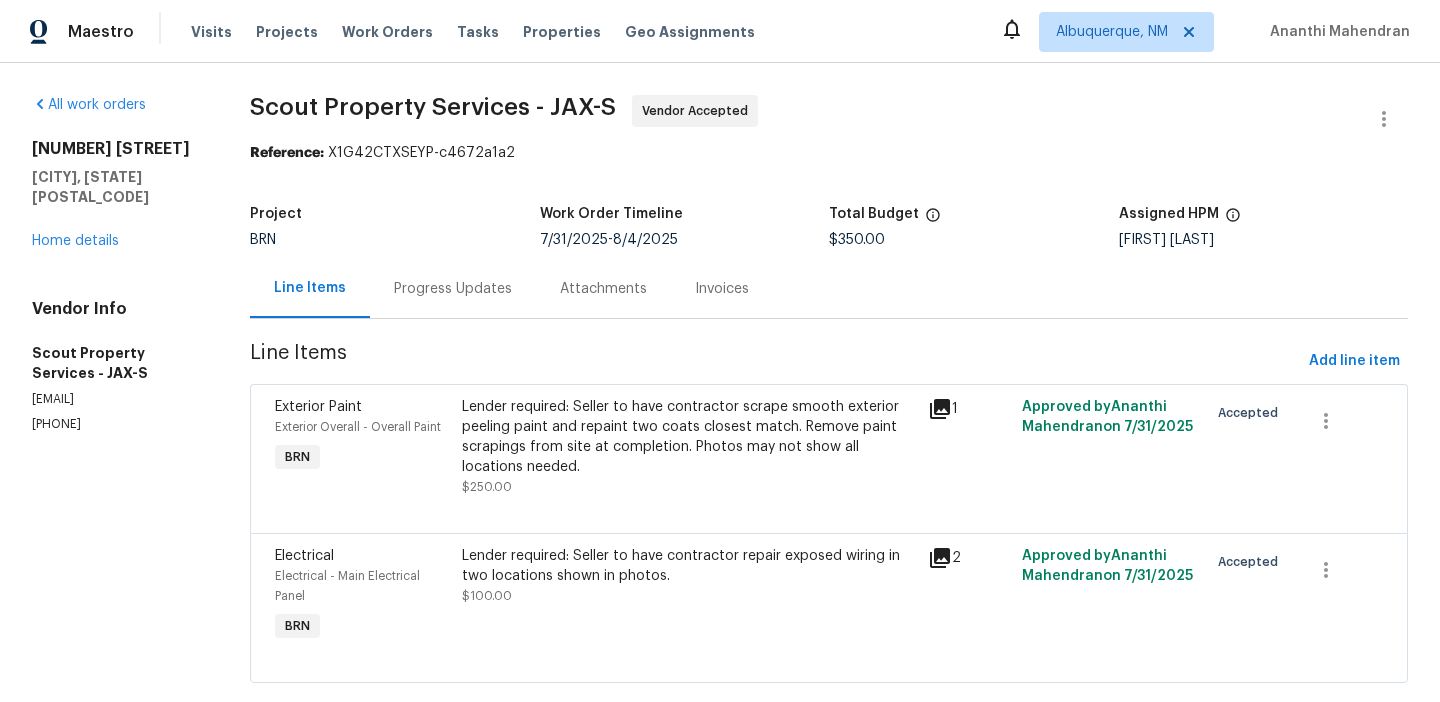 click on "Progress Updates" at bounding box center [453, 288] 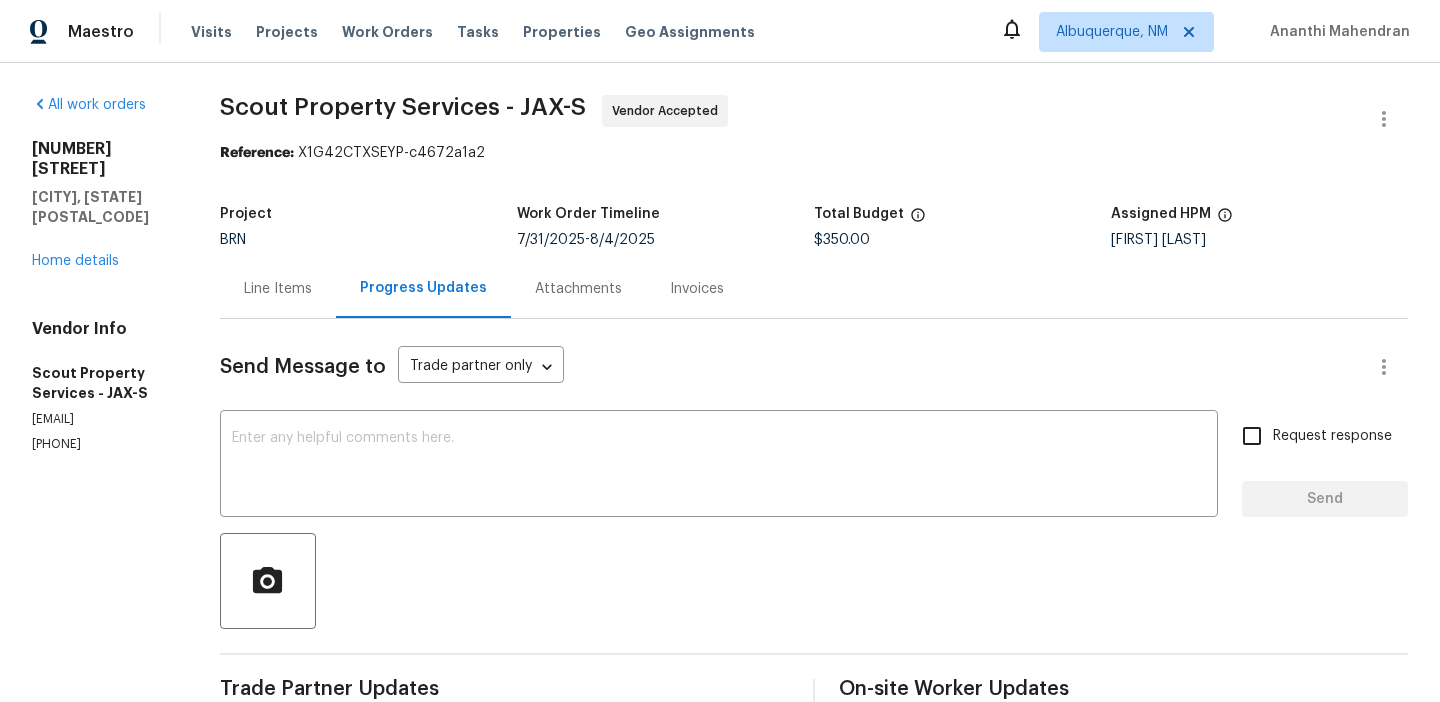 scroll, scrollTop: 375, scrollLeft: 0, axis: vertical 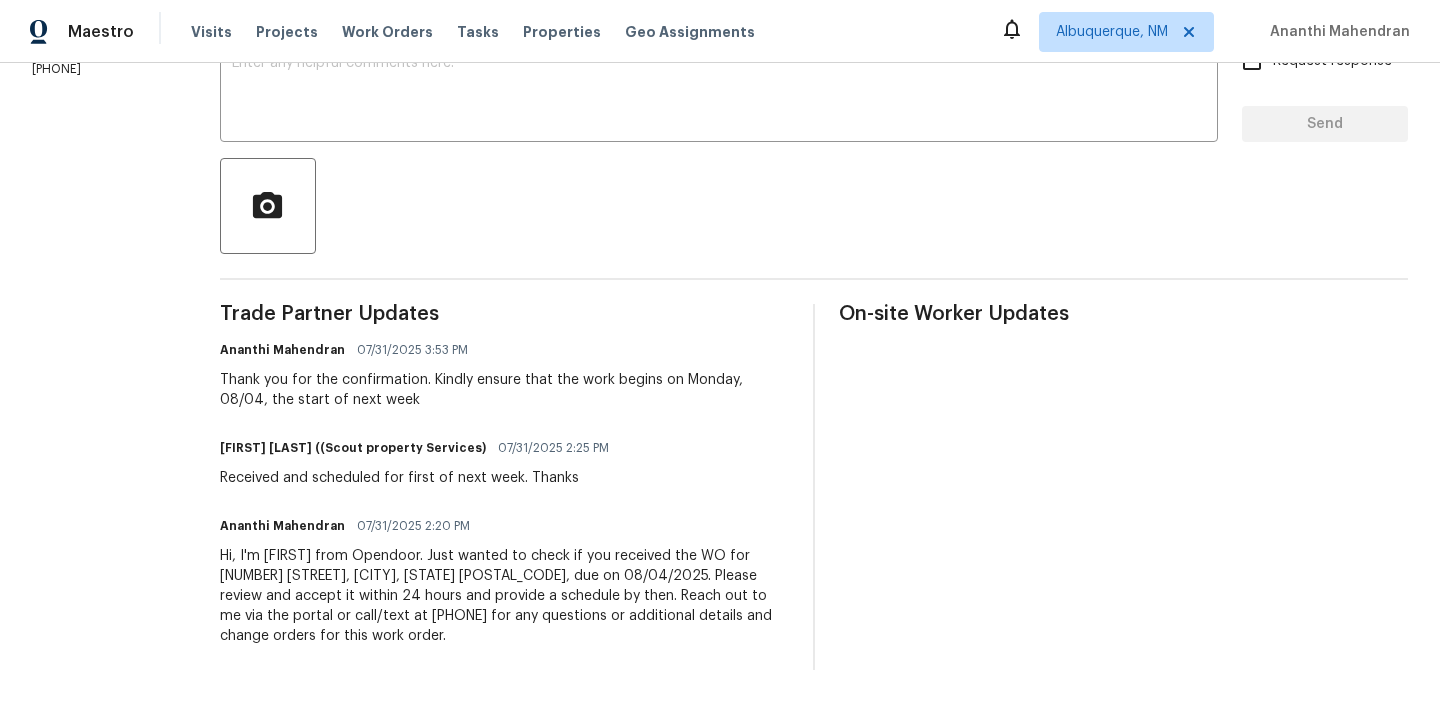 click at bounding box center [814, 206] 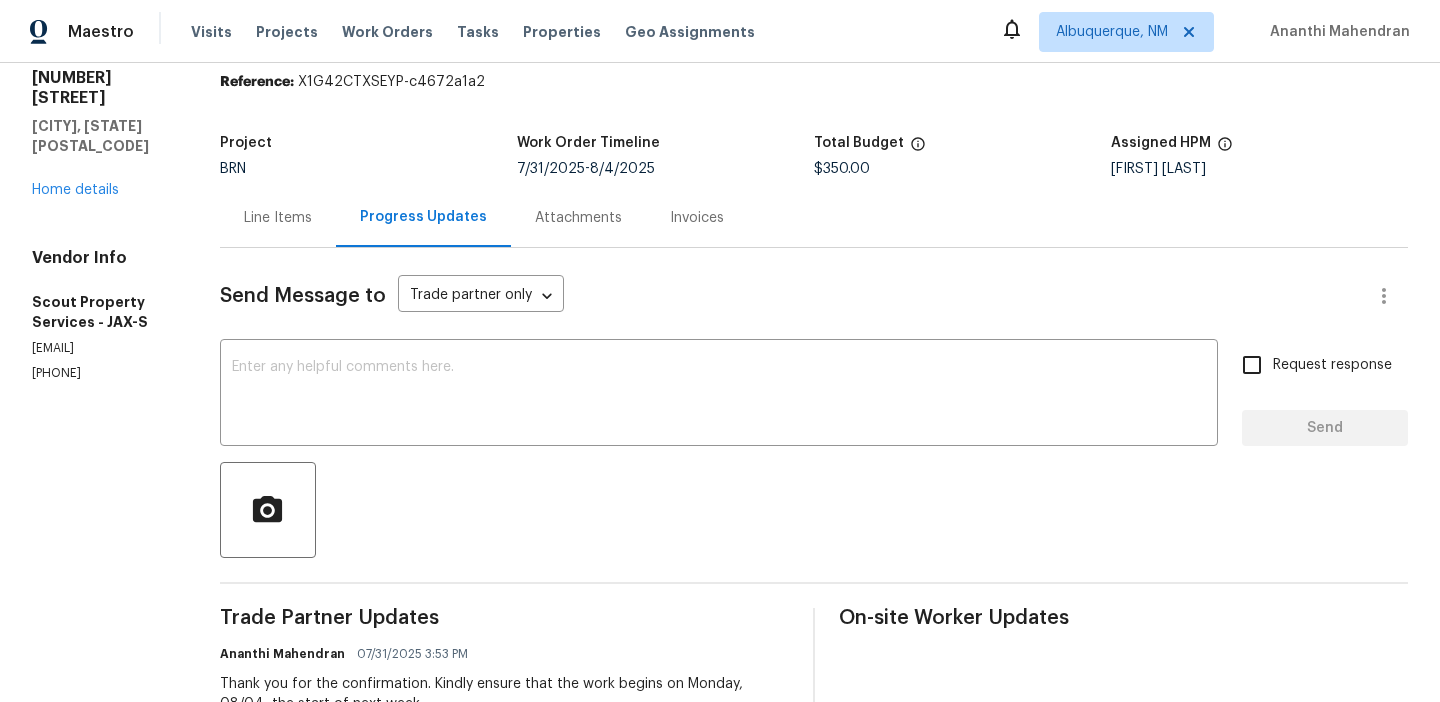 click on "(615) 913-6484" at bounding box center [102, 373] 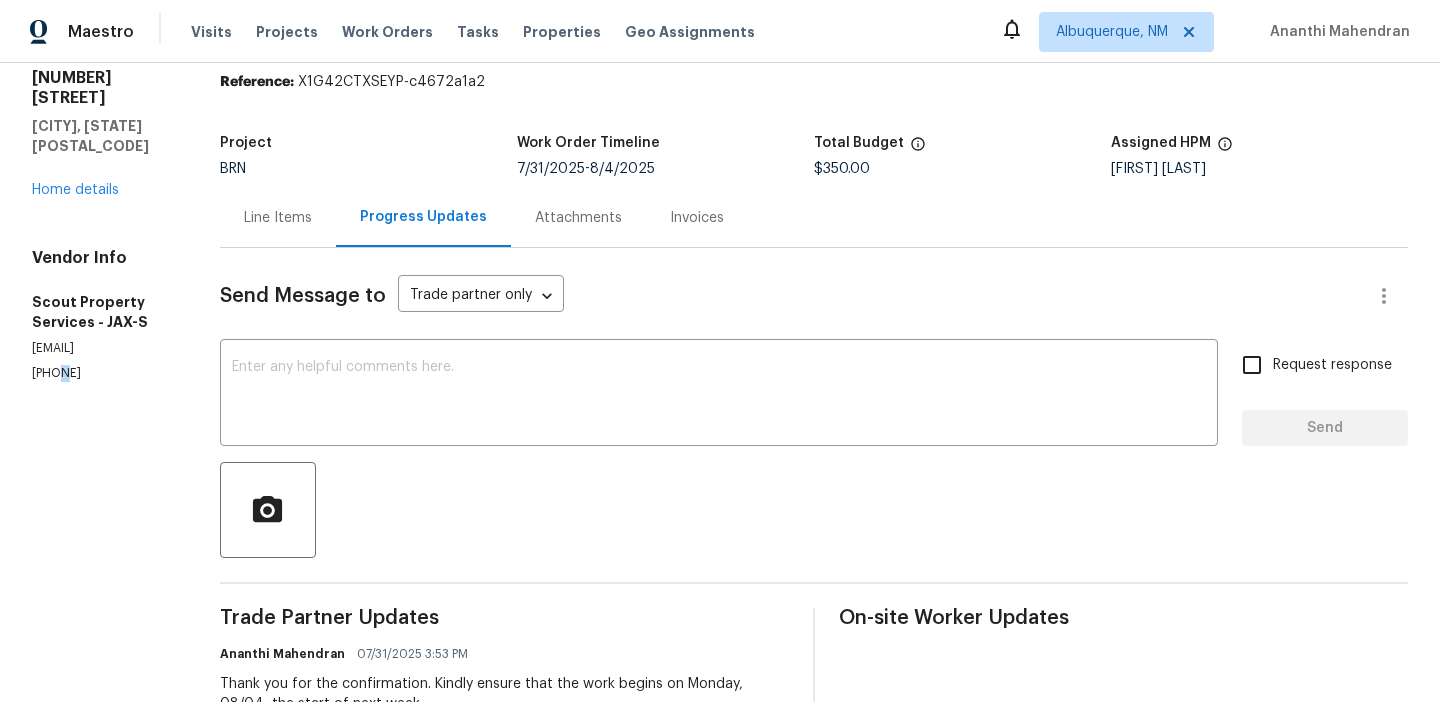 click on "(615) 913-6484" at bounding box center (102, 373) 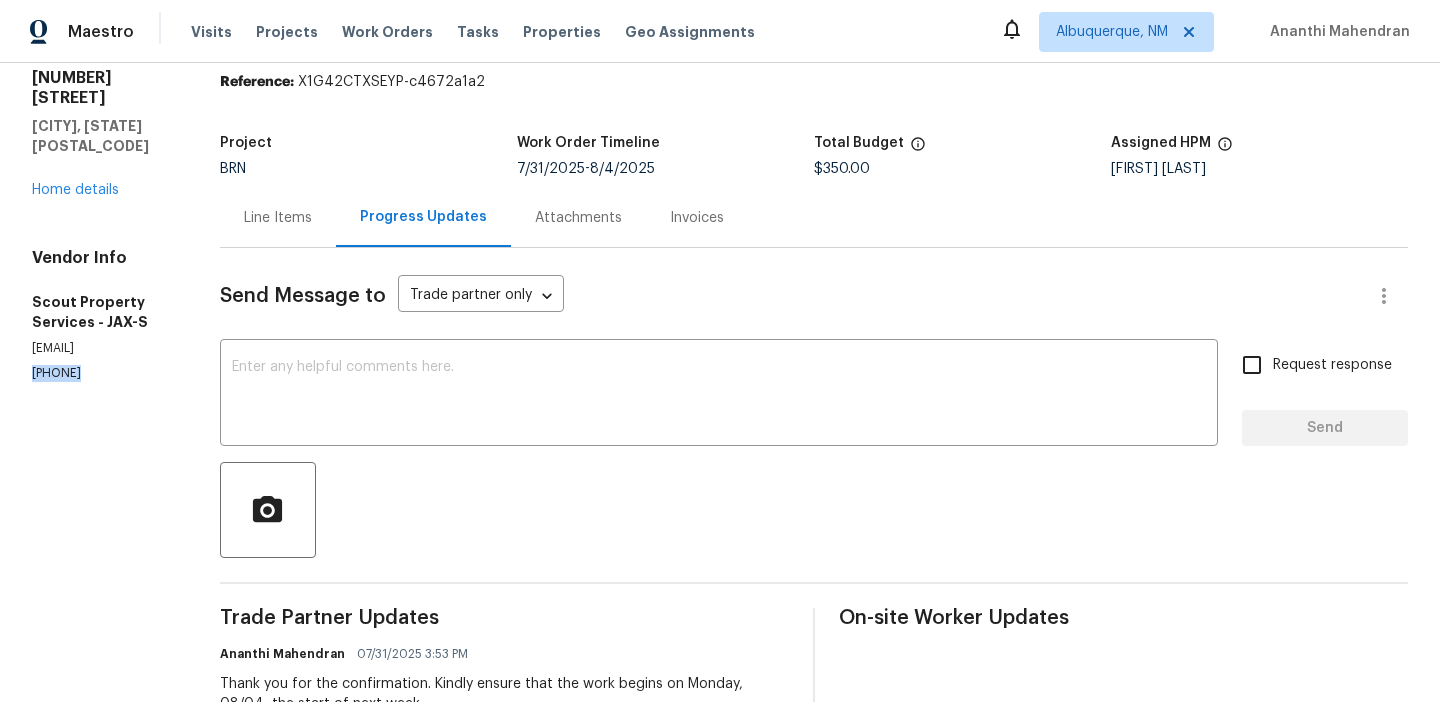 click on "(615) 913-6484" at bounding box center [102, 373] 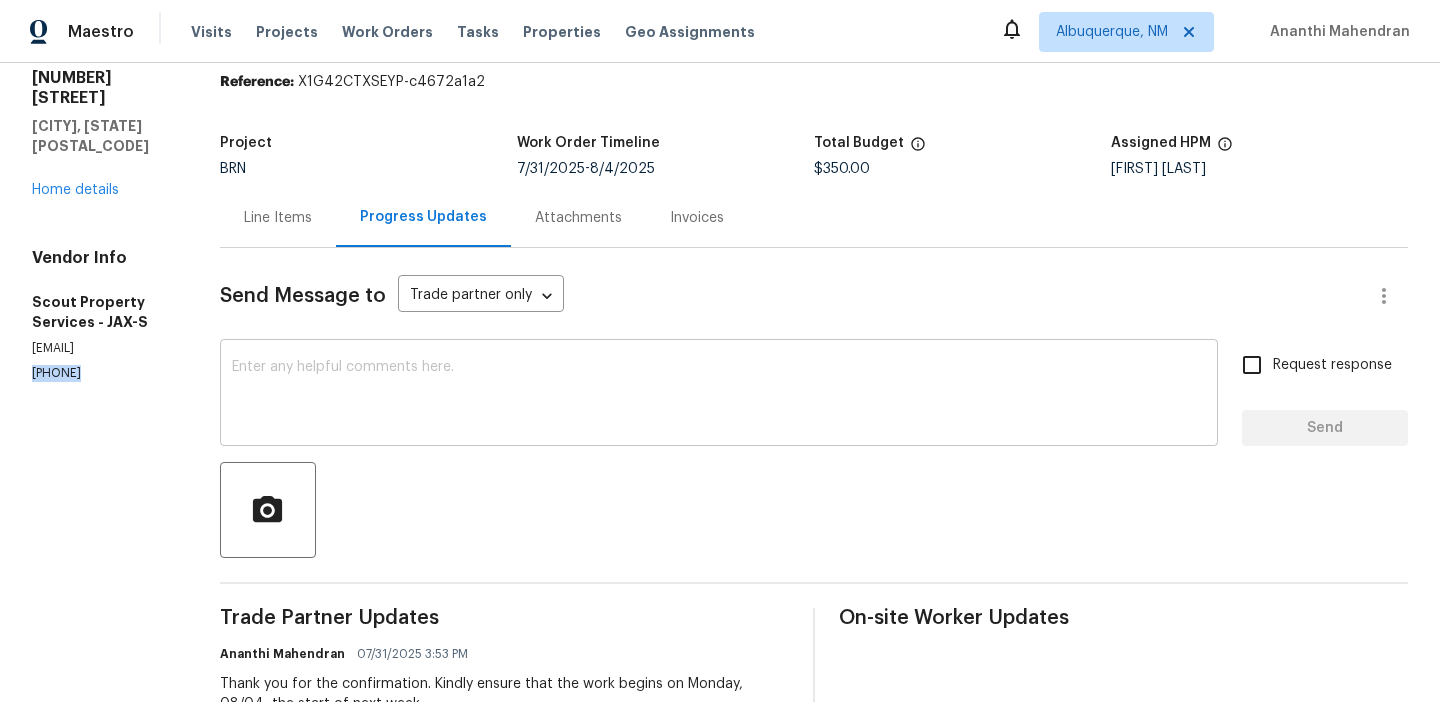 click at bounding box center [719, 395] 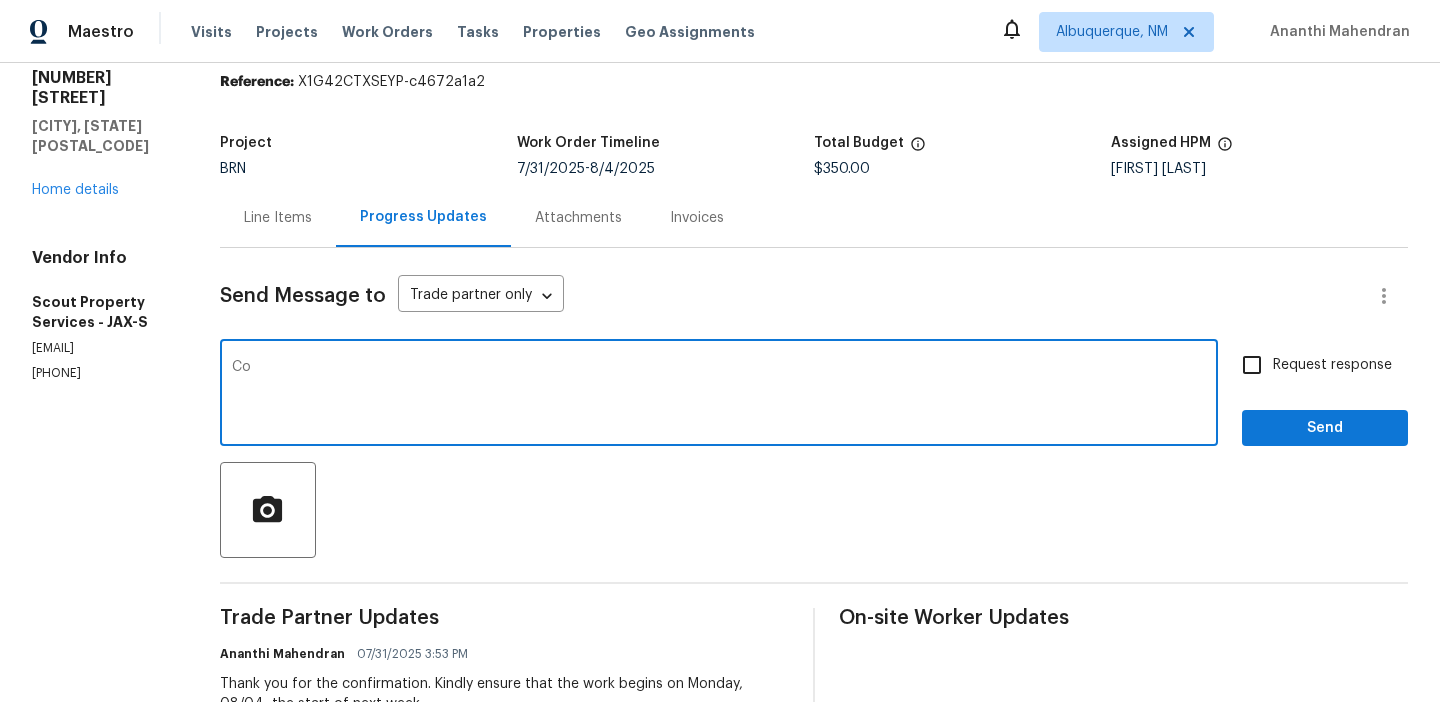 type on "C" 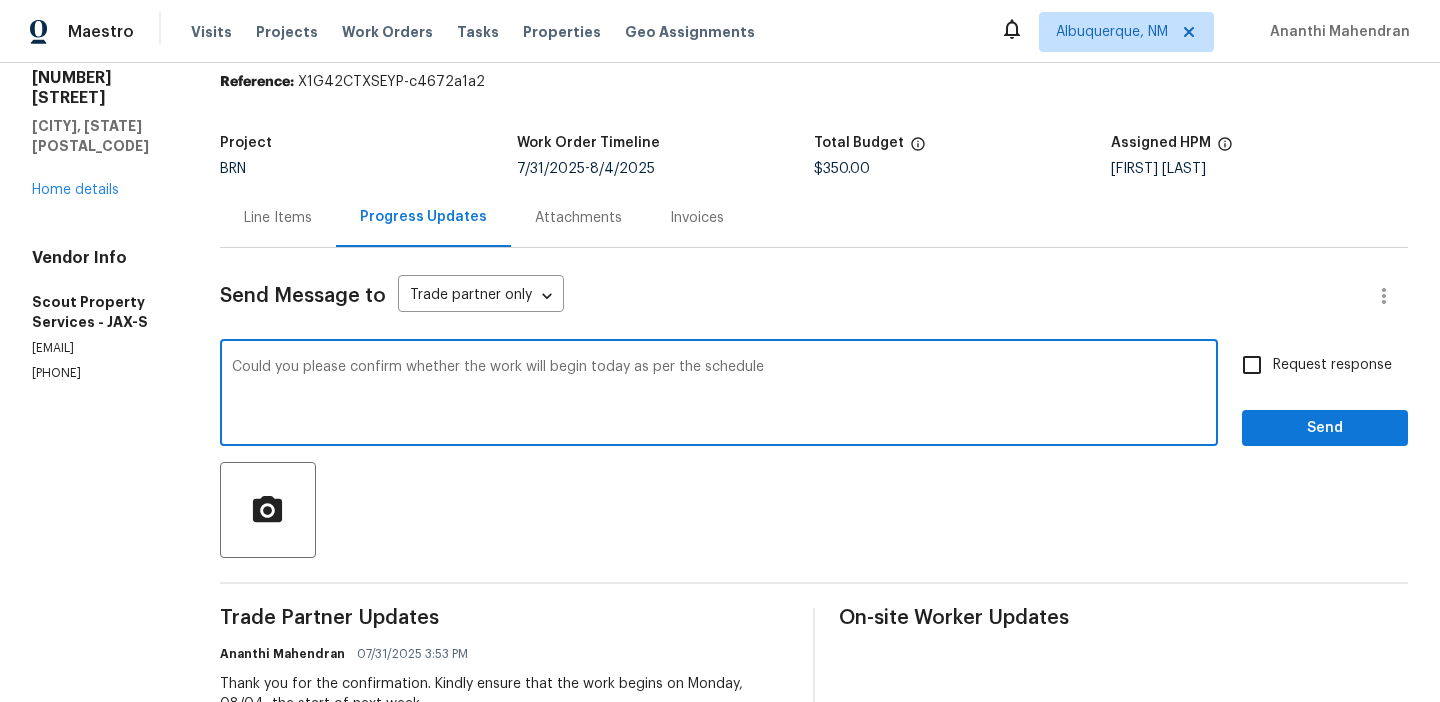 type on "Could you please confirm whether the work will begin today as per the schedule" 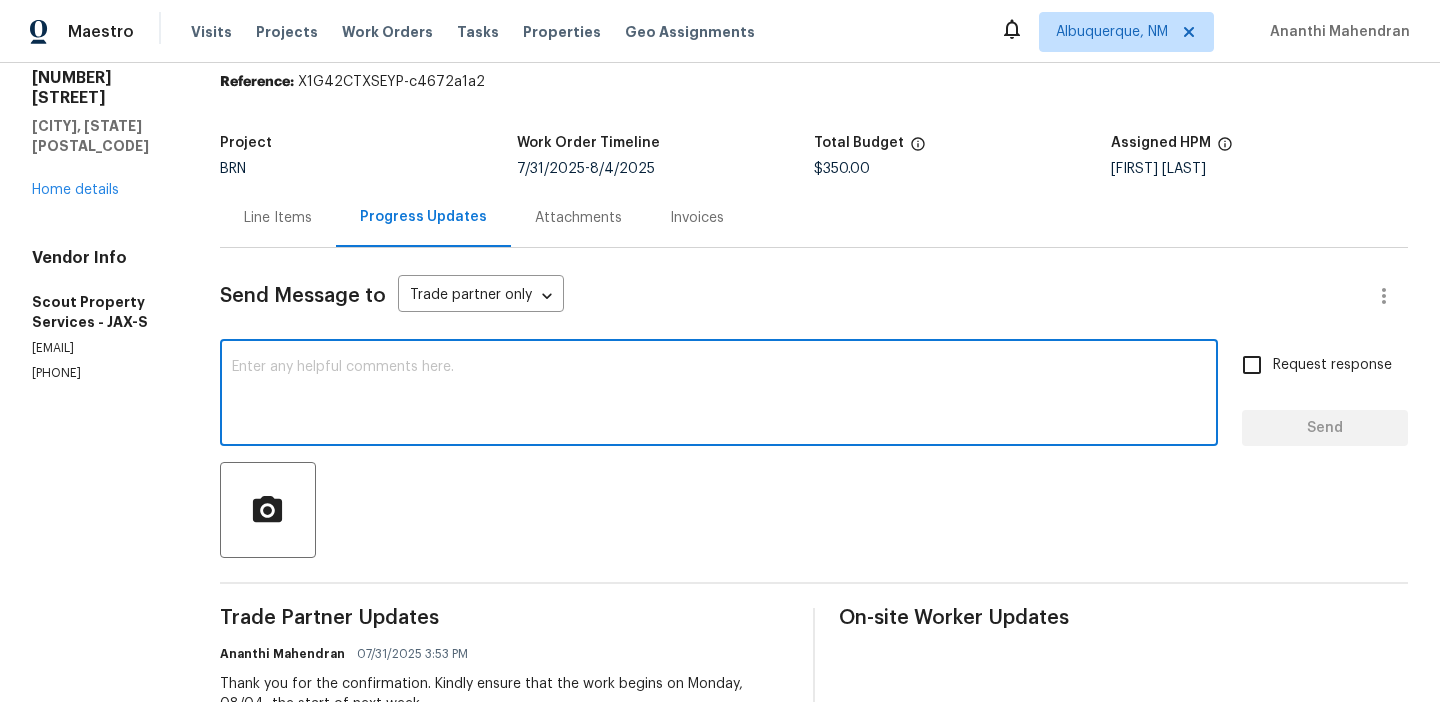 paste on "Could you please confirm if the work is scheduled to begin today as planned?" 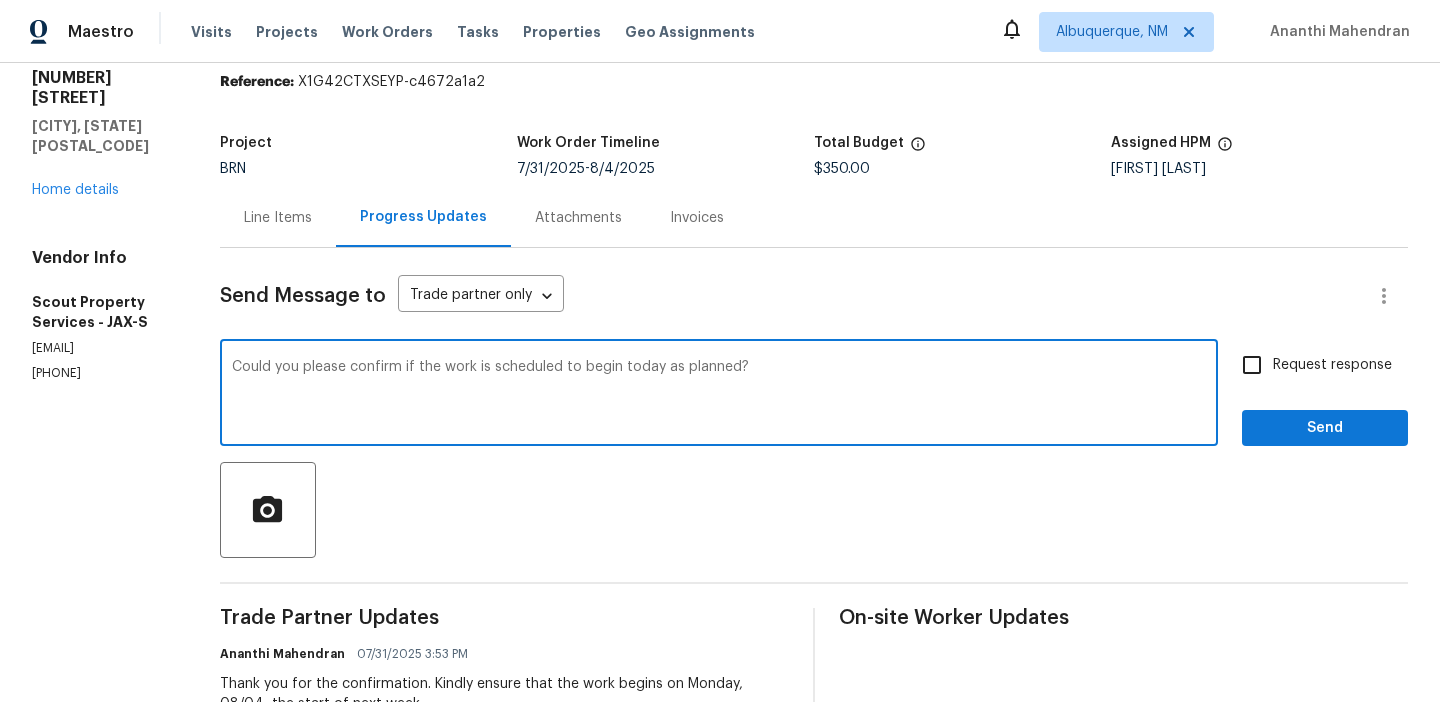 type on "Could you please confirm if the work is scheduled to begin today as planned?" 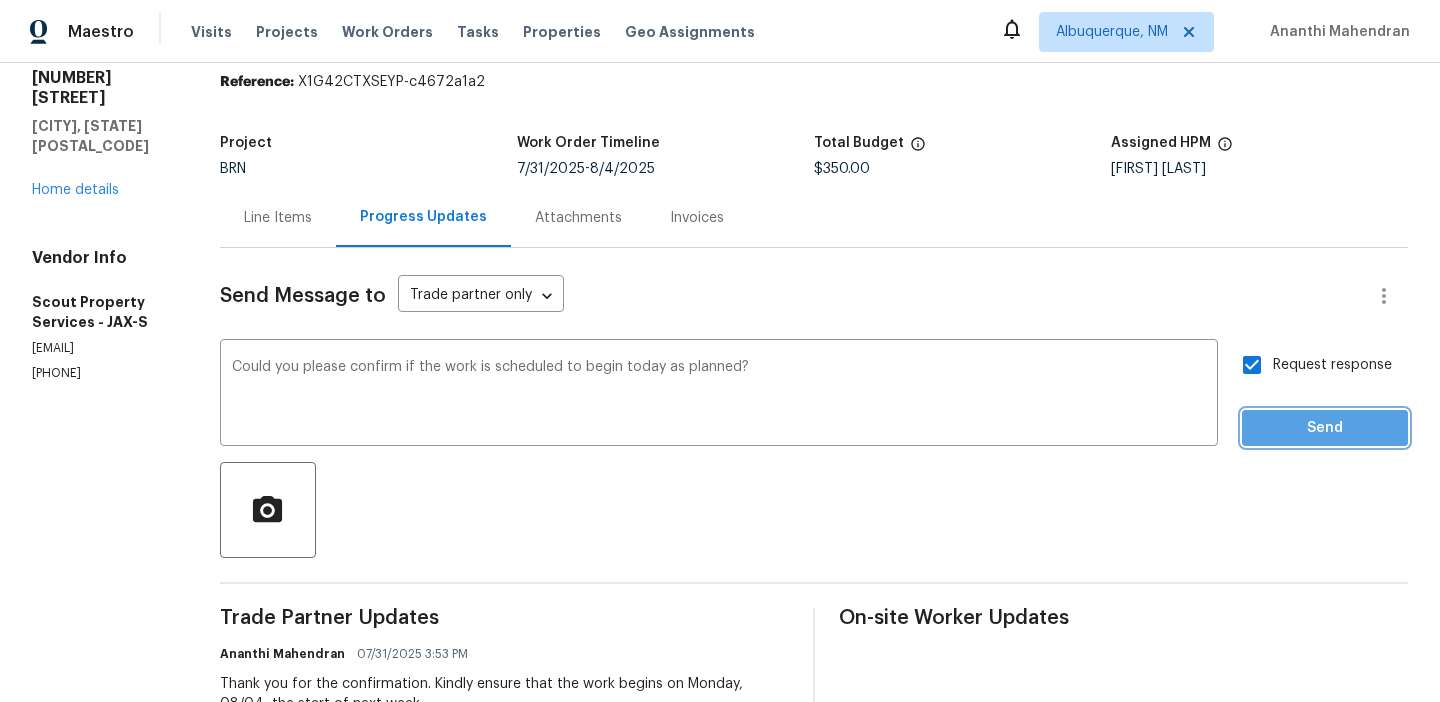 click on "Send" at bounding box center [1325, 428] 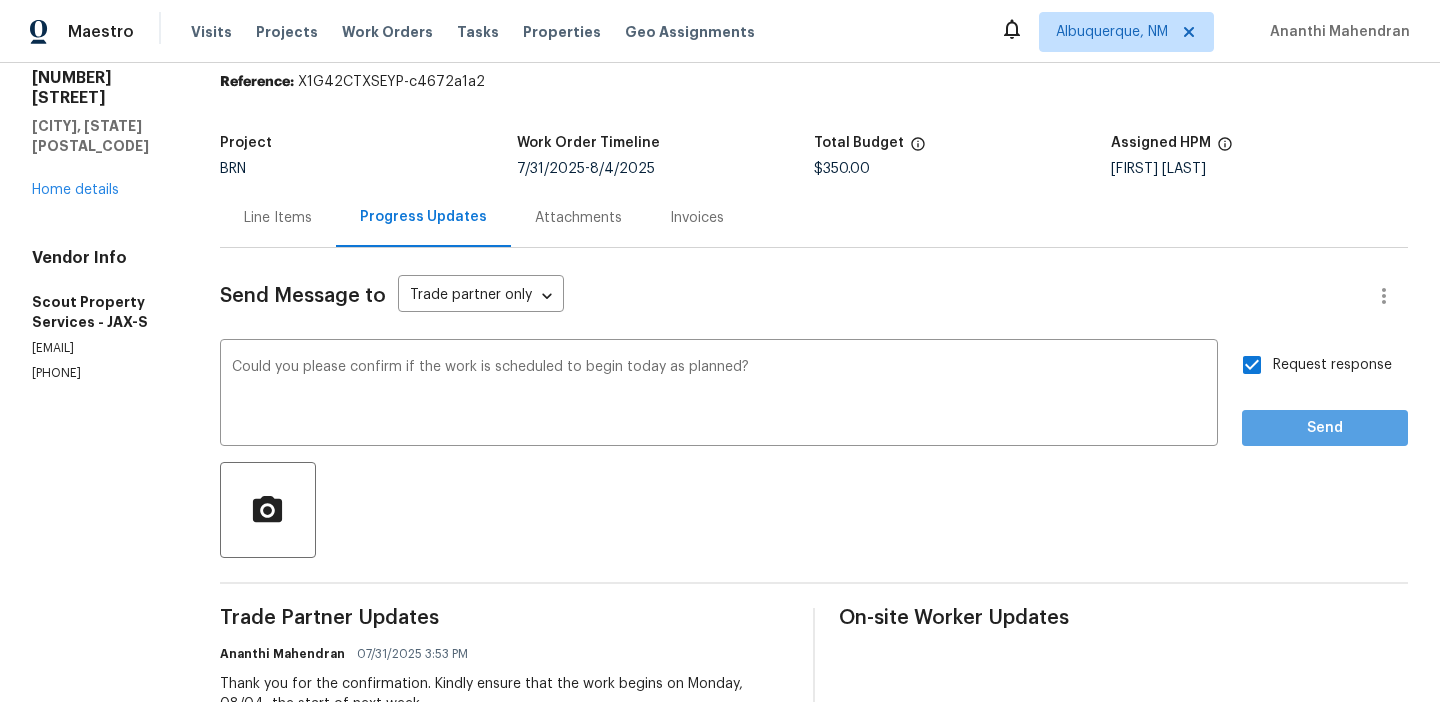 scroll, scrollTop: 45, scrollLeft: 0, axis: vertical 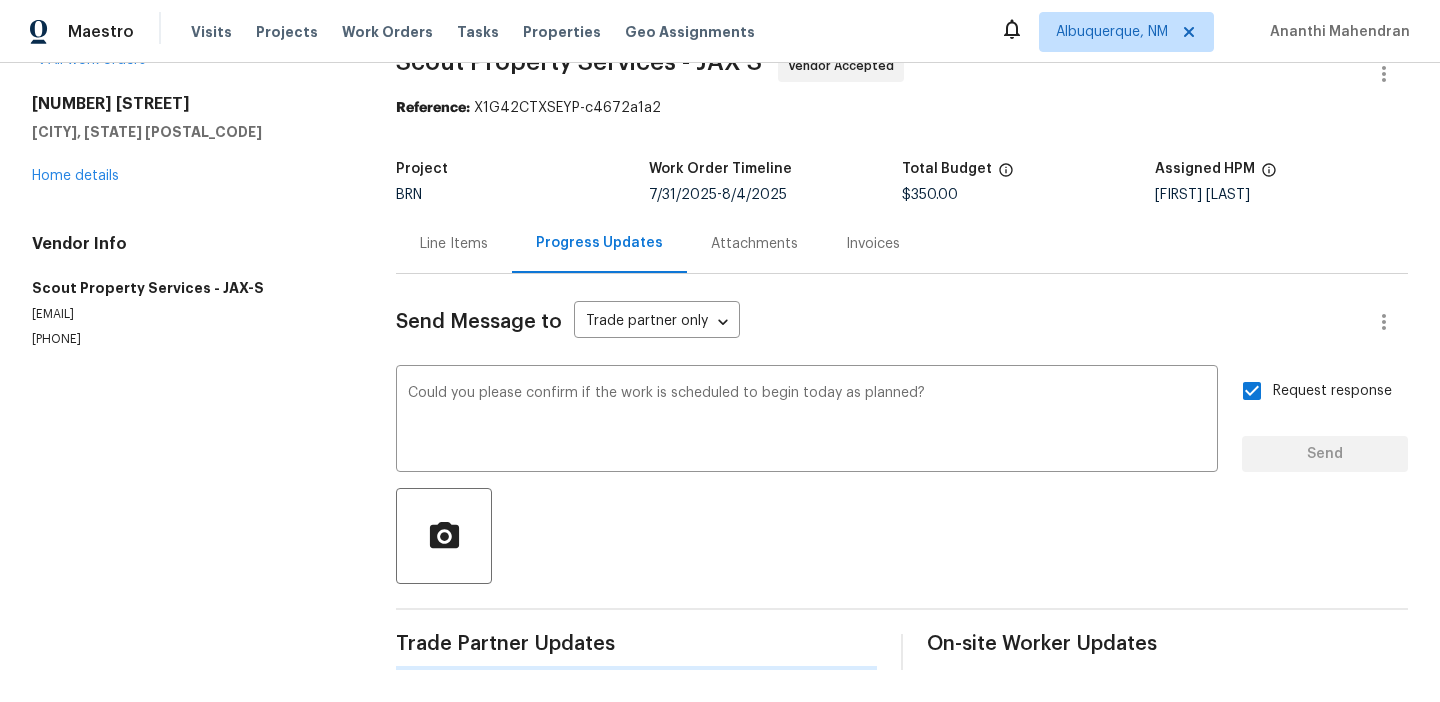 type 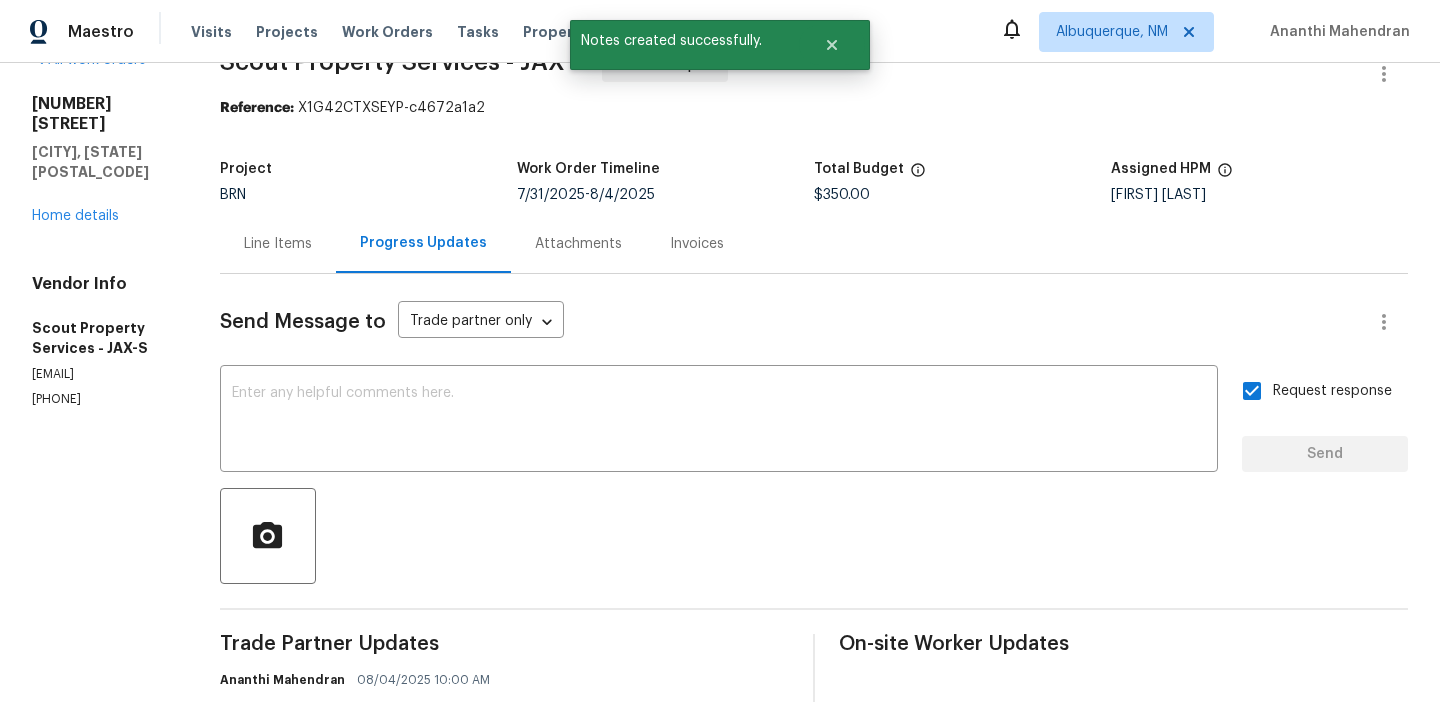 scroll, scrollTop: 71, scrollLeft: 0, axis: vertical 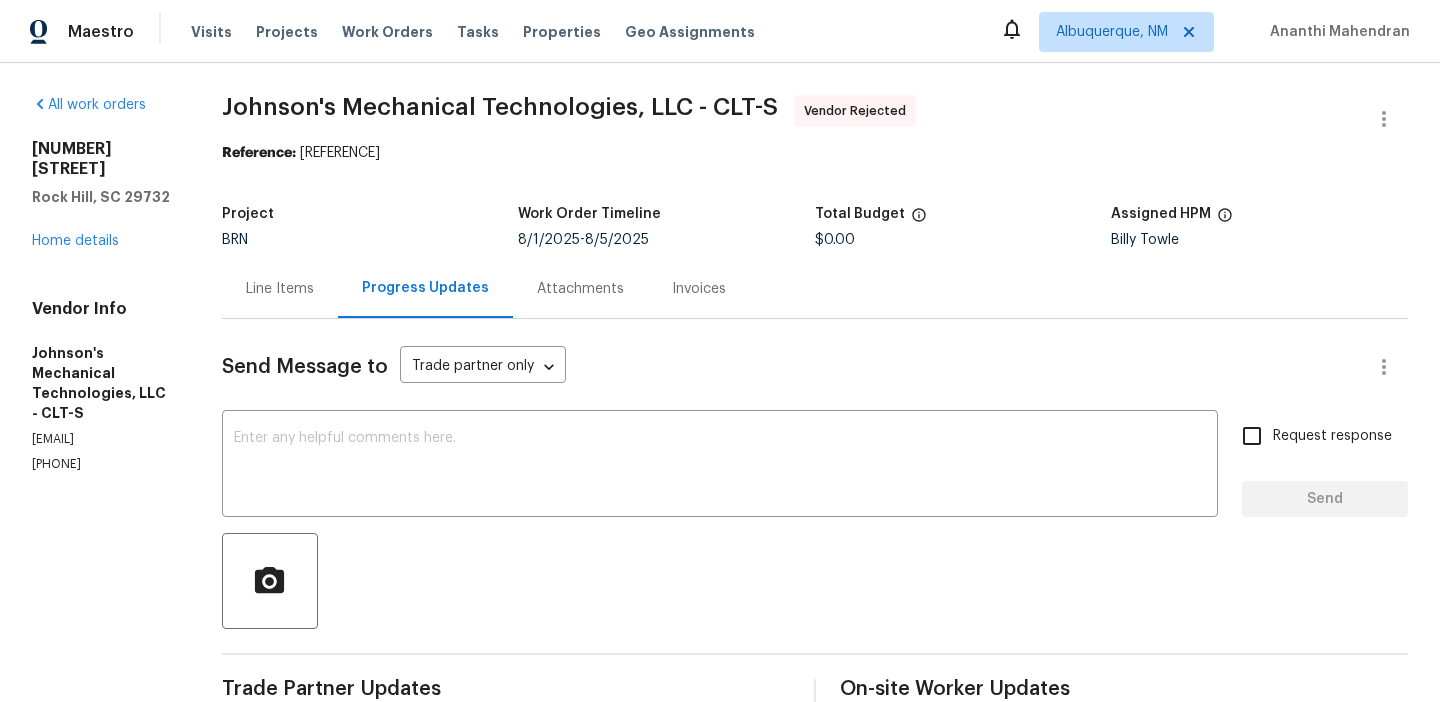 click on "All work orders [NUMBER] [STREET] [CITY], [STATE] [POSTAL_CODE] Home details Vendor Info [COMPANY] - CLT-S [EMAIL] [PHONE]" at bounding box center (103, 482) 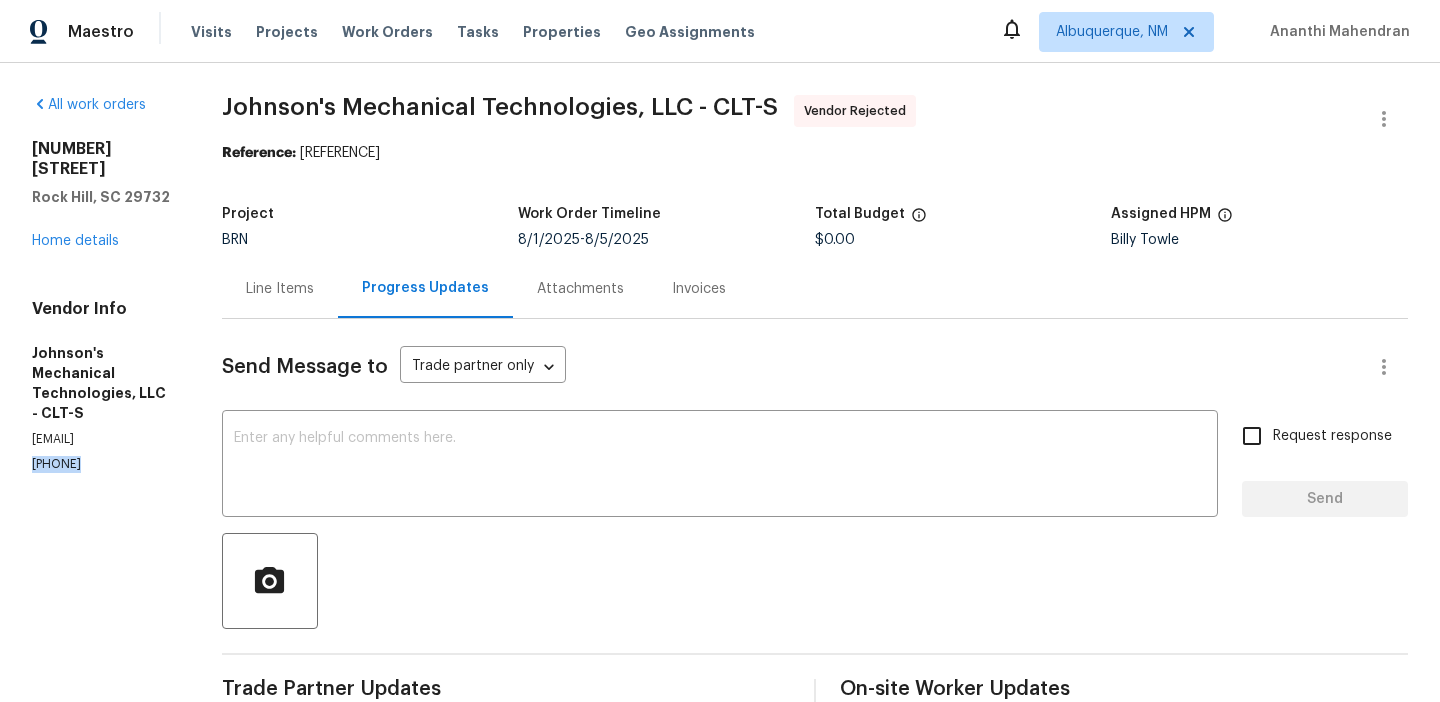 click on "All work orders [NUMBER] [STREET] [CITY], [STATE] [POSTAL_CODE] Home details Vendor Info [COMPANY] - CLT-S [EMAIL] [PHONE]" at bounding box center [103, 482] 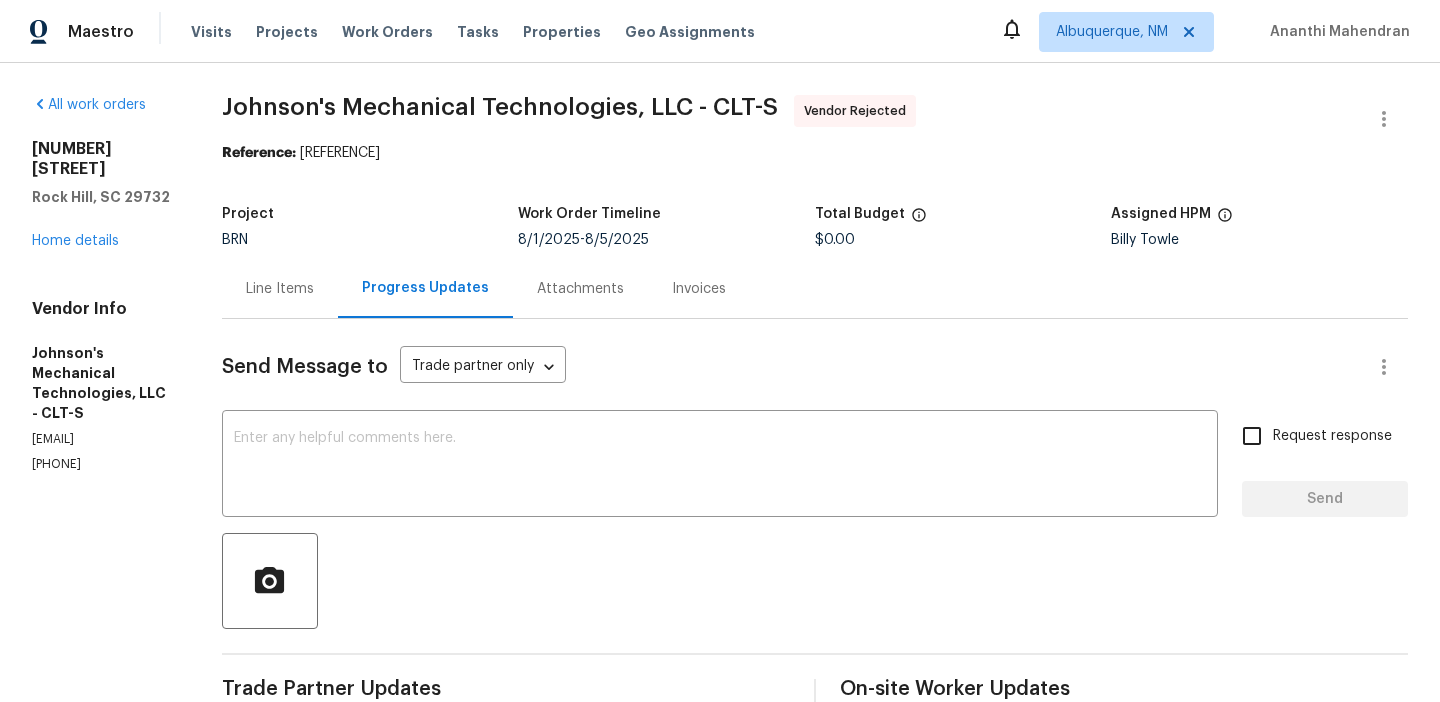 click on "Line Items" at bounding box center [280, 289] 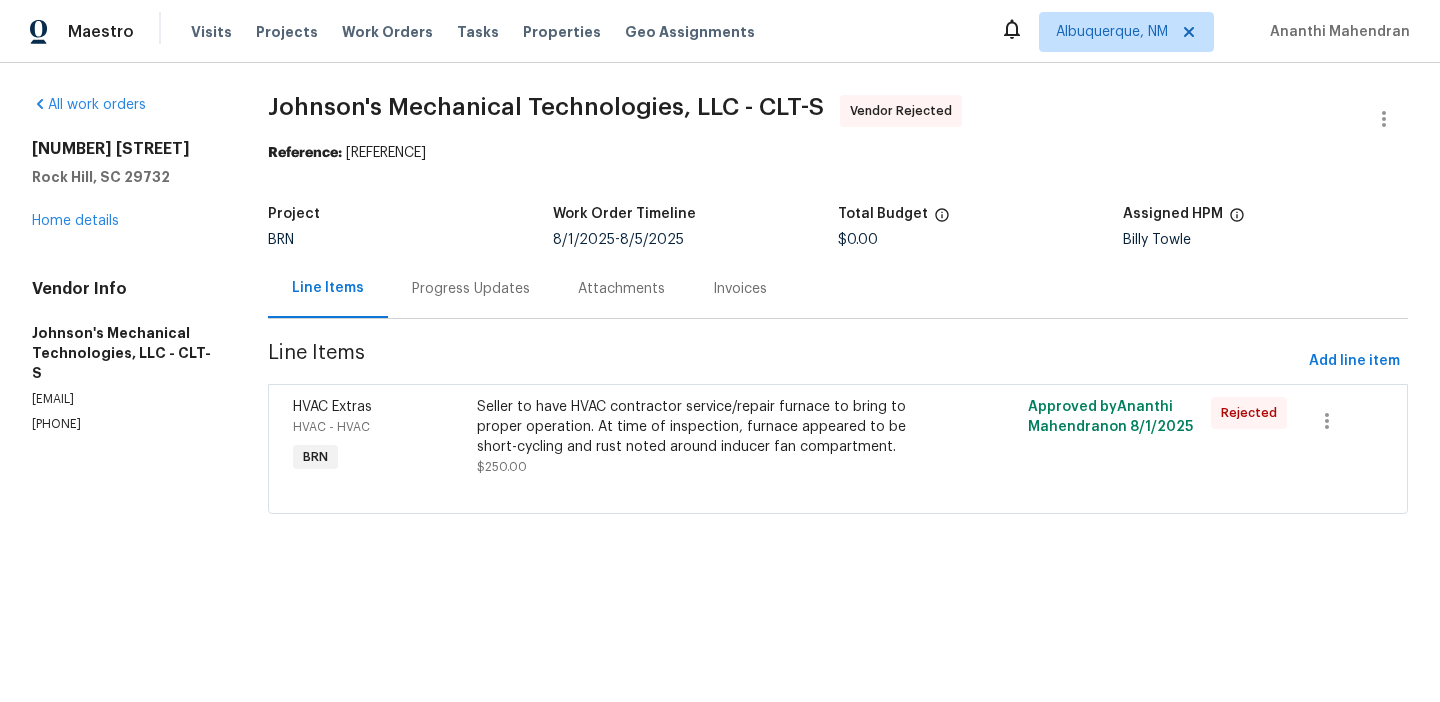 click on "Progress Updates" at bounding box center [471, 289] 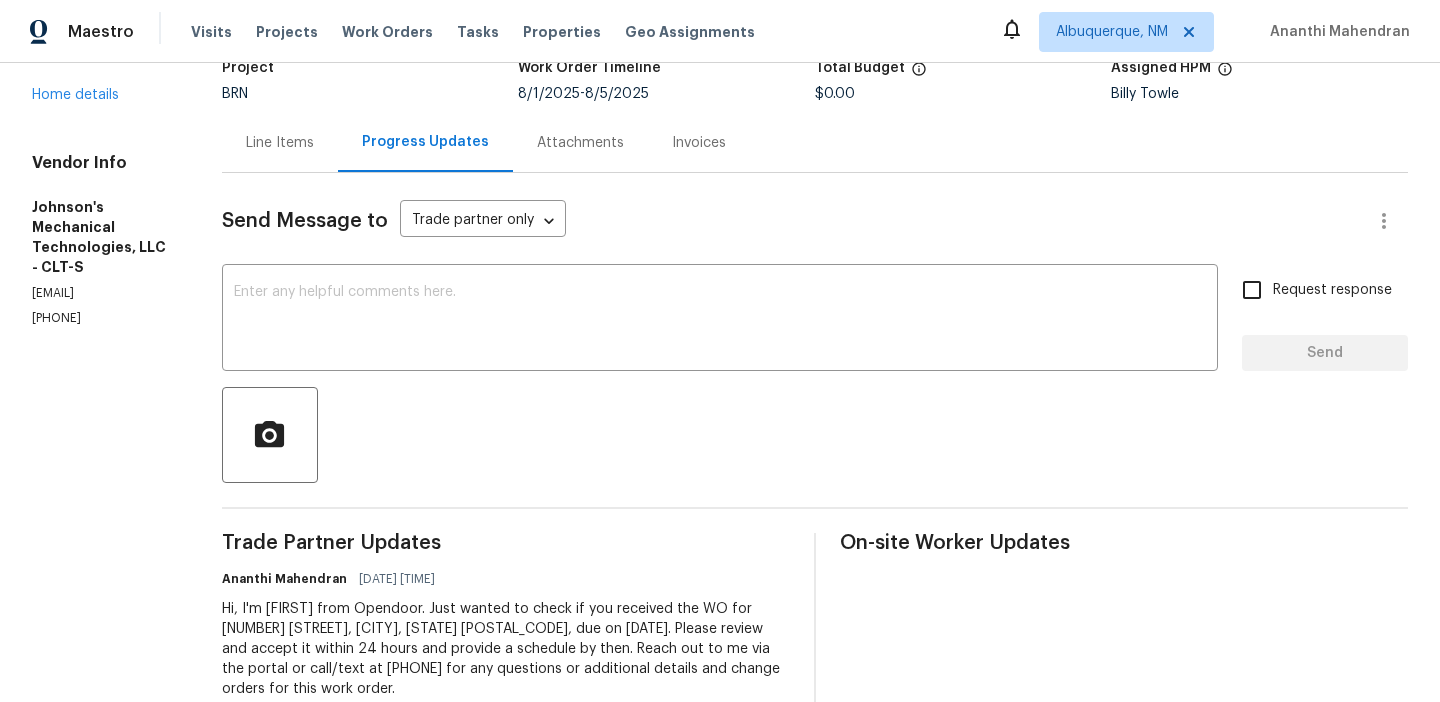 scroll, scrollTop: 0, scrollLeft: 0, axis: both 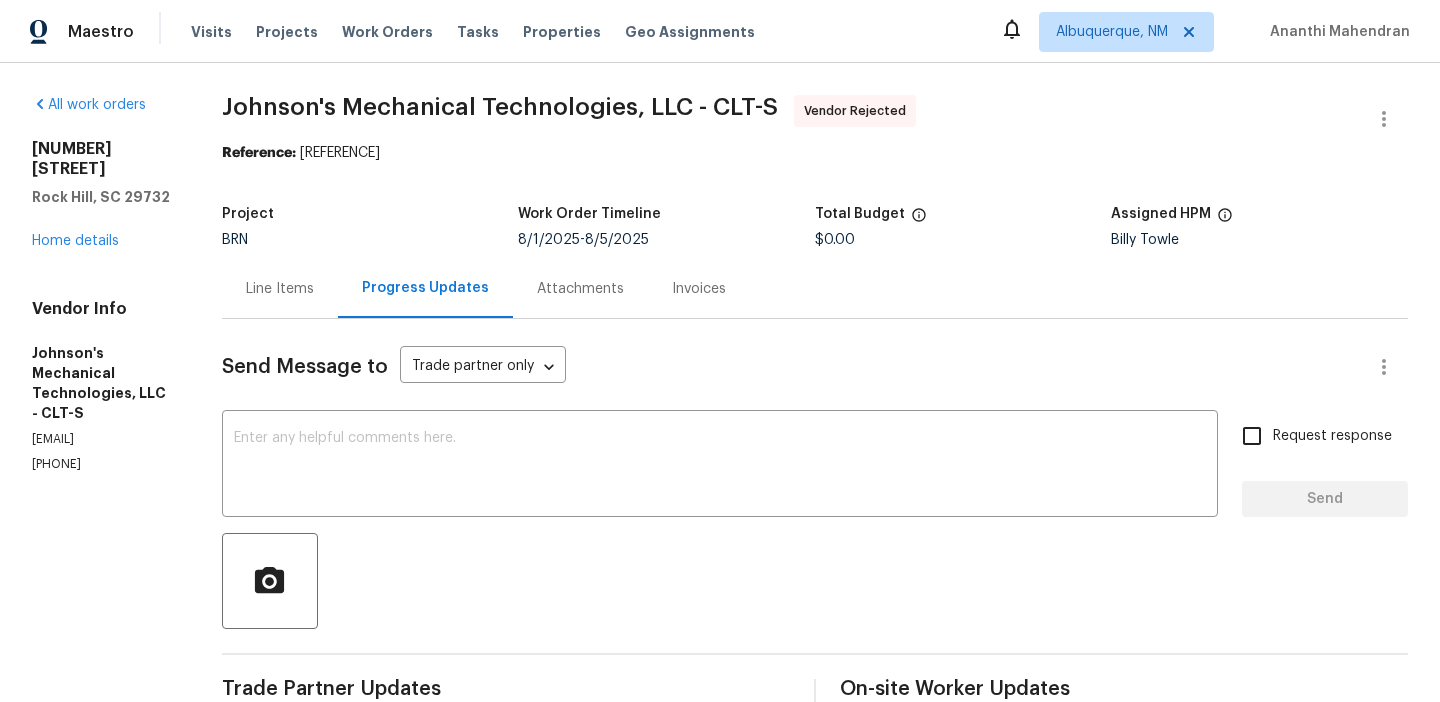 click on "All work orders [NUMBER] [STREET] [CITY], [STATE] [POSTAL_CODE] Home details Vendor Info [COMPANY] - CLT-S [EMAIL] [PHONE] [COMPANY] - CLT-S Vendor Rejected Reference: [REFERENCE] Project BRN Work Order Timeline [DATE] - [DATE] Total Budget $0.00 Assigned HPM [FIRST] [LAST] Line Items Progress Updates Attachments Invoices Send Message to Trade partner only Trade partner only ​ x ​ Request response Send Trade Partner Updates [FIRST] [LAST] [DATE] [TIME] Hi, I'm [FIRST] from Opendoor. Just wanted to check if you received the WO for [NUMBER] [STREET], [CITY], [STATE] [POSTAL_CODE], due on [DATE]. Please review and accept it within 24 hours and provide a schedule by then. Reach out to me via the portal or call/text at [PHONE] for any questions or additional details and change orders for this work order. On-site Worker Updates" at bounding box center (720, 482) 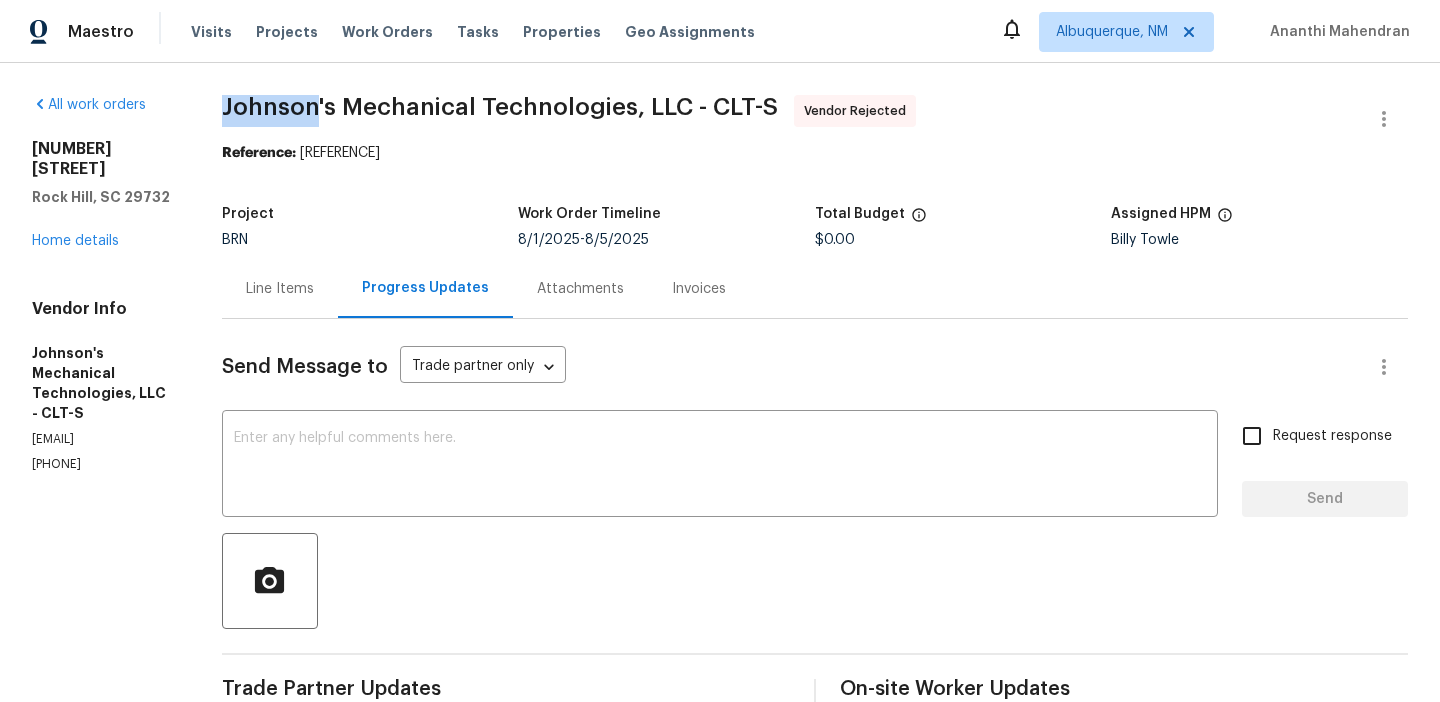 drag, startPoint x: 268, startPoint y: 102, endPoint x: 369, endPoint y: 100, distance: 101.0198 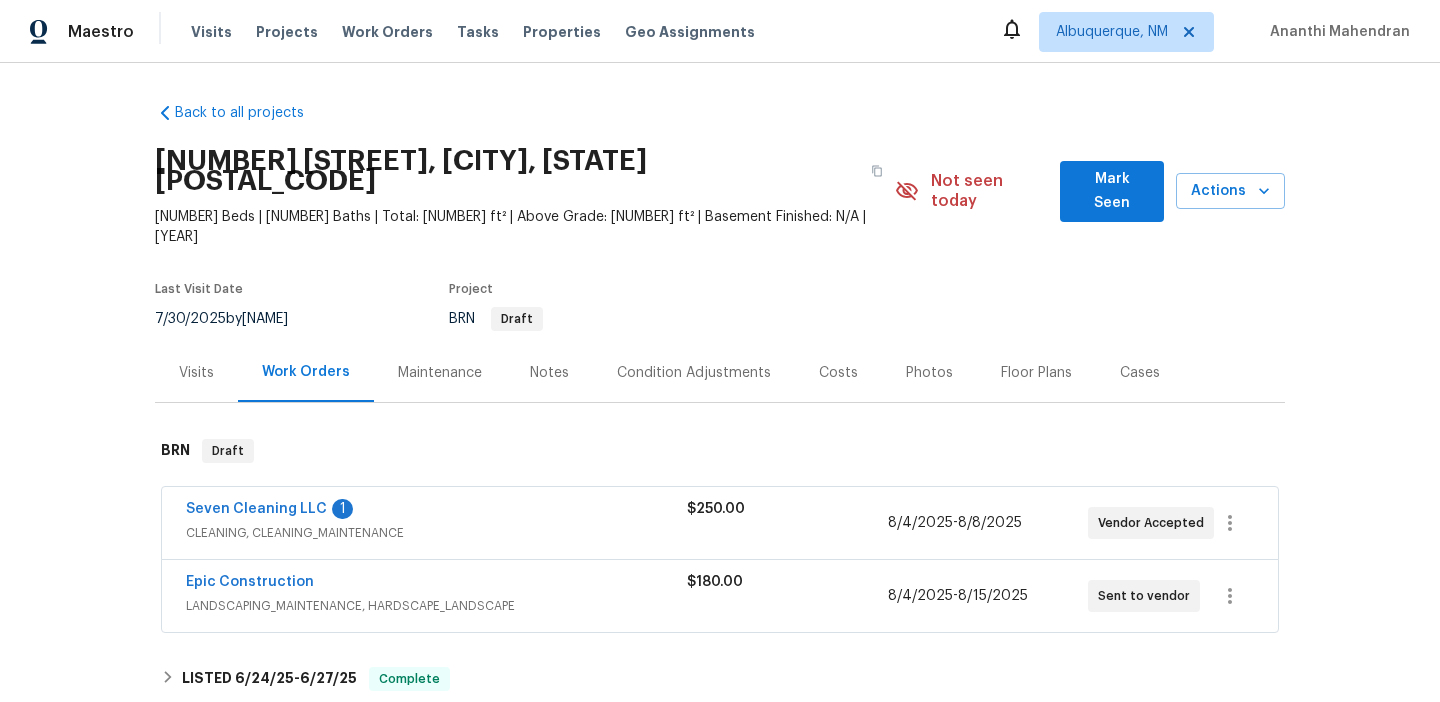 scroll, scrollTop: 0, scrollLeft: 0, axis: both 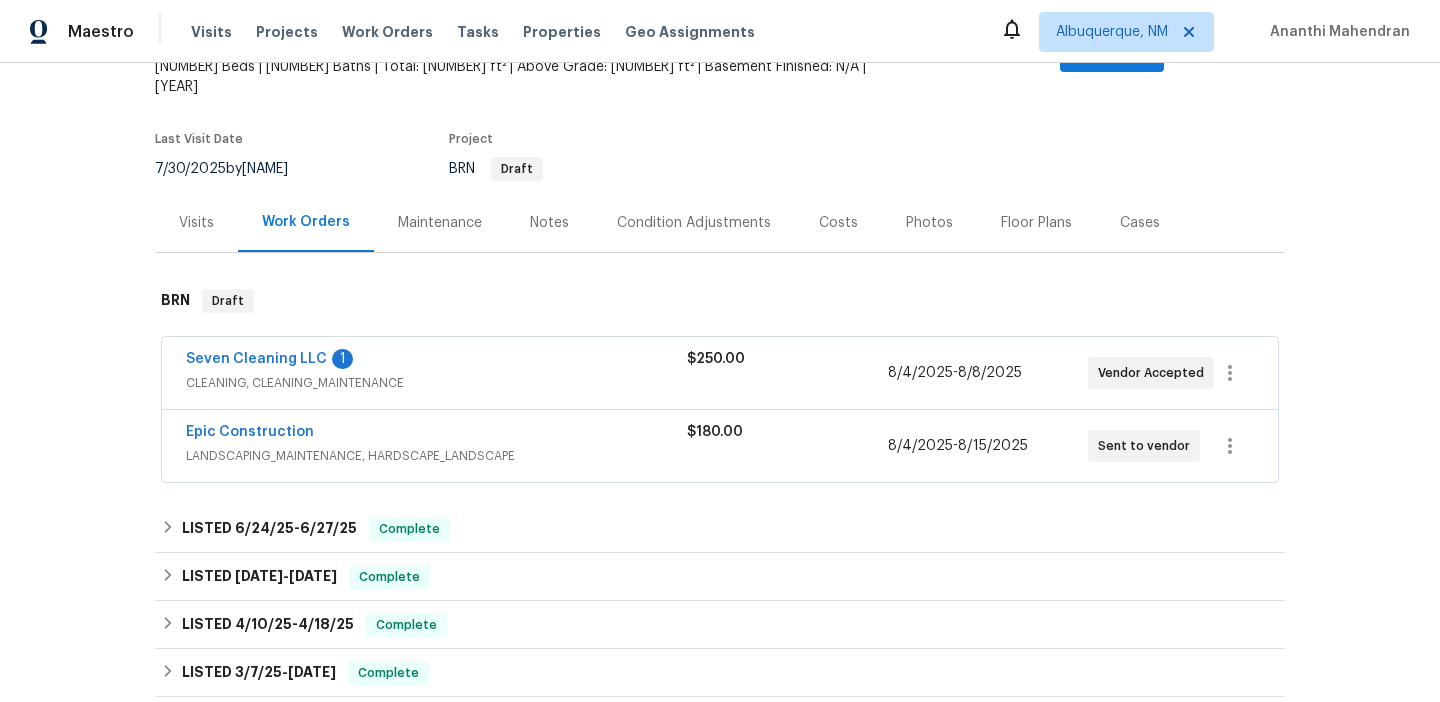 click on "Seven Cleaning LLC 1" at bounding box center (436, 361) 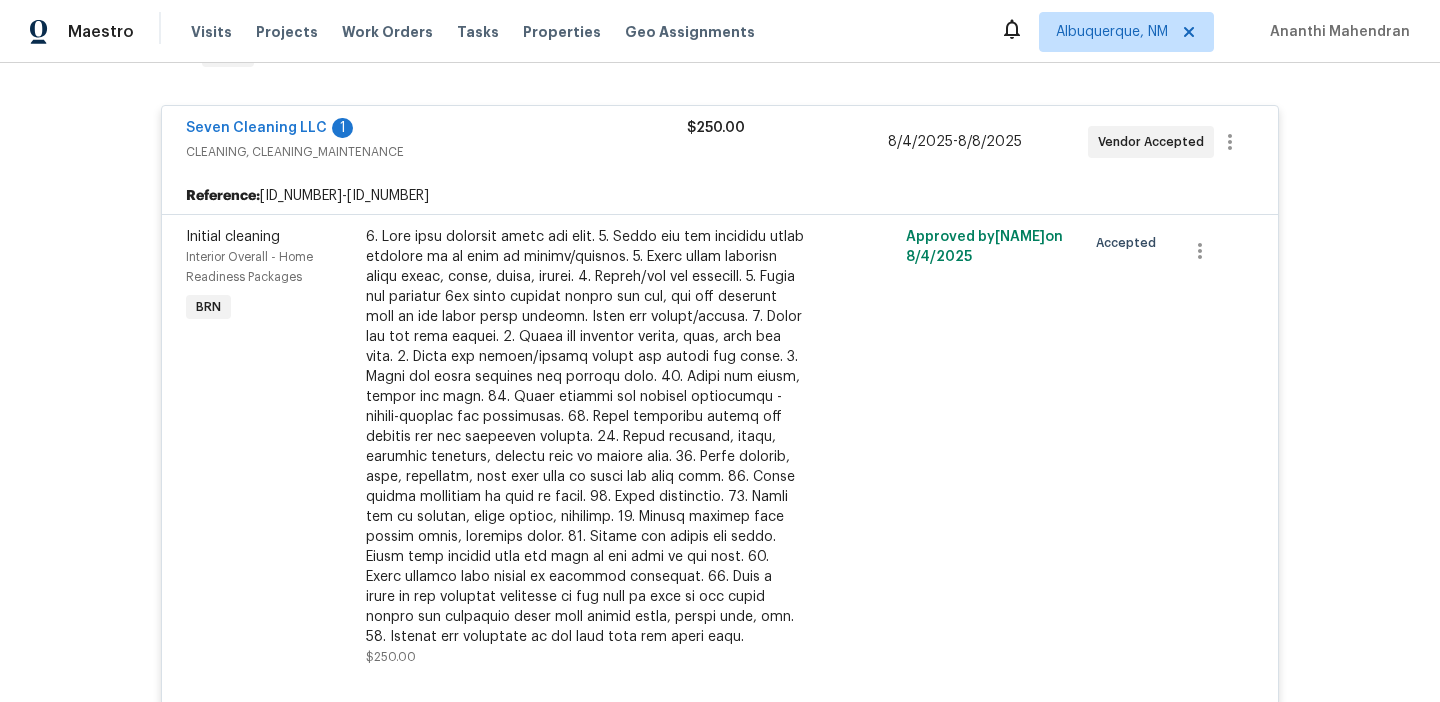 scroll, scrollTop: 857, scrollLeft: 0, axis: vertical 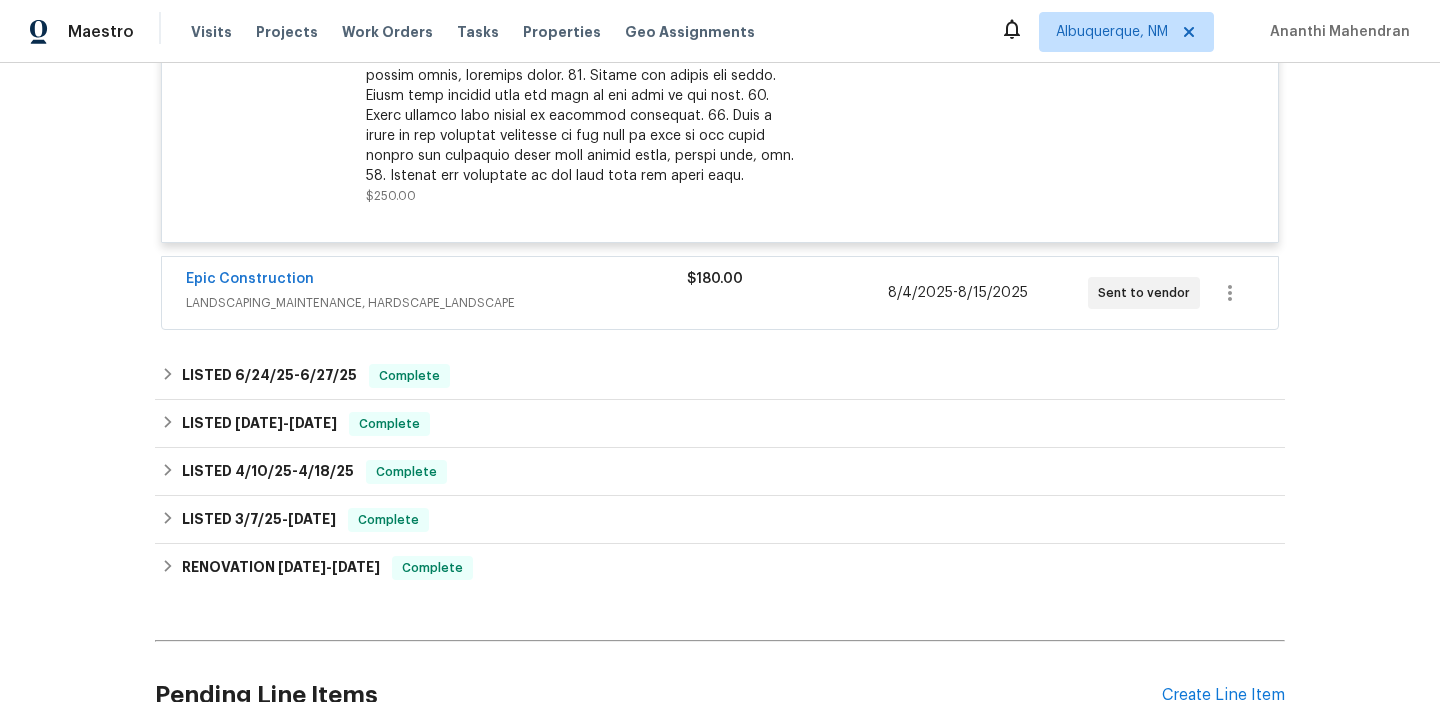 click on "Epic Construction" at bounding box center [436, 281] 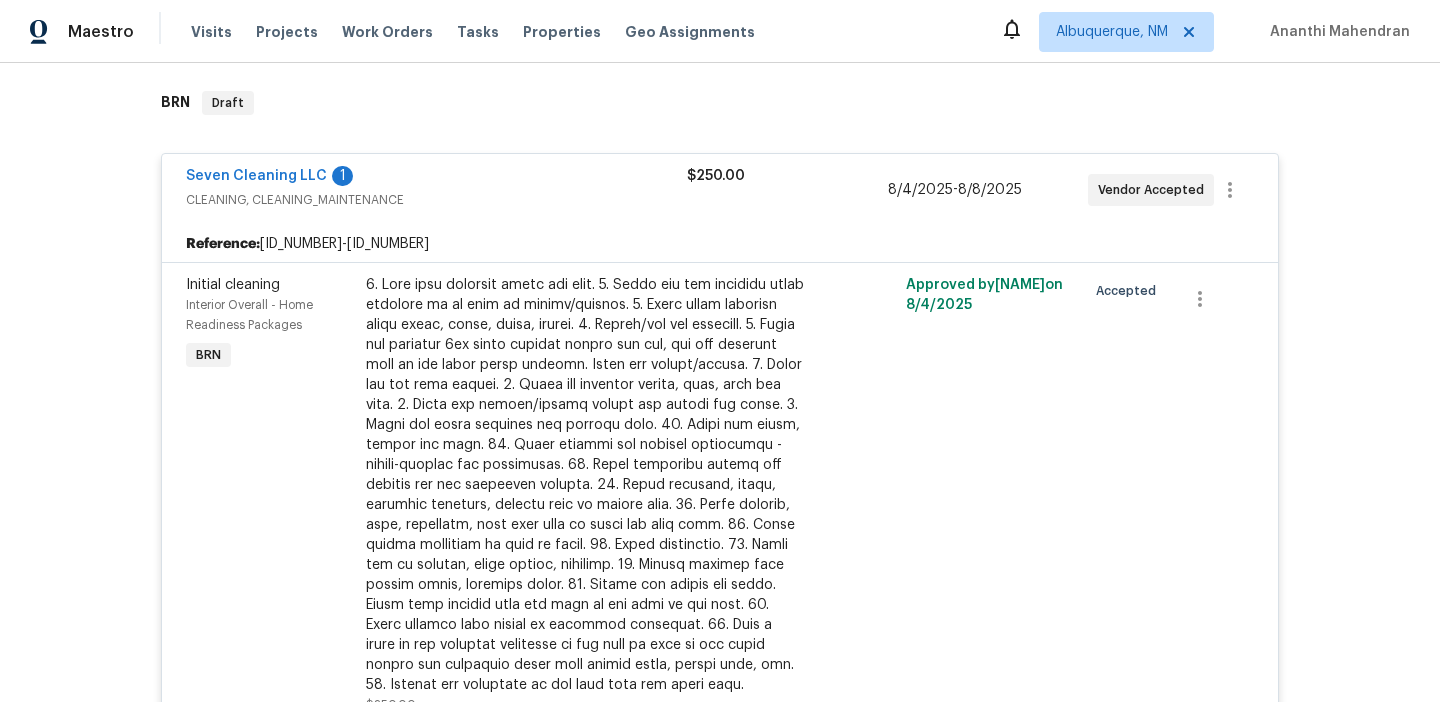 scroll, scrollTop: 343, scrollLeft: 0, axis: vertical 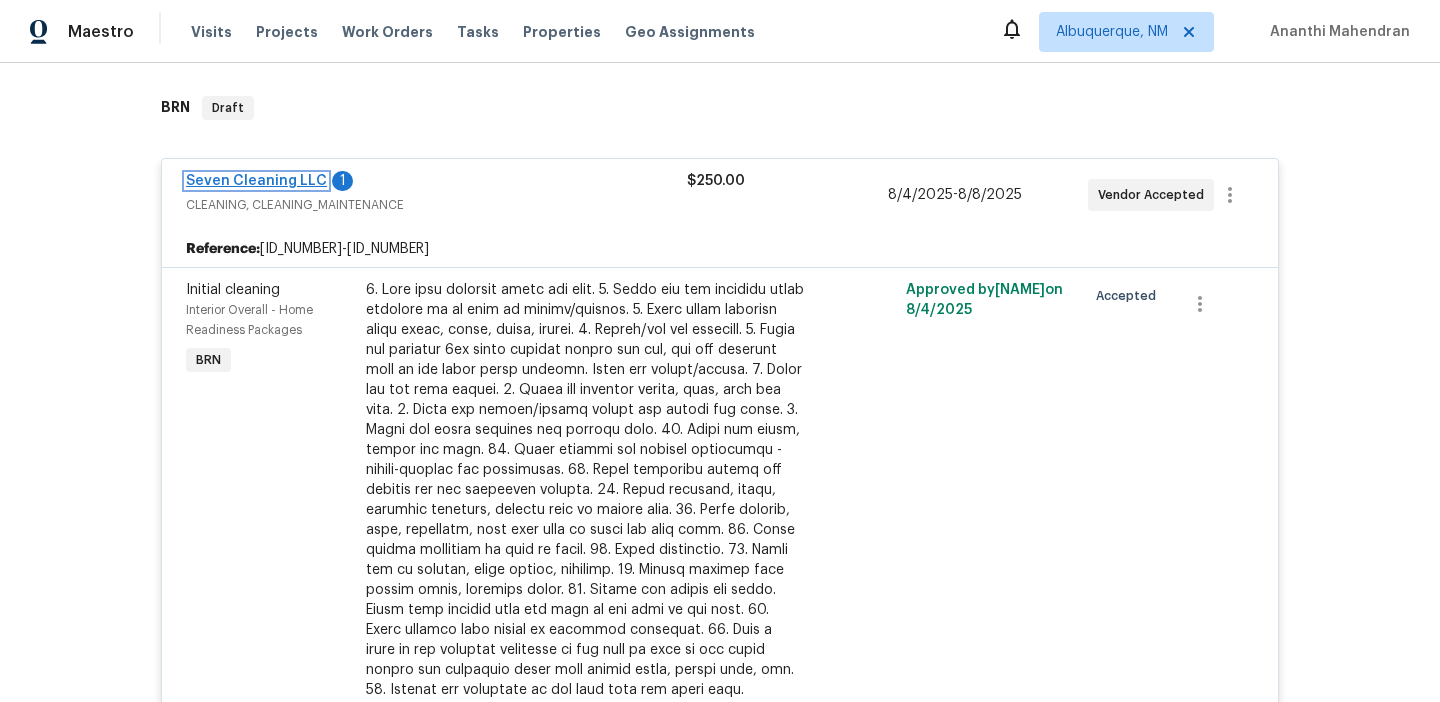 click on "Seven Cleaning LLC" at bounding box center [256, 181] 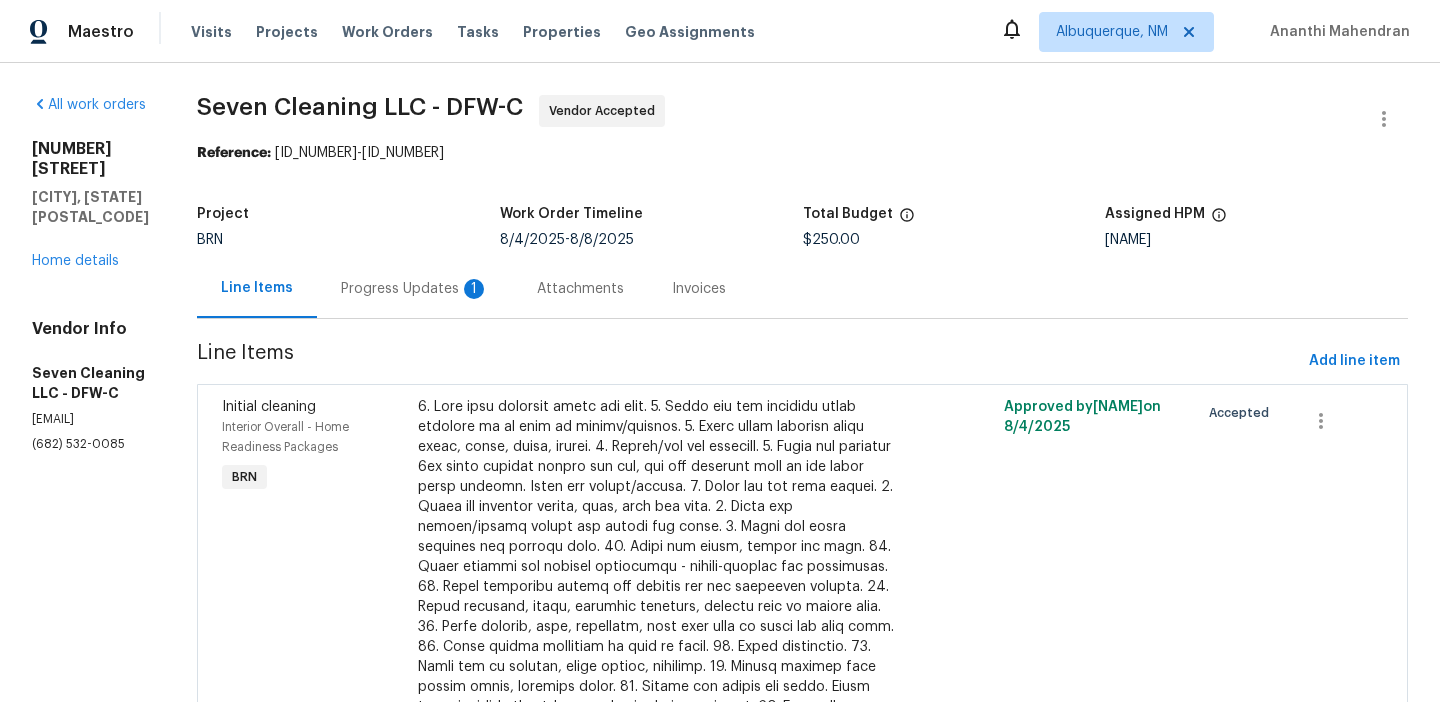 click on "Progress Updates 1" at bounding box center (415, 289) 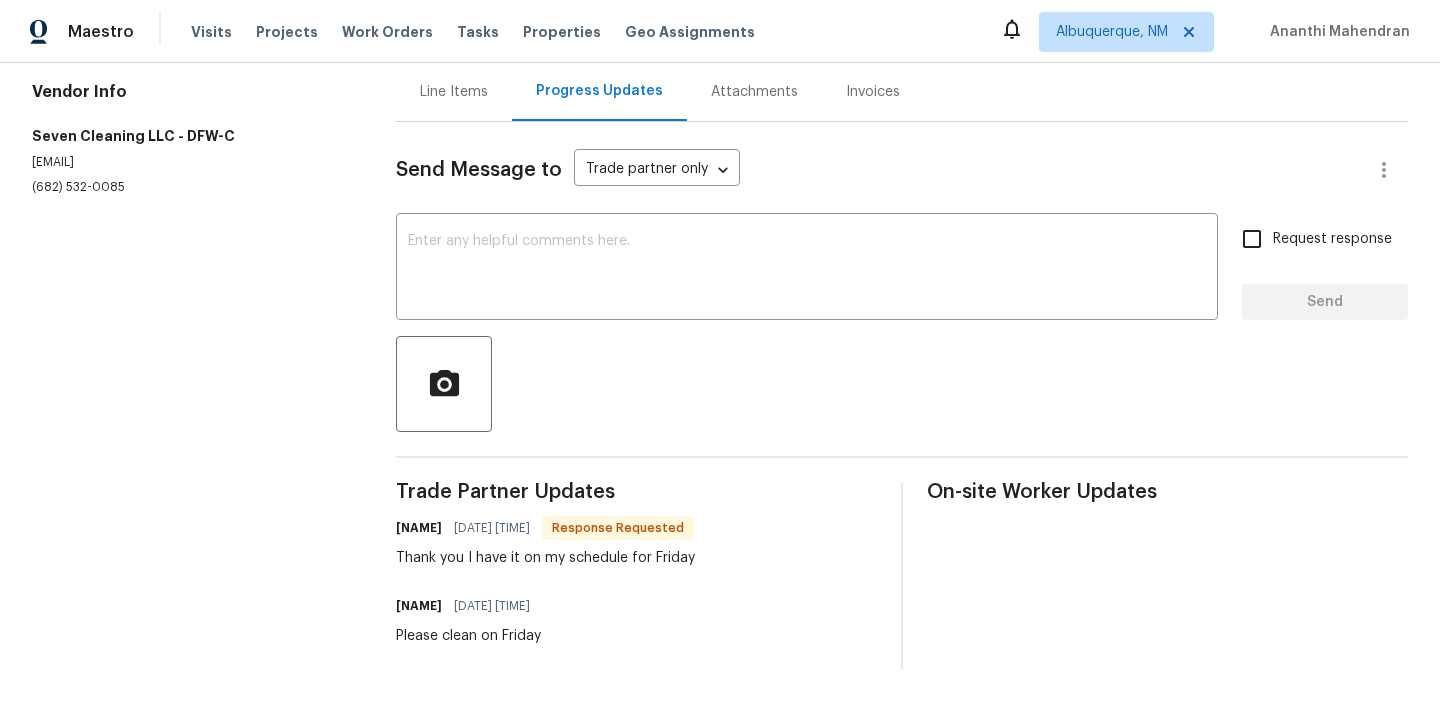 scroll, scrollTop: 0, scrollLeft: 0, axis: both 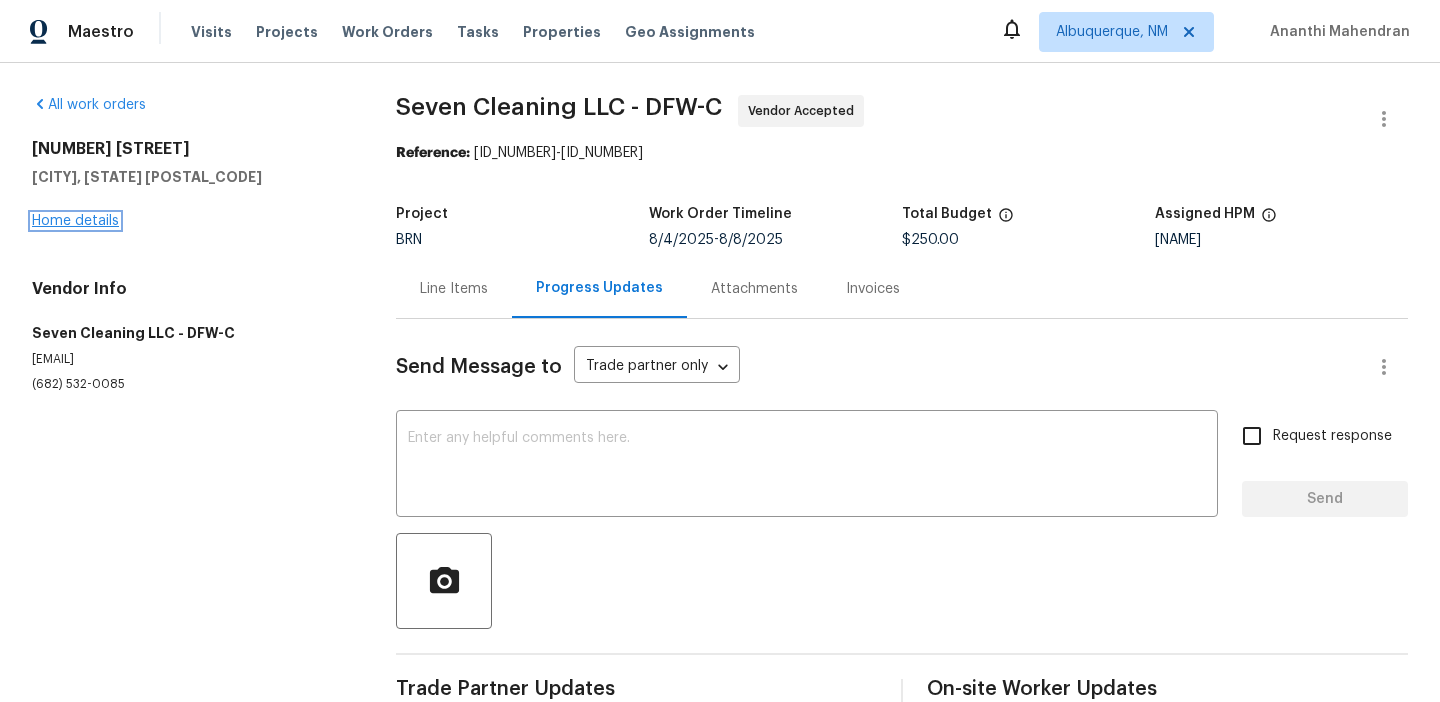 click on "Home details" at bounding box center (75, 221) 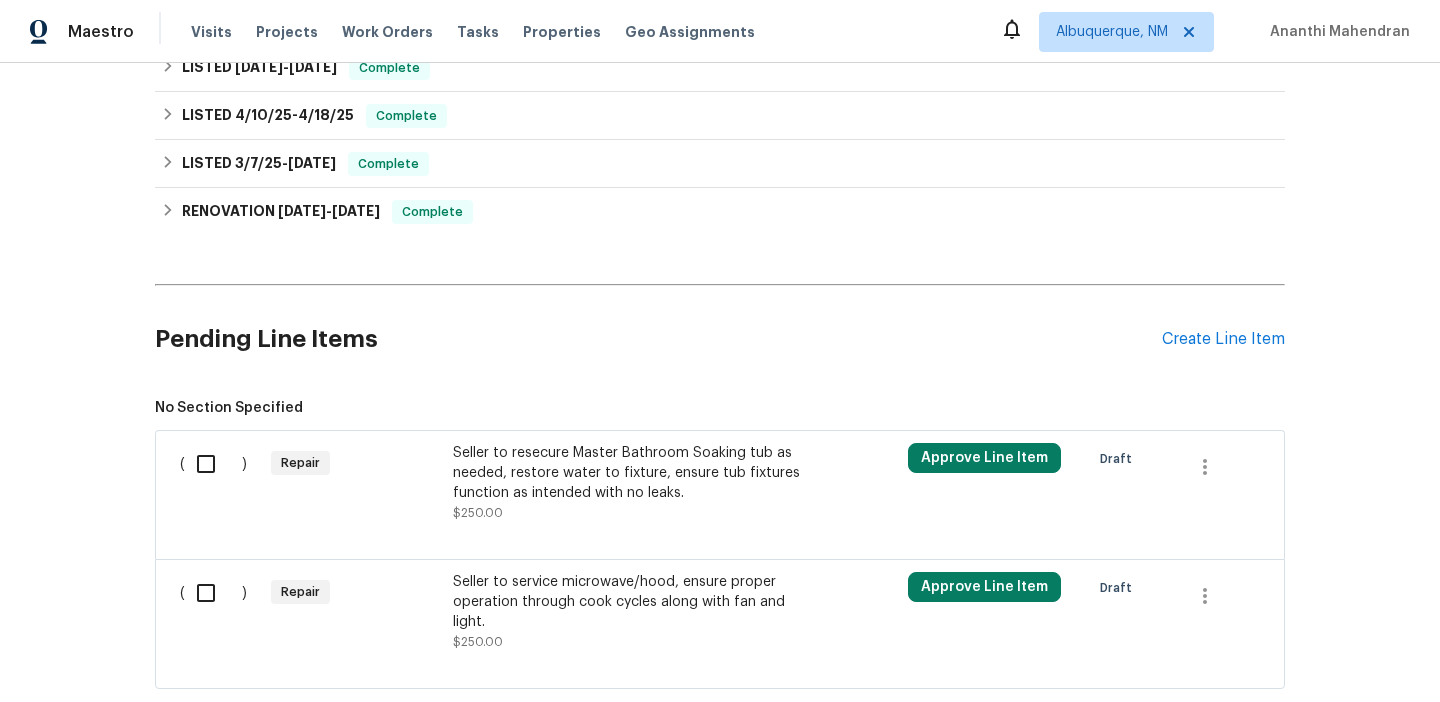 scroll, scrollTop: 743, scrollLeft: 0, axis: vertical 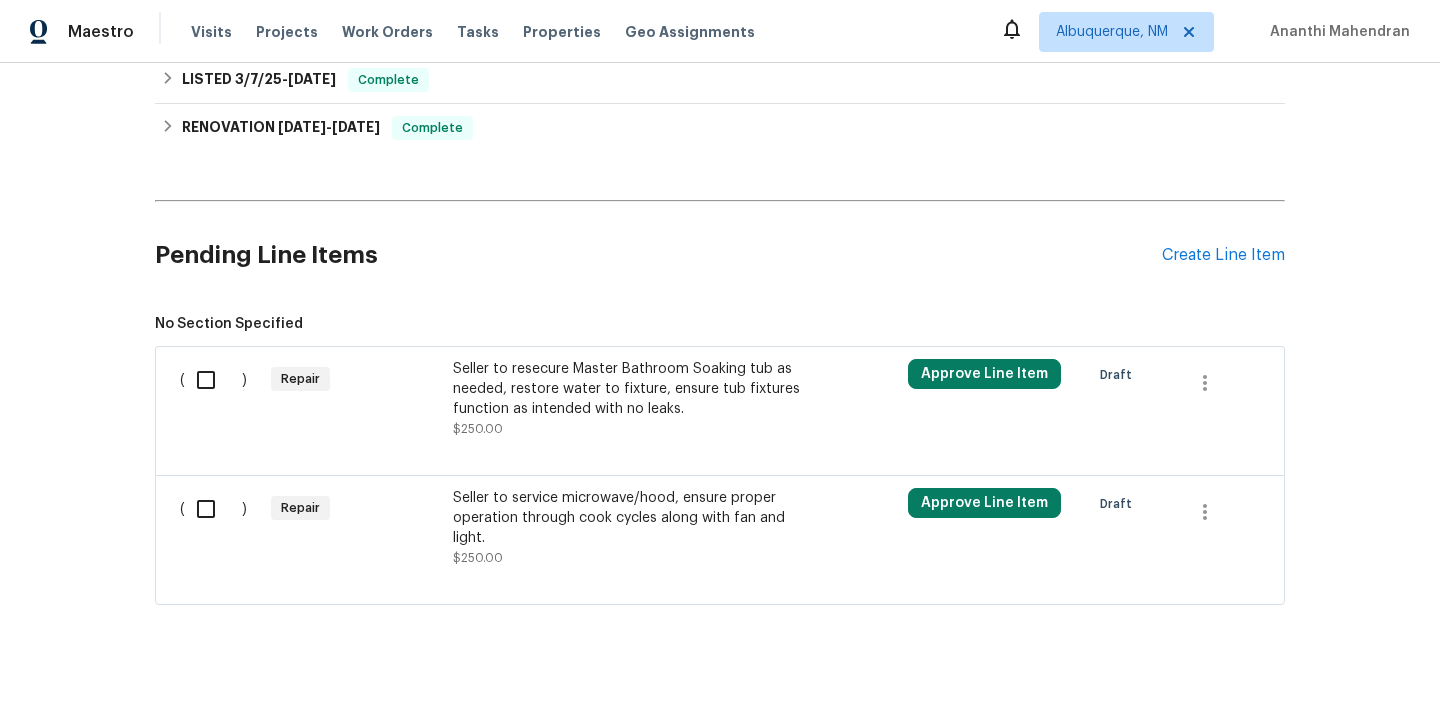 click on "Seller to resecure Master Bathroom Soaking tub as needed, restore water to fixture, ensure tub fixtures function as intended with no leaks." at bounding box center (629, 389) 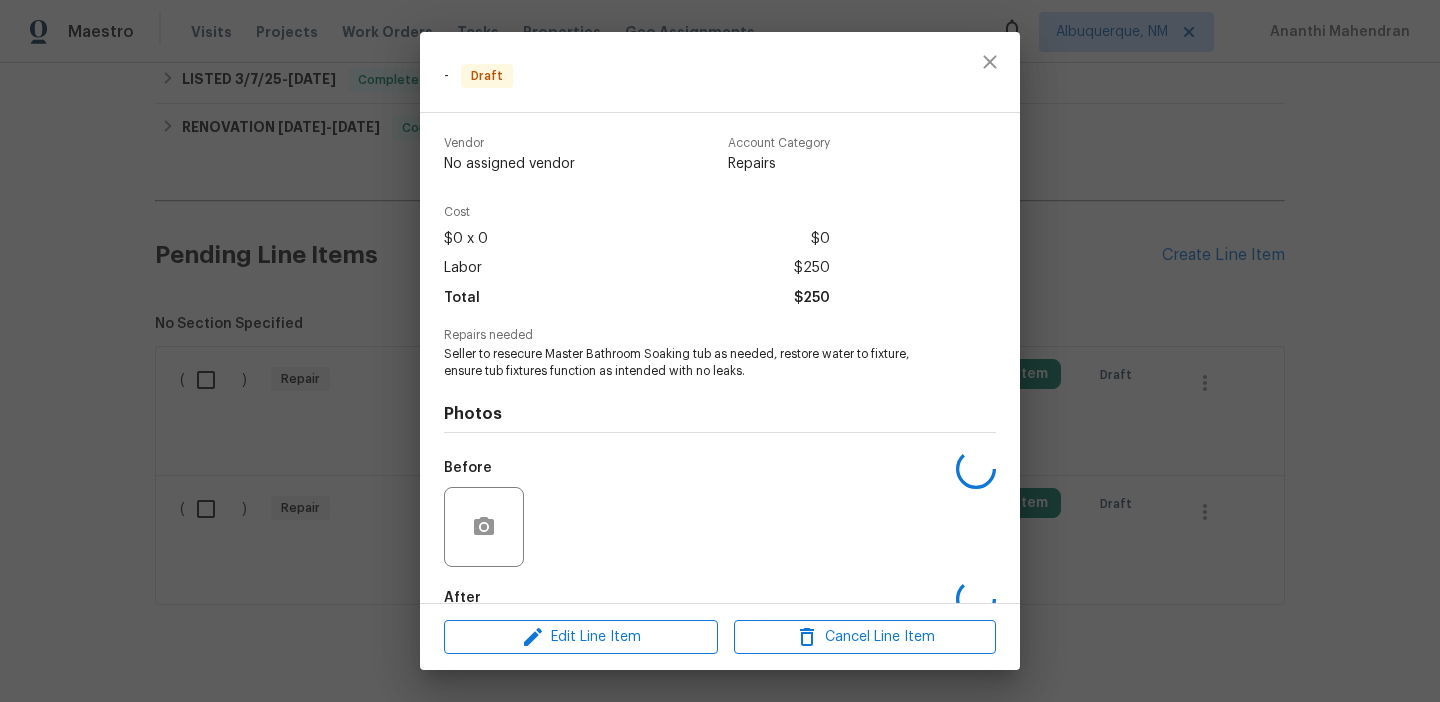 scroll, scrollTop: 114, scrollLeft: 0, axis: vertical 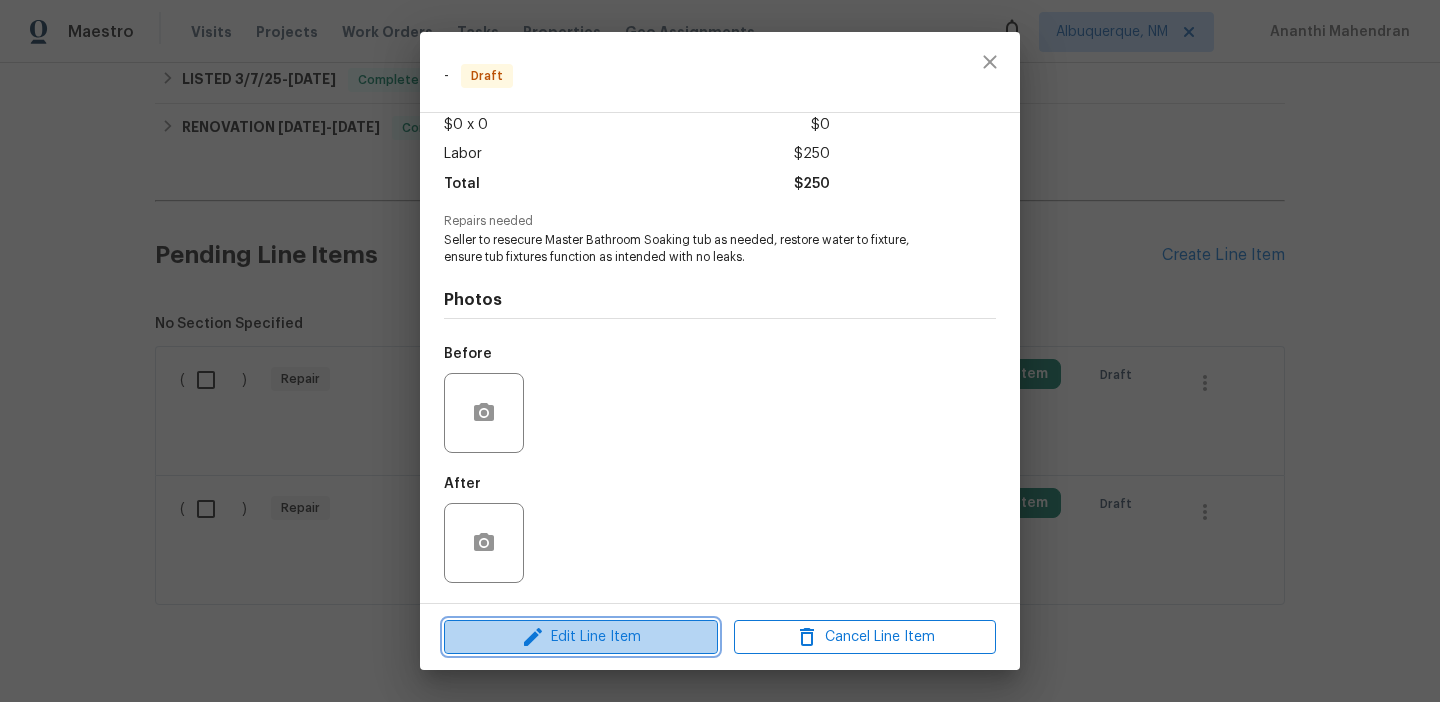 click 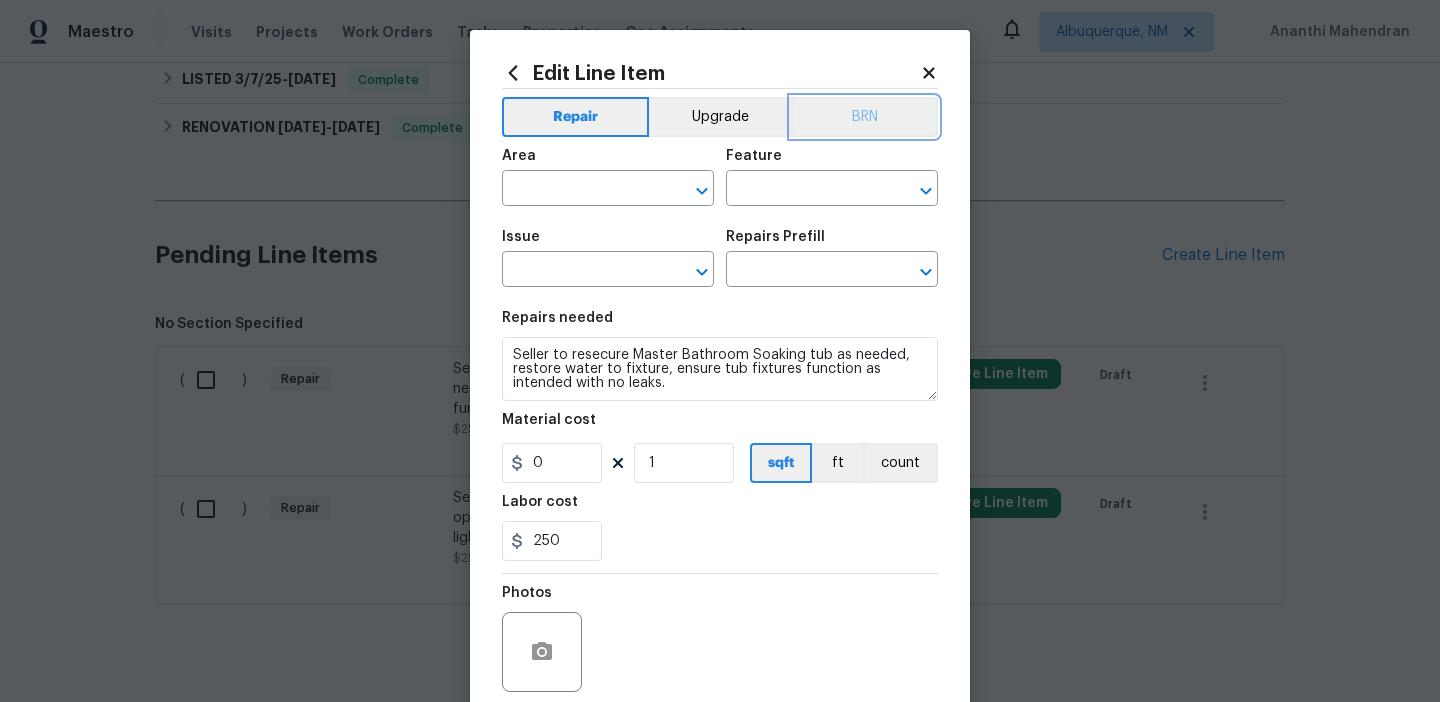 click on "BRN" at bounding box center (864, 117) 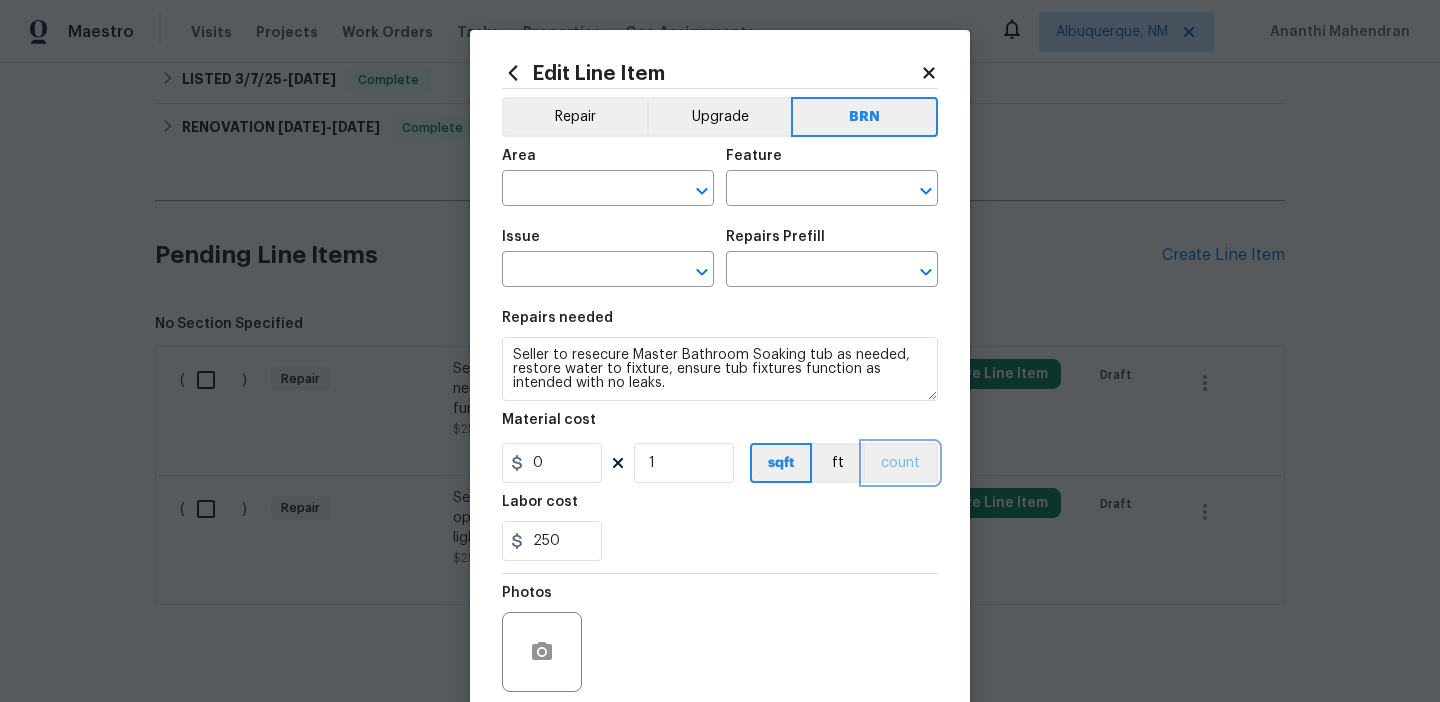 click on "count" at bounding box center (900, 463) 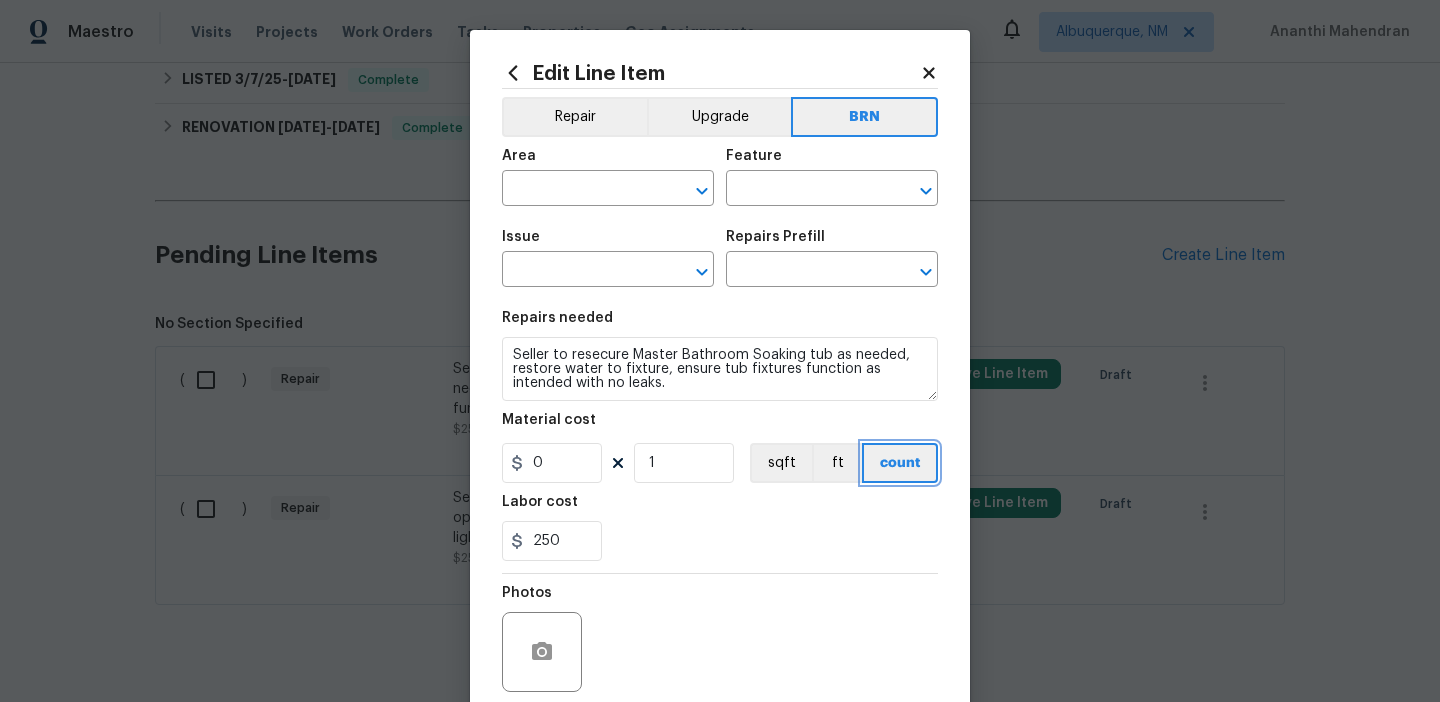 scroll, scrollTop: 6, scrollLeft: 0, axis: vertical 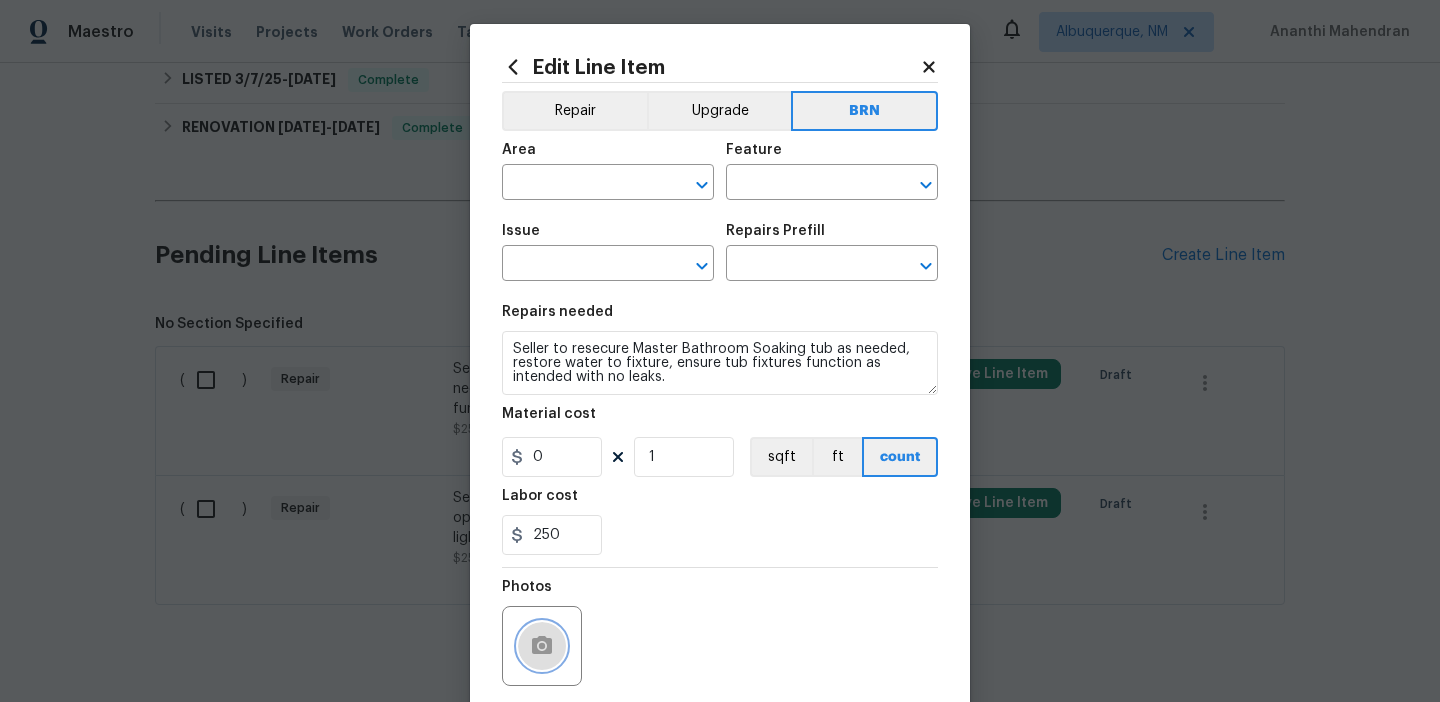 click 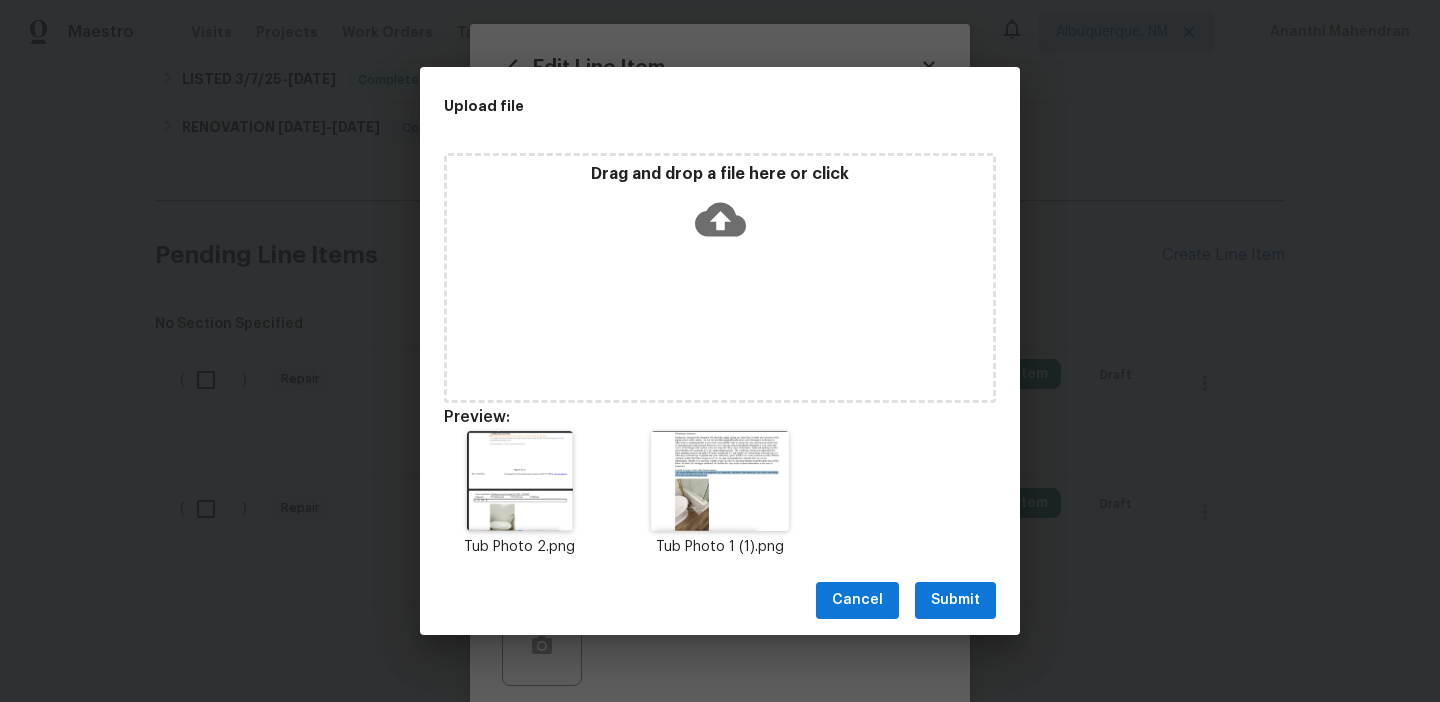 click on "Submit" at bounding box center [955, 600] 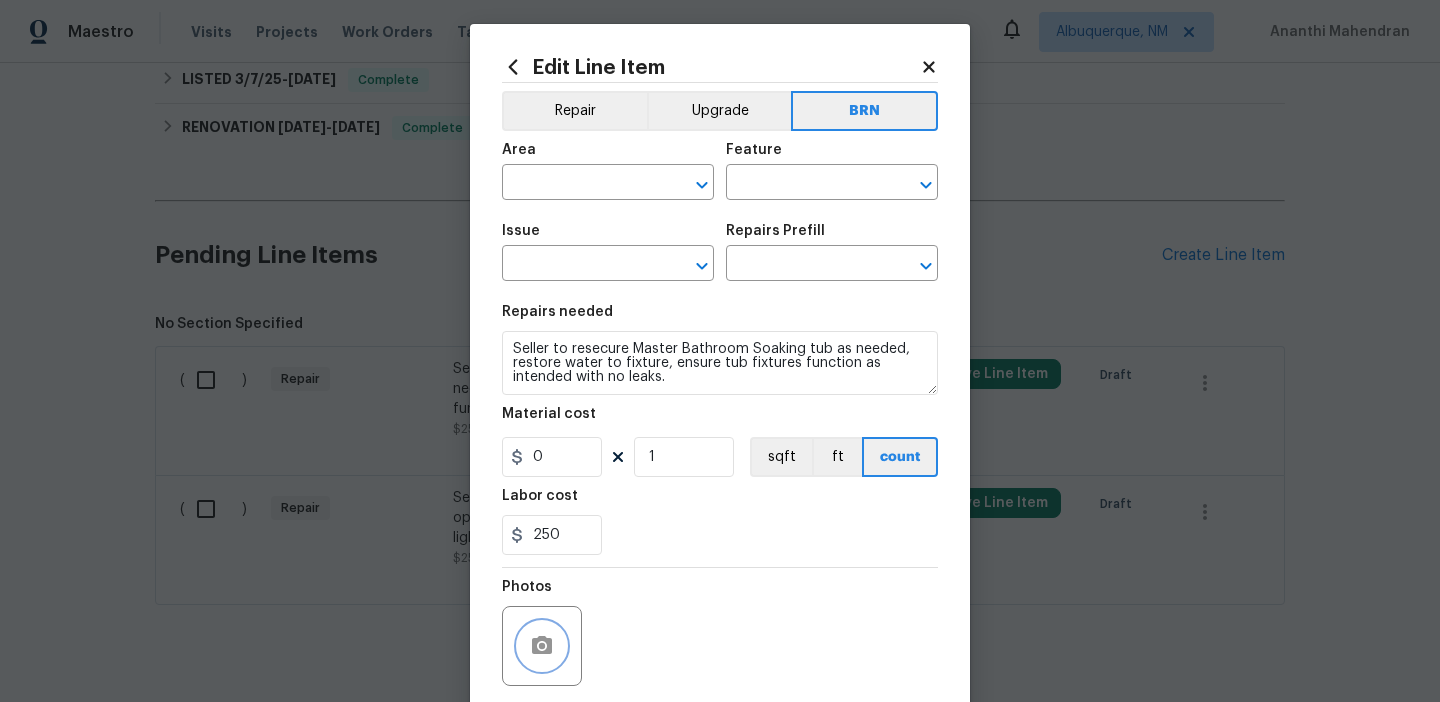 scroll, scrollTop: 0, scrollLeft: 0, axis: both 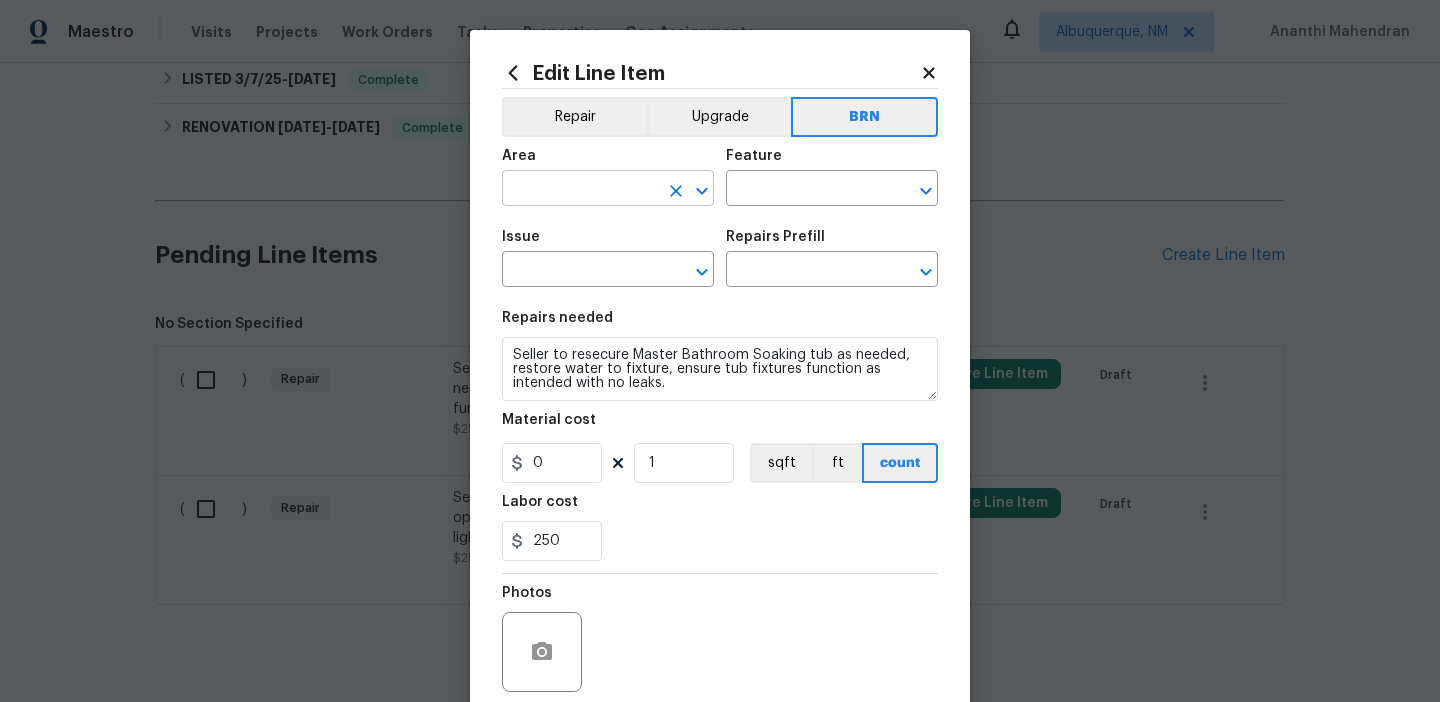 click at bounding box center [580, 190] 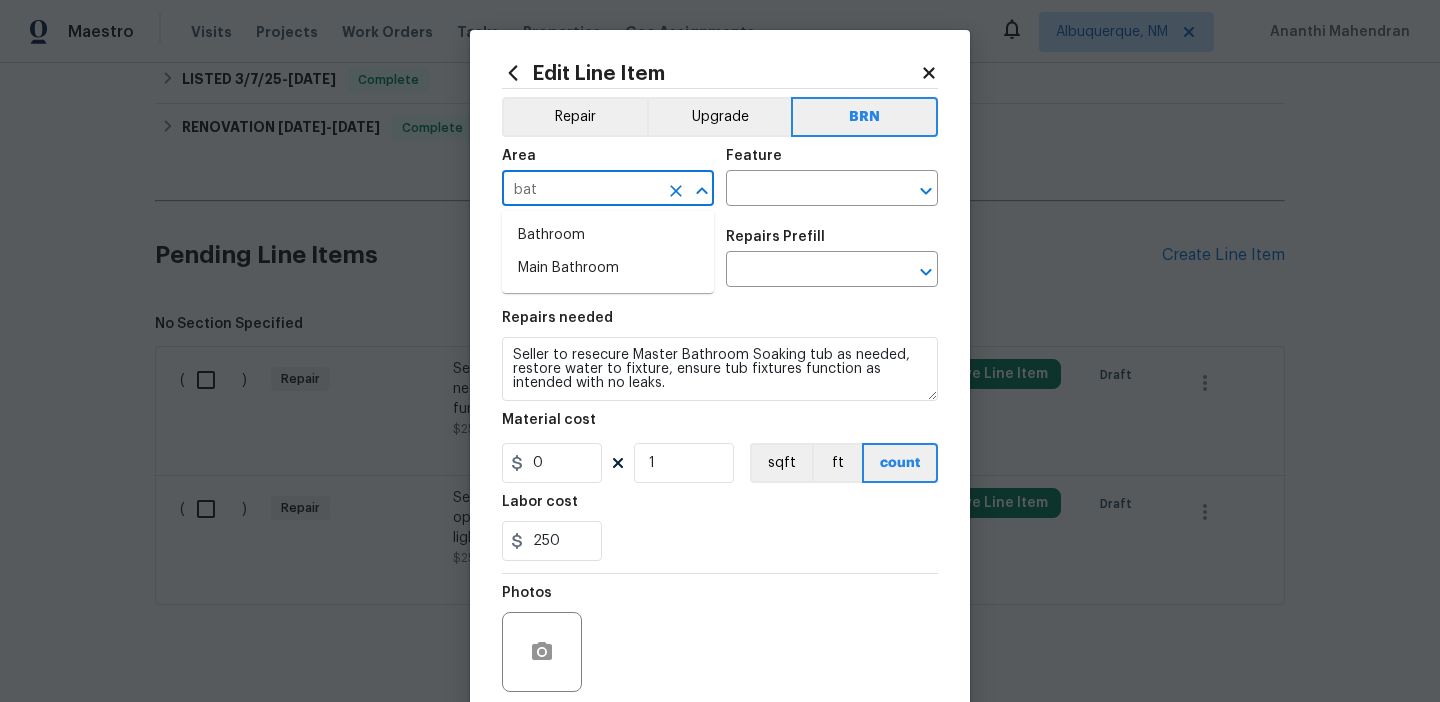 type on "bath" 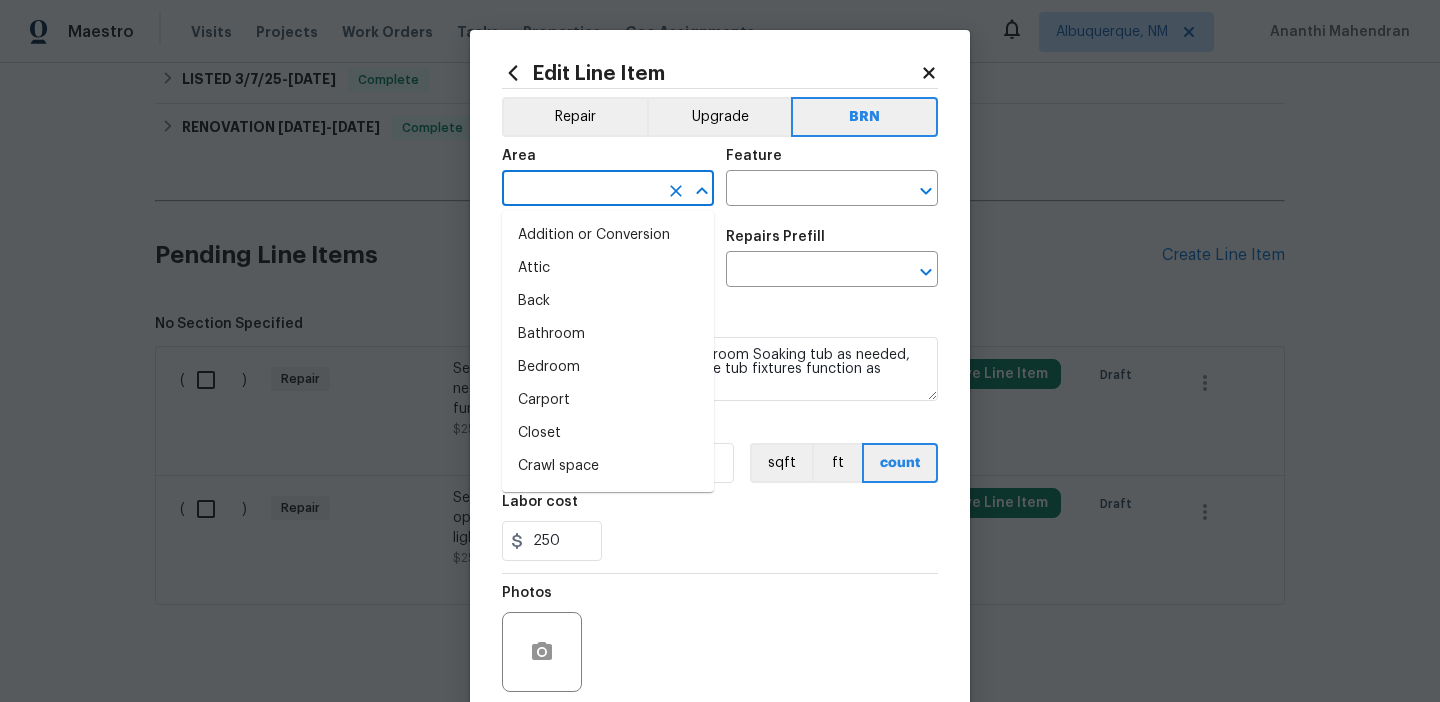click on "Addition or Conversion" at bounding box center (608, 235) 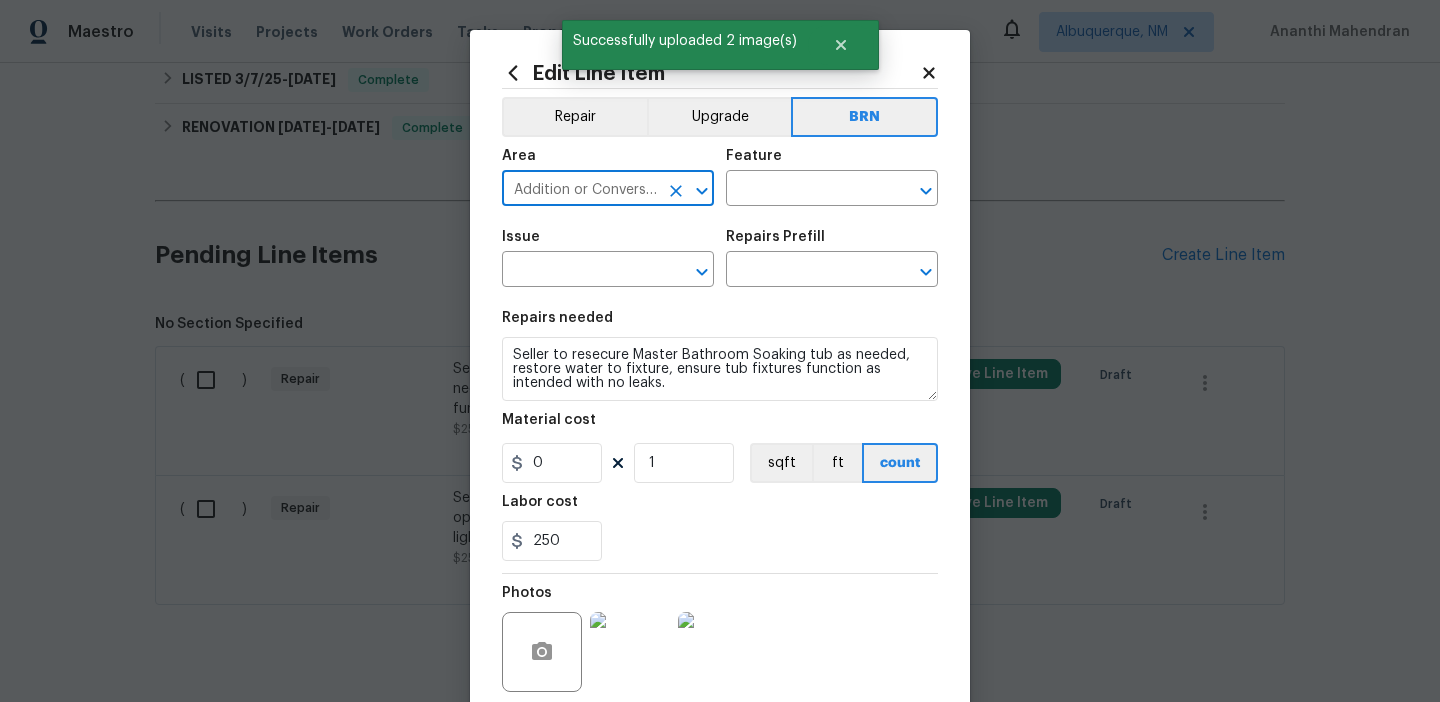 click 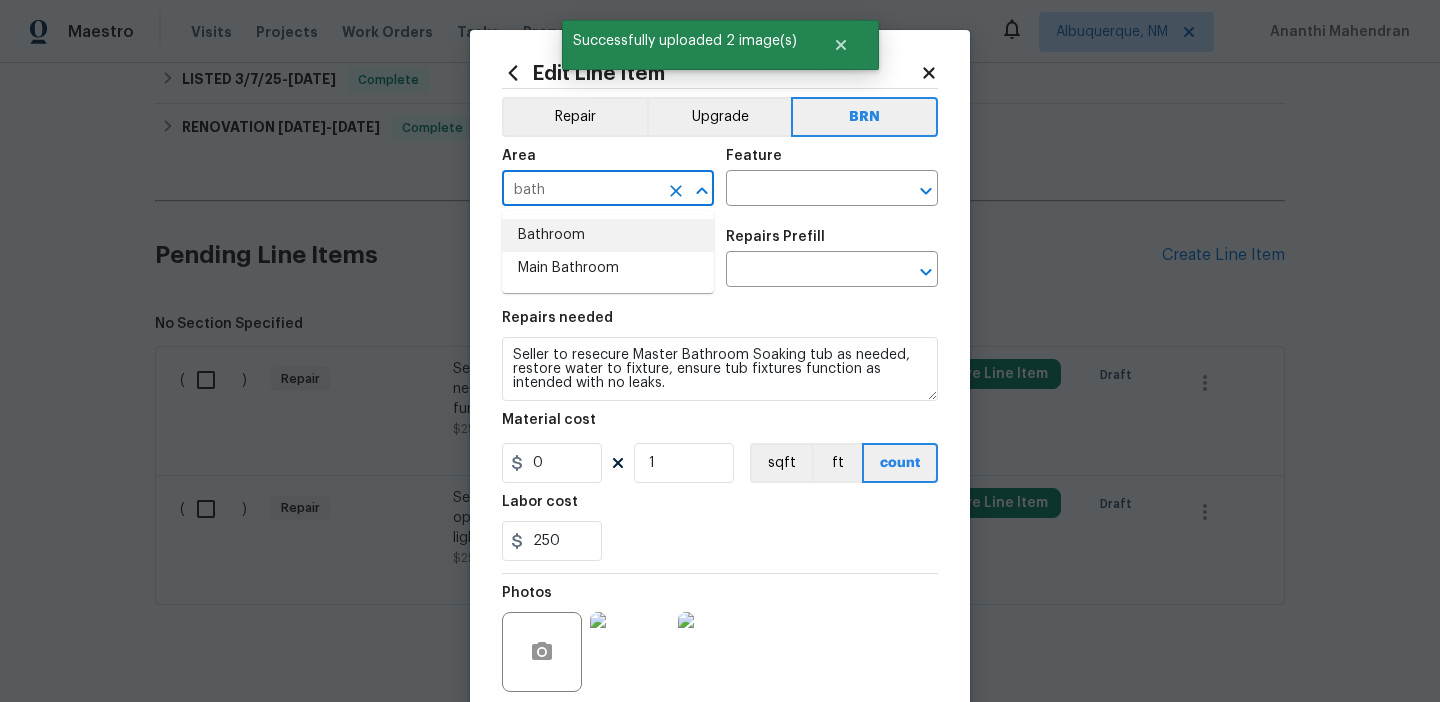click on "Bathroom" at bounding box center [608, 235] 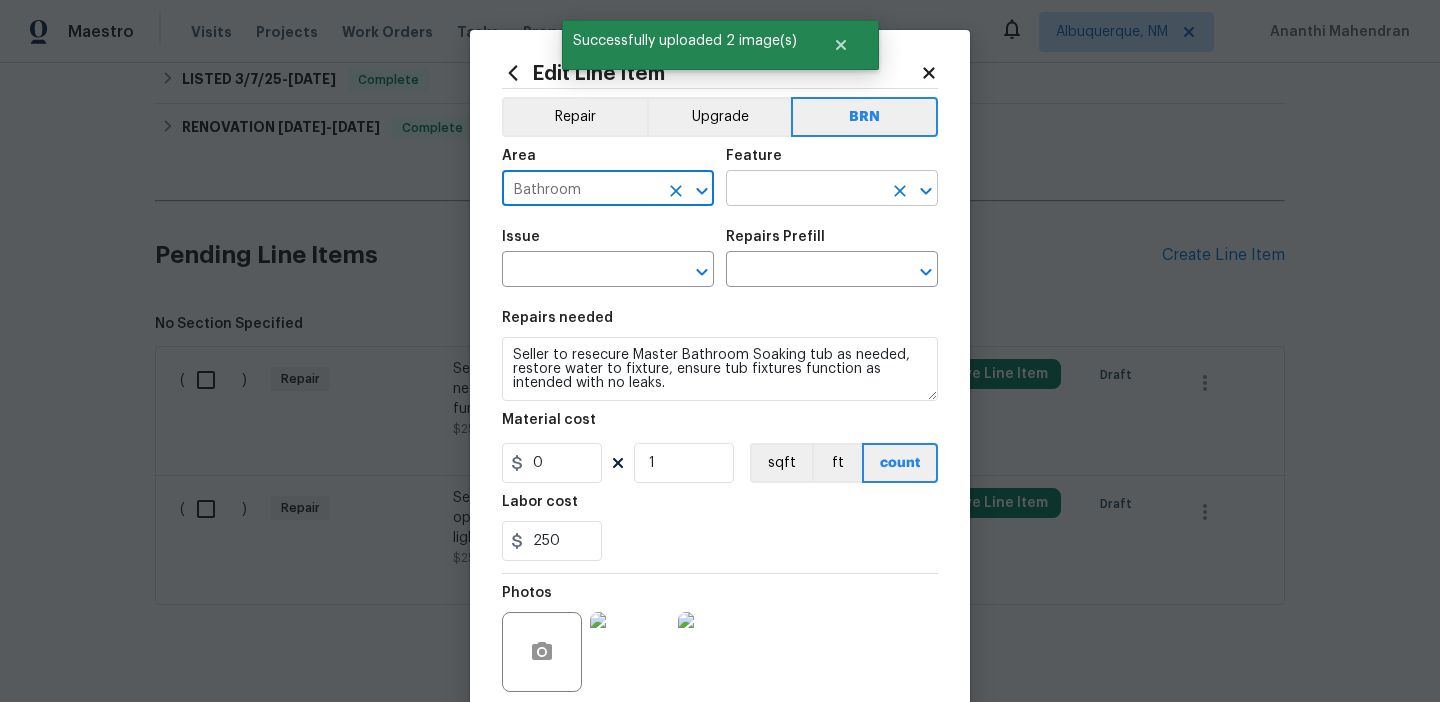 type on "Bathroom" 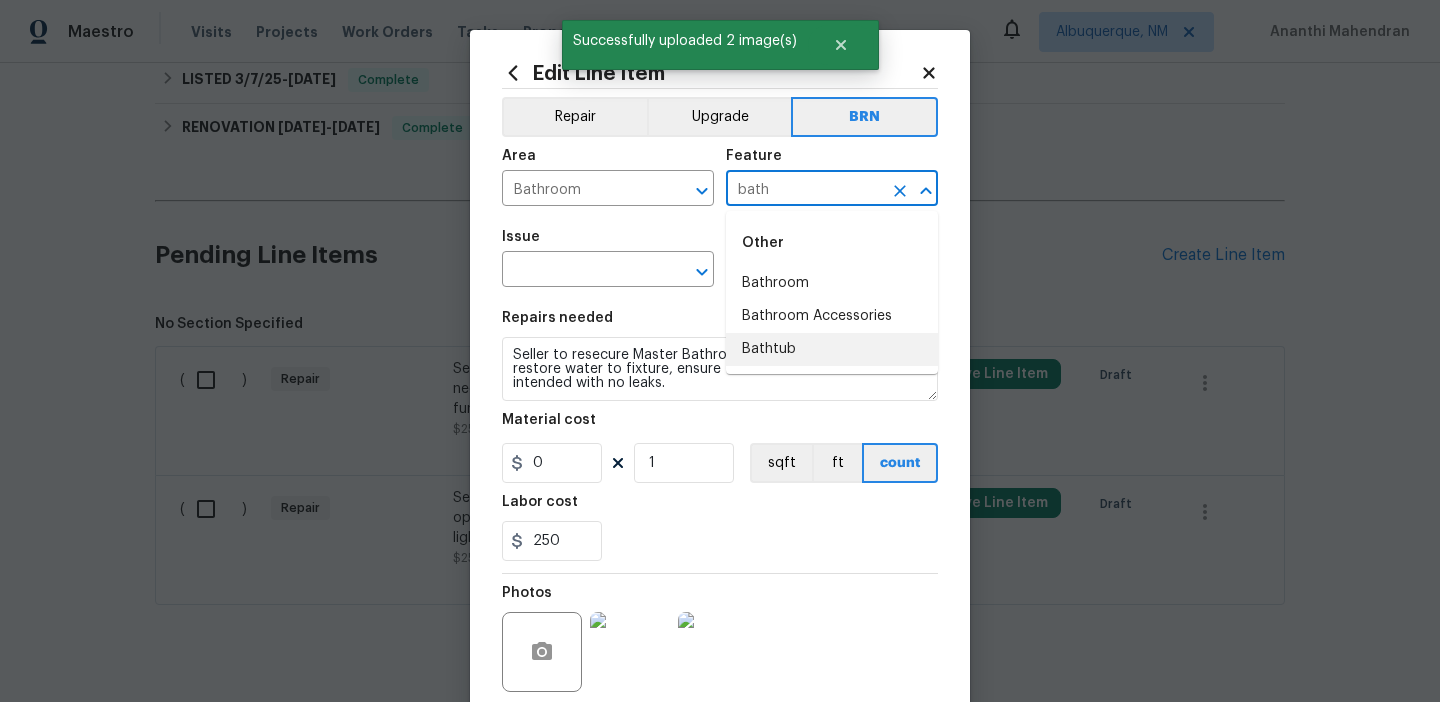 click on "Bathtub" at bounding box center (832, 349) 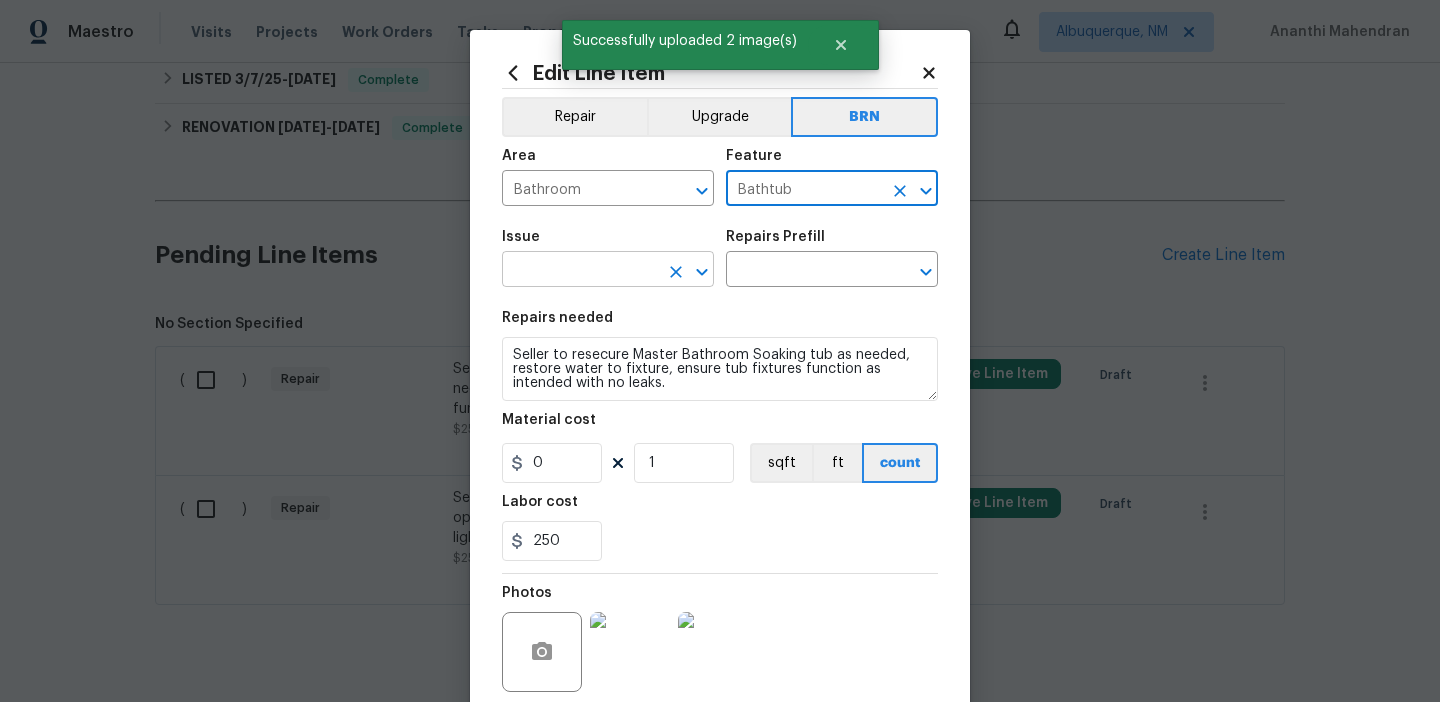 type on "Bathtub" 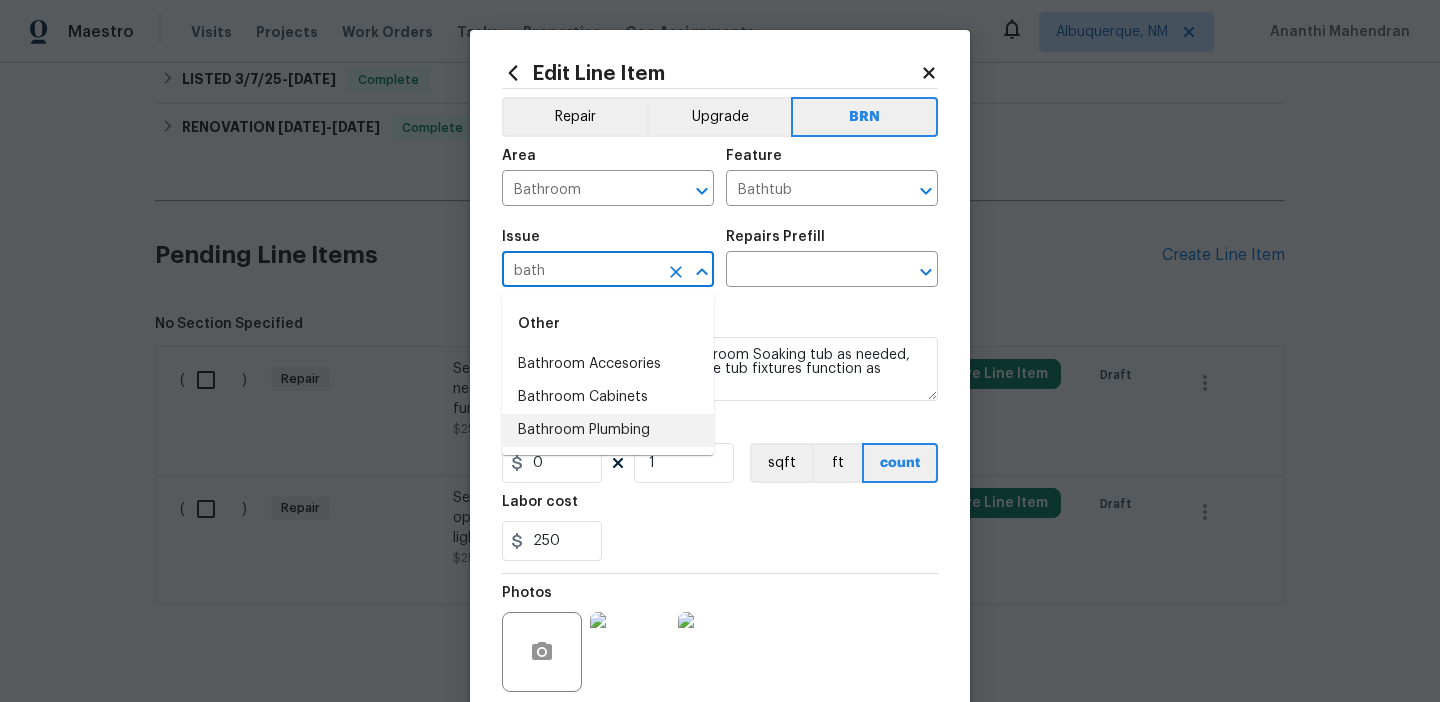 click on "Bathroom Plumbing" at bounding box center [608, 430] 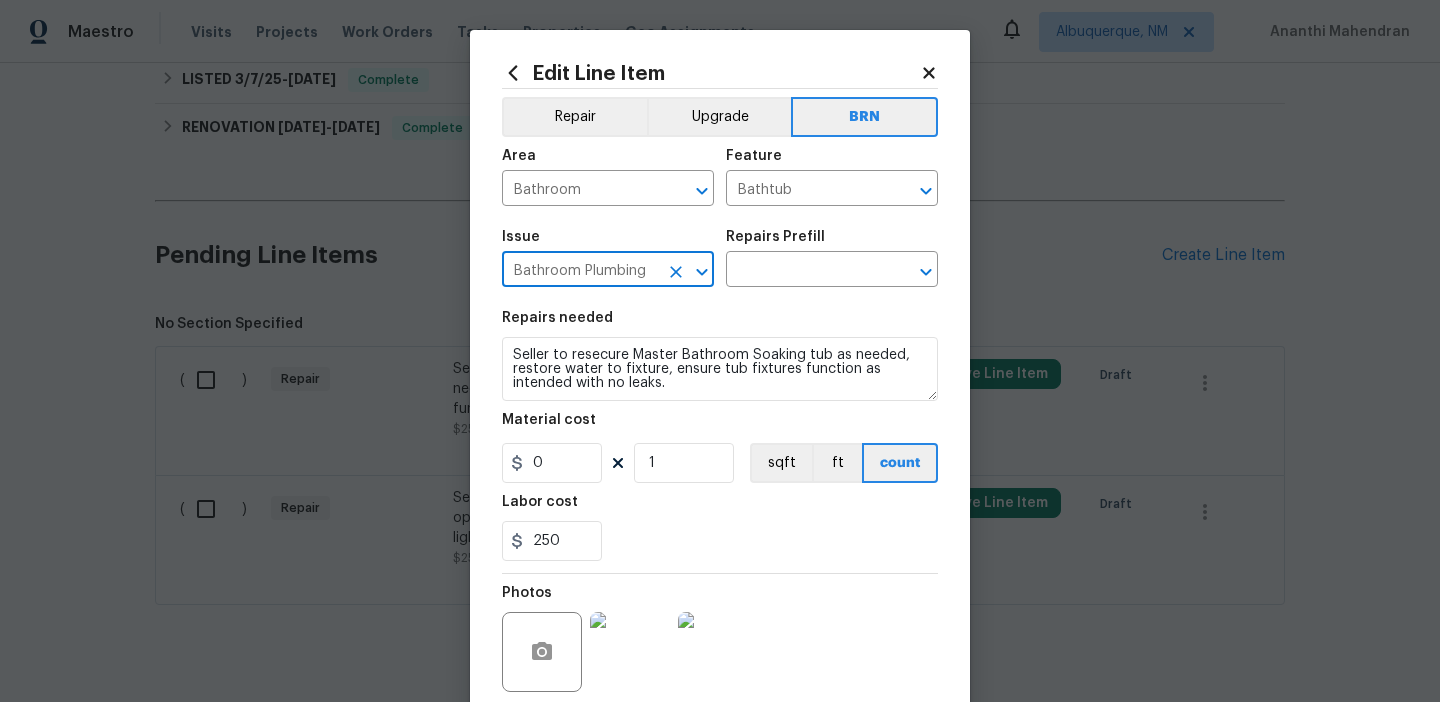 type on "Bathroom Plumbing" 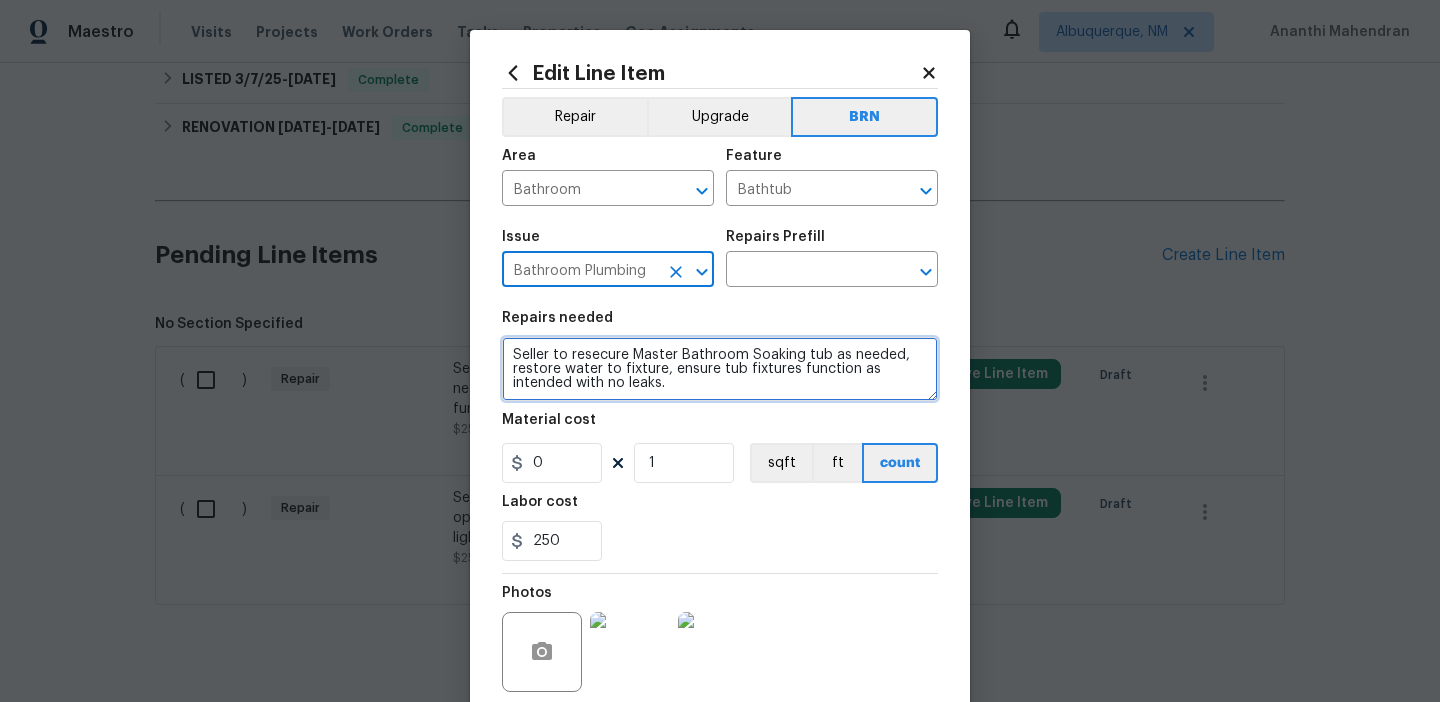 click on "Seller to resecure Master Bathroom Soaking tub as needed, restore water to fixture, ensure tub fixtures function as intended with no leaks." at bounding box center [720, 369] 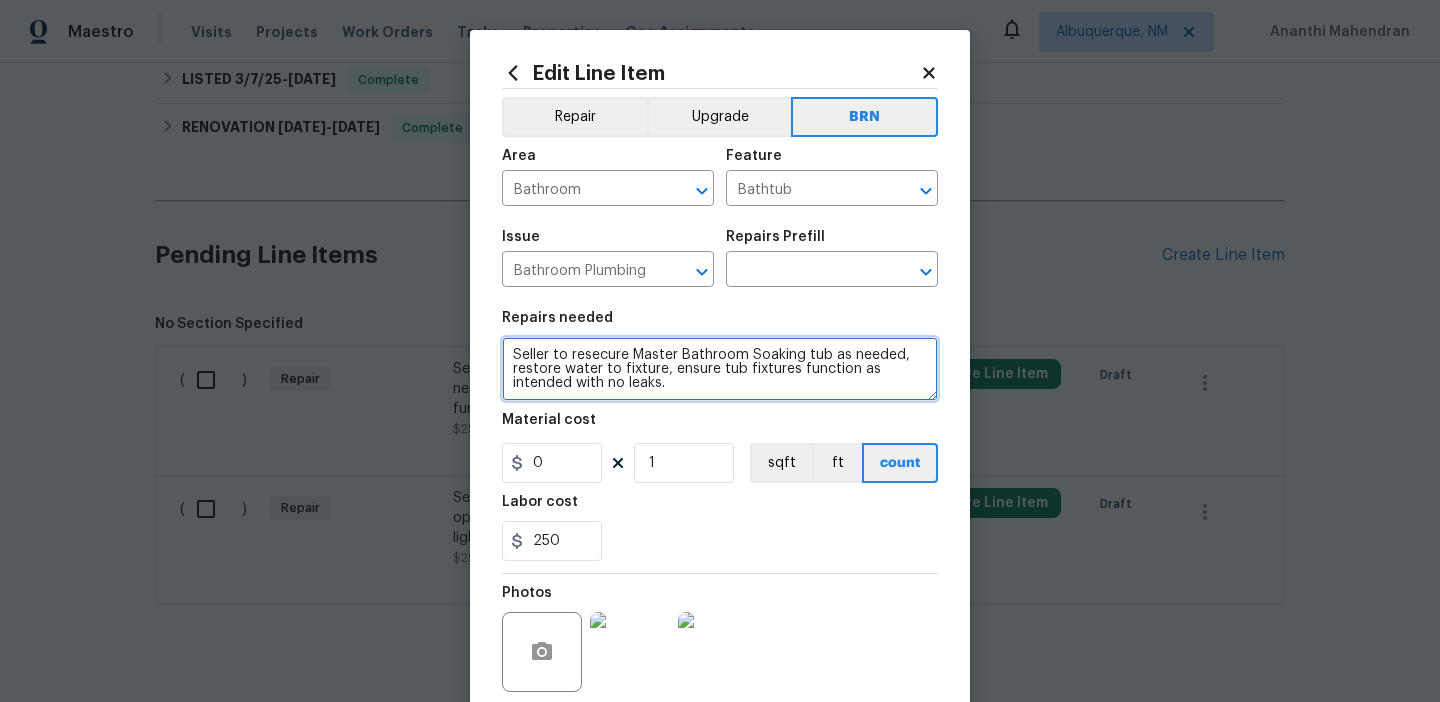 click on "Seller to resecure Master Bathroom Soaking tub as needed, restore water to fixture, ensure tub fixtures function as intended with no leaks." at bounding box center [720, 369] 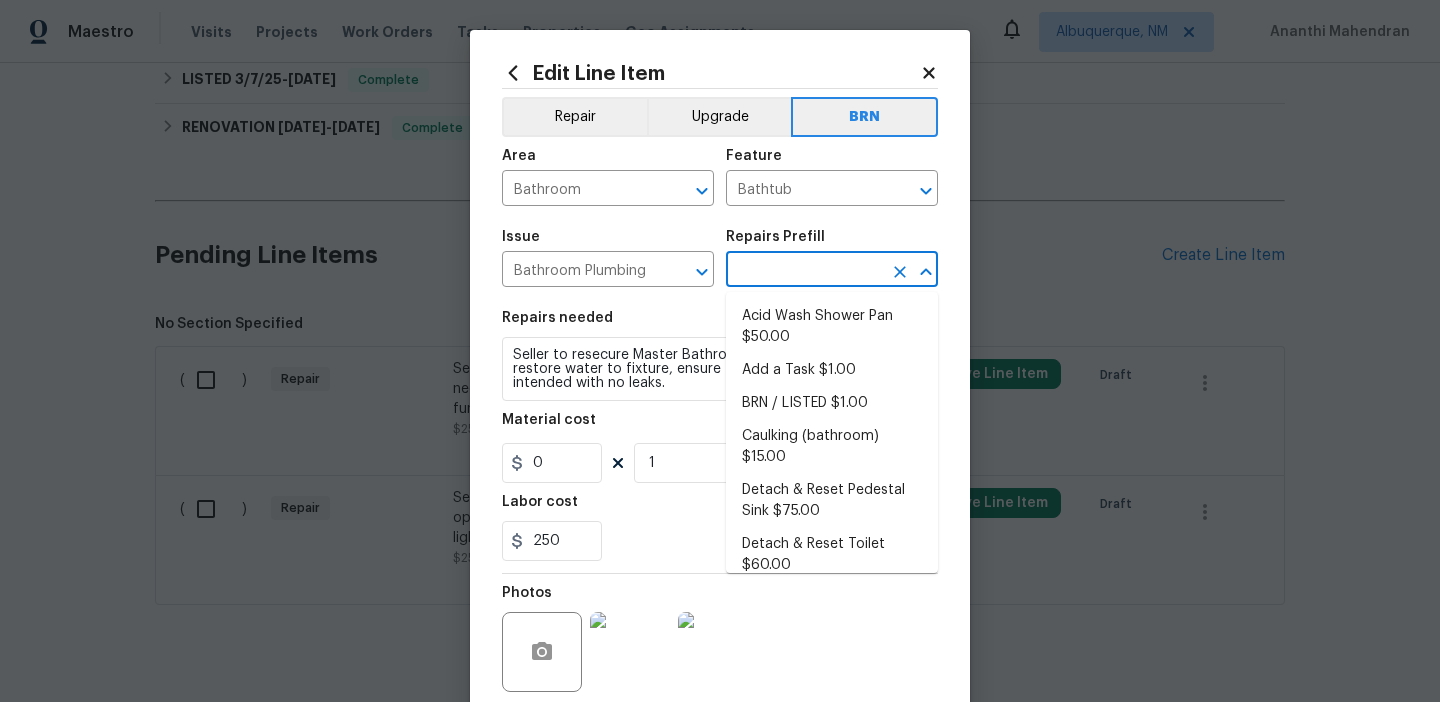 click at bounding box center [804, 271] 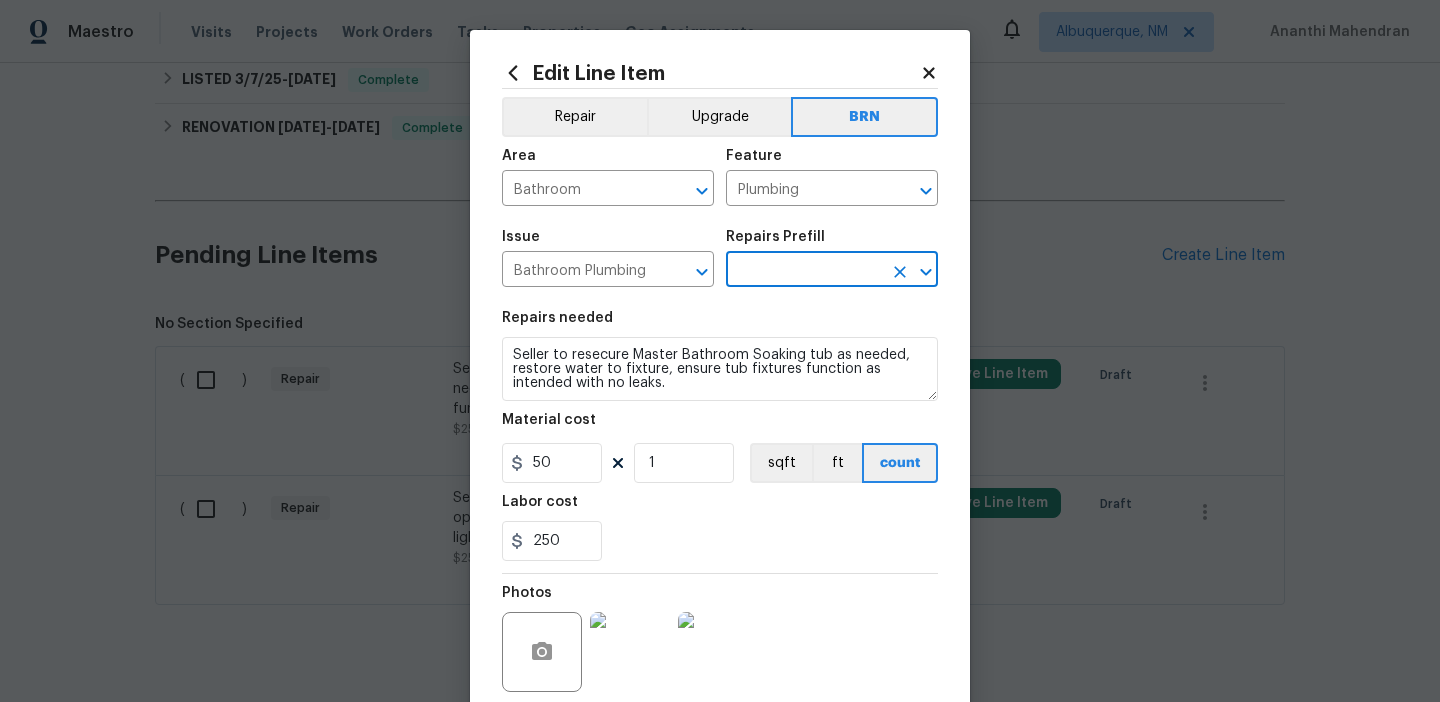 type on "Acid Wash Shower Pan $50.00" 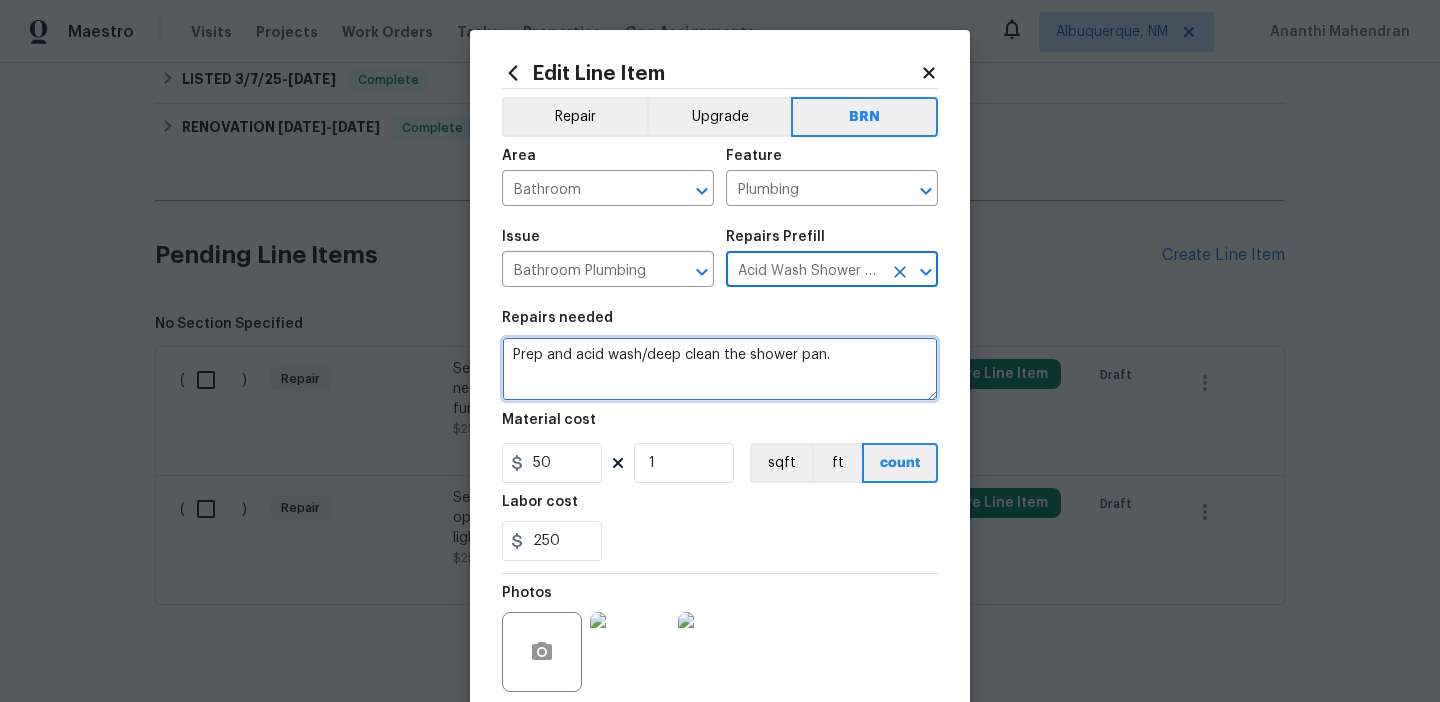 click on "Prep and acid wash/deep clean the shower pan." at bounding box center [720, 369] 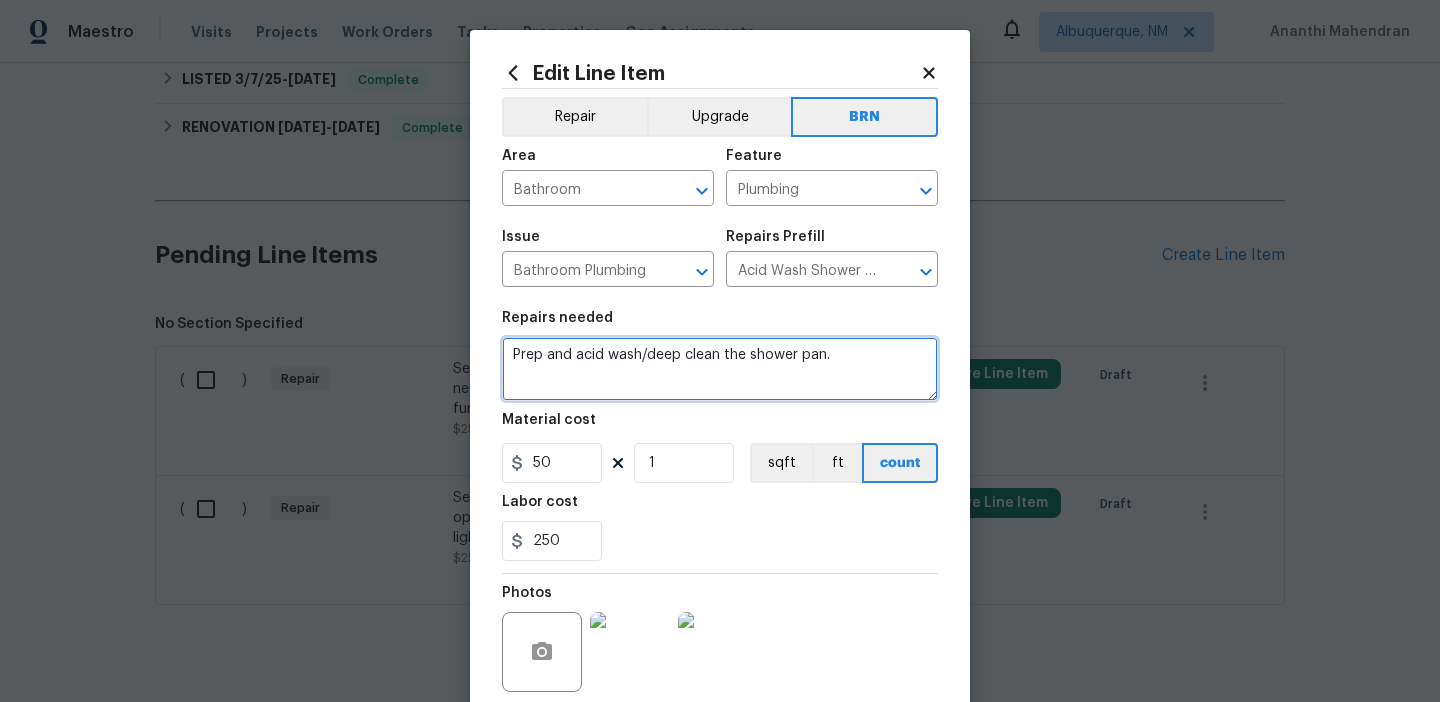 click on "Prep and acid wash/deep clean the shower pan." at bounding box center [720, 369] 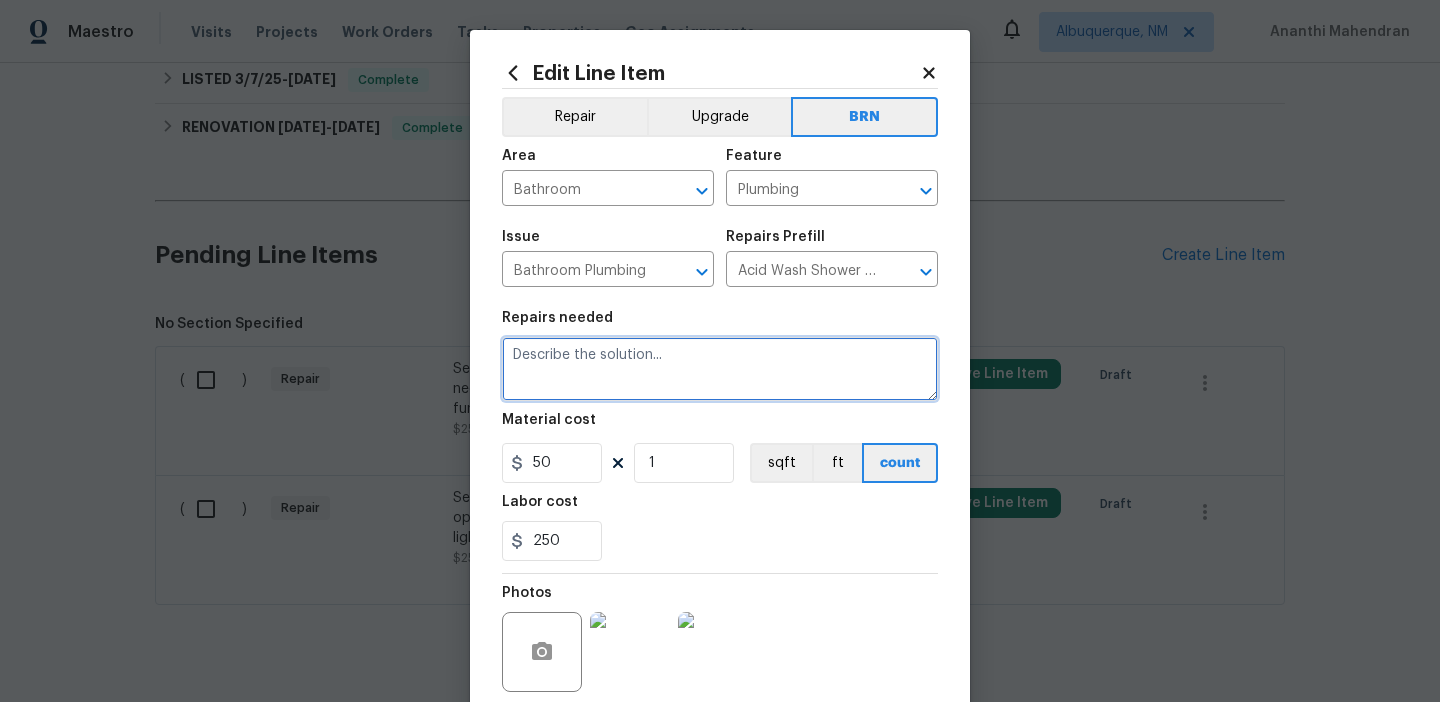 paste on "Seller to resecure Master Bathroom Soaking tub as needed, restore water to fixture, ensure tub fixtures function as intended with no leaks." 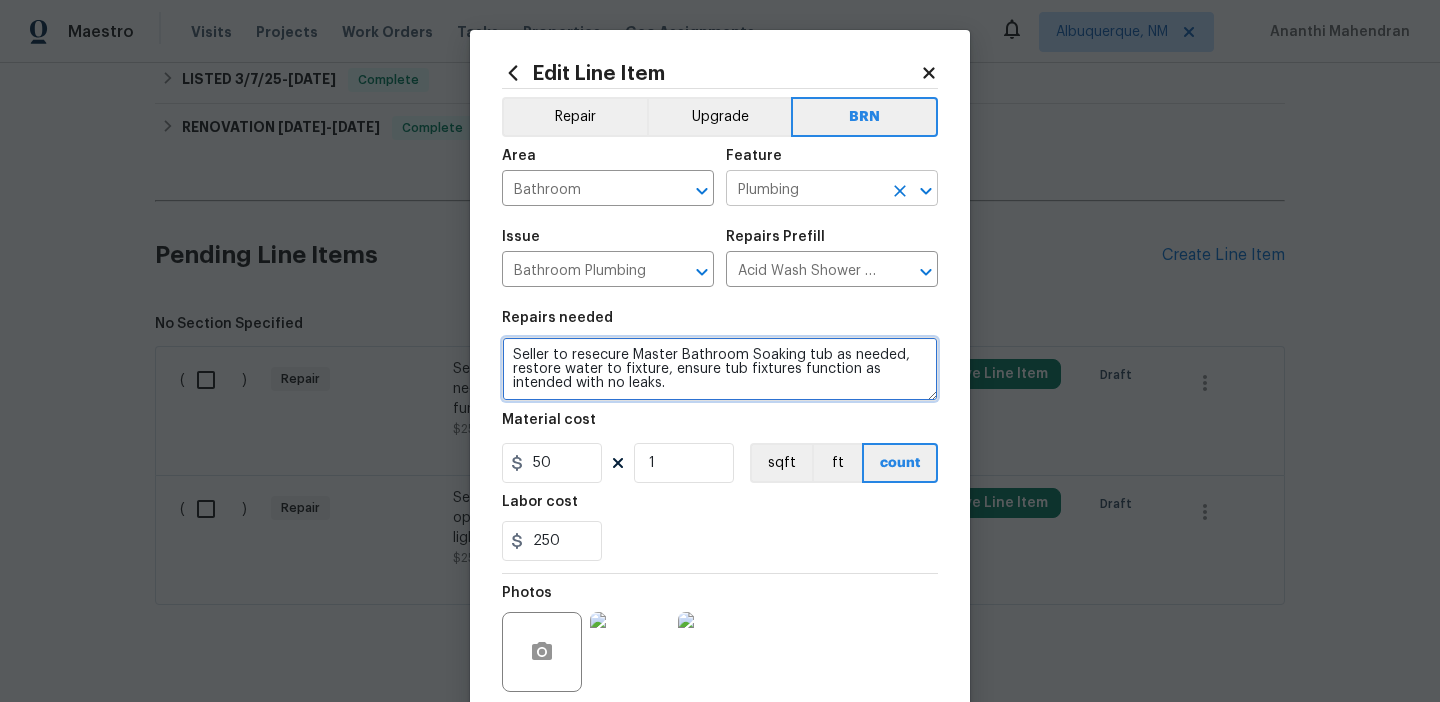 type on "Seller to resecure Master Bathroom Soaking tub as needed, restore water to fixture, ensure tub fixtures function as intended with no leaks." 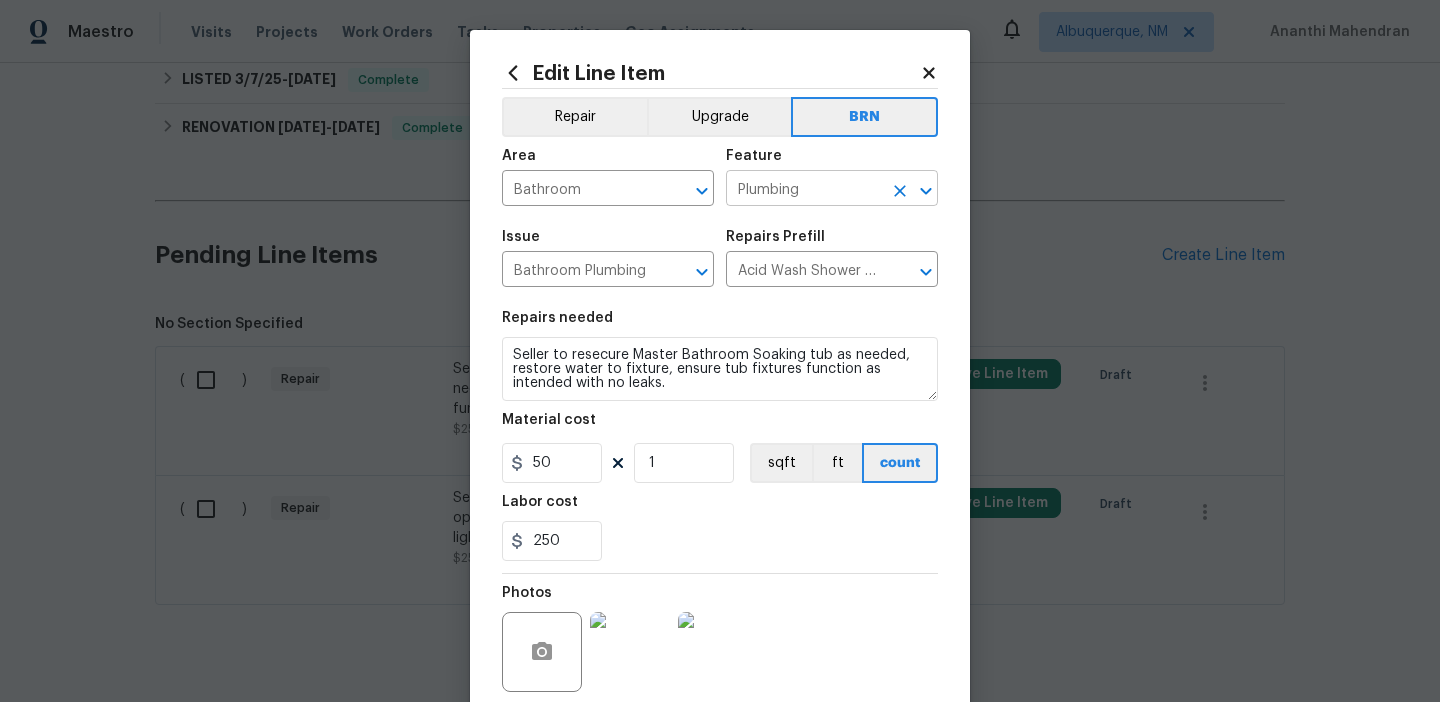 click on "Plumbing" at bounding box center [804, 190] 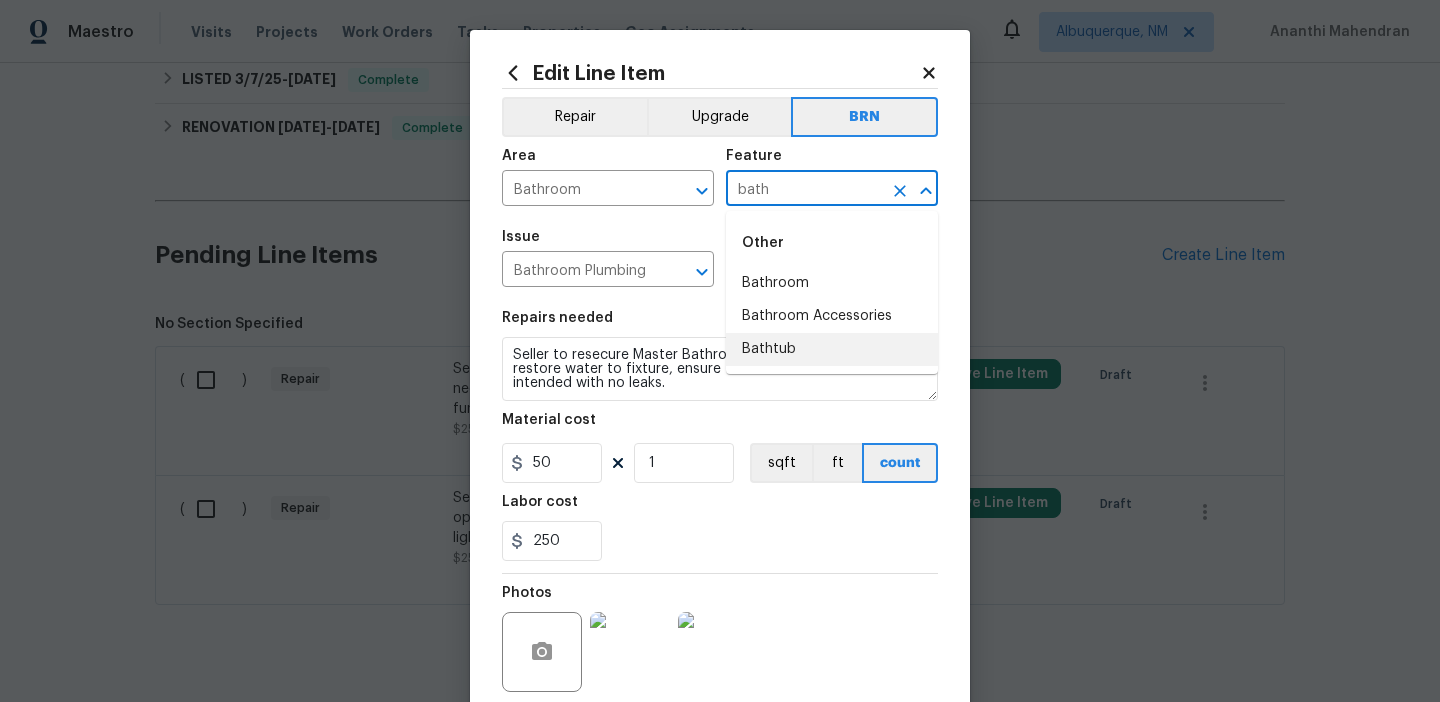 click on "Bathtub" at bounding box center [832, 349] 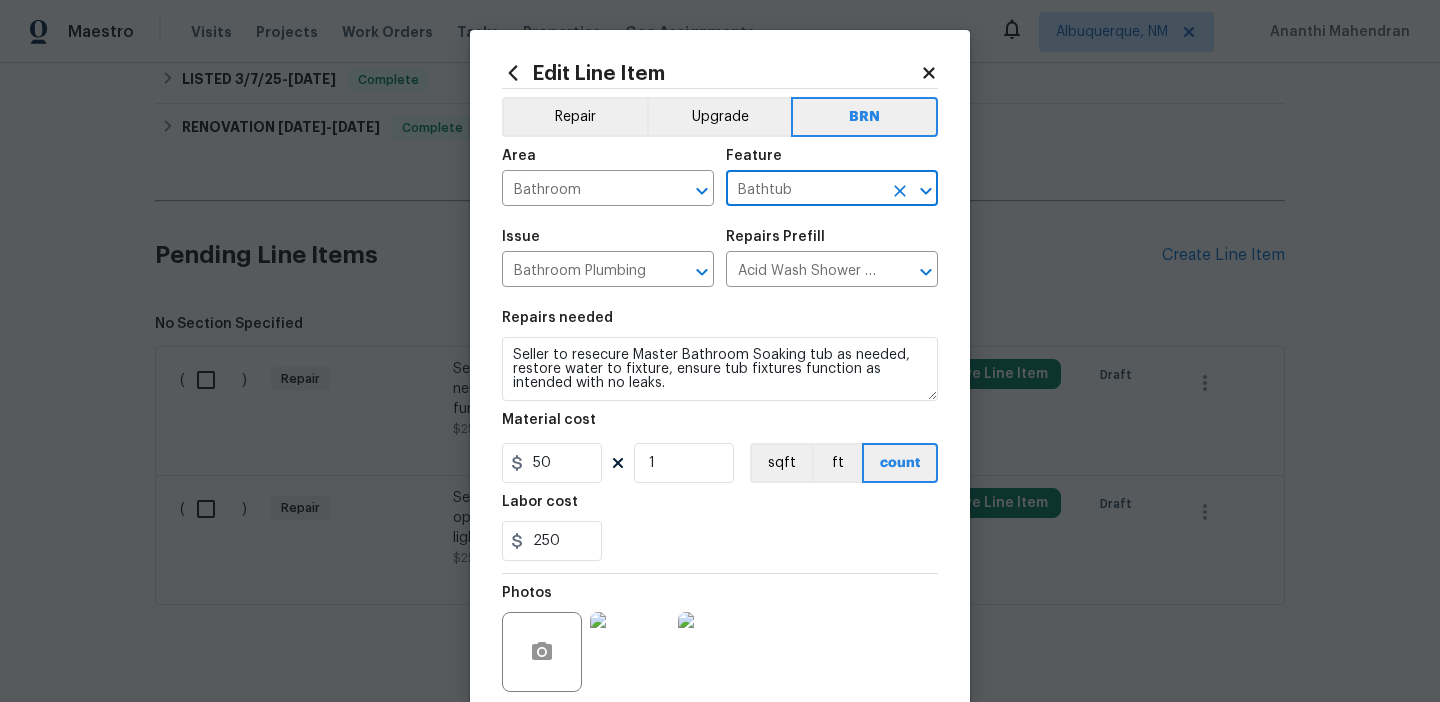 type on "Bathtub" 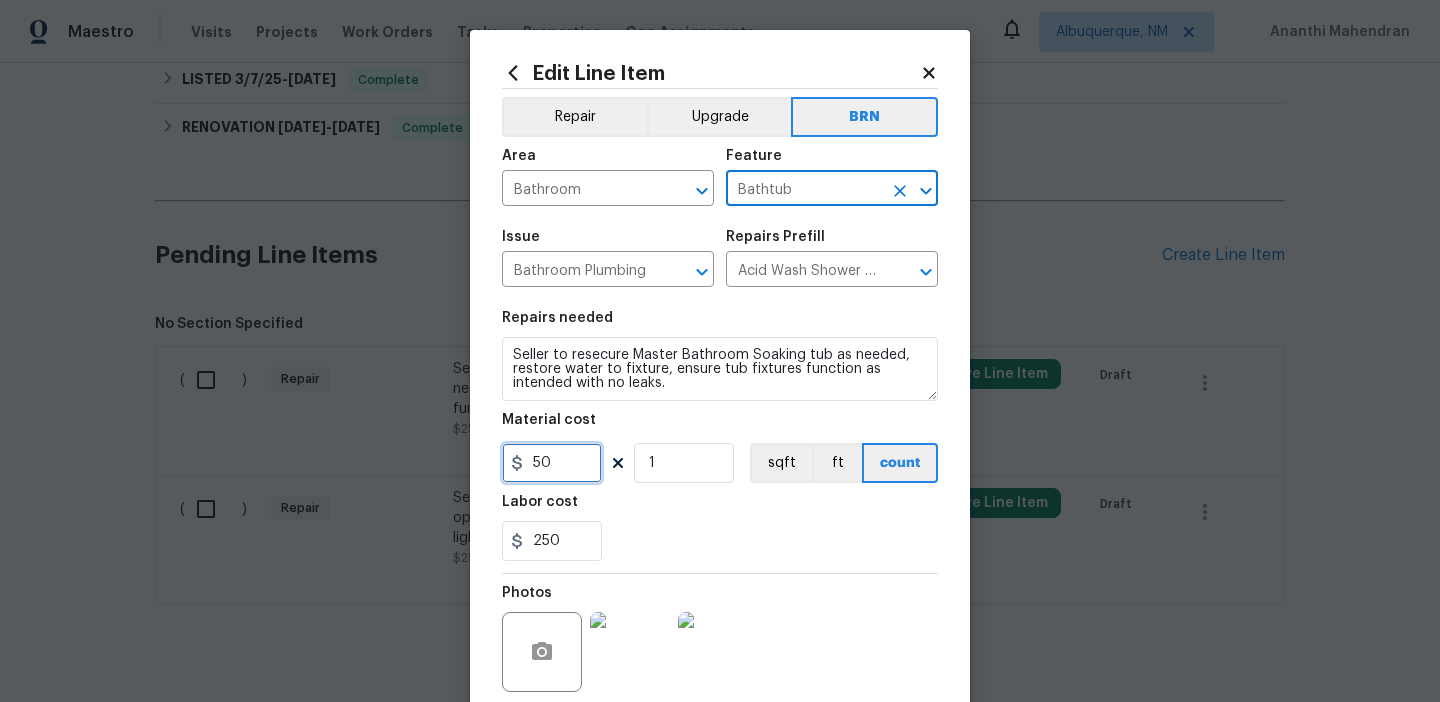 click on "50" at bounding box center (552, 463) 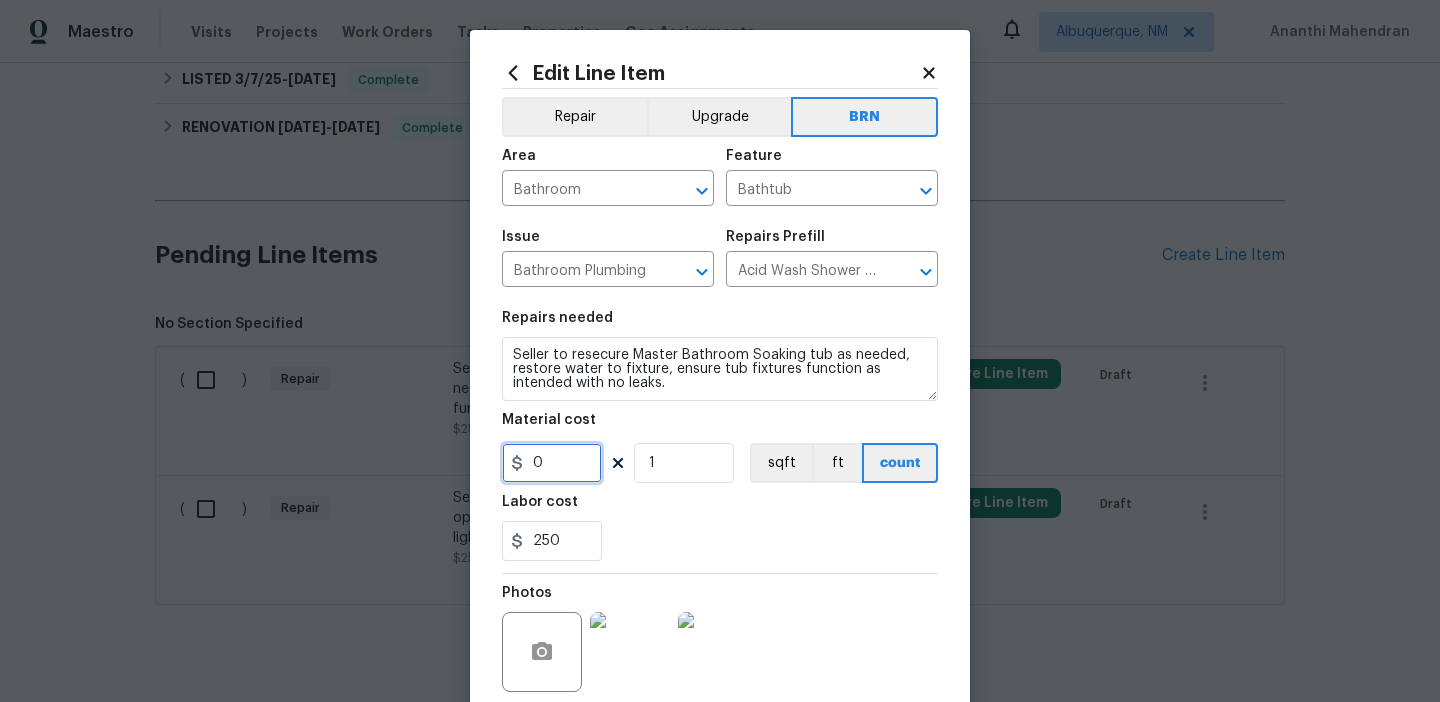 scroll, scrollTop: 160, scrollLeft: 0, axis: vertical 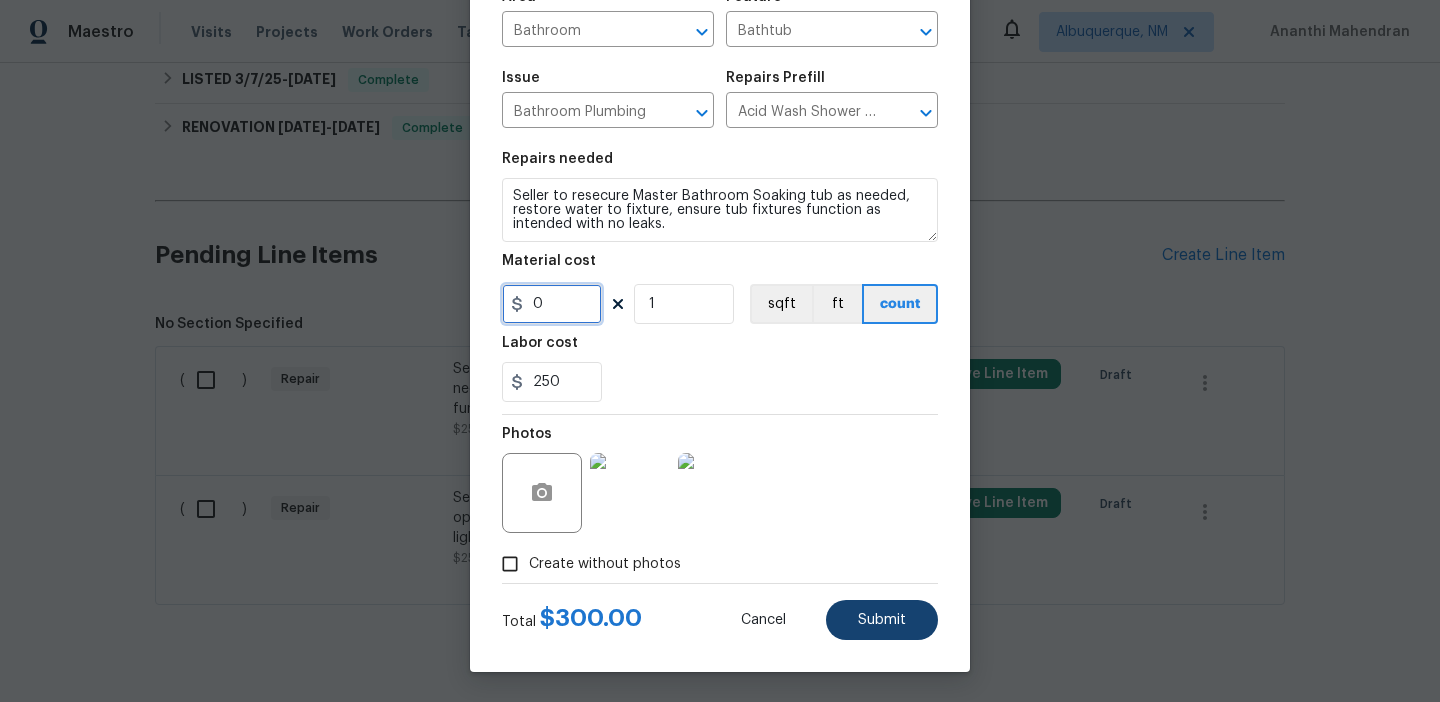 type on "0" 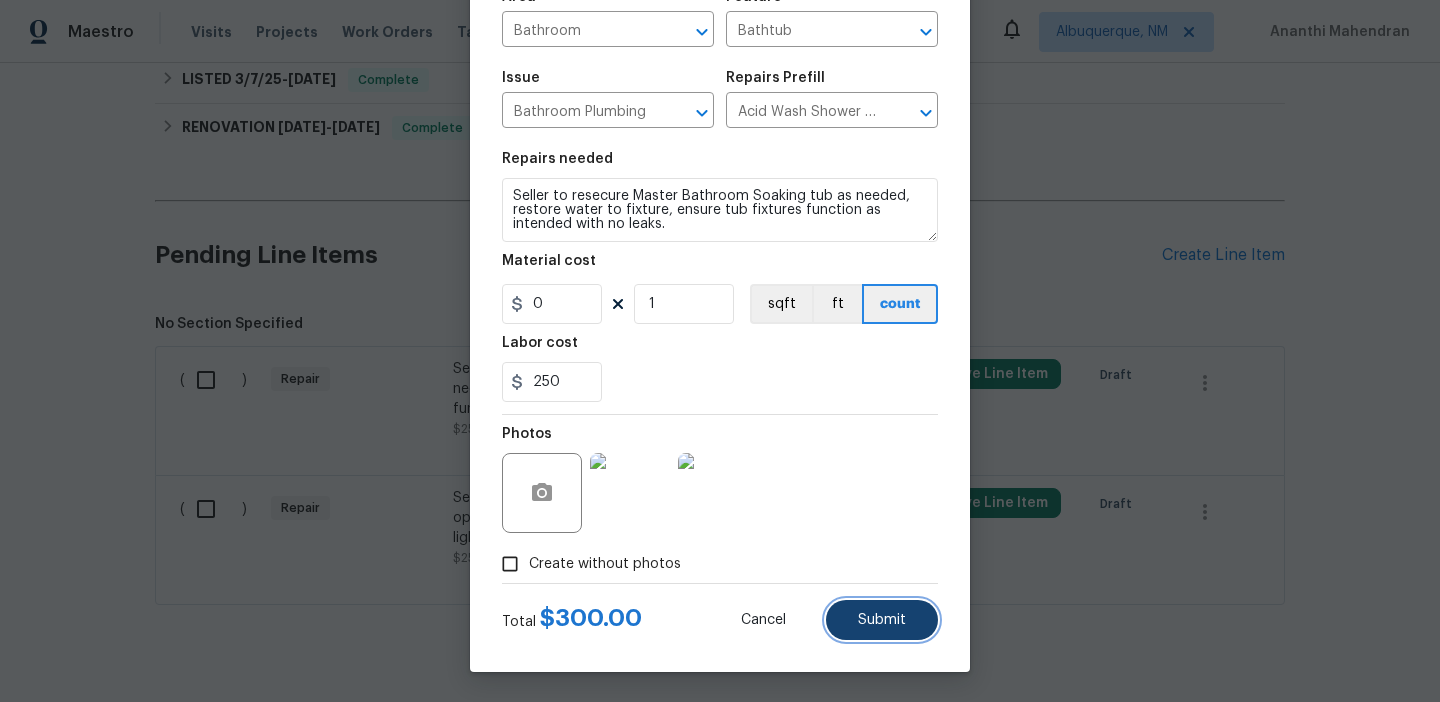 click on "Submit" at bounding box center (882, 620) 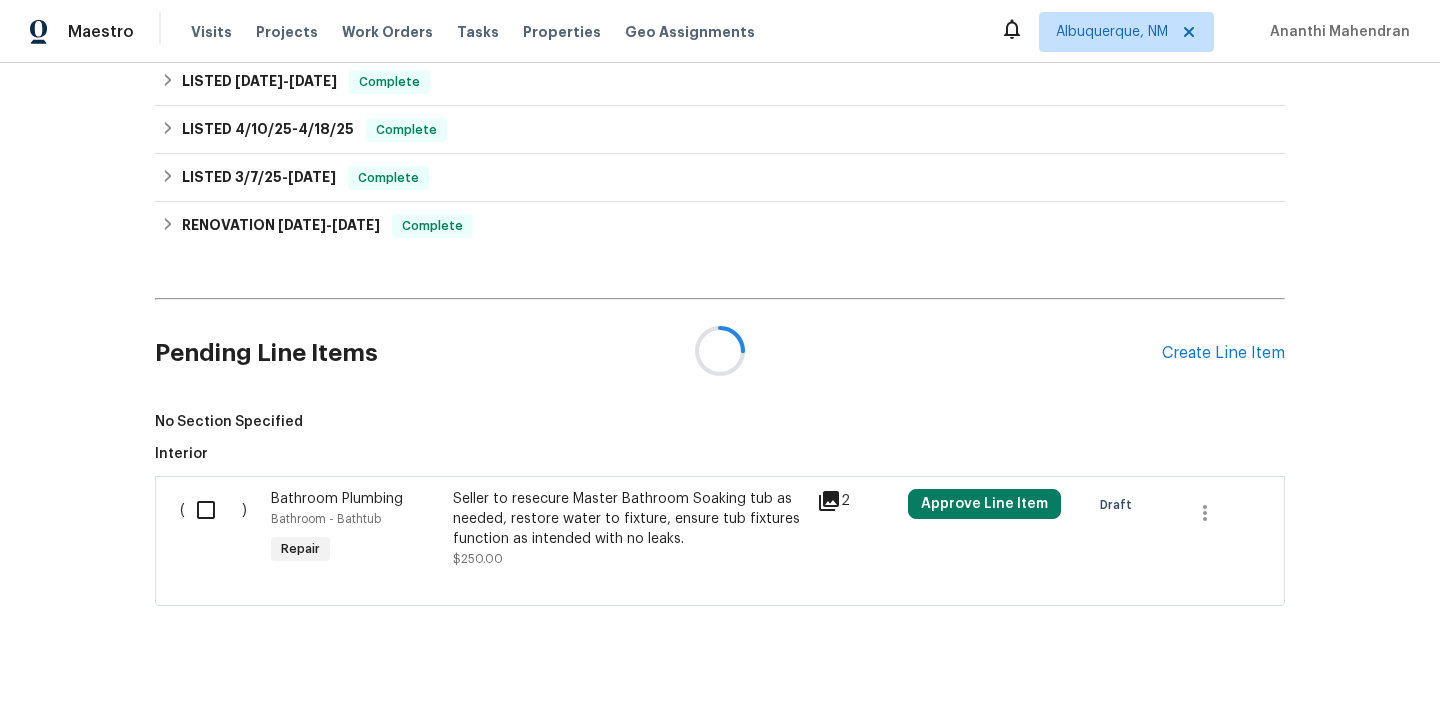 scroll, scrollTop: 743, scrollLeft: 0, axis: vertical 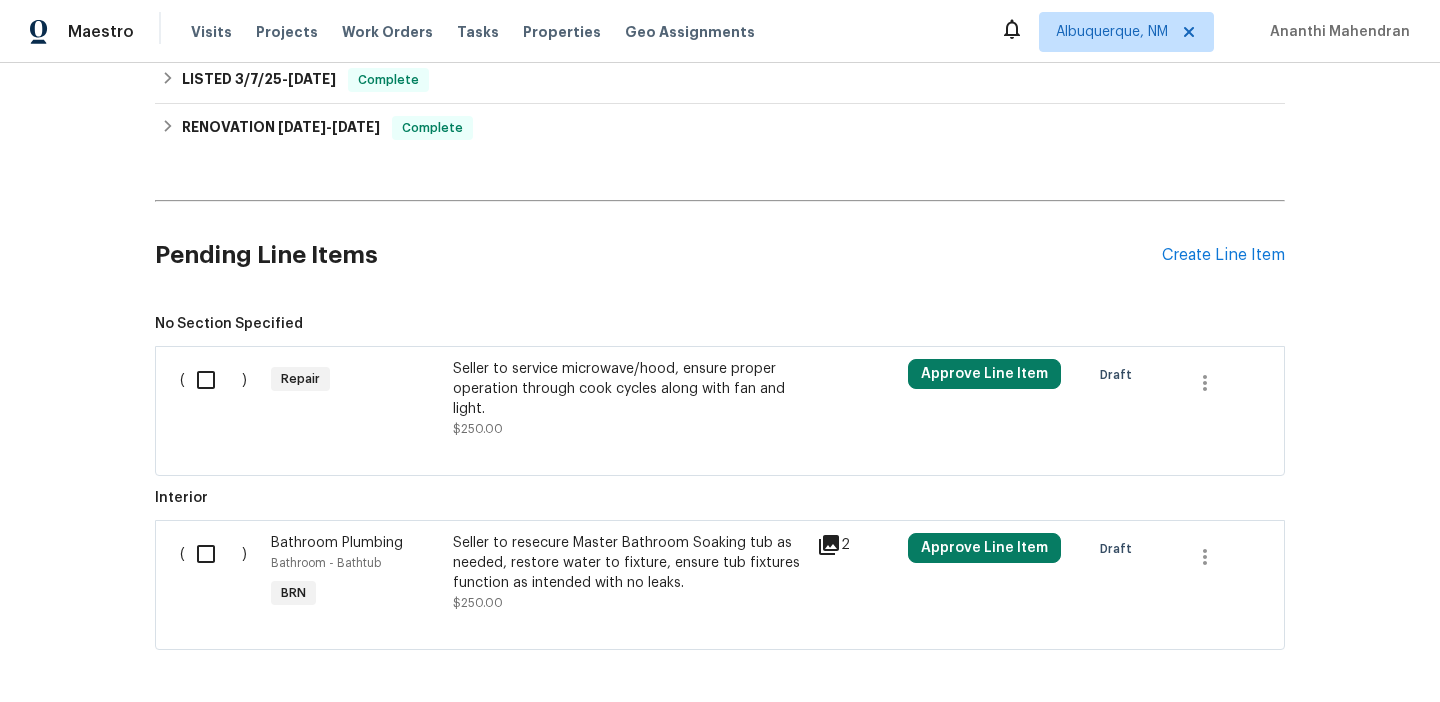 click on "Seller to service microwave/hood, ensure proper operation through cook cycles along with fan and light. $250.00" at bounding box center [629, 399] 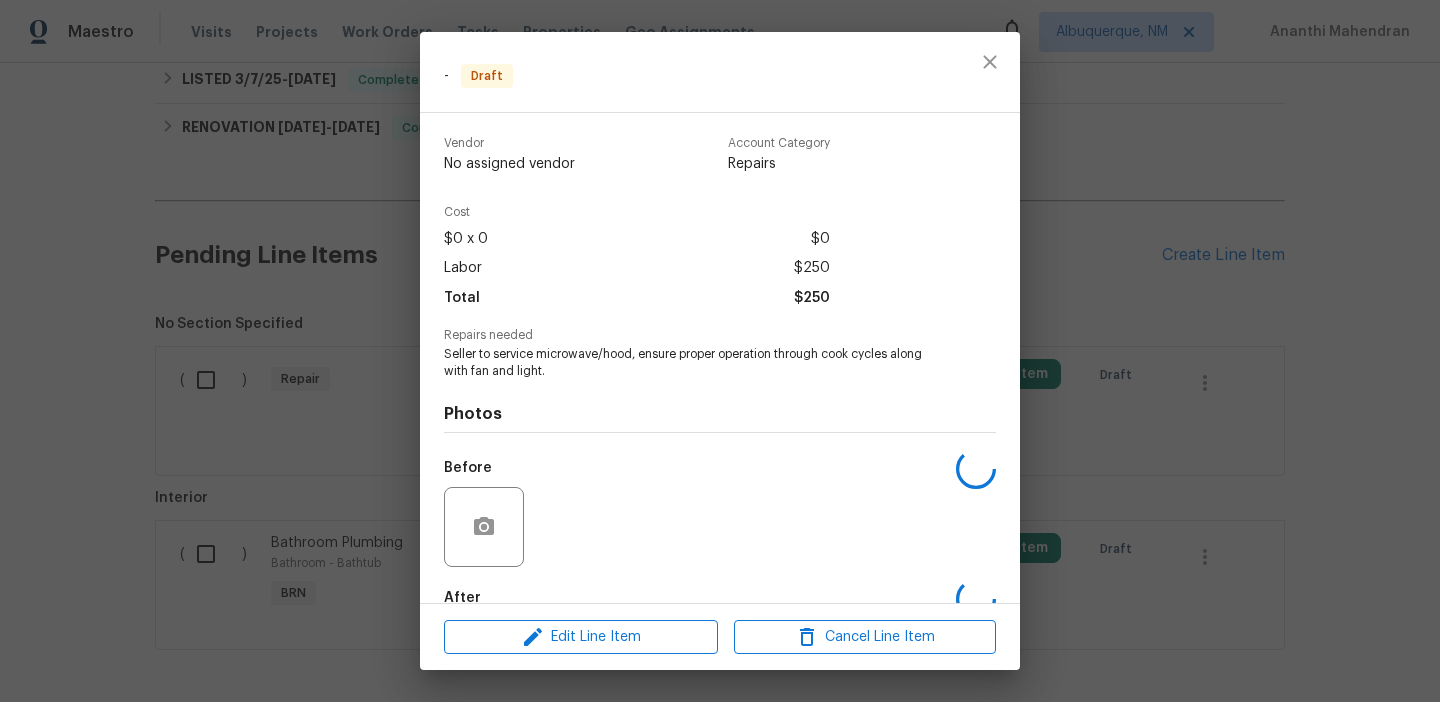 scroll, scrollTop: 114, scrollLeft: 0, axis: vertical 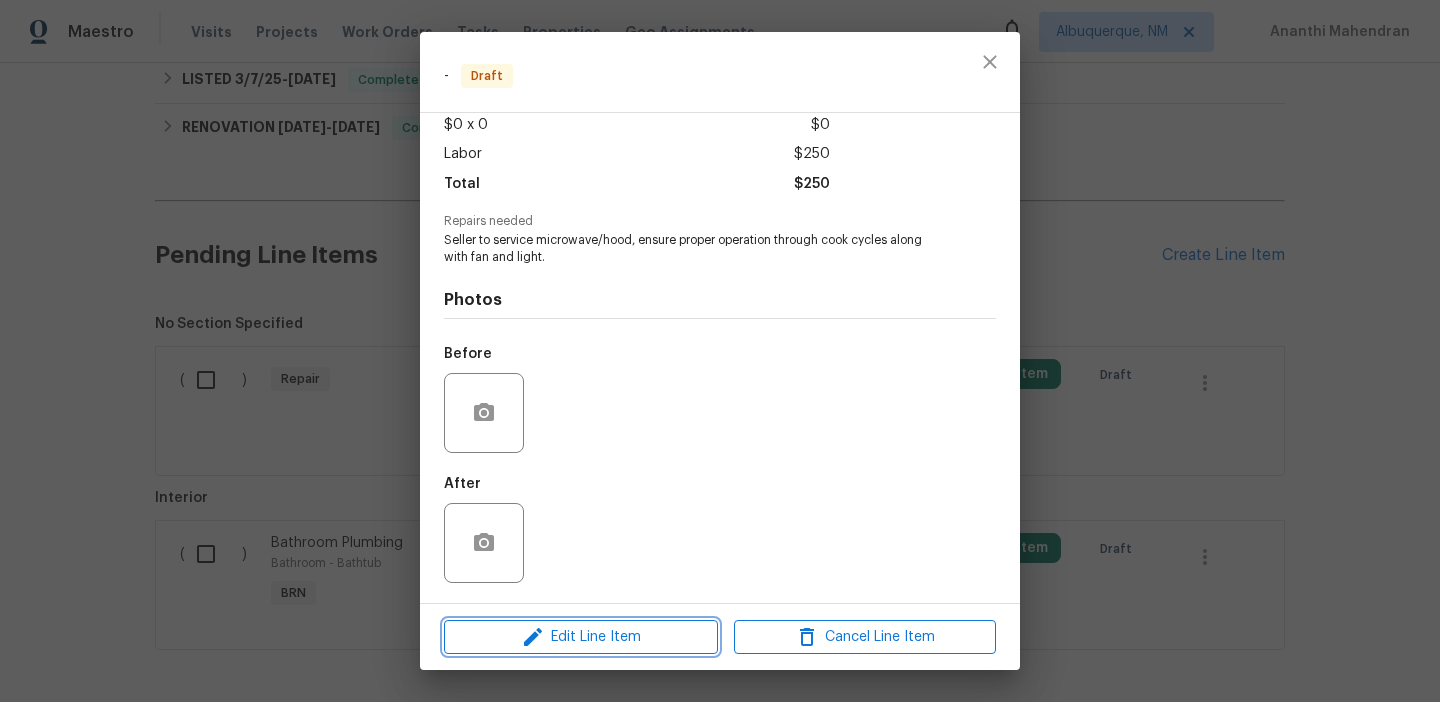 click on "Edit Line Item" at bounding box center (581, 637) 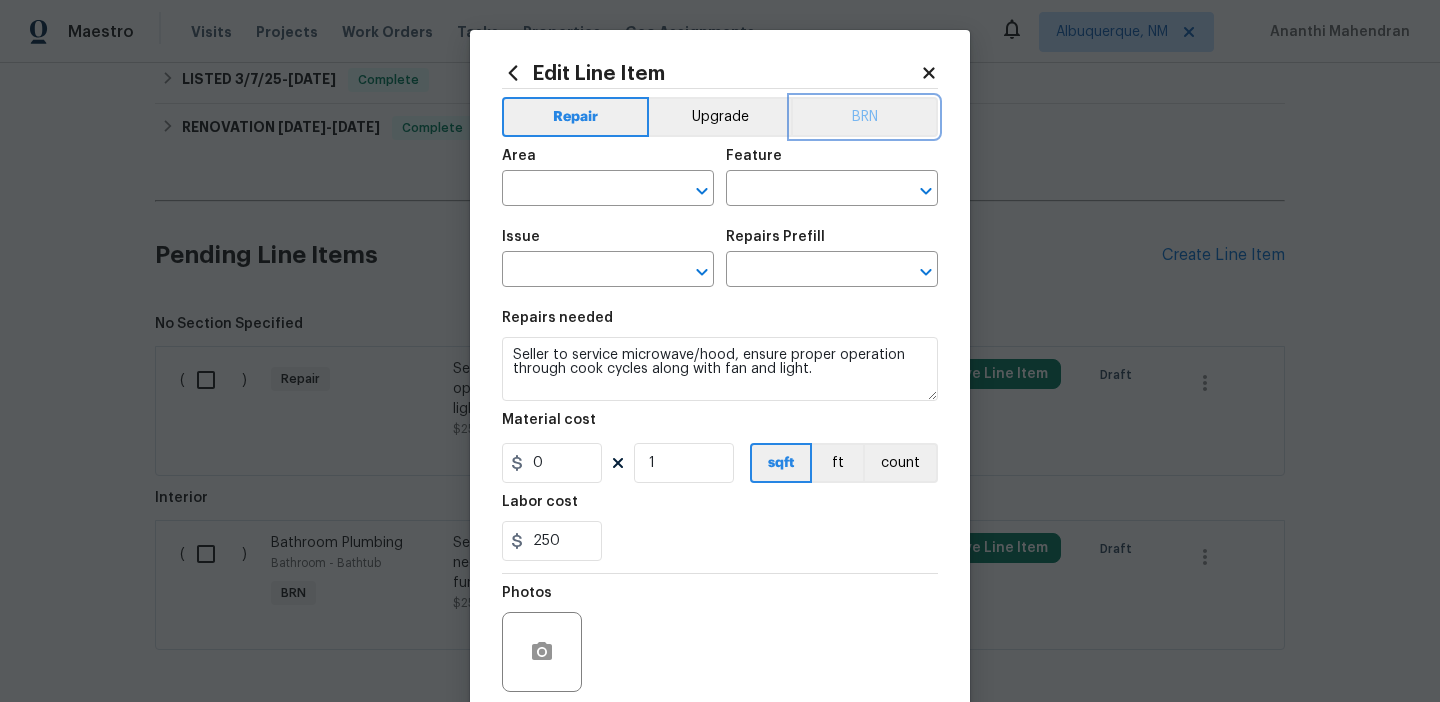 click on "BRN" at bounding box center [864, 117] 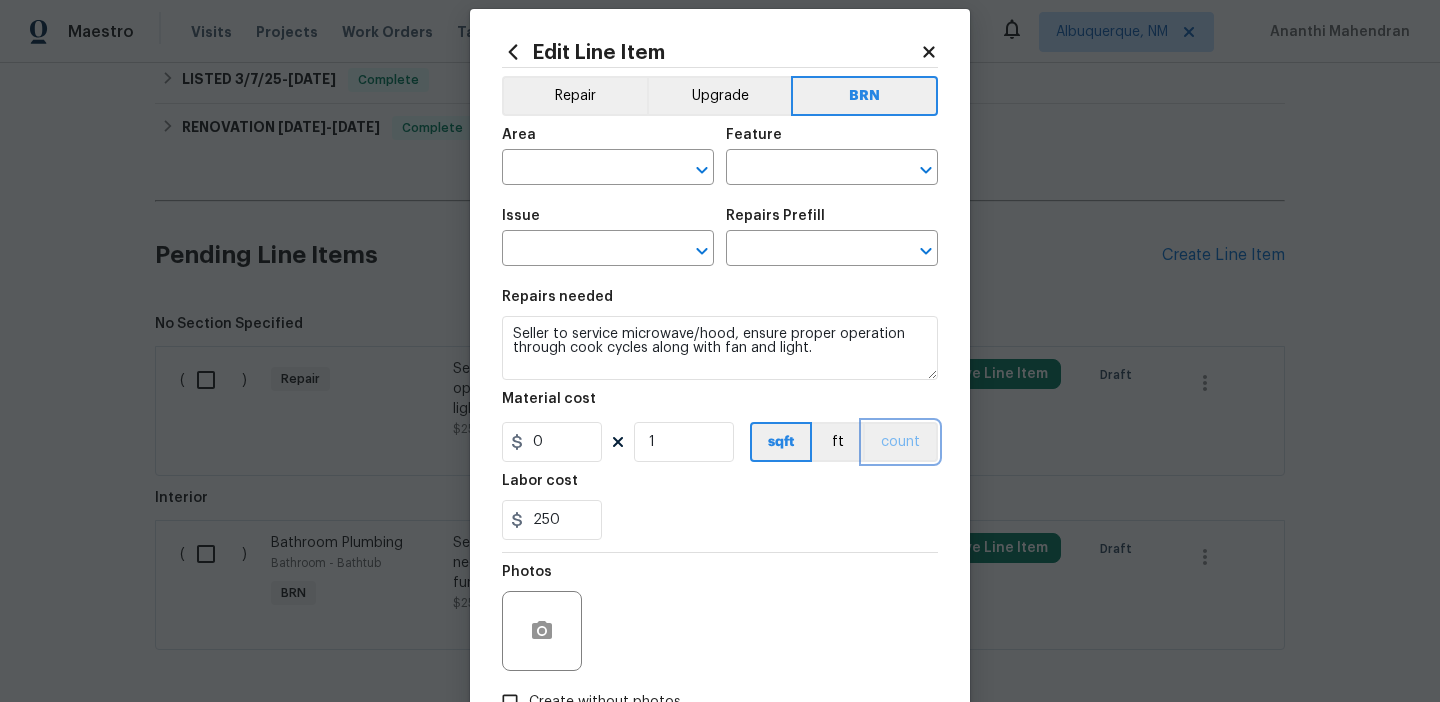 click on "count" at bounding box center (900, 442) 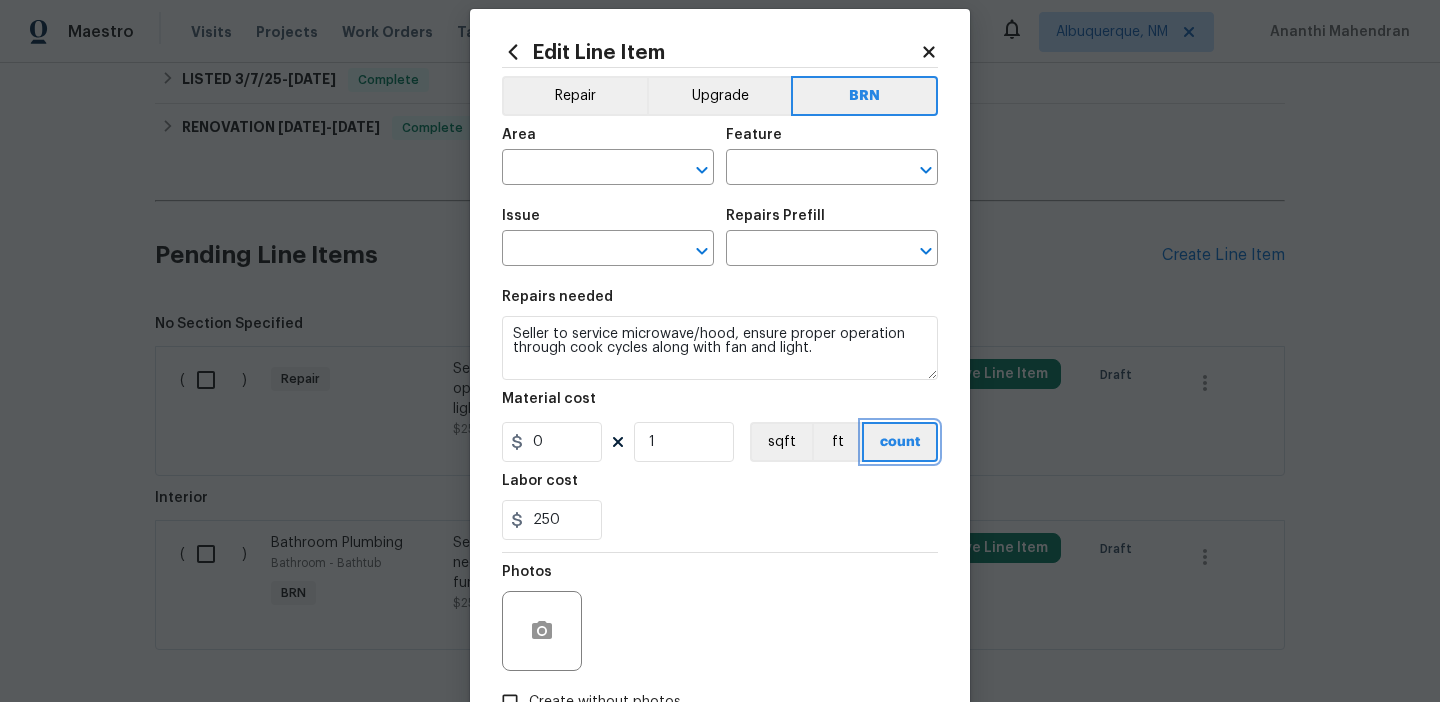 scroll, scrollTop: 160, scrollLeft: 0, axis: vertical 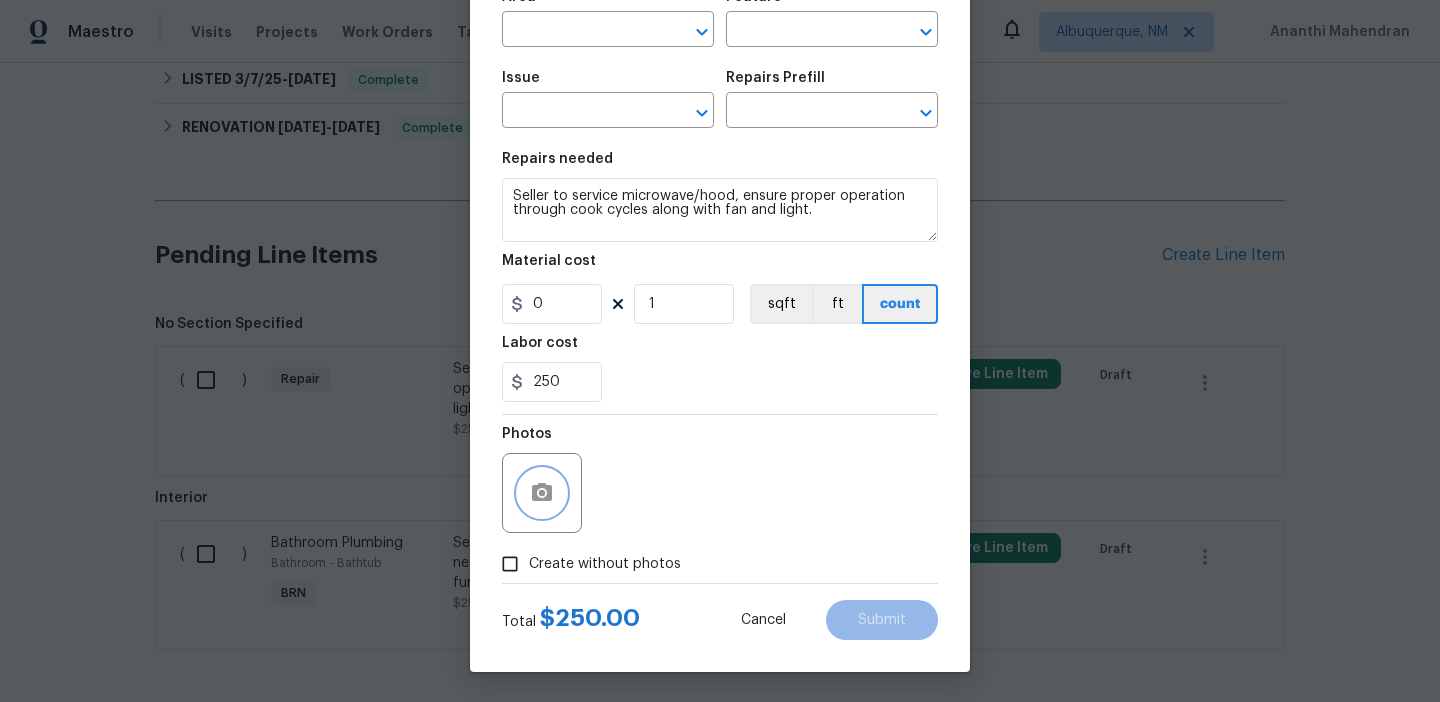 click 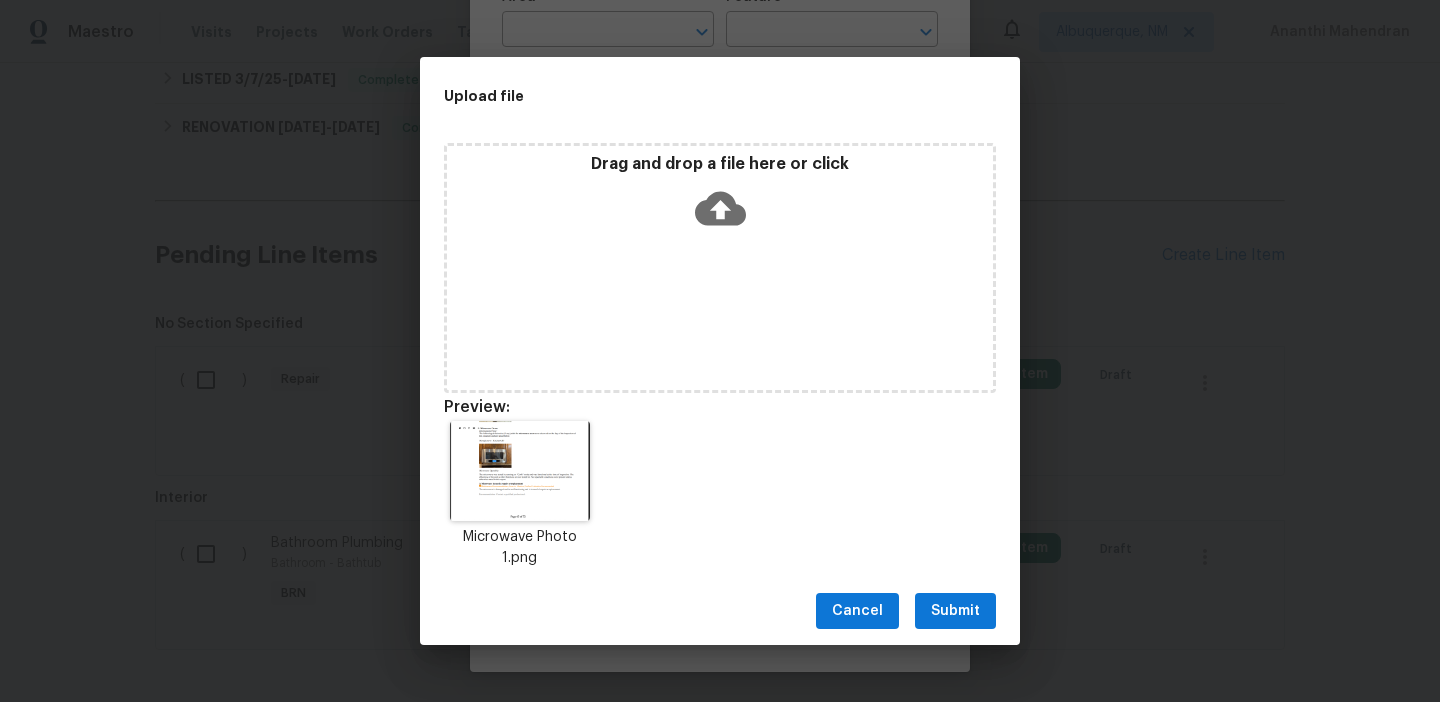 click on "Submit" at bounding box center [955, 611] 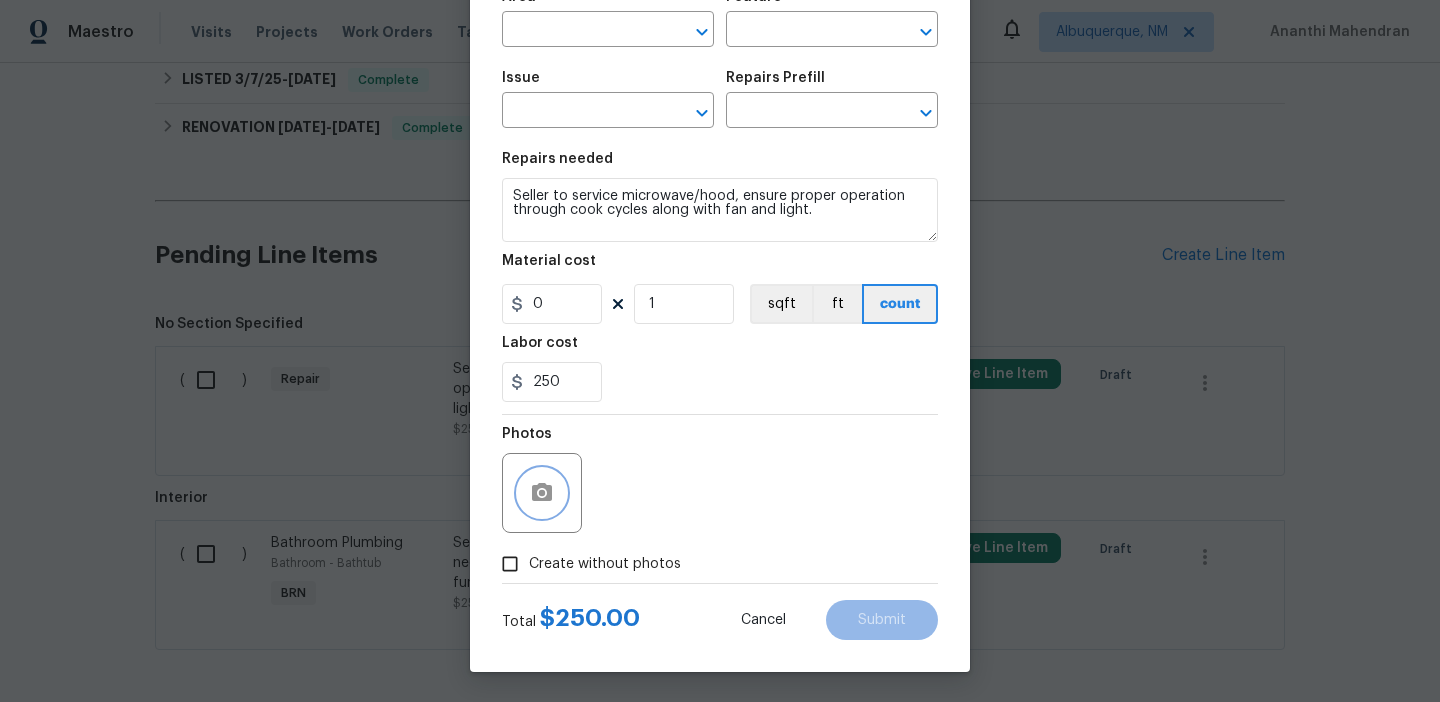 scroll, scrollTop: 0, scrollLeft: 0, axis: both 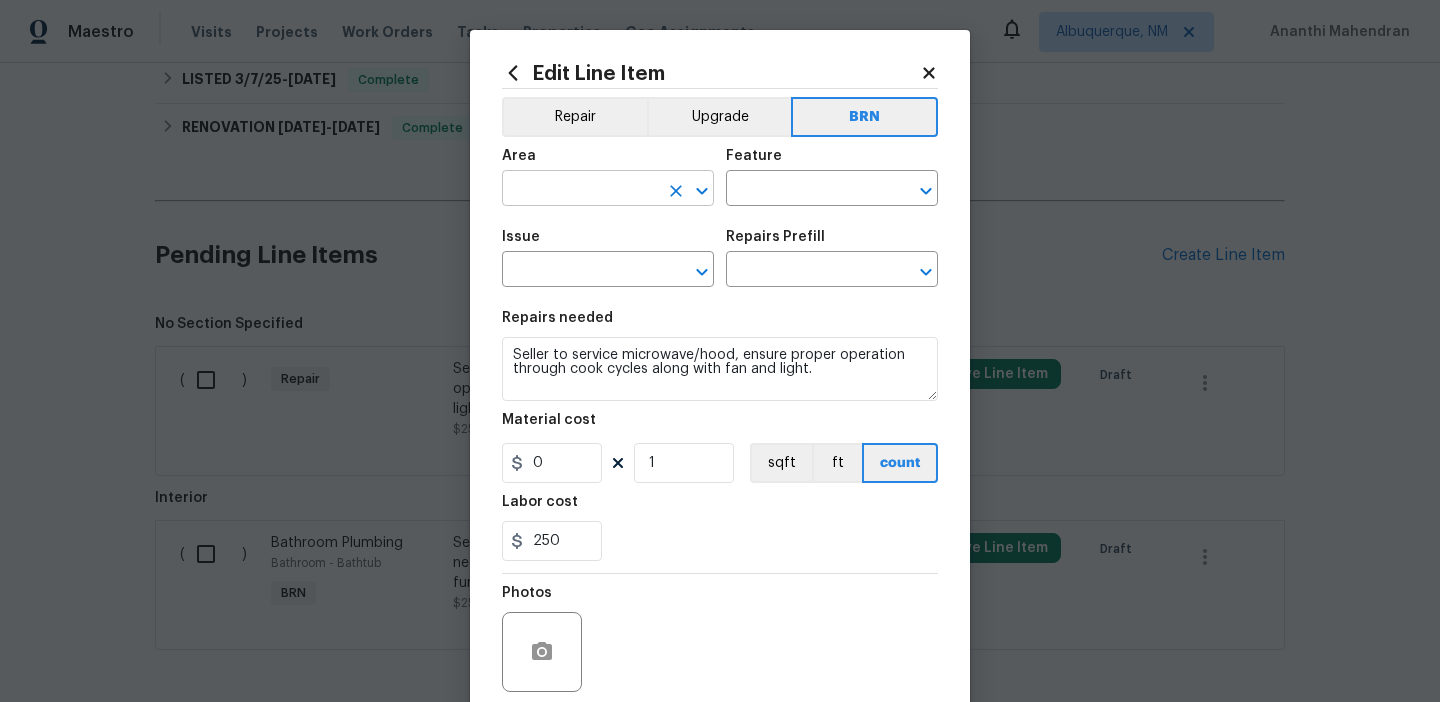 click at bounding box center [580, 190] 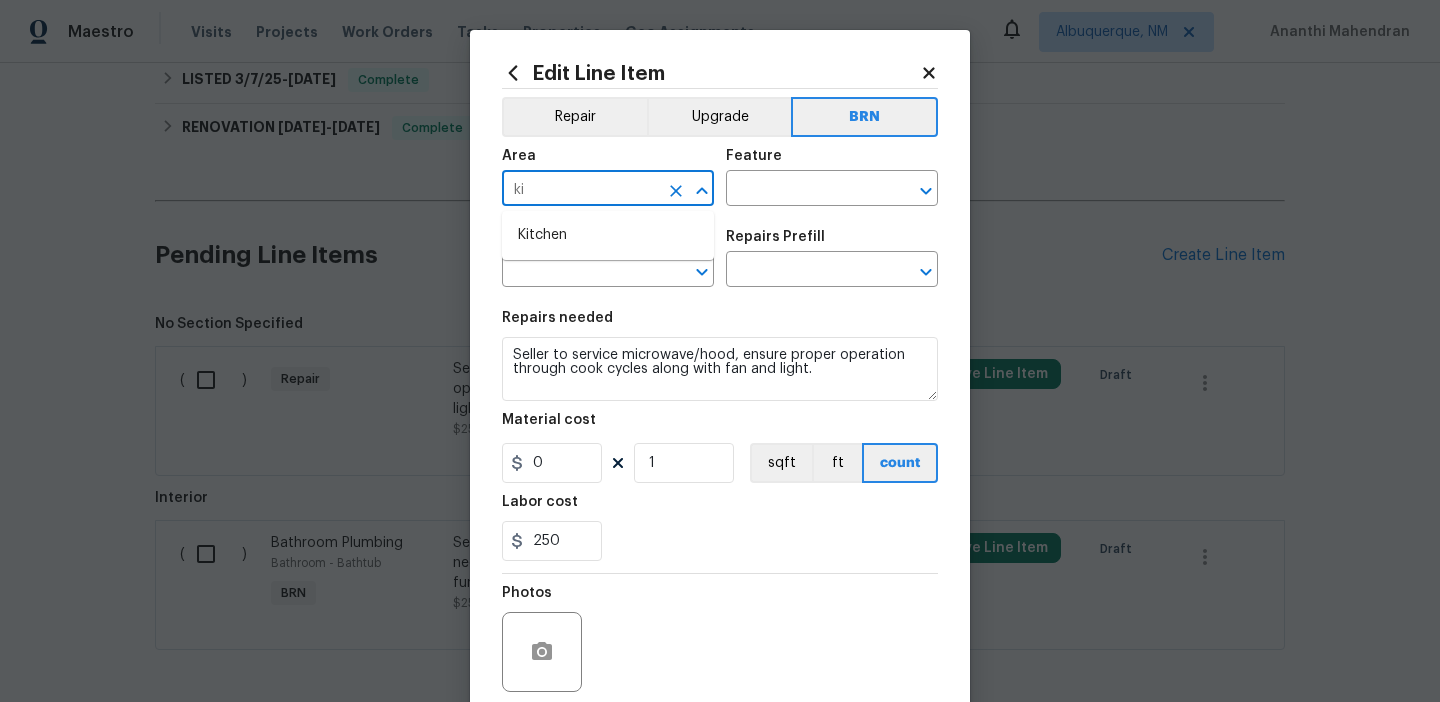 type on "kit" 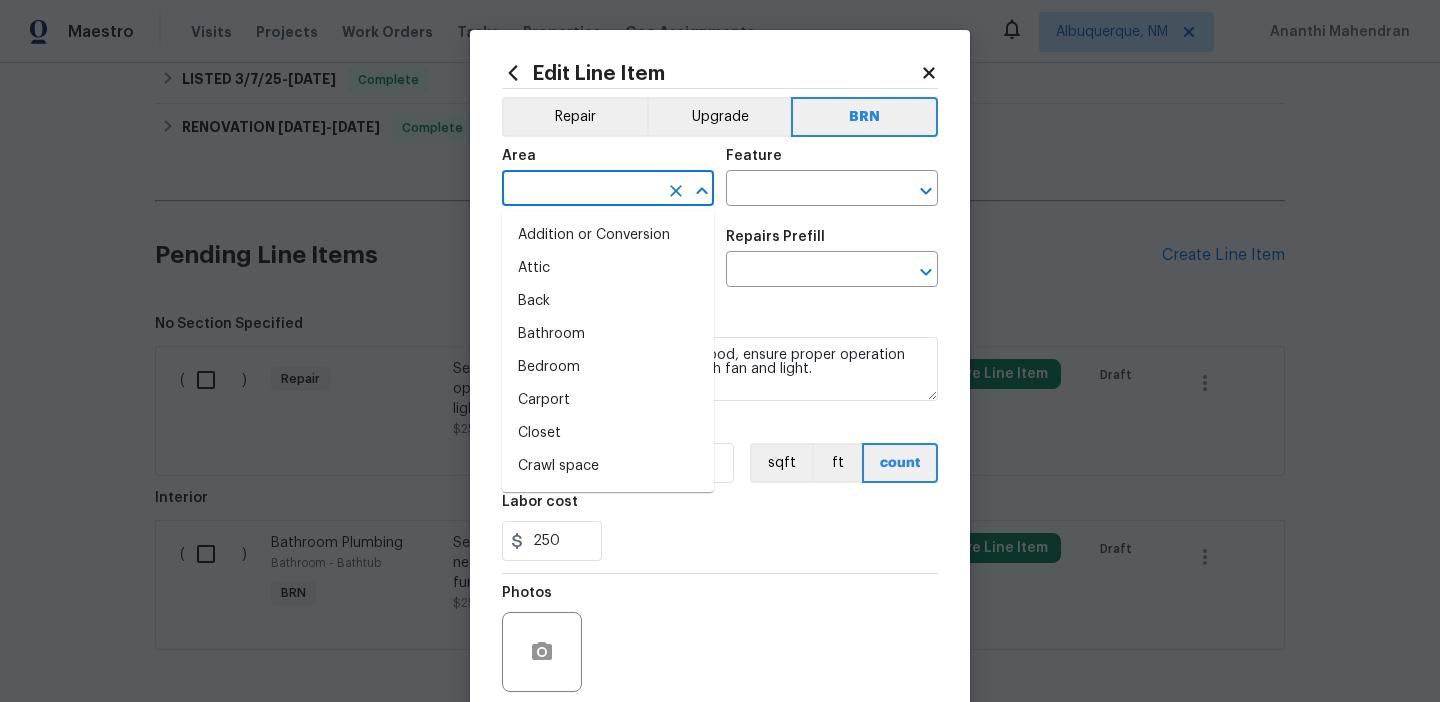 type on "c" 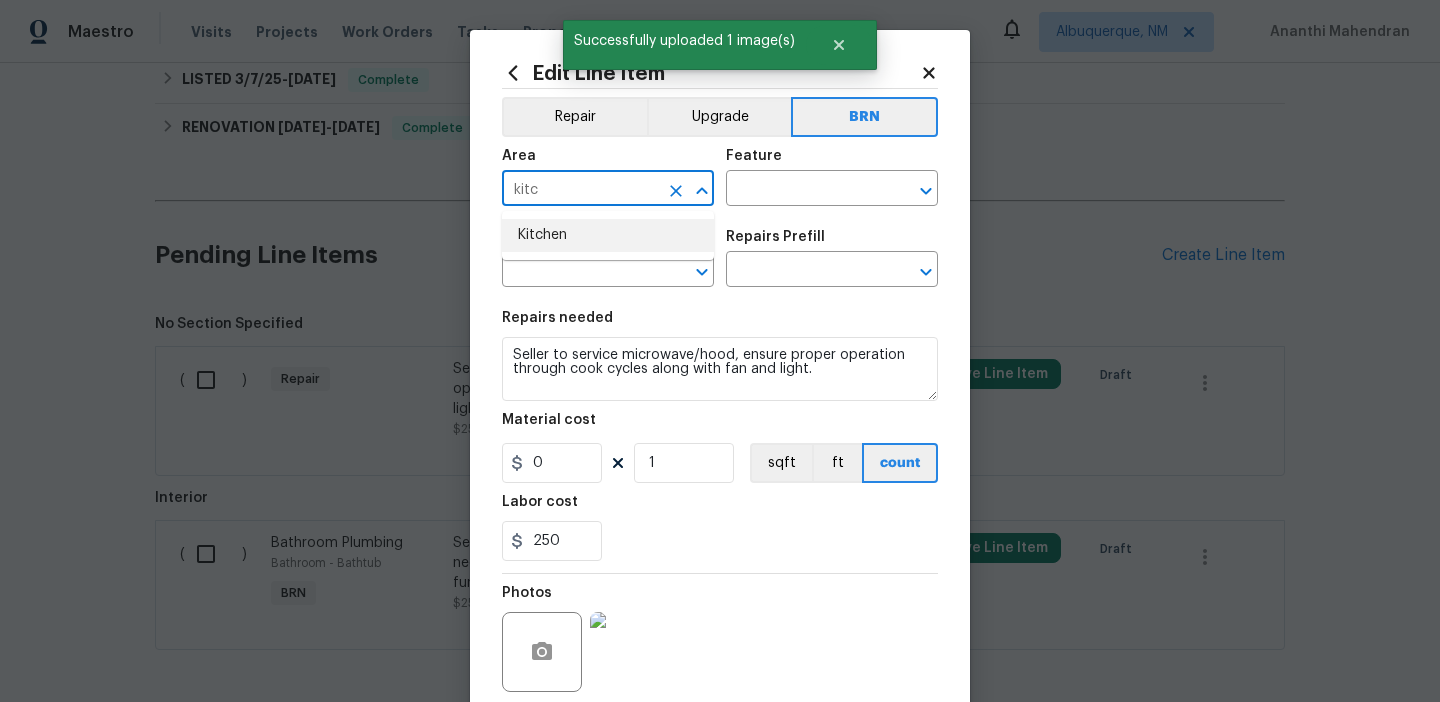 click on "Kitchen" at bounding box center (608, 235) 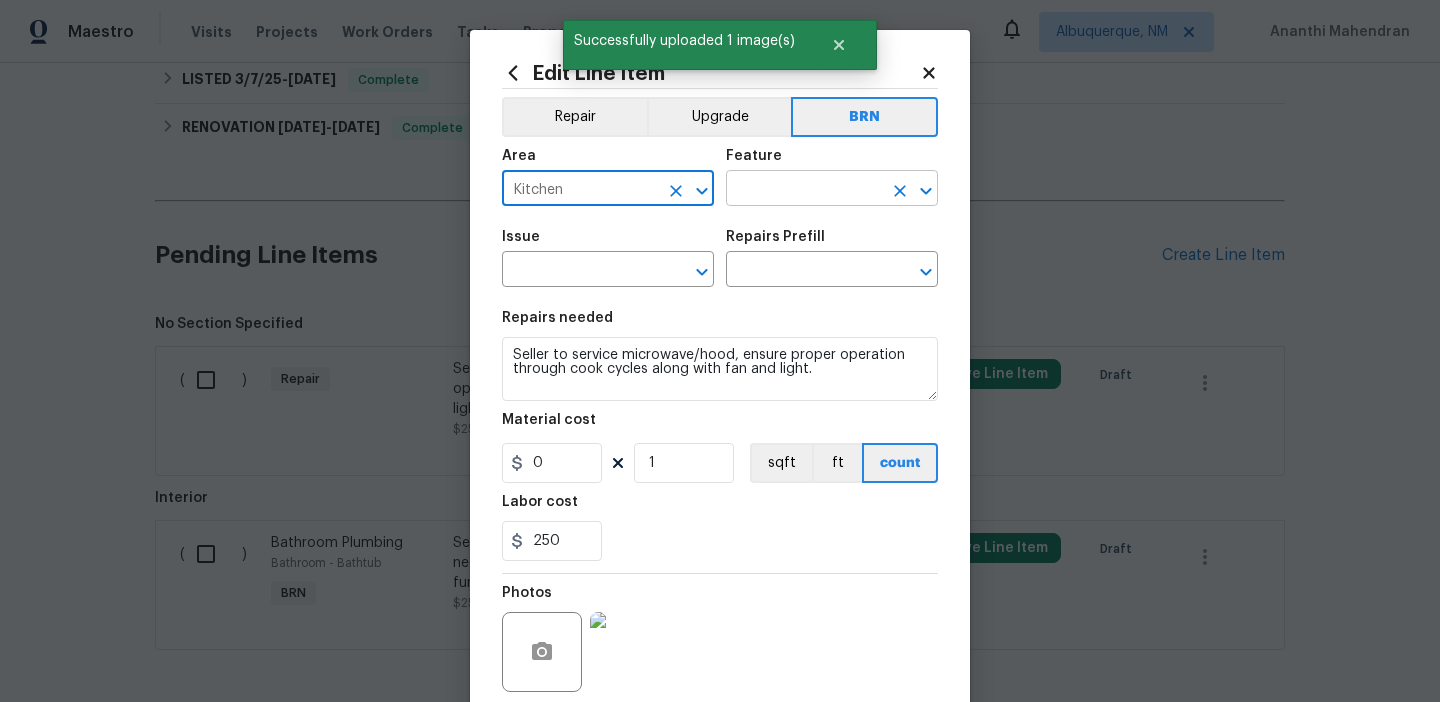 type on "Kitchen" 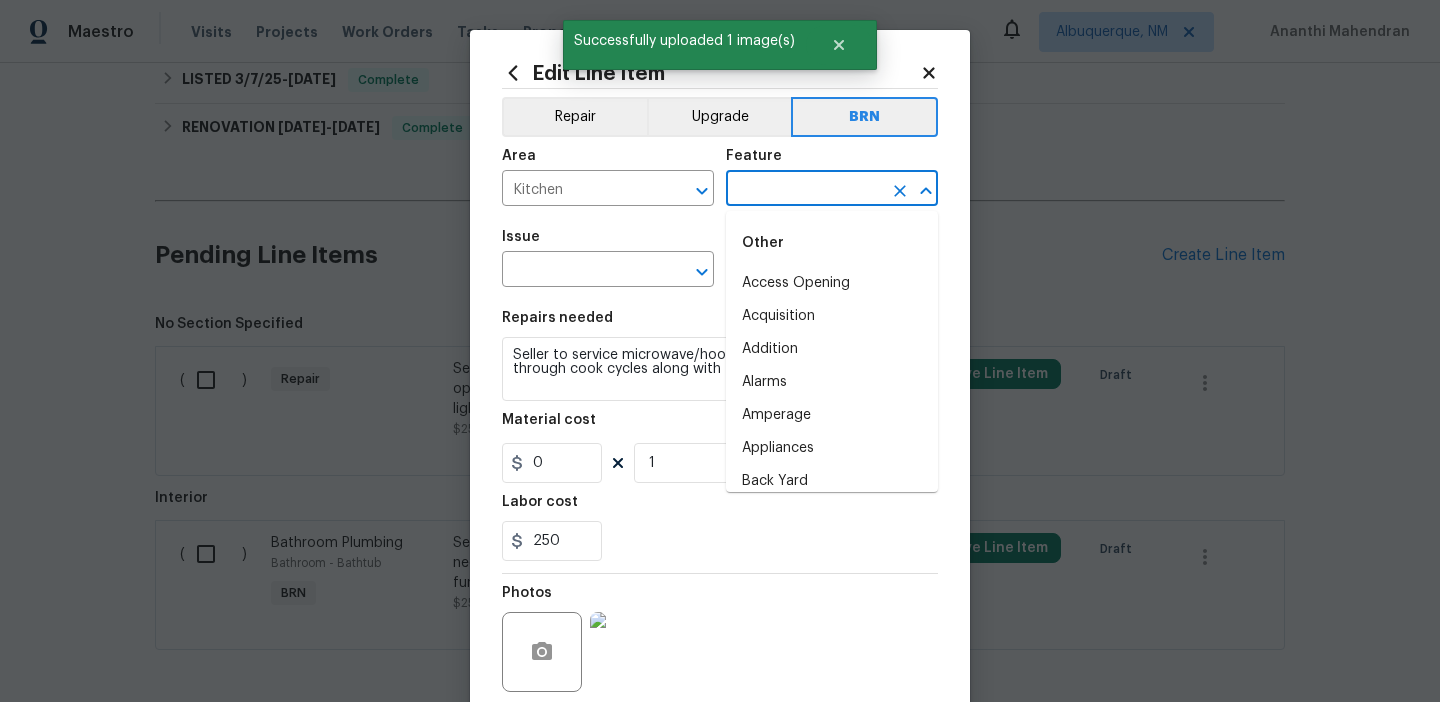click at bounding box center [804, 190] 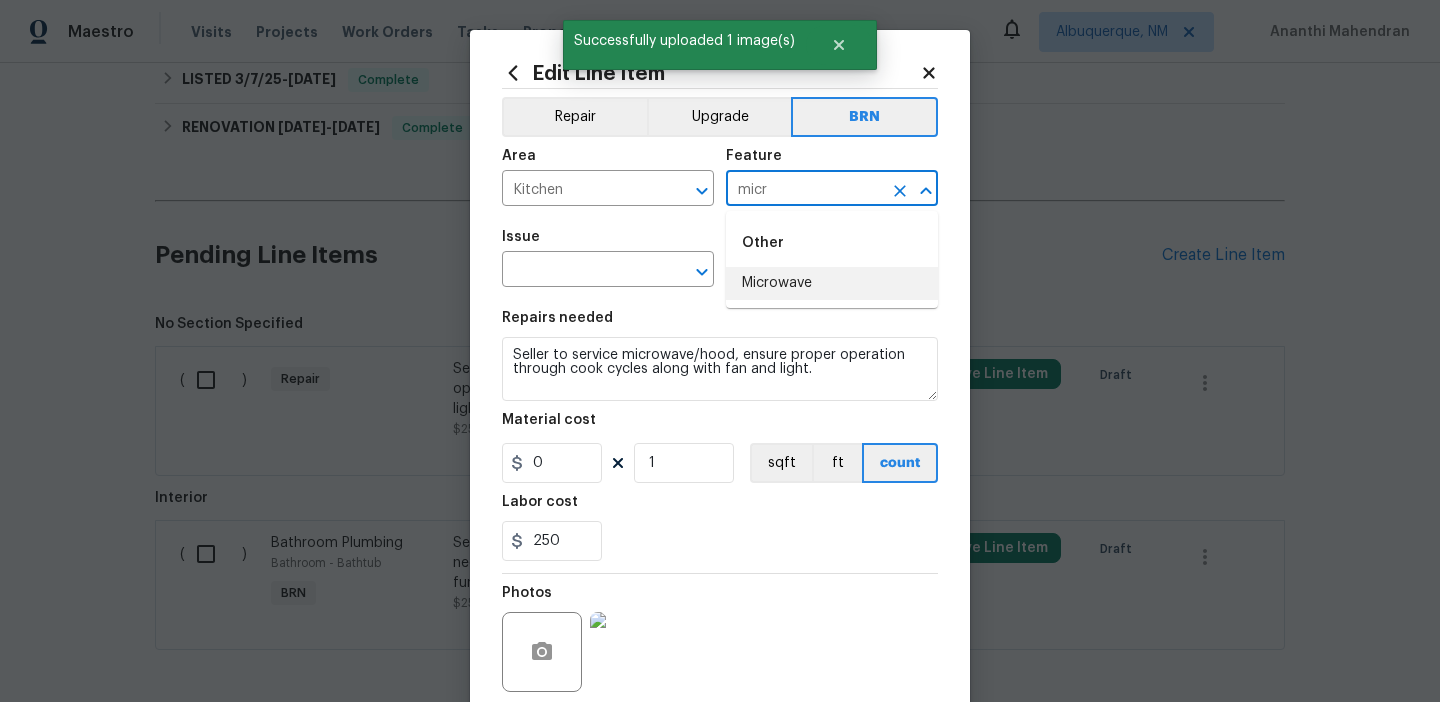 click on "Microwave" at bounding box center (832, 283) 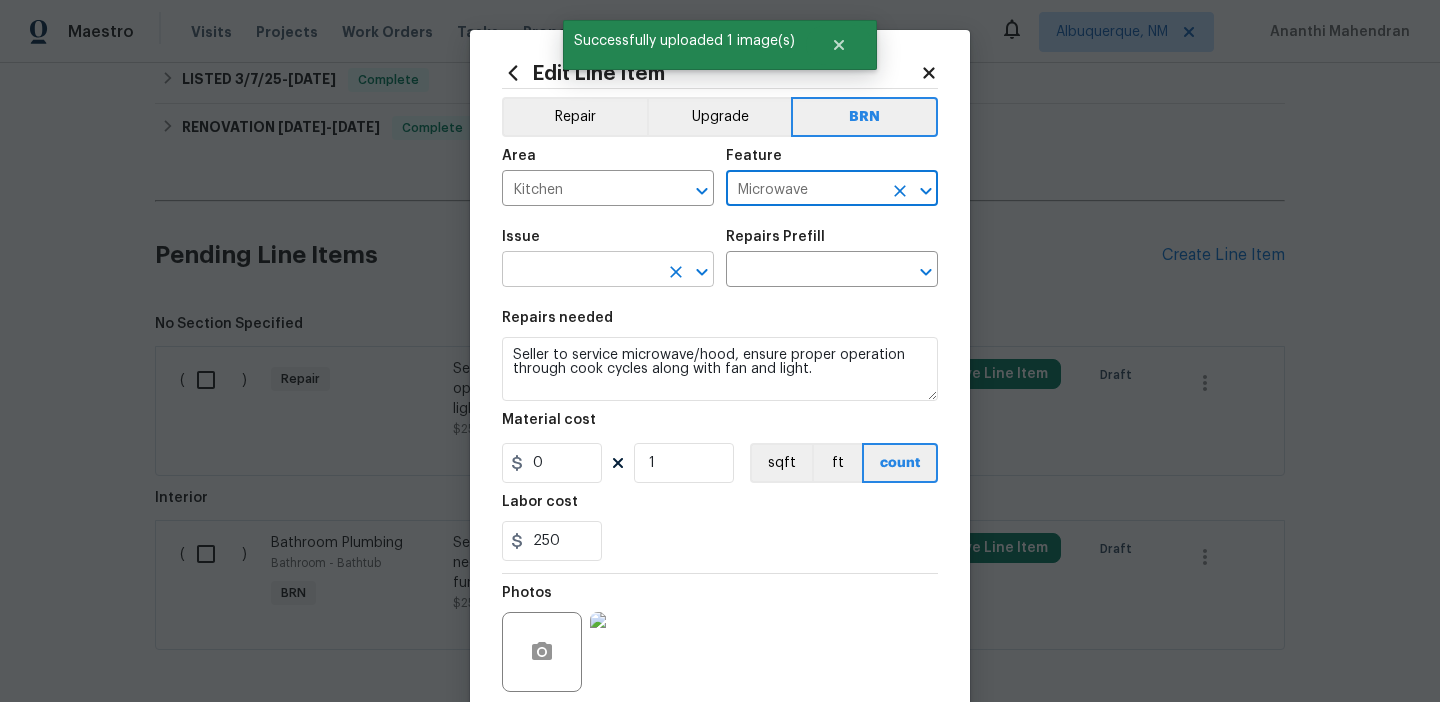 type on "Microwave" 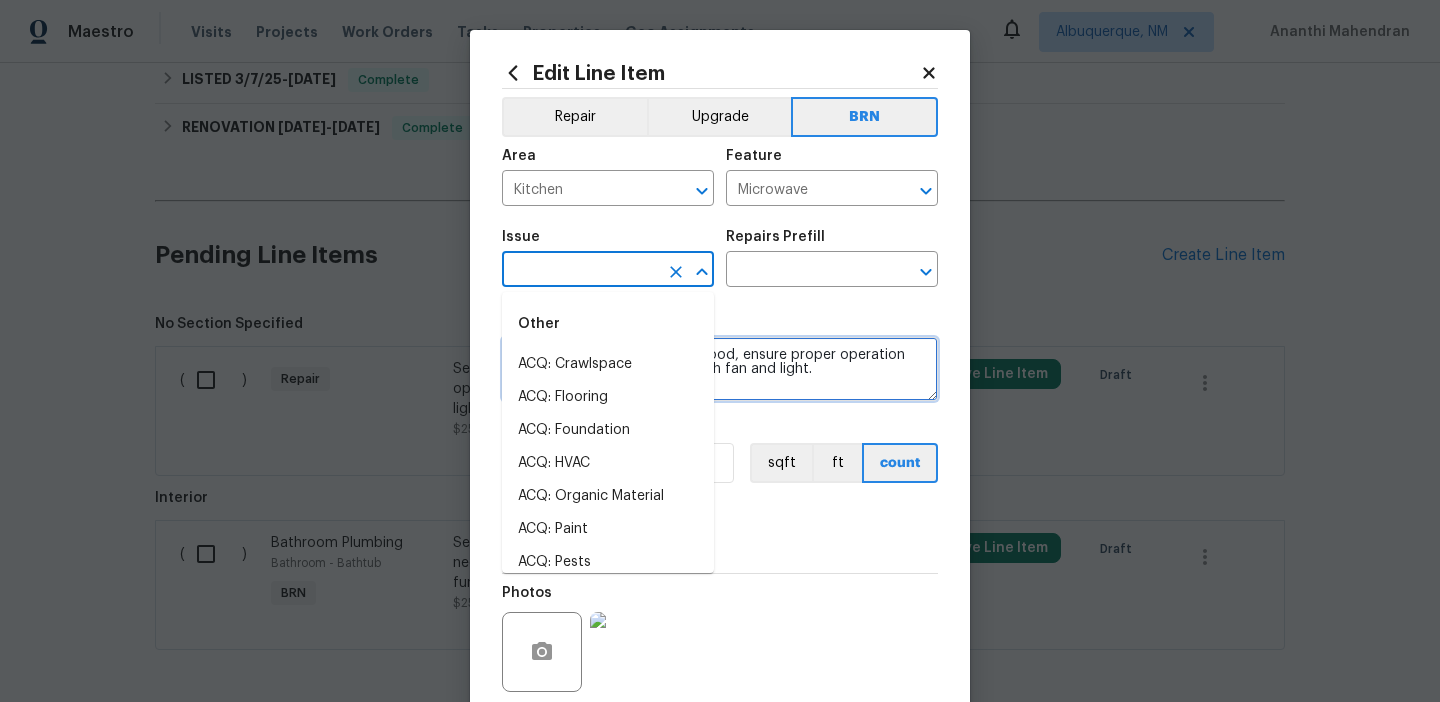 click on "Seller to service microwave/hood, ensure proper operation through cook cycles along with fan and light." at bounding box center (720, 369) 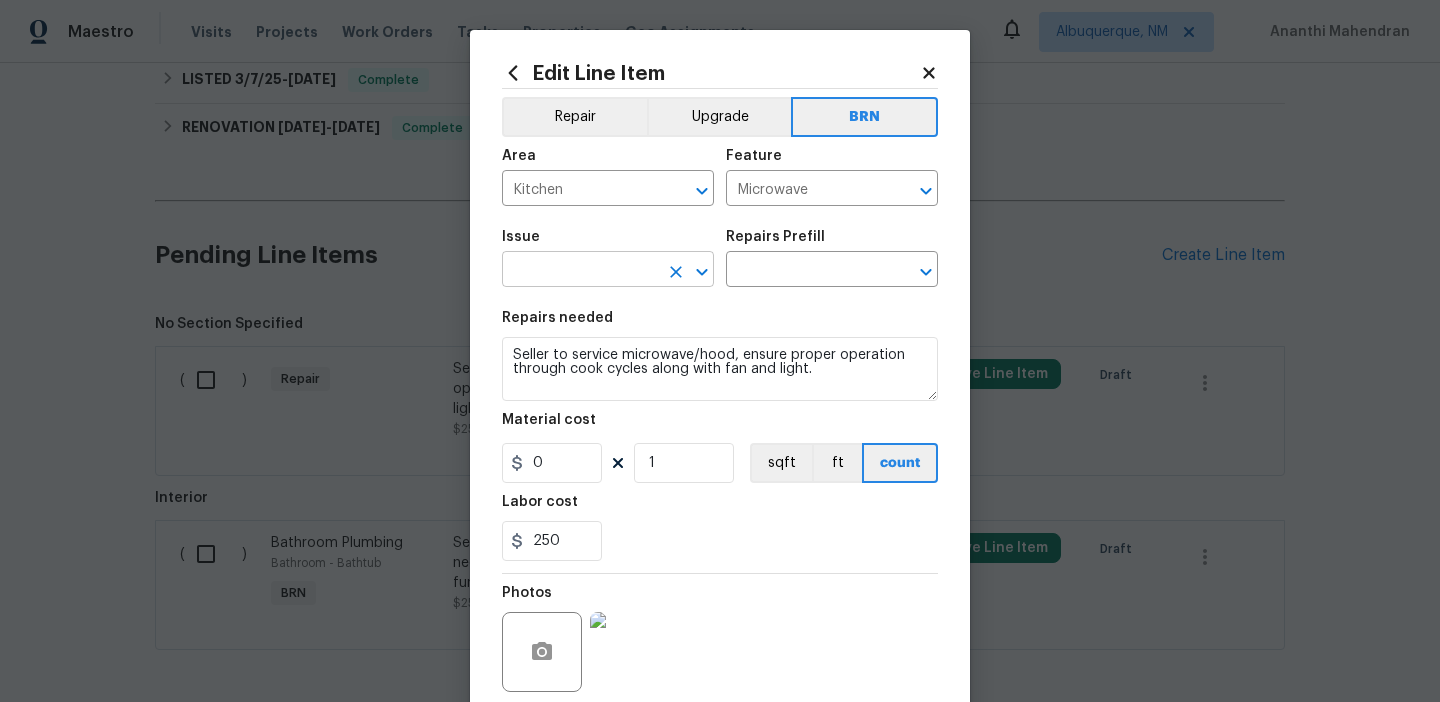 click at bounding box center [580, 271] 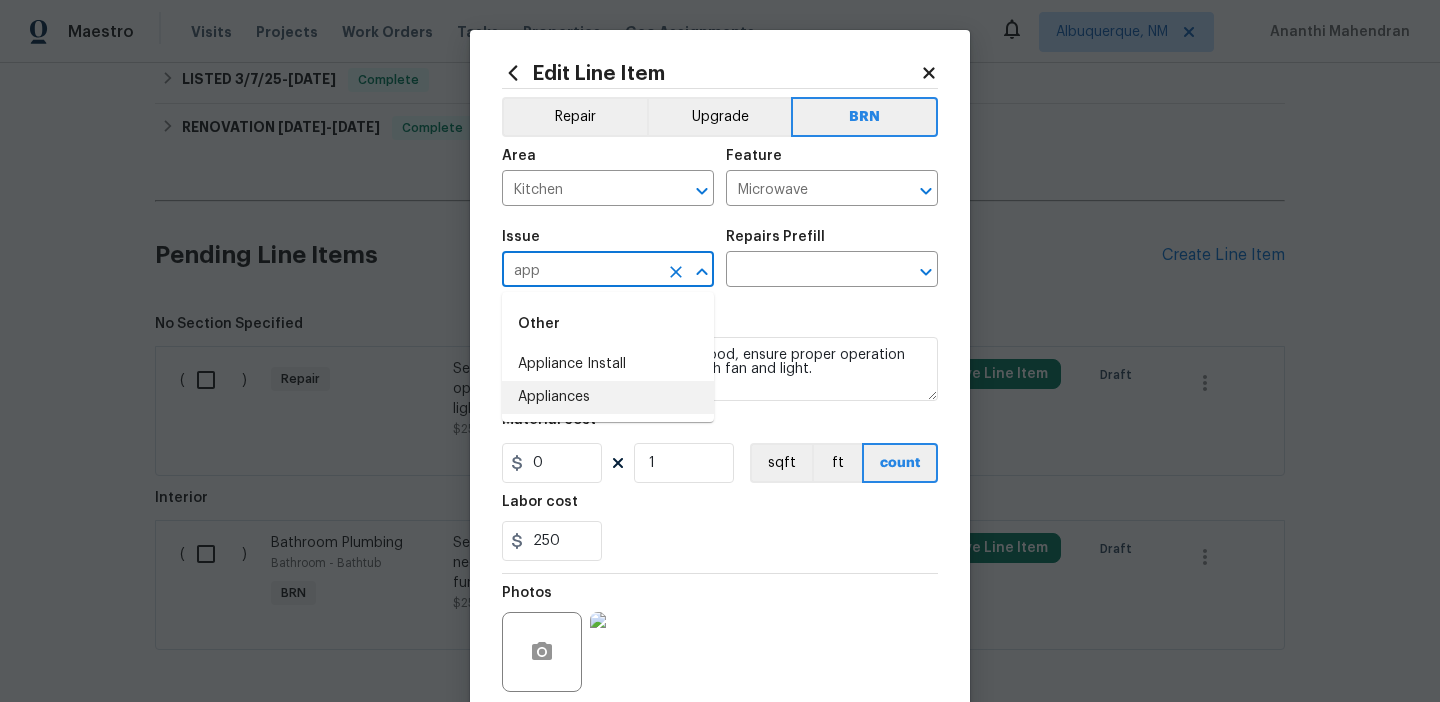 click on "Appliances" at bounding box center (608, 397) 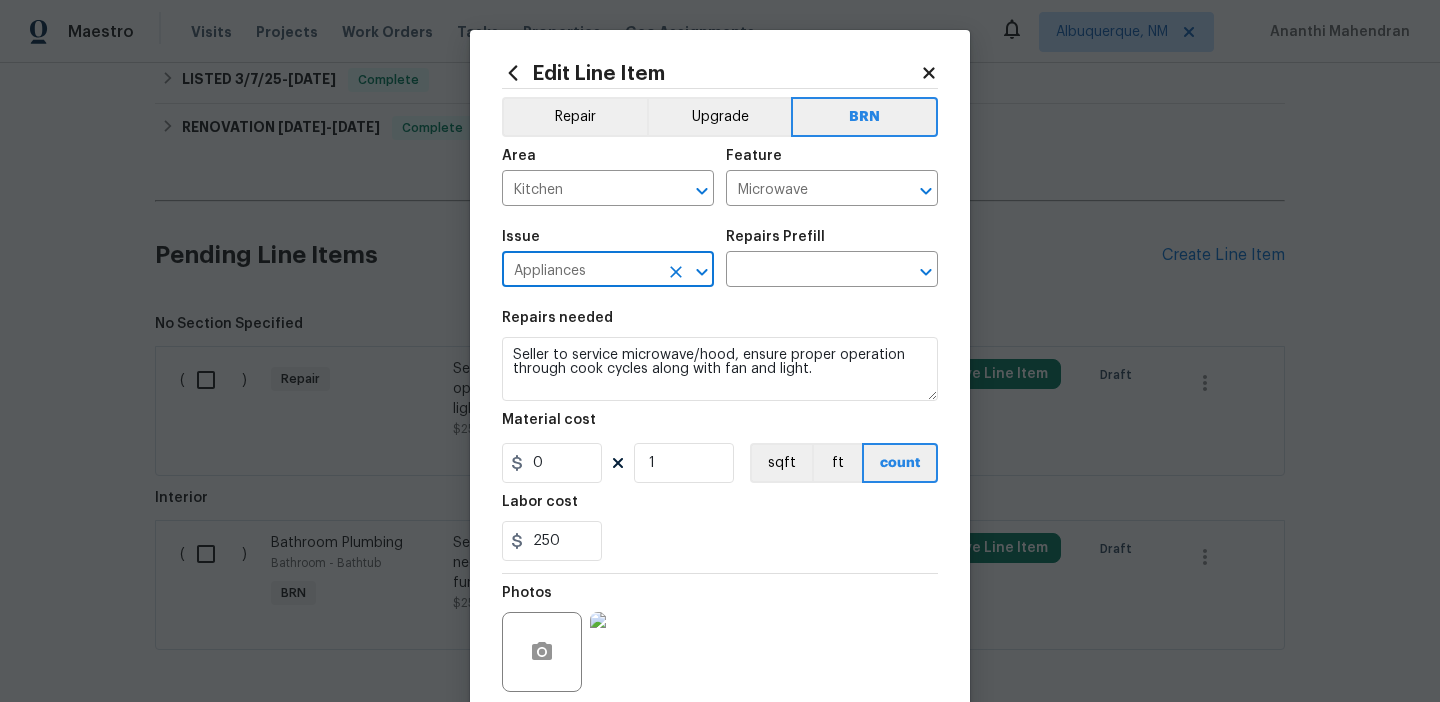 type on "Appliances" 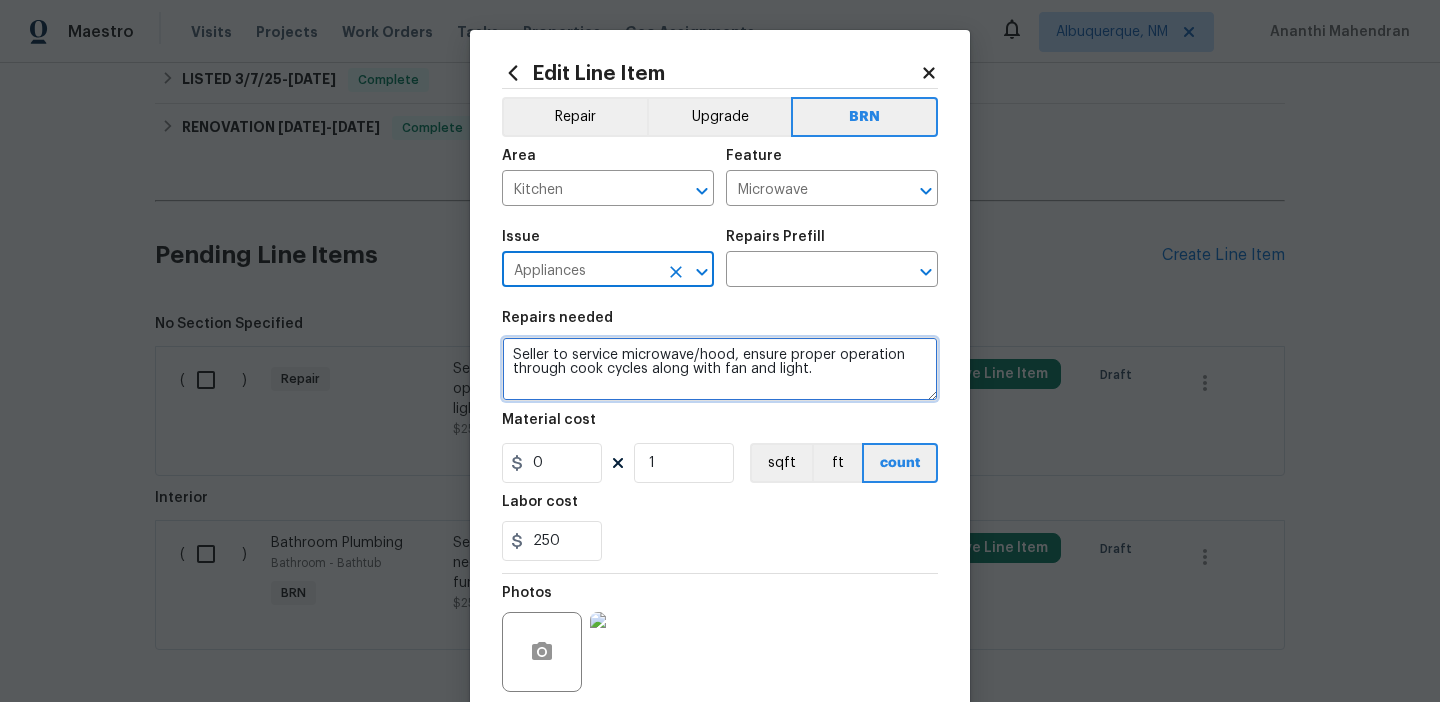 click on "Seller to service microwave/hood, ensure proper operation through cook cycles along with fan and light." at bounding box center [720, 369] 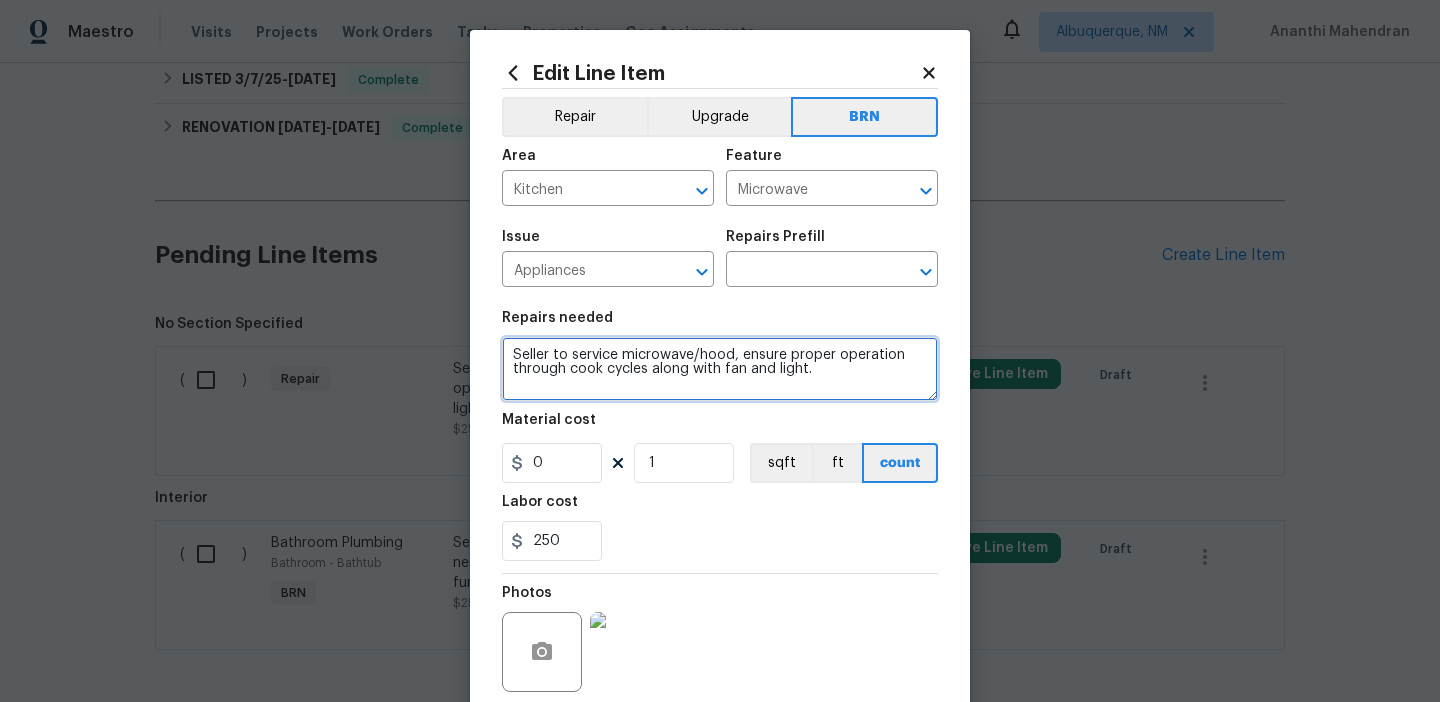 click on "Seller to service microwave/hood, ensure proper operation through cook cycles along with fan and light." at bounding box center (720, 369) 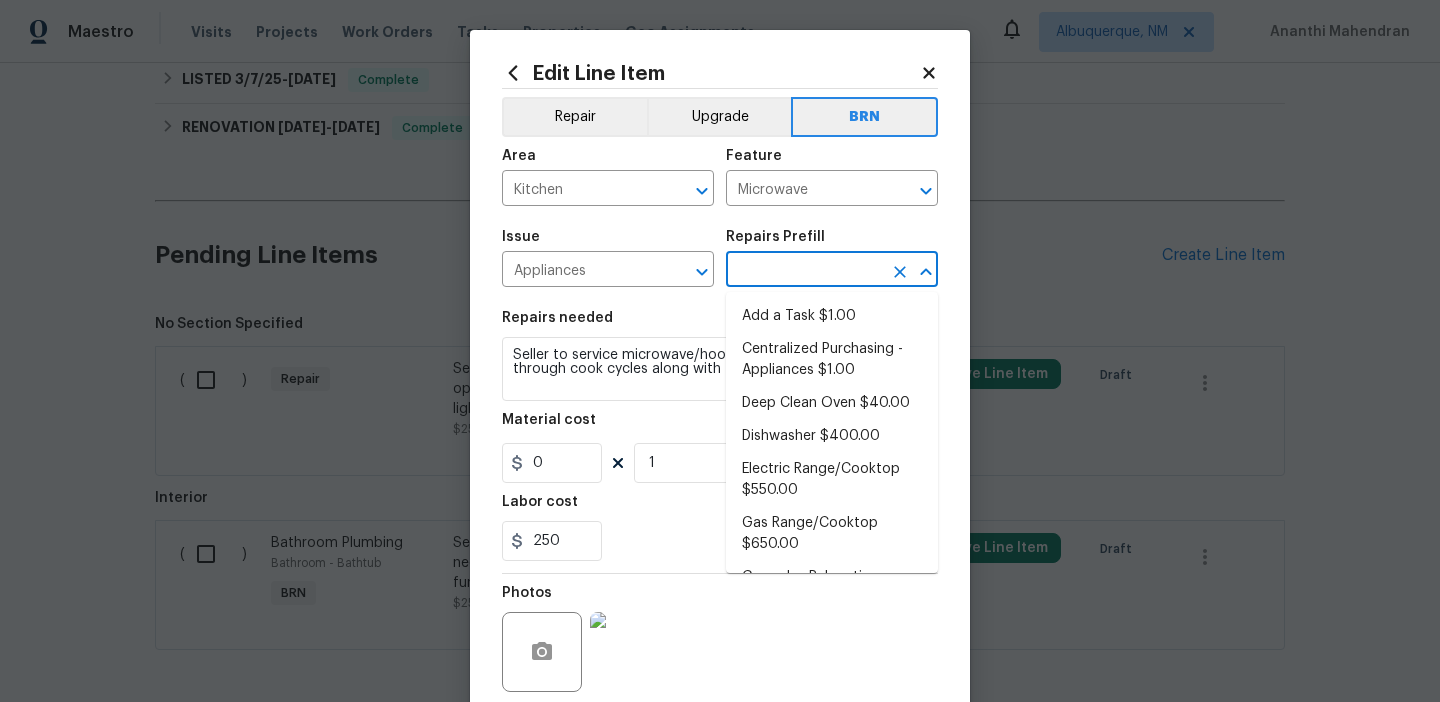 click at bounding box center (804, 271) 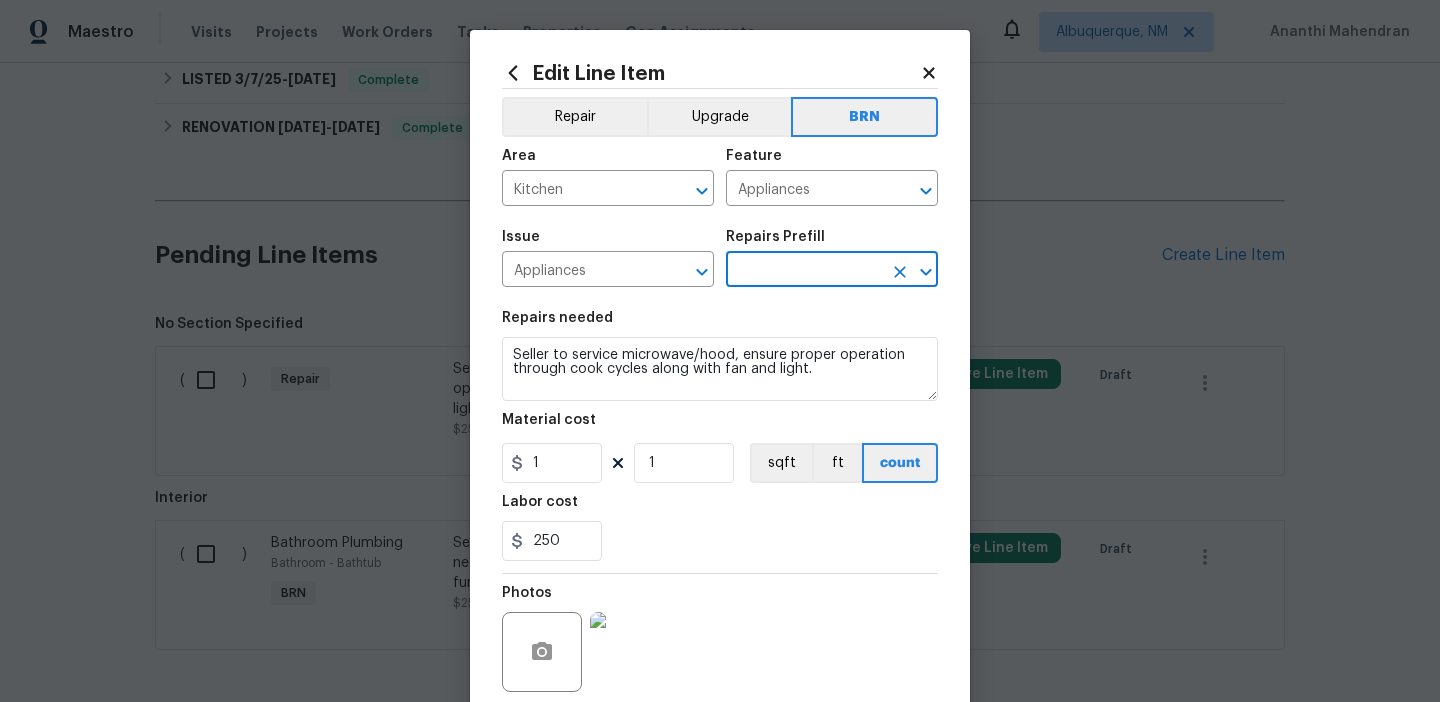 type on "Add a Task $1.00" 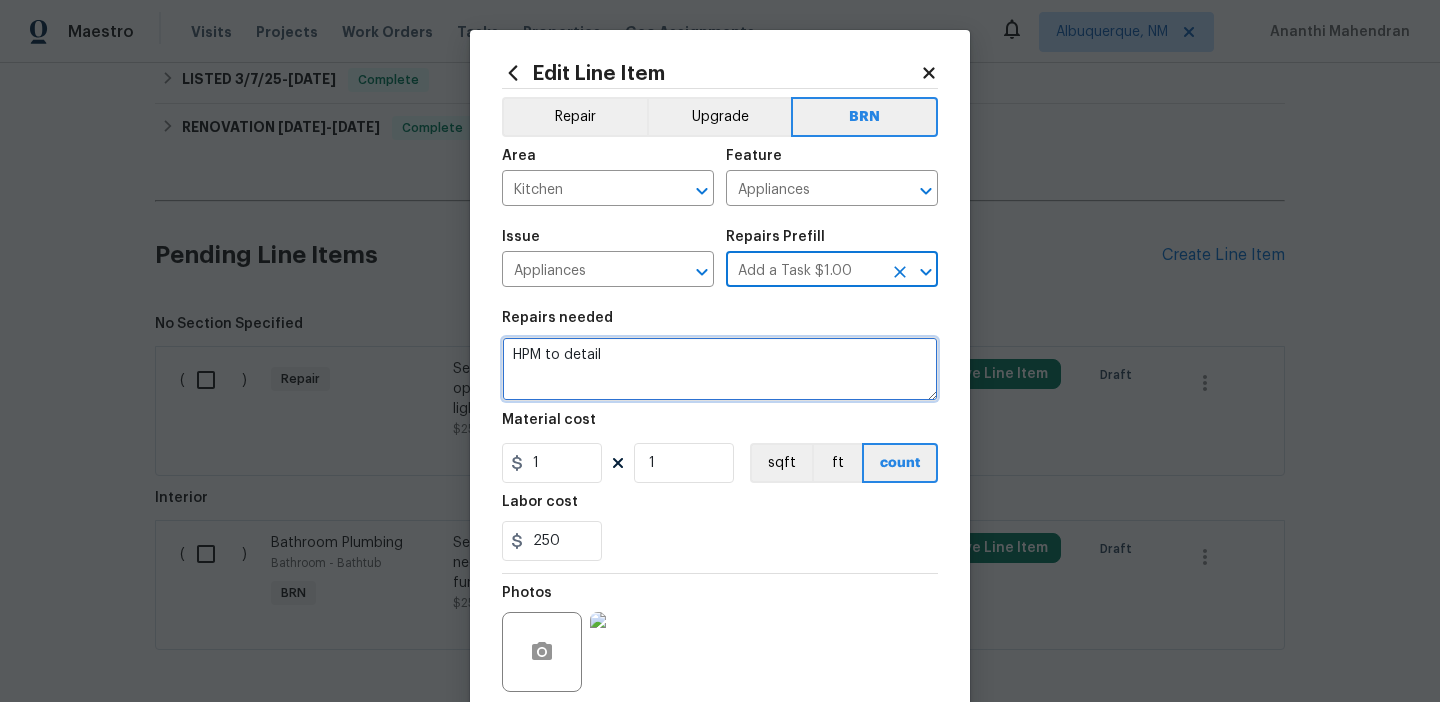 click on "HPM to detail" at bounding box center (720, 369) 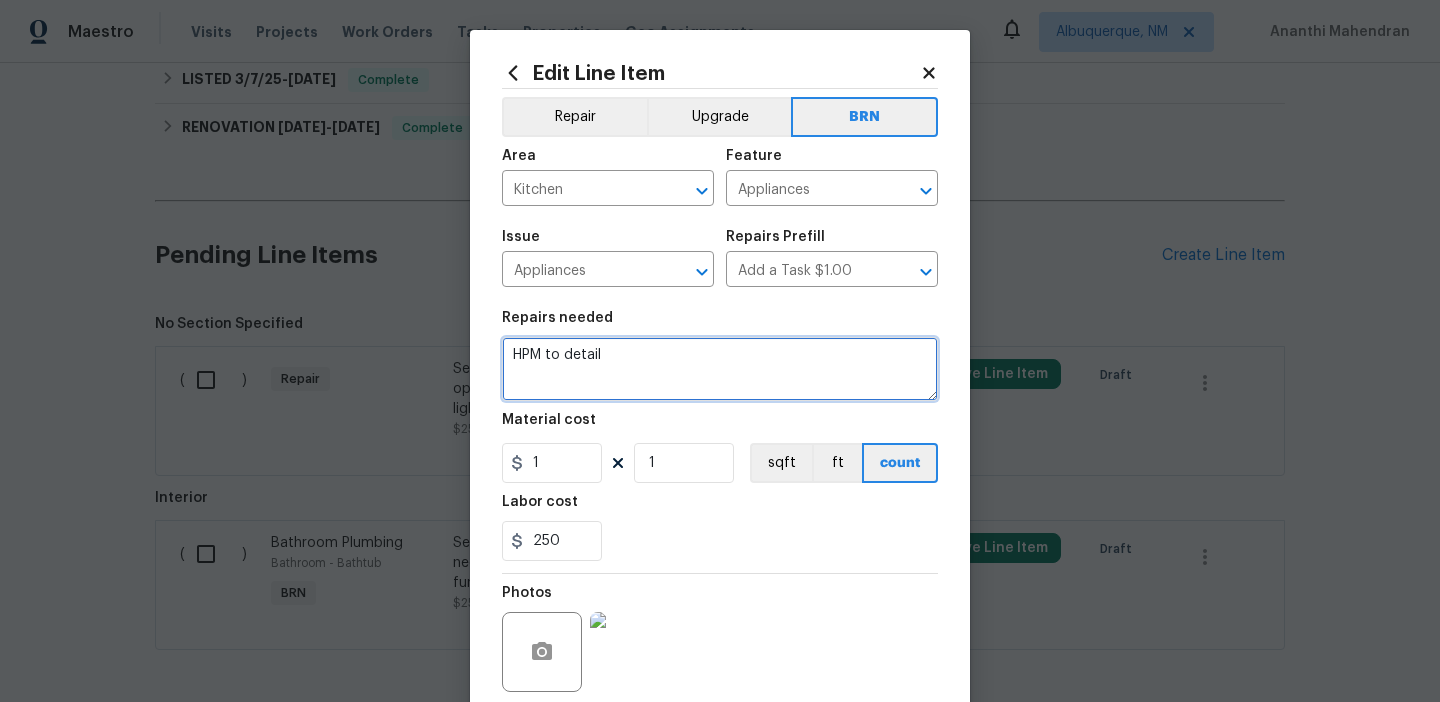 click on "HPM to detail" at bounding box center [720, 369] 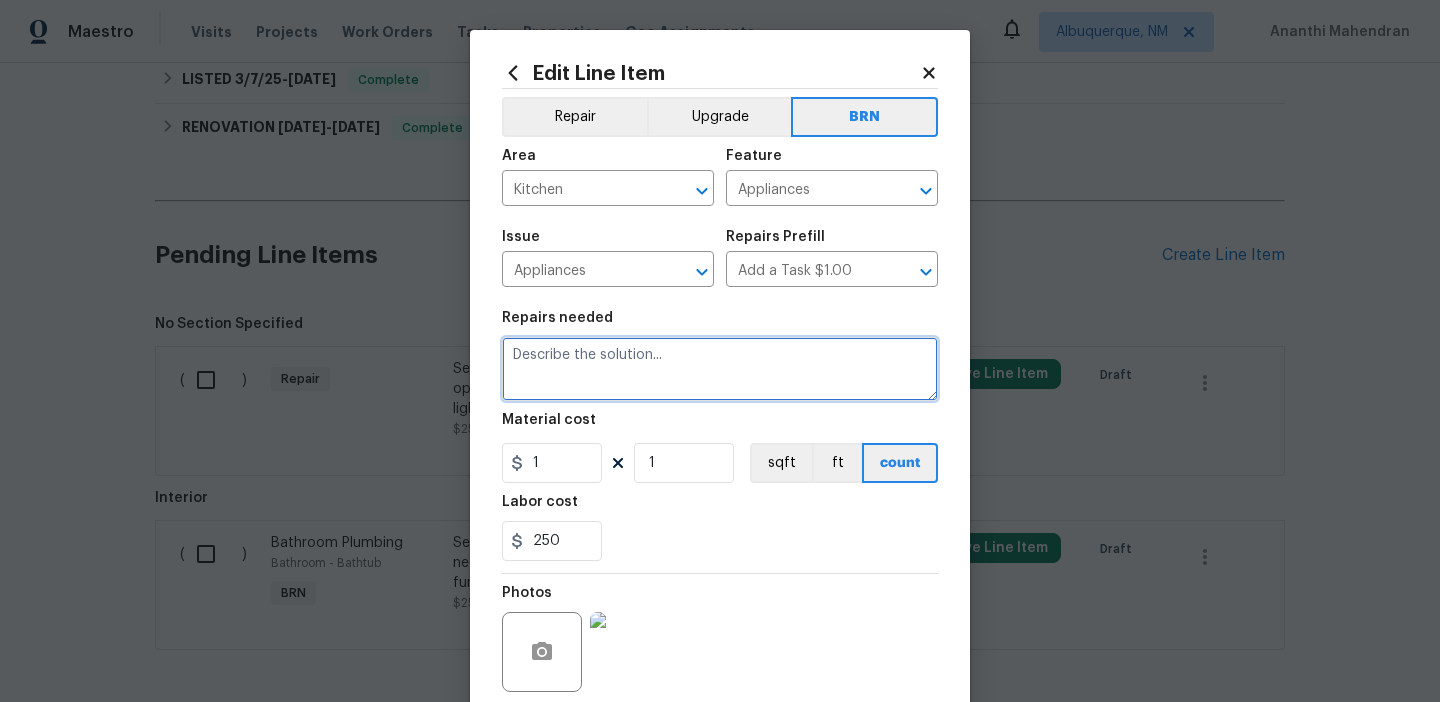 paste on "Seller to service microwave/hood, ensure proper operation through cook cycles along with fan and light." 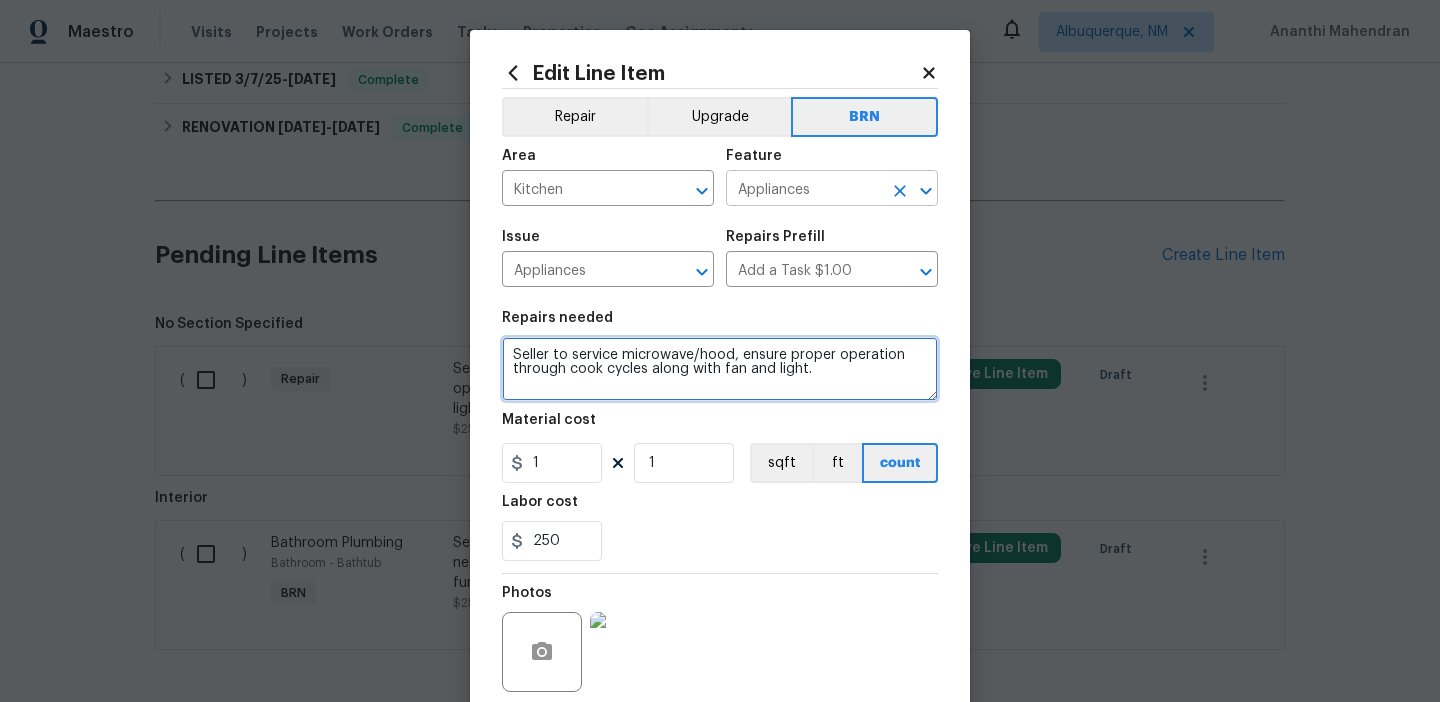 type on "Seller to service microwave/hood, ensure proper operation through cook cycles along with fan and light." 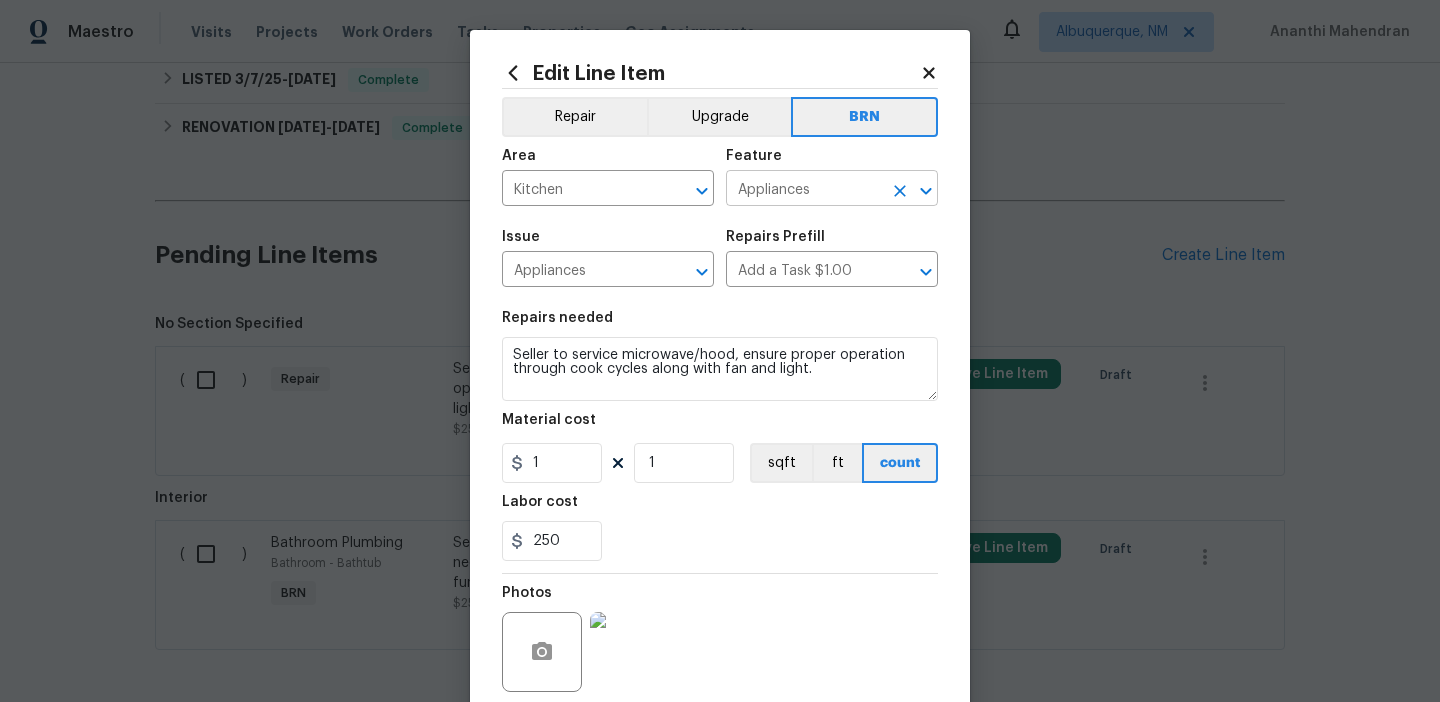 click on "Appliances" at bounding box center (804, 190) 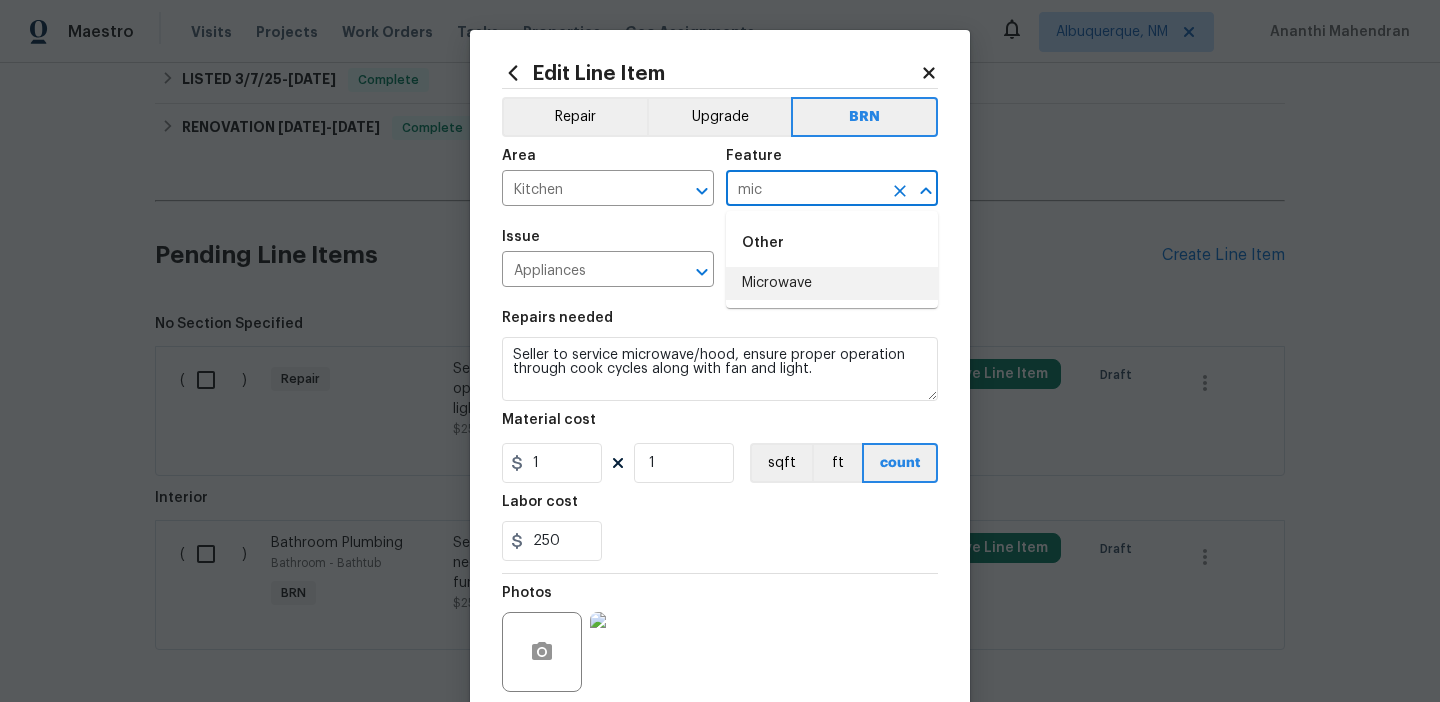 click on "Microwave" at bounding box center [832, 283] 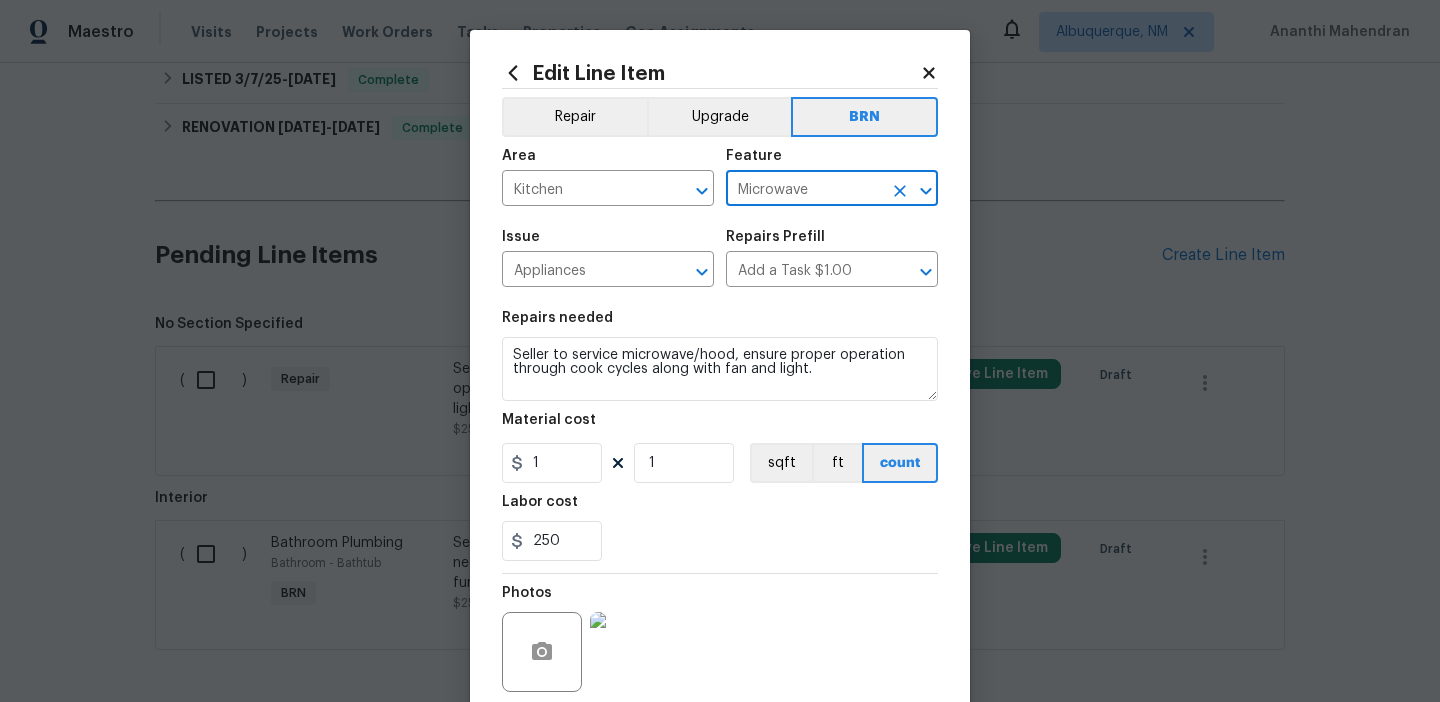 type on "Microwave" 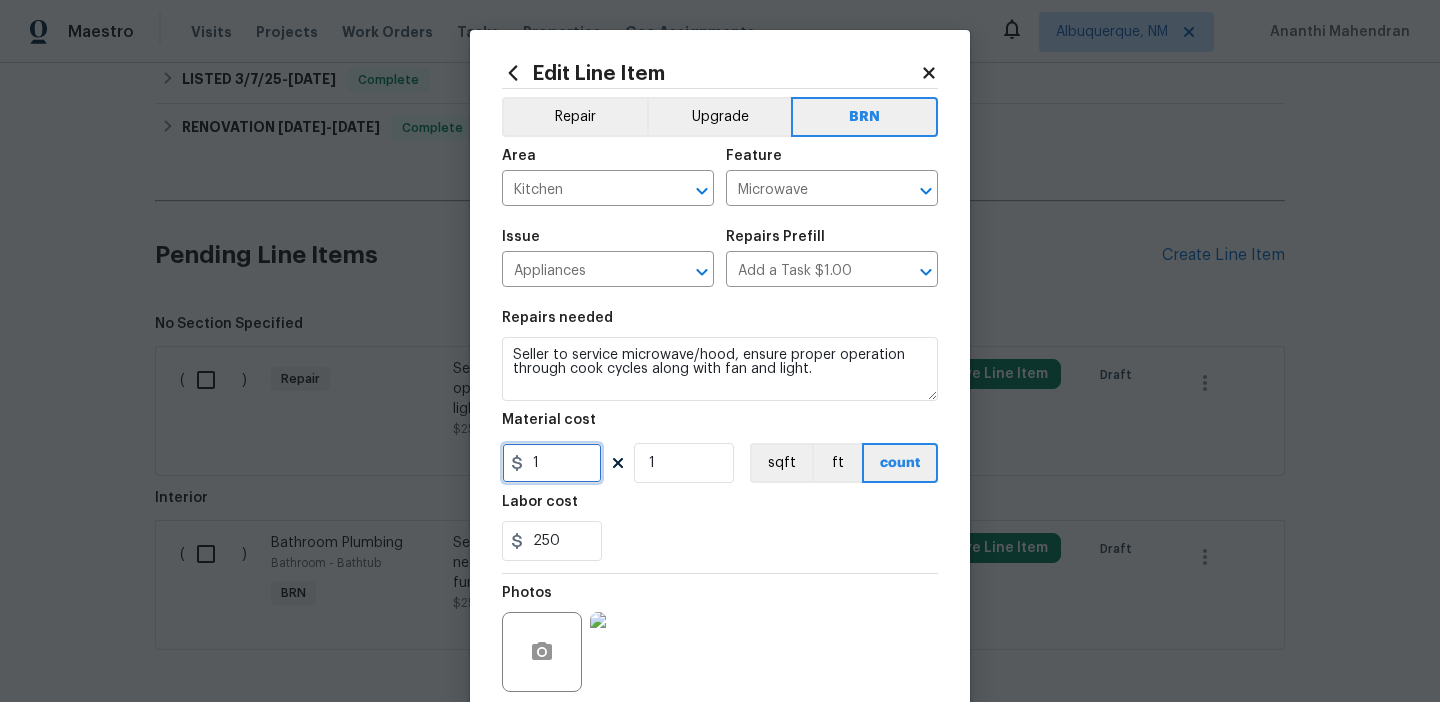 click on "1" at bounding box center (552, 463) 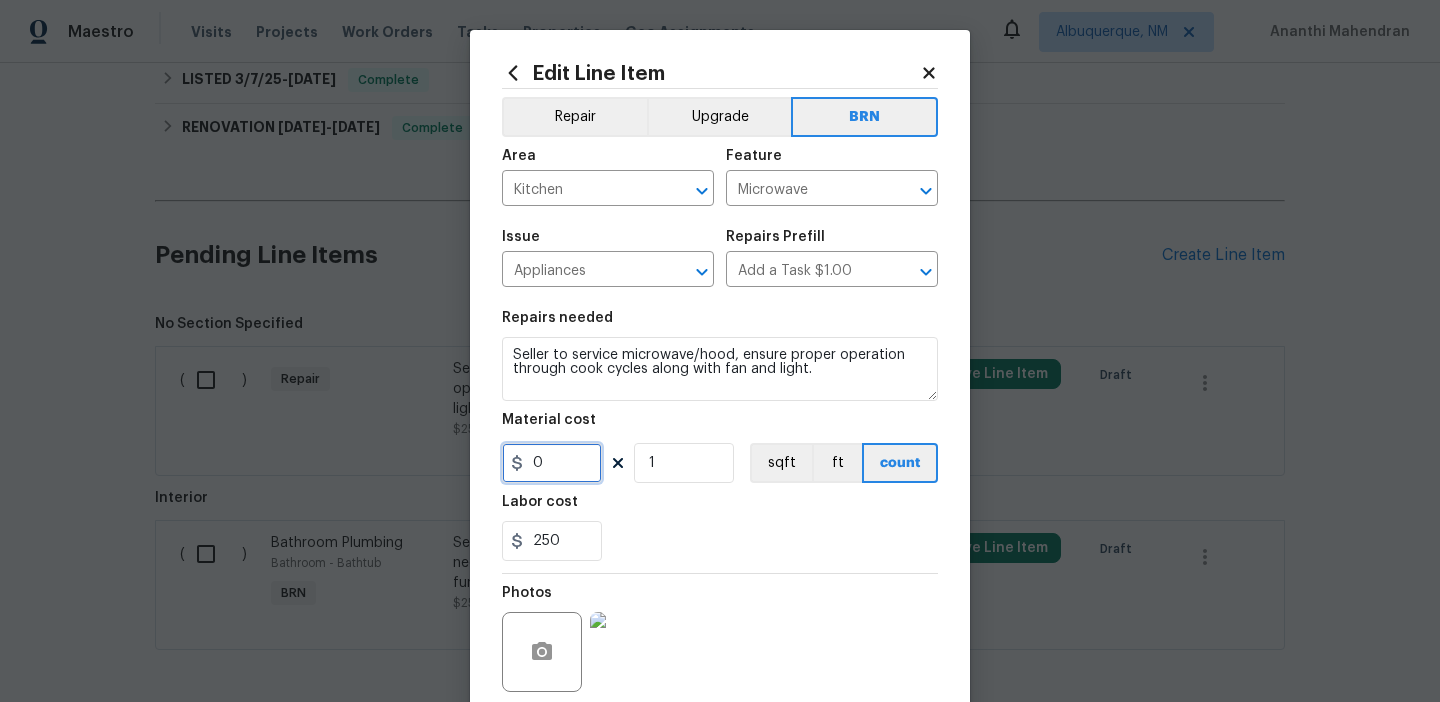 scroll, scrollTop: 160, scrollLeft: 0, axis: vertical 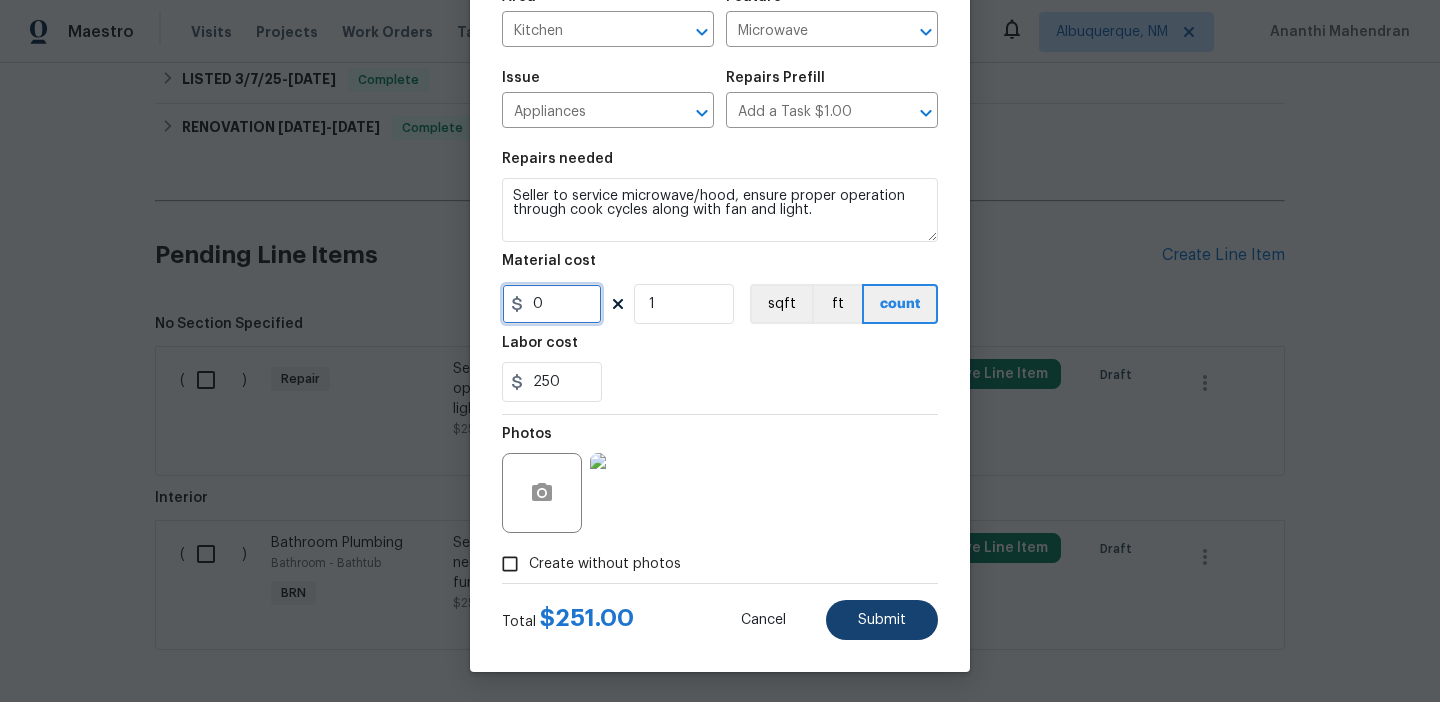 type on "0" 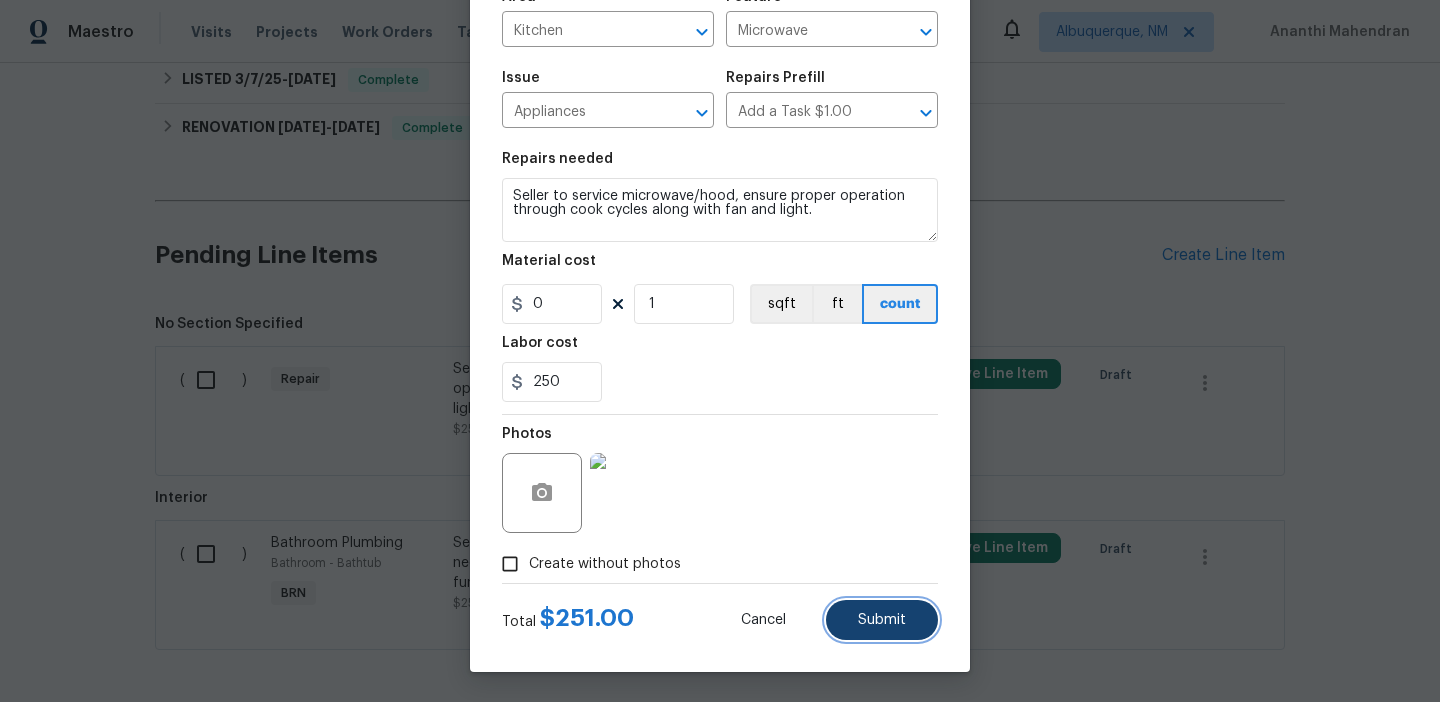 click on "Submit" at bounding box center (882, 620) 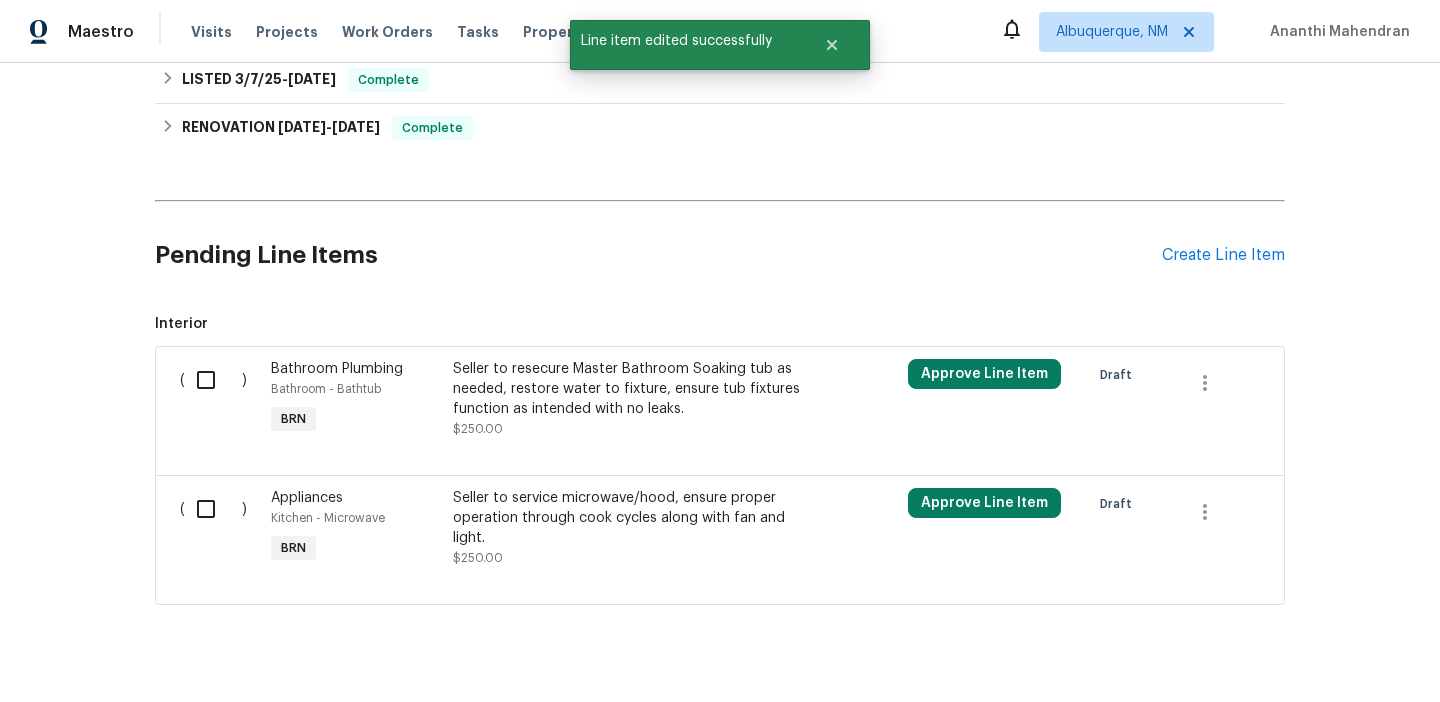 click at bounding box center [213, 380] 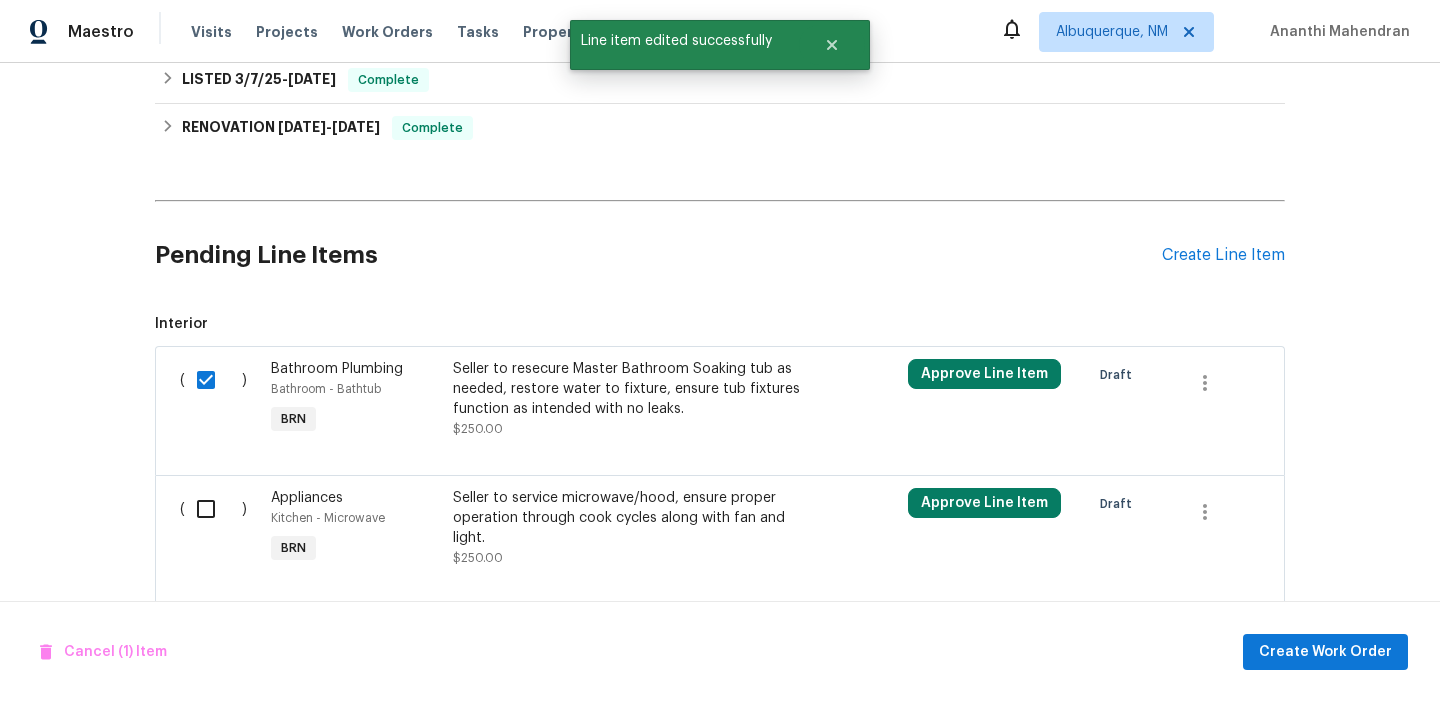 click at bounding box center [213, 509] 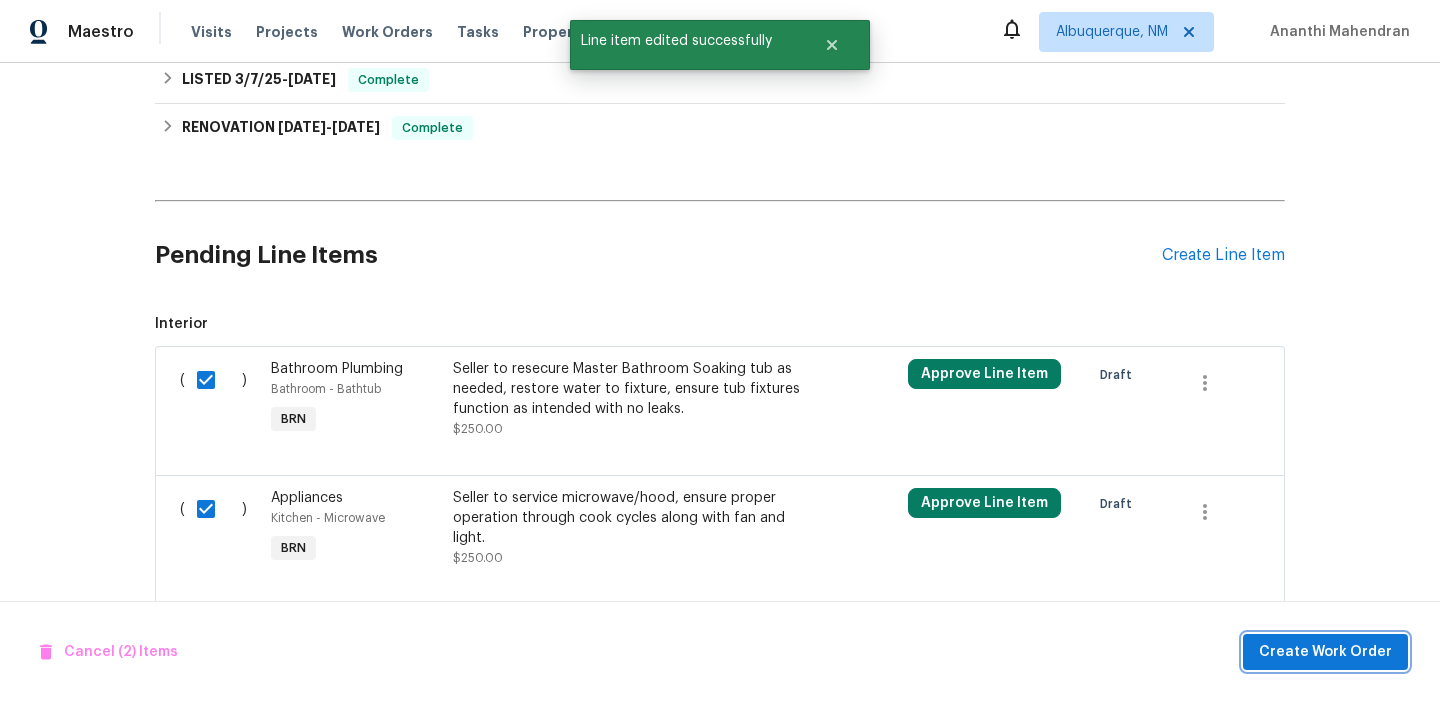 click on "Create Work Order" at bounding box center [1325, 652] 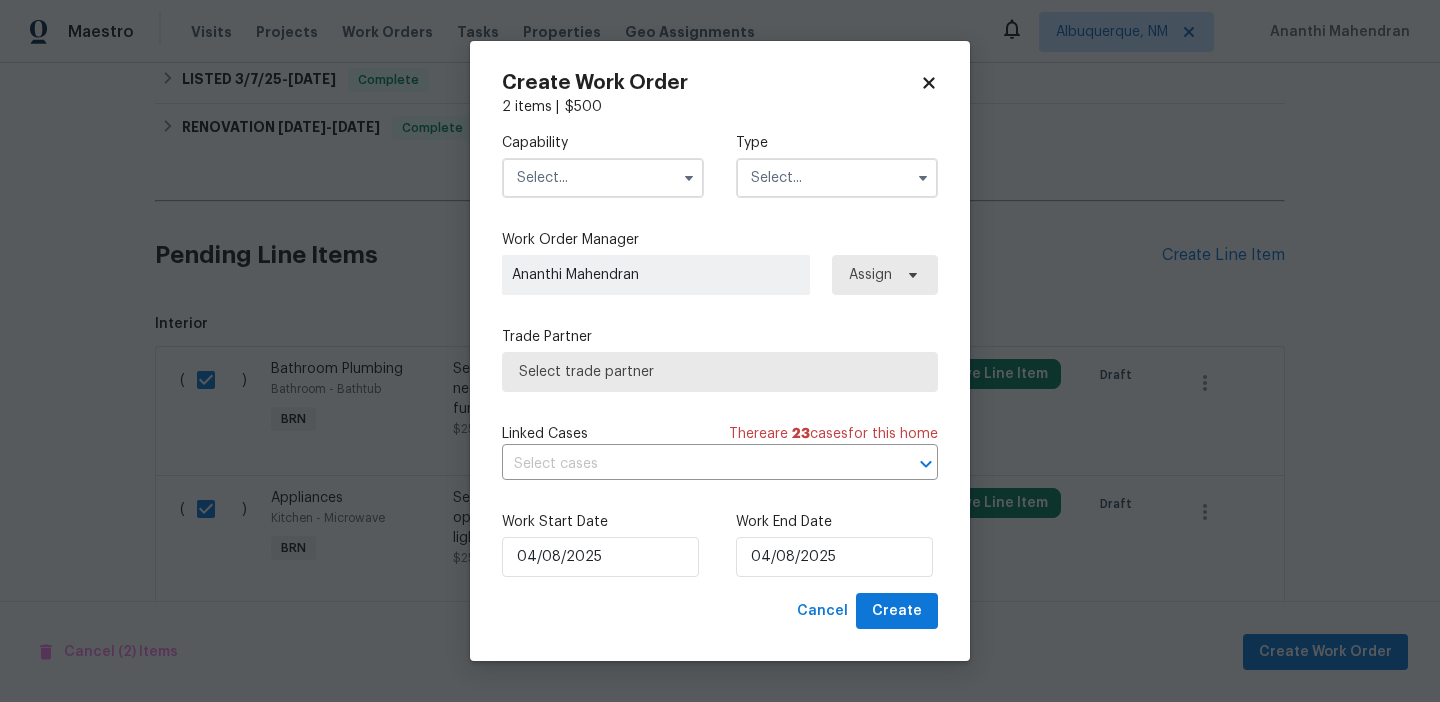 click at bounding box center [603, 178] 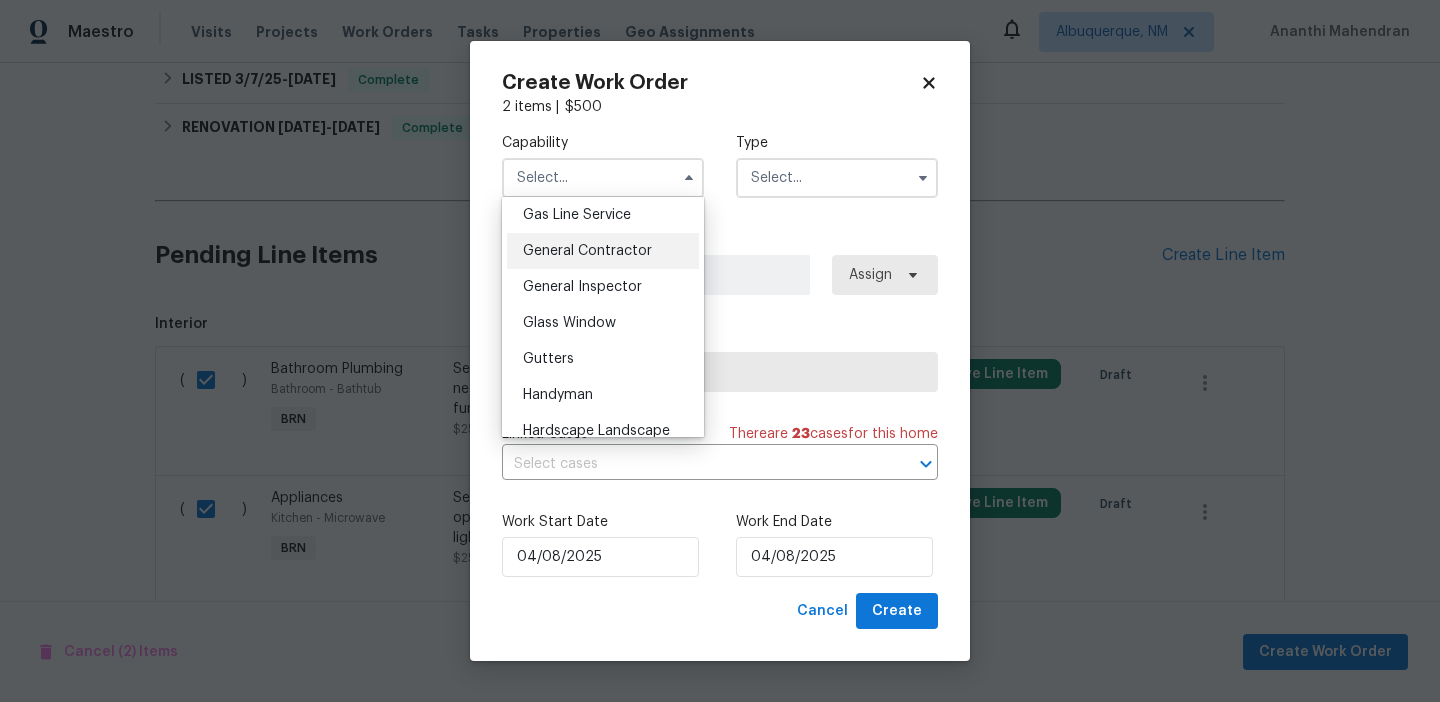 scroll, scrollTop: 911, scrollLeft: 0, axis: vertical 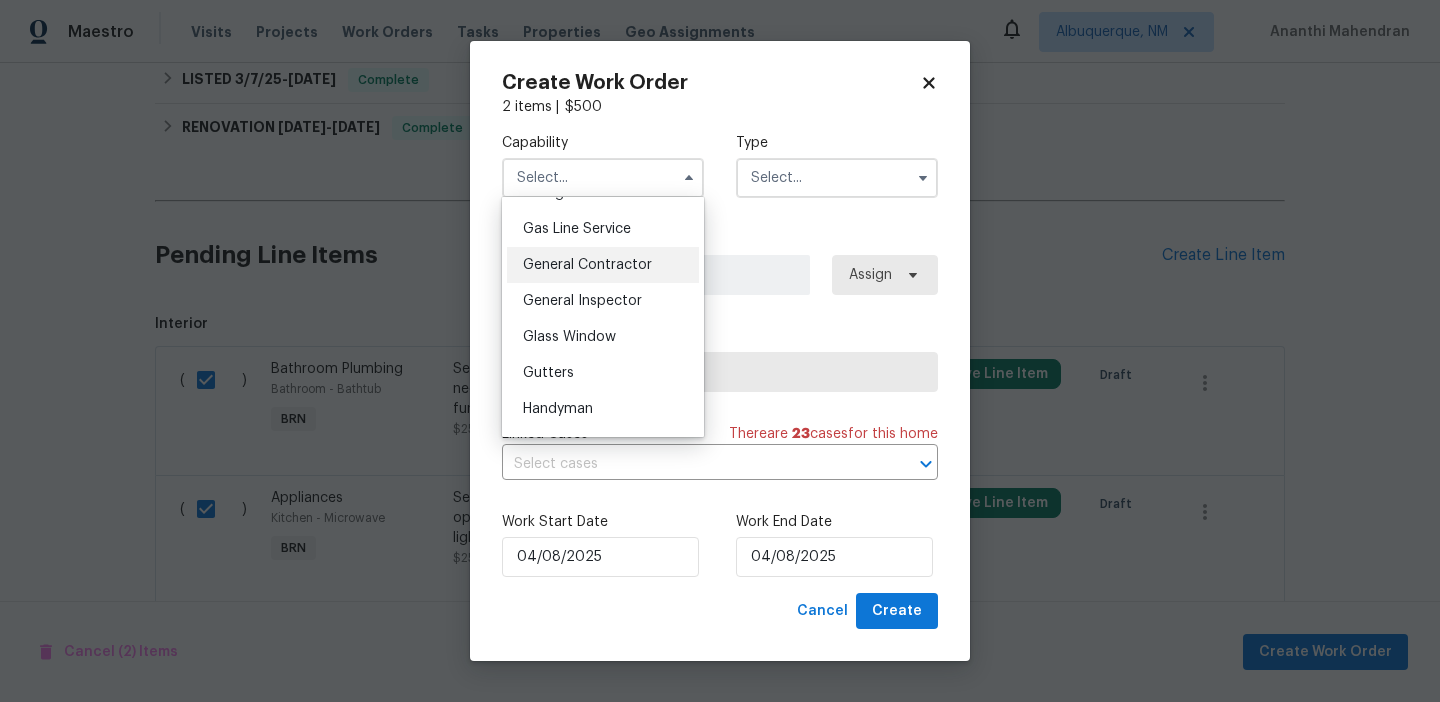click on "General Contractor" at bounding box center [587, 265] 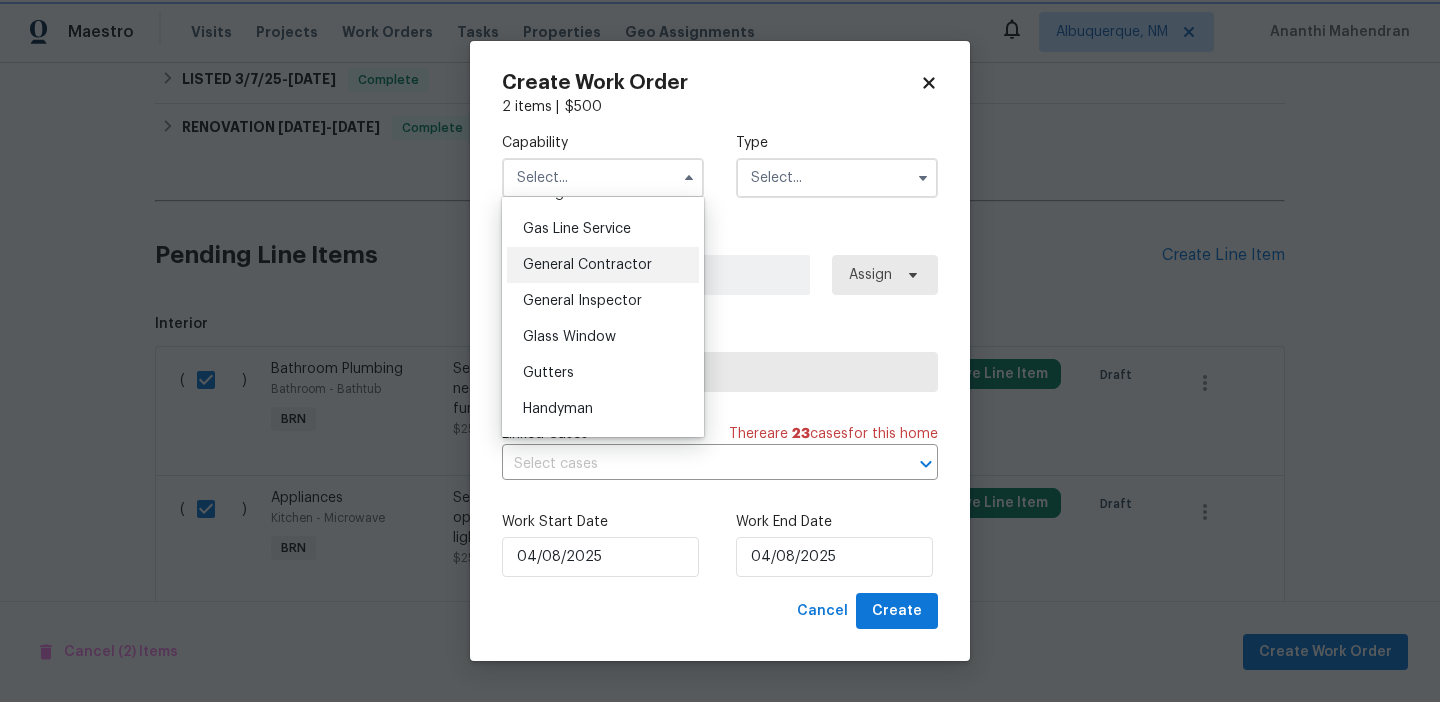 type on "General Contractor" 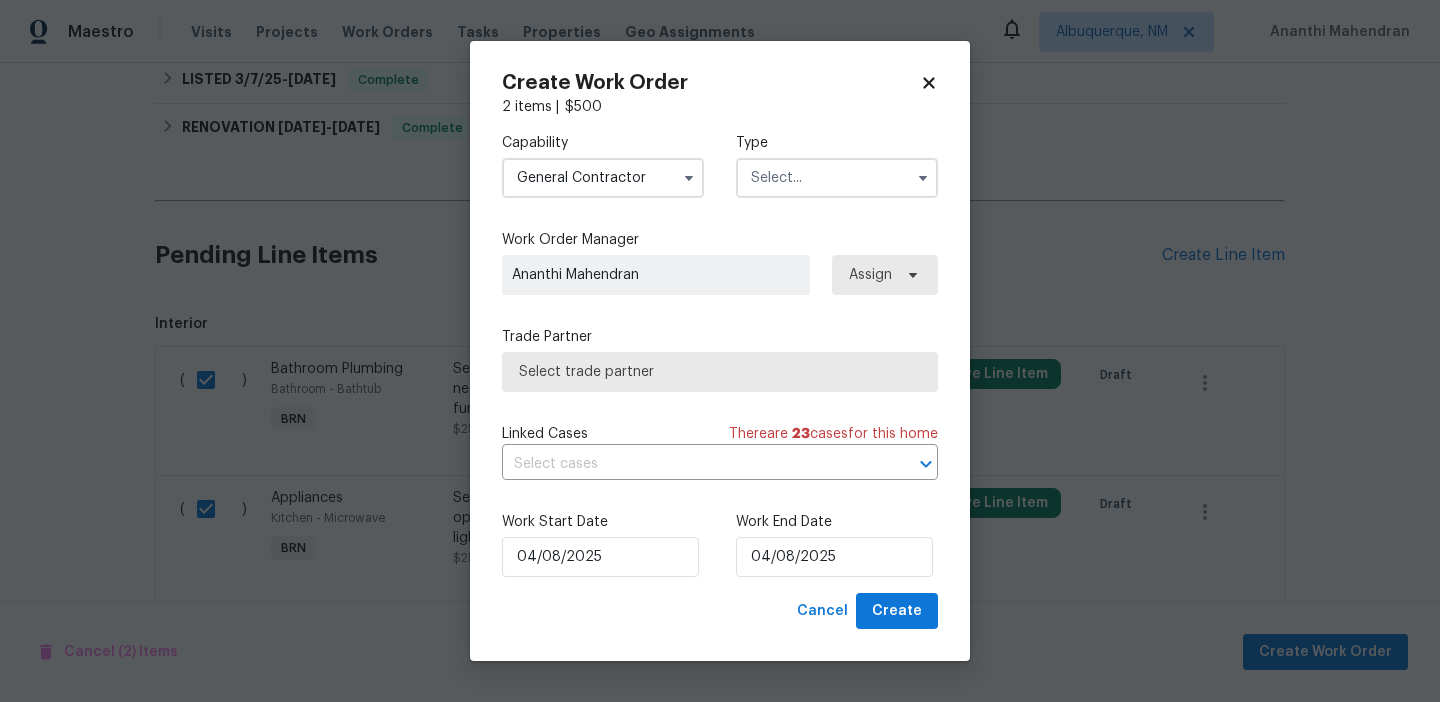 click at bounding box center [837, 178] 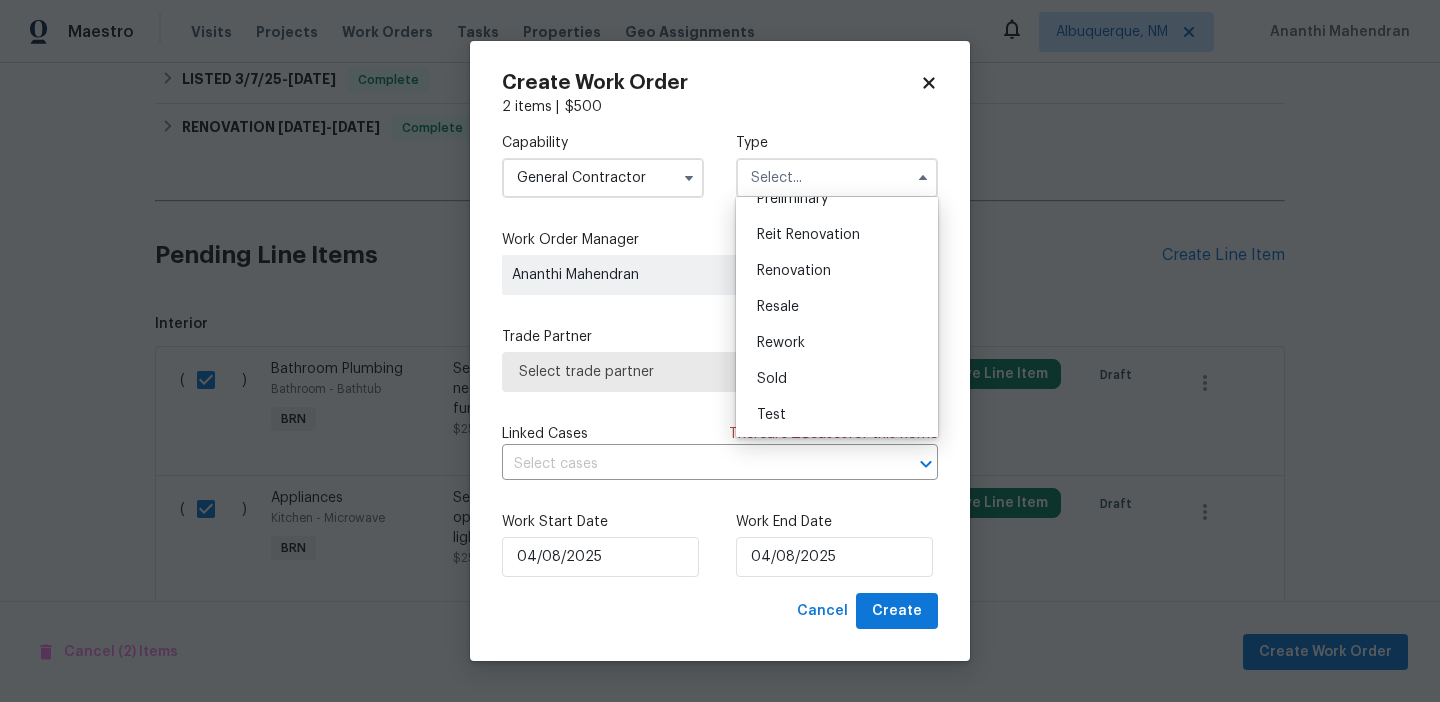 scroll, scrollTop: 454, scrollLeft: 0, axis: vertical 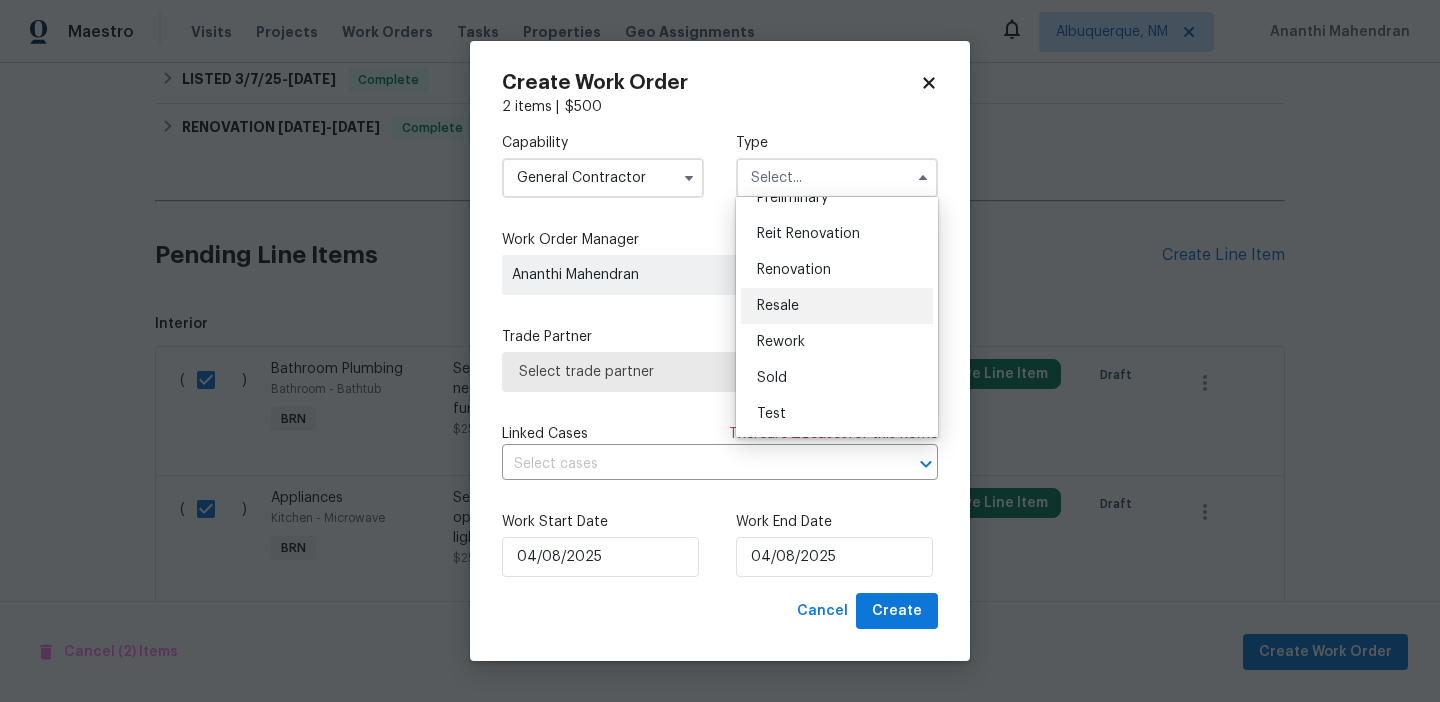 click on "Resale" at bounding box center (837, 306) 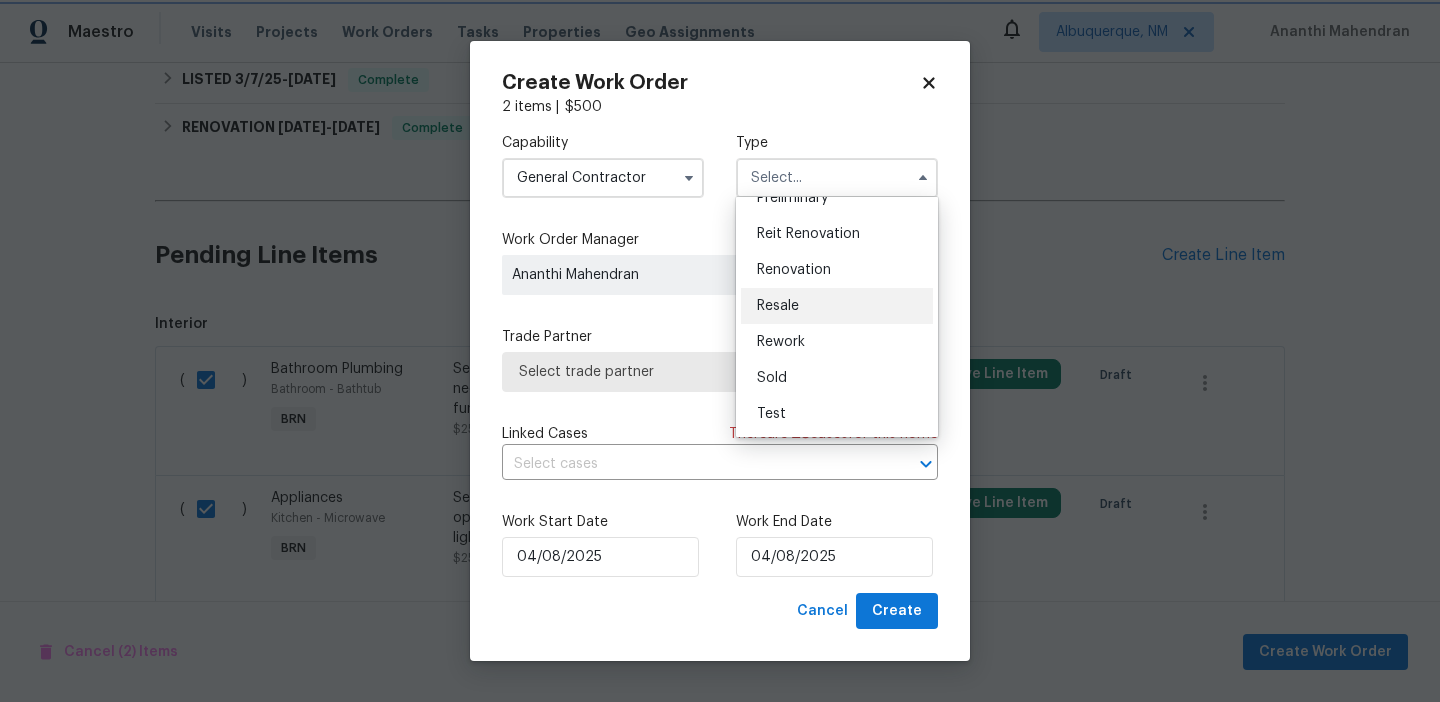 type on "Resale" 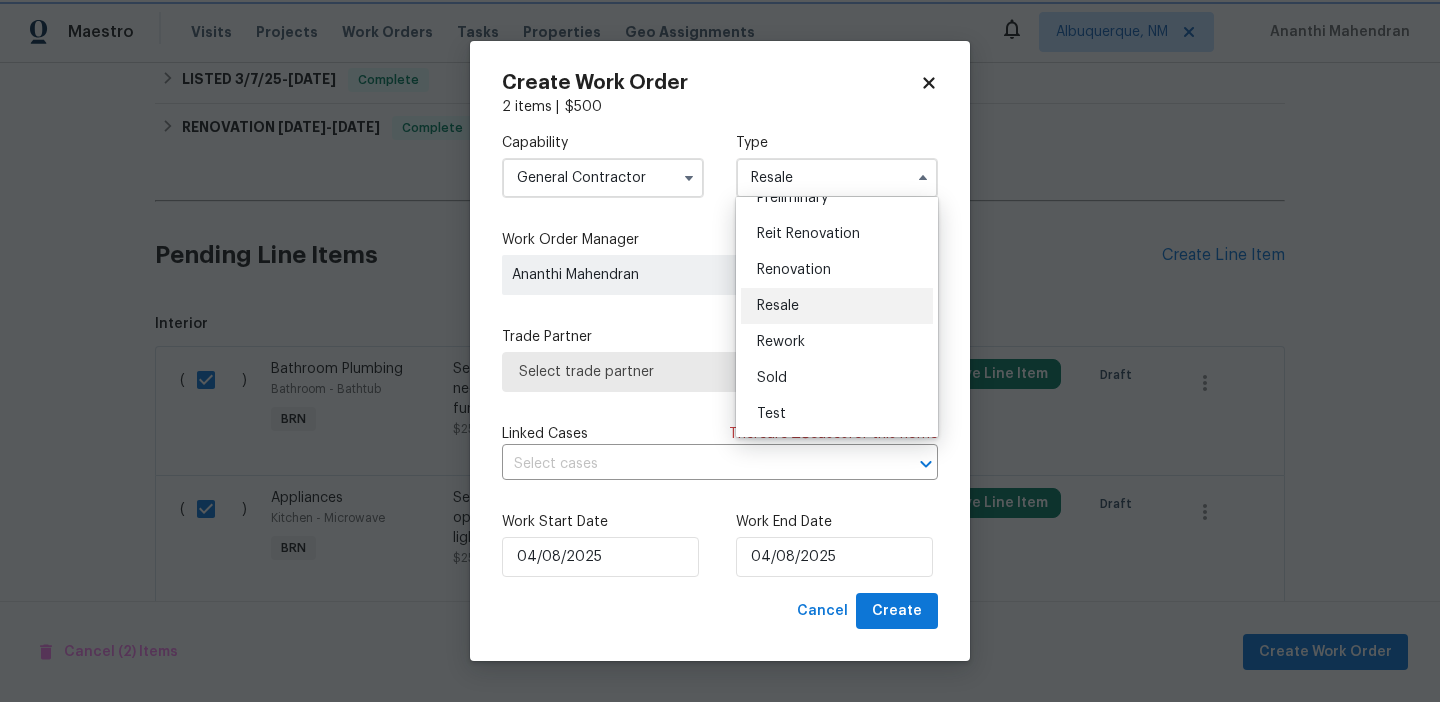 scroll, scrollTop: 0, scrollLeft: 0, axis: both 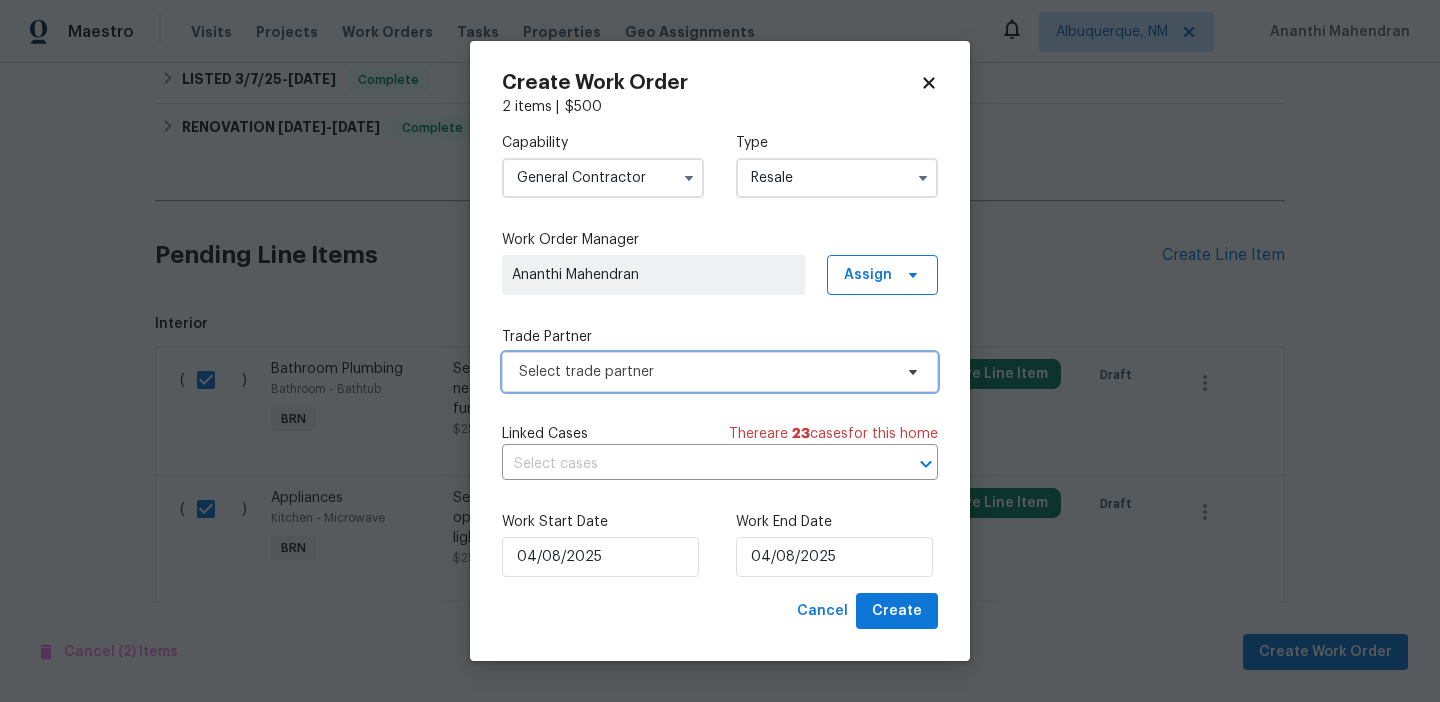 click on "Select trade partner" at bounding box center [705, 372] 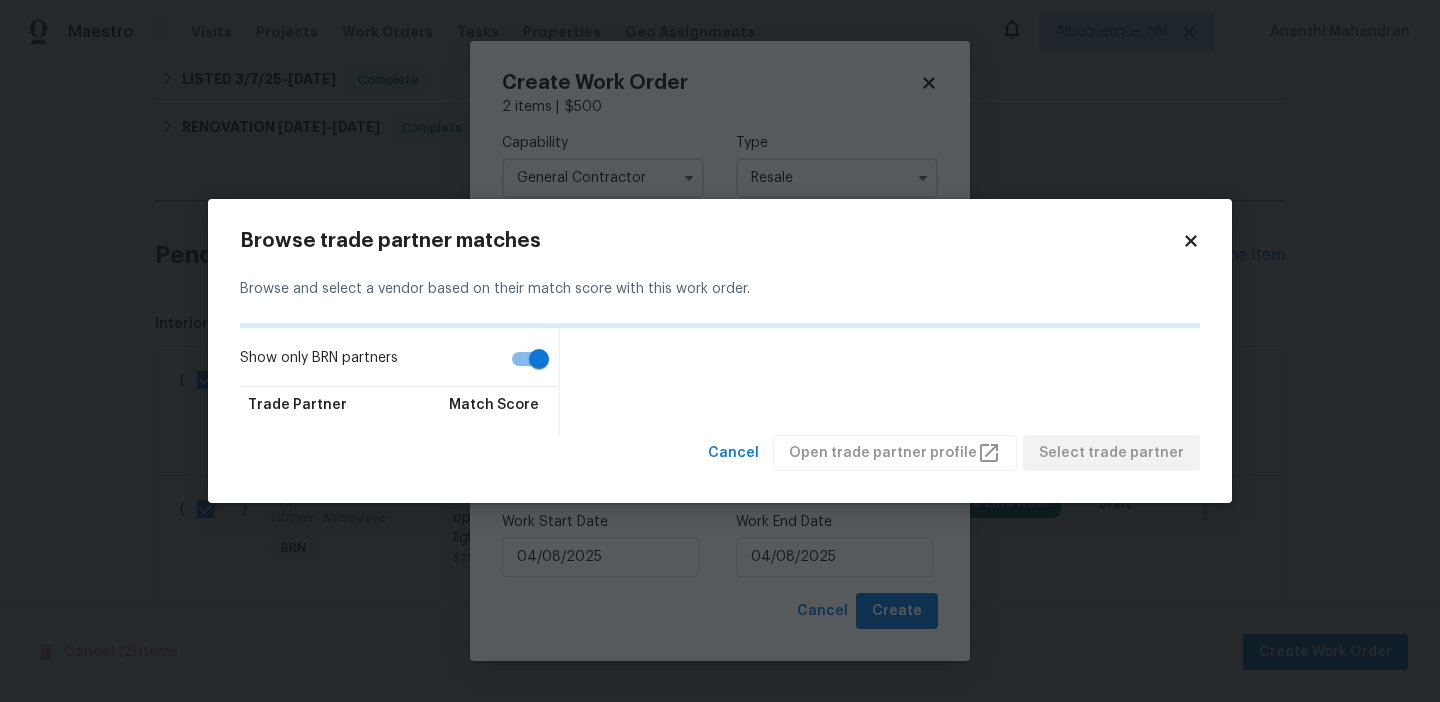 click on "Show only BRN partners Trade Partner Match Score" at bounding box center [400, 381] 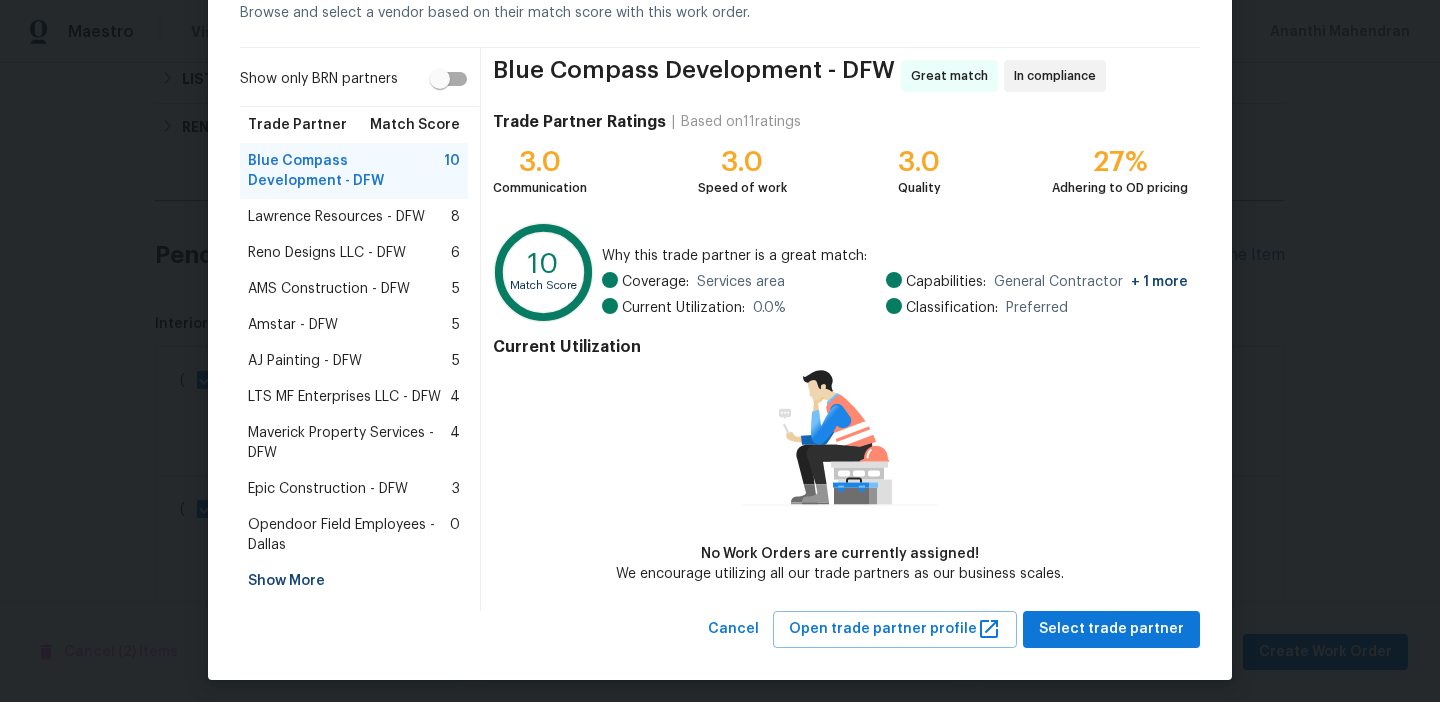 scroll, scrollTop: 114, scrollLeft: 0, axis: vertical 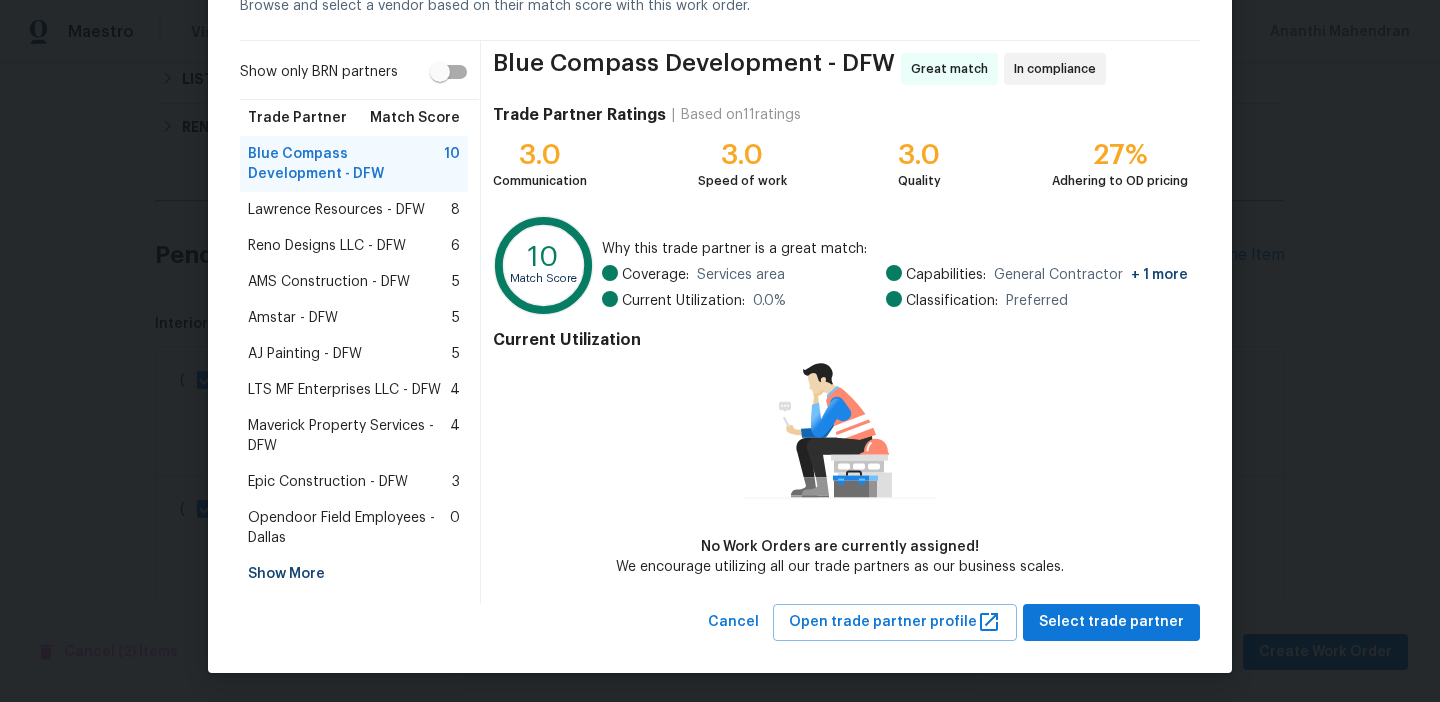 click on "AMS Construction - DFW" at bounding box center (329, 282) 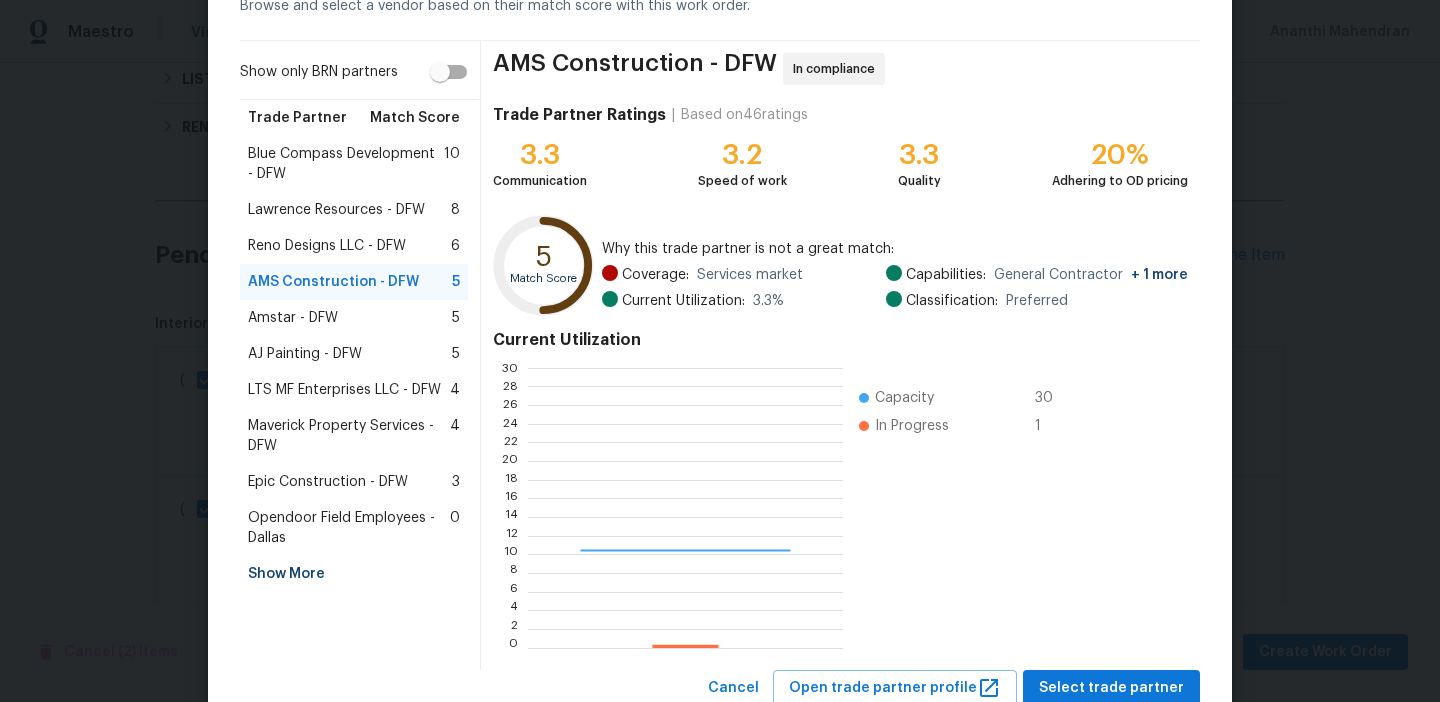 scroll, scrollTop: 2, scrollLeft: 2, axis: both 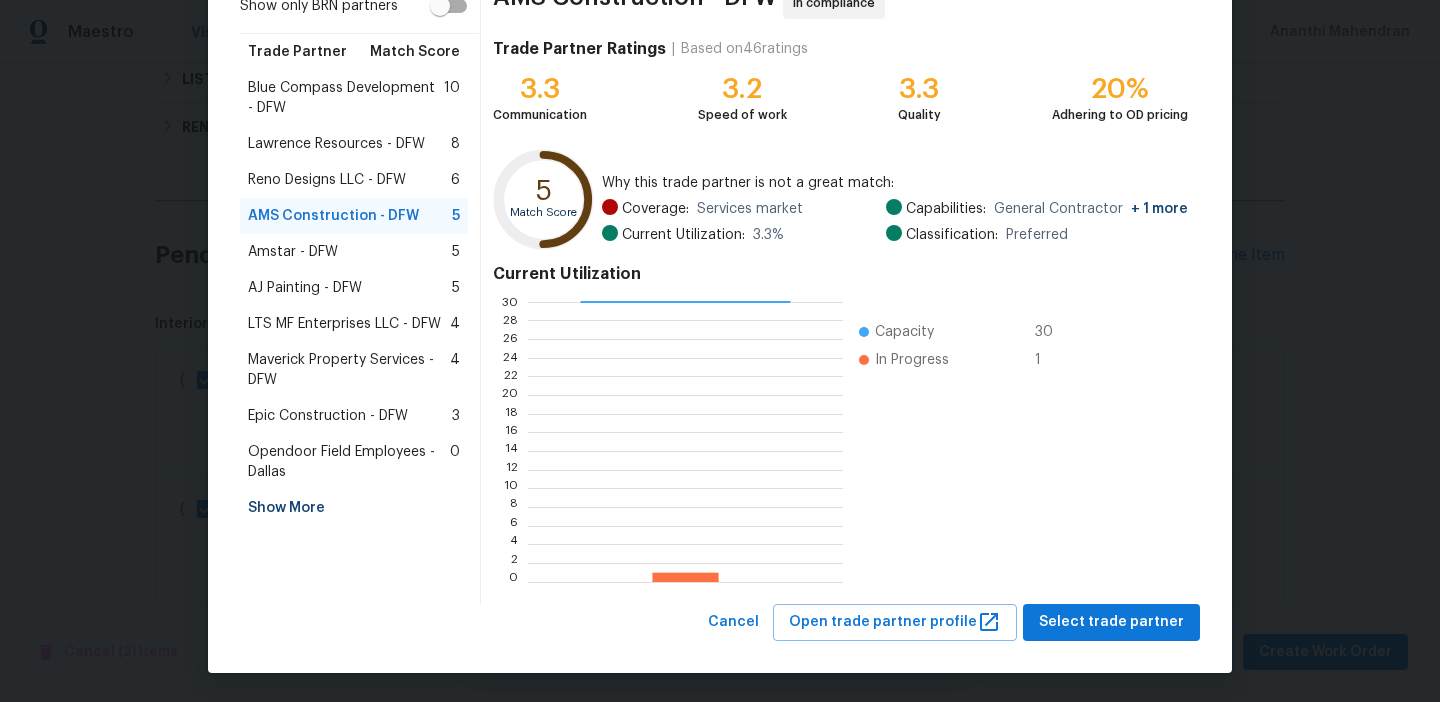 click on "AMS Construction - DFW In compliance Trade Partner Ratings    |    Based on  46  ratings 3.3 Communication 3.2 Speed of work 3.3 Quality 20% Adhering to OD pricing 5 Match Score Why this trade partner is not a great match: Coverage: Services market Current Utilization: 3.3 % Capabilities: General Contractor + 1 more Classification: Preferred Current Utilization 0 2 4 6 8 10 12 14 16 18 20 22 24 26 28 30 Capacity 30 In Progress 1" at bounding box center [840, 289] 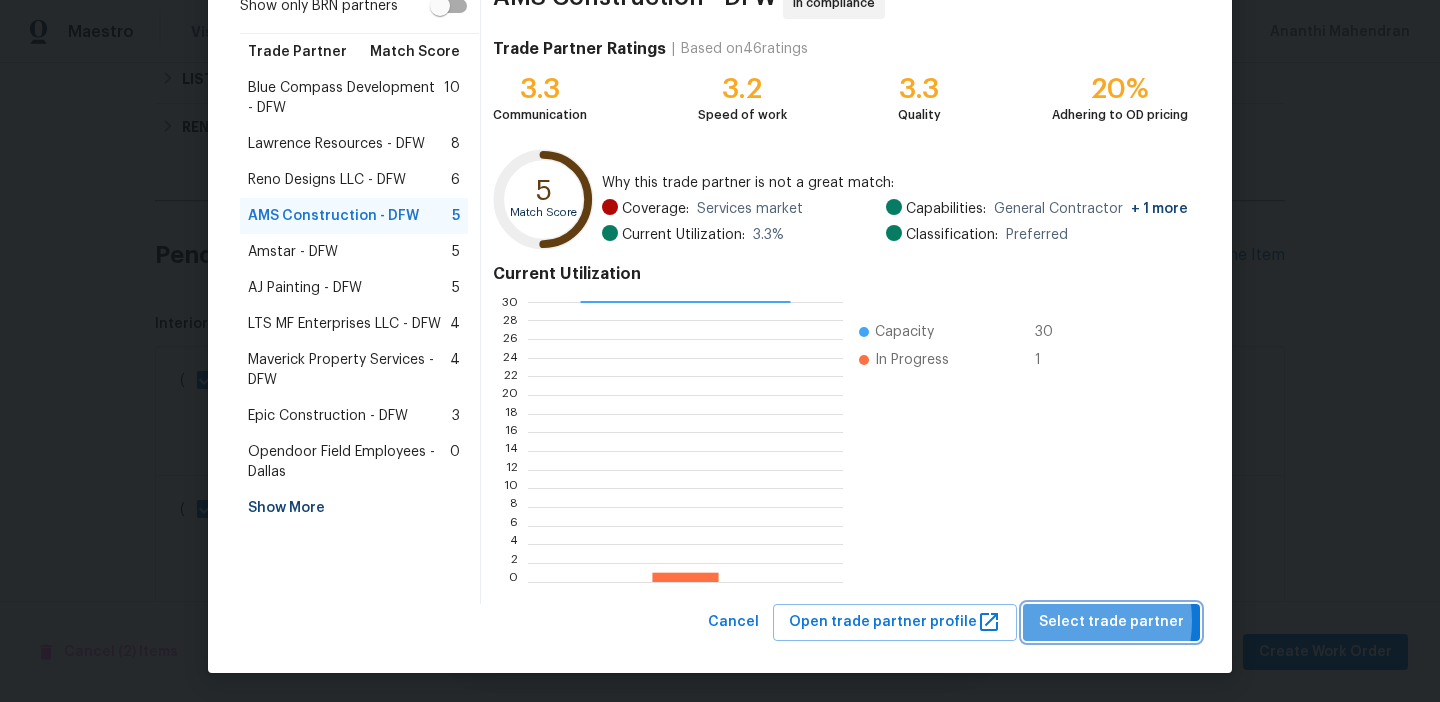 click on "Select trade partner" at bounding box center (1111, 622) 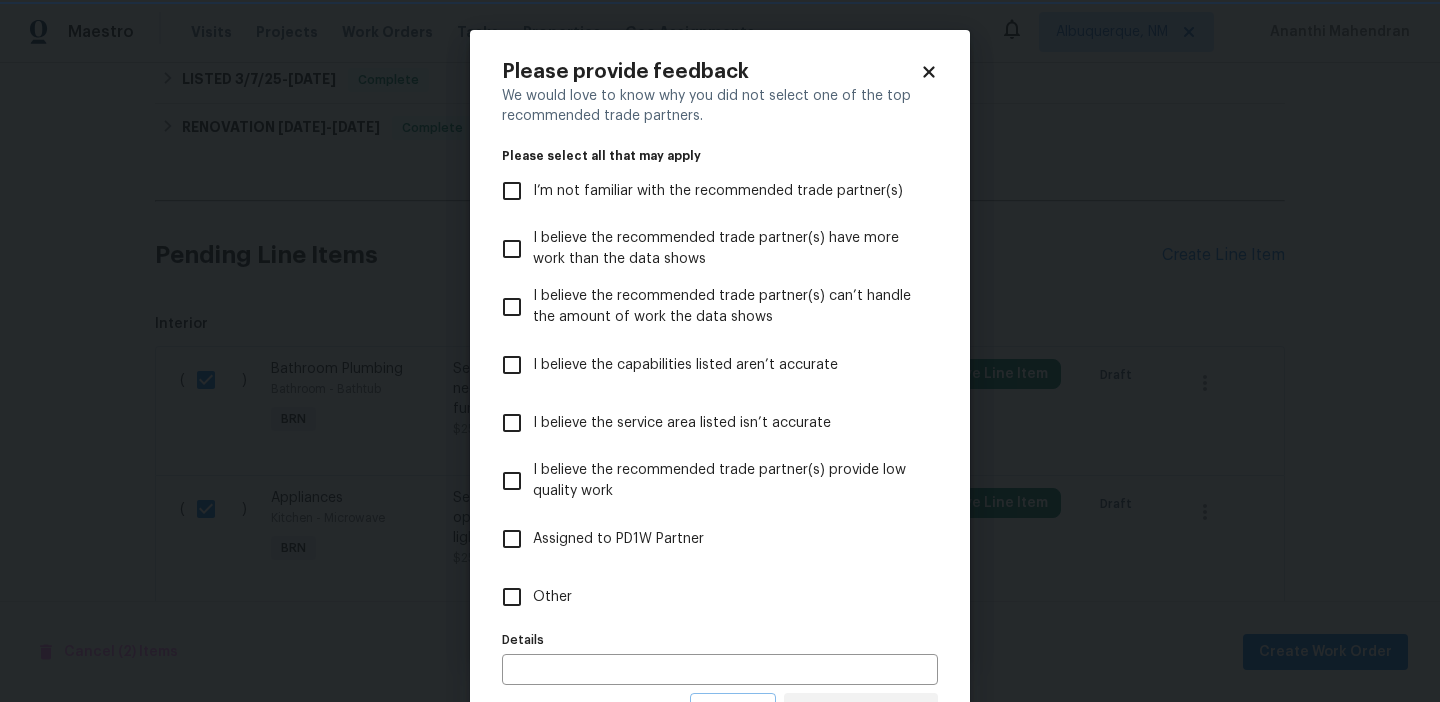 scroll, scrollTop: 0, scrollLeft: 0, axis: both 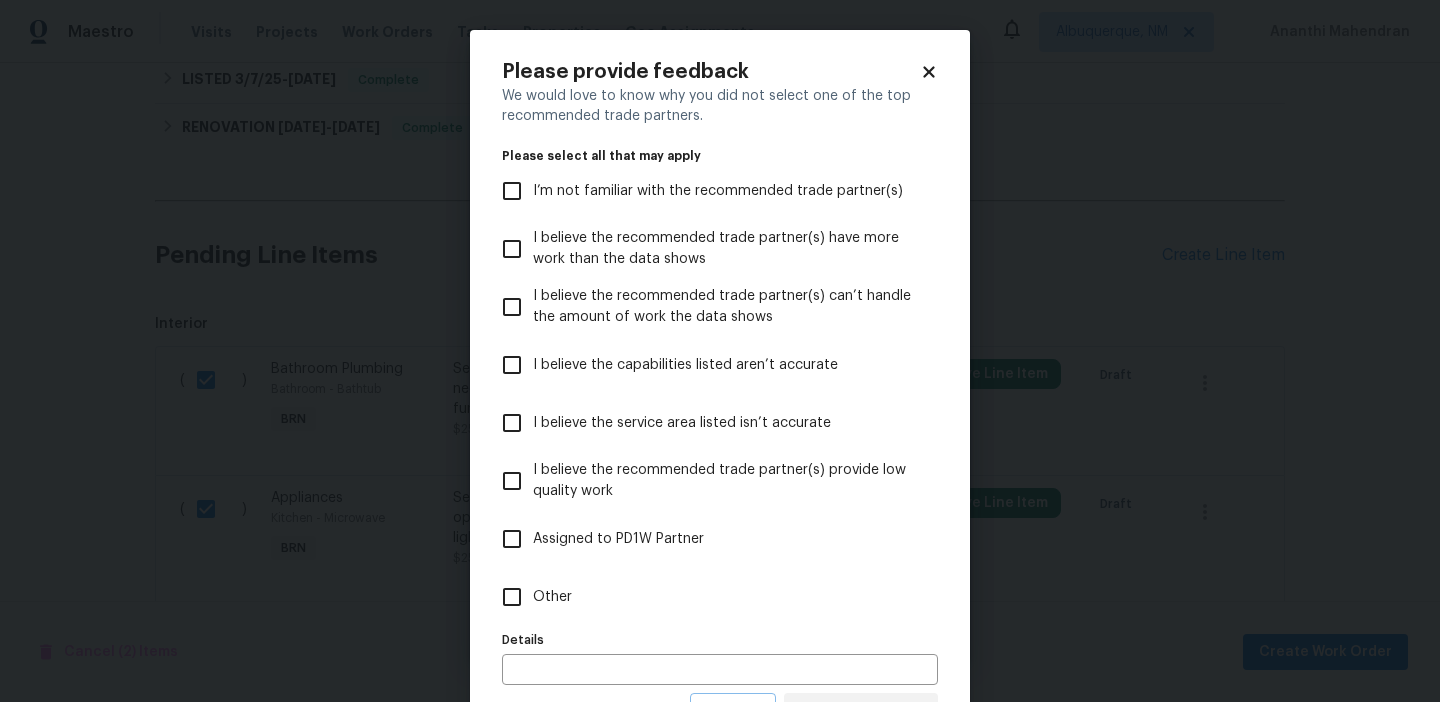 click on "Other" at bounding box center [512, 597] 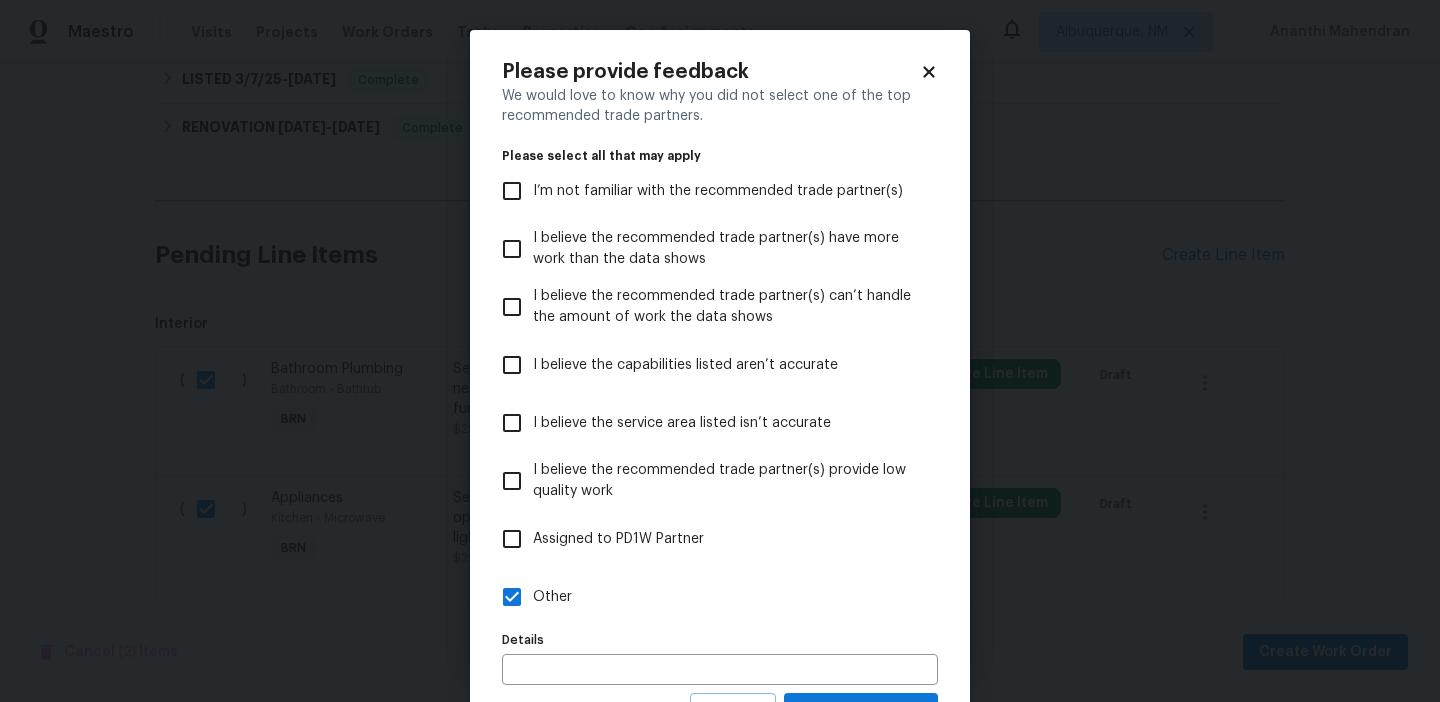 scroll, scrollTop: 90, scrollLeft: 0, axis: vertical 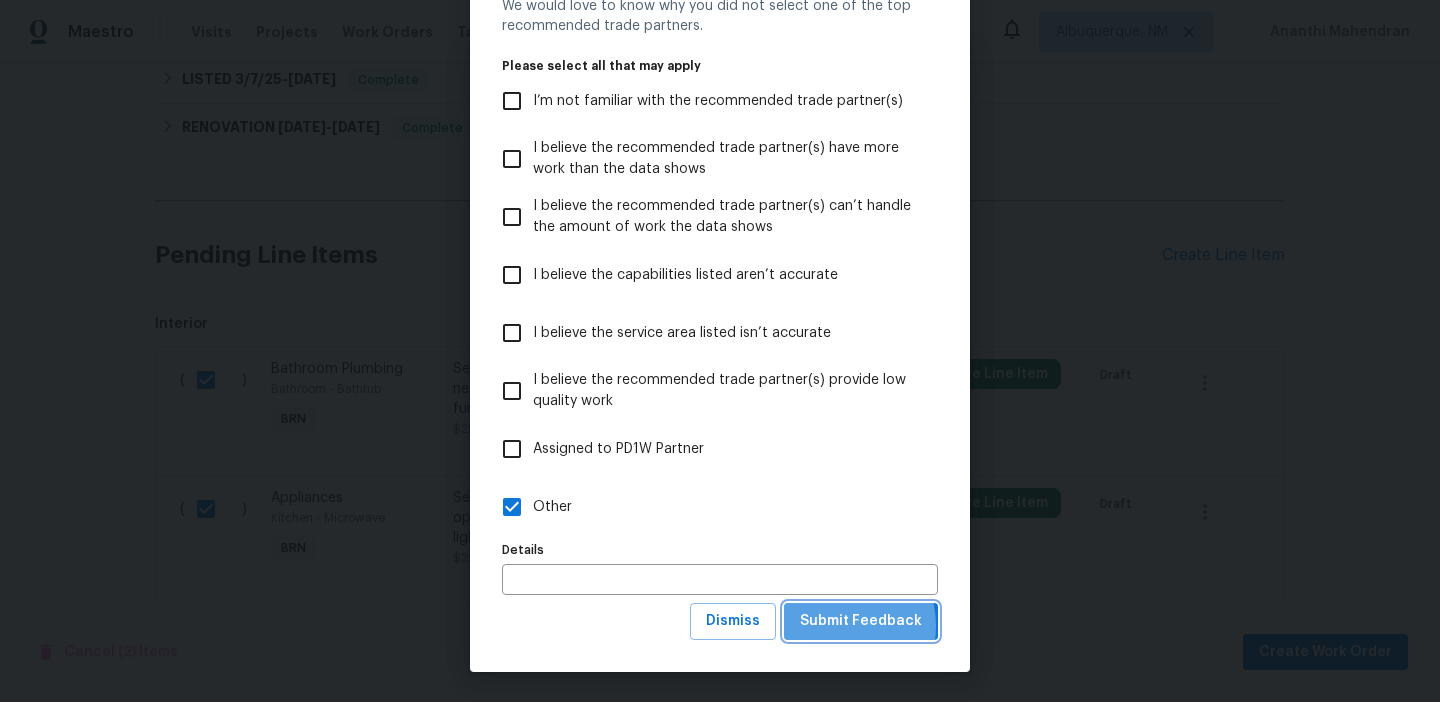 click on "Submit Feedback" at bounding box center [861, 621] 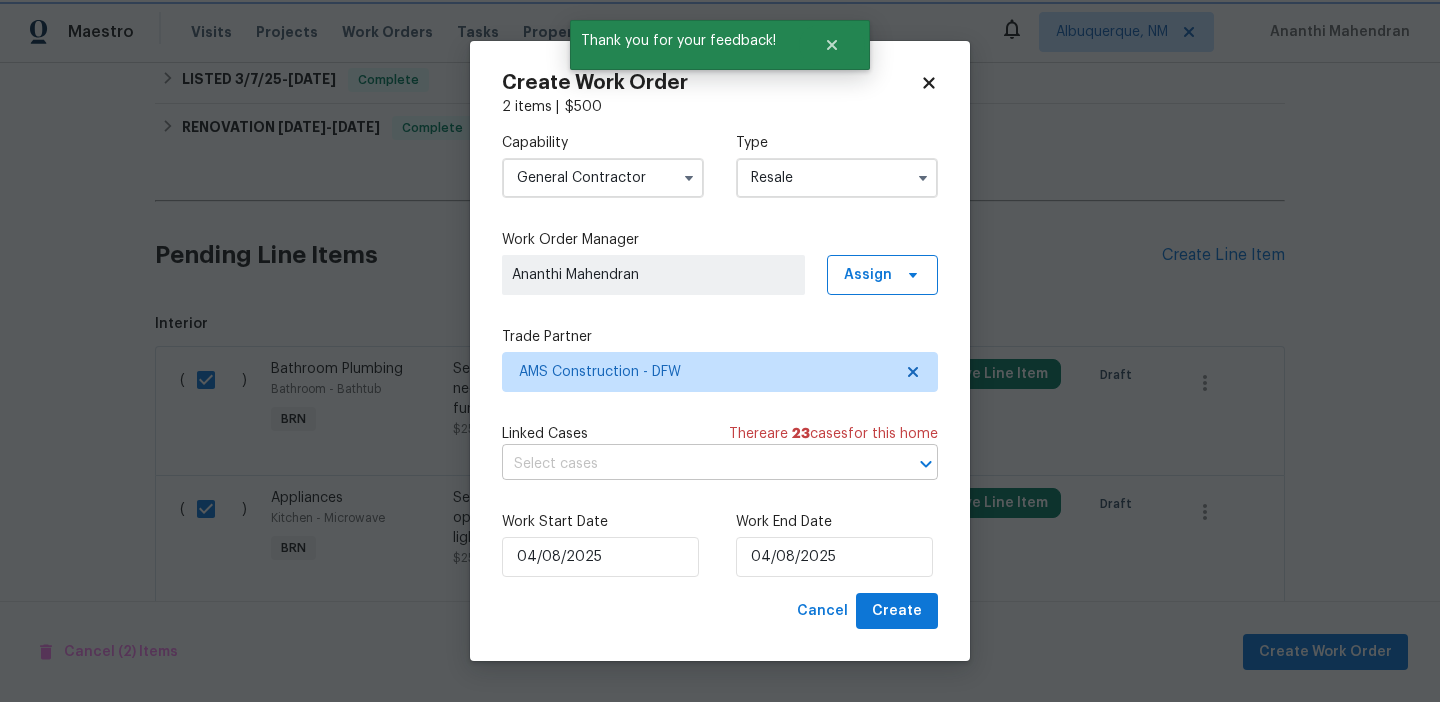 scroll, scrollTop: 0, scrollLeft: 0, axis: both 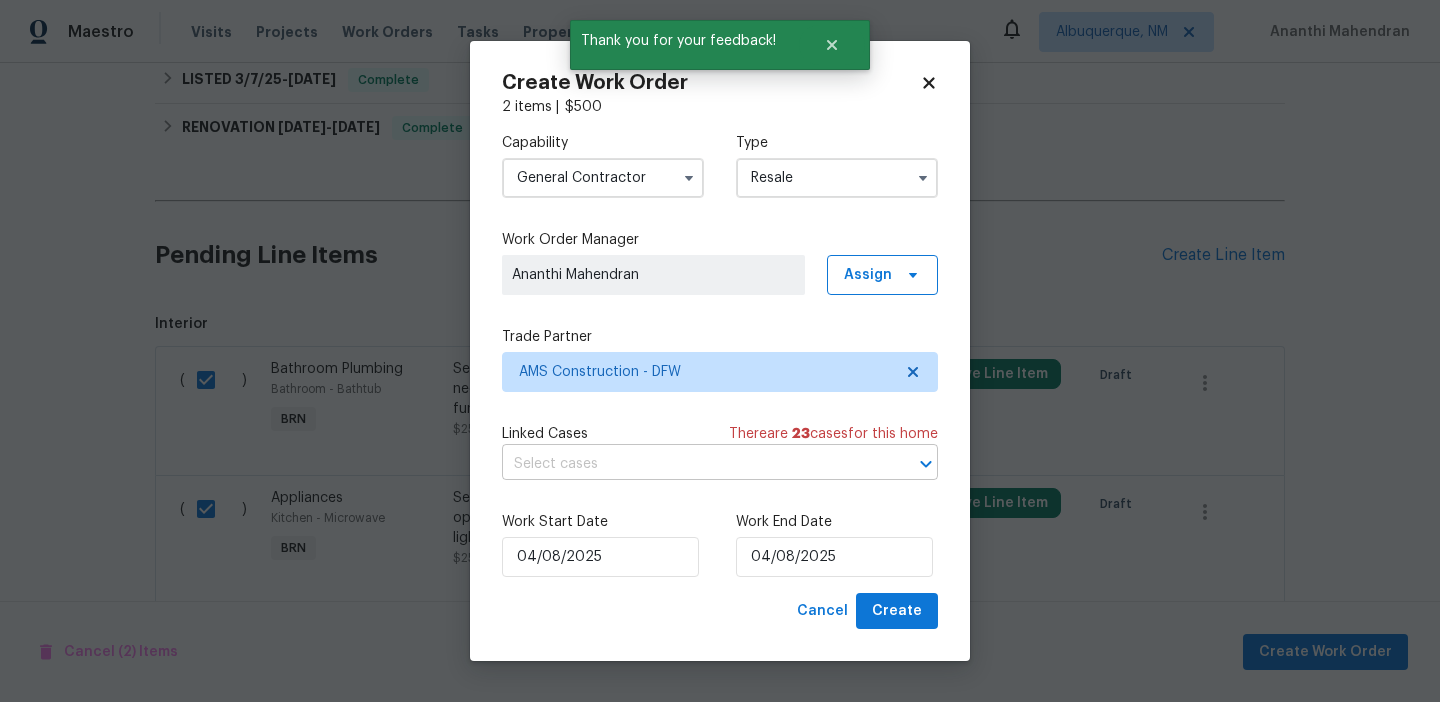 click at bounding box center [692, 464] 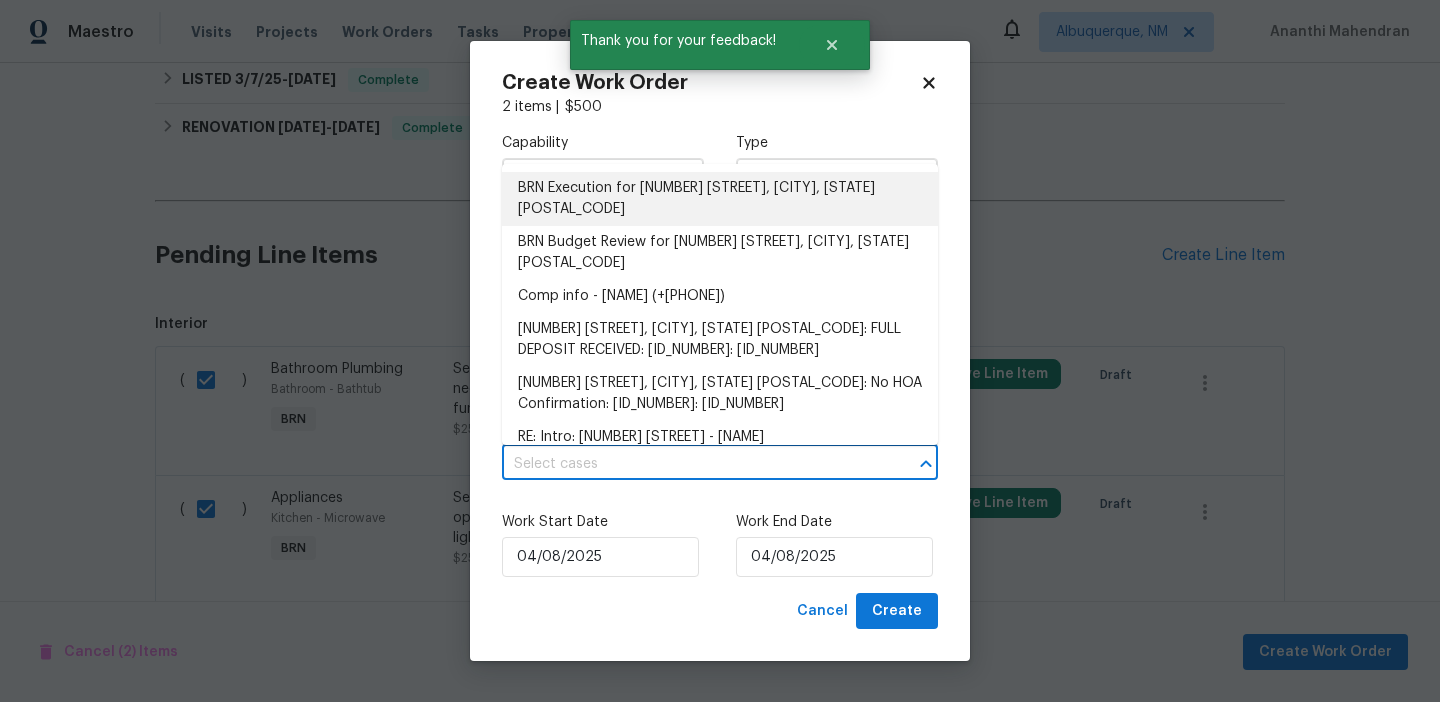 click on "BRN Execution for 5411 Deep Canyon Dr, Garland, TX 75043" at bounding box center [720, 199] 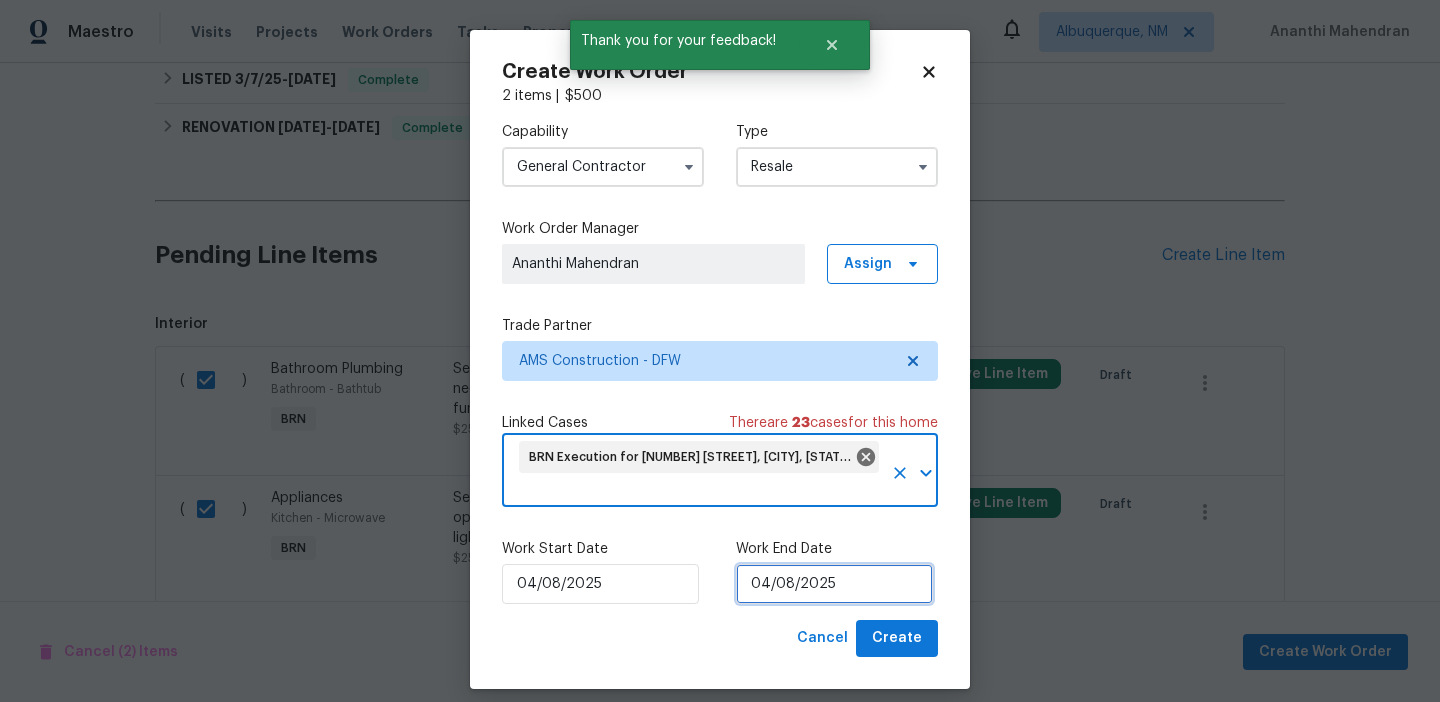 click on "04/08/2025" at bounding box center (834, 584) 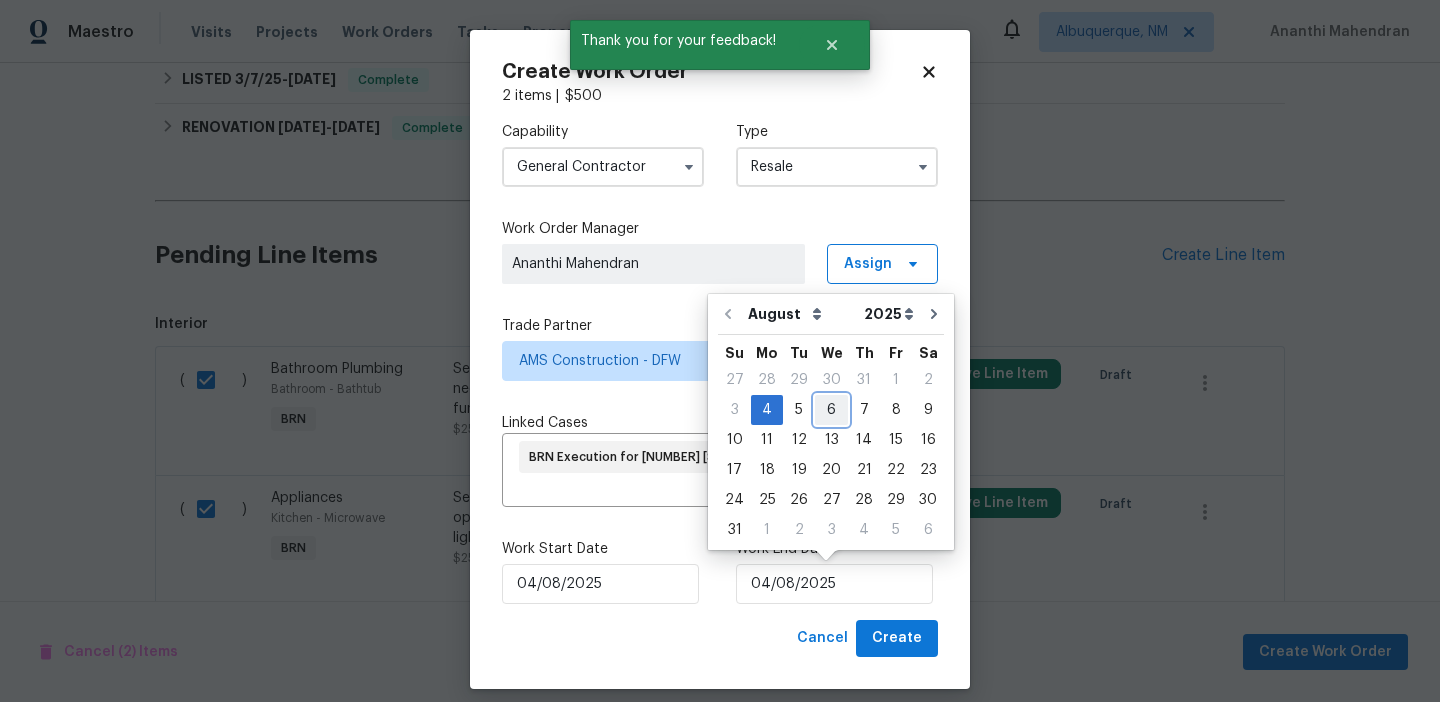 click on "6" at bounding box center (831, 410) 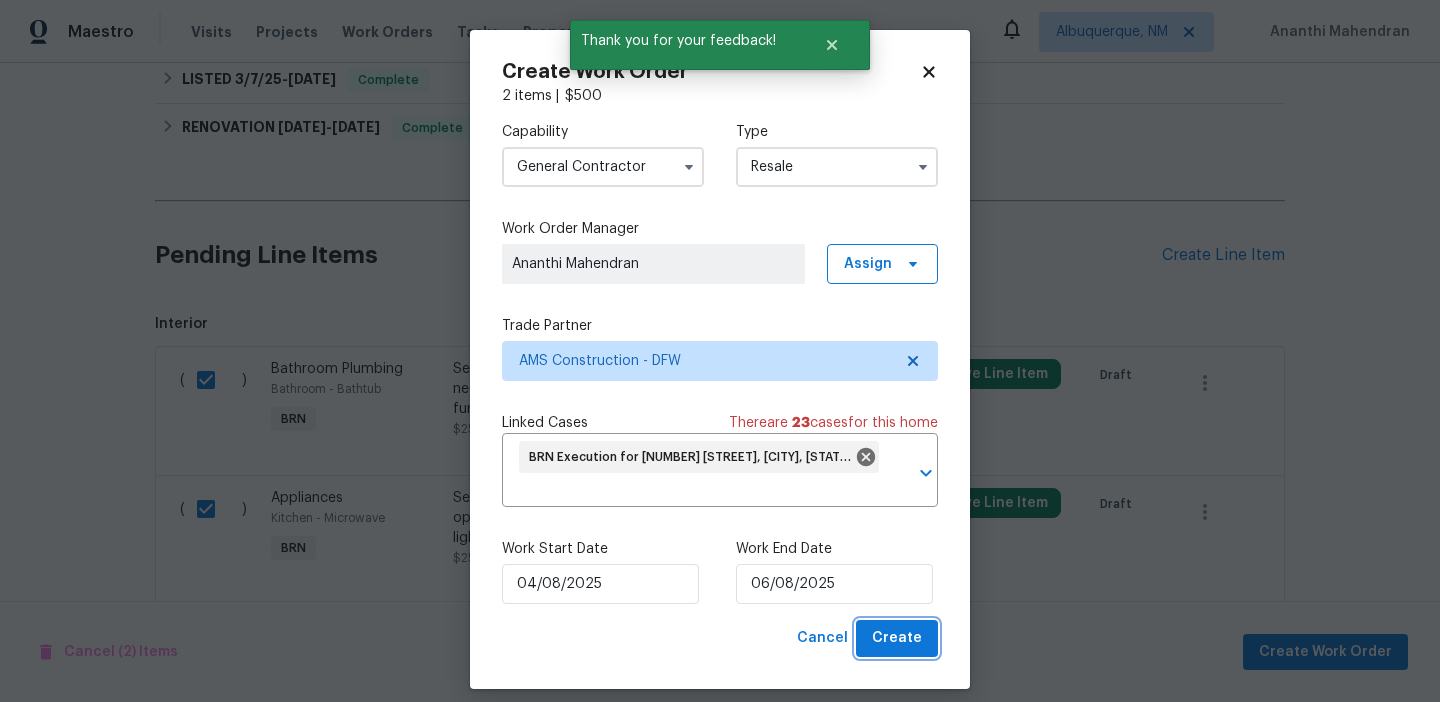 click on "Create" at bounding box center (897, 638) 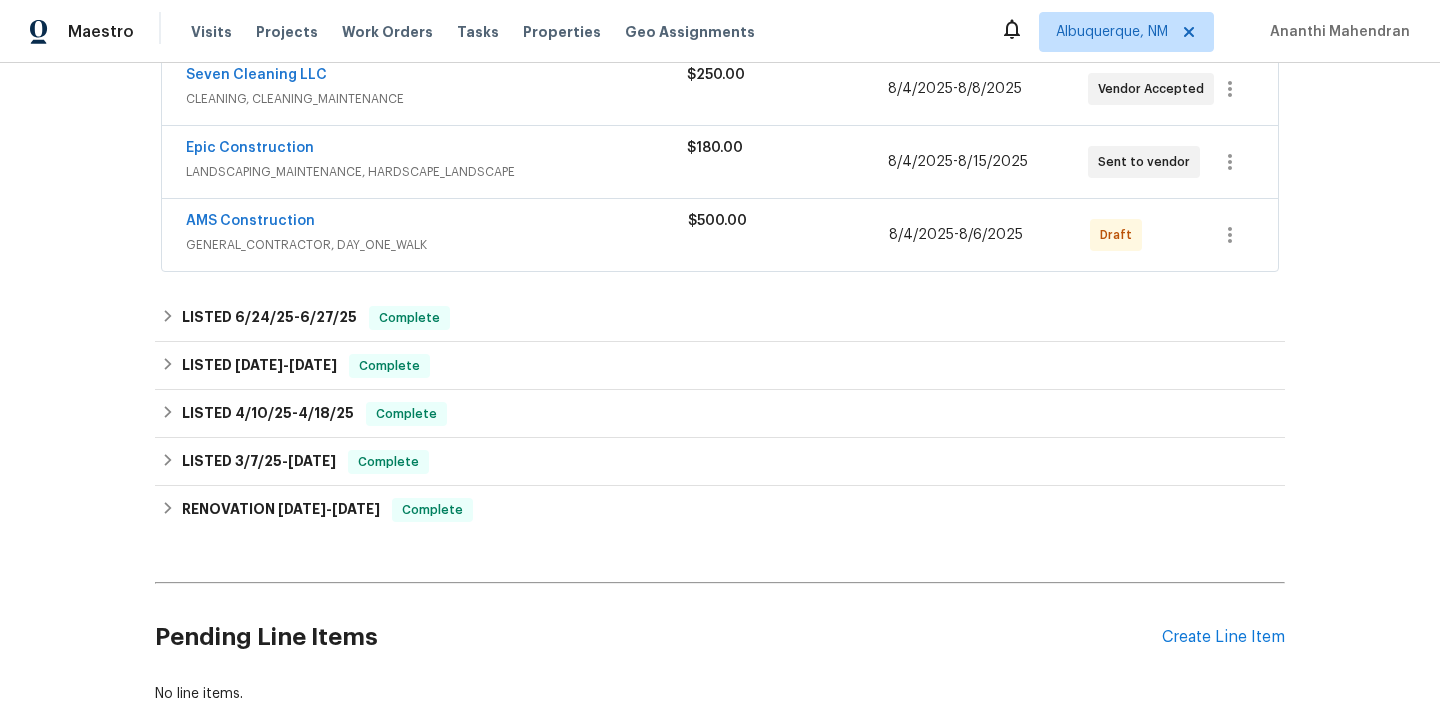 scroll, scrollTop: 319, scrollLeft: 0, axis: vertical 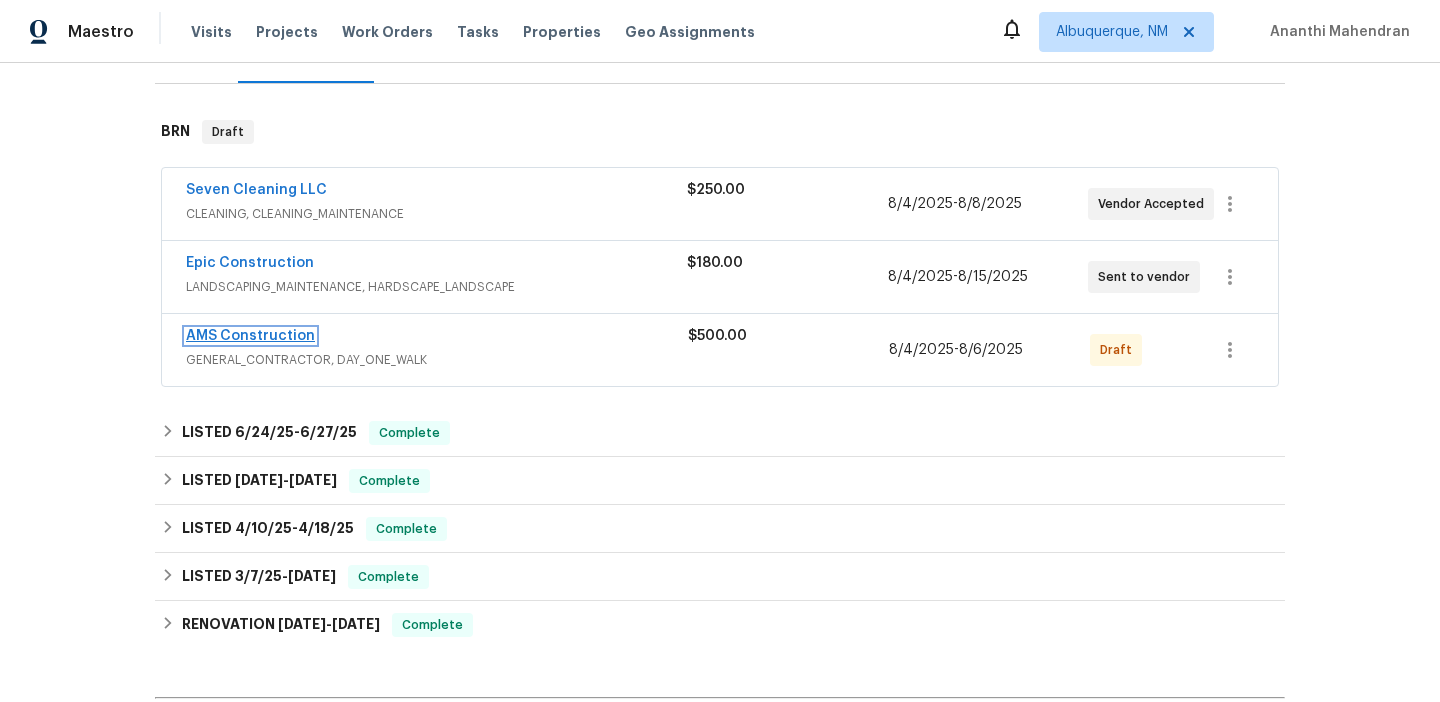 click on "AMS Construction" at bounding box center (250, 336) 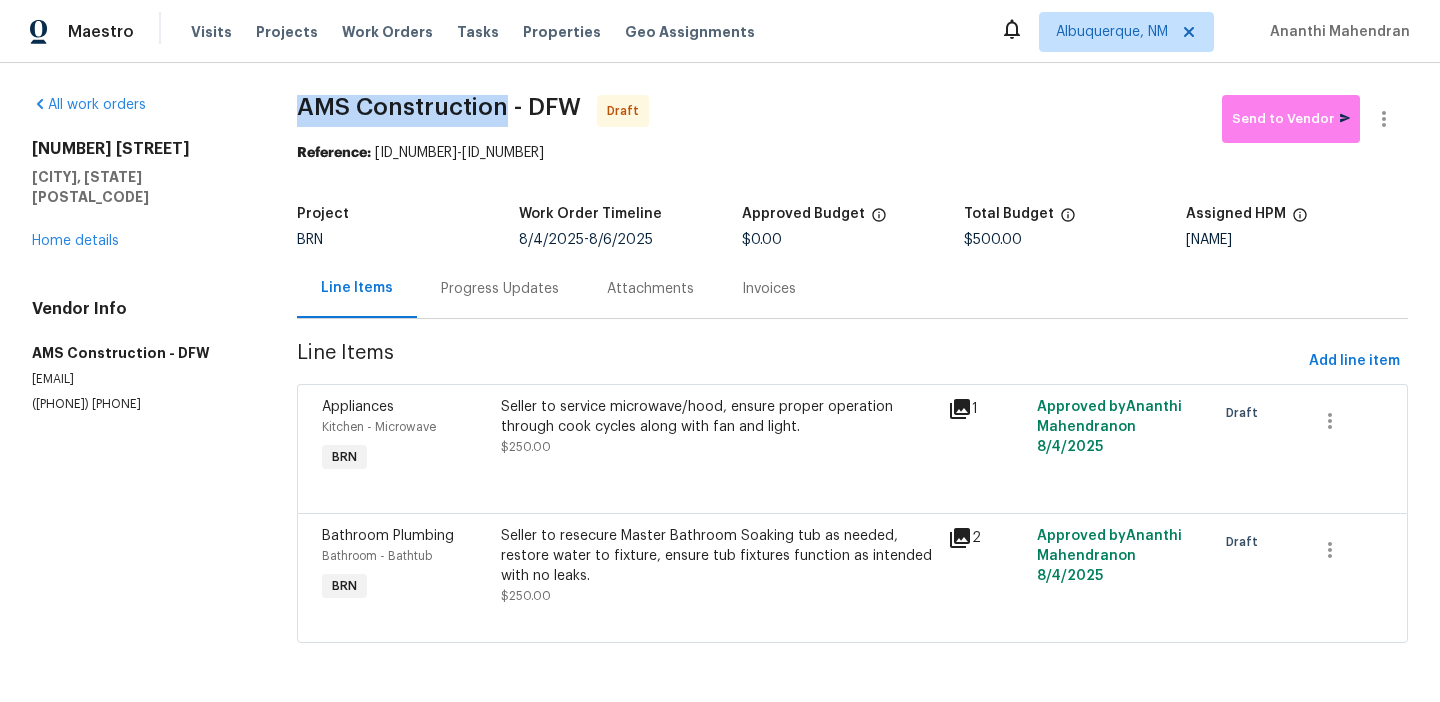 drag, startPoint x: 293, startPoint y: 119, endPoint x: 505, endPoint y: 106, distance: 212.39821 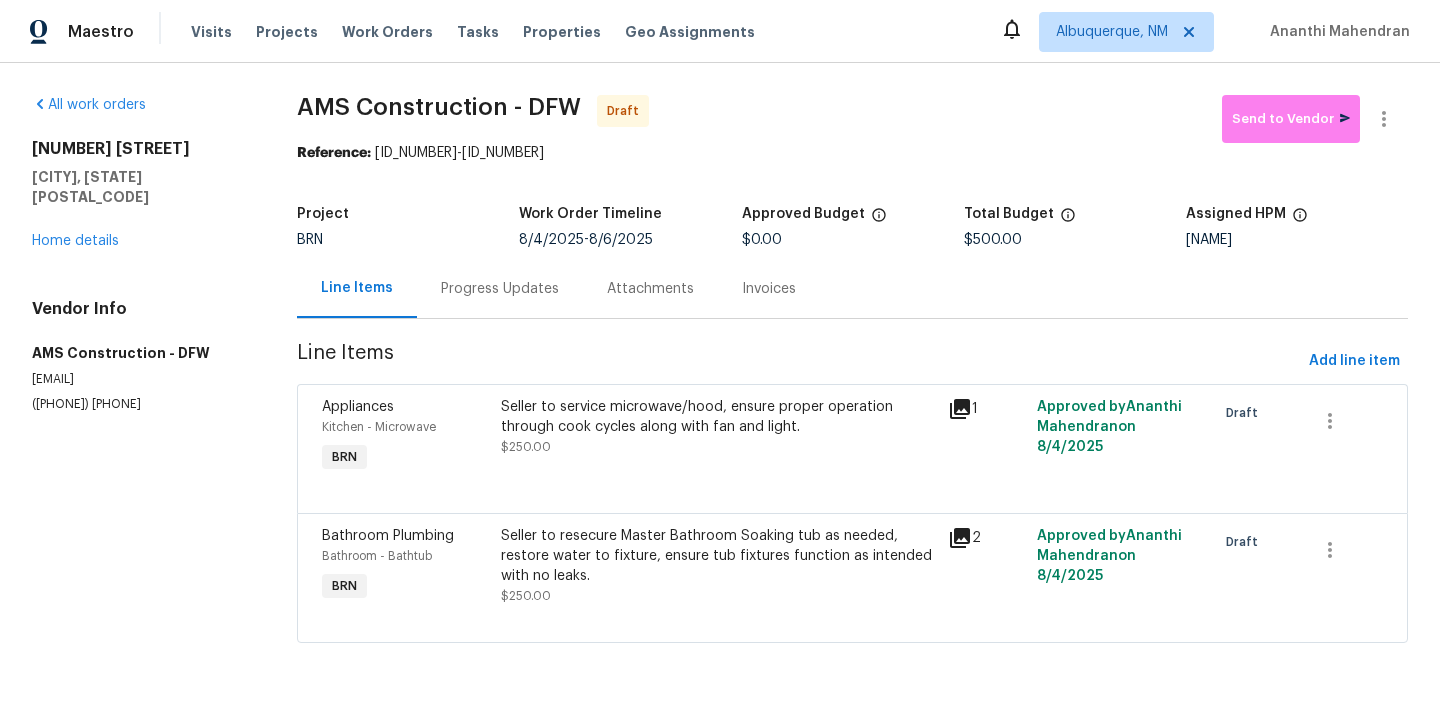click on "Reference:" at bounding box center (334, 153) 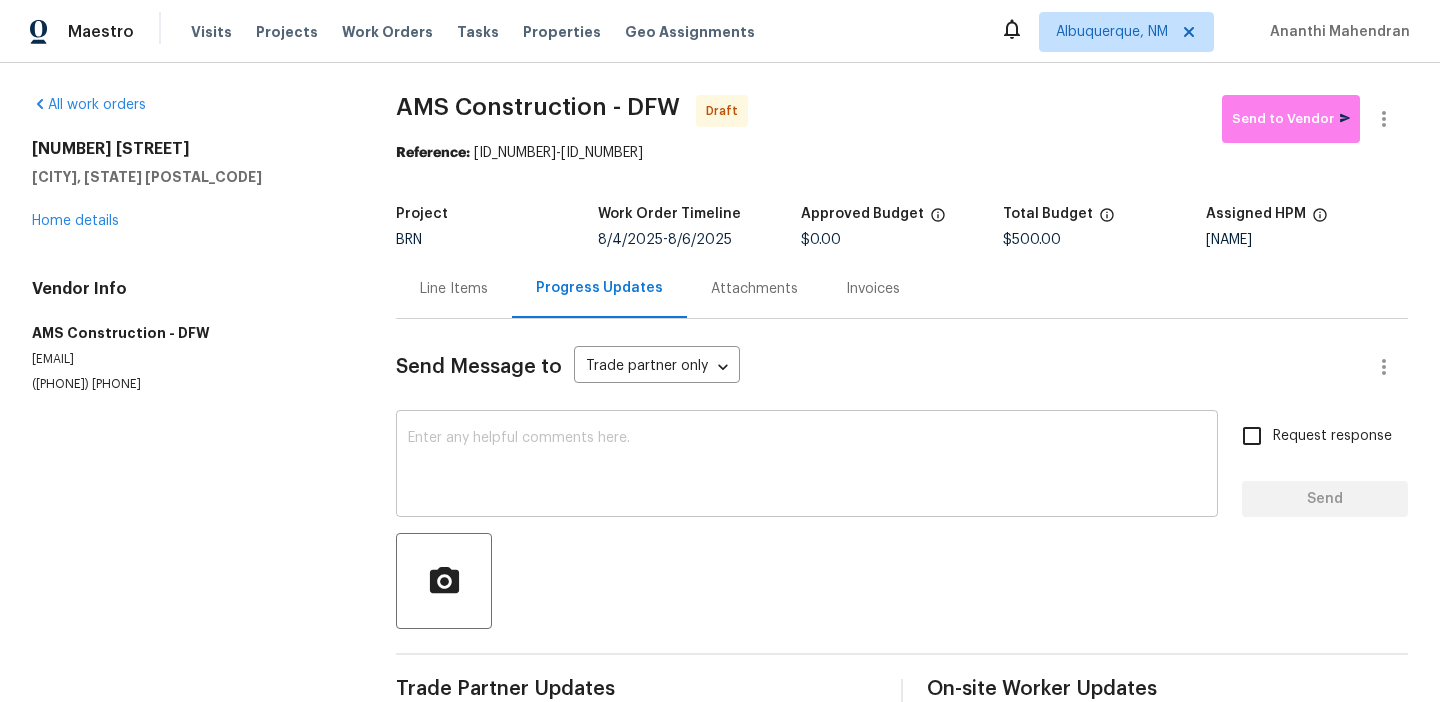 click on "x ​" at bounding box center [807, 466] 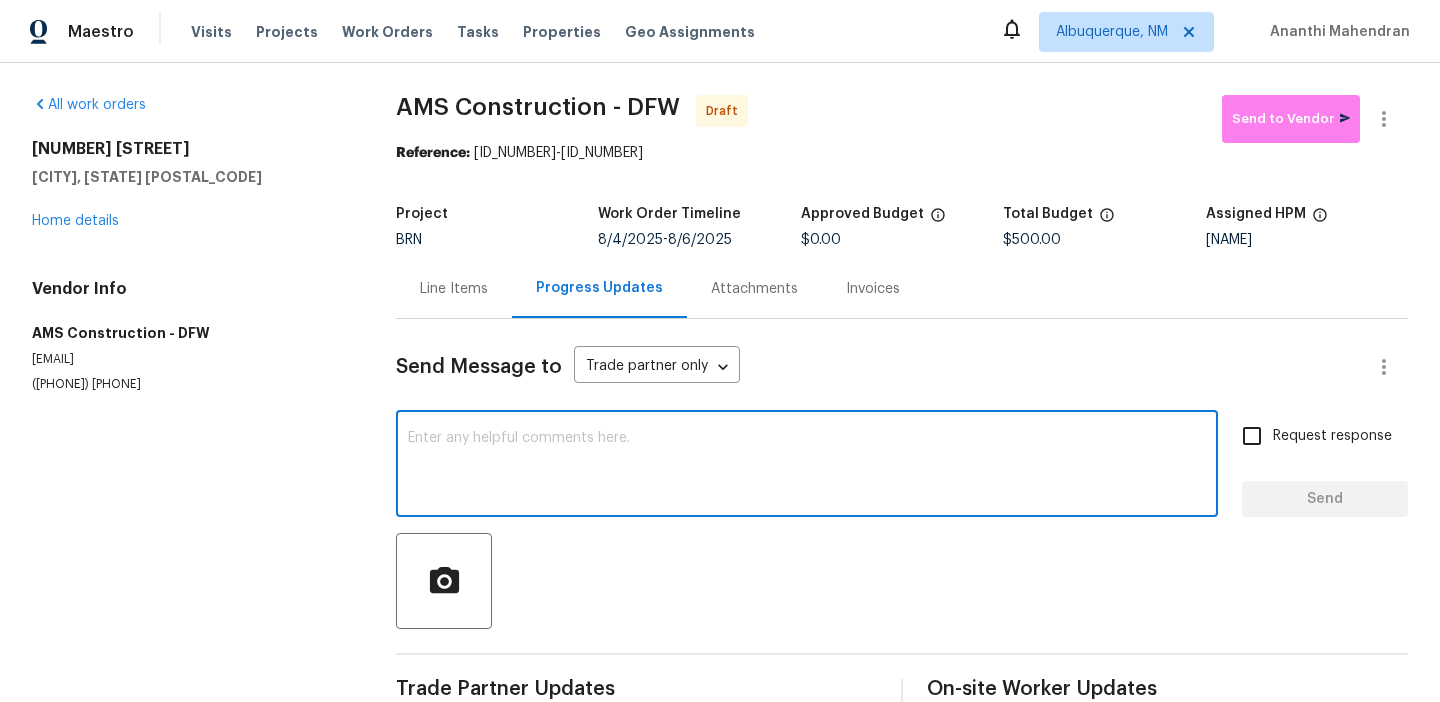 paste on "Hi, I'm Ananthi from Opendoor. Just wanted to check if you received the WO for (Property address), due on (Target date). Please review and accept it within 24 hours and provide a schedule by then. Reach out to me via the portal or call/text at 650-800-9524 for any questions or additional details and change orders for this work order." 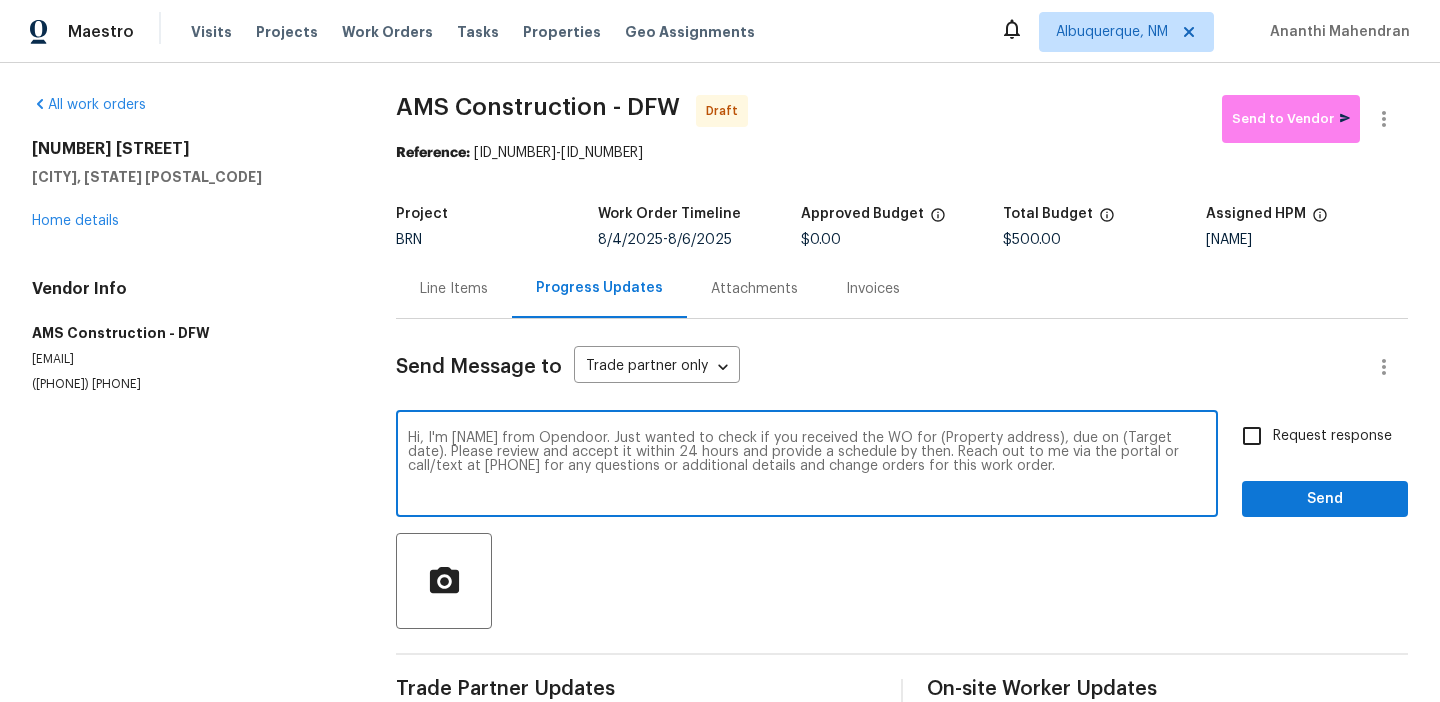 drag, startPoint x: 1052, startPoint y: 435, endPoint x: 933, endPoint y: 436, distance: 119.0042 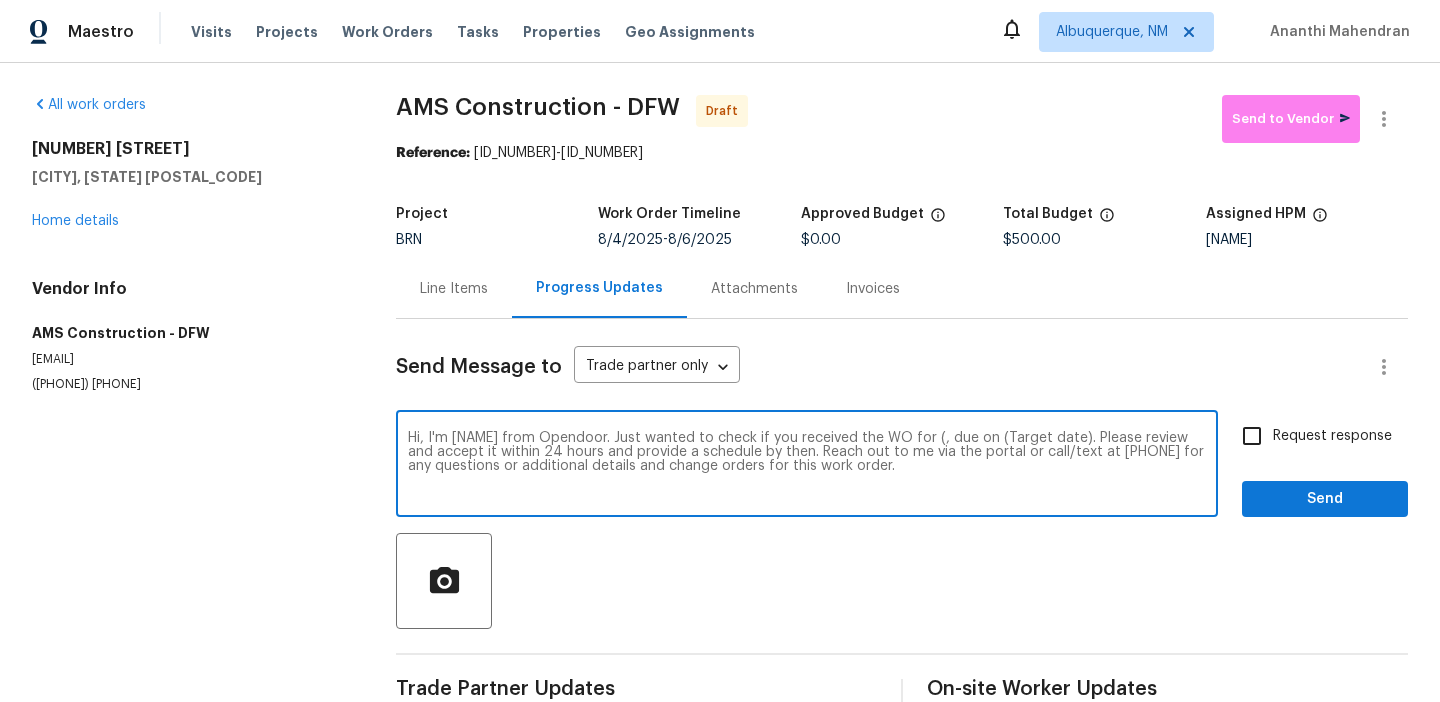 paste on "5411 Deep Canyon Dr, Garland, TX 75043" 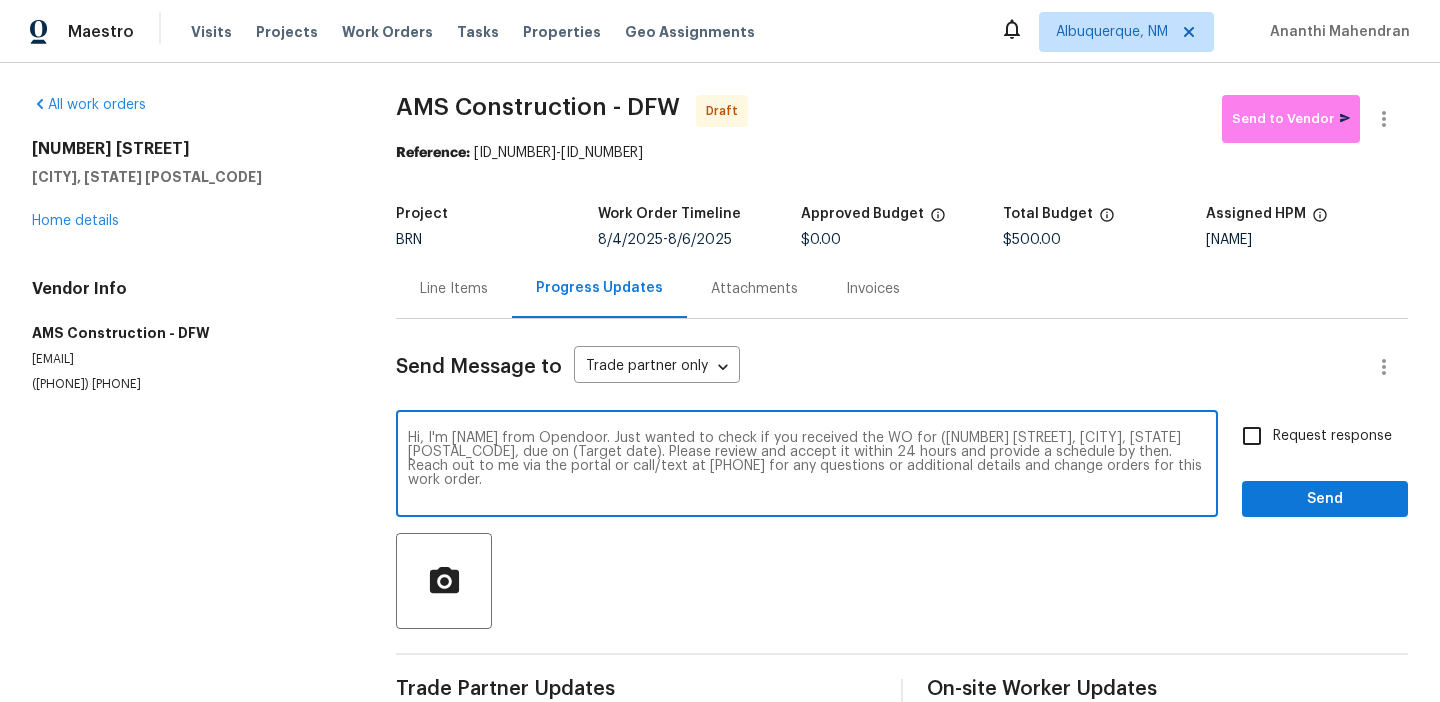 click on "Hi, I'm Ananthi from Opendoor. Just wanted to check if you received the WO for (5411 Deep Canyon Dr, Garland, TX 75043, due on (Target date). Please review and accept it within 24 hours and provide a schedule by then. Reach out to me via the portal or call/text at 650-800-9524 for any questions or additional details and change orders for this work order." at bounding box center [807, 466] 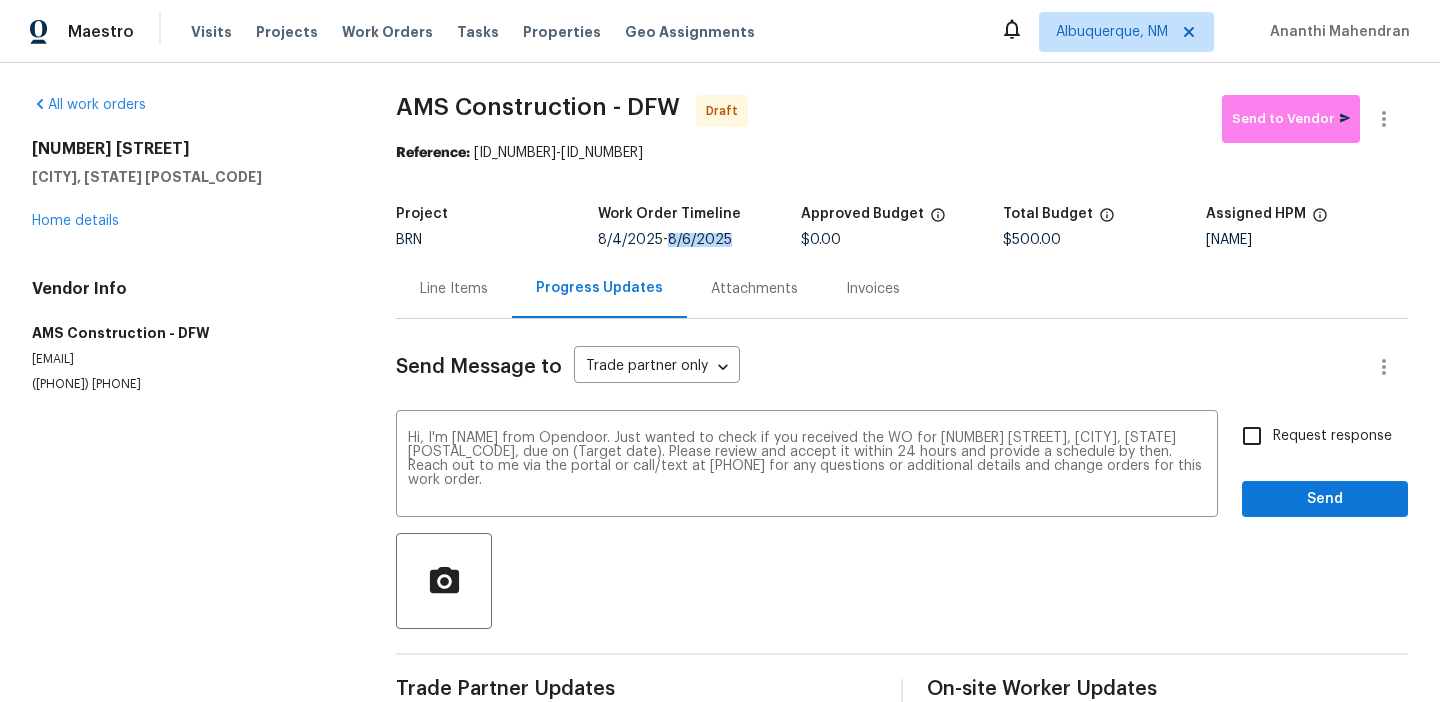 drag, startPoint x: 669, startPoint y: 243, endPoint x: 748, endPoint y: 243, distance: 79 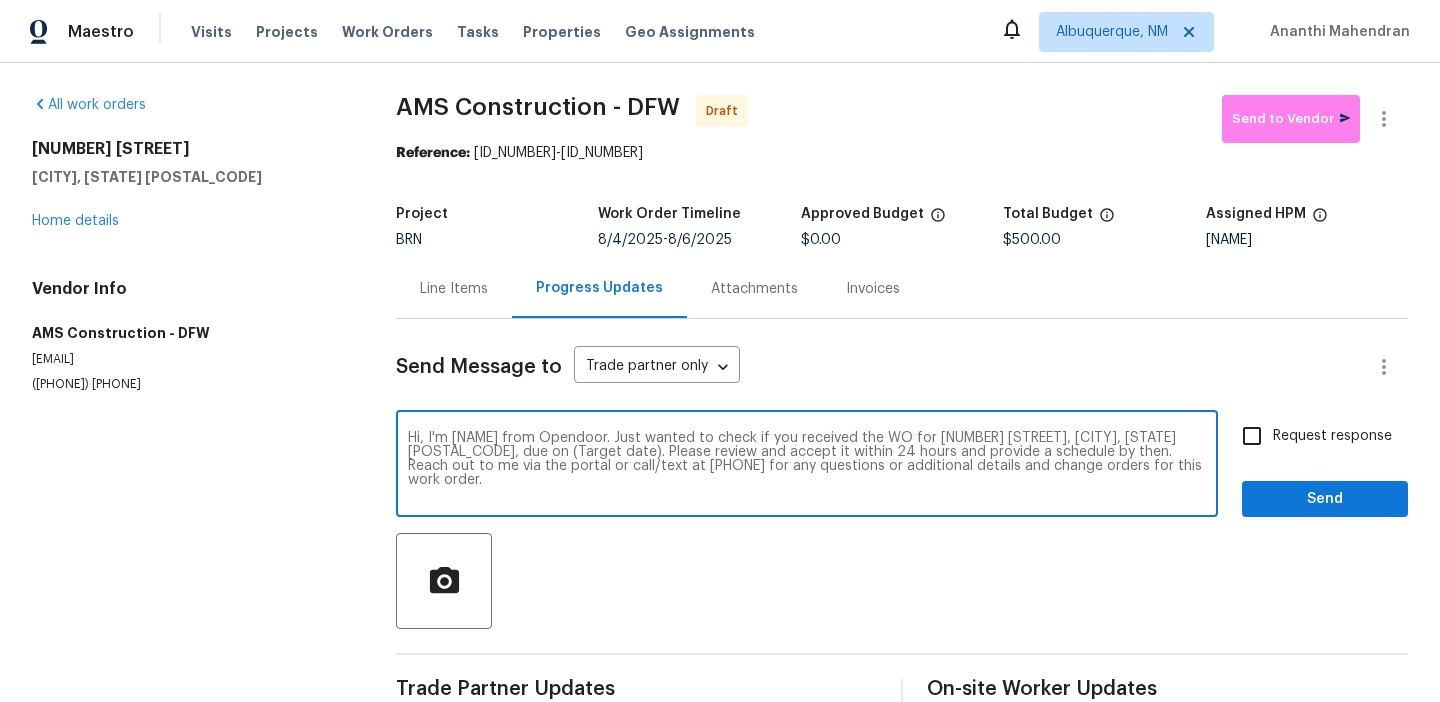 drag, startPoint x: 537, startPoint y: 455, endPoint x: 458, endPoint y: 452, distance: 79.05694 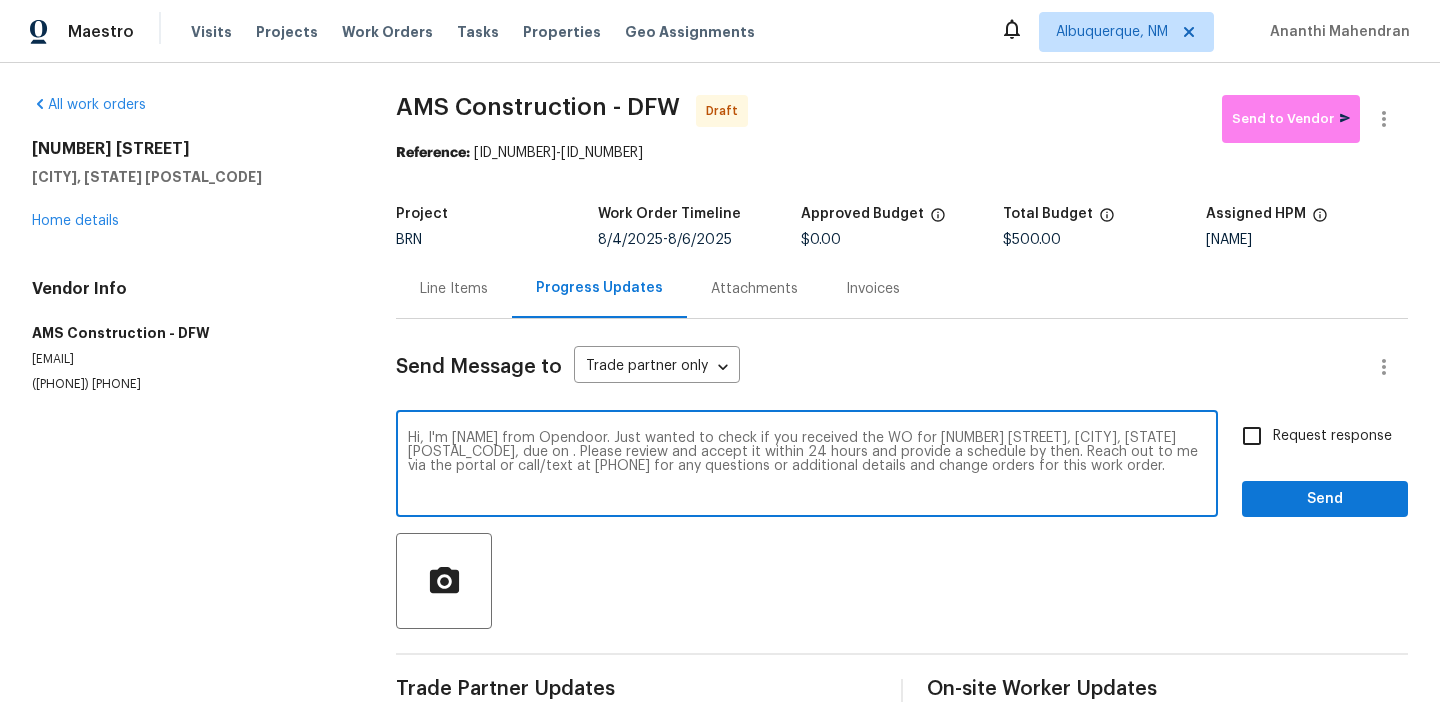 paste on "8/6/2025" 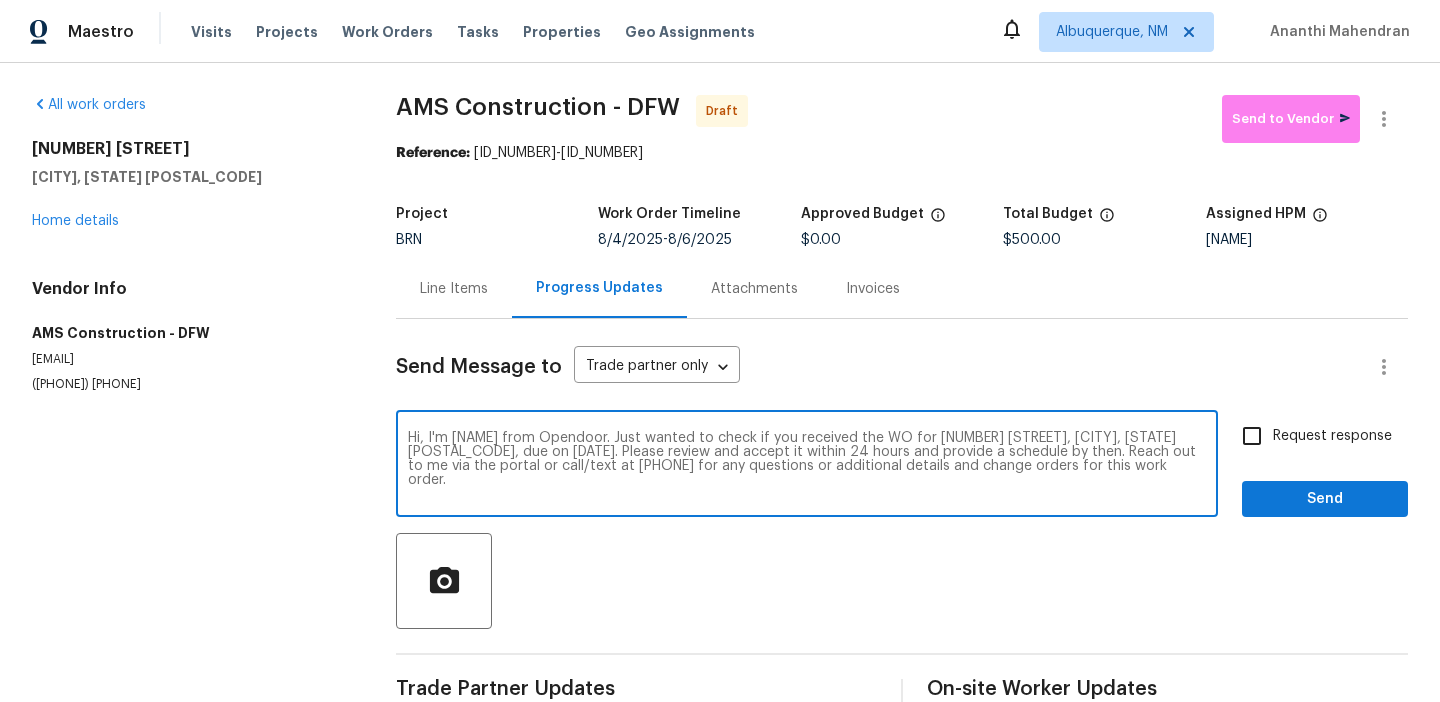 type on "Hi, I'm Ananthi from Opendoor. Just wanted to check if you received the WO for 5411 Deep Canyon Dr, Garland, TX 75043, due on 8/6/2025. Please review and accept it within 24 hours and provide a schedule by then. Reach out to me via the portal or call/text at 650-800-9524 for any questions or additional details and change orders for this work order." 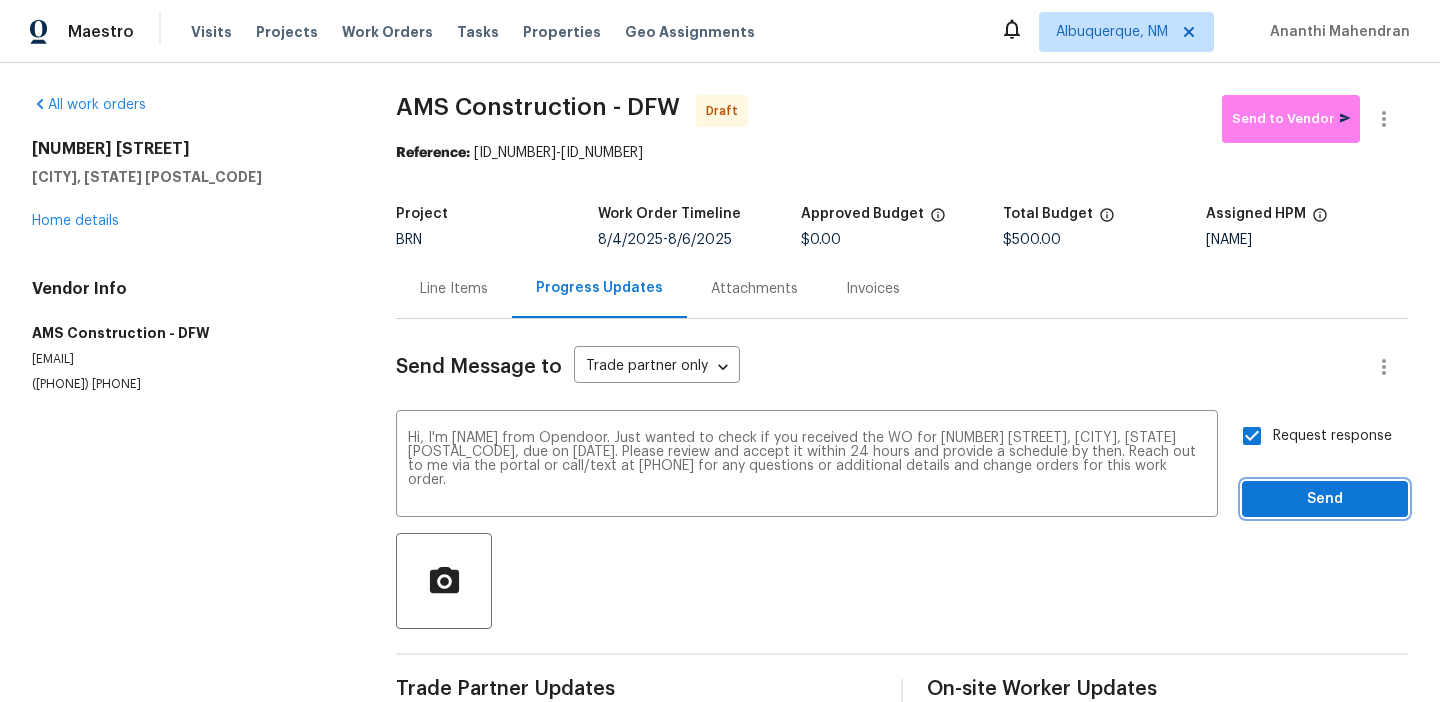 click on "Send" at bounding box center (1325, 499) 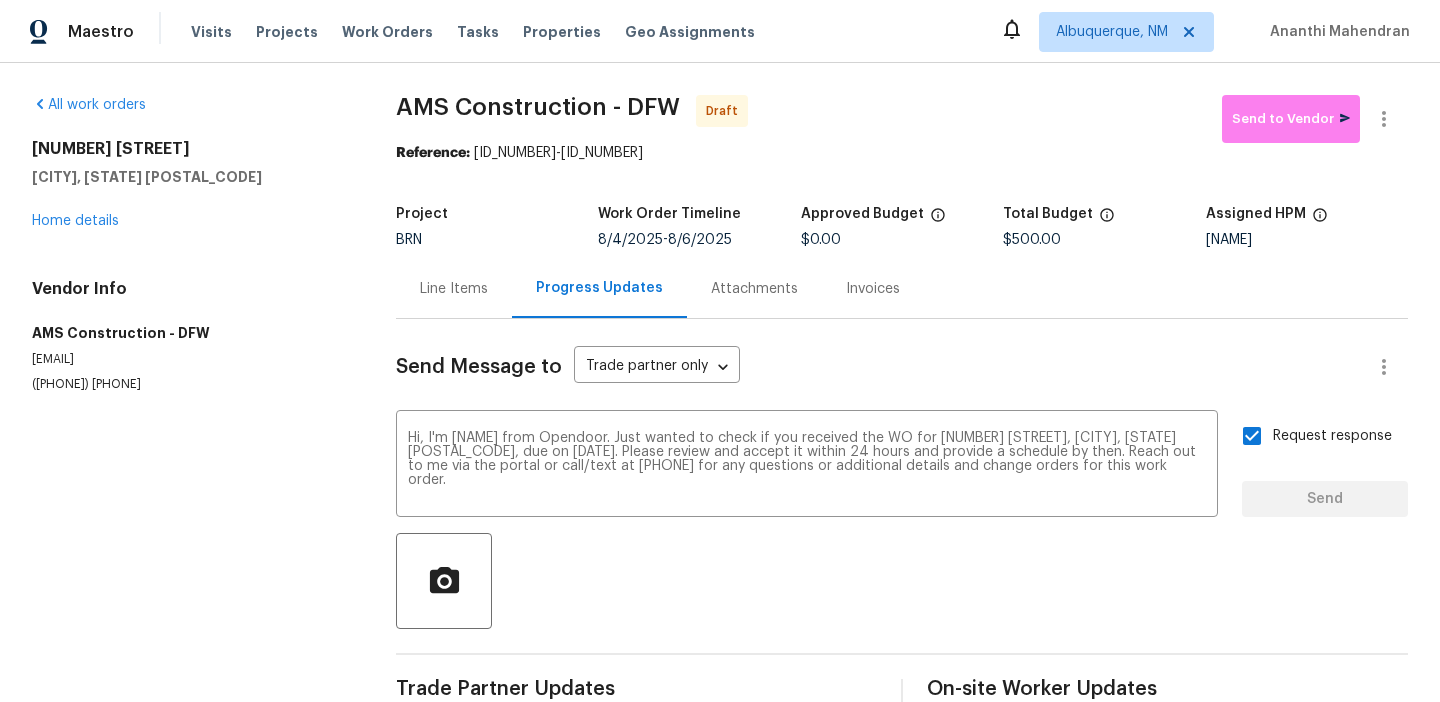type 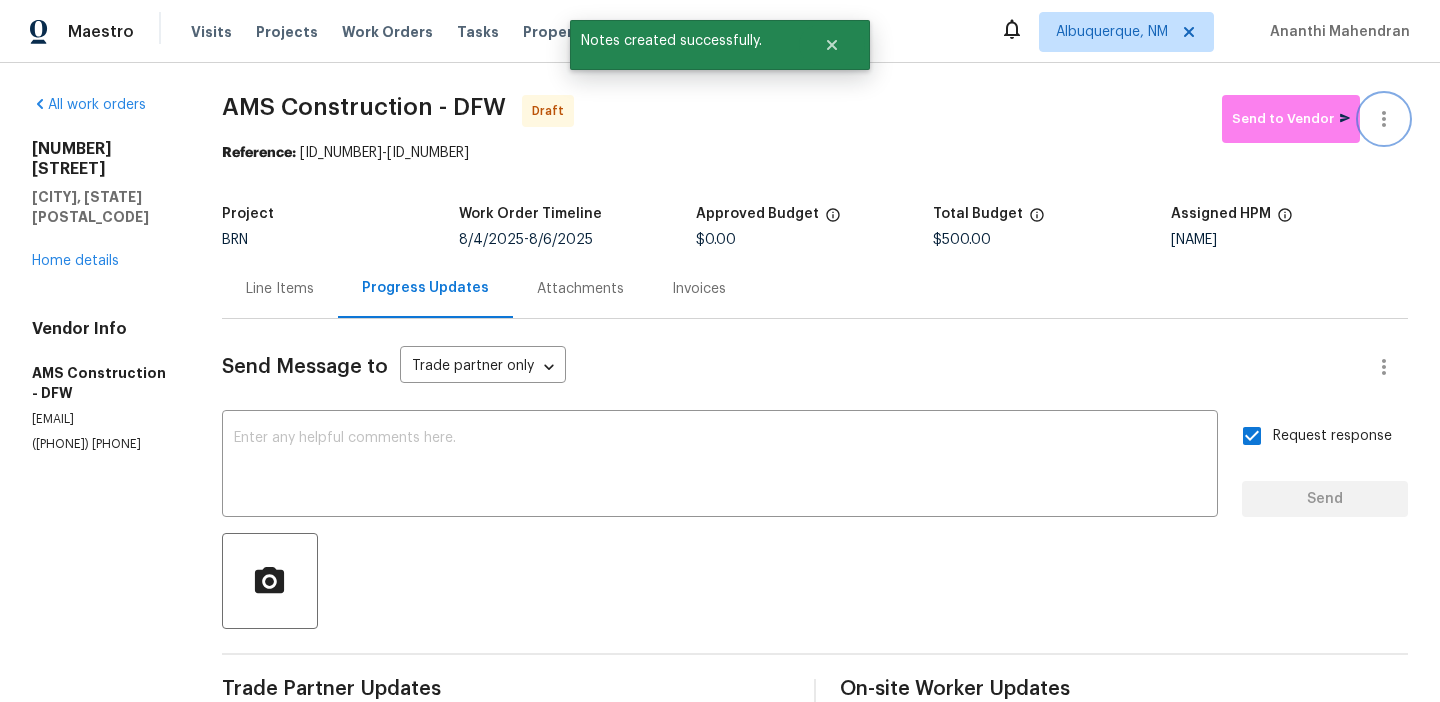 click 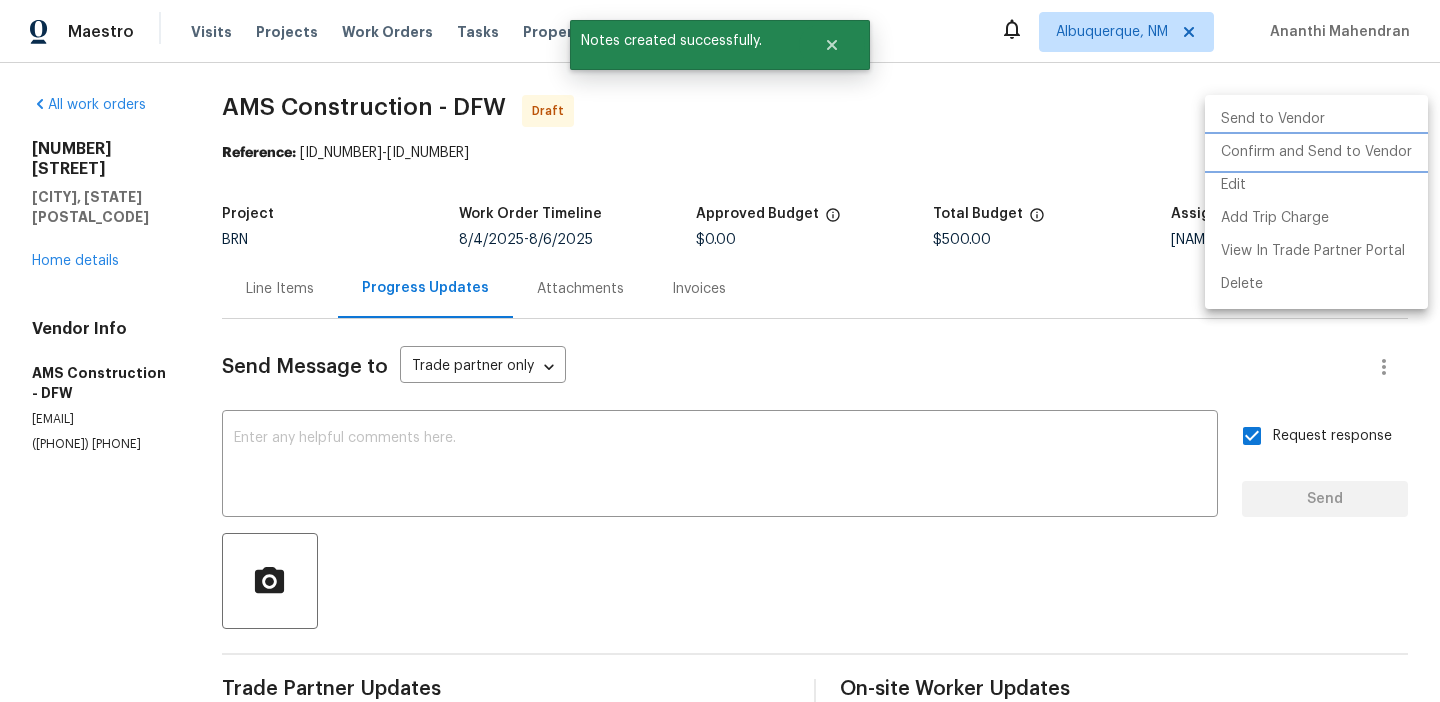 click on "Confirm and Send to Vendor" at bounding box center [1316, 152] 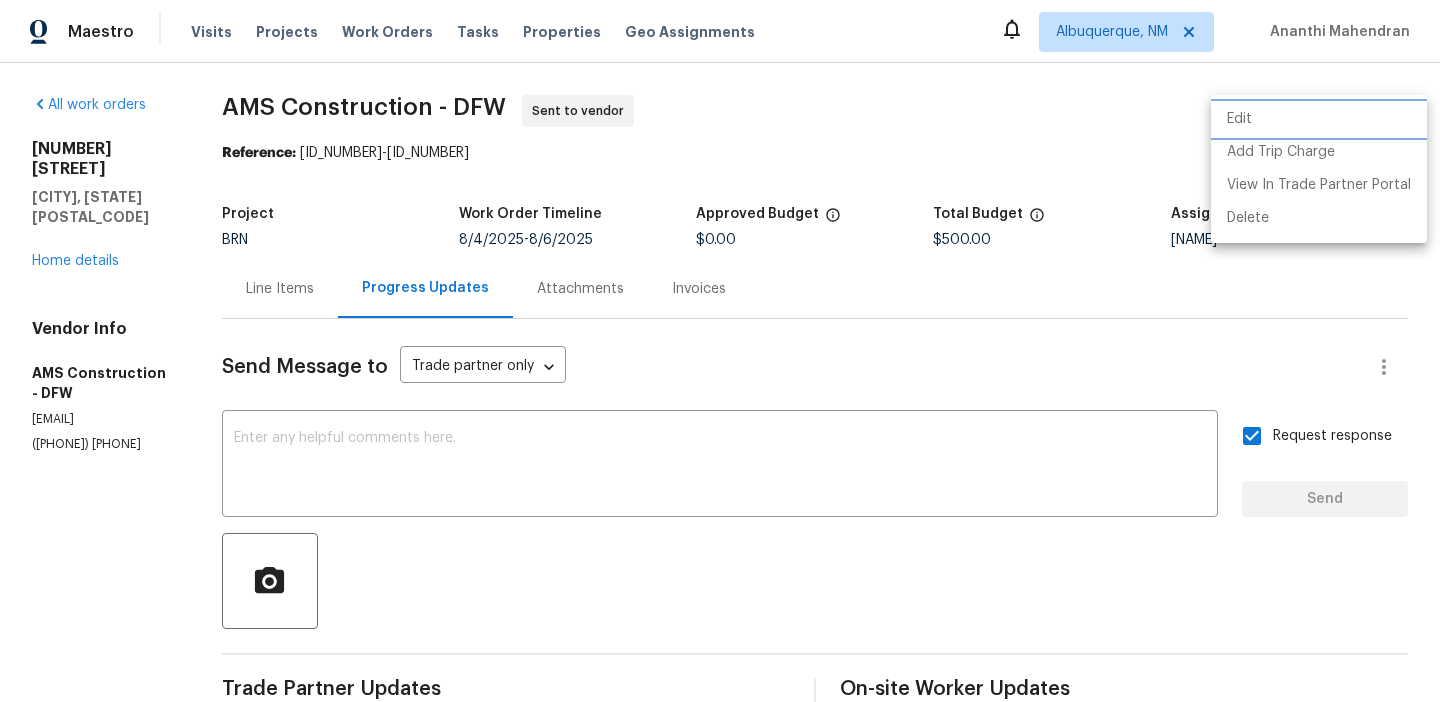 type 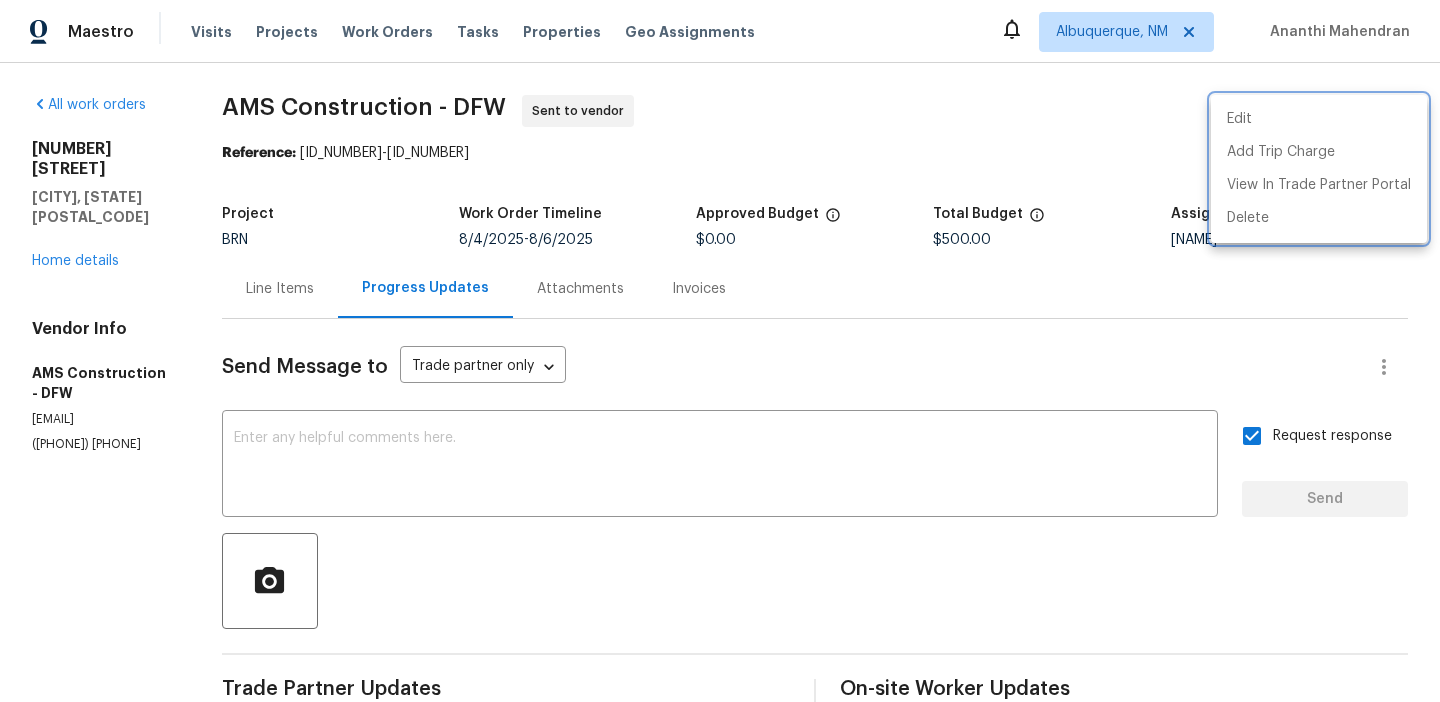 click at bounding box center [720, 351] 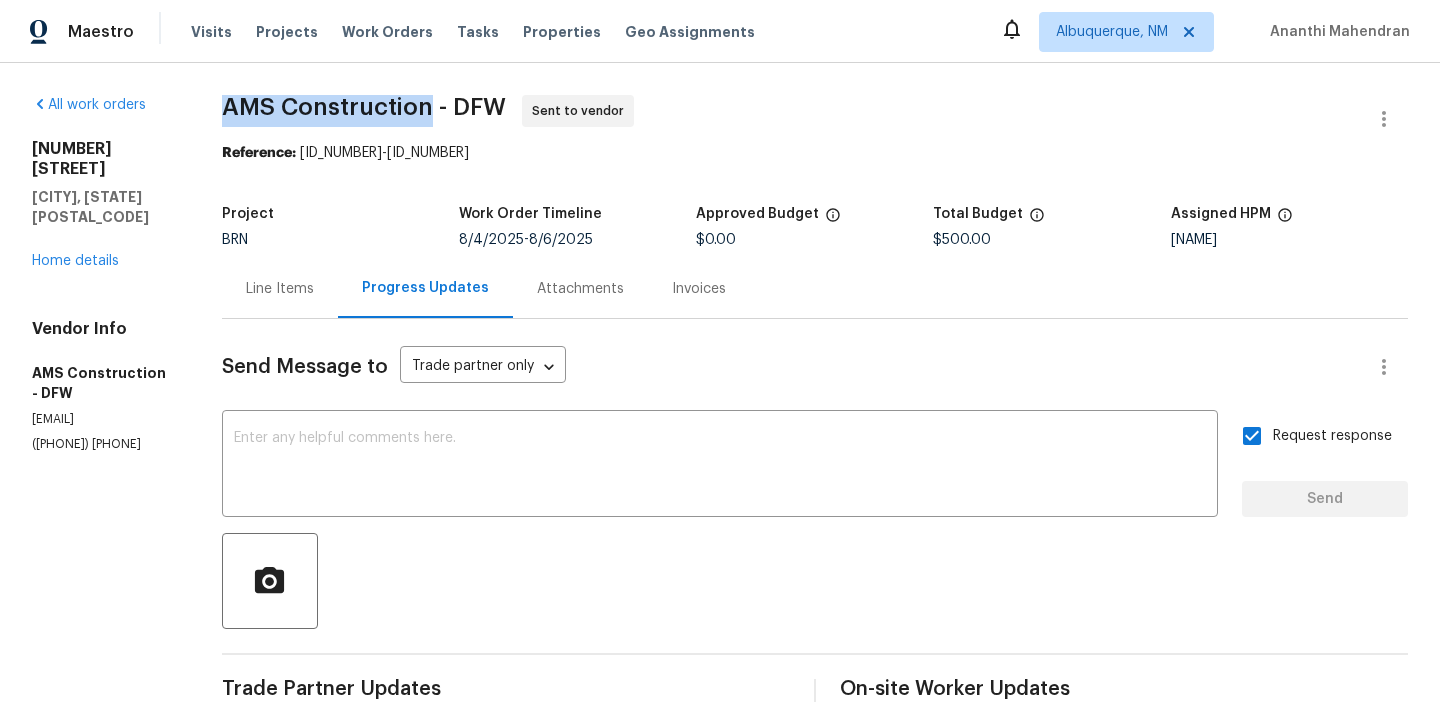 drag, startPoint x: 220, startPoint y: 115, endPoint x: 430, endPoint y: 106, distance: 210.19276 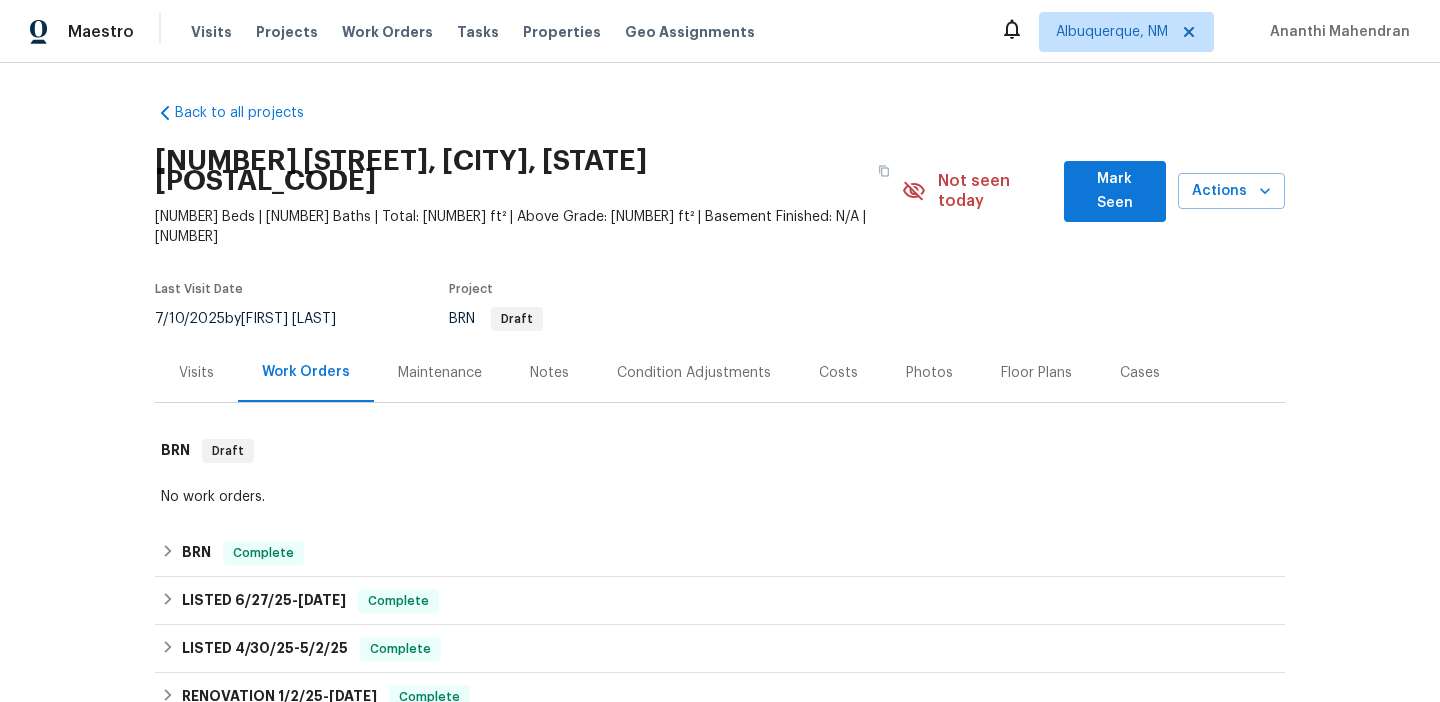 scroll, scrollTop: 0, scrollLeft: 0, axis: both 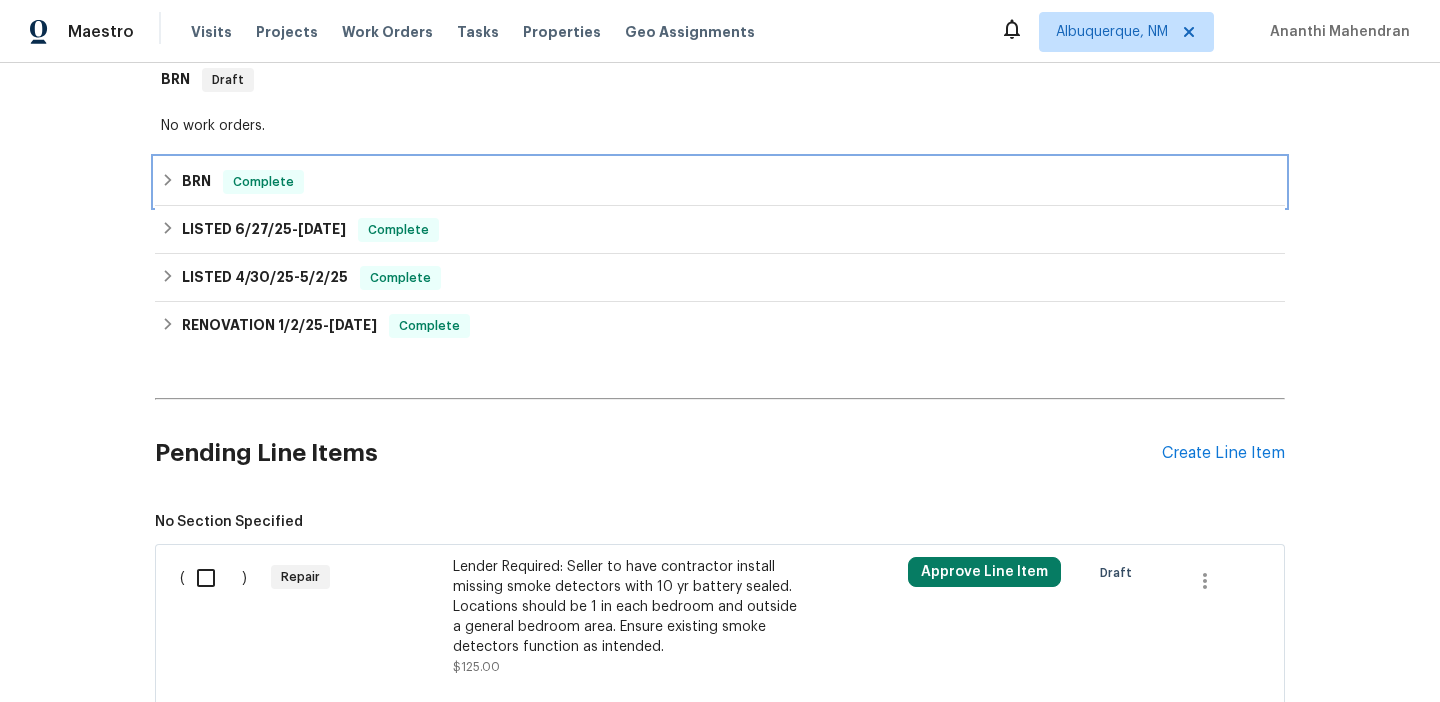click on "Complete" at bounding box center (263, 182) 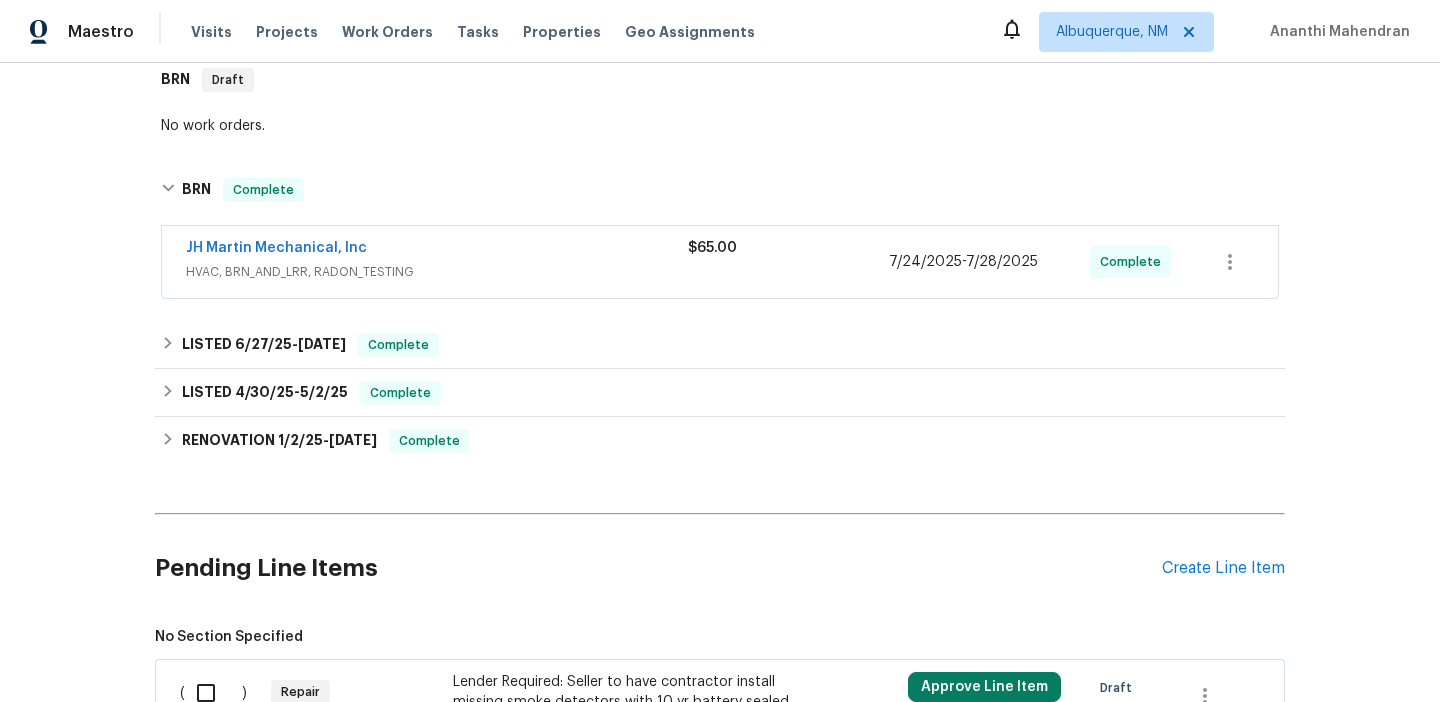 click on "HVAC, BRN_AND_LRR, RADON_TESTING" at bounding box center [437, 272] 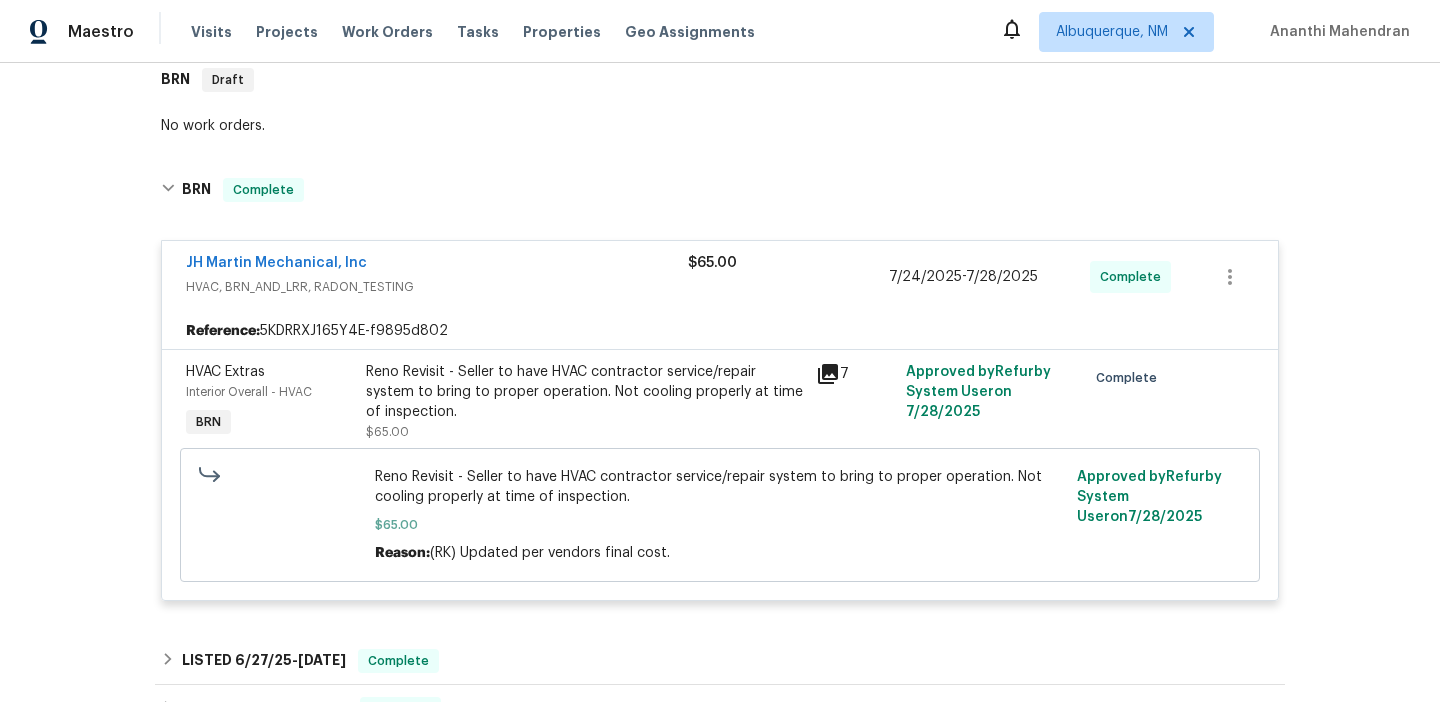 click on "Reno Revisit - Seller to have HVAC contractor service/repair system to bring to proper operation. Not cooling properly at time of inspection. $65.00 Reason:  (RK) Updated per vendors final cost. Approved by  Refurby System User  on  7/28/2025" at bounding box center (720, 515) 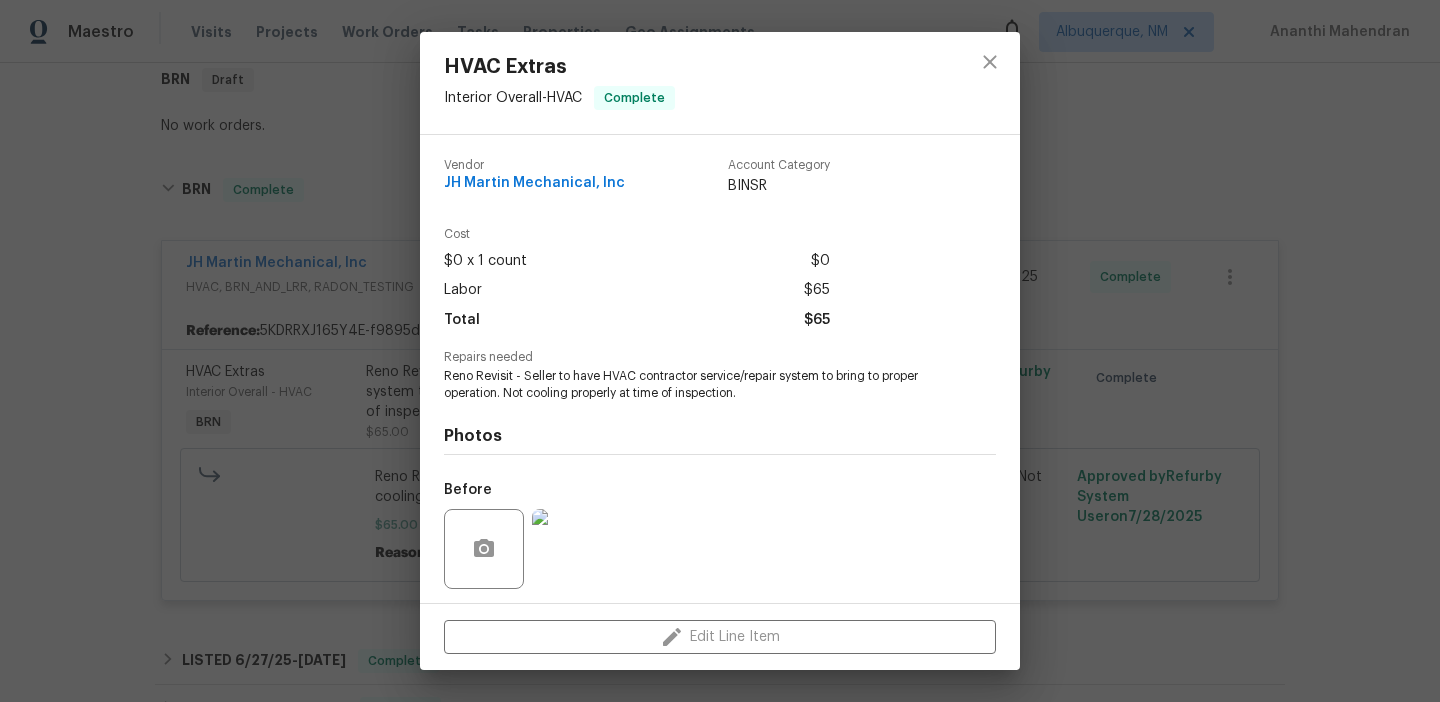 scroll, scrollTop: 136, scrollLeft: 0, axis: vertical 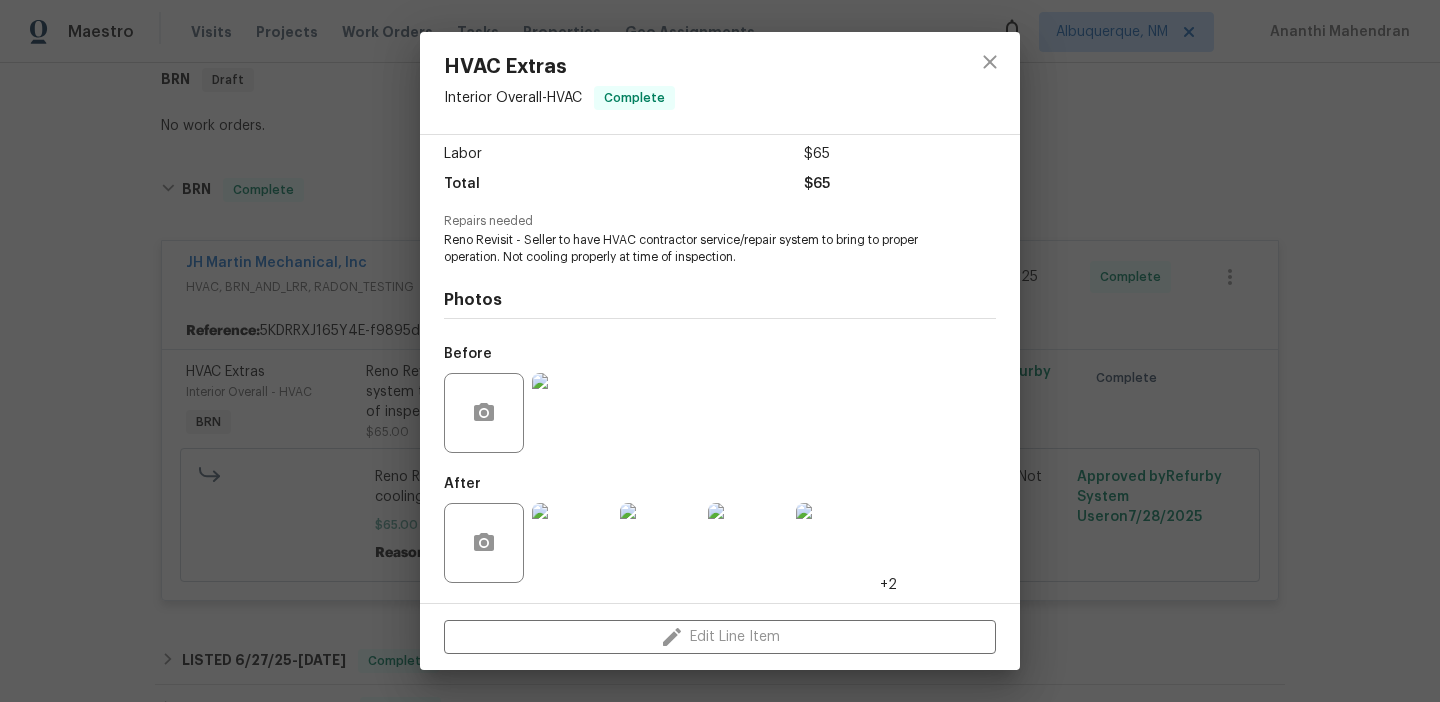 click at bounding box center [572, 413] 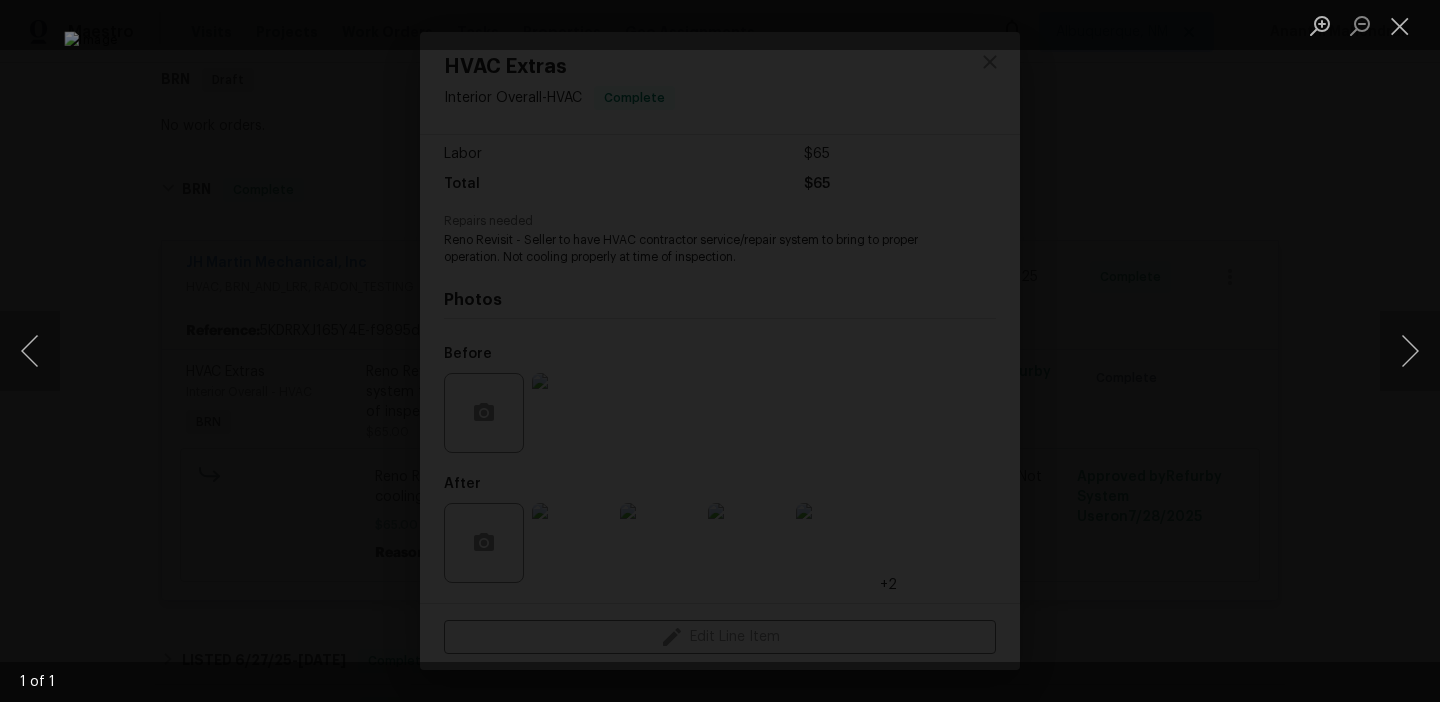 click at bounding box center (720, 351) 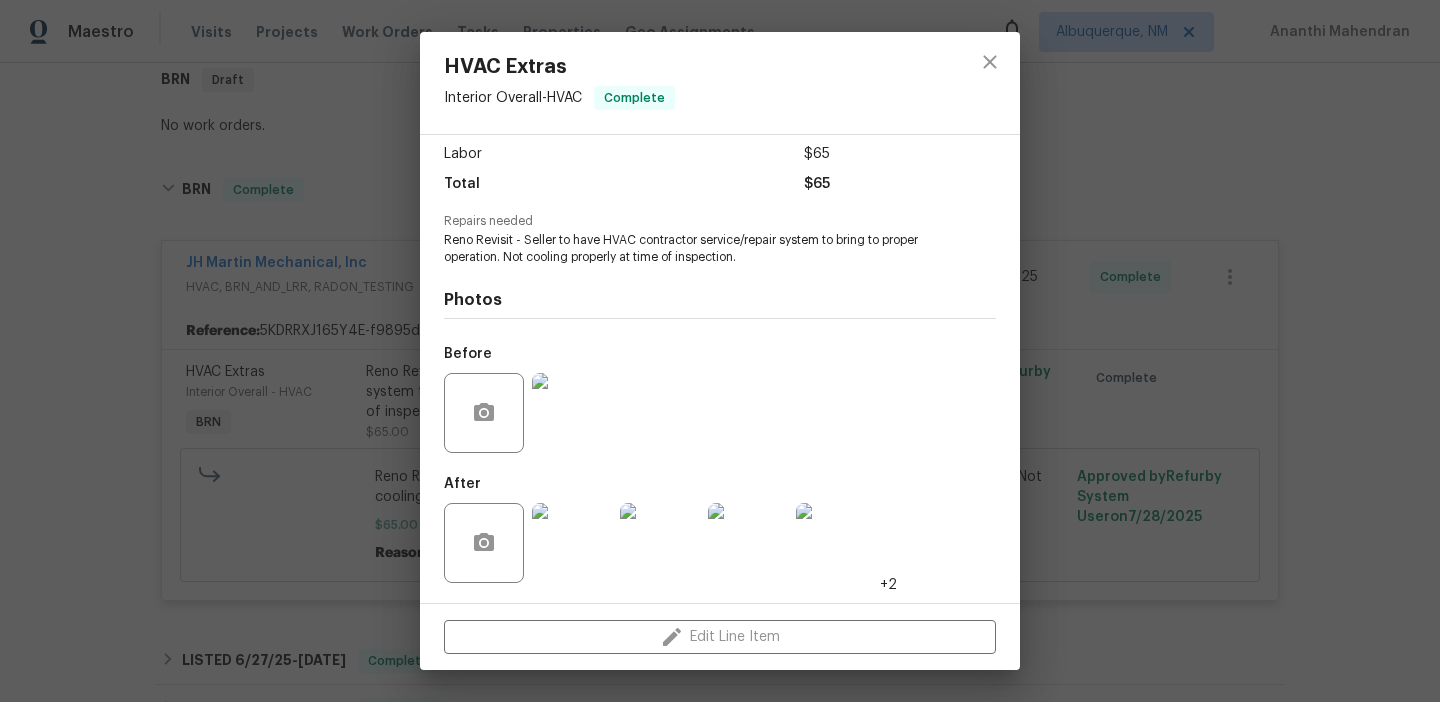 click on "HVAC Extras Interior Overall  -  HVAC Complete Vendor JH Martin Mechanical, Inc Account Category BINSR Cost $0 x 1 count $0 Labor $65 Total $65 Repairs needed Reno Revisit - Seller to have HVAC contractor service/repair system to bring to proper operation. Not cooling properly at time of inspection. Photos Before After  +2  Edit Line Item" at bounding box center [720, 351] 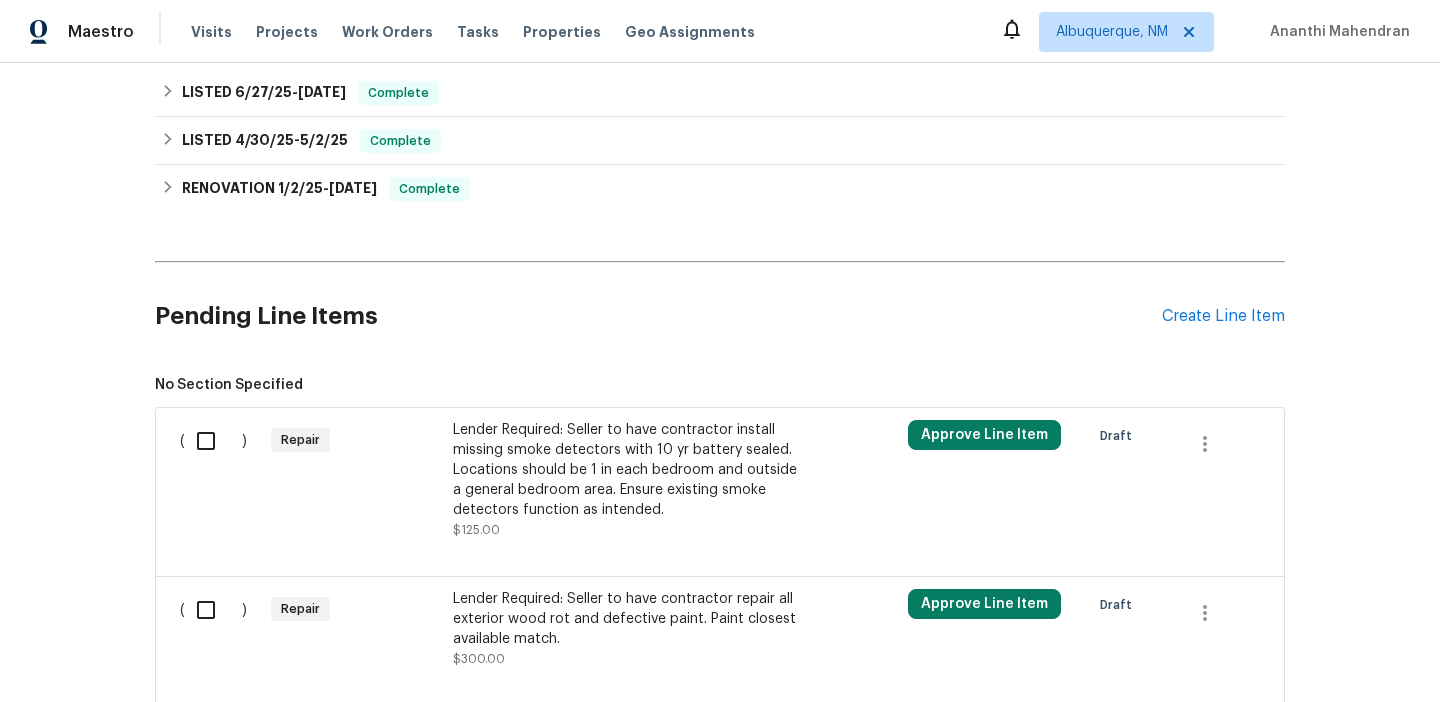 scroll, scrollTop: 1170, scrollLeft: 0, axis: vertical 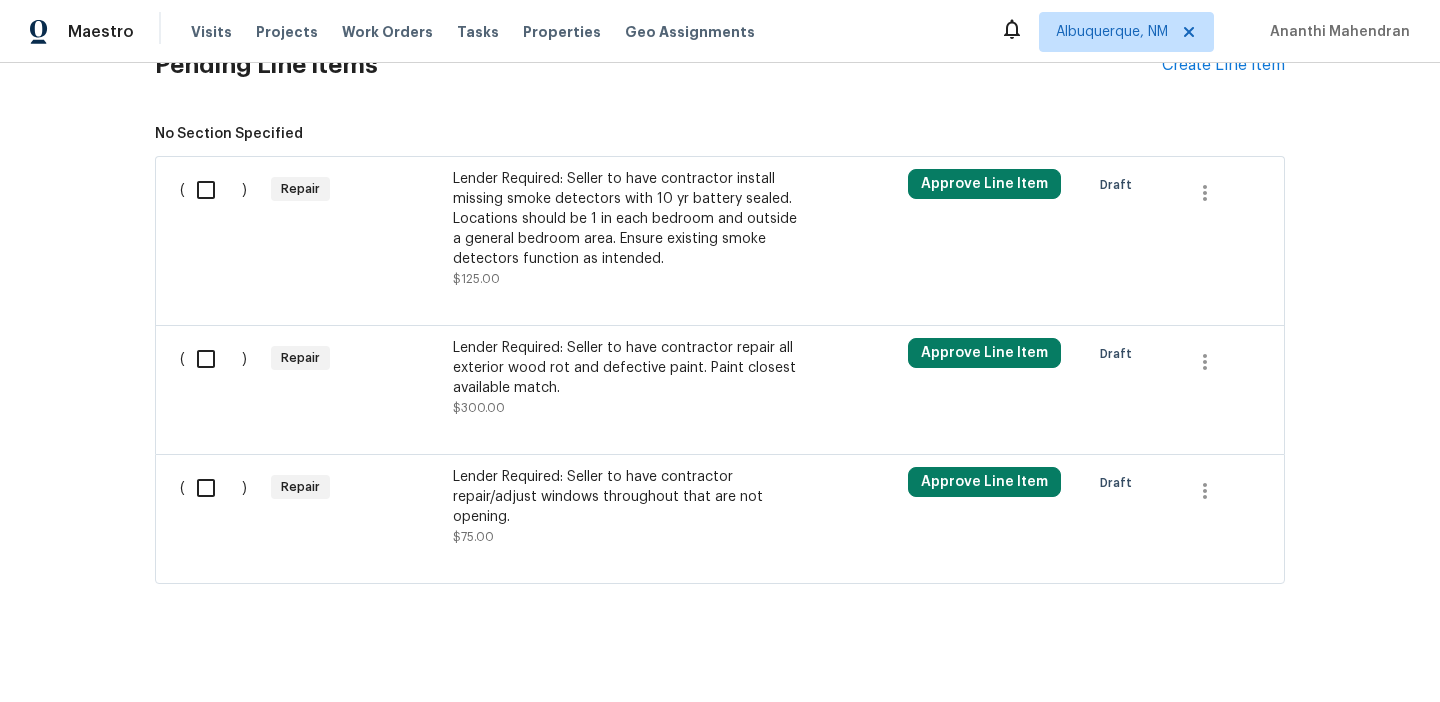 click on "Lender Required: Seller to have contractor install missing smoke detectors with 10 yr battery sealed. Locations should be 1 in each bedroom and outside a general bedroom area. Ensure existing smoke detectors function as intended." at bounding box center (629, 219) 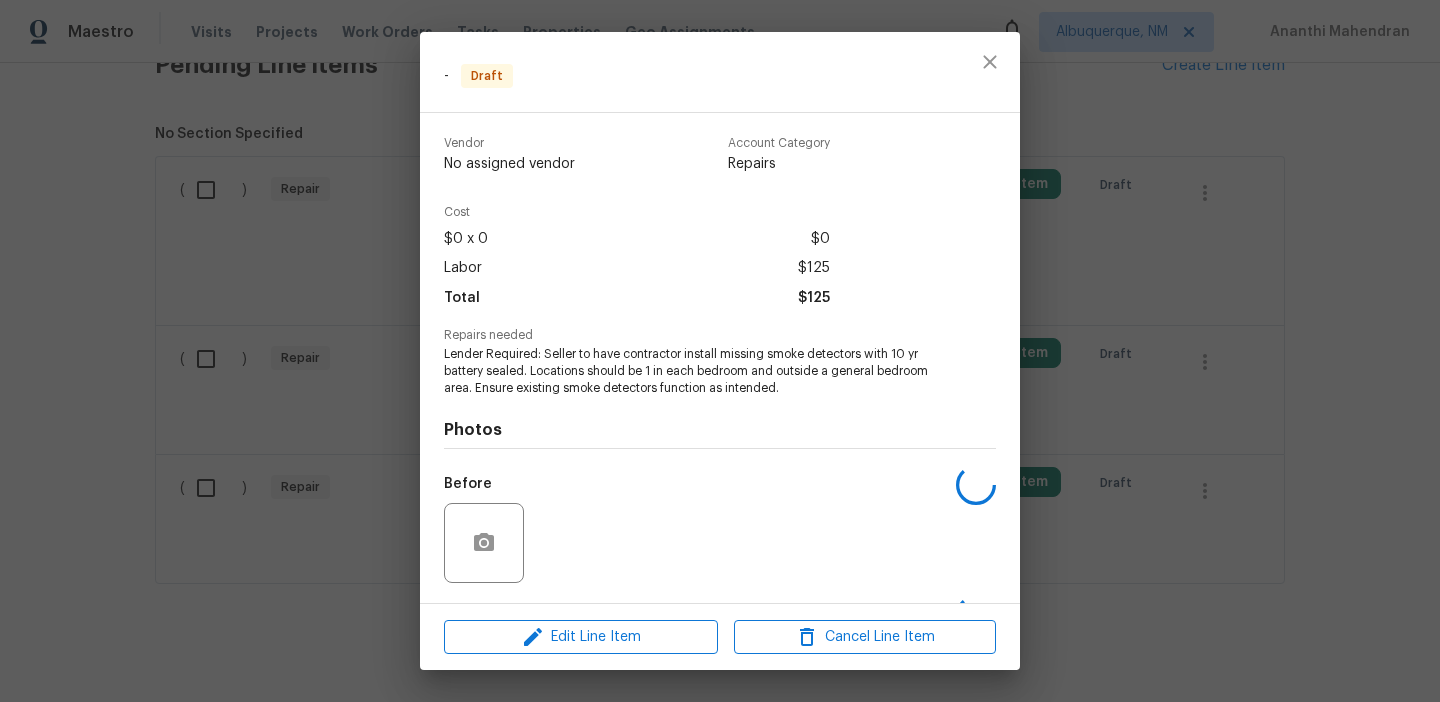 scroll, scrollTop: 130, scrollLeft: 0, axis: vertical 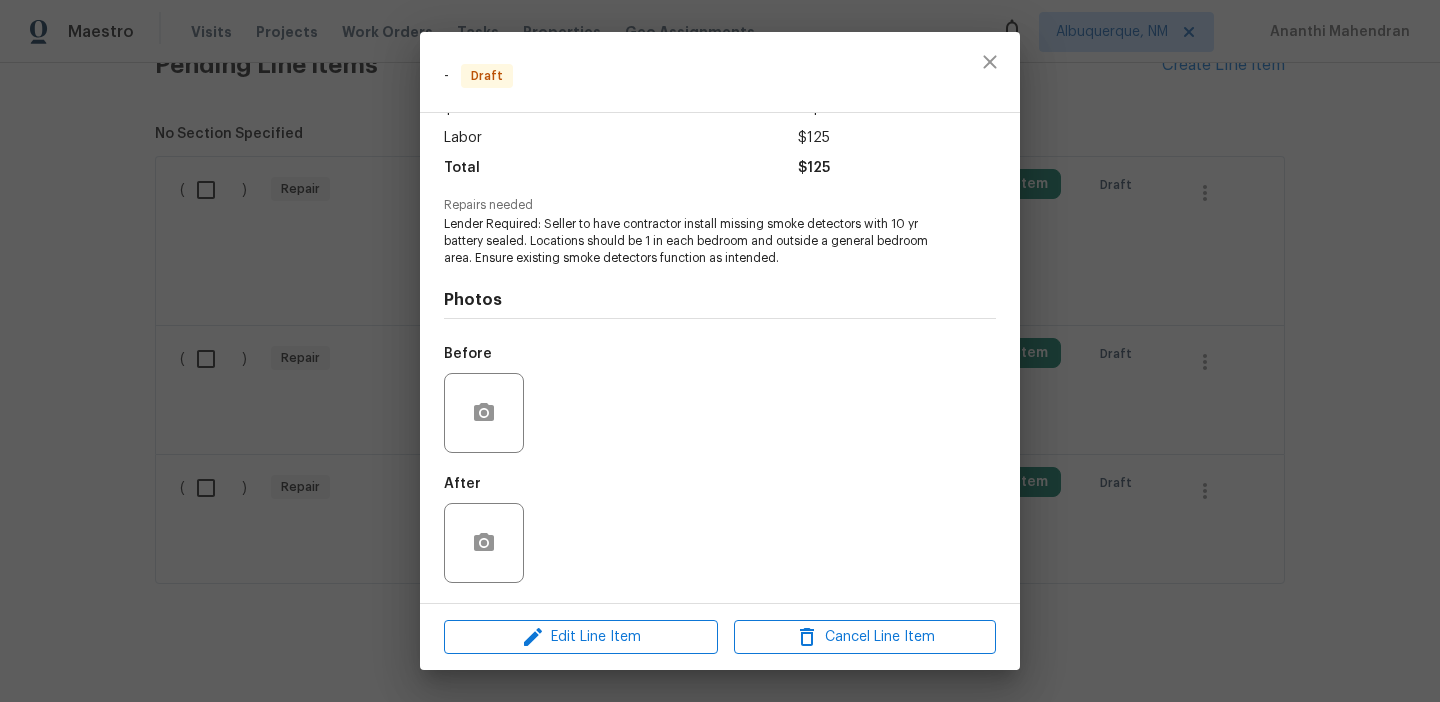 click on "Edit Line Item  Cancel Line Item" at bounding box center [720, 637] 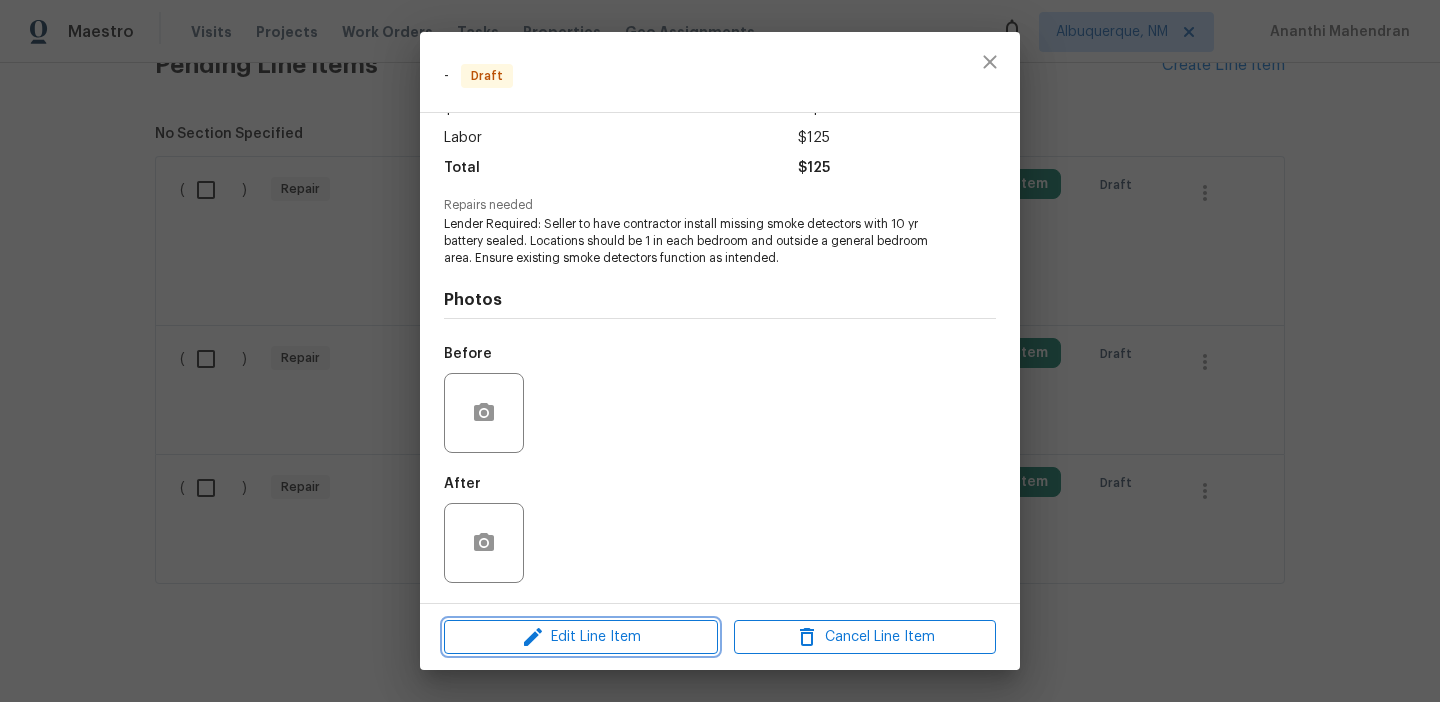click 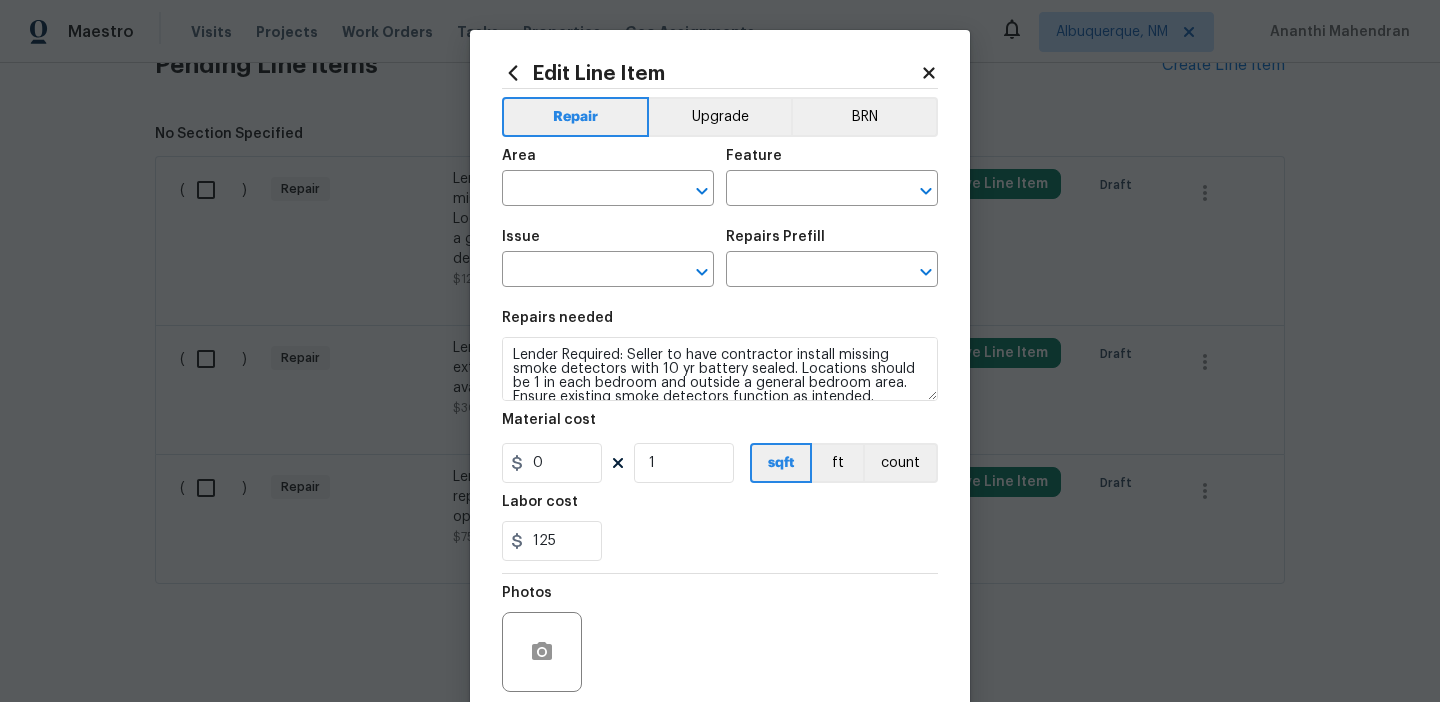 click on "Feature" at bounding box center [832, 162] 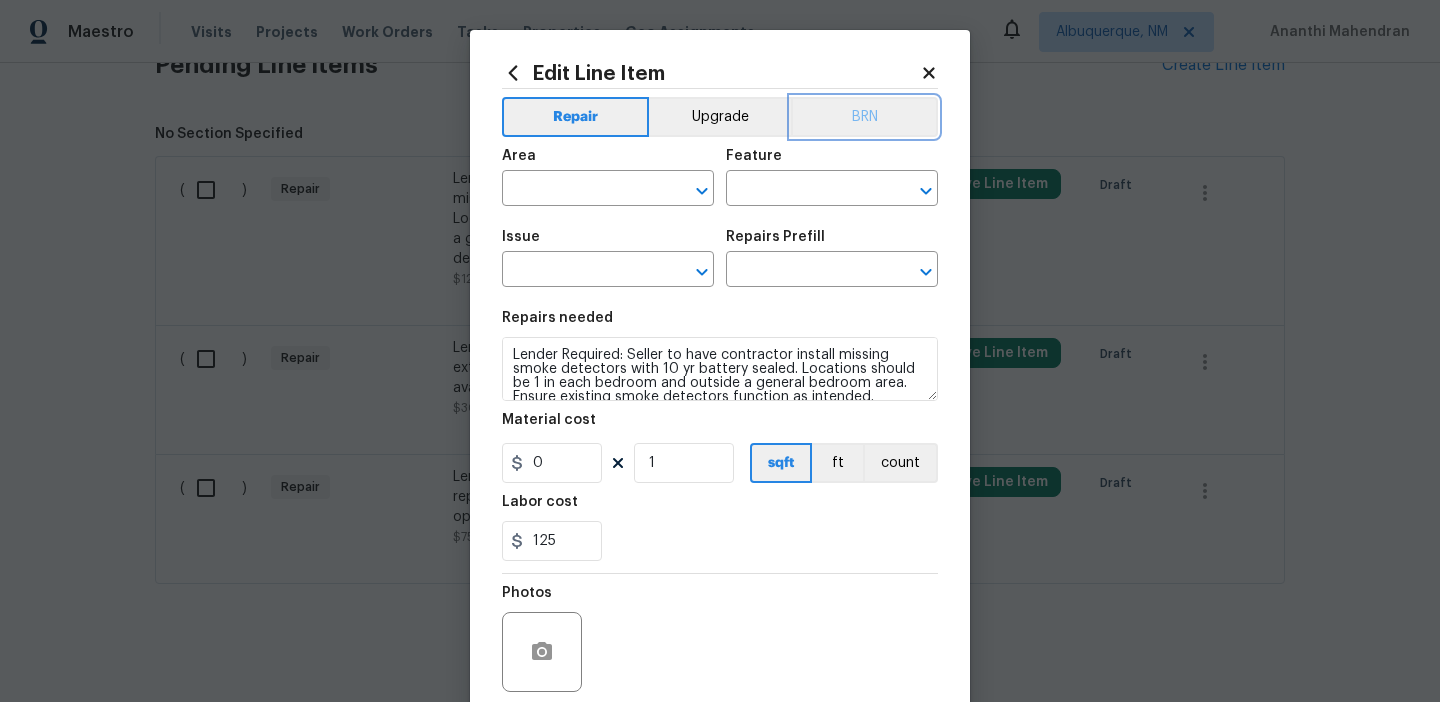 click on "BRN" at bounding box center (864, 117) 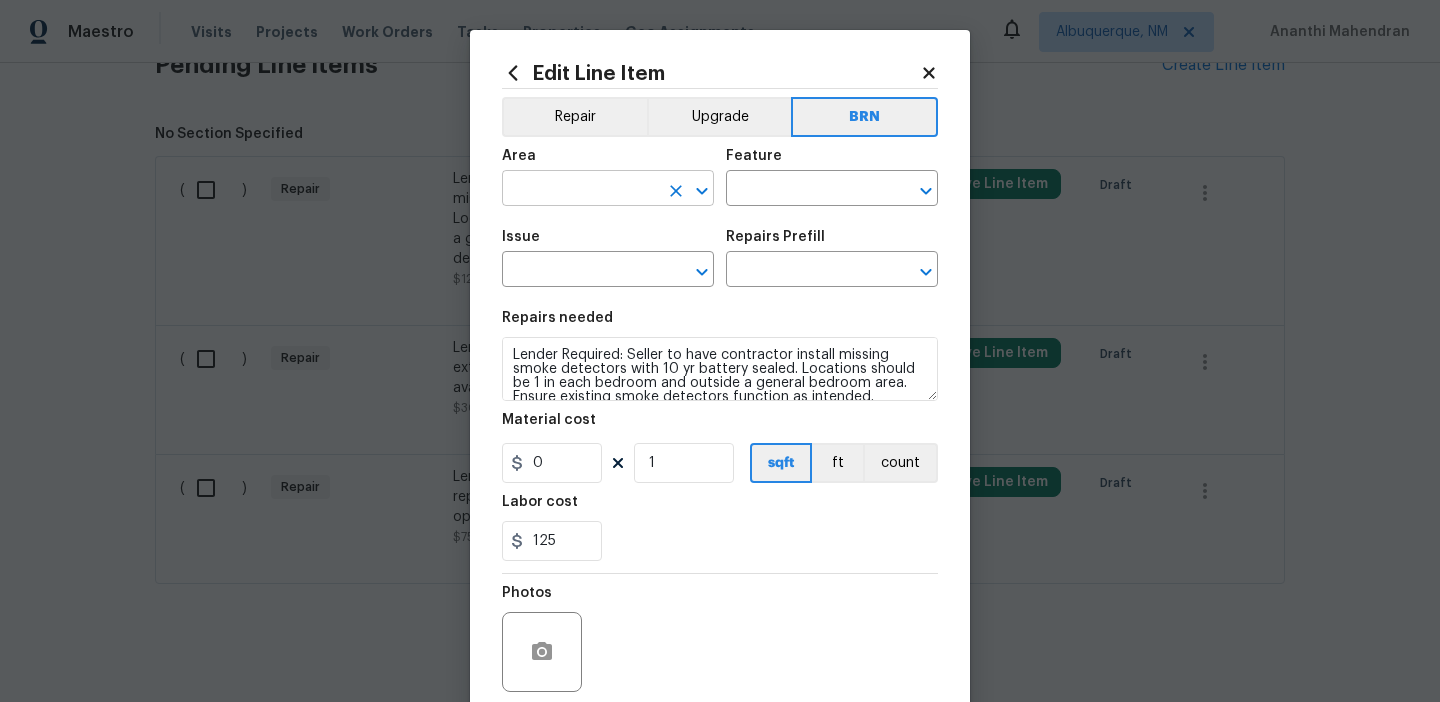 click at bounding box center [580, 190] 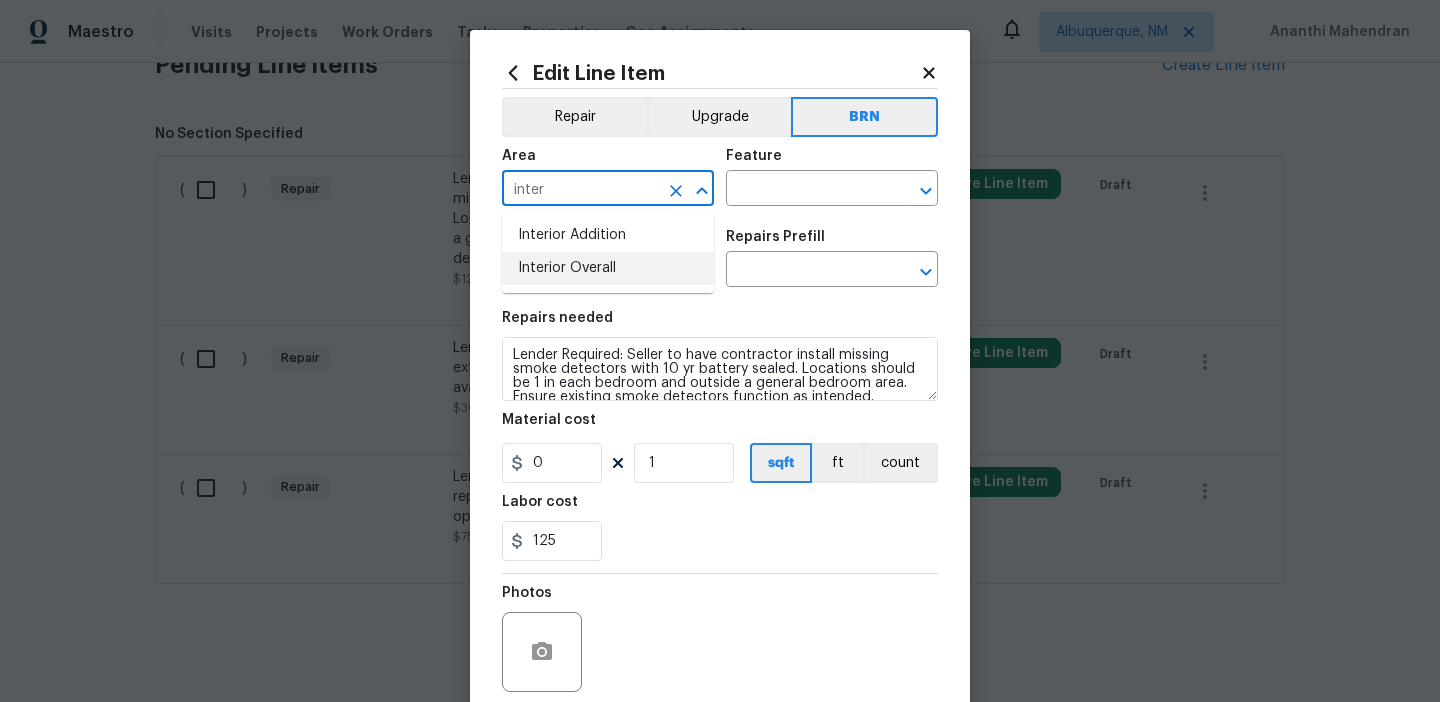 click on "Interior Overall" at bounding box center [608, 268] 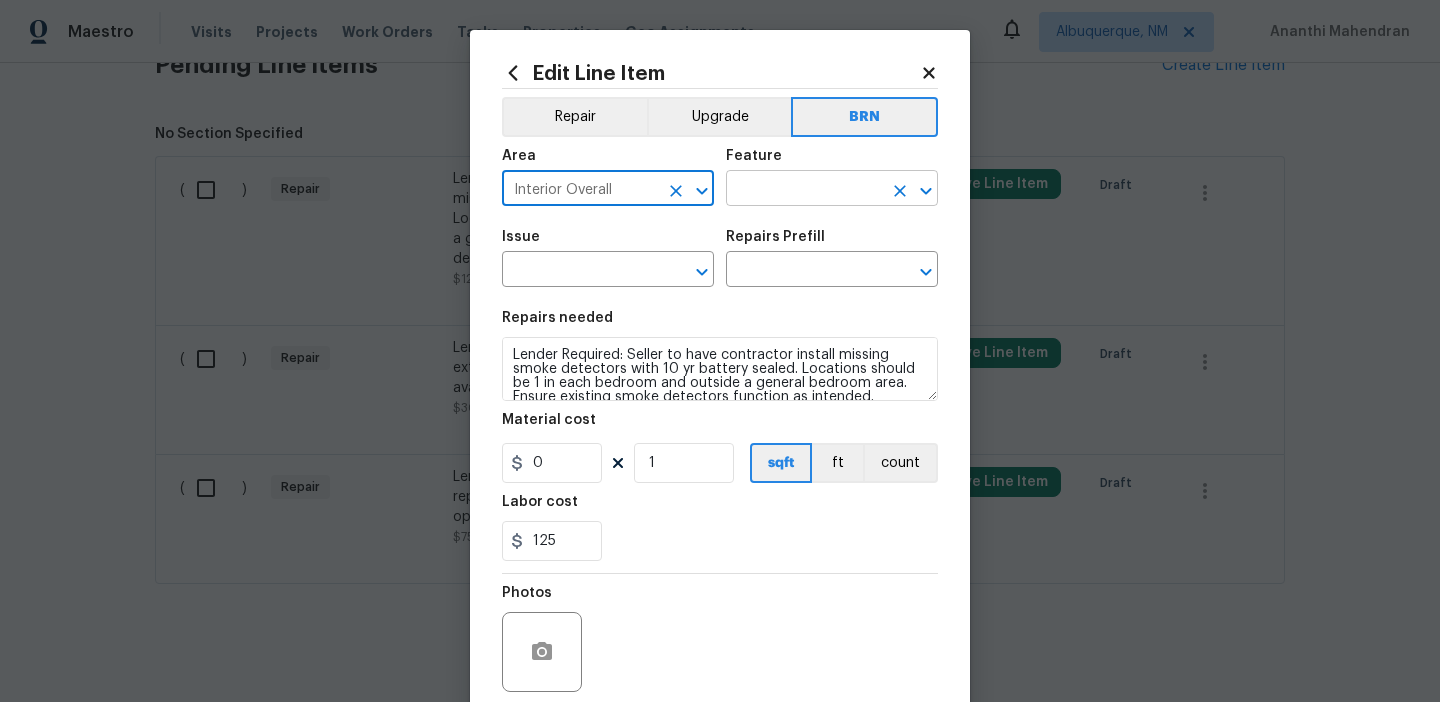 type on "Interior Overall" 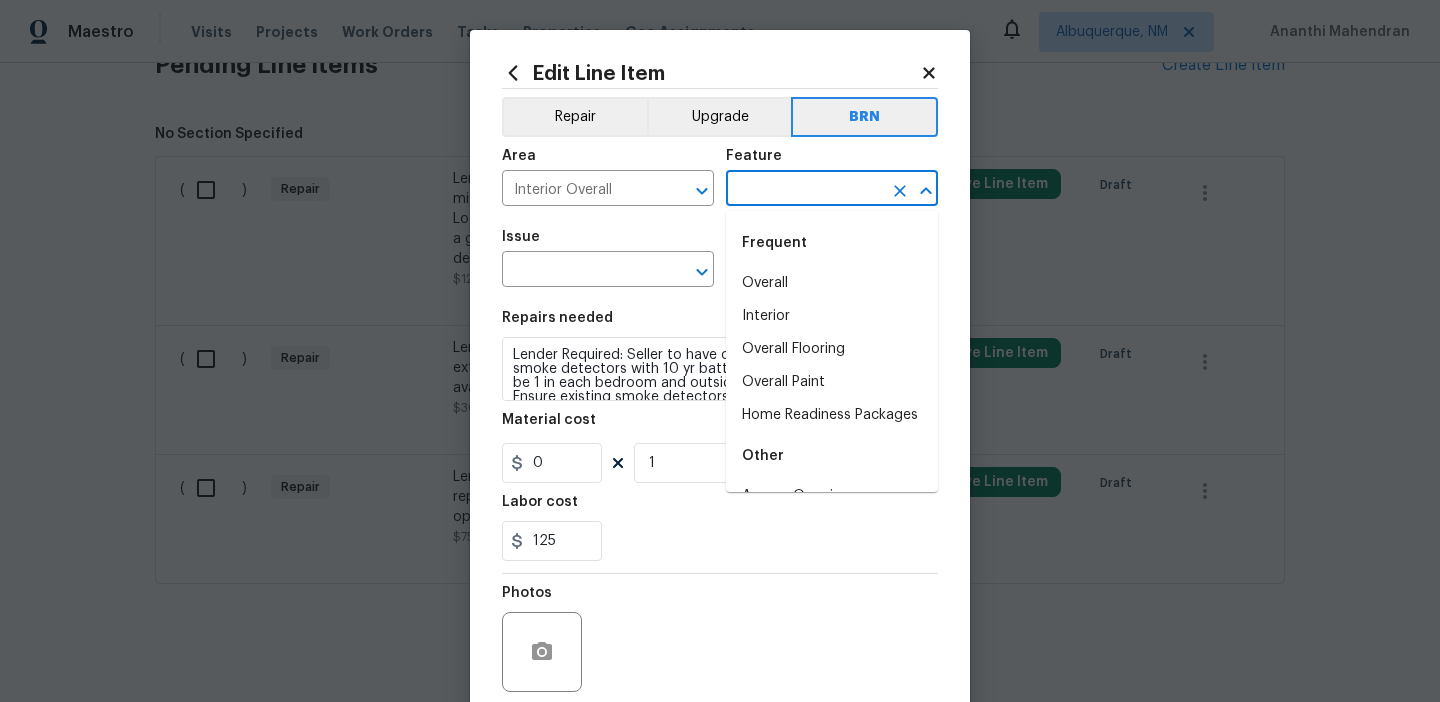 click at bounding box center [804, 190] 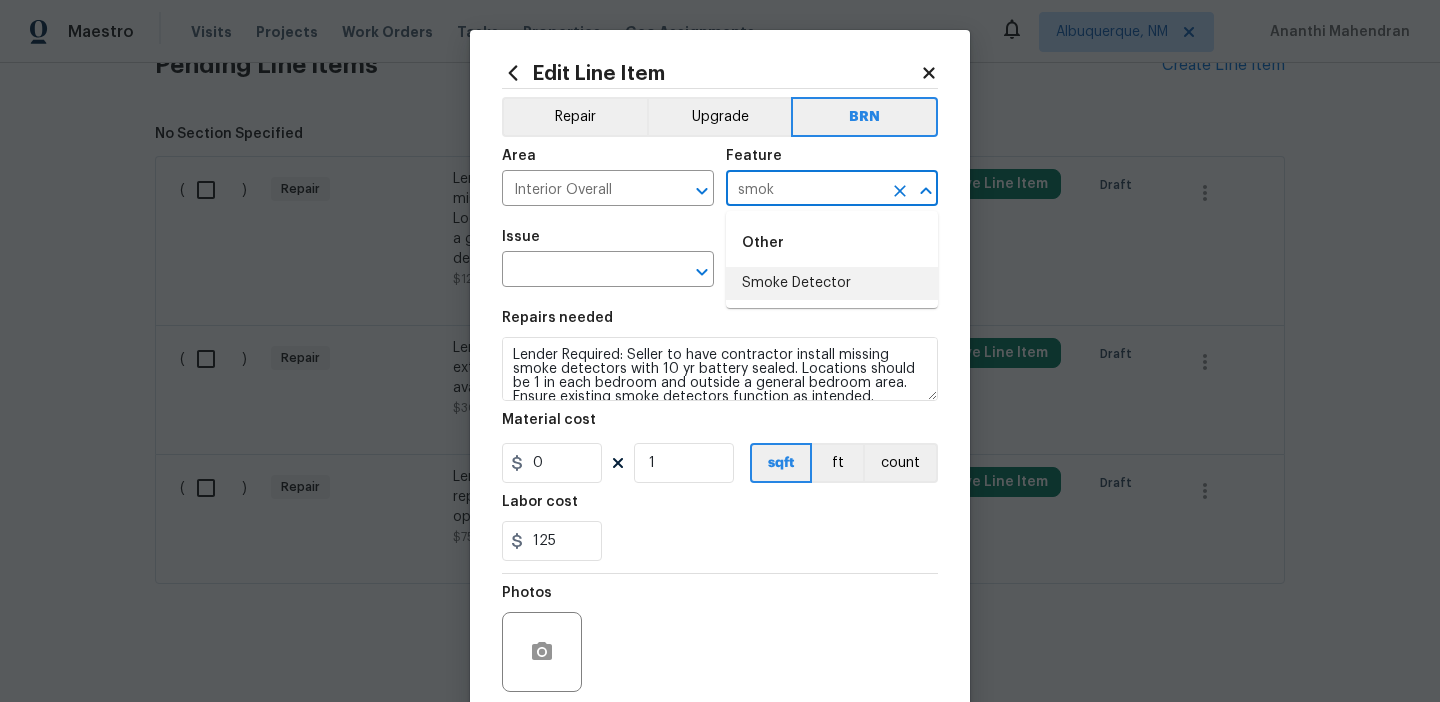 click on "Smoke Detector" at bounding box center (832, 283) 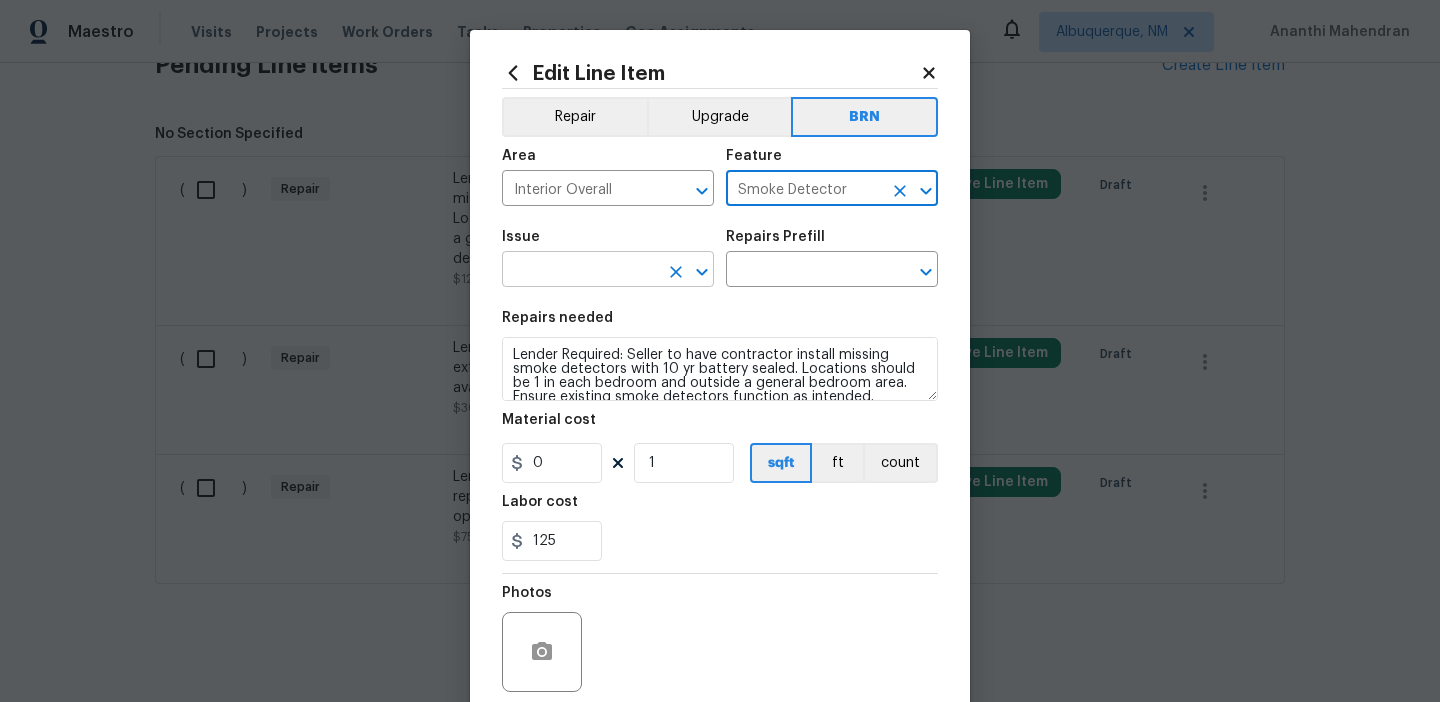 type on "Smoke Detector" 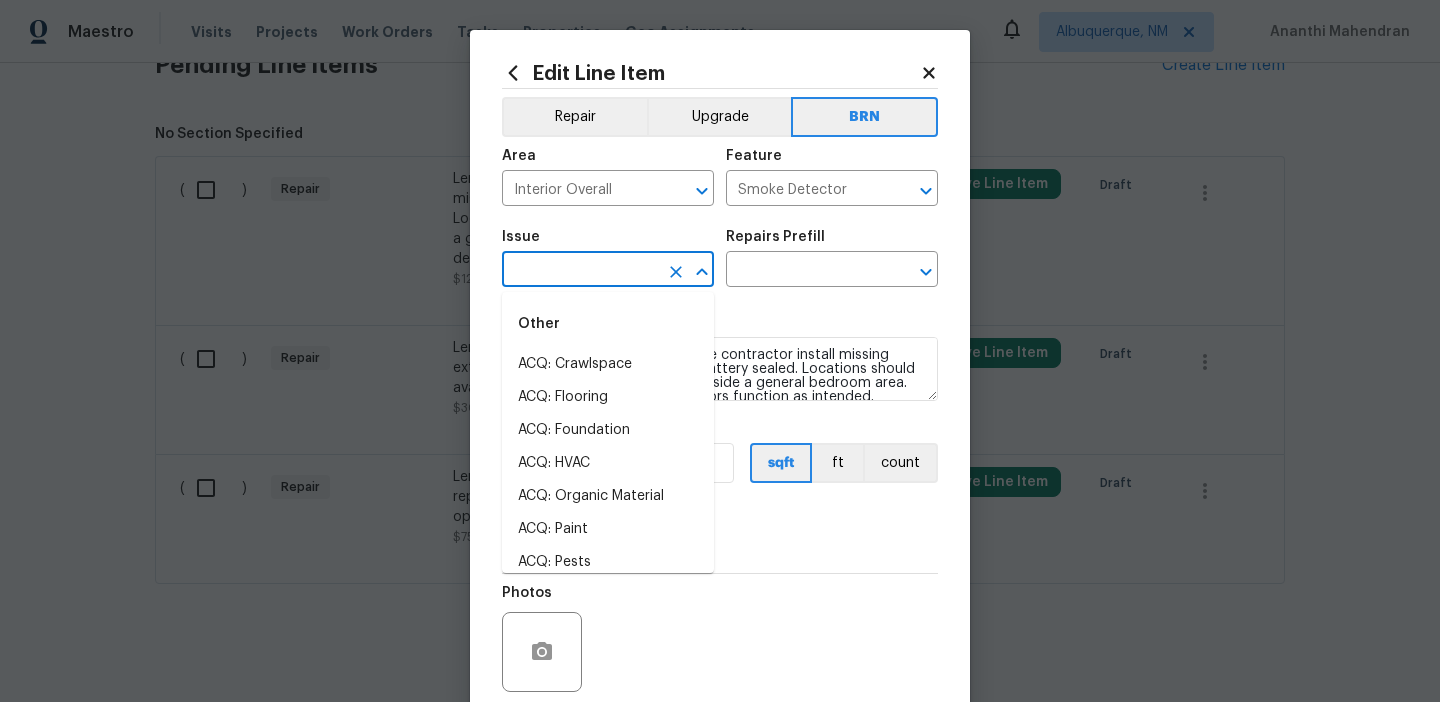 click at bounding box center [580, 271] 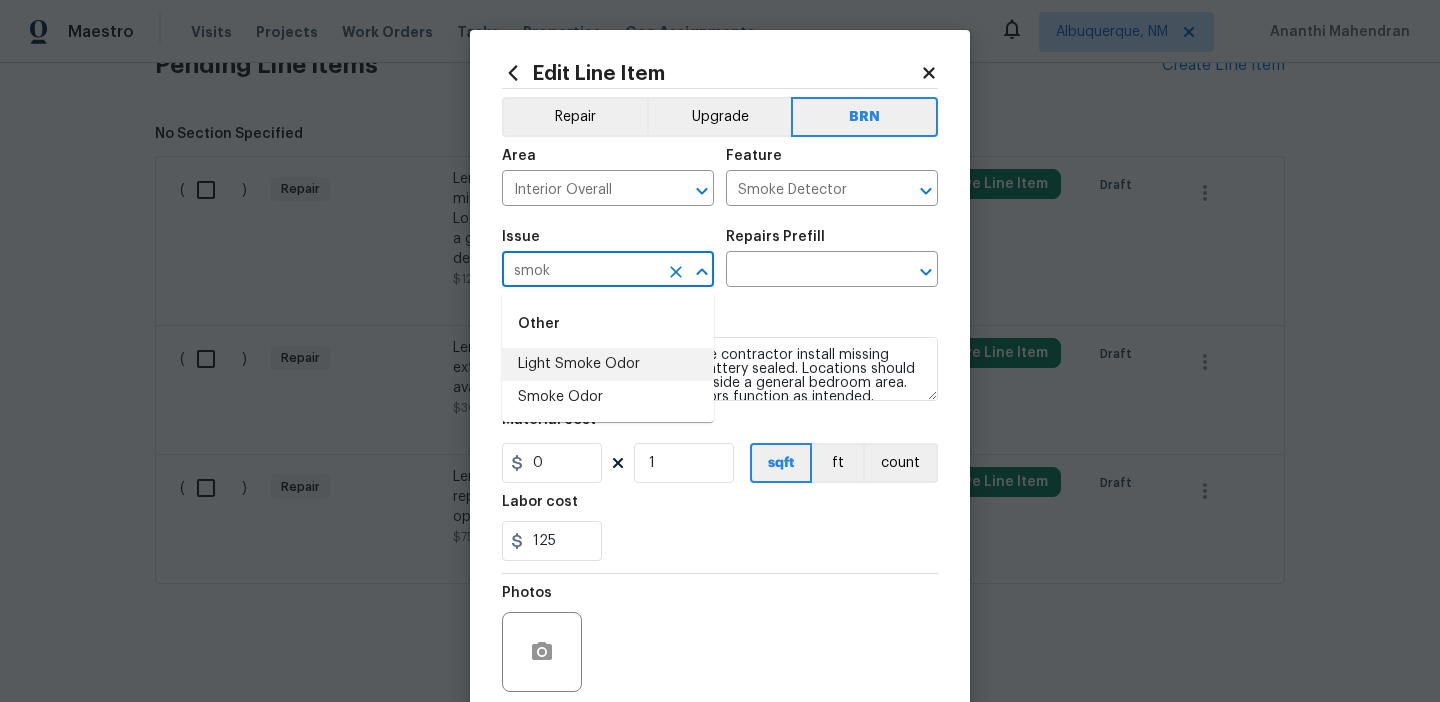 click on "Light Smoke Odor" at bounding box center [608, 364] 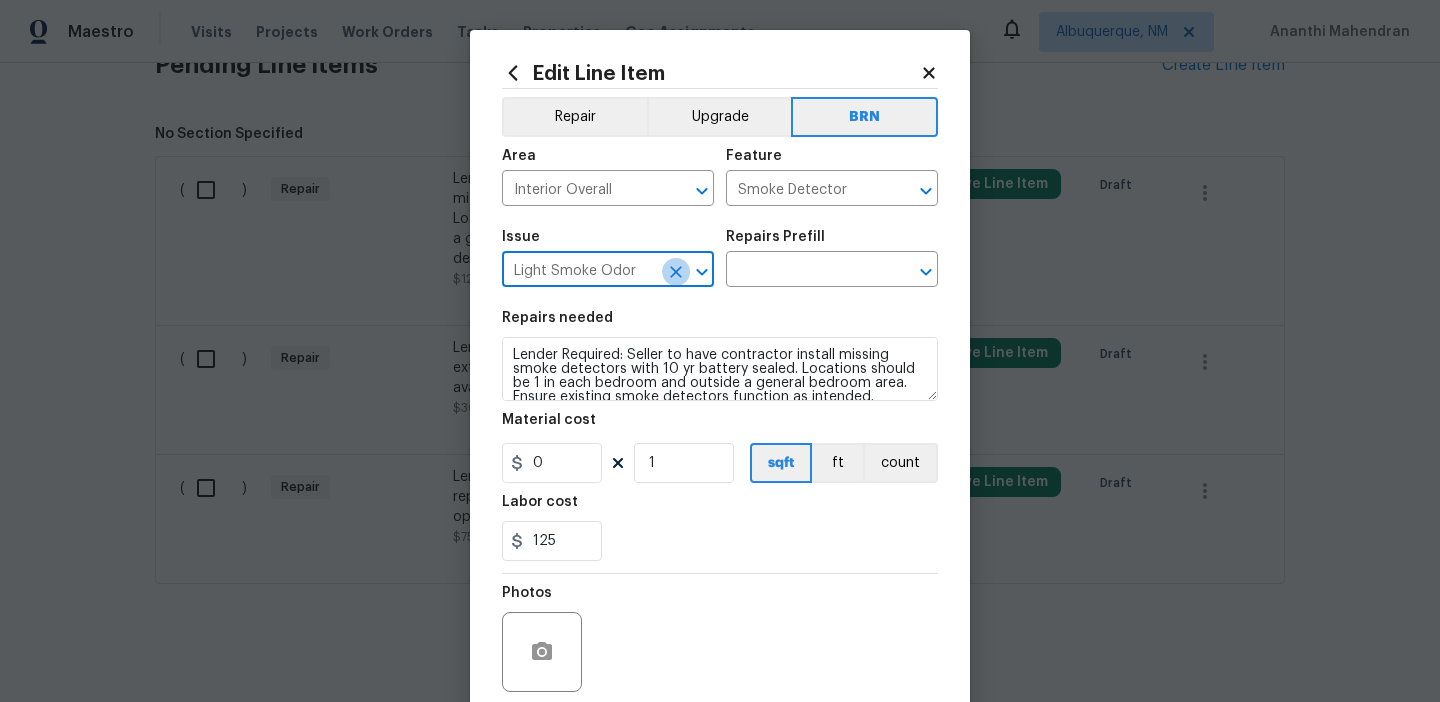 click 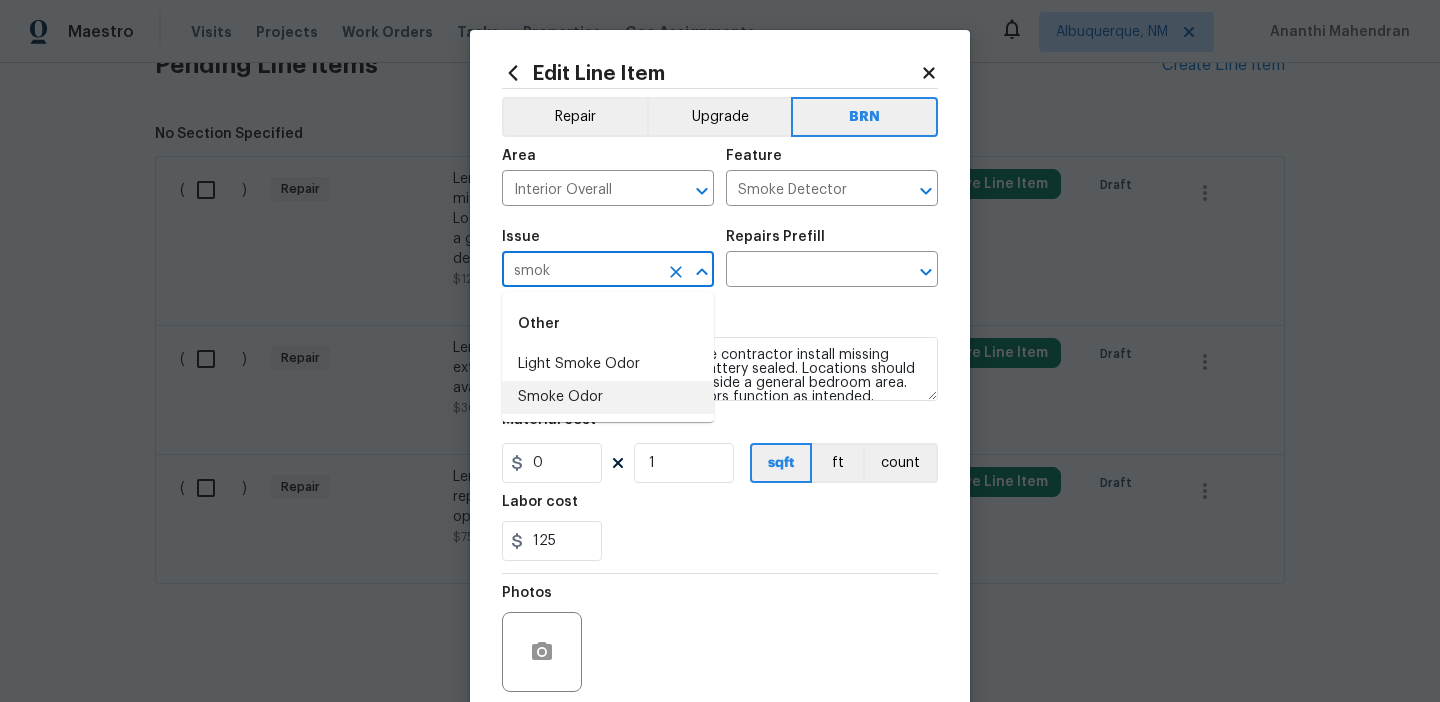 click on "Smoke Odor" at bounding box center (608, 397) 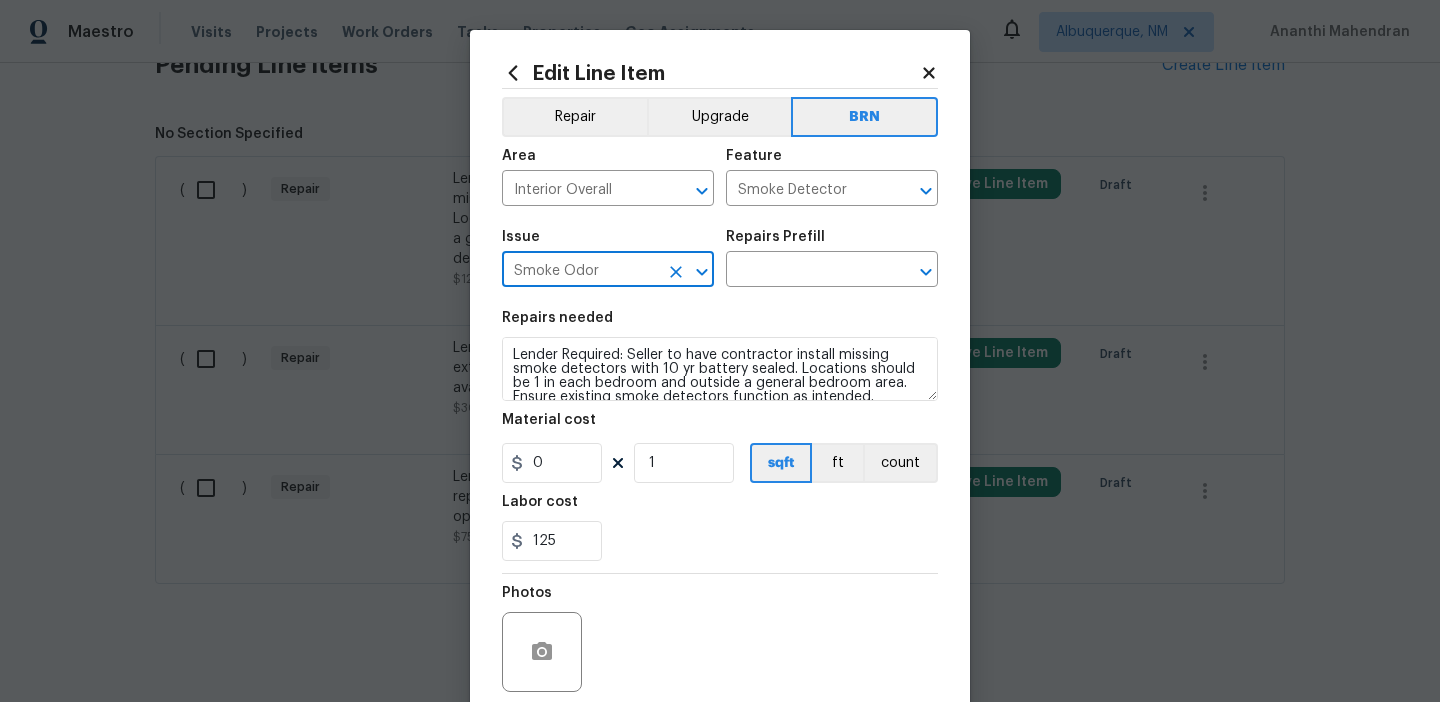 type on "Smoke Odor" 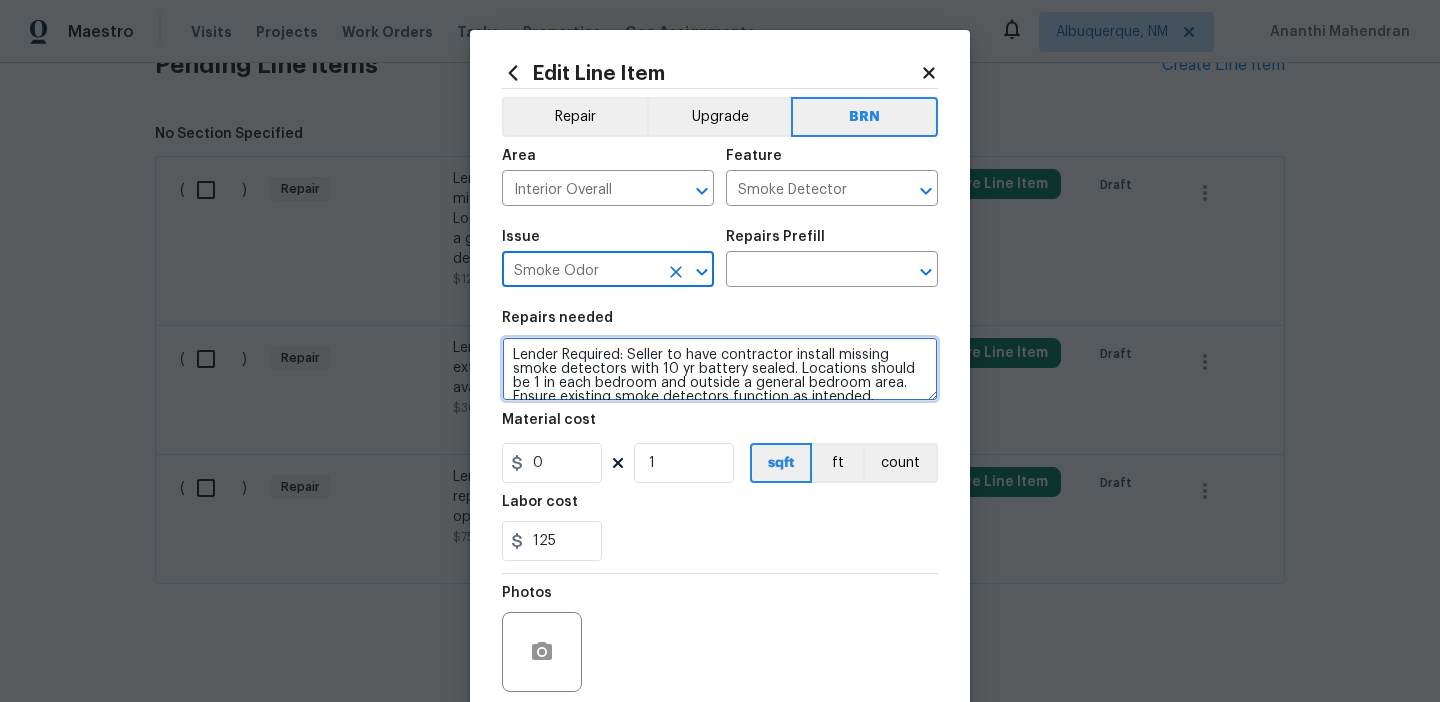 click on "Lender Required: Seller to have contractor install missing smoke detectors with 10 yr battery sealed. Locations should be 1 in each bedroom and outside a general bedroom area. Ensure existing smoke detectors function as intended." at bounding box center [720, 369] 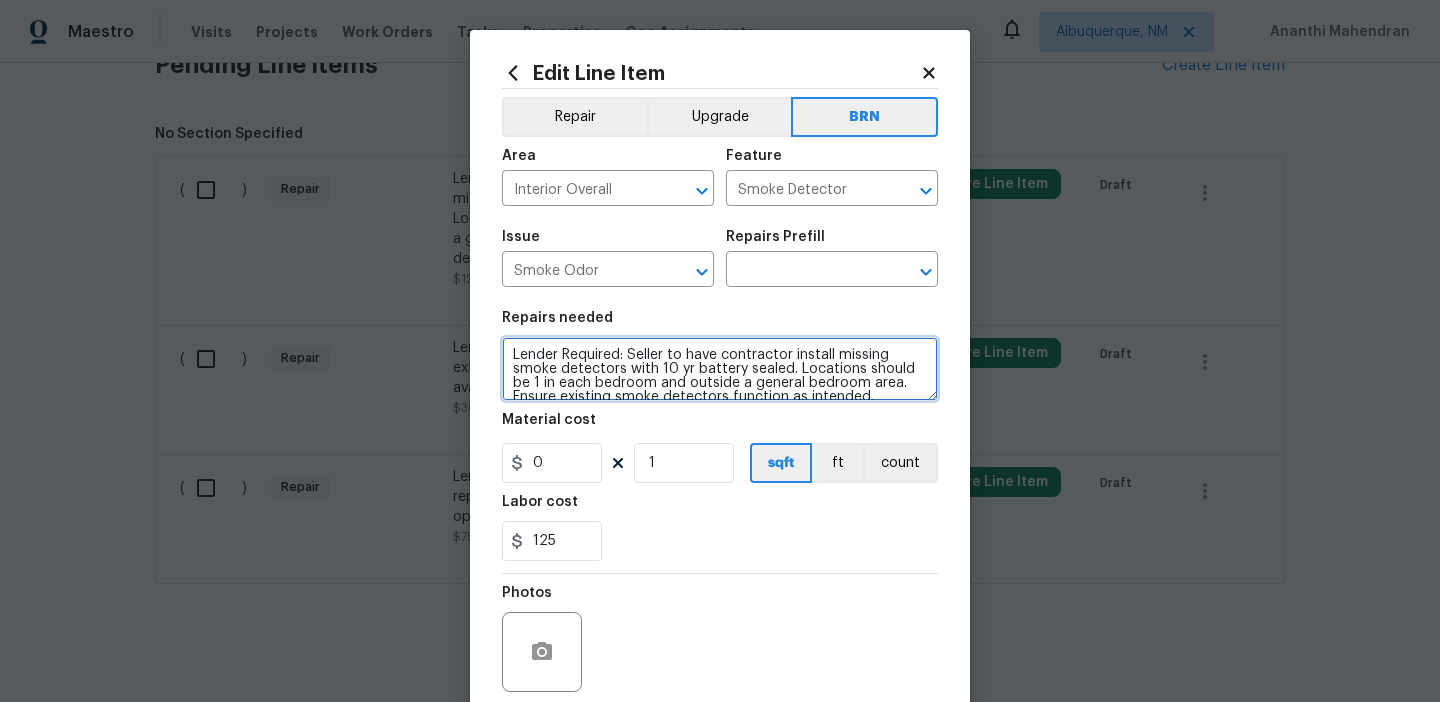 click on "Lender Required: Seller to have contractor install missing smoke detectors with 10 yr battery sealed. Locations should be 1 in each bedroom and outside a general bedroom area. Ensure existing smoke detectors function as intended." at bounding box center [720, 369] 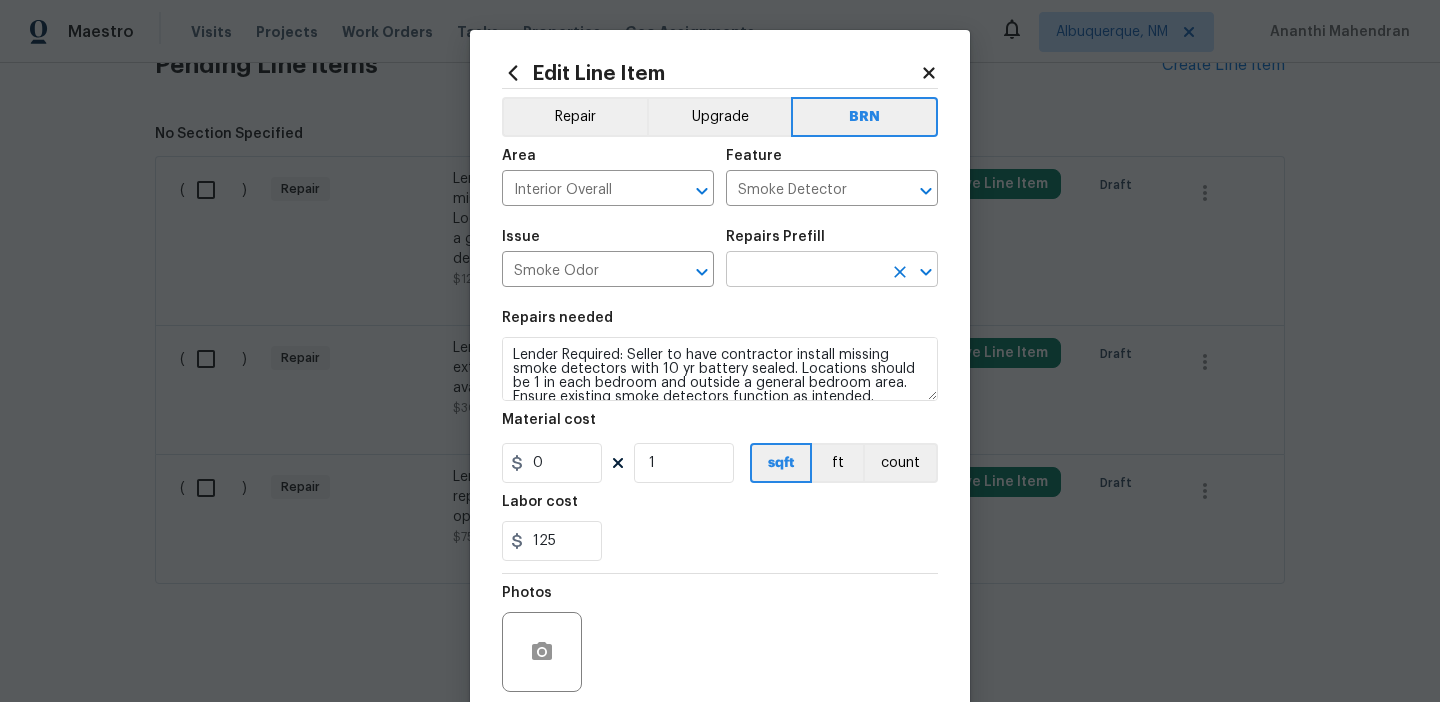 click at bounding box center [804, 271] 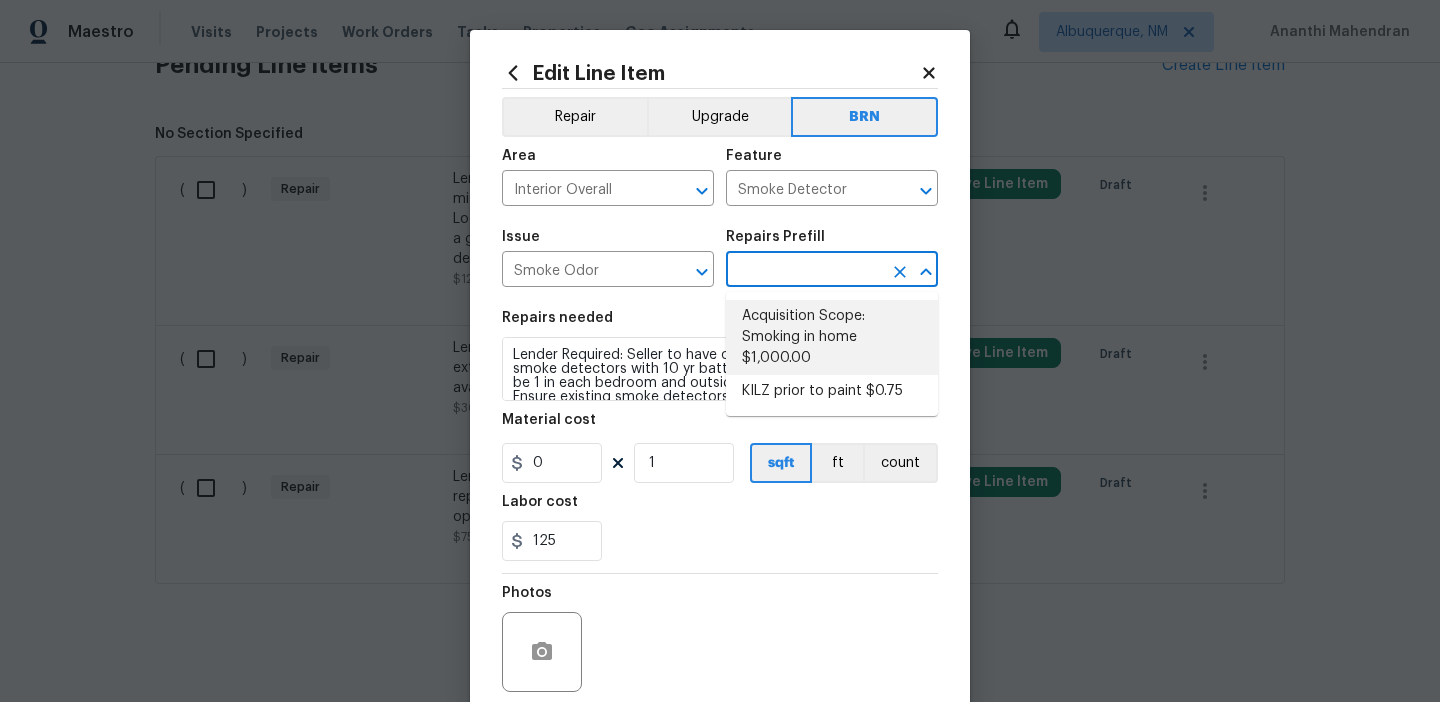 click on "Acquisition Scope: Smoking in home $1,000.00" at bounding box center (832, 337) 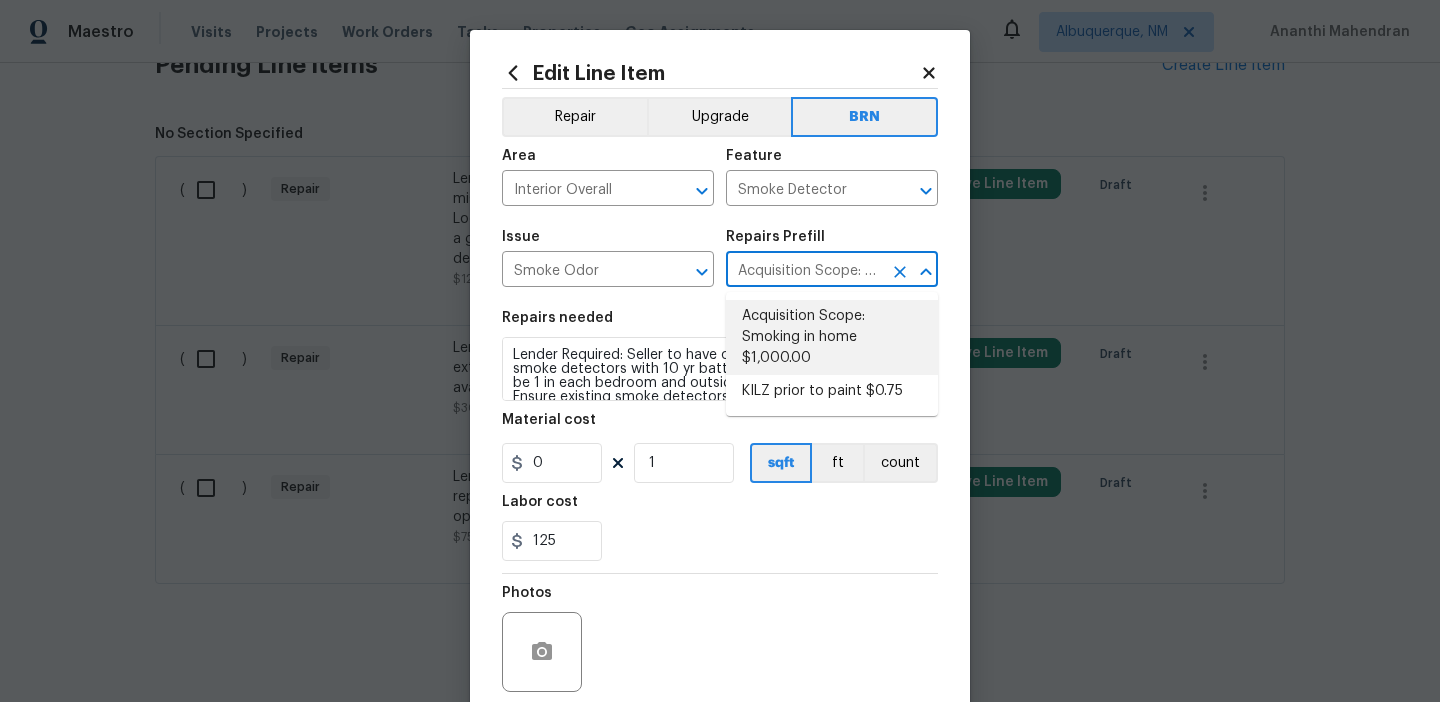 type on "Acquisition Scope: Smoking in home" 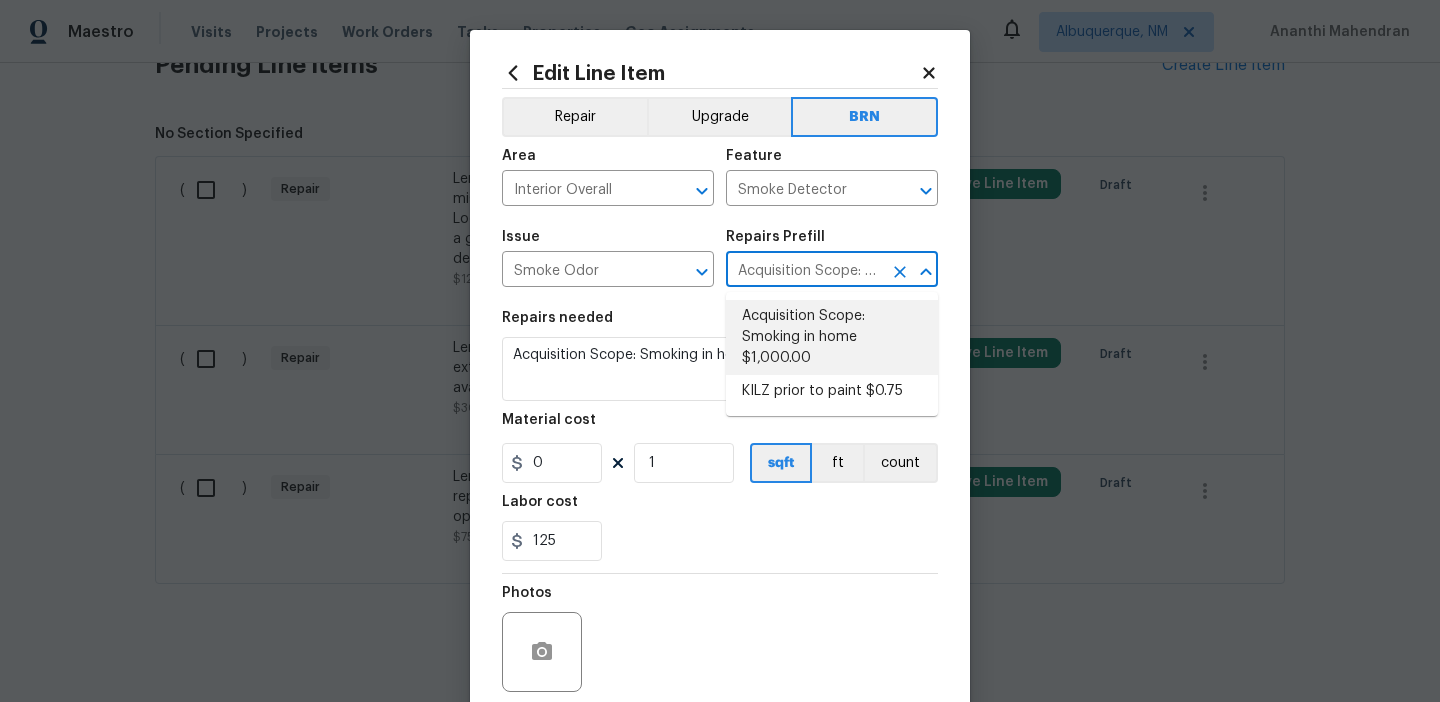 type on "1000" 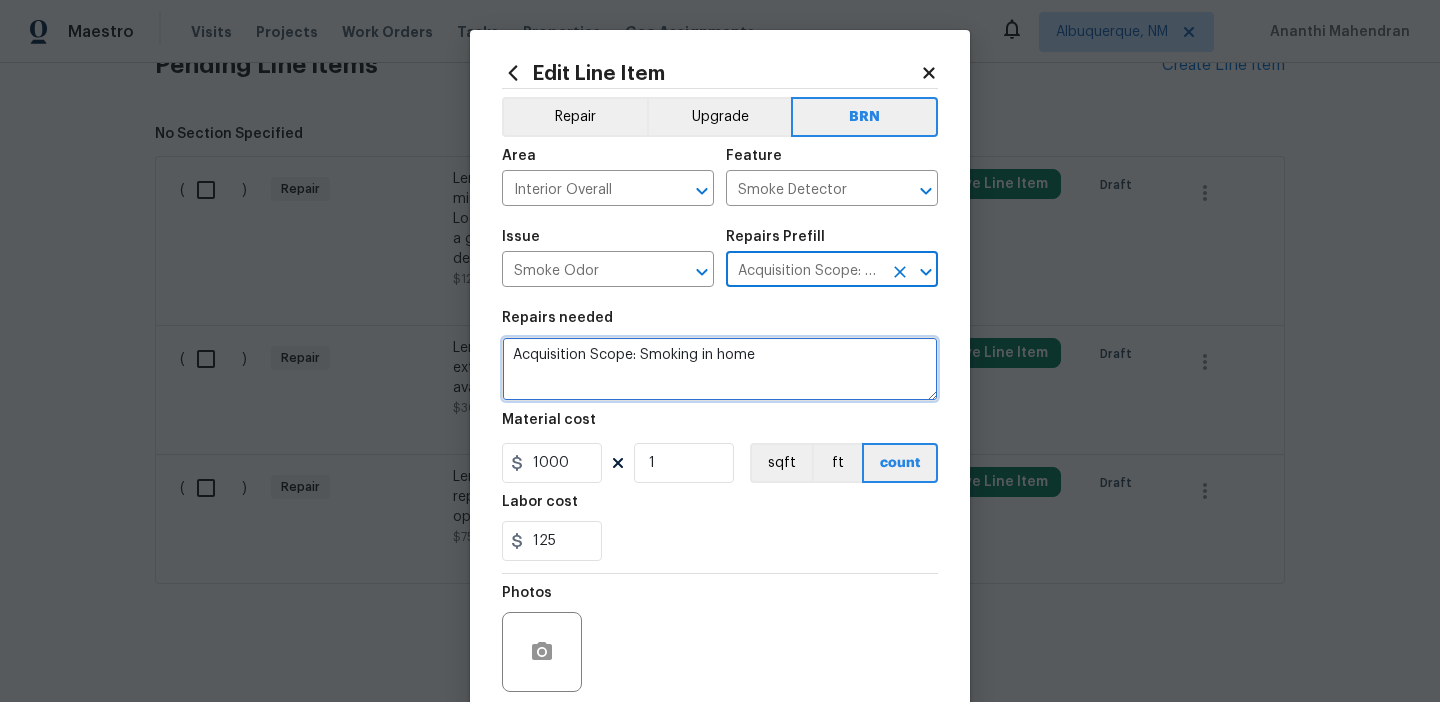 click on "Acquisition Scope: Smoking in home" at bounding box center [720, 369] 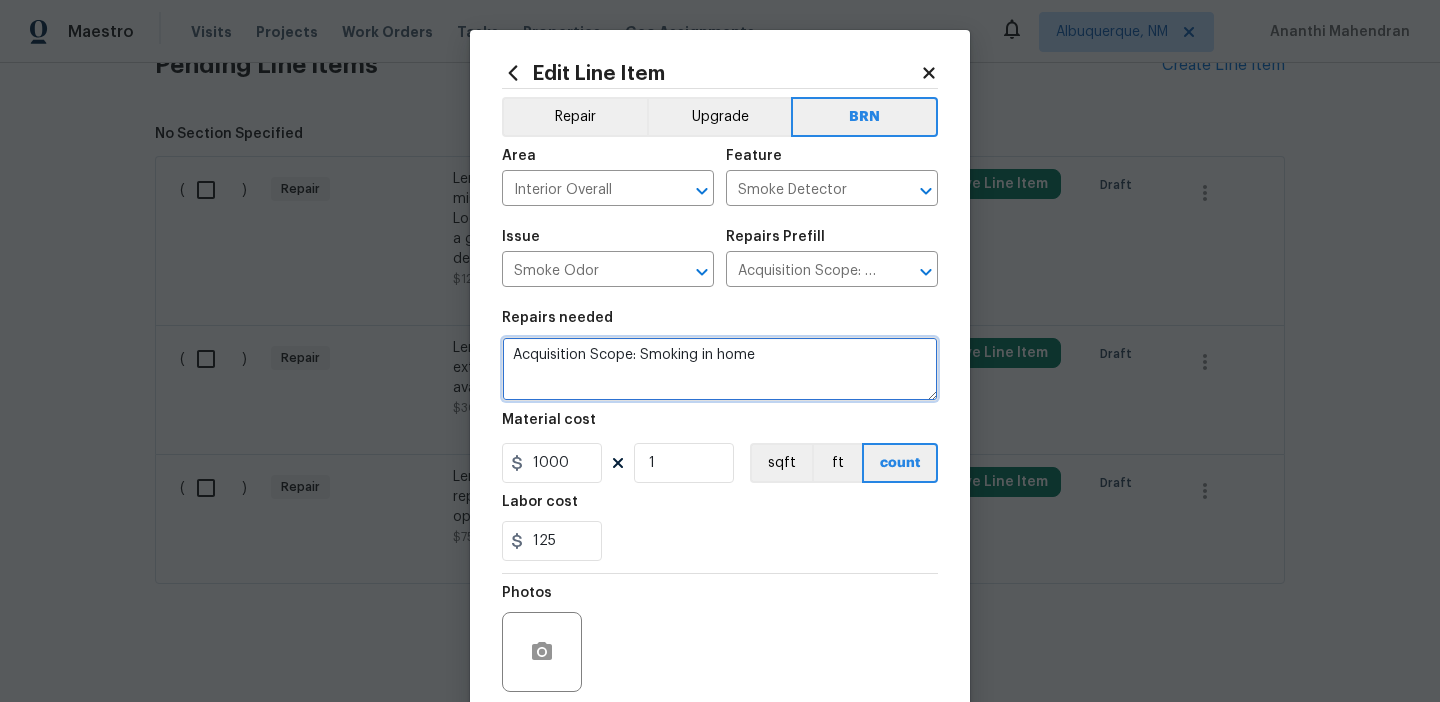 click on "Acquisition Scope: Smoking in home" at bounding box center [720, 369] 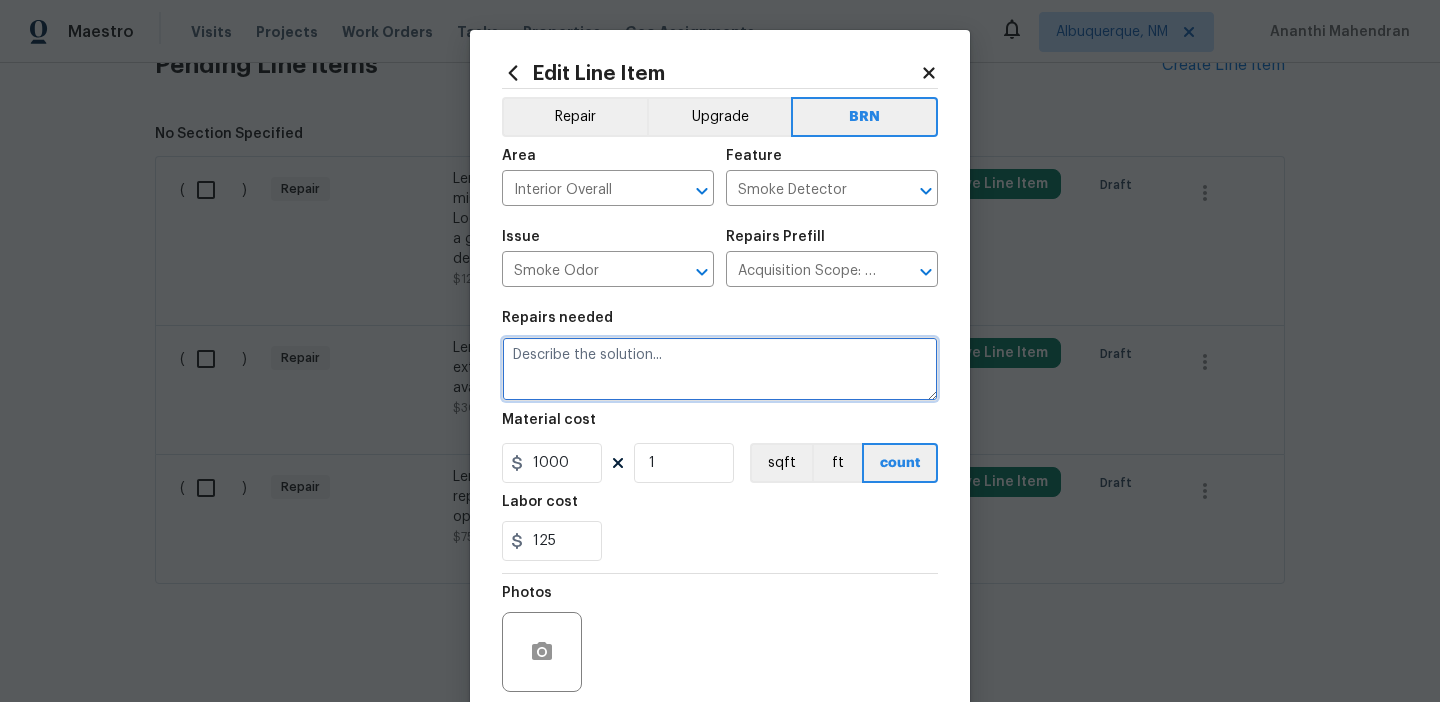 paste on "Lender Required: Seller to have contractor install missing smoke detectors with 10 yr battery sealed. Locations should be 1 in each bedroom and outside a general bedroom area. Ensure existing smoke detectors function as intended." 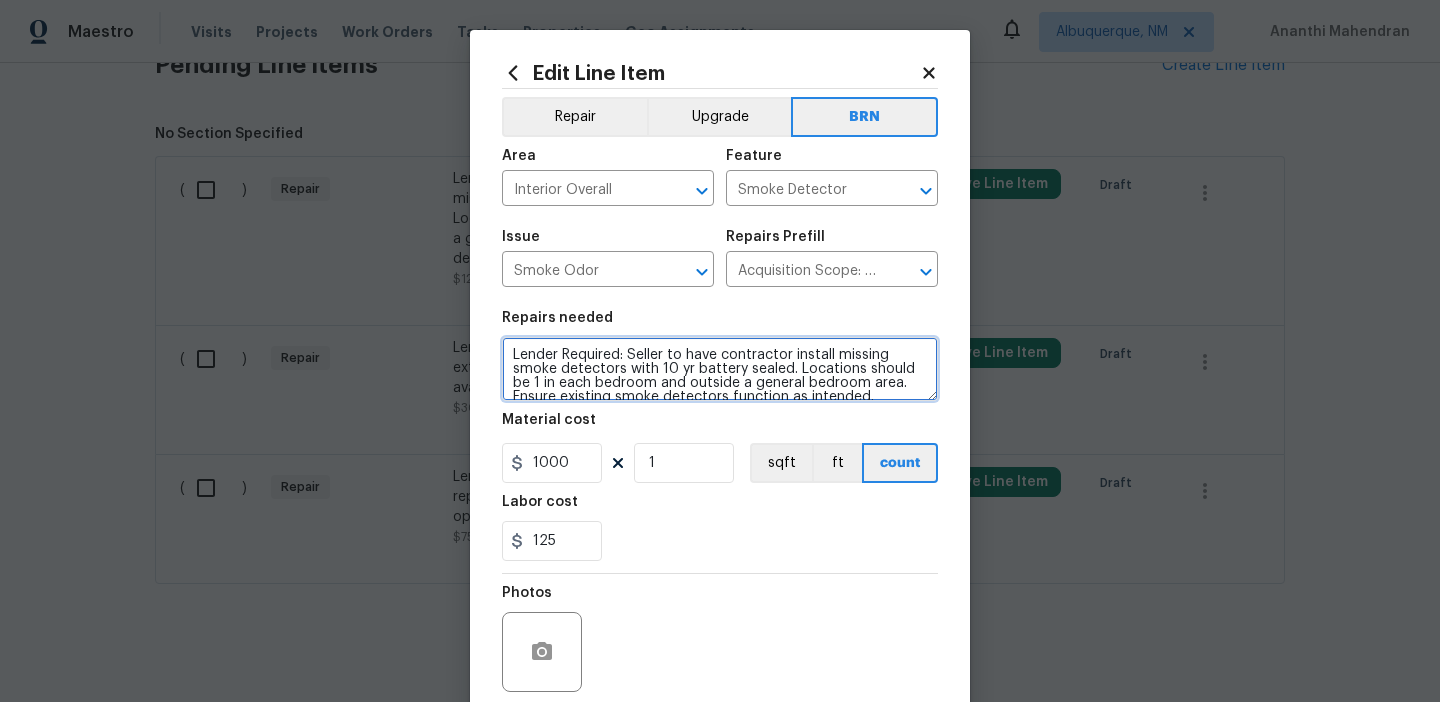 scroll, scrollTop: 4, scrollLeft: 0, axis: vertical 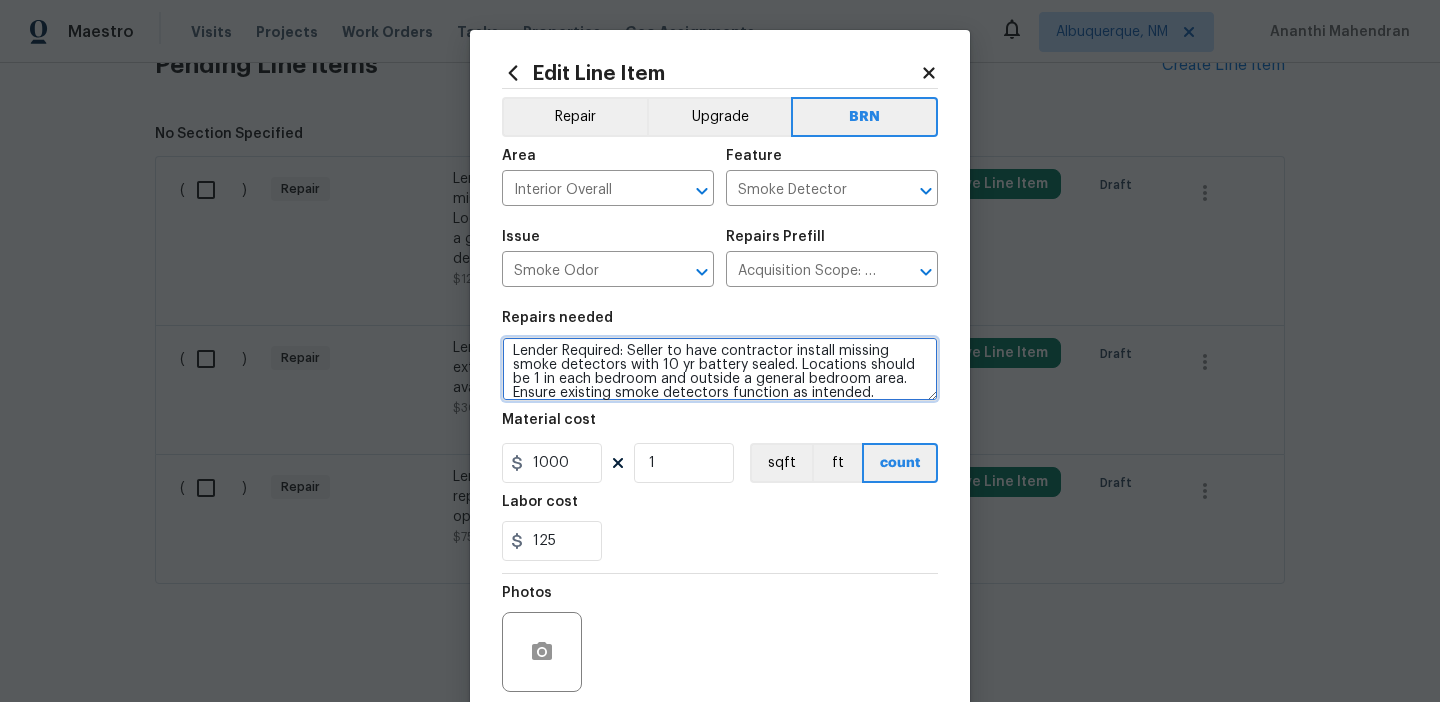 type on "Lender Required: Seller to have contractor install missing smoke detectors with 10 yr battery sealed. Locations should be 1 in each bedroom and outside a general bedroom area. Ensure existing smoke detectors function as intended." 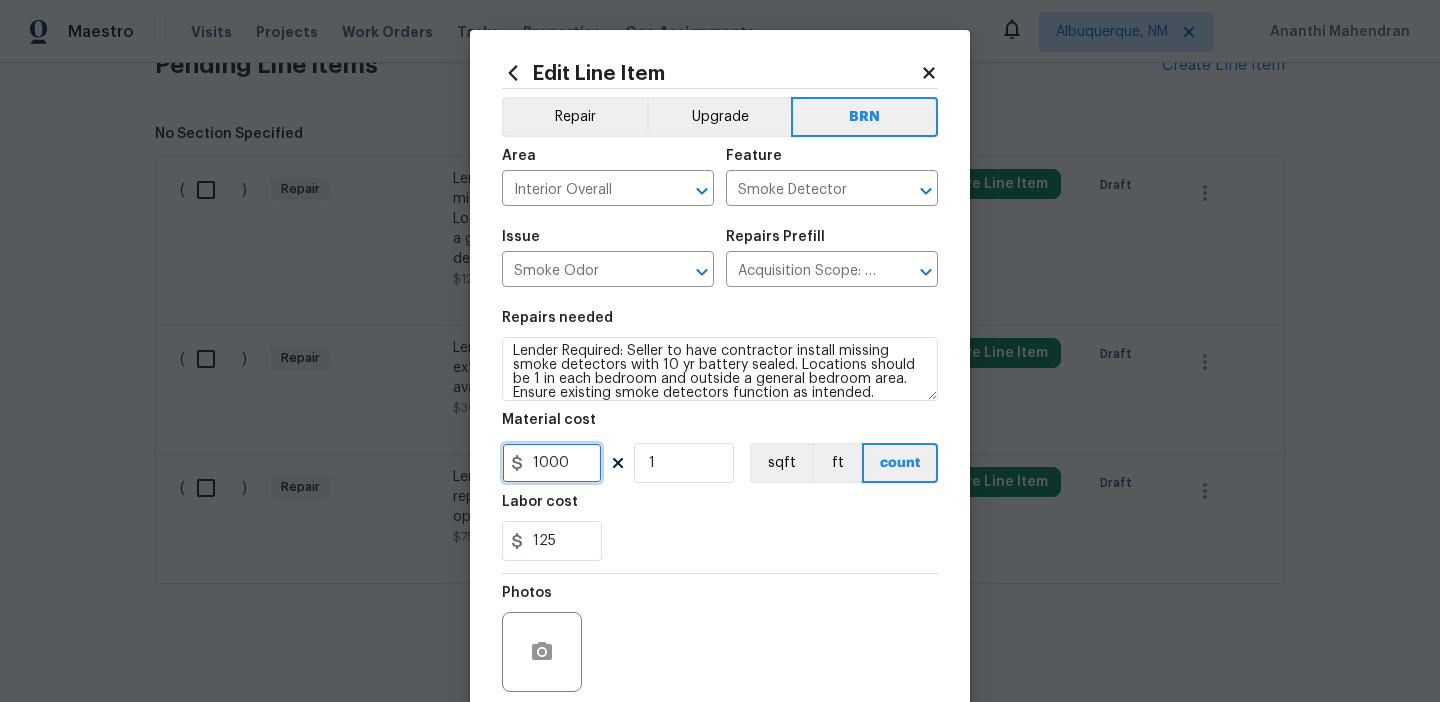 click on "1000" at bounding box center (552, 463) 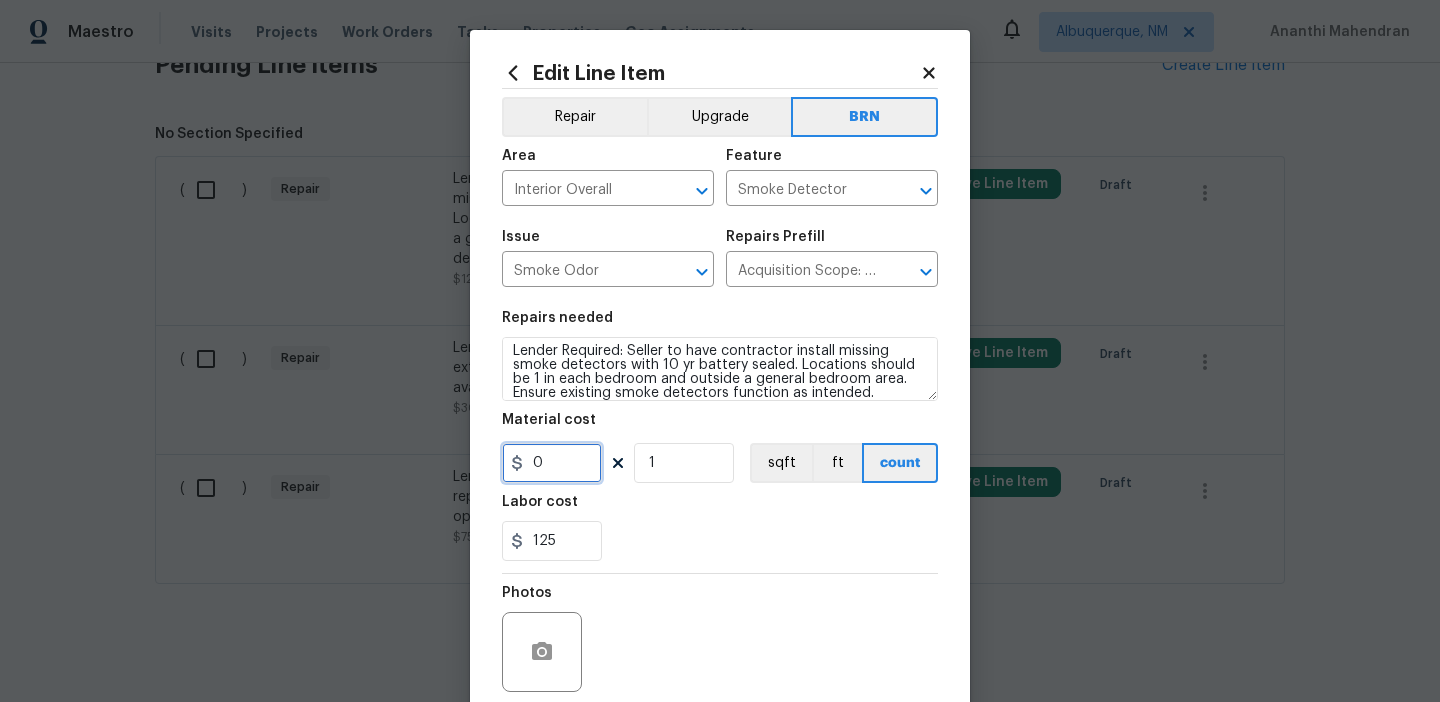 scroll, scrollTop: 160, scrollLeft: 0, axis: vertical 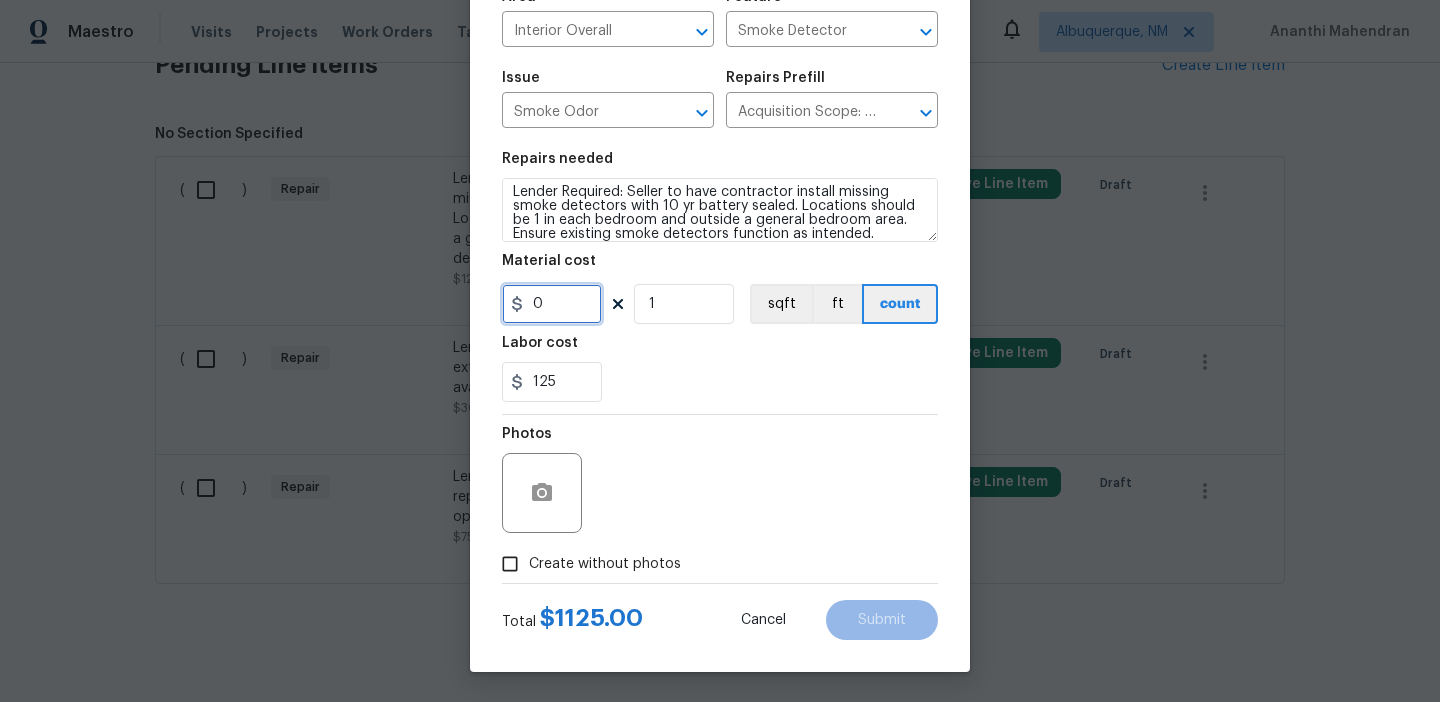type on "0" 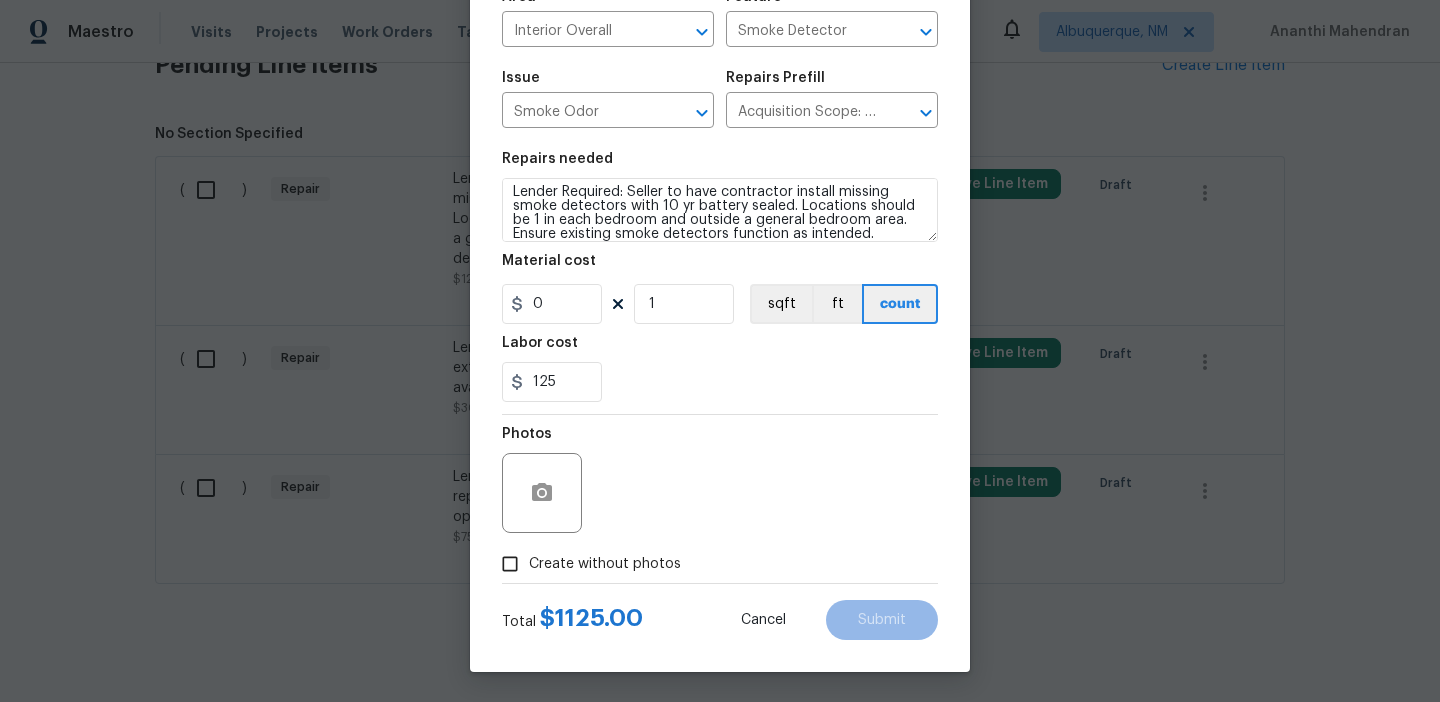 click on "Create without photos" at bounding box center (510, 564) 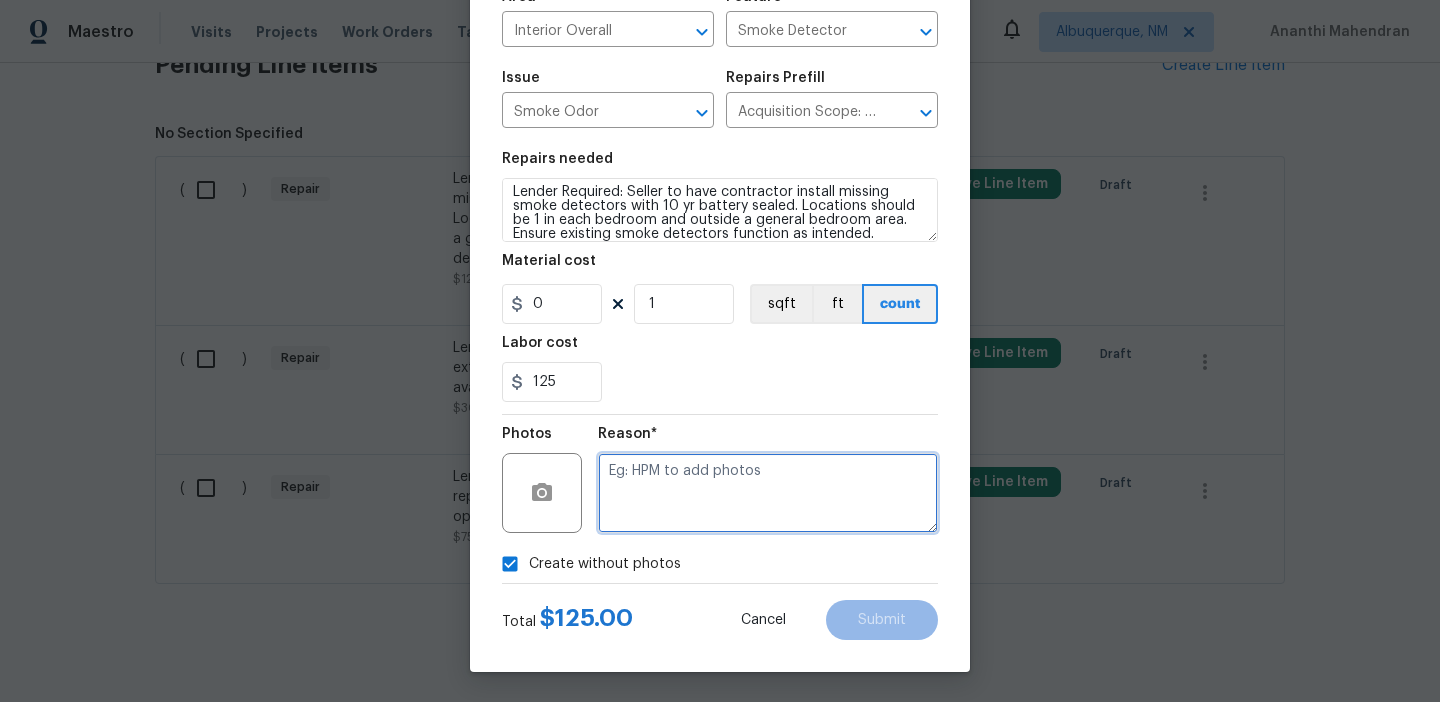 click at bounding box center [768, 493] 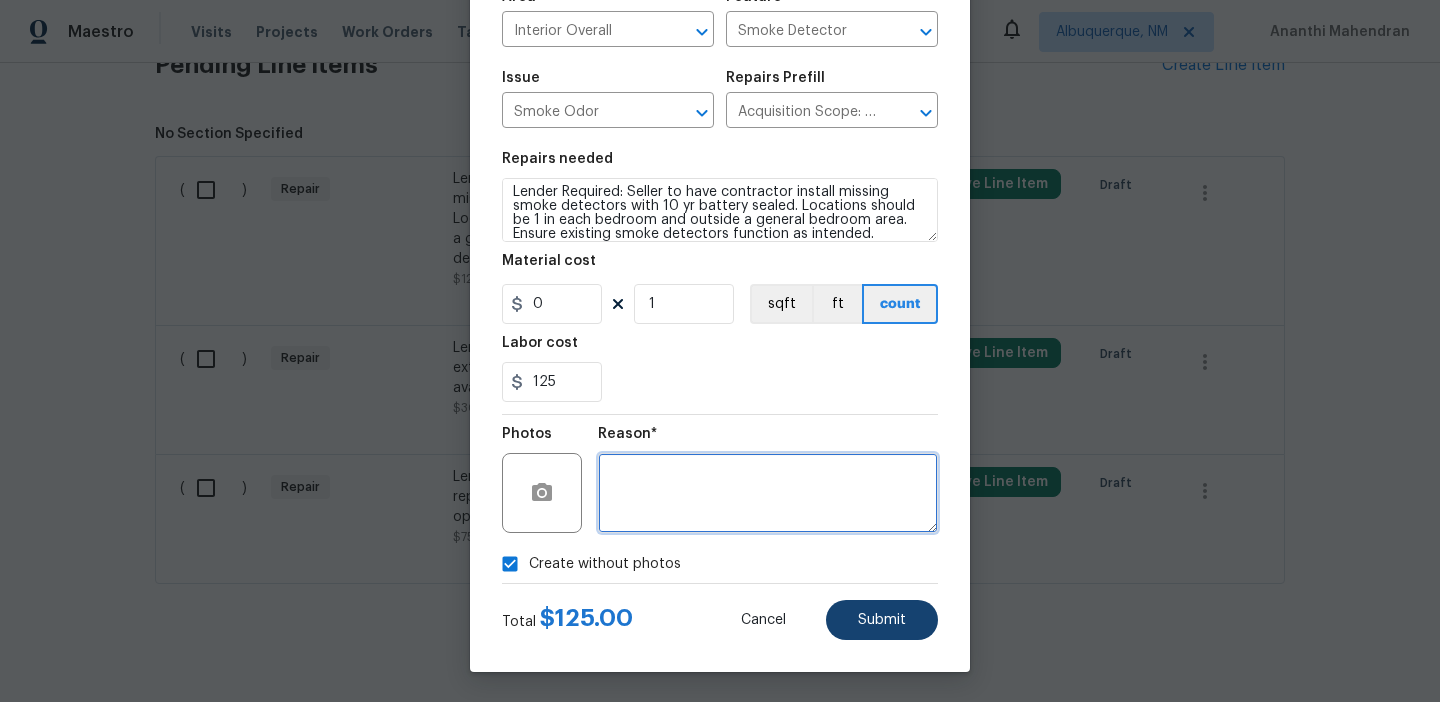 type 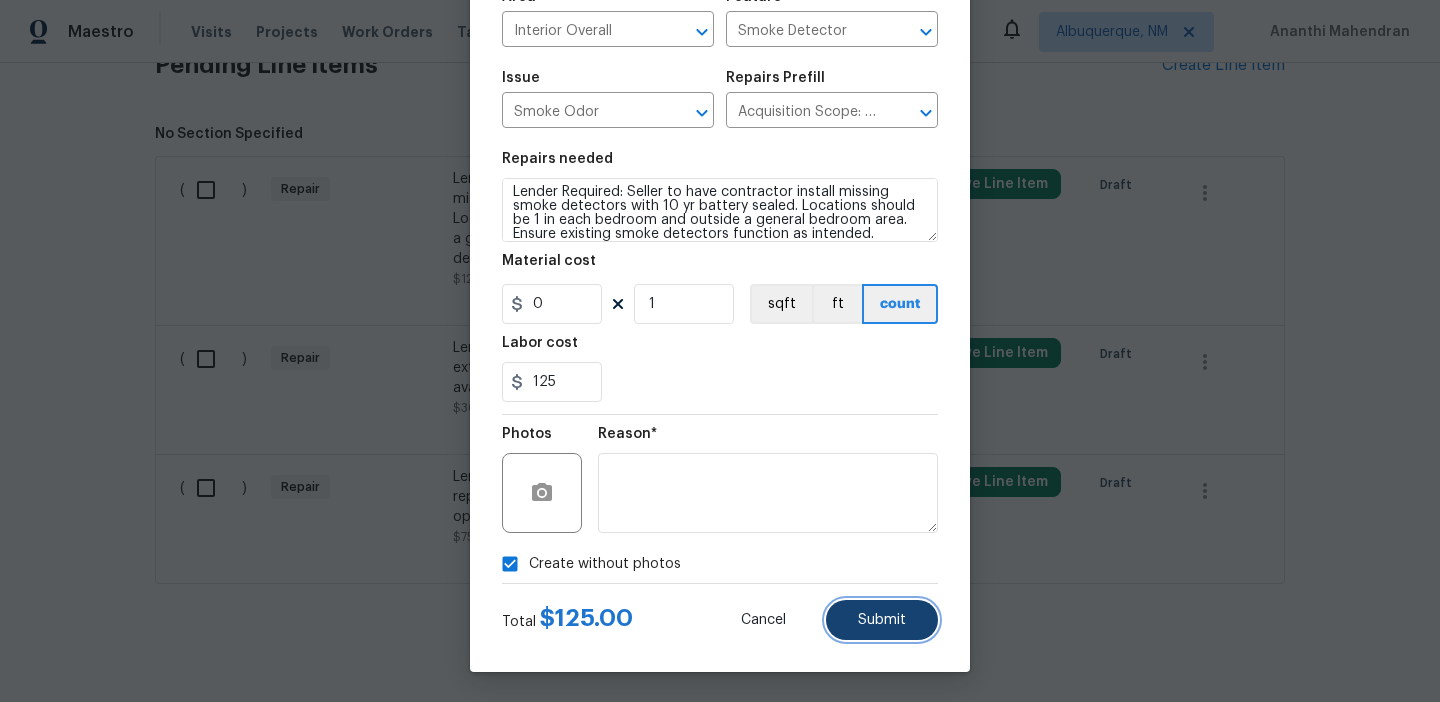 click on "Submit" at bounding box center (882, 620) 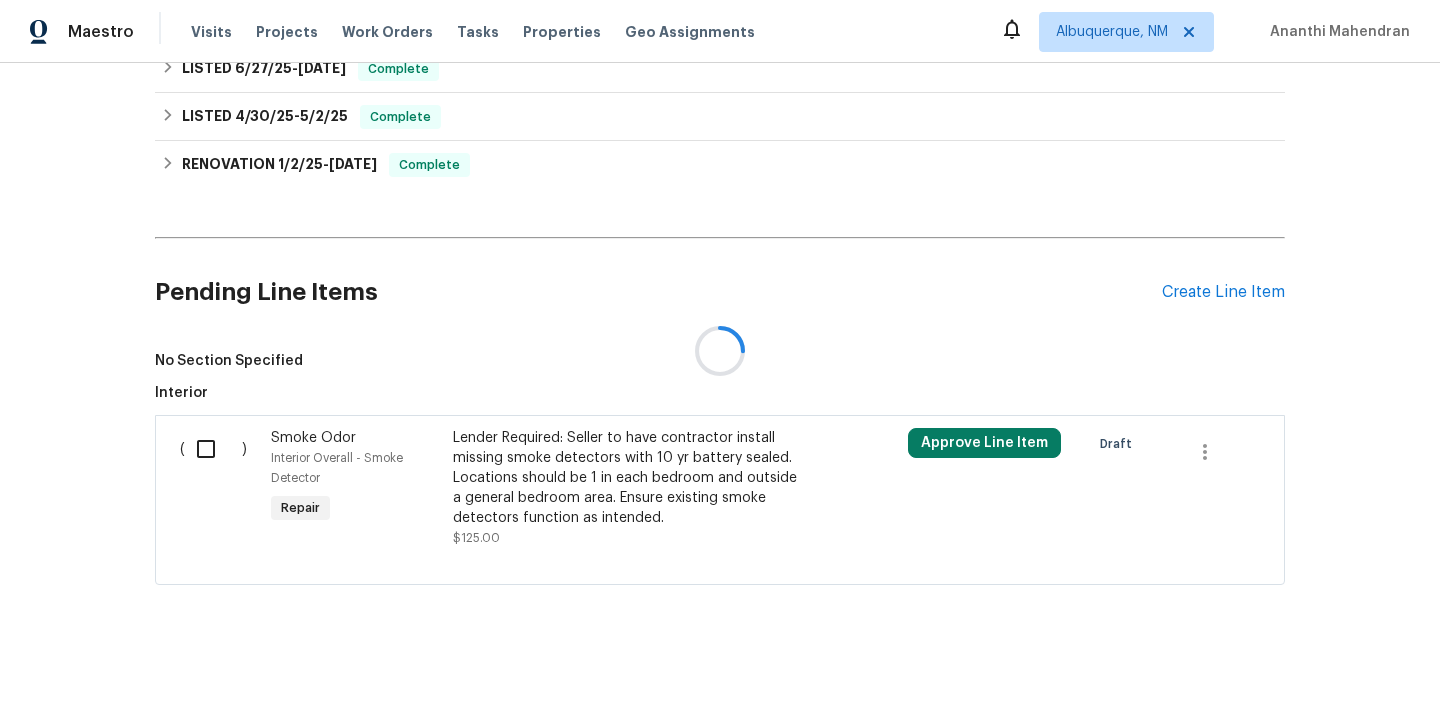 scroll, scrollTop: 1170, scrollLeft: 0, axis: vertical 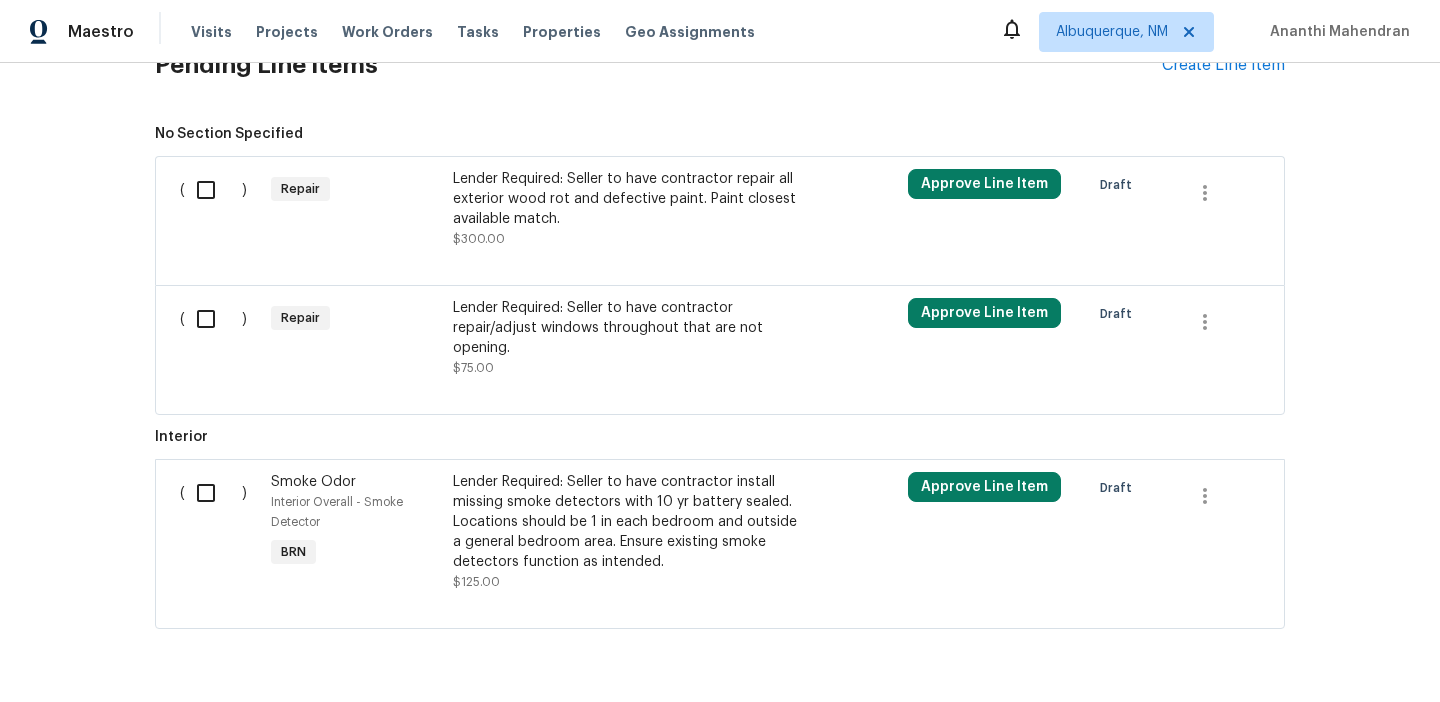 click on "Lender Required: Seller to have contractor repair all exterior wood rot and defective paint. Paint closest available match." at bounding box center (629, 199) 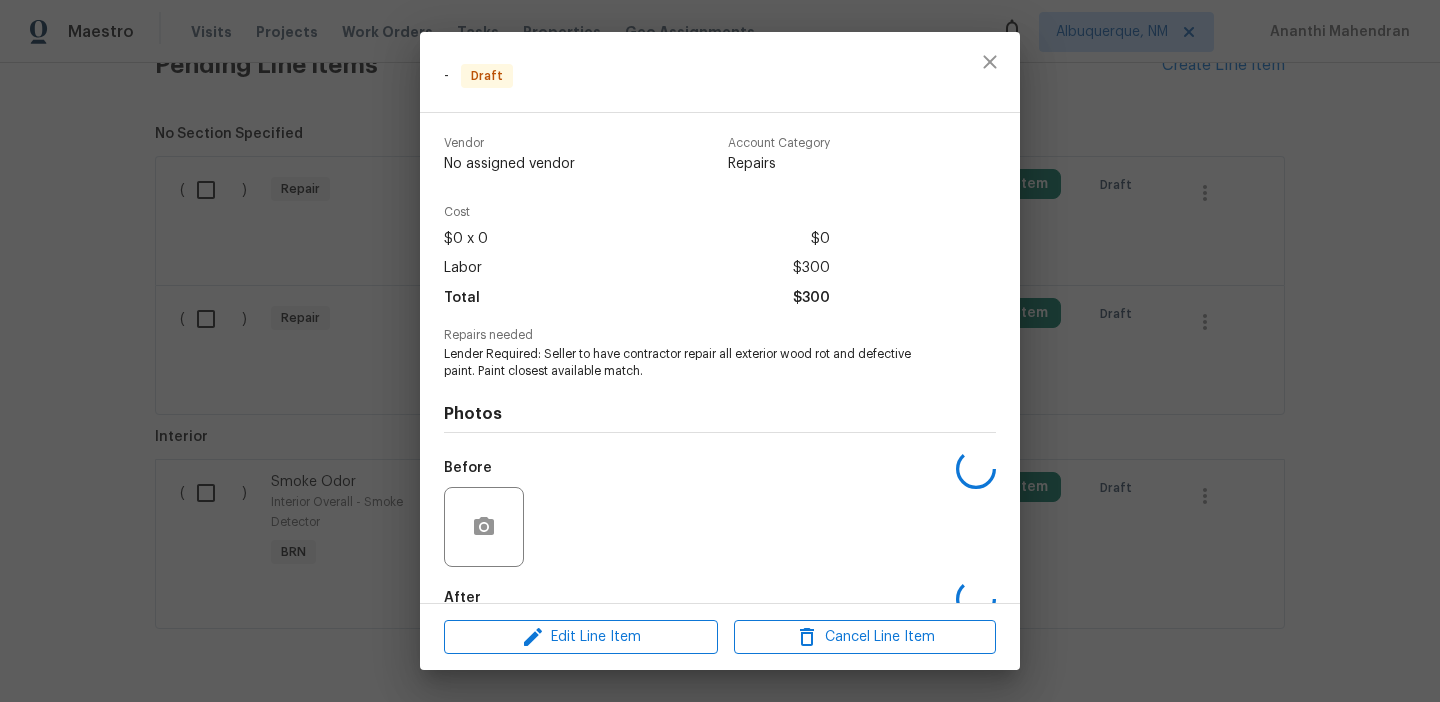 scroll, scrollTop: 114, scrollLeft: 0, axis: vertical 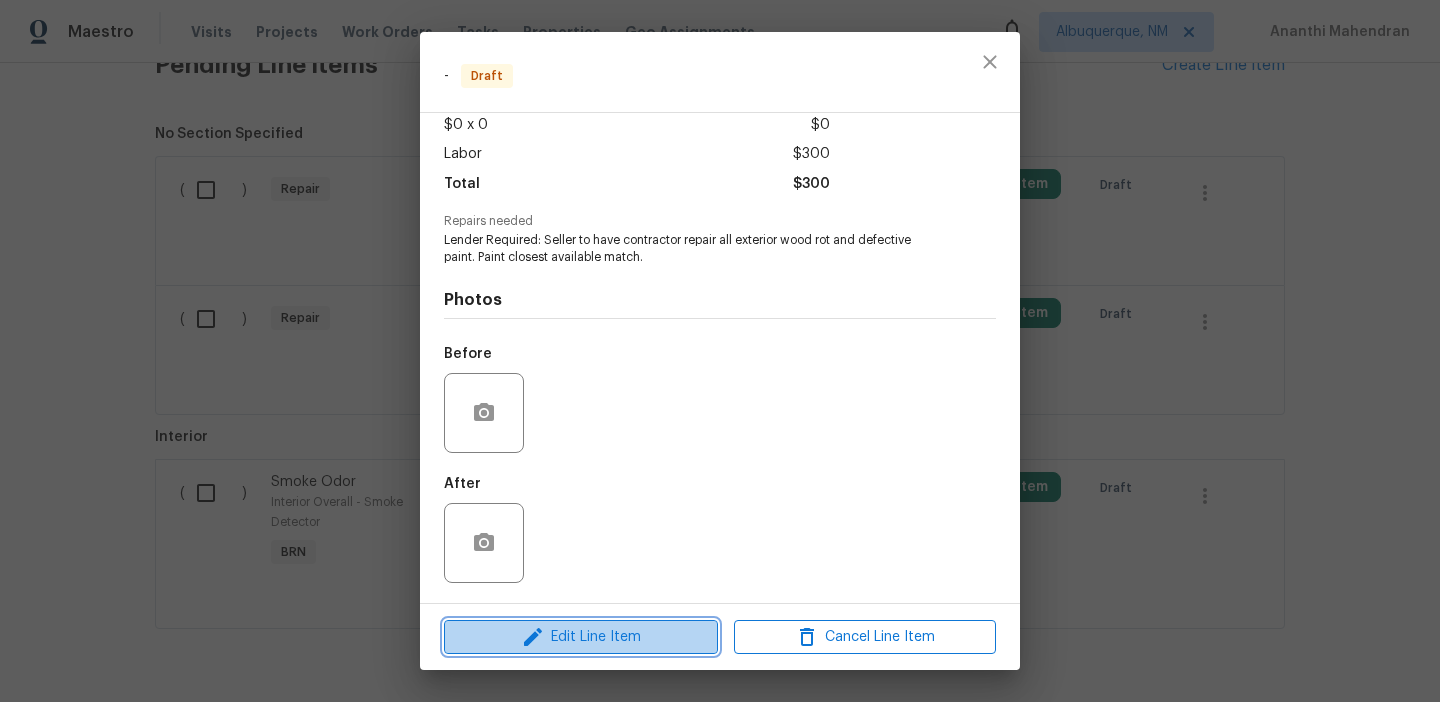click on "Edit Line Item" at bounding box center (581, 637) 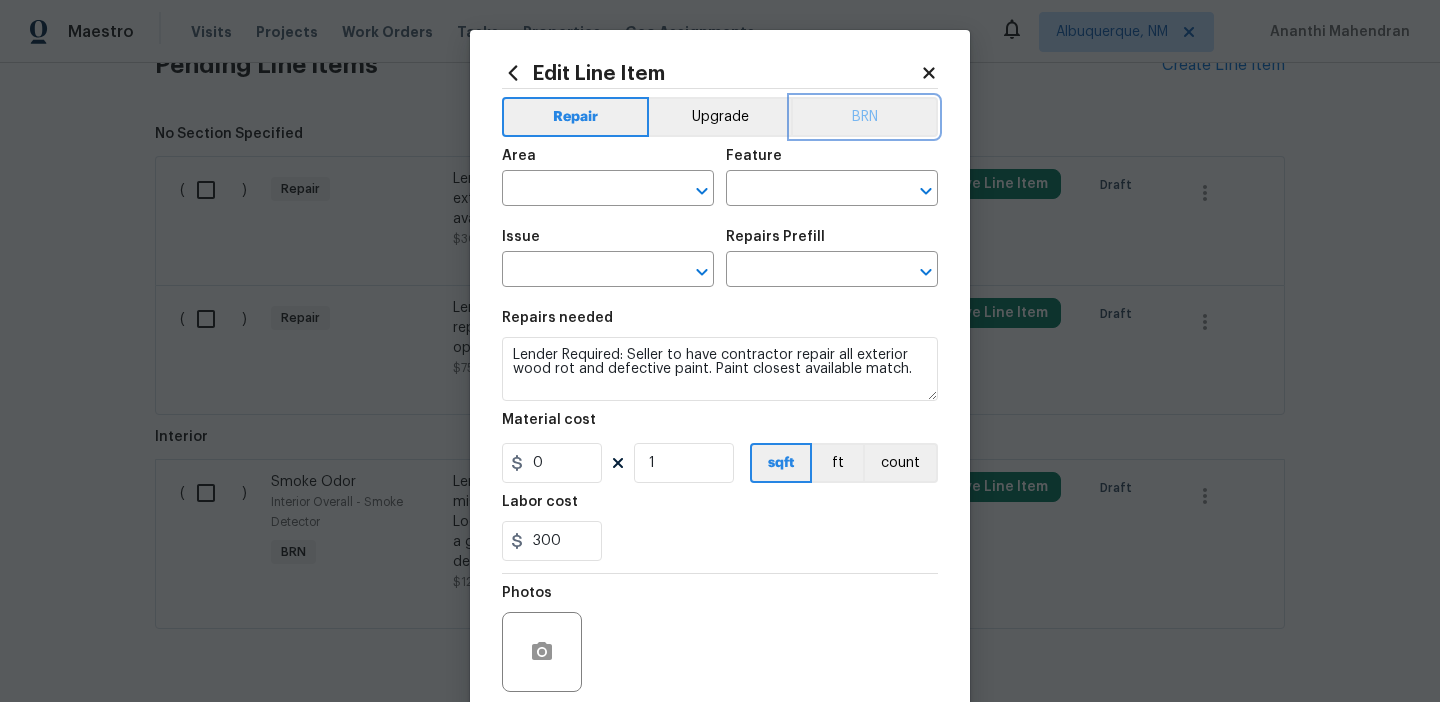 click on "BRN" at bounding box center (864, 117) 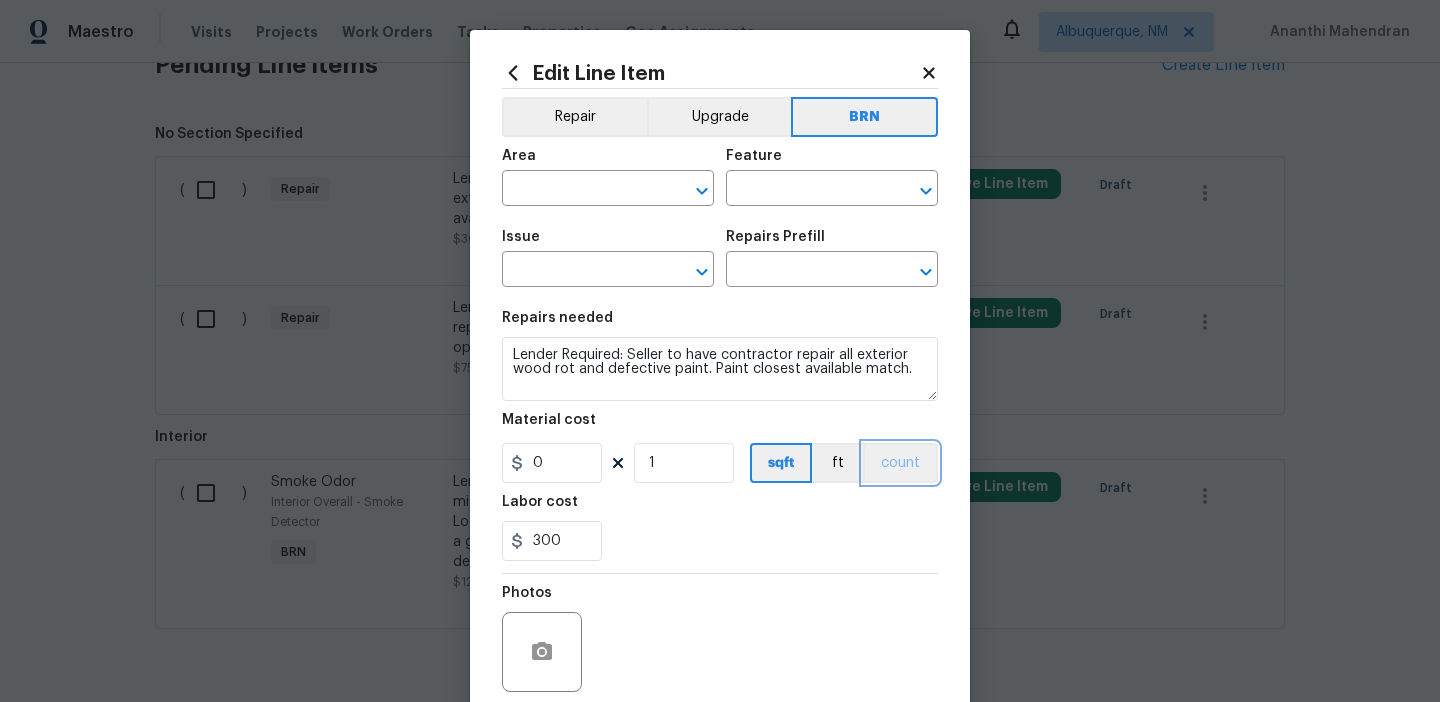 click on "count" at bounding box center [900, 463] 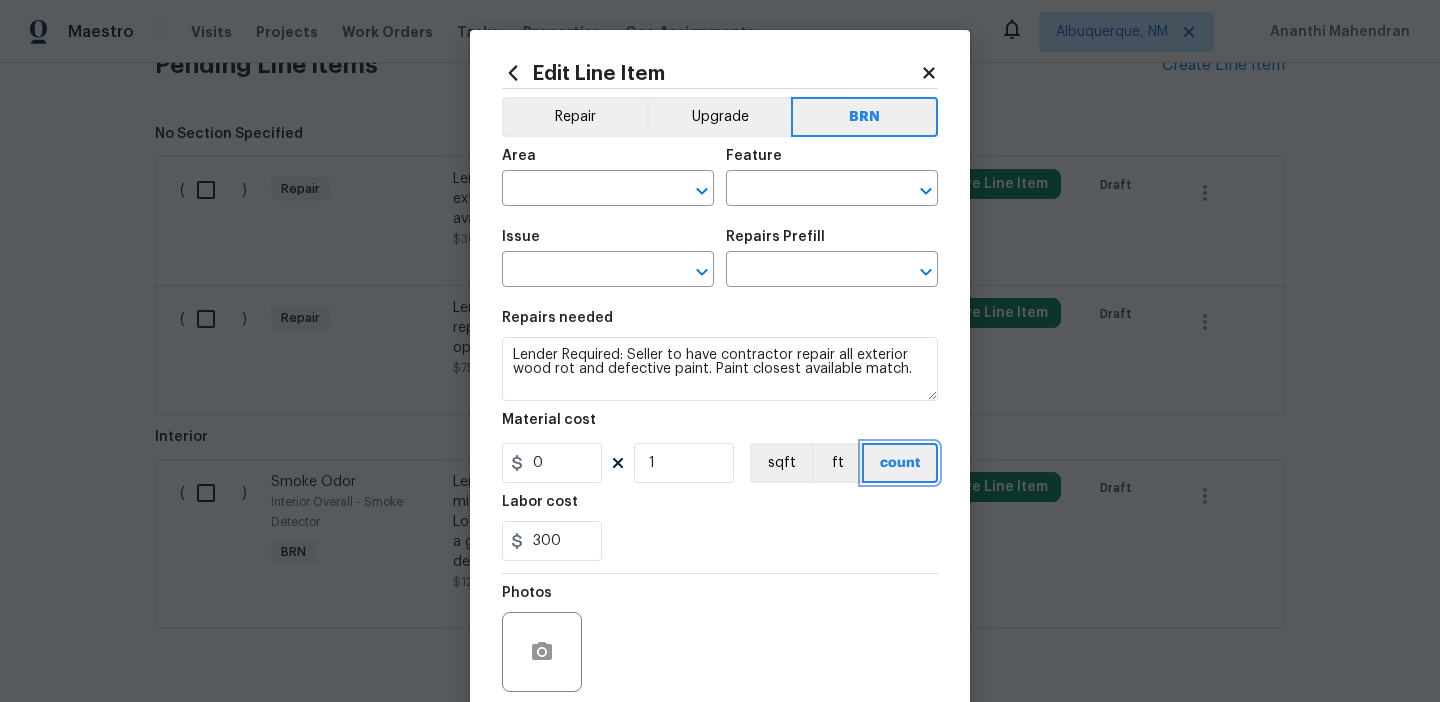 scroll, scrollTop: 160, scrollLeft: 0, axis: vertical 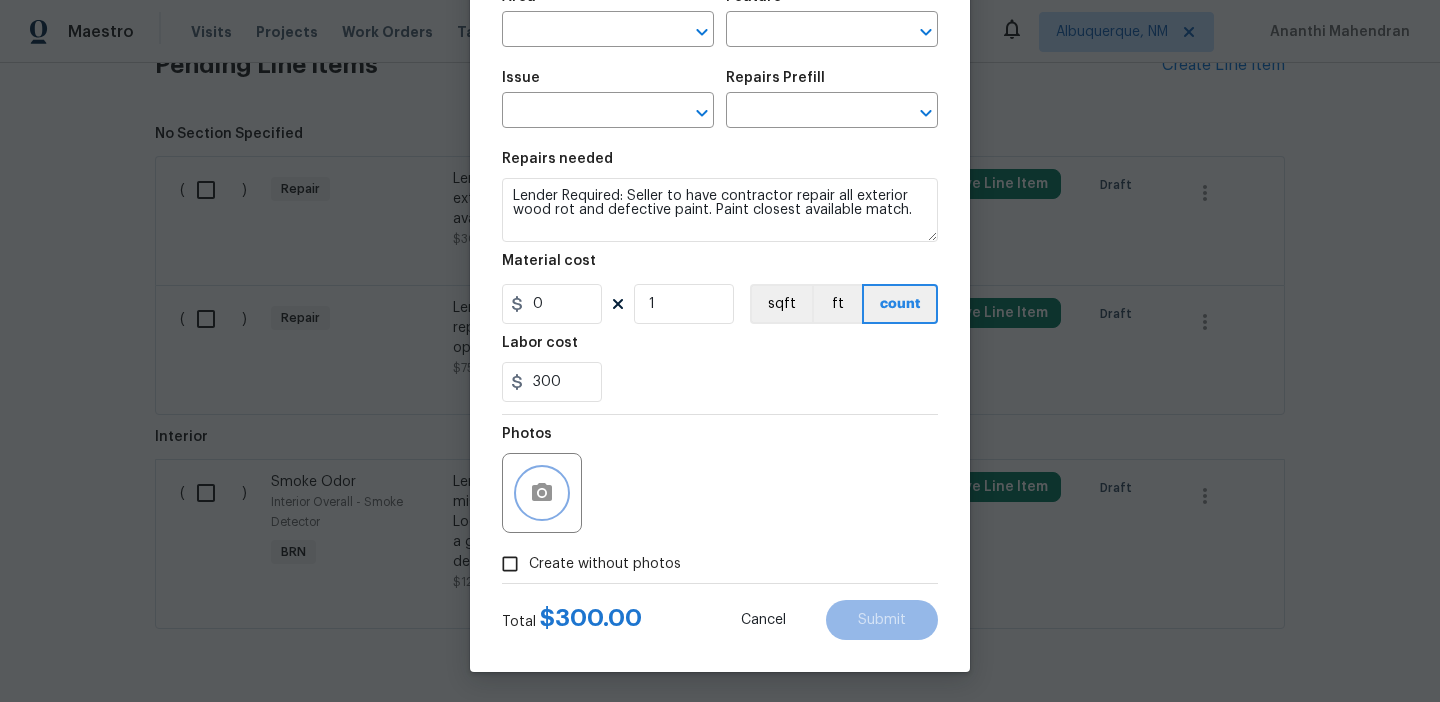 click 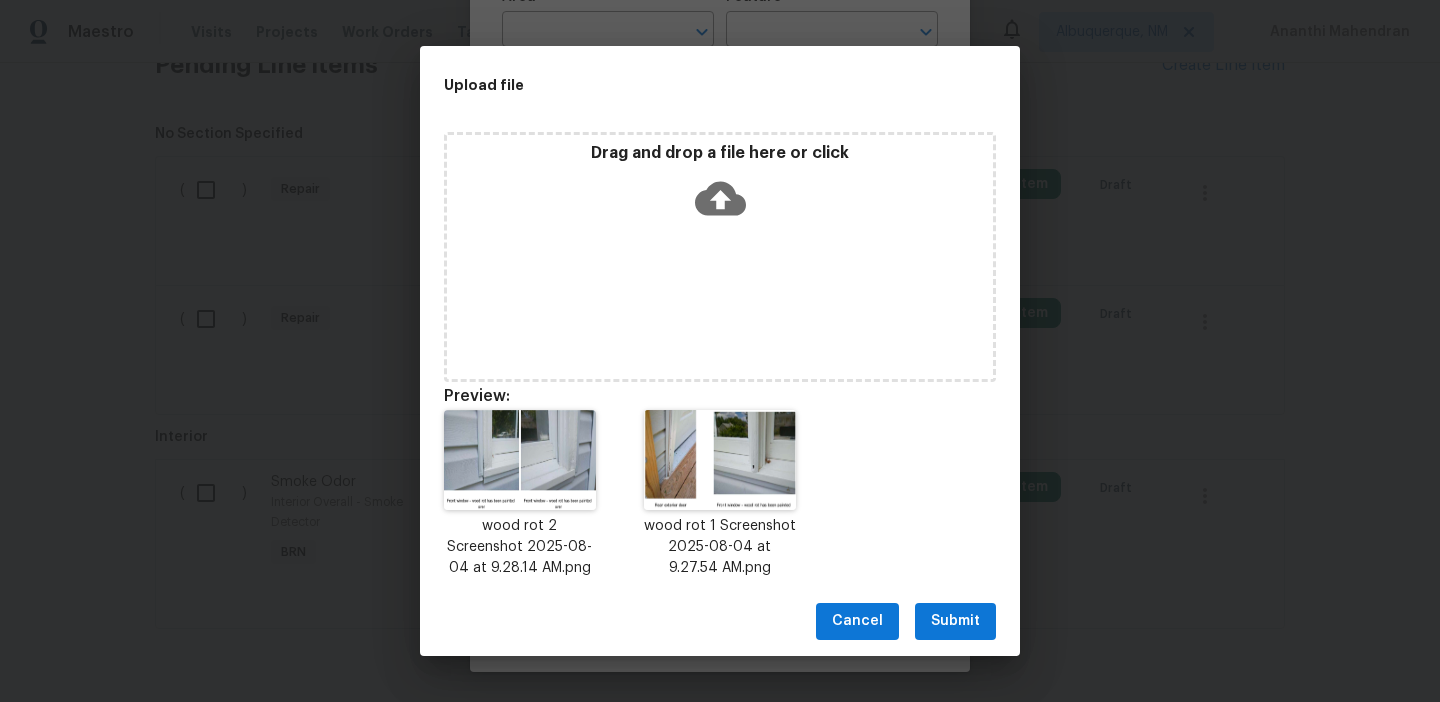 click on "Cancel Submit" at bounding box center (720, 621) 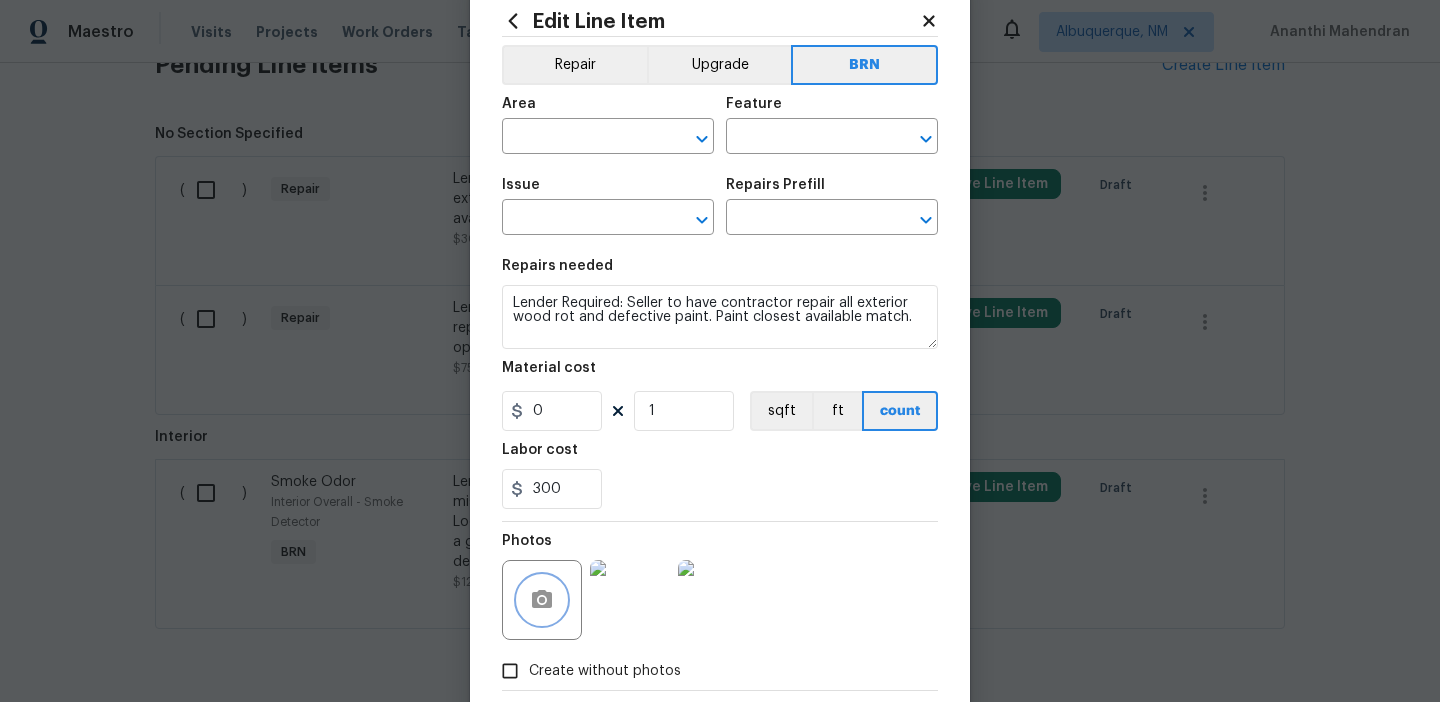 scroll, scrollTop: 0, scrollLeft: 0, axis: both 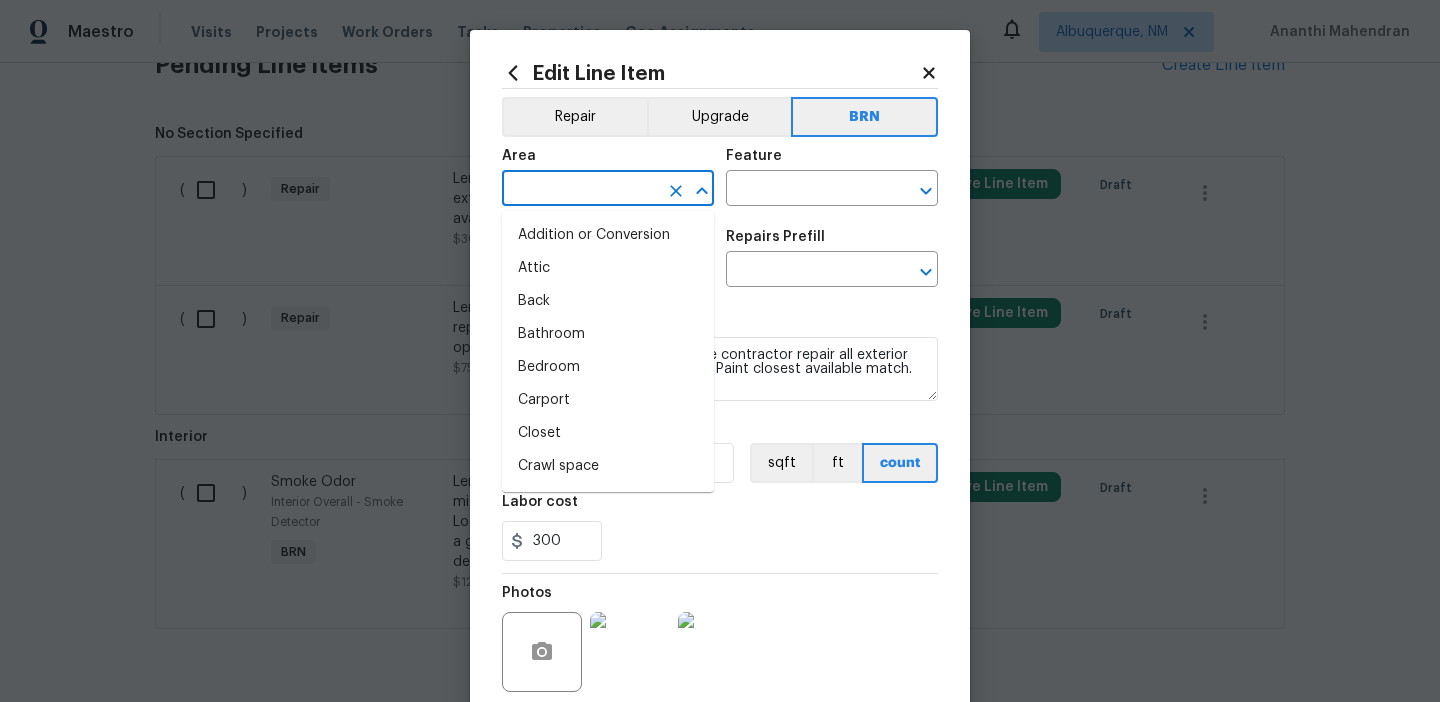 click at bounding box center (580, 190) 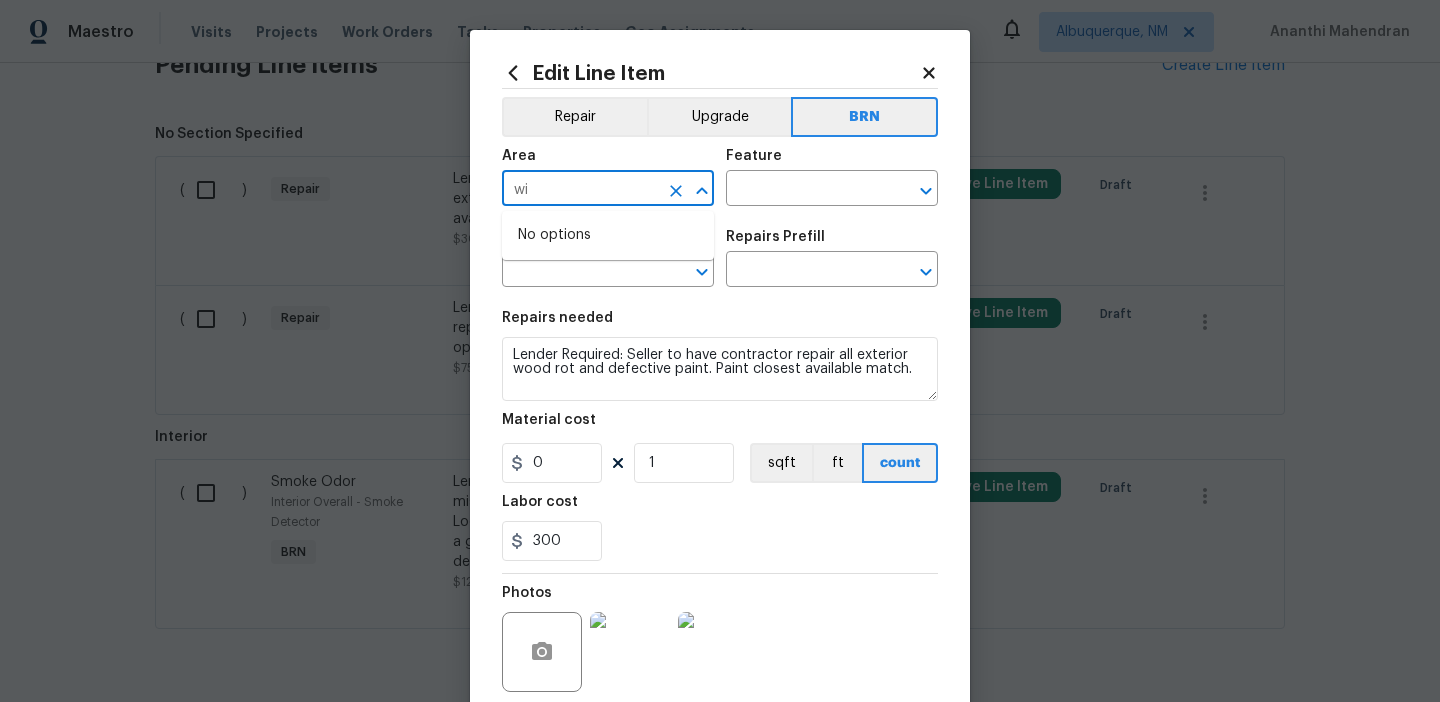type on "w" 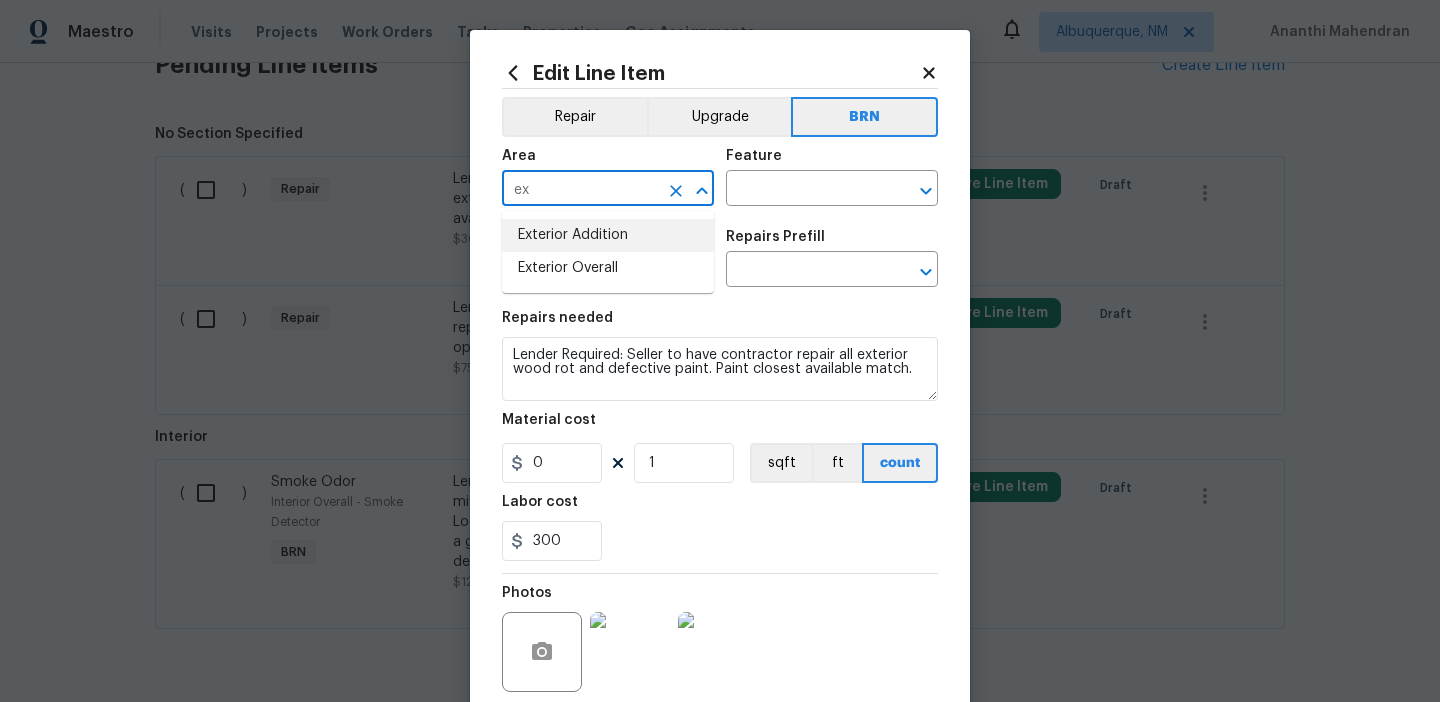 click on "Exterior Addition" at bounding box center (608, 235) 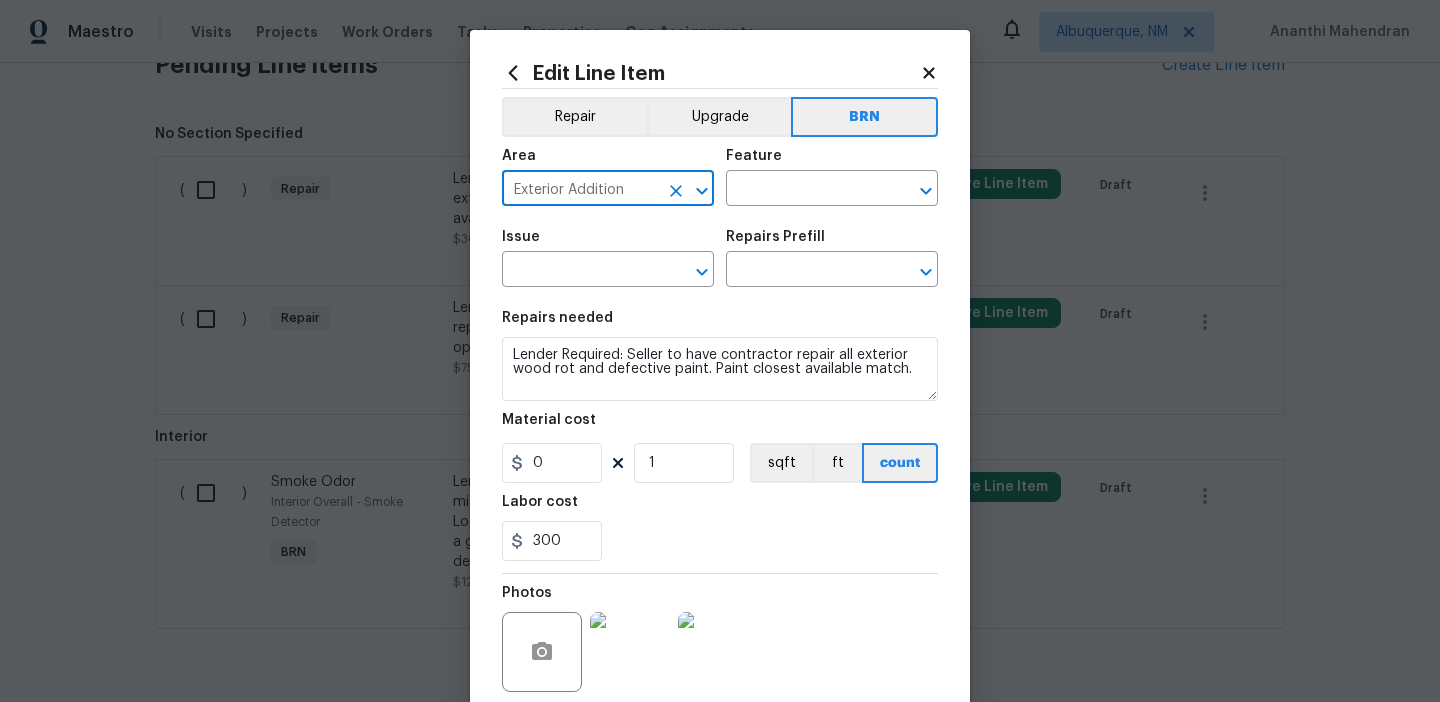 click 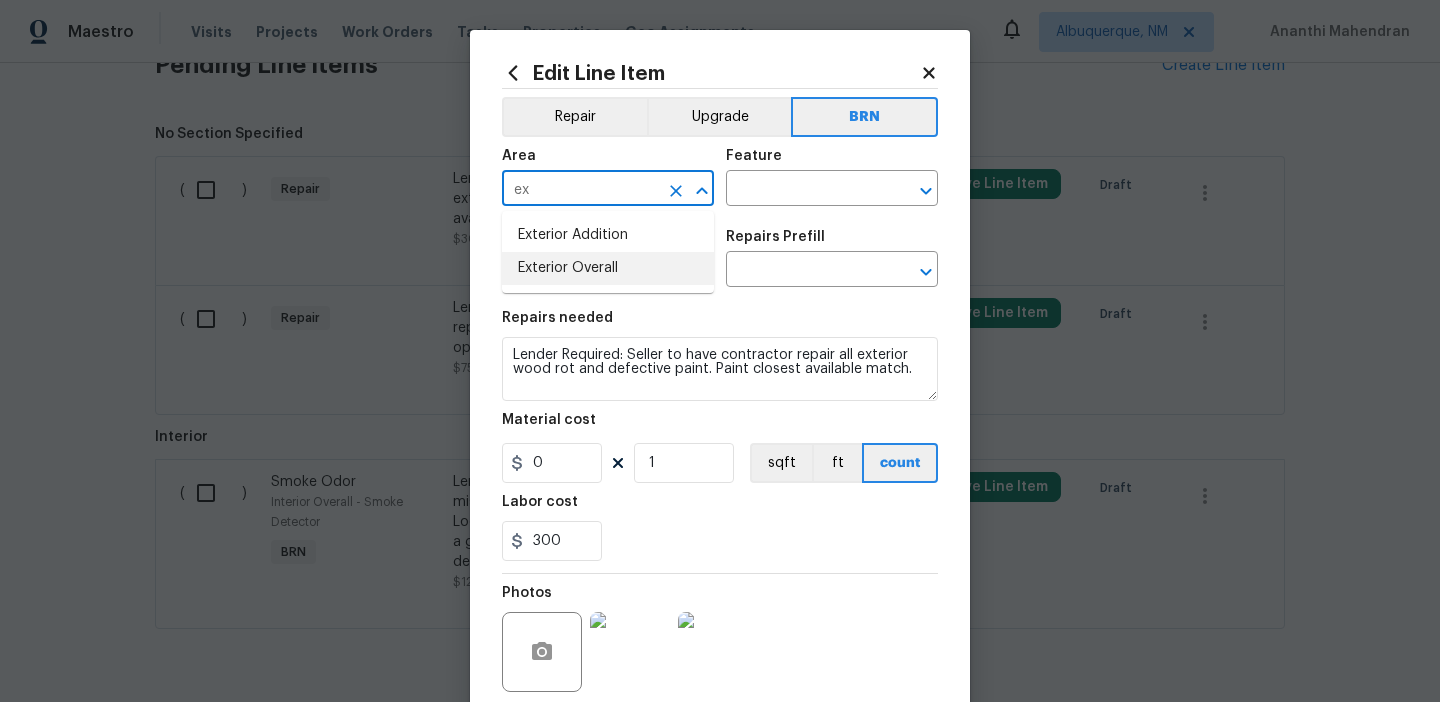 click on "Exterior Overall" at bounding box center (608, 268) 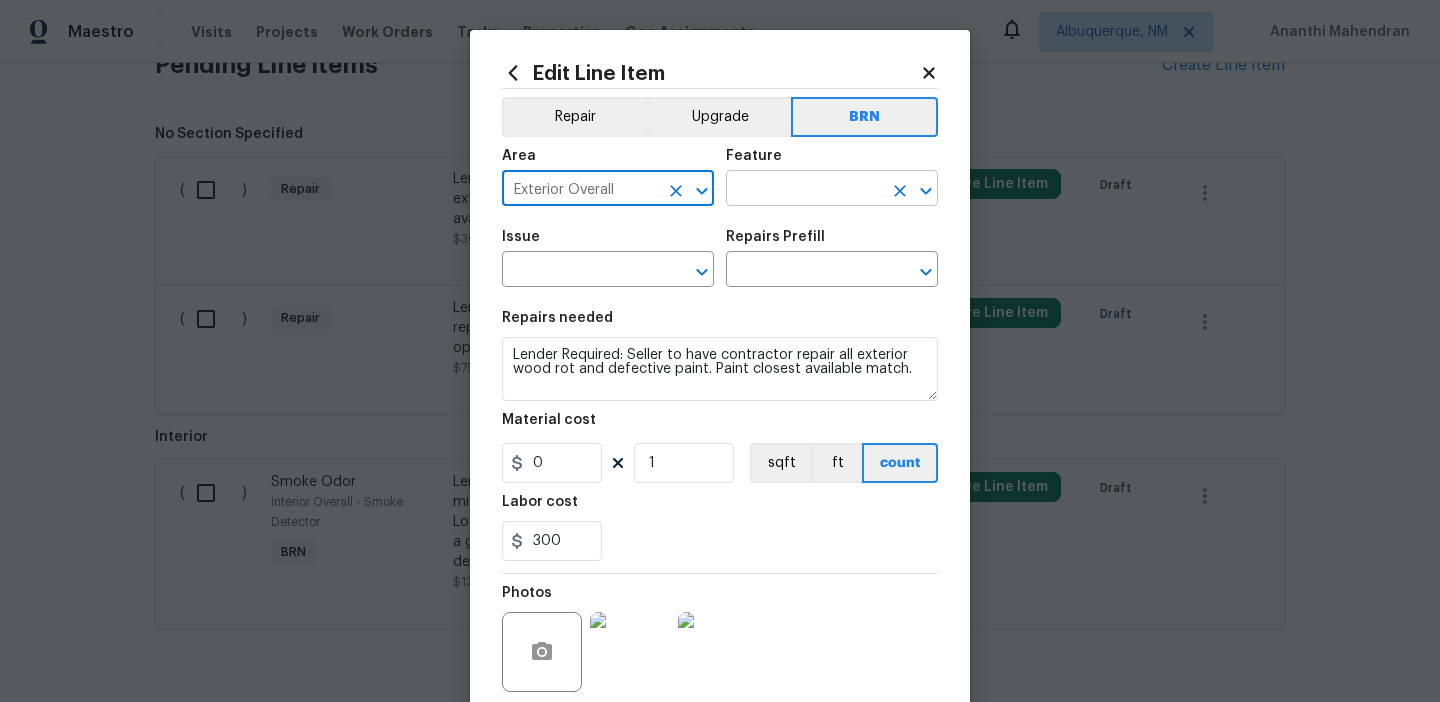 type on "Exterior Overall" 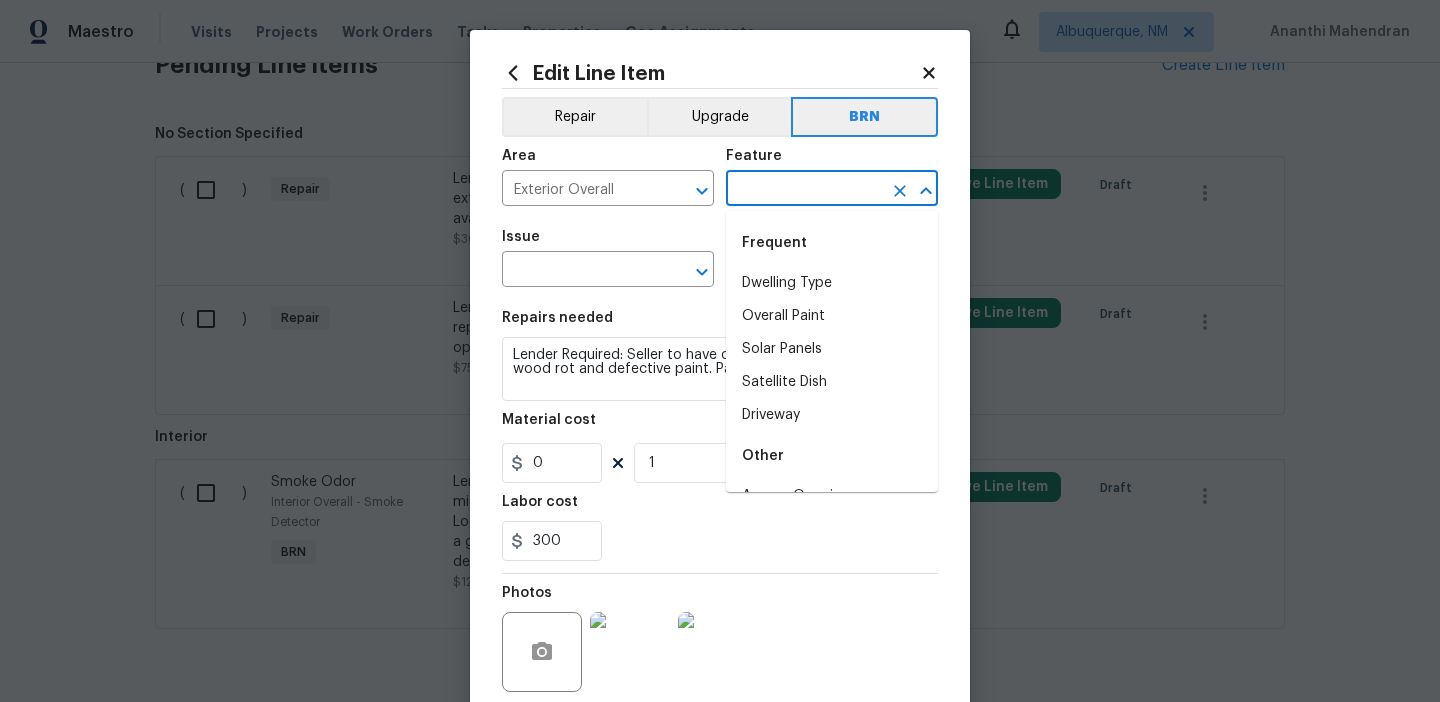 click at bounding box center (804, 190) 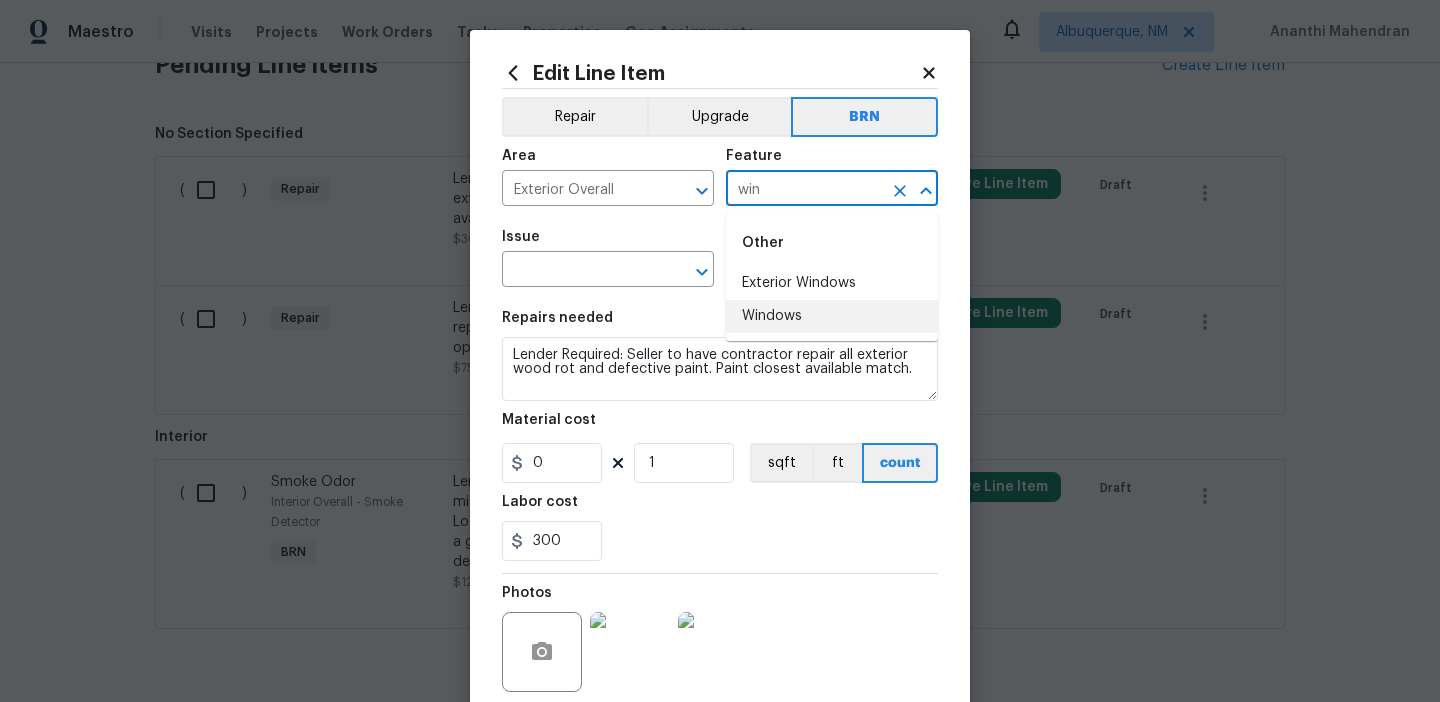 click on "Windows" at bounding box center (832, 316) 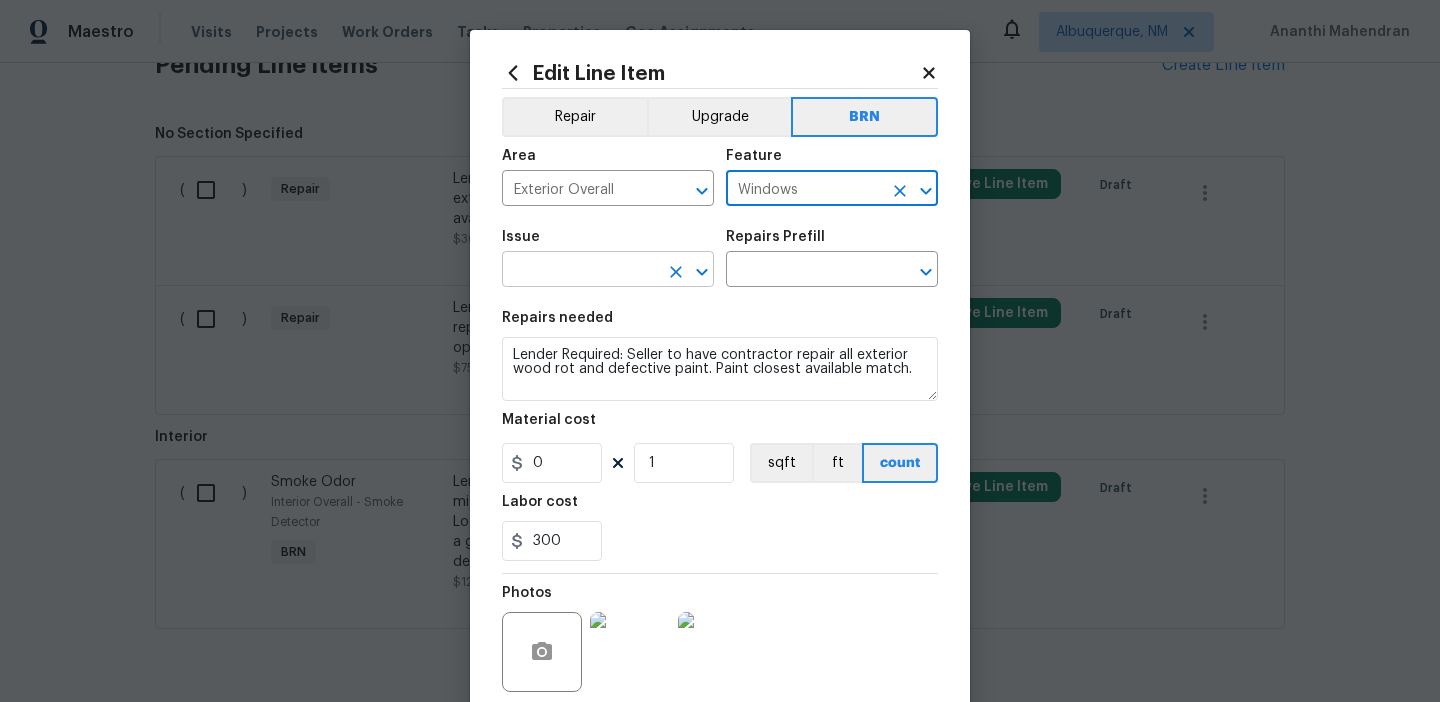 type on "Windows" 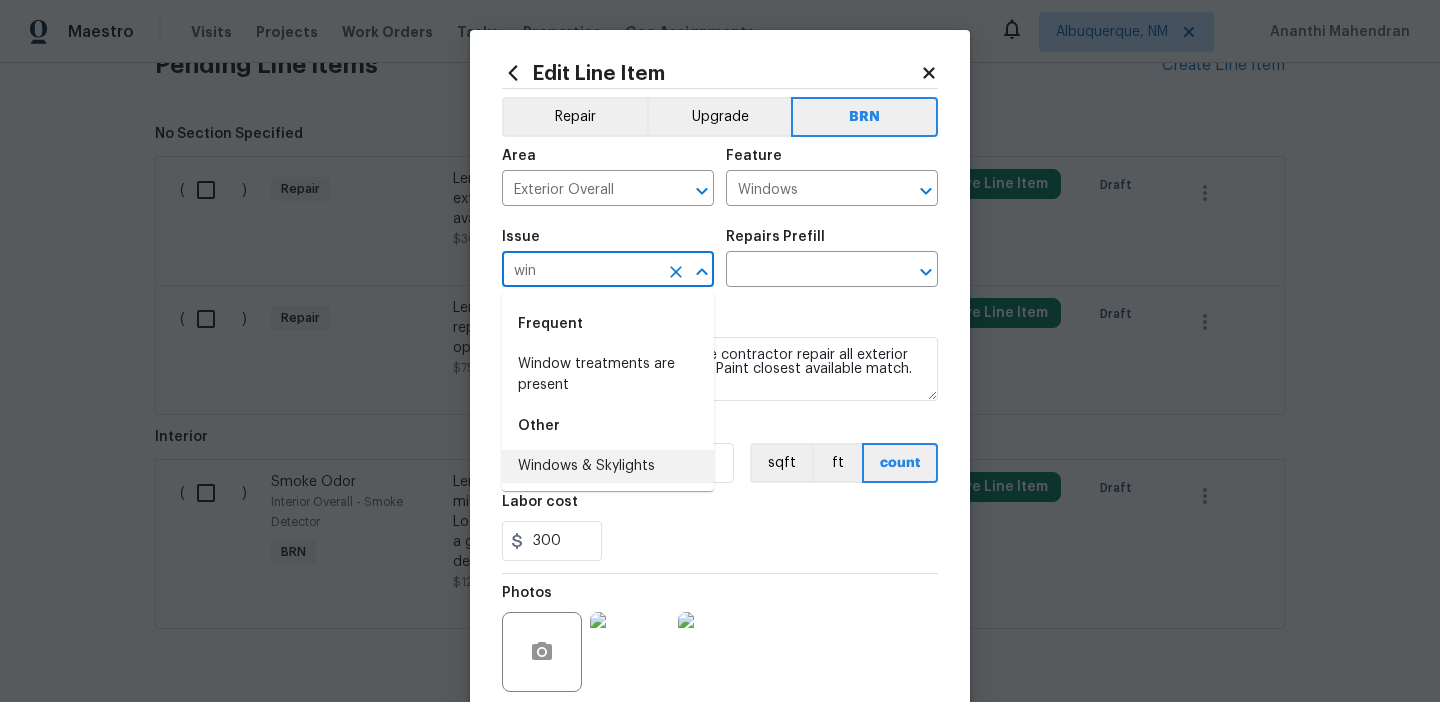 click on "Windows & Skylights" at bounding box center (608, 466) 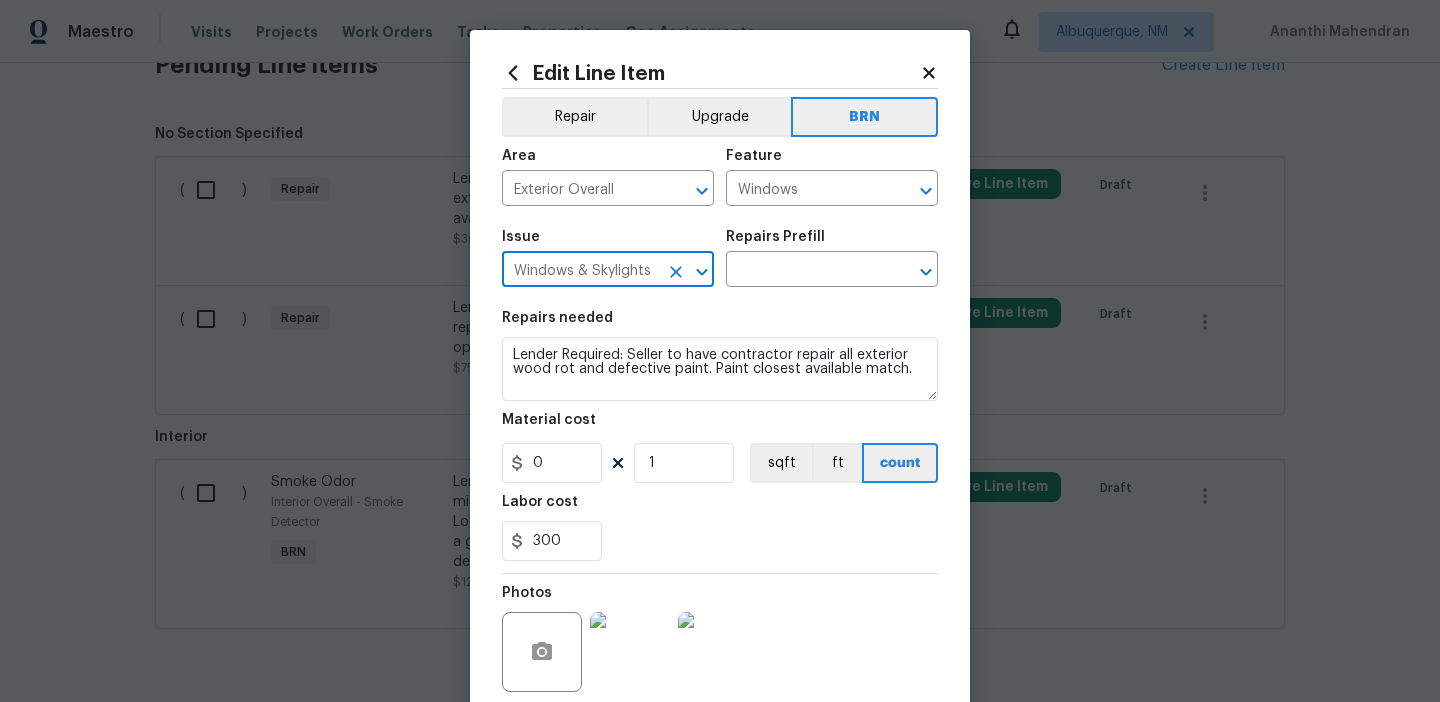 type on "Windows & Skylights" 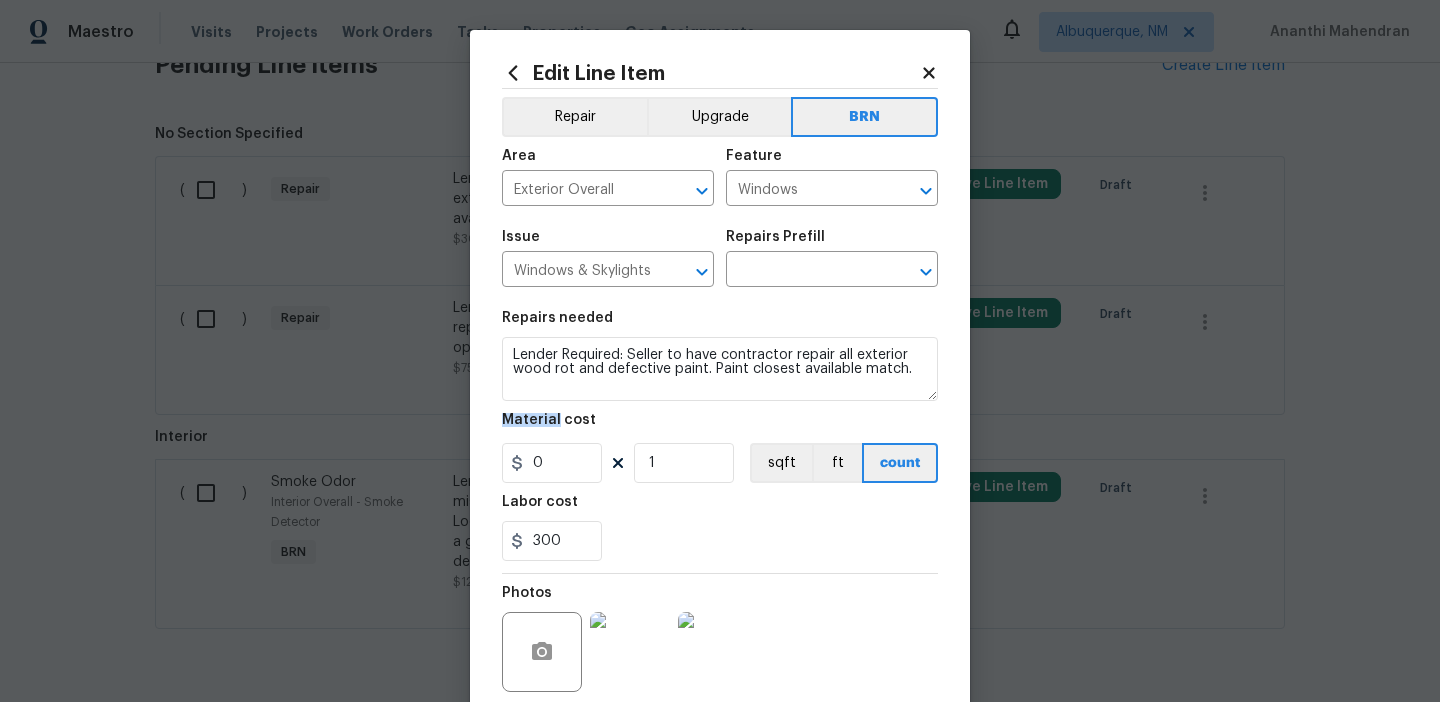 click on "Repairs needed Lender Required: Seller to have contractor repair all exterior wood rot and defective paint. Paint closest available match. Material cost 0 1 sqft ft count Labor cost 300" at bounding box center (720, 436) 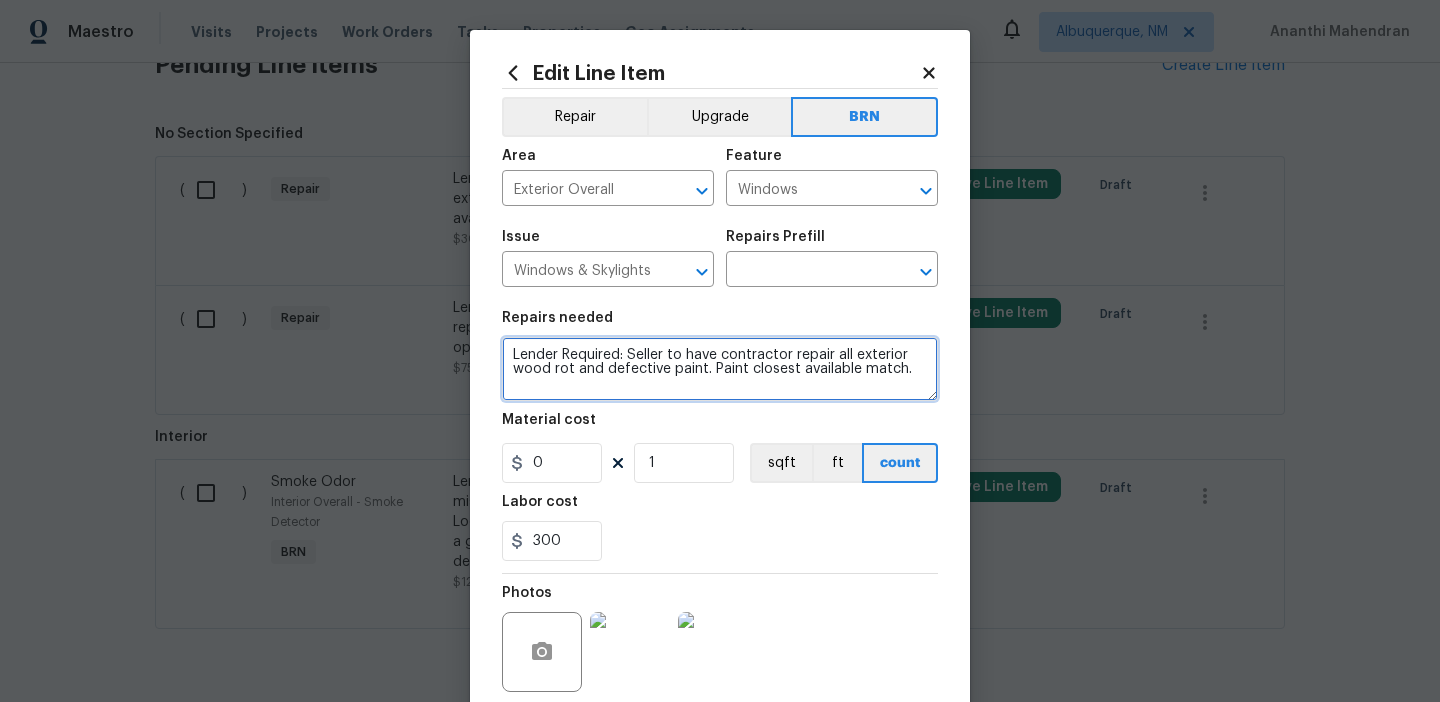 click on "Lender Required: Seller to have contractor repair all exterior wood rot and defective paint. Paint closest available match." at bounding box center [720, 369] 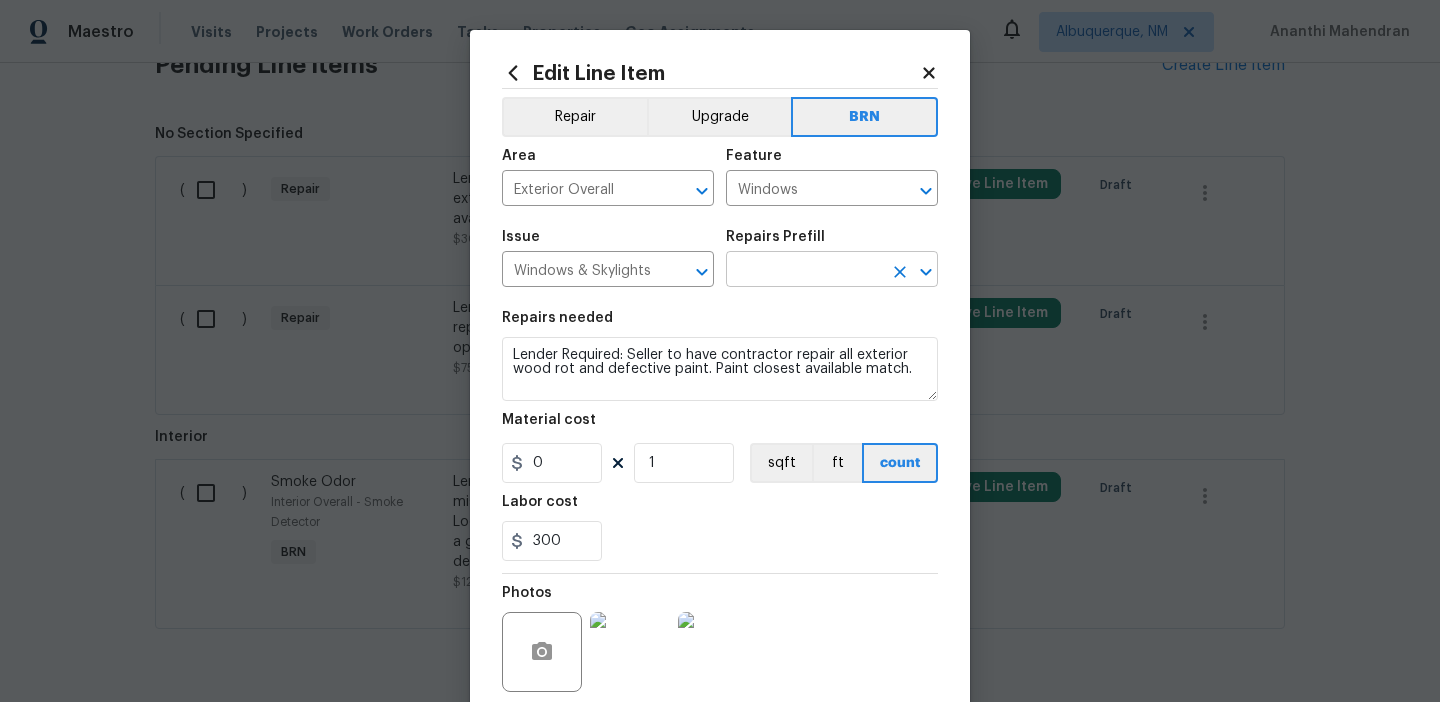 click at bounding box center (804, 271) 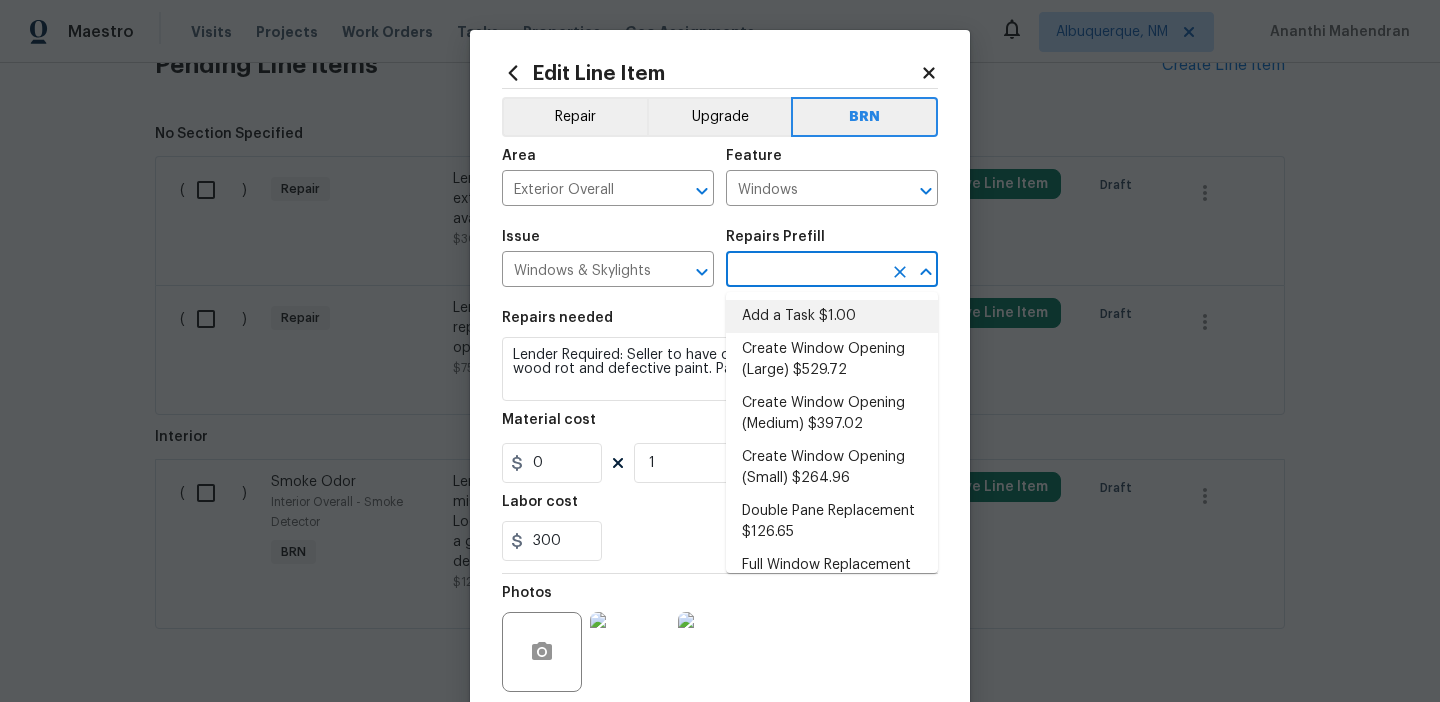 click on "Add a Task $1.00" at bounding box center [832, 316] 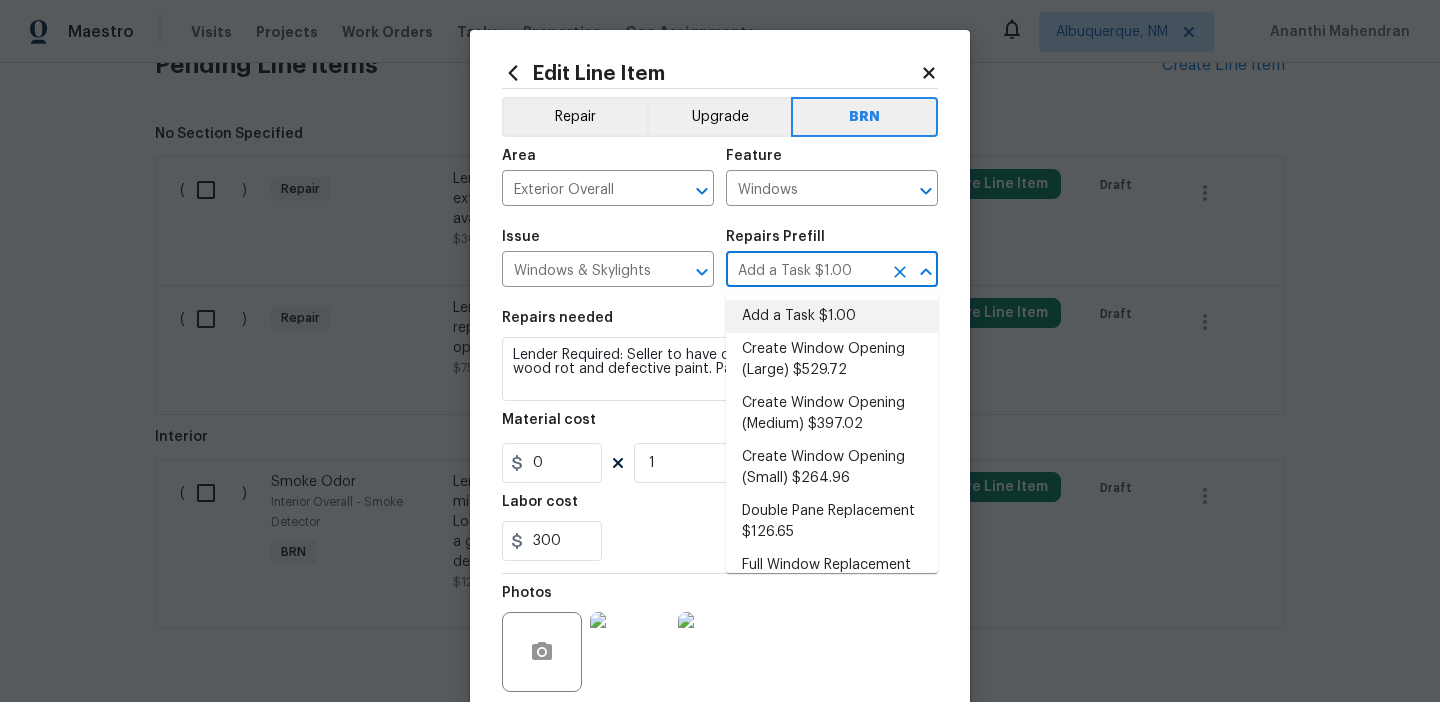 type on "HPM to detail" 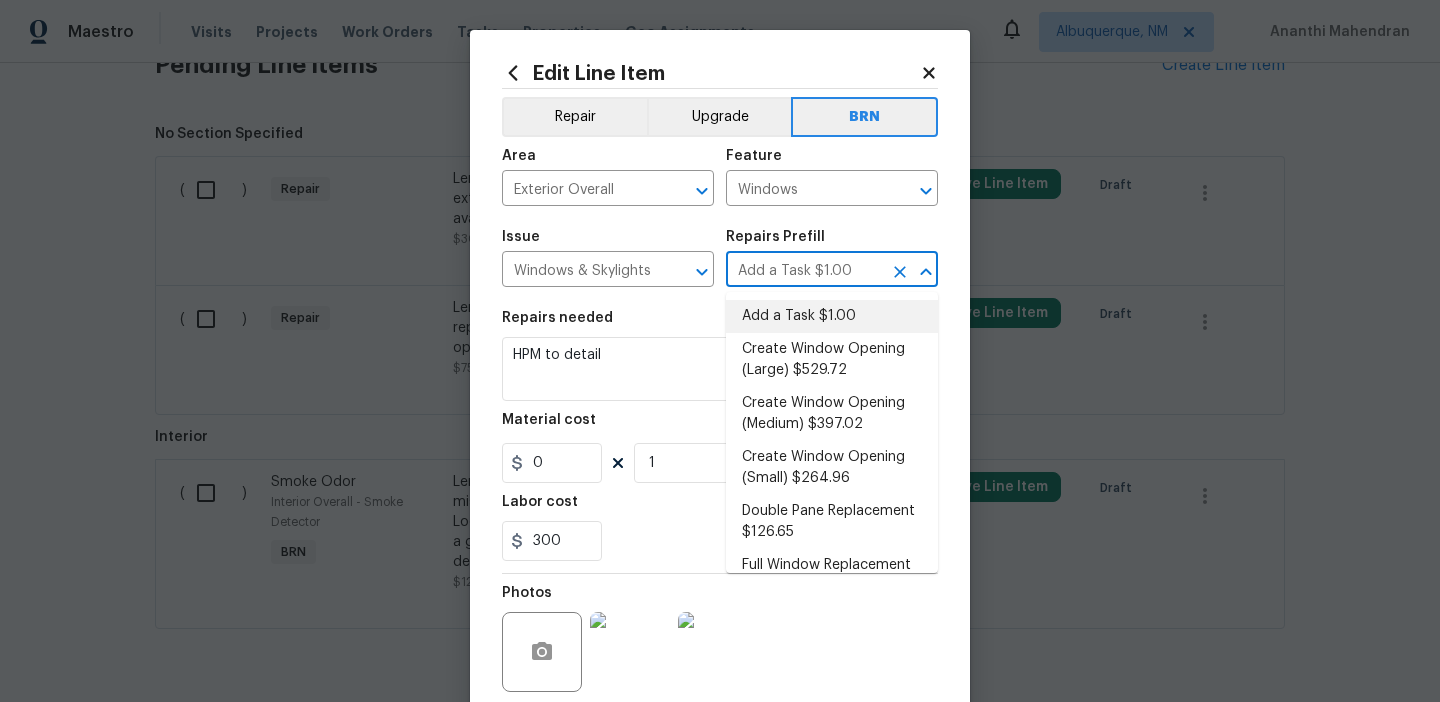 type on "1" 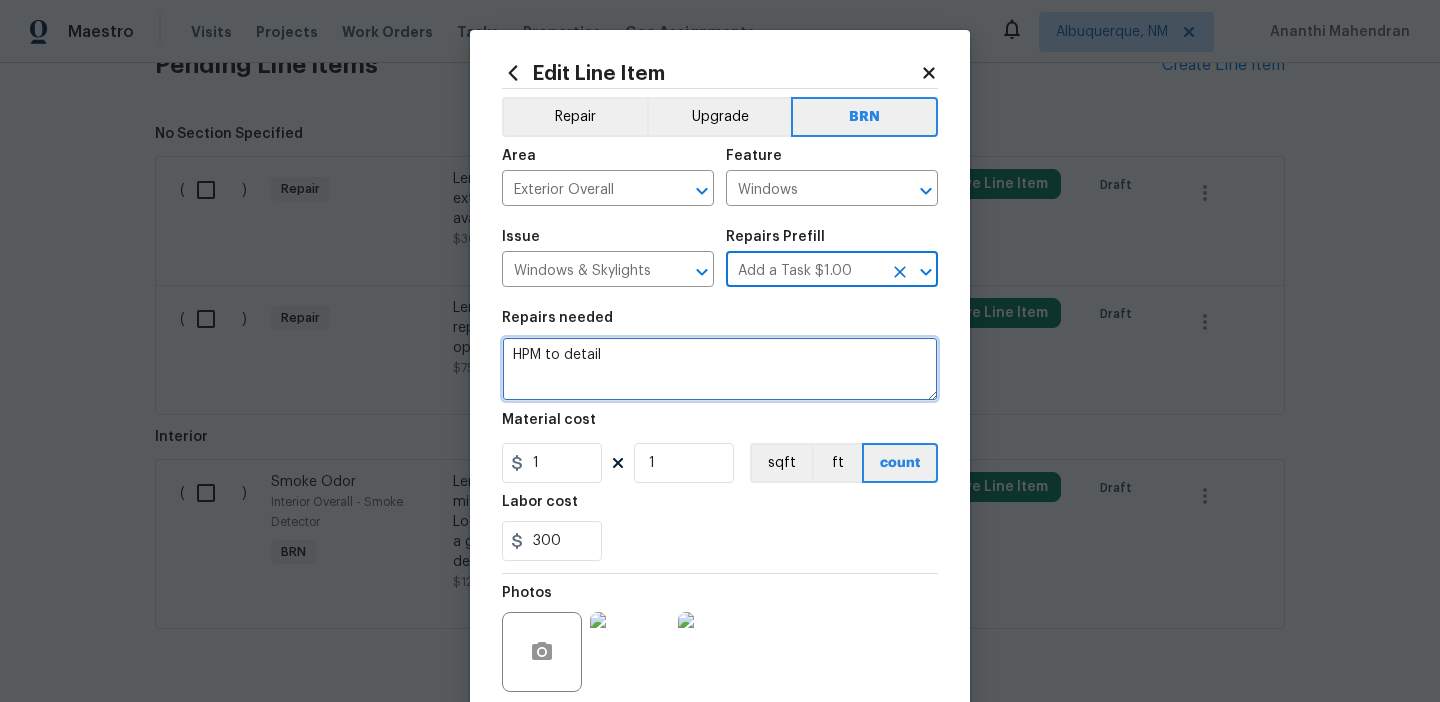 click on "HPM to detail" at bounding box center [720, 369] 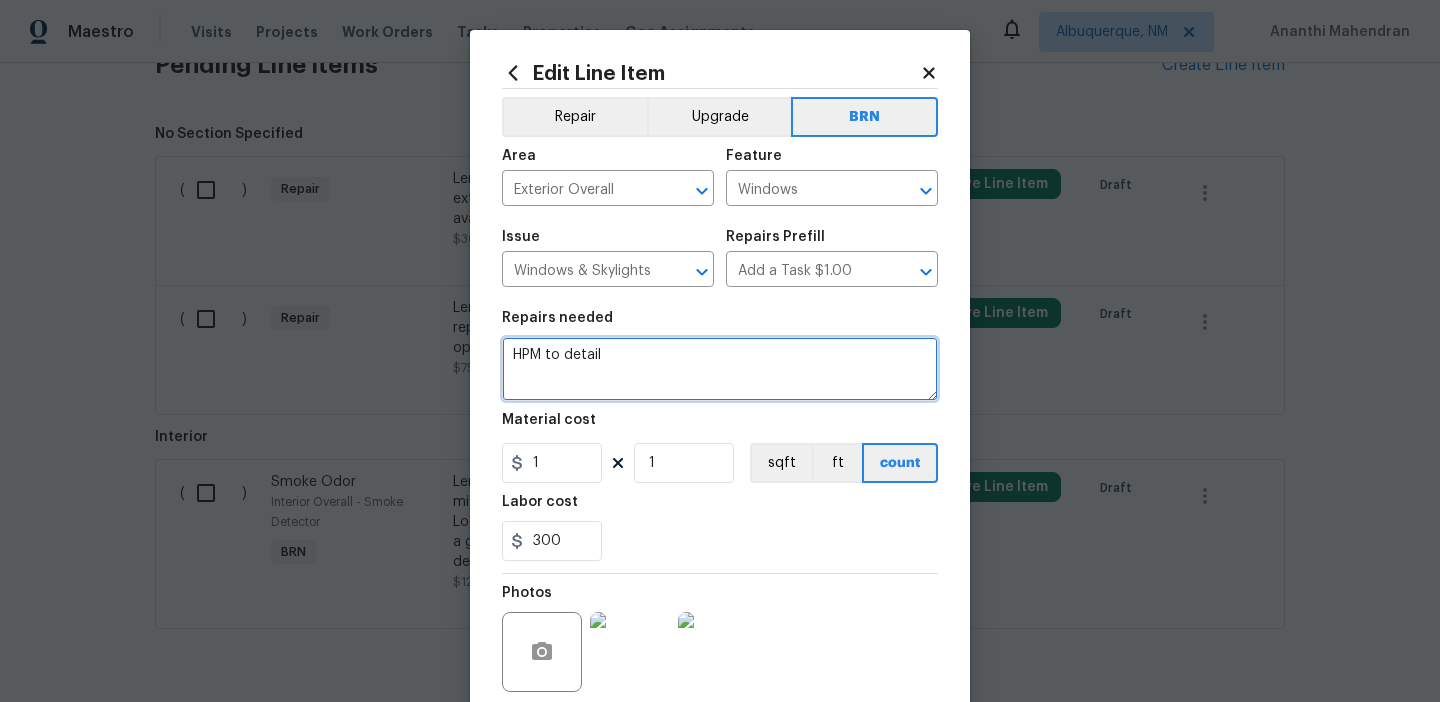 click on "HPM to detail" at bounding box center (720, 369) 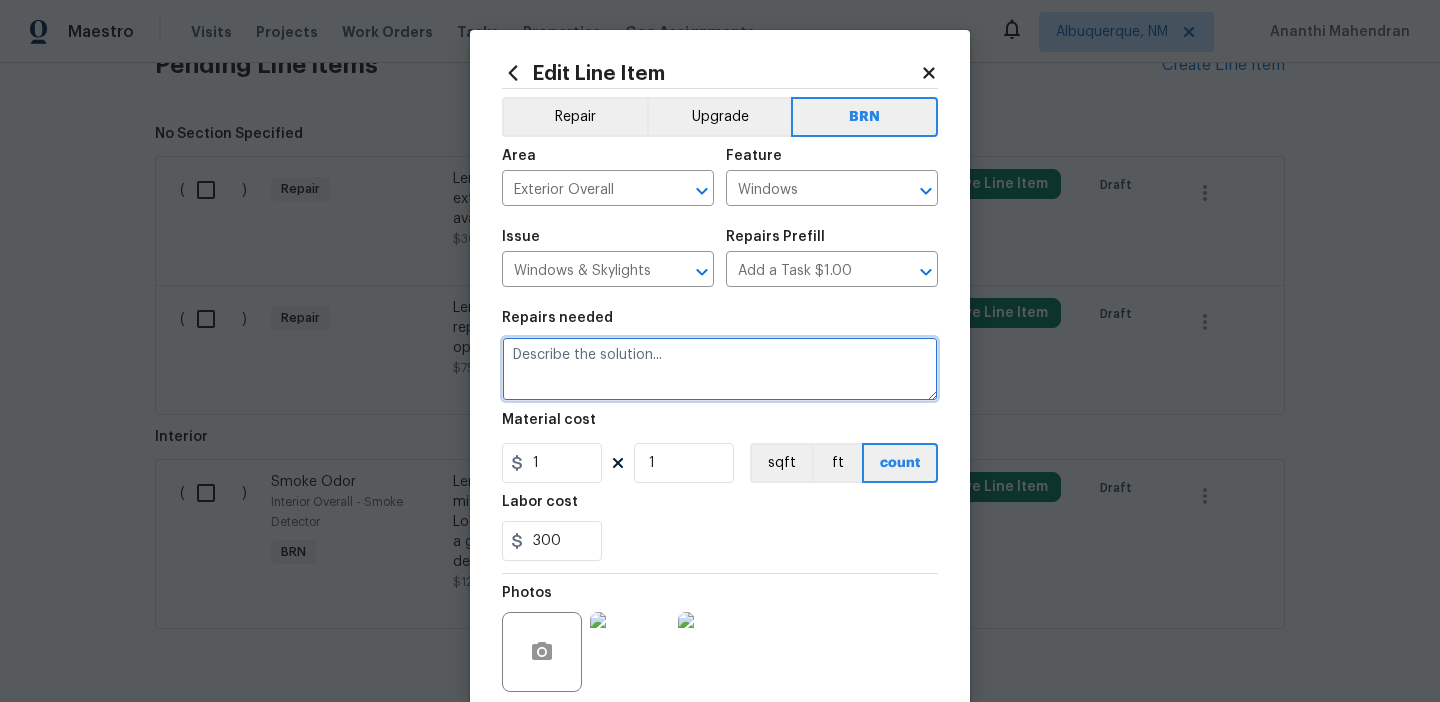 paste on "Lender Required: Seller to have contractor repair all exterior wood rot and defective paint. Paint closest available match." 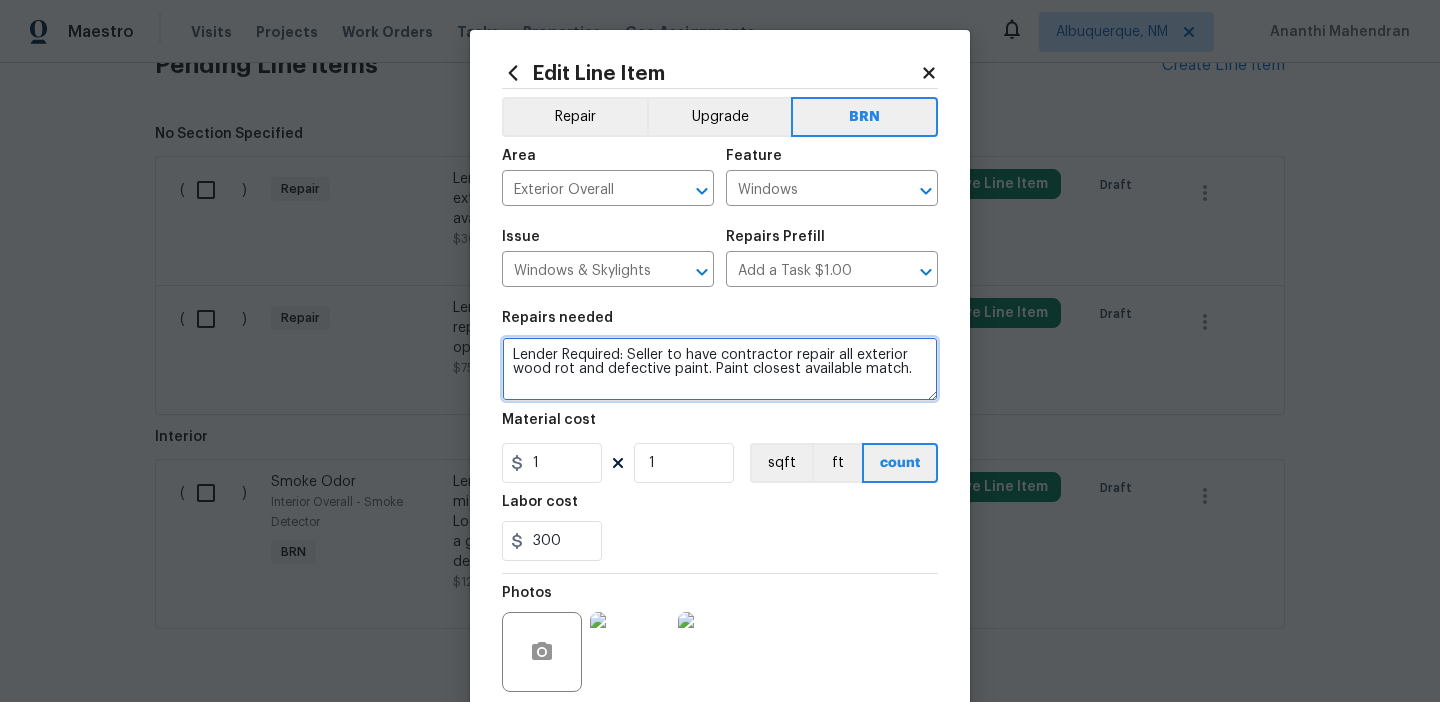 type on "Lender Required: Seller to have contractor repair all exterior wood rot and defective paint. Paint closest available match." 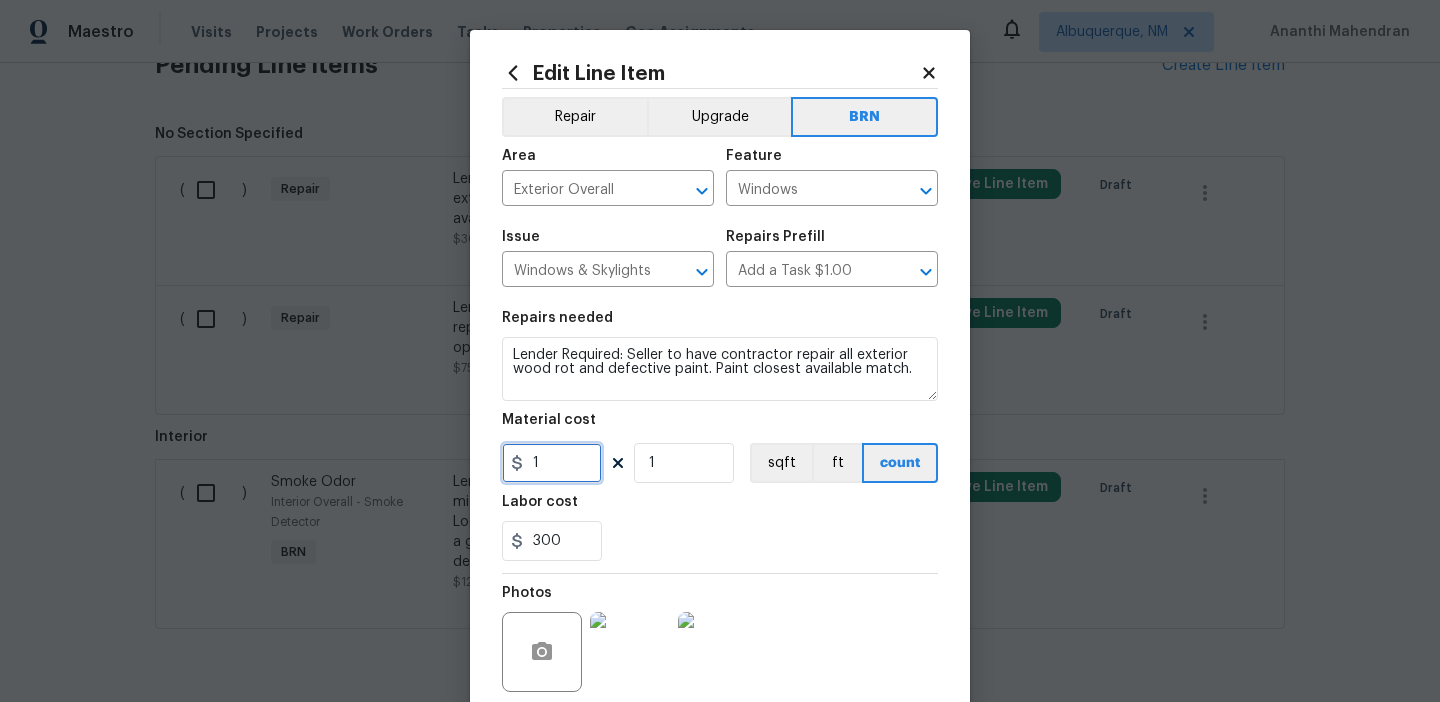 click on "1" at bounding box center [552, 463] 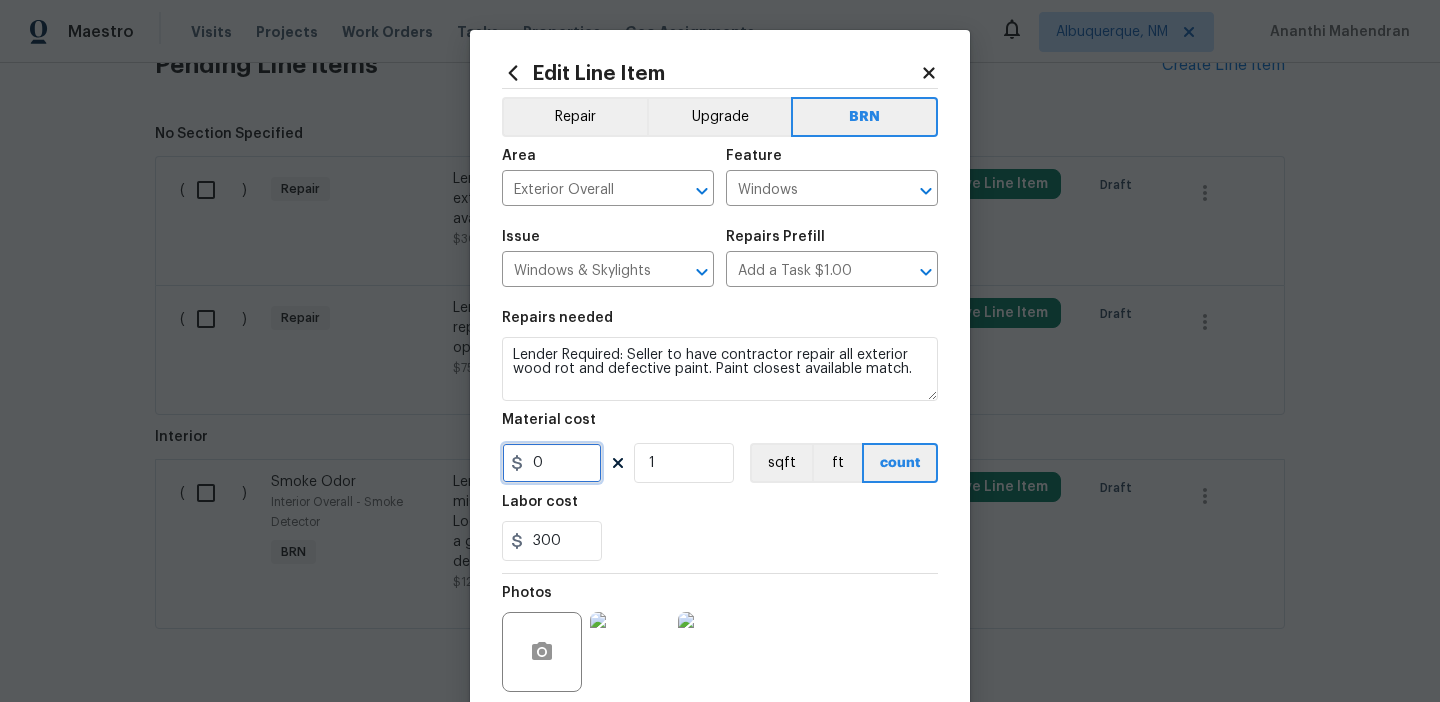 scroll, scrollTop: 160, scrollLeft: 0, axis: vertical 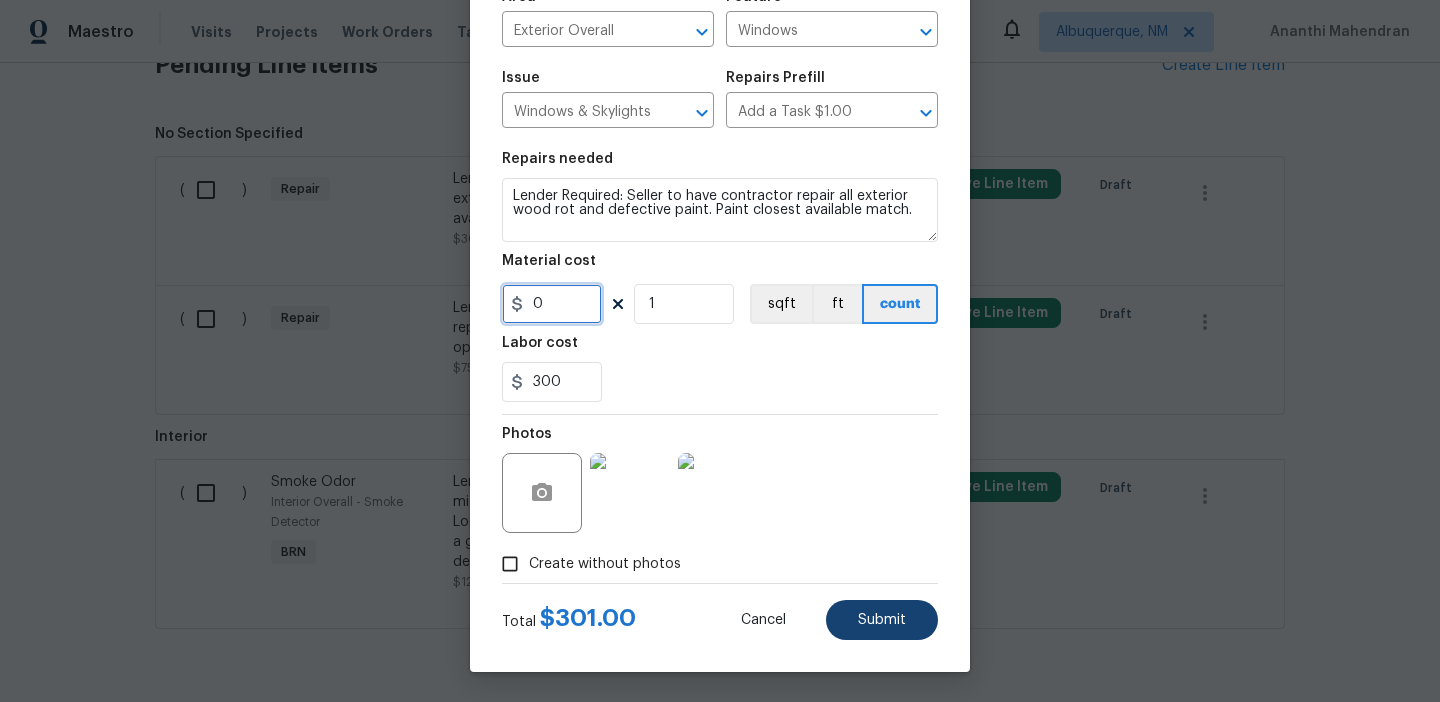 type on "0" 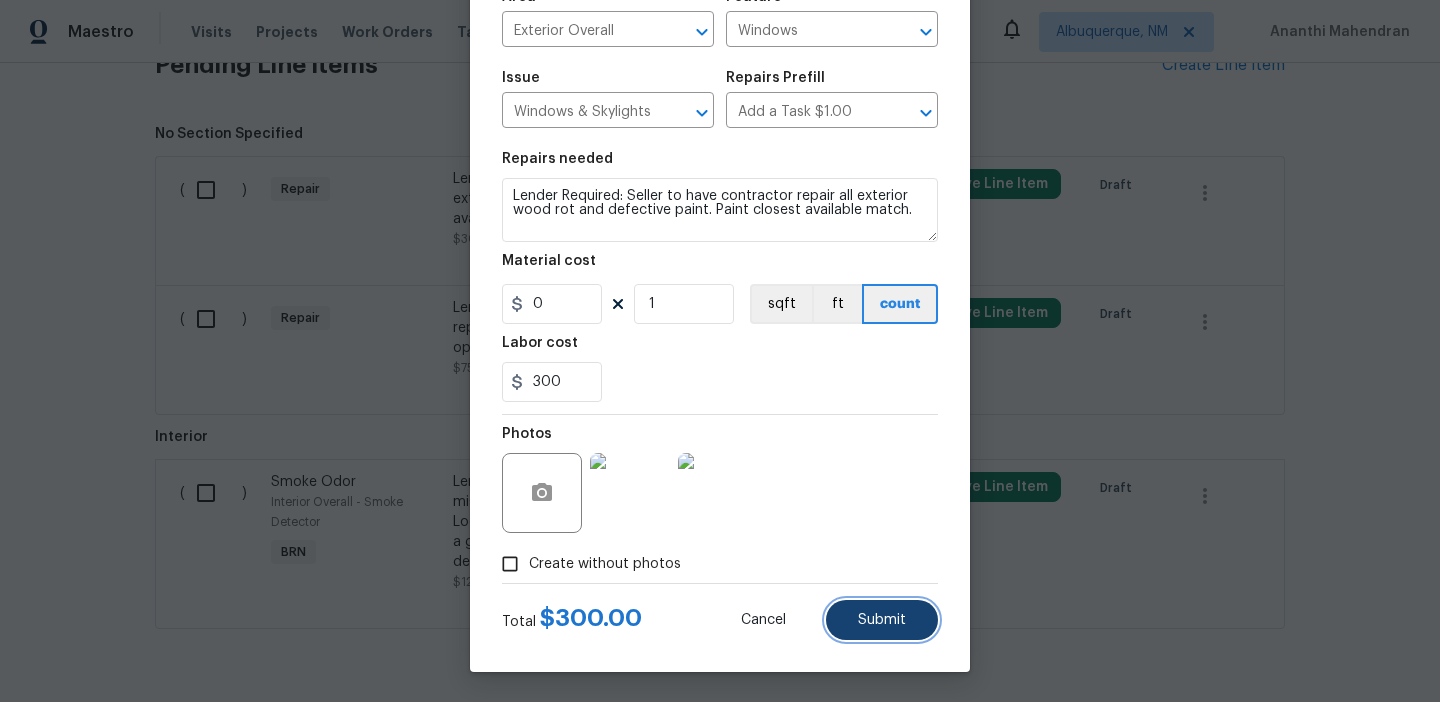 click on "Submit" at bounding box center (882, 620) 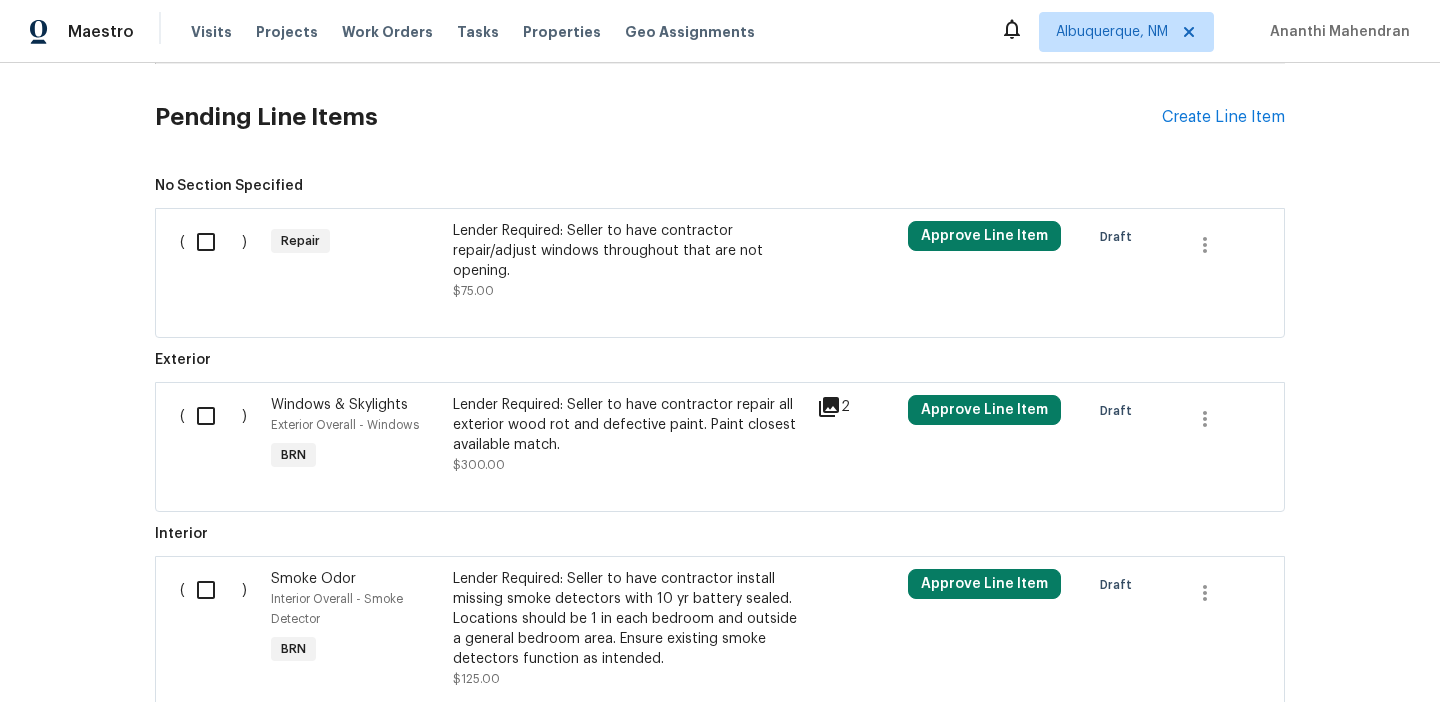 scroll, scrollTop: 1170, scrollLeft: 0, axis: vertical 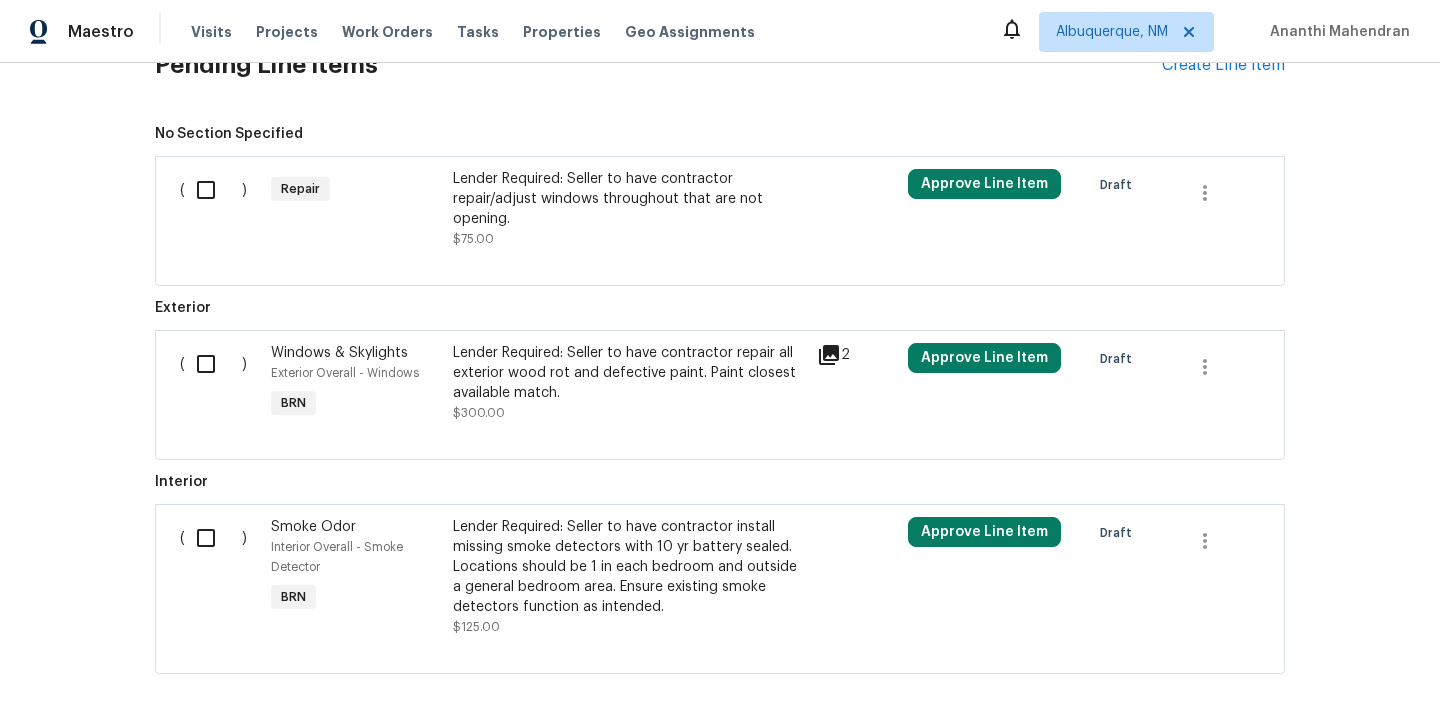 click on "Lender Required: Seller to have contractor repair/adjust windows throughout that are not opening." at bounding box center (629, 199) 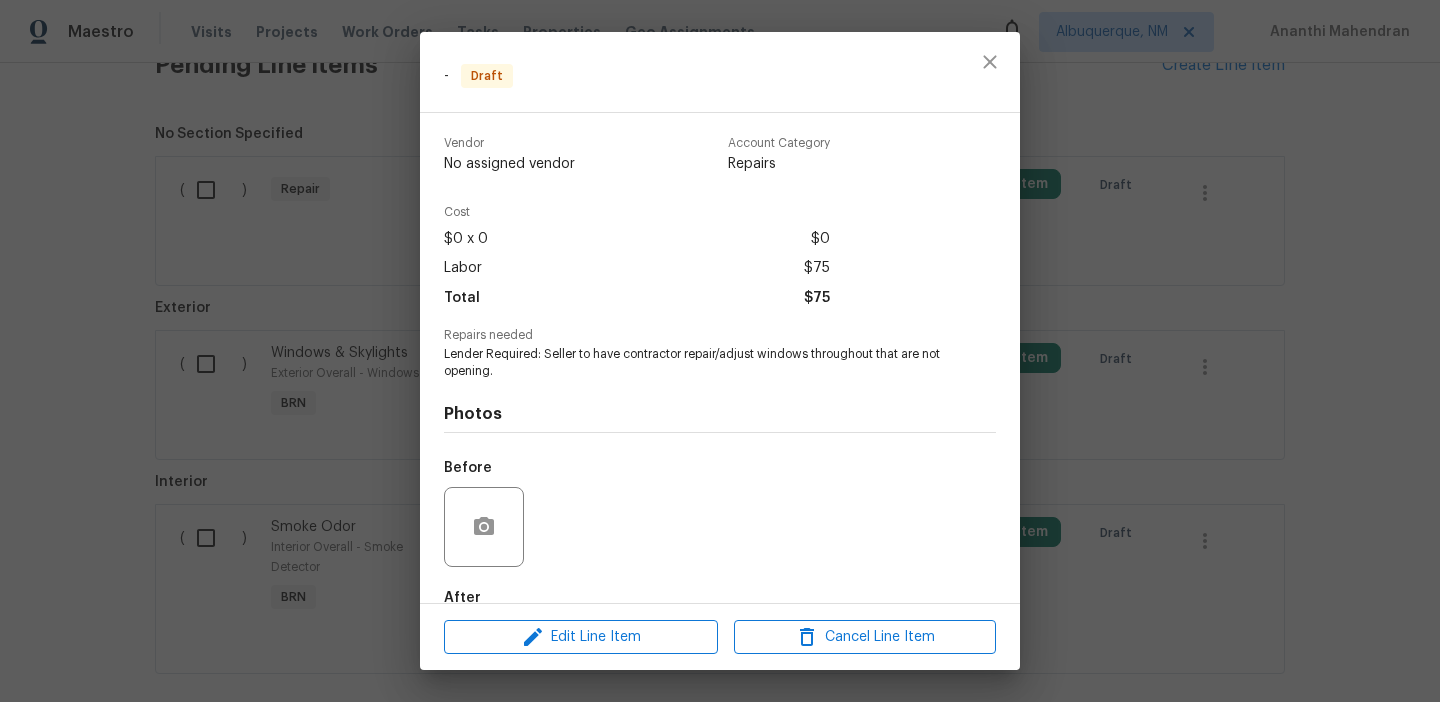 scroll, scrollTop: 114, scrollLeft: 0, axis: vertical 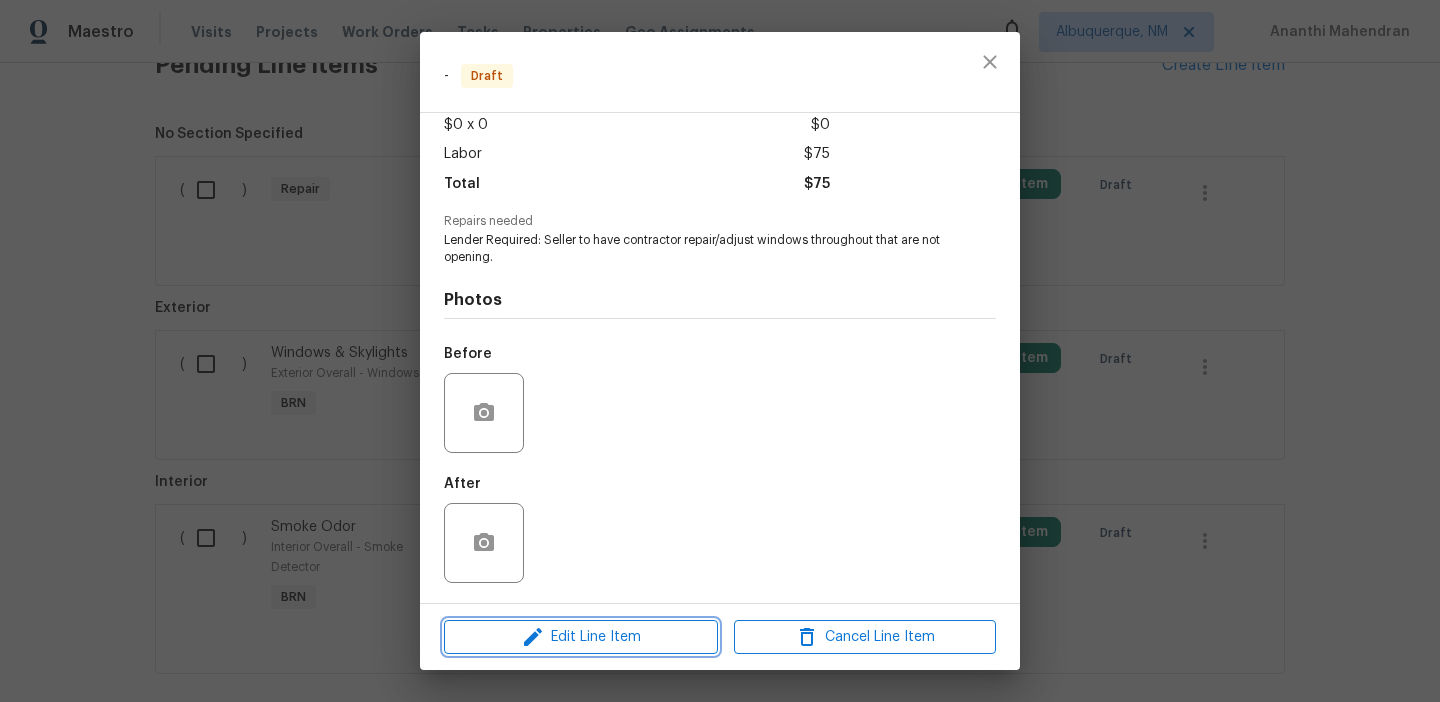 click on "Edit Line Item" at bounding box center [581, 637] 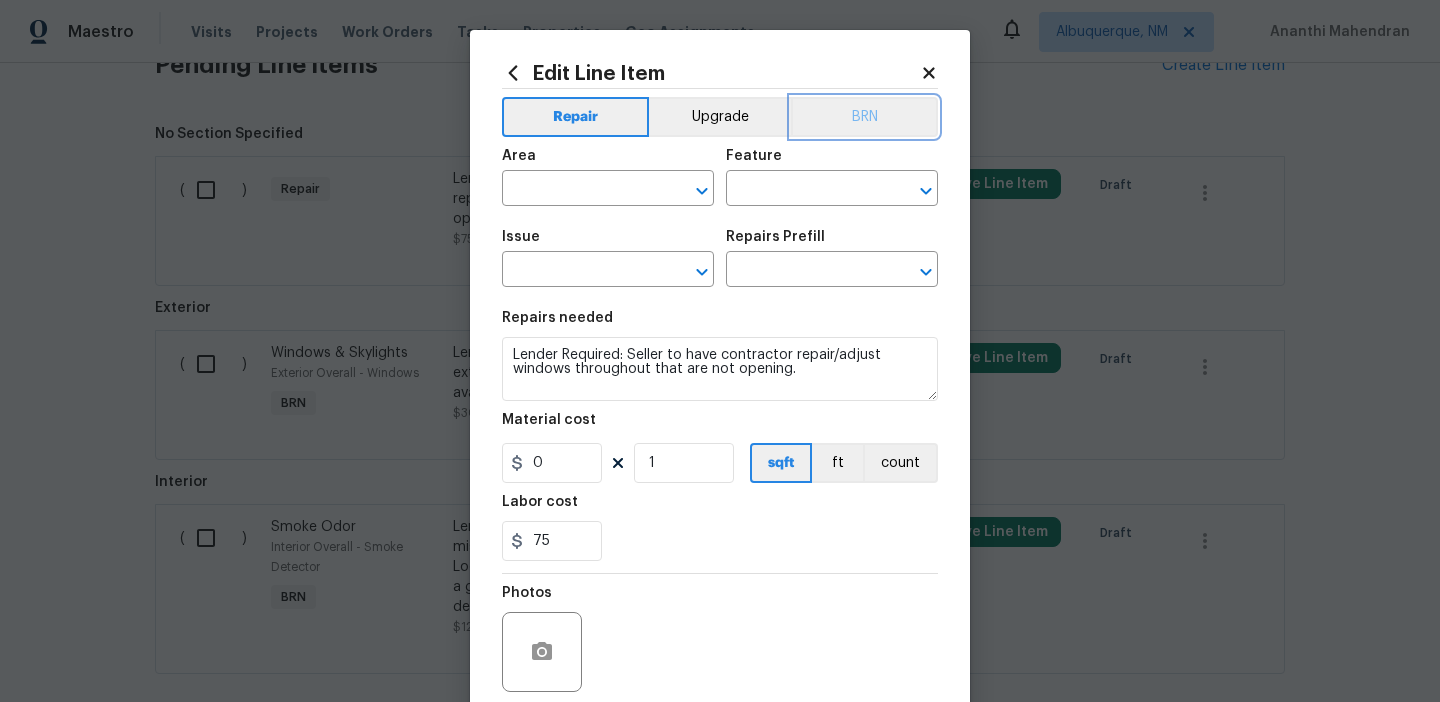 click on "BRN" at bounding box center (864, 117) 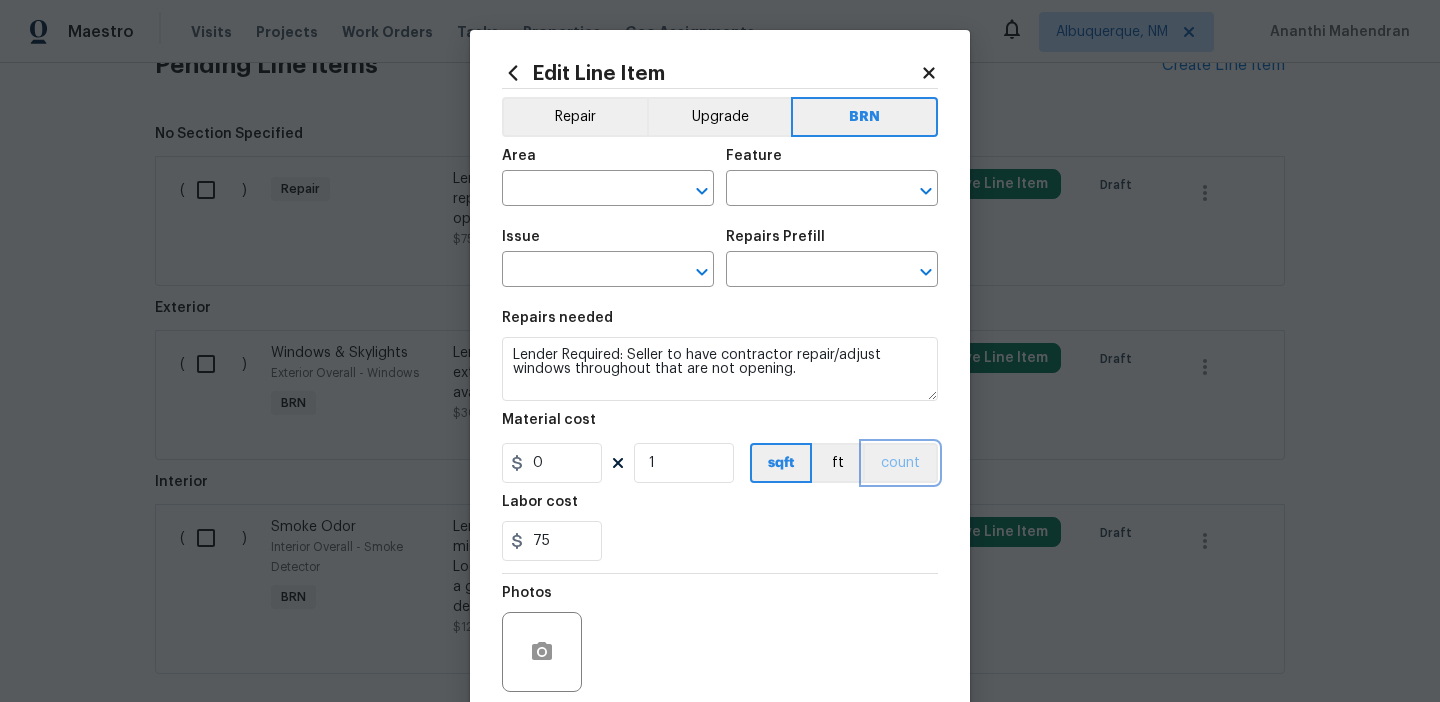 click on "count" at bounding box center [900, 463] 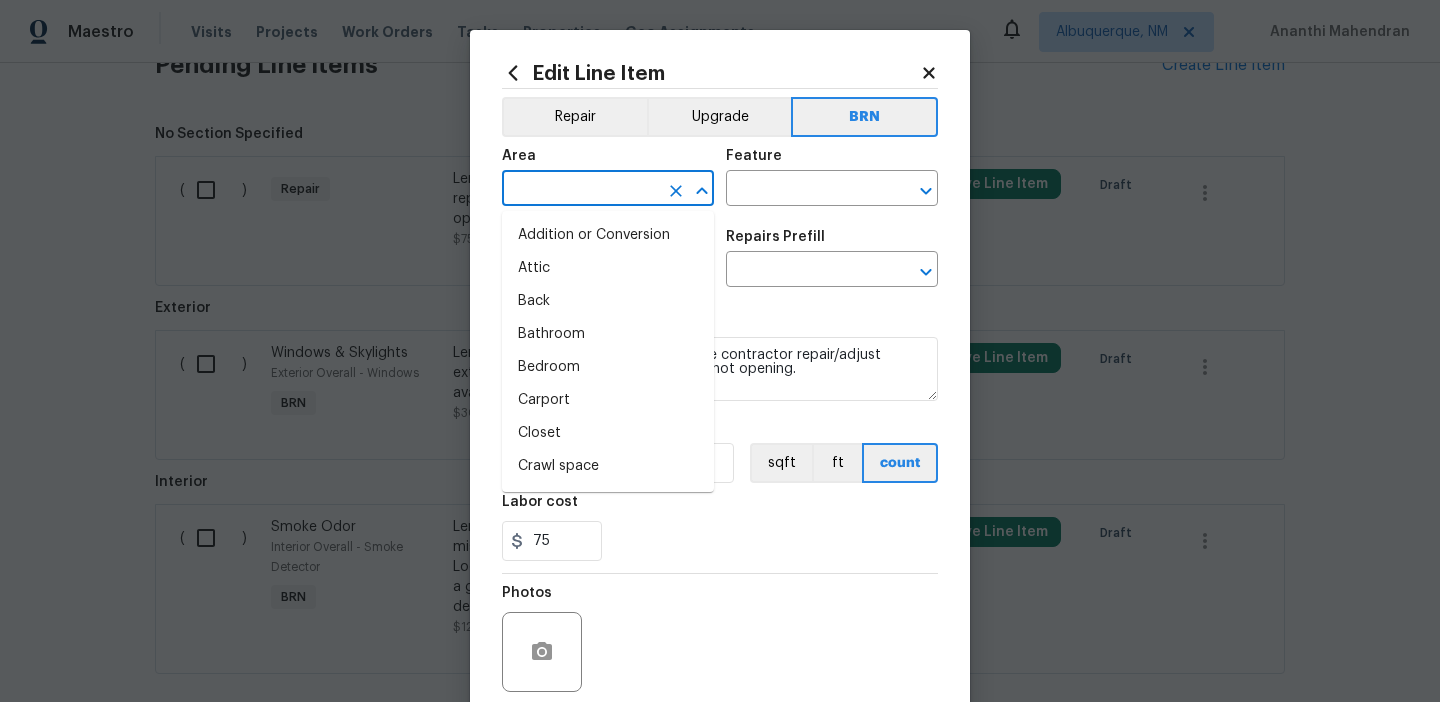 click at bounding box center (580, 190) 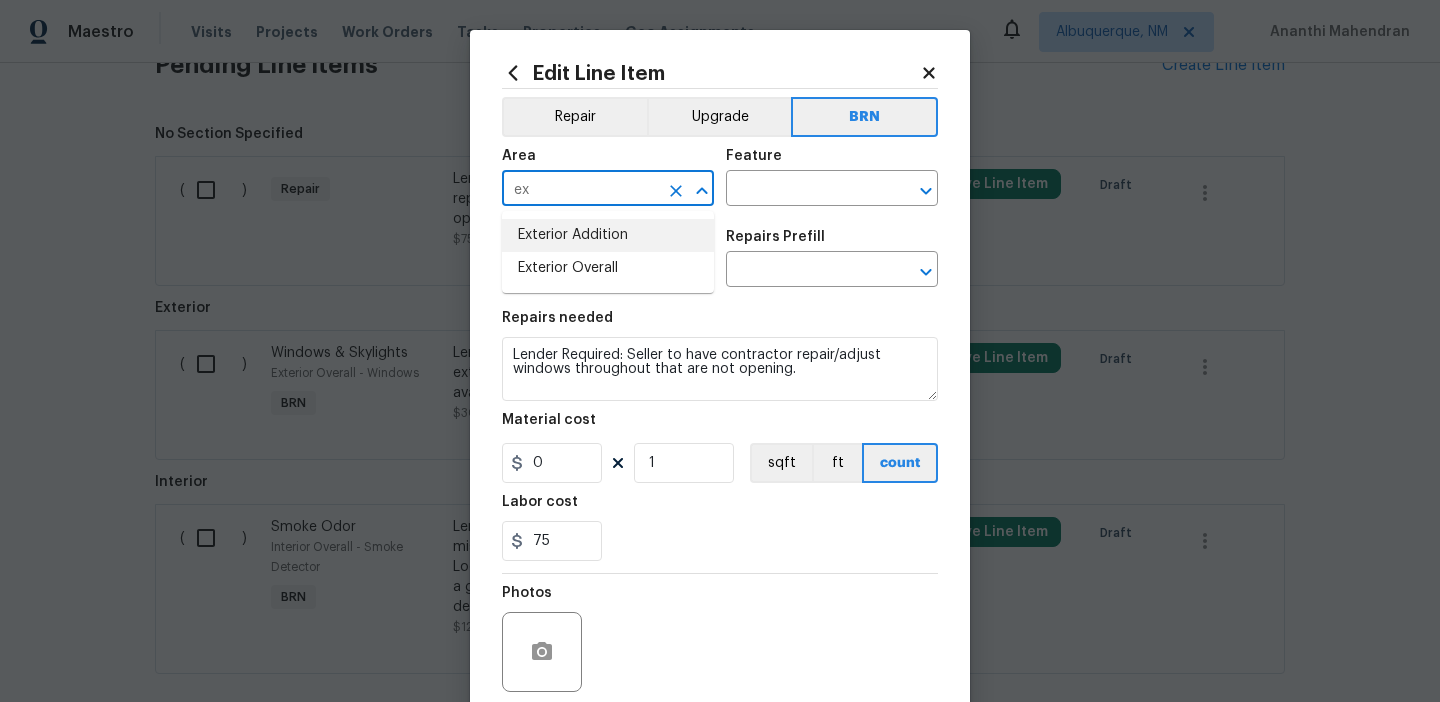 click on "Exterior Addition" at bounding box center (608, 235) 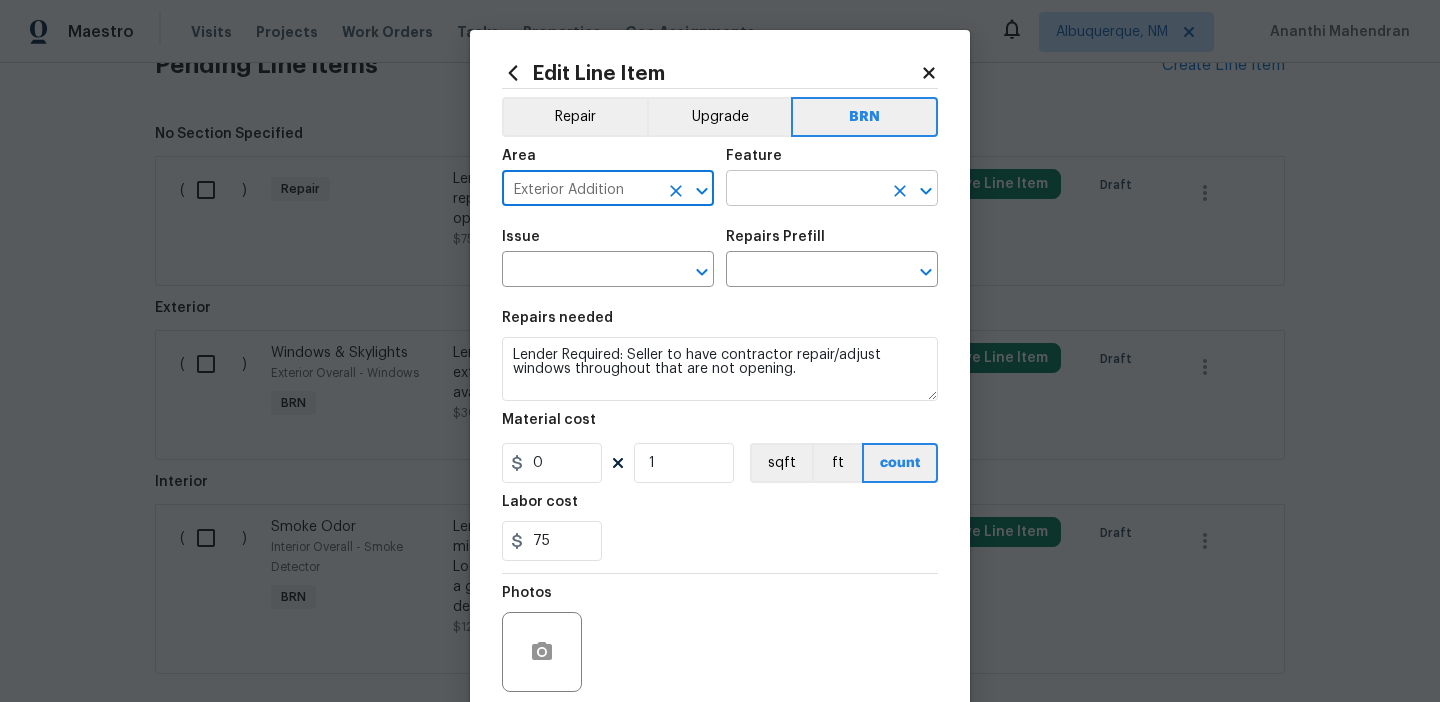 type on "Exterior Addition" 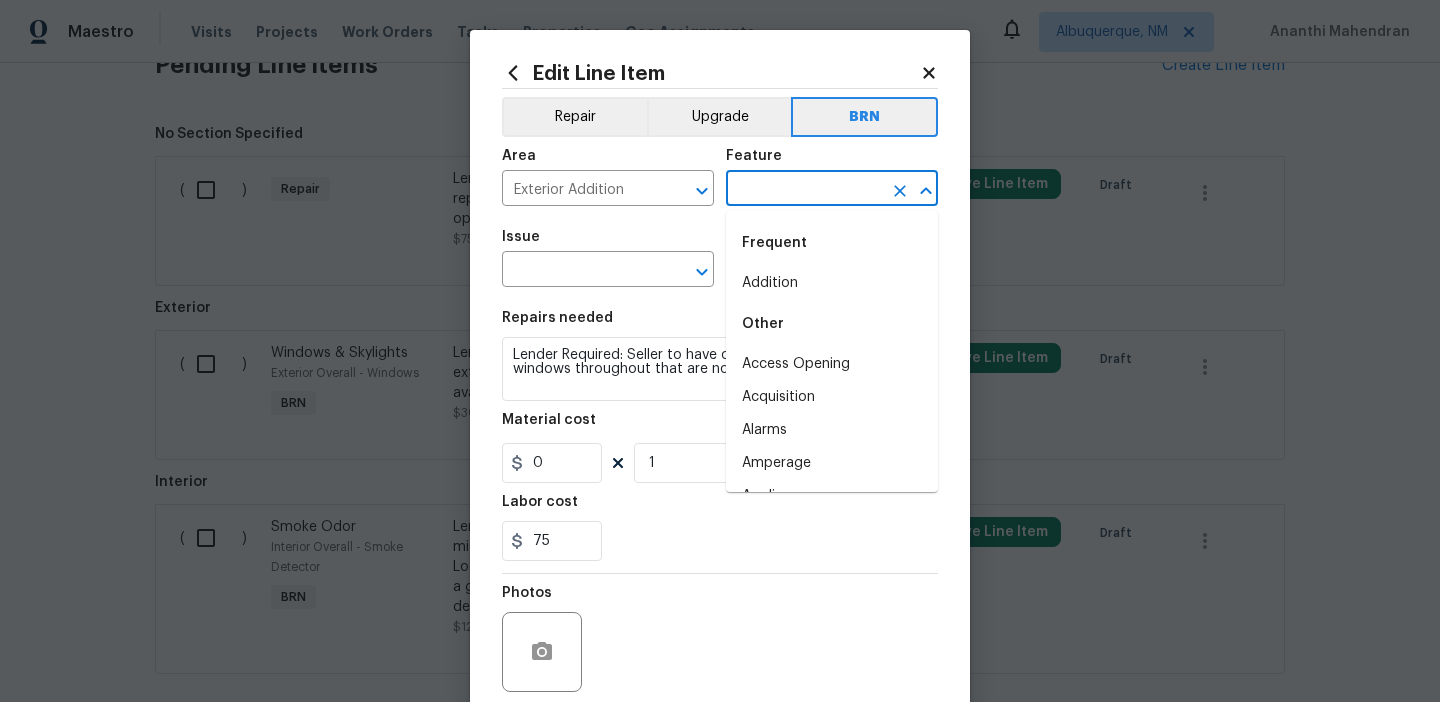 click at bounding box center (804, 190) 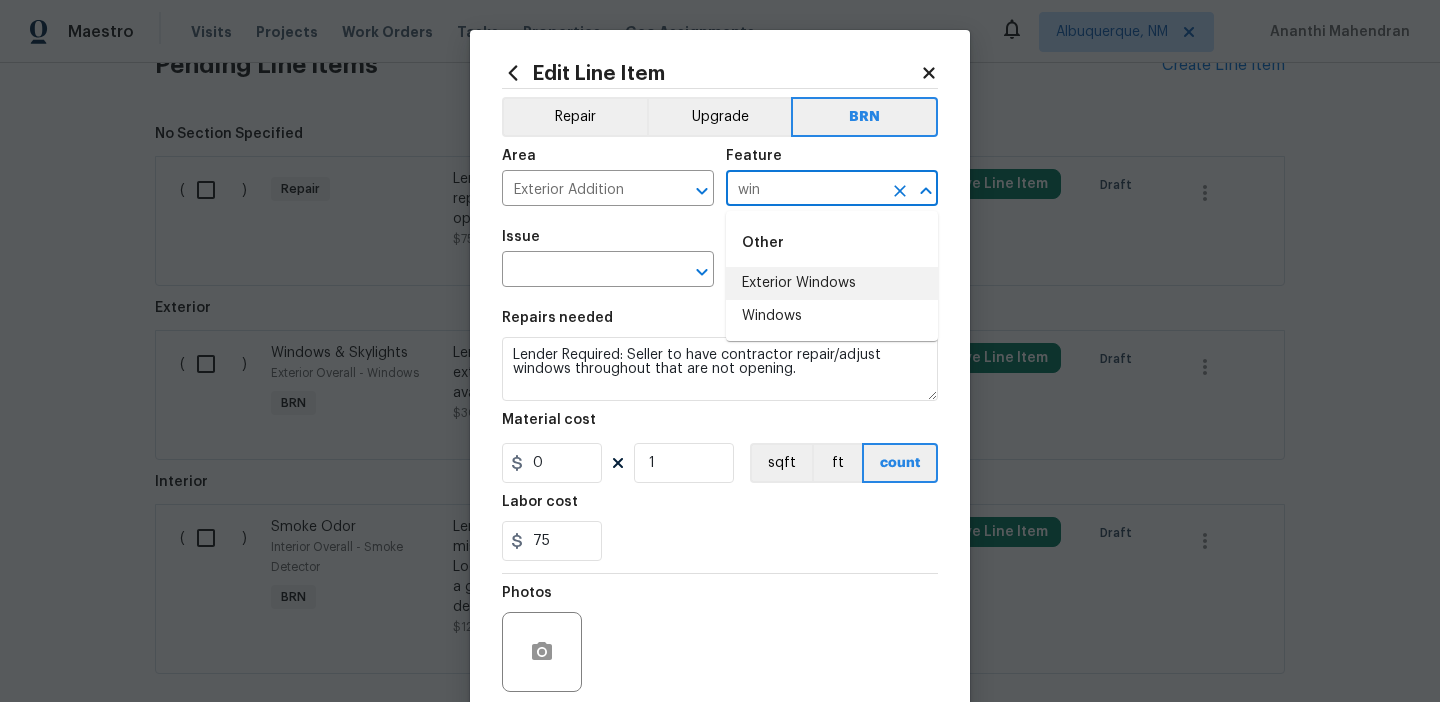 click on "Windows" at bounding box center [832, 316] 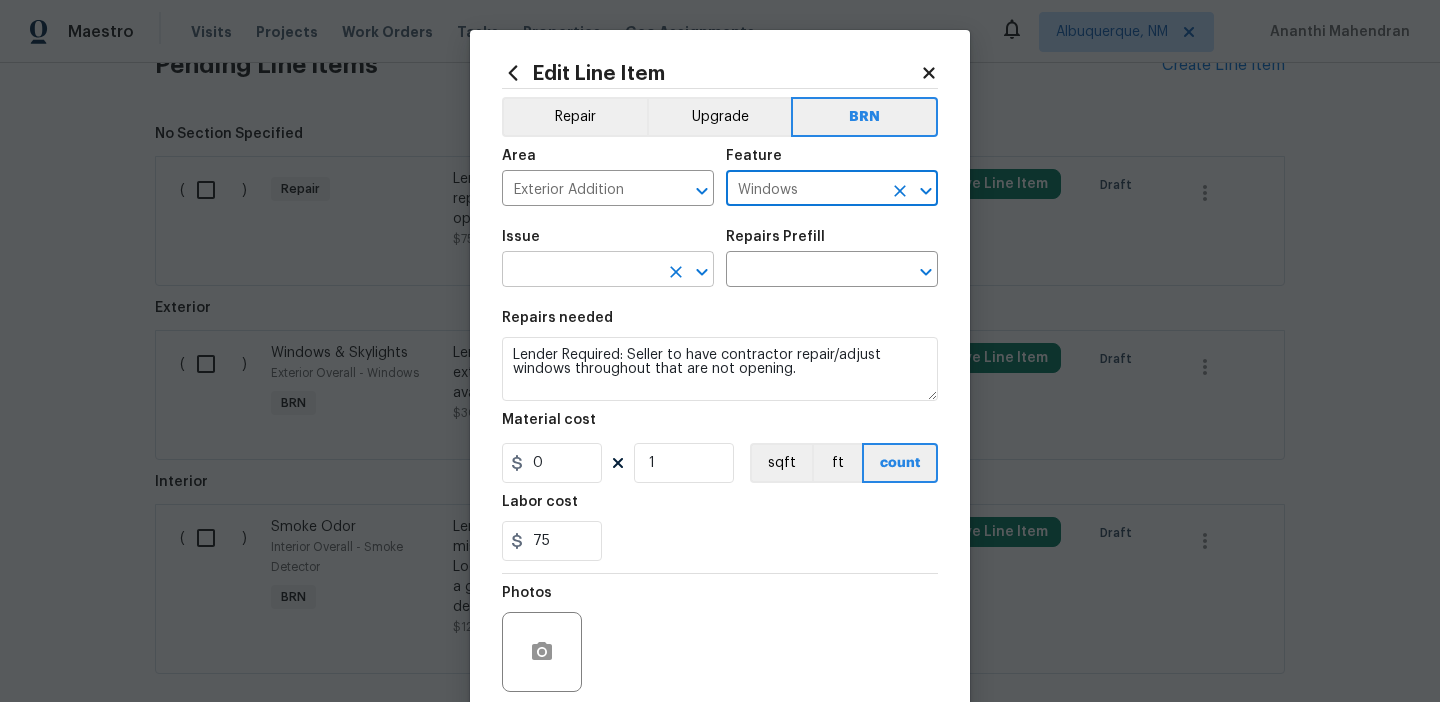 type on "Windows" 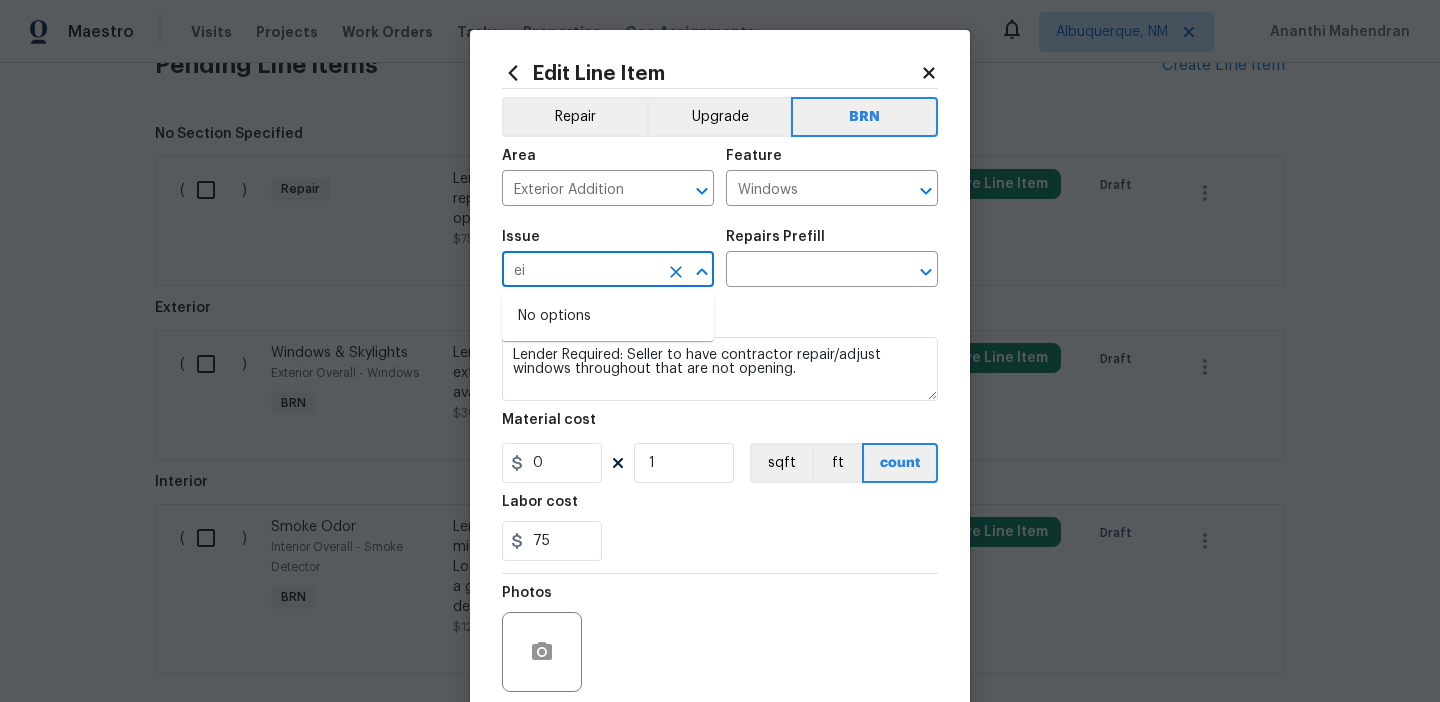 type on "e" 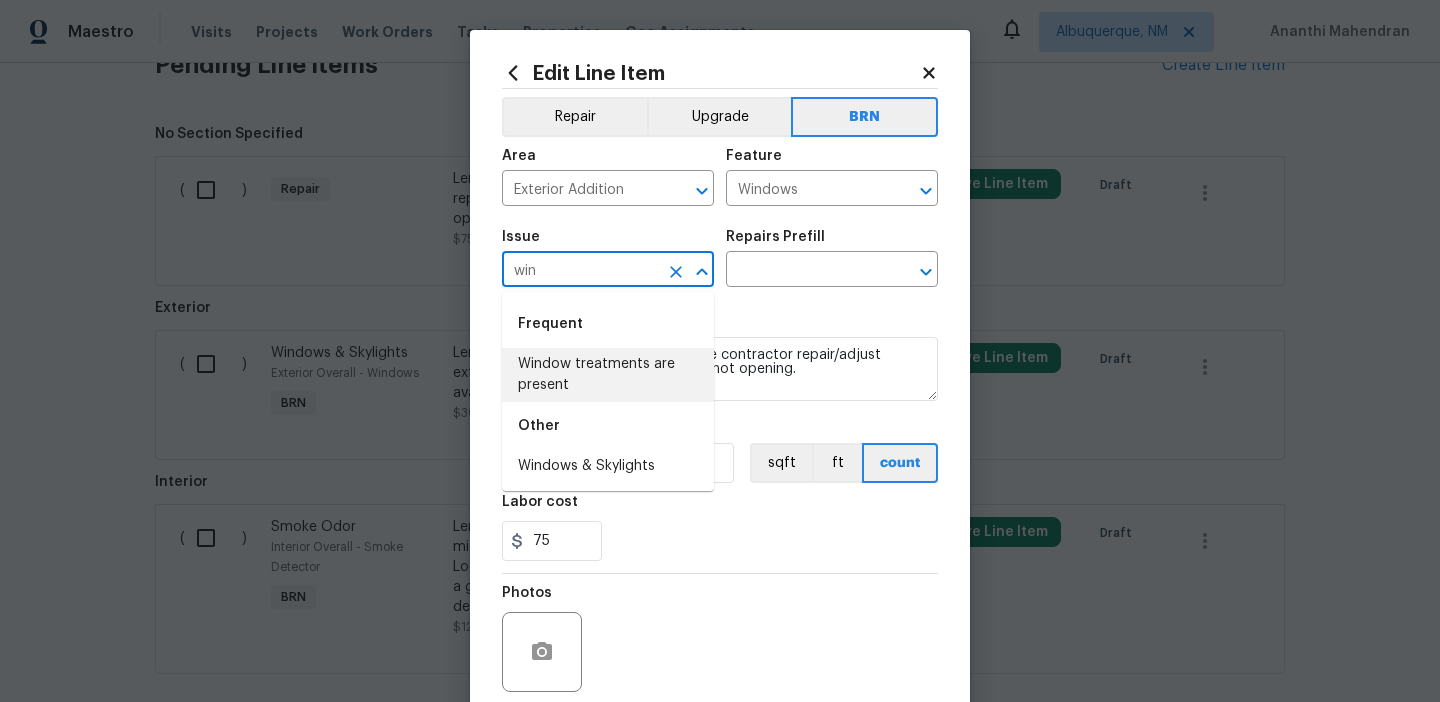 click on "Other" at bounding box center [608, 426] 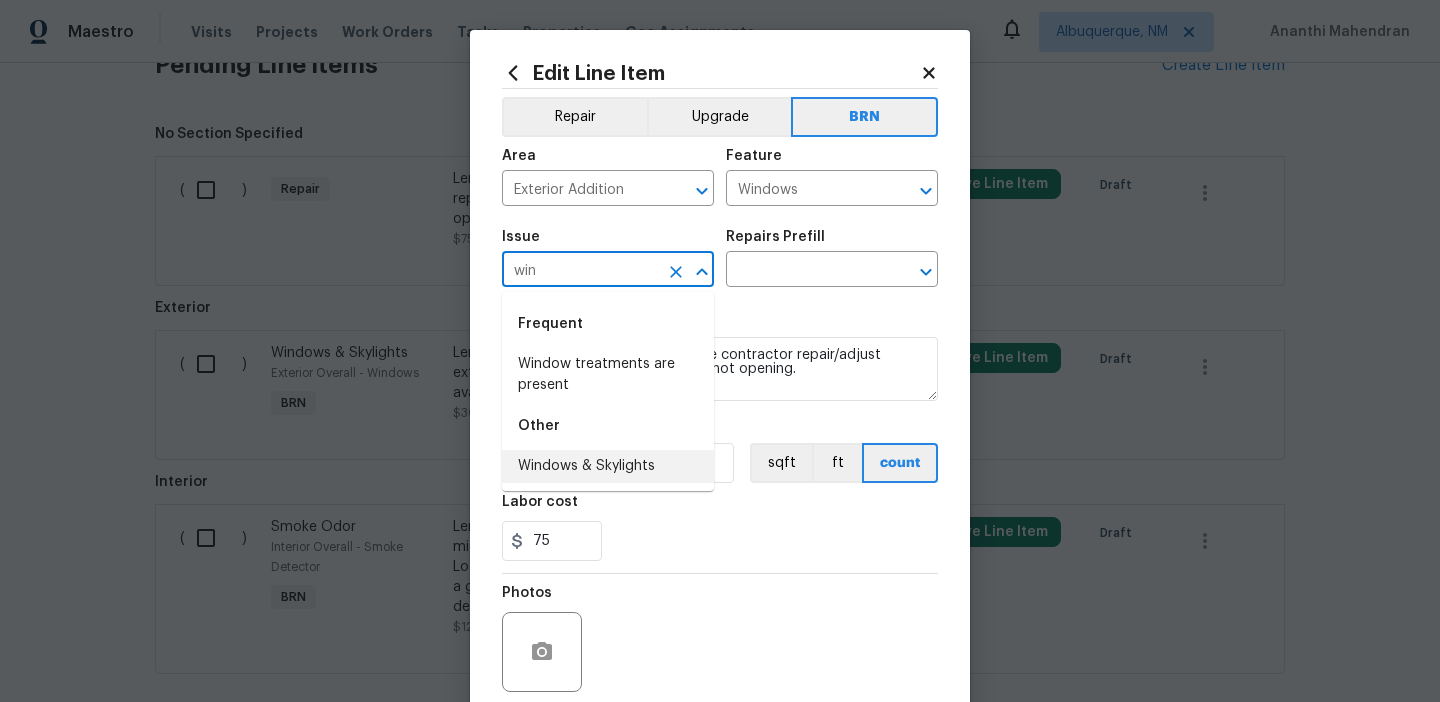 click on "Windows & Skylights" at bounding box center (608, 466) 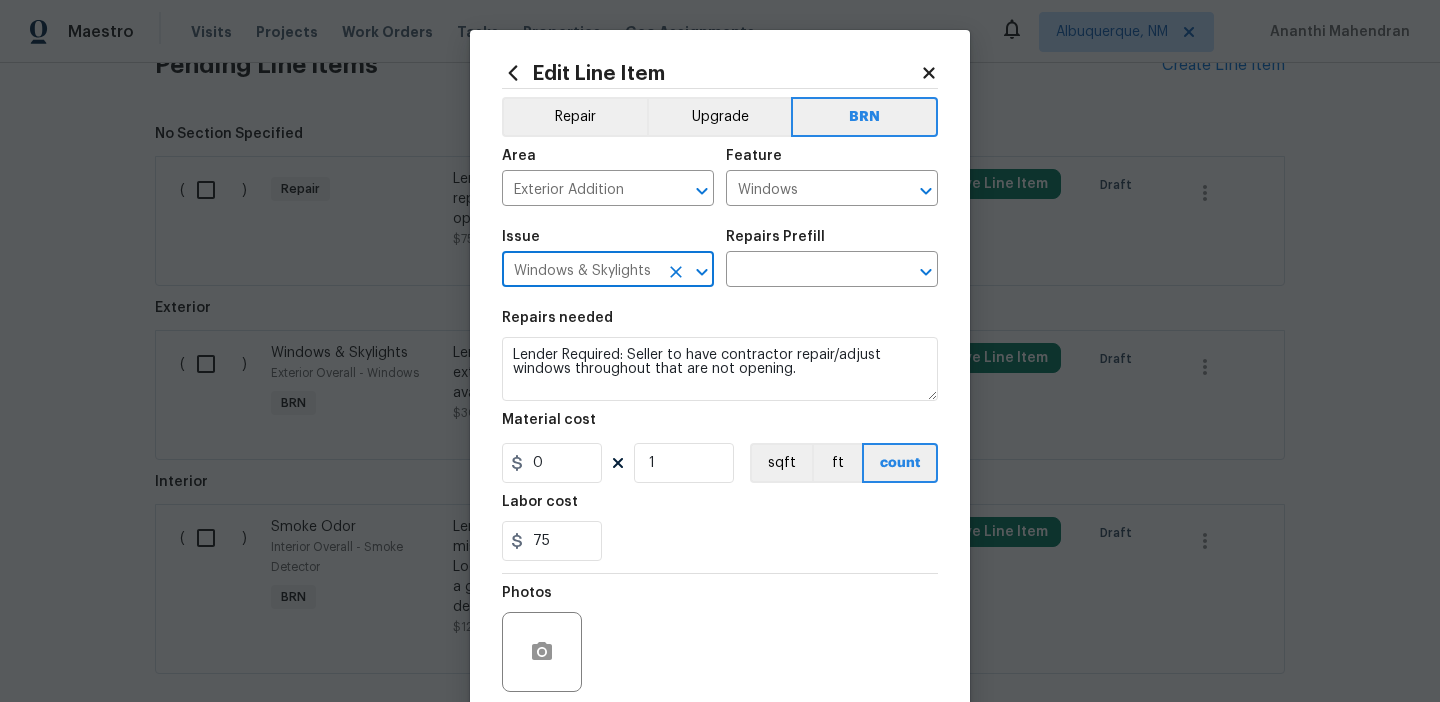 type on "Windows & Skylights" 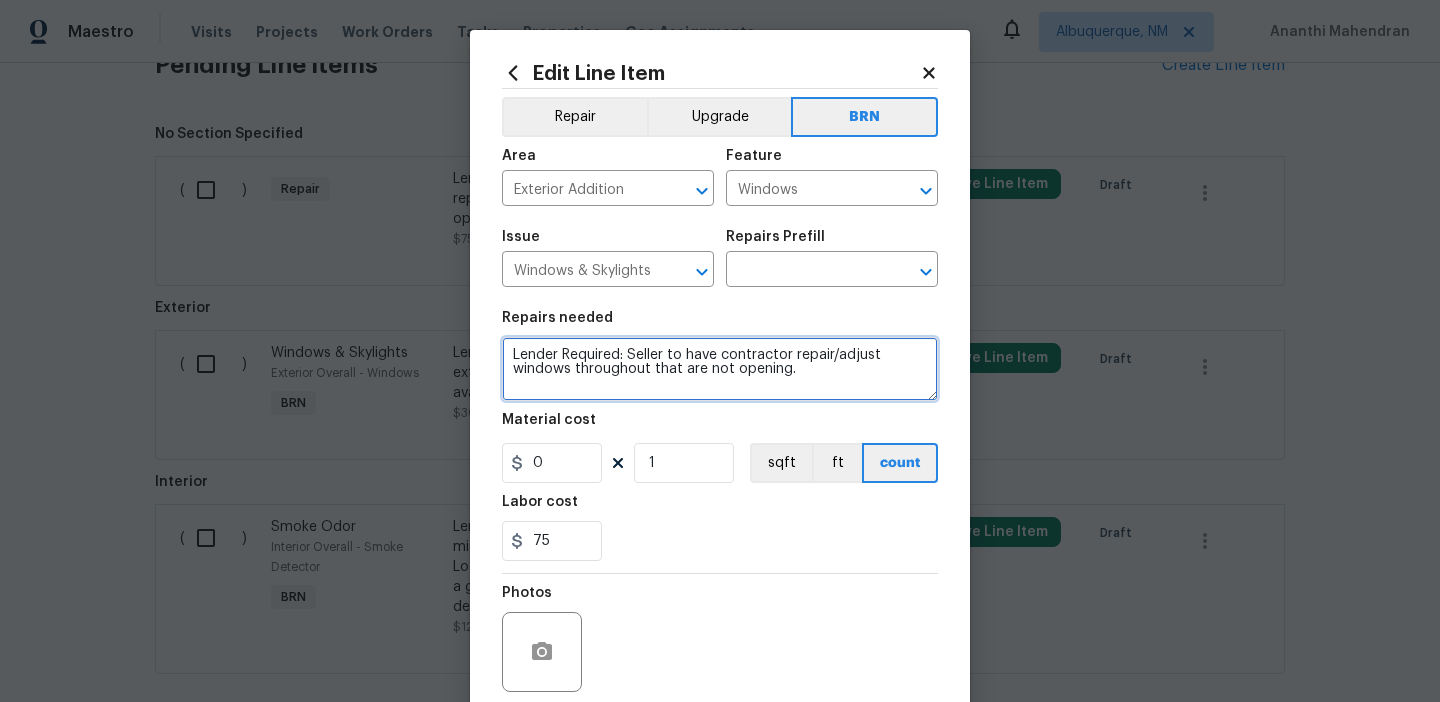 click on "Lender Required: Seller to have contractor repair/adjust windows throughout that are not opening." at bounding box center (720, 369) 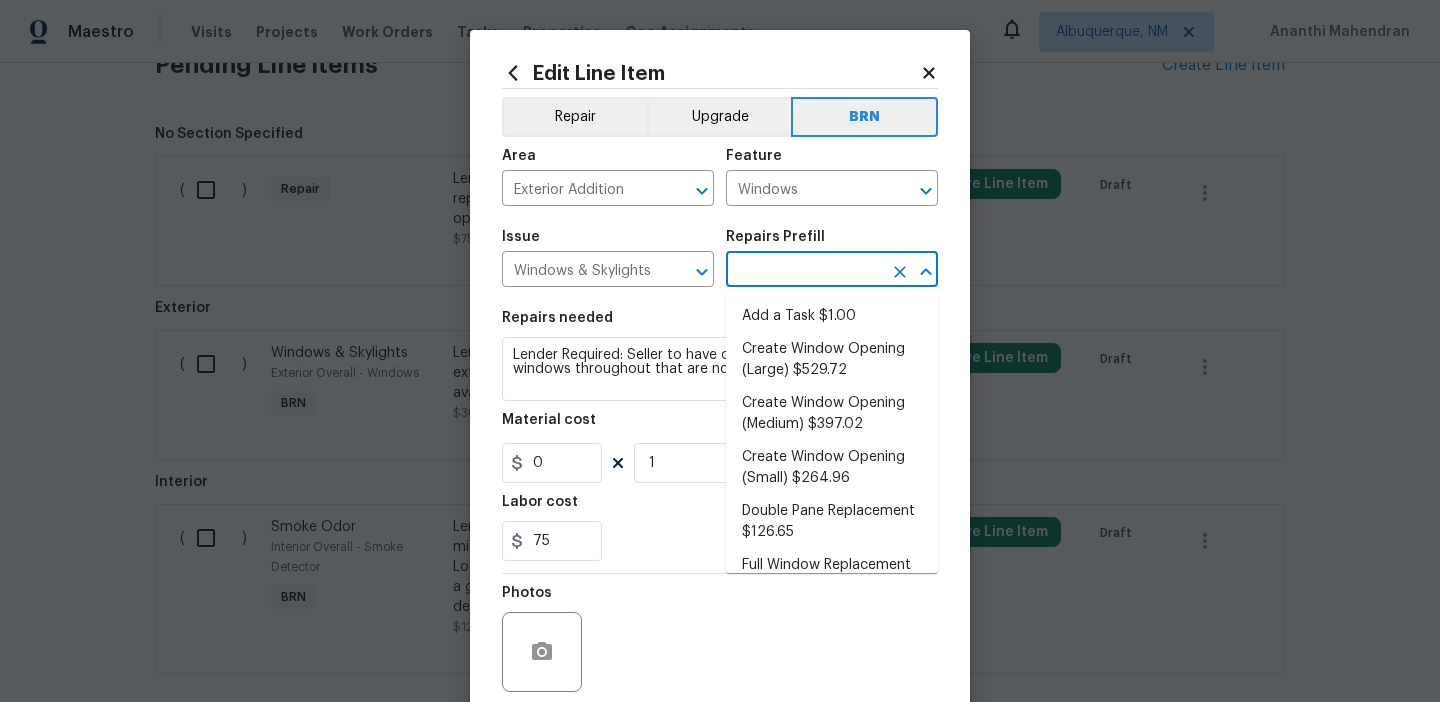 click at bounding box center (804, 271) 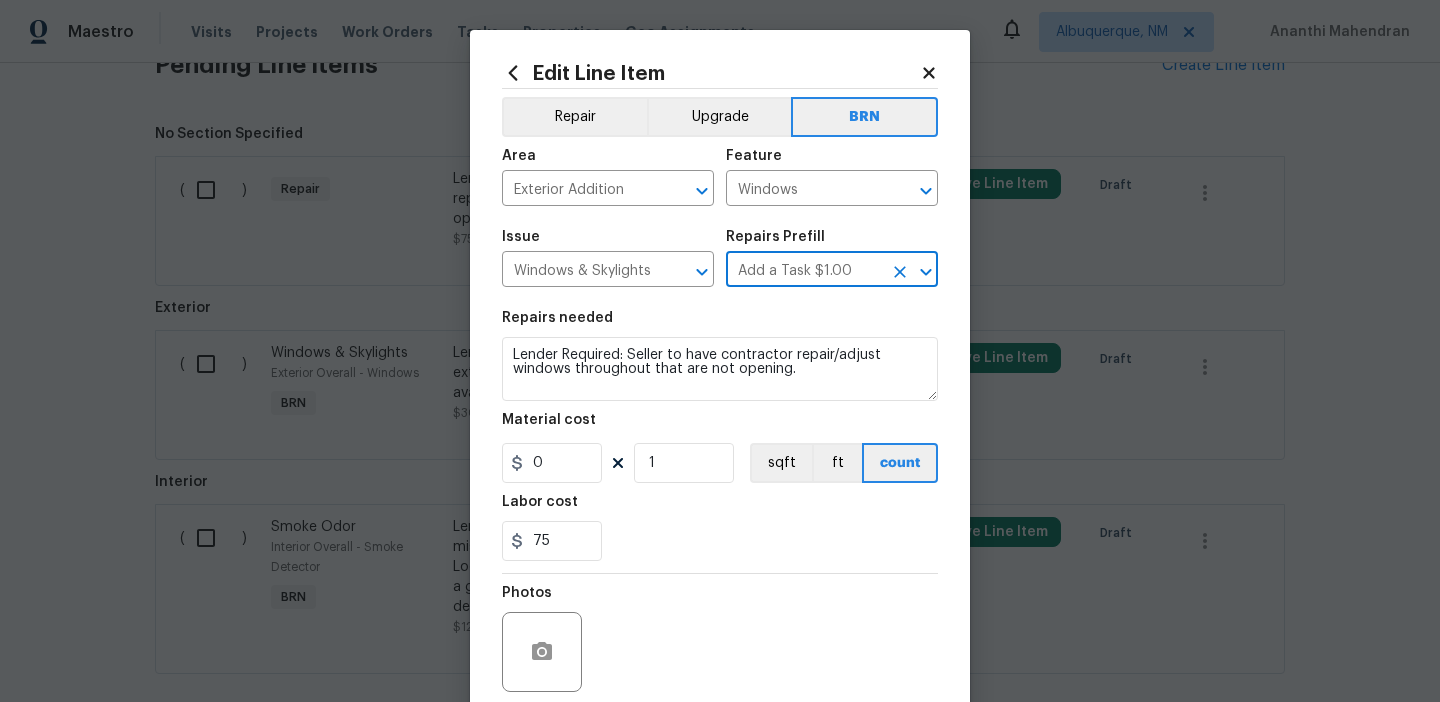 type on "HPM to detail" 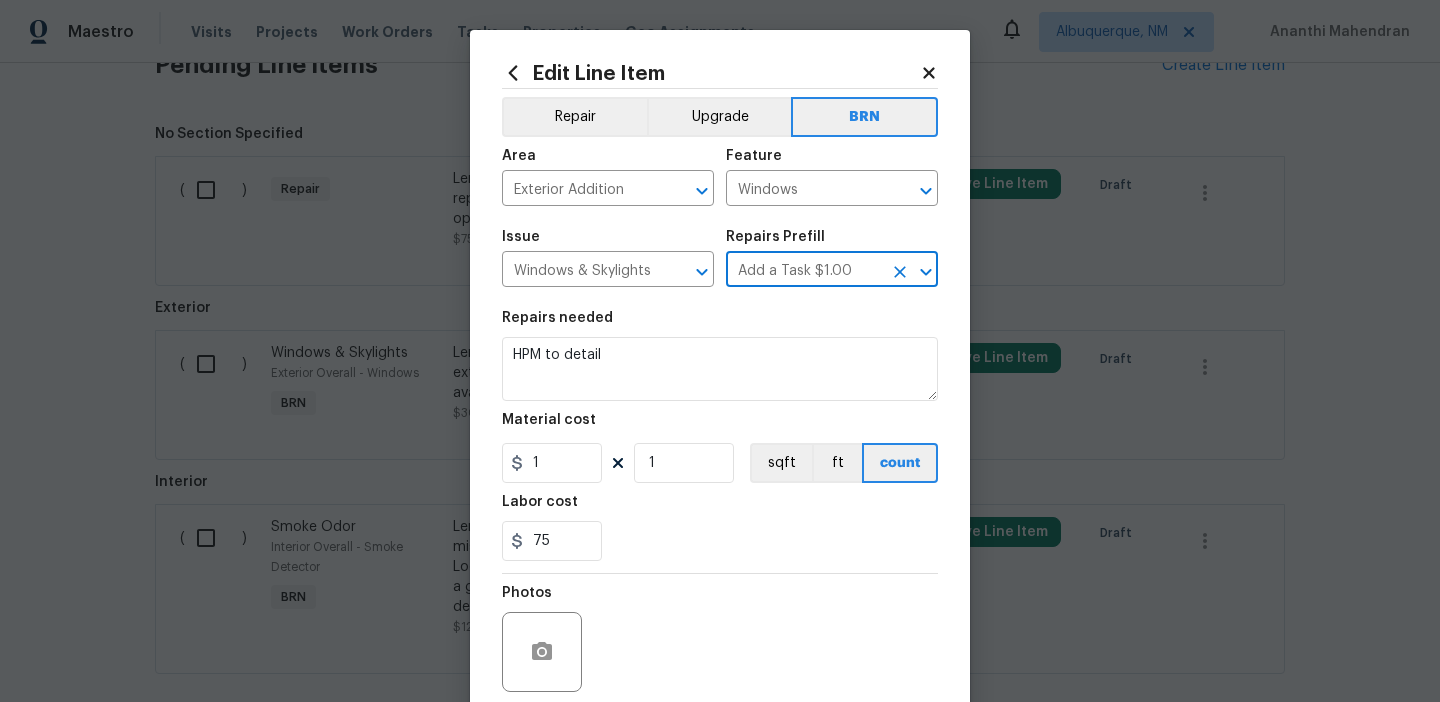 click on "Repairs needed" at bounding box center (720, 324) 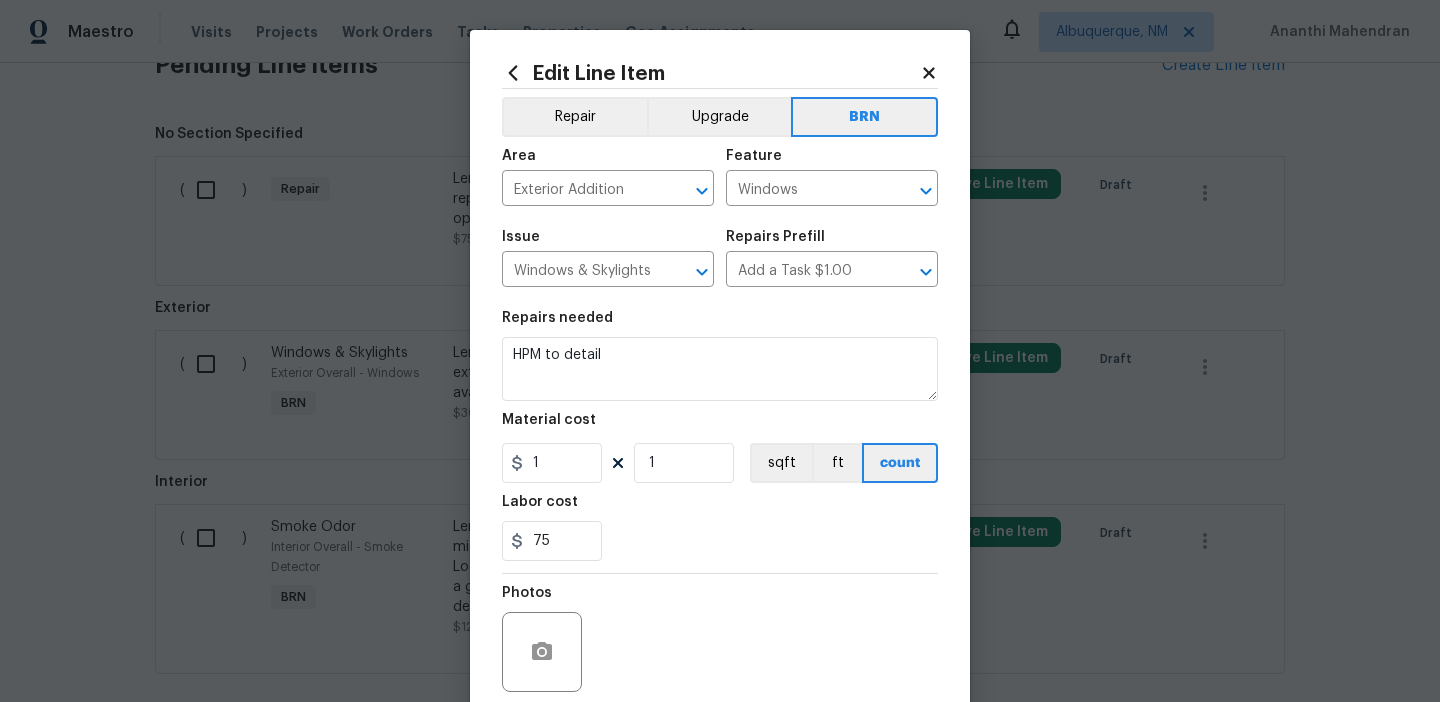 click on "Repairs needed" at bounding box center [720, 324] 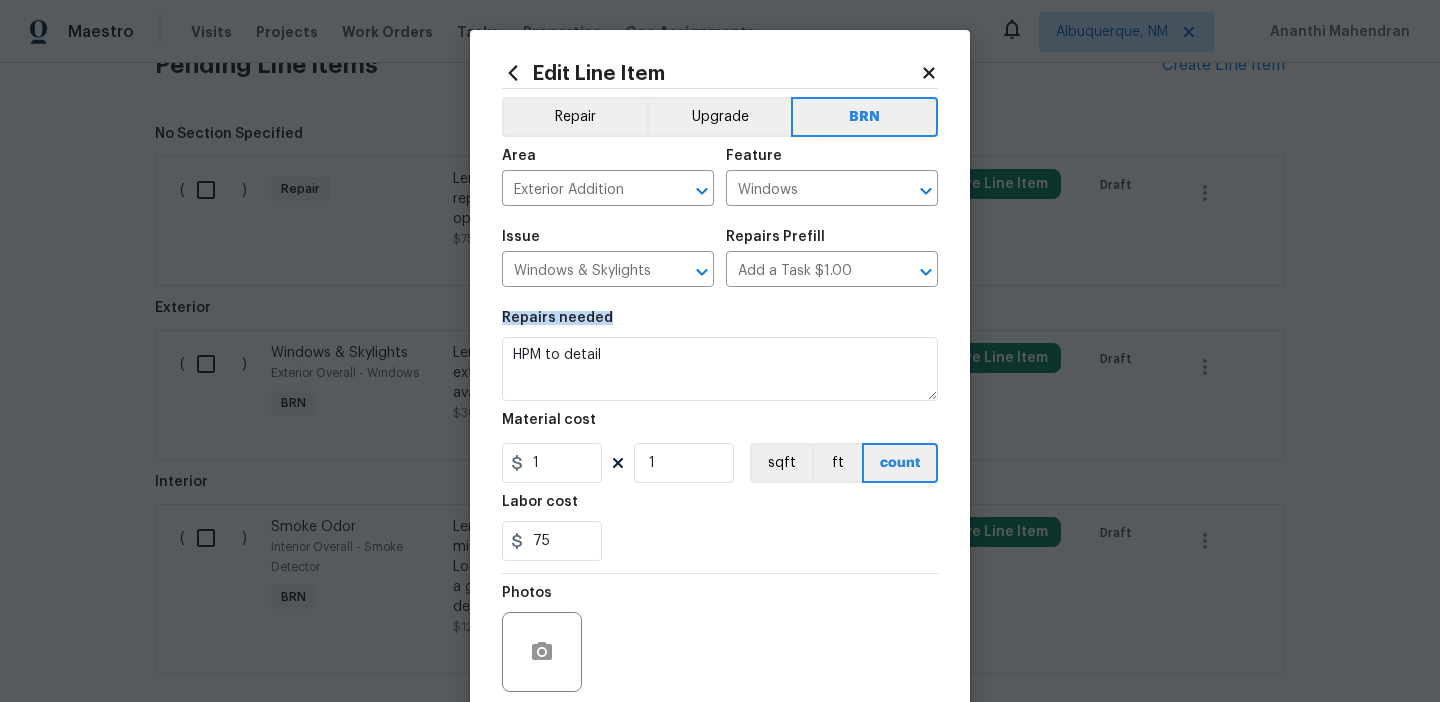 click on "Repairs needed" at bounding box center [720, 324] 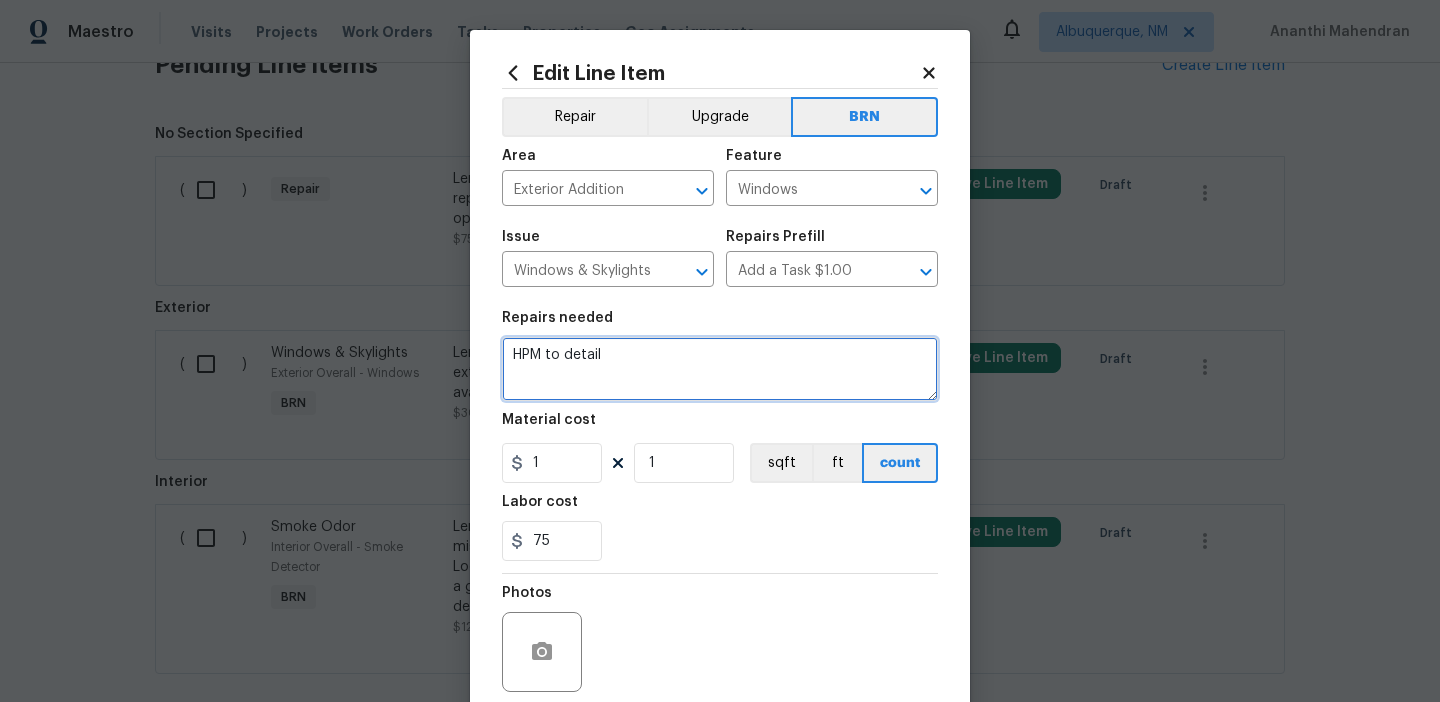 click on "HPM to detail" at bounding box center (720, 369) 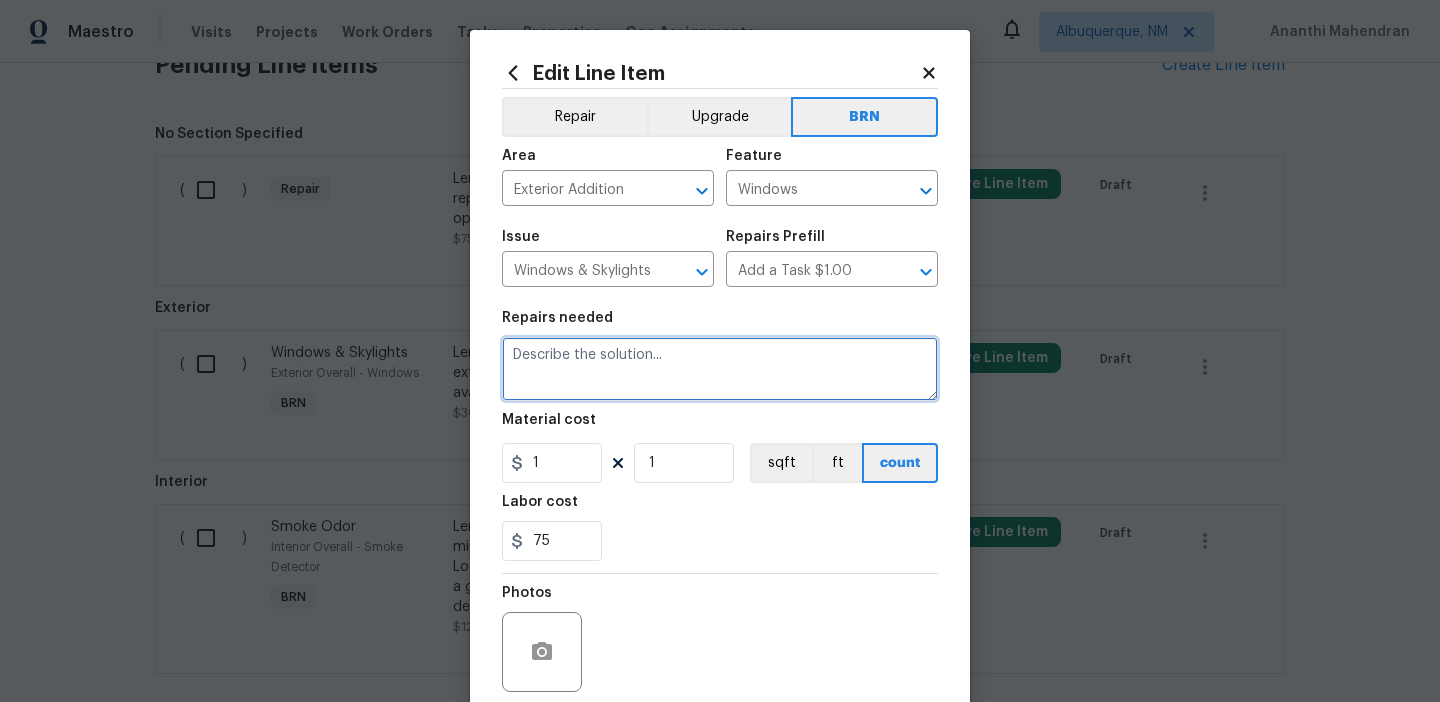 paste on "Lender Required: Seller to have contractor repair/adjust windows throughout that are not opening." 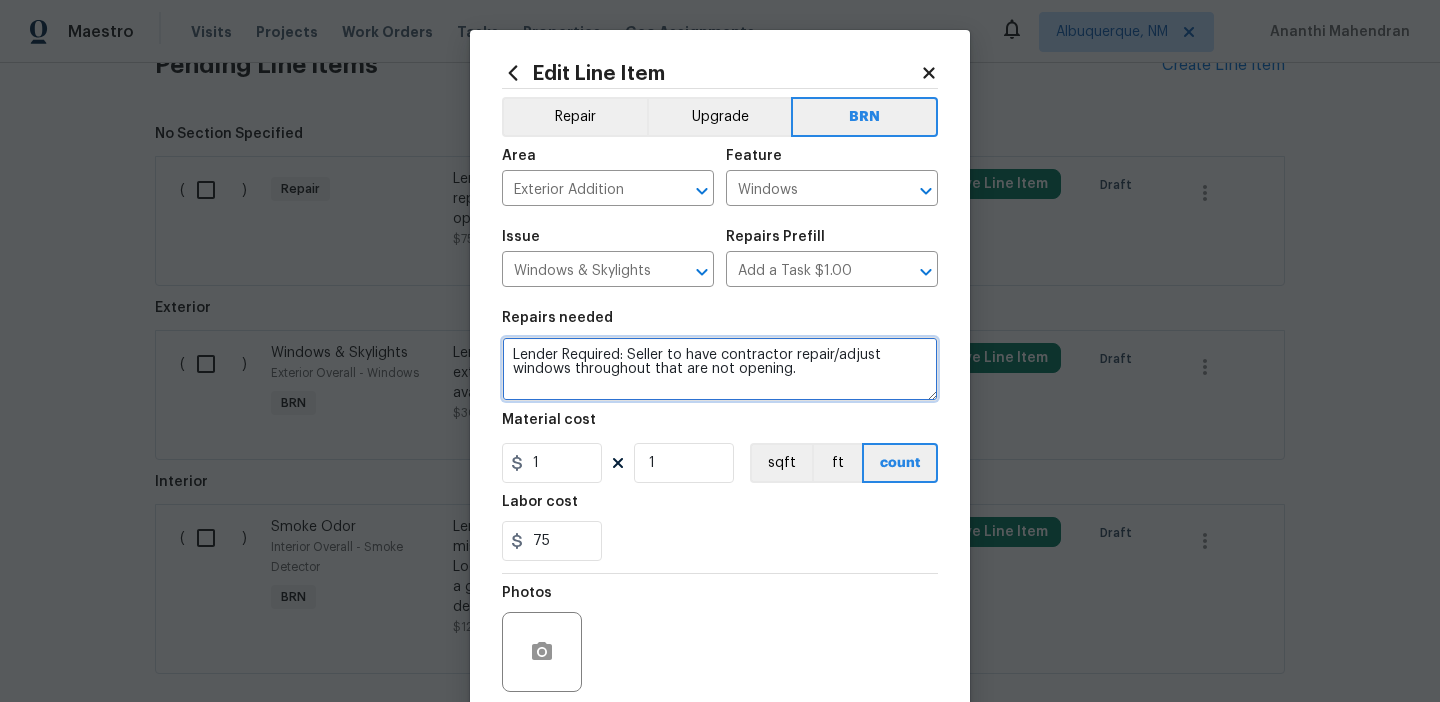 type on "Lender Required: Seller to have contractor repair/adjust windows throughout that are not opening." 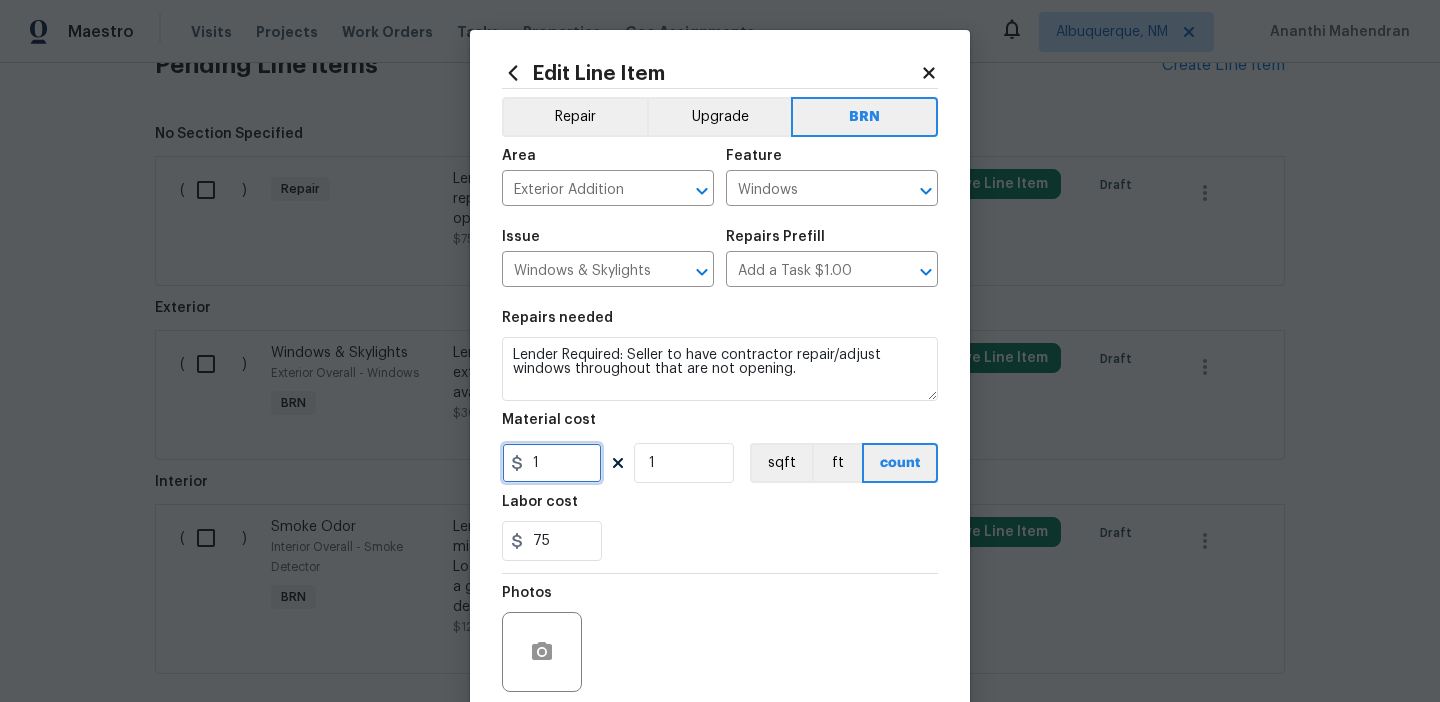 click on "1" at bounding box center [552, 463] 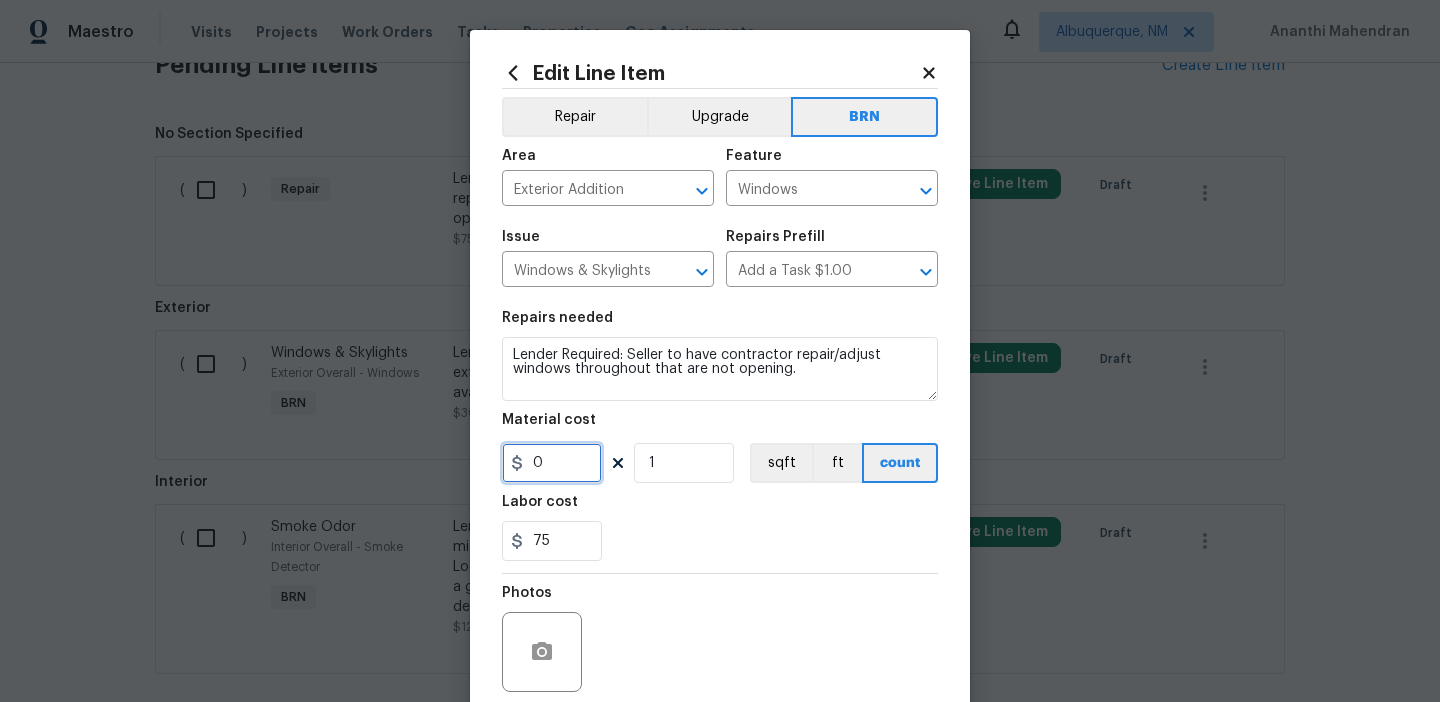 scroll, scrollTop: 160, scrollLeft: 0, axis: vertical 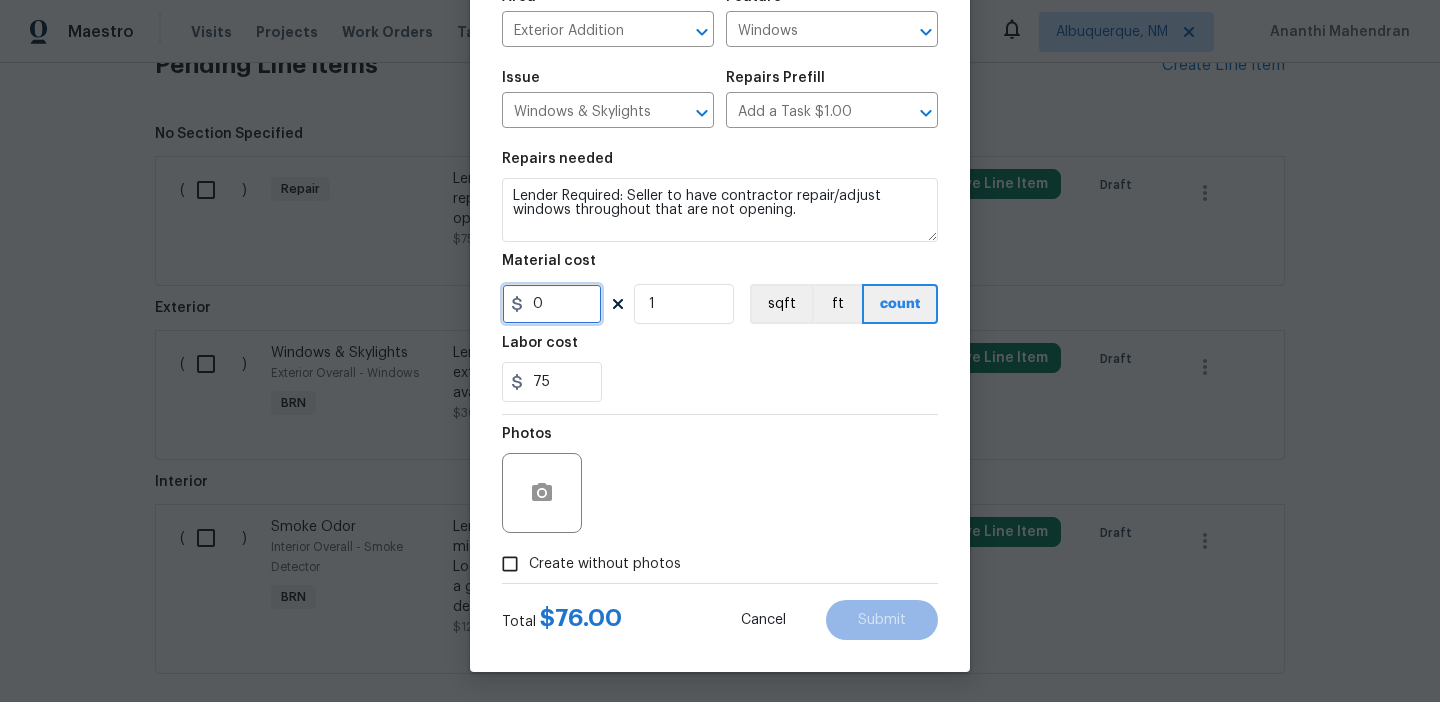 type on "0" 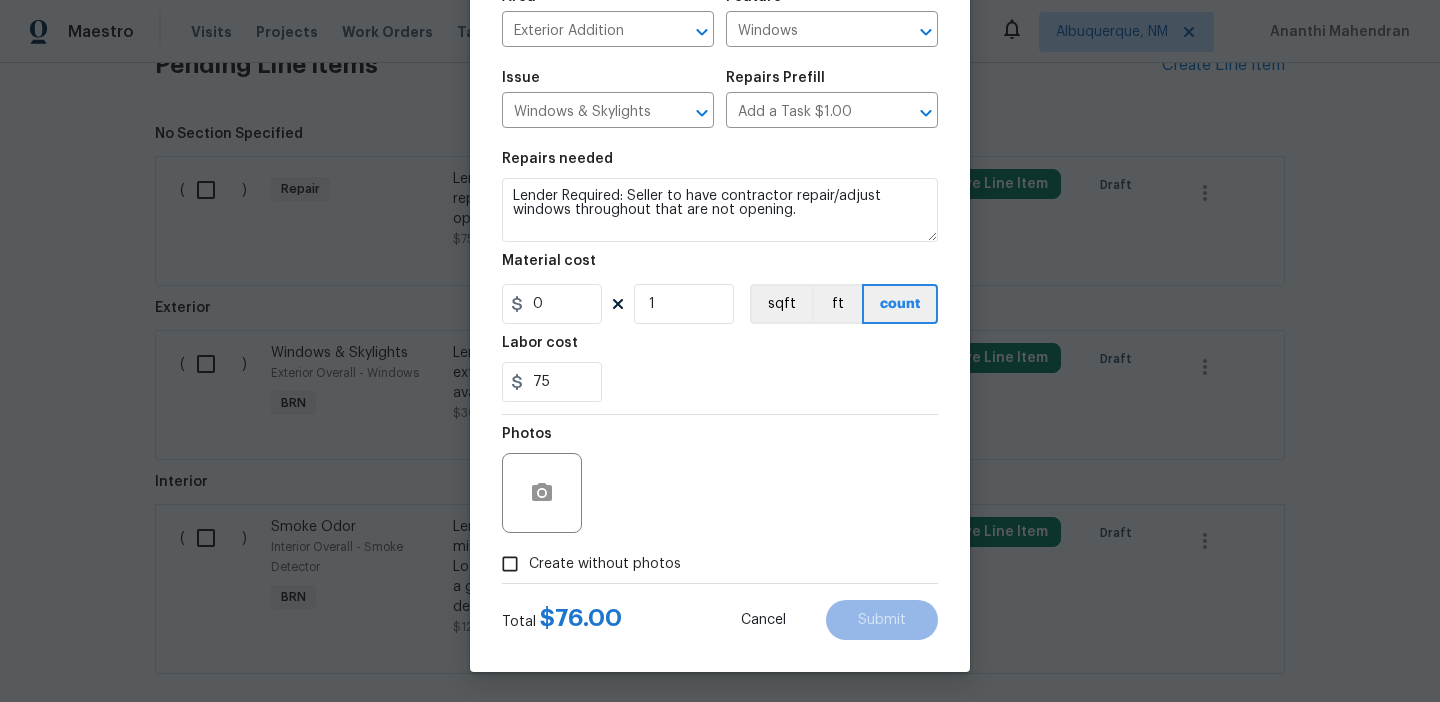 click on "Create without photos" at bounding box center (510, 564) 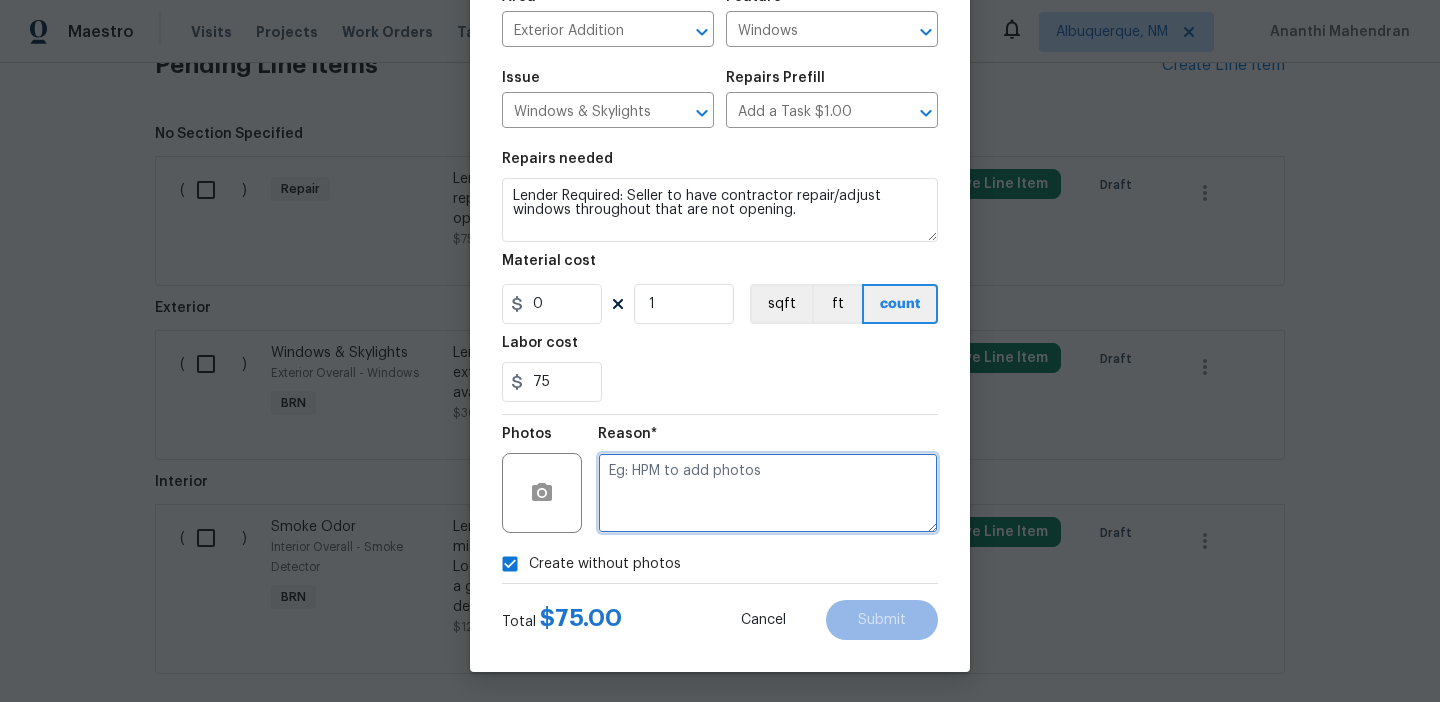 click at bounding box center [768, 493] 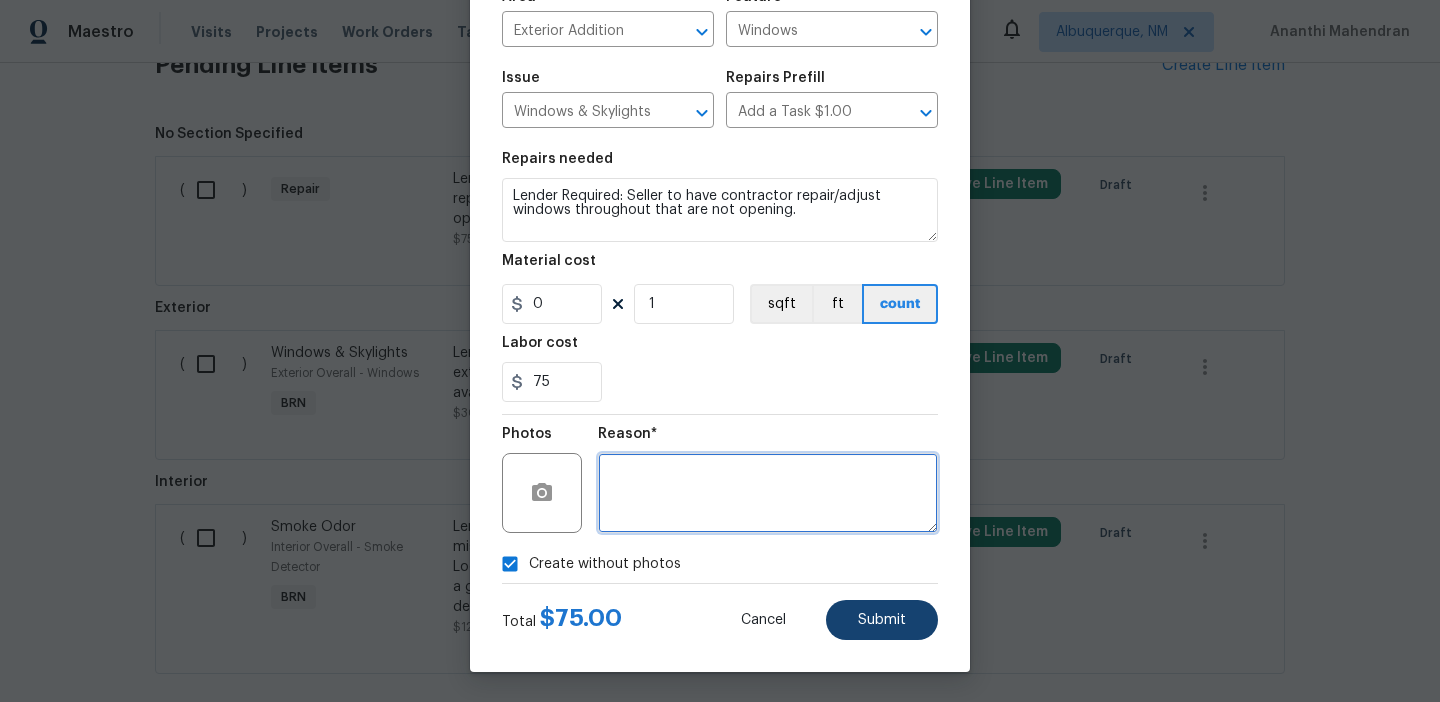type 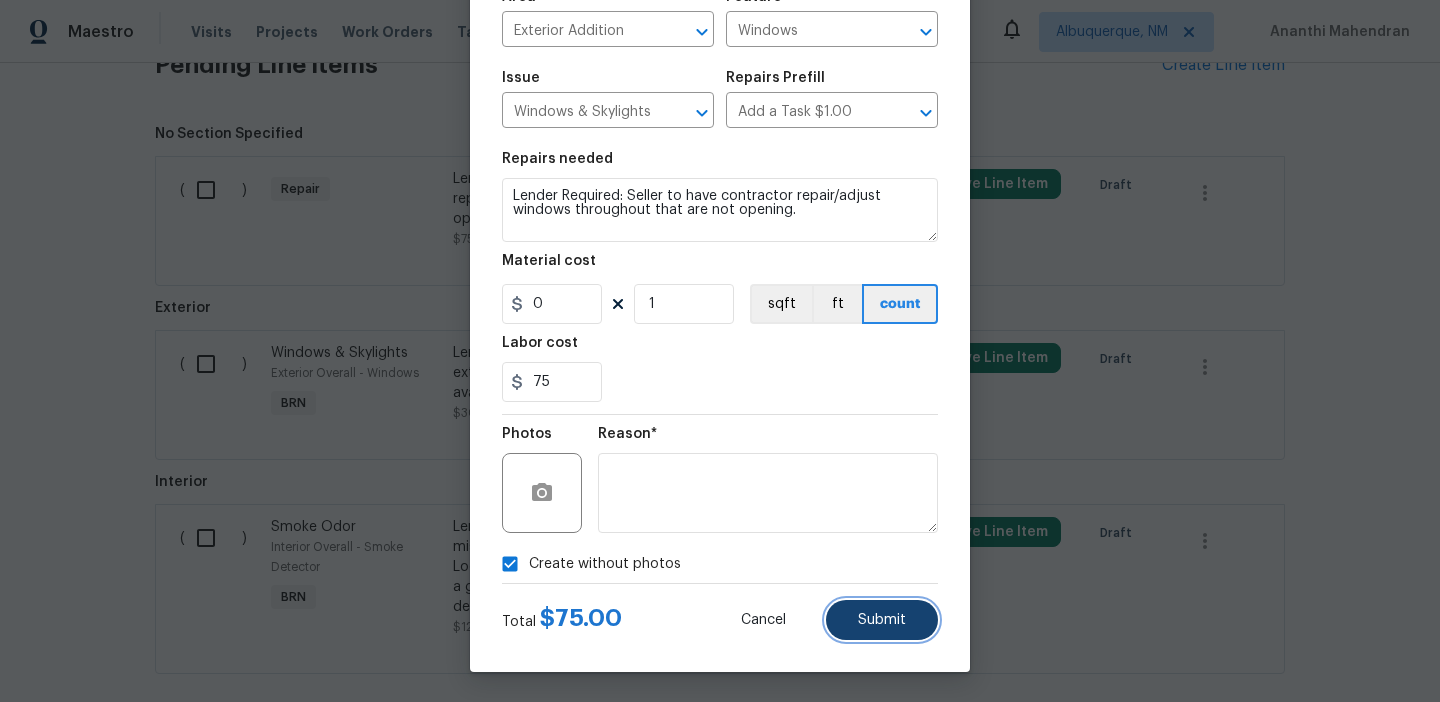 click on "Submit" at bounding box center (882, 620) 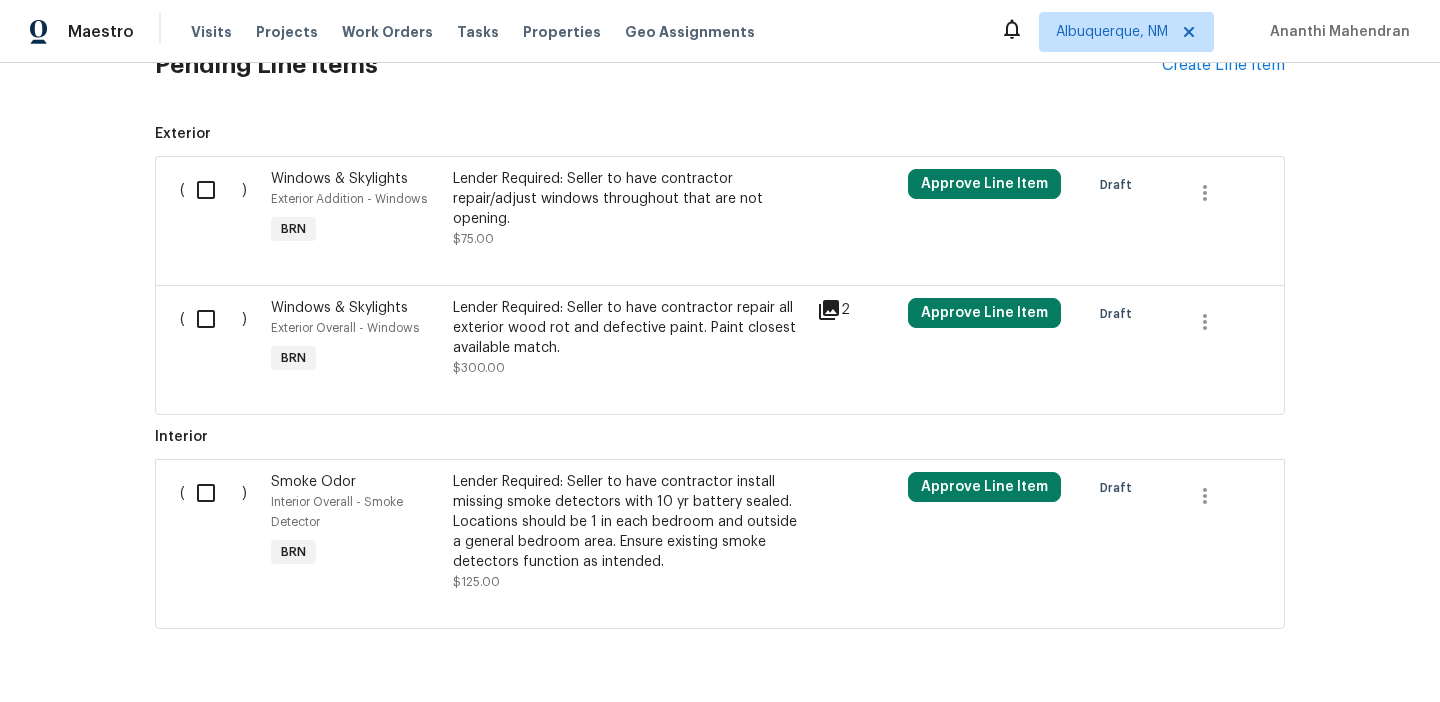 scroll, scrollTop: 1195, scrollLeft: 0, axis: vertical 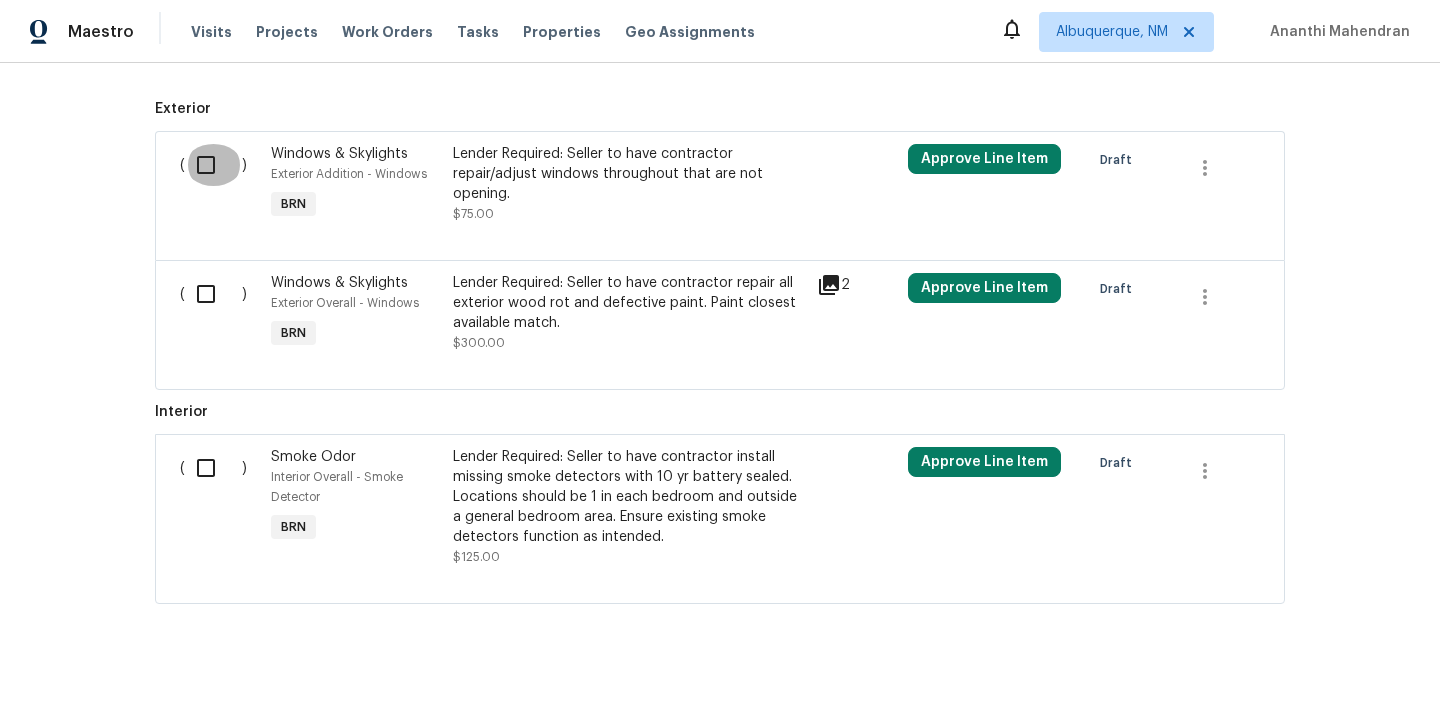 click at bounding box center [213, 165] 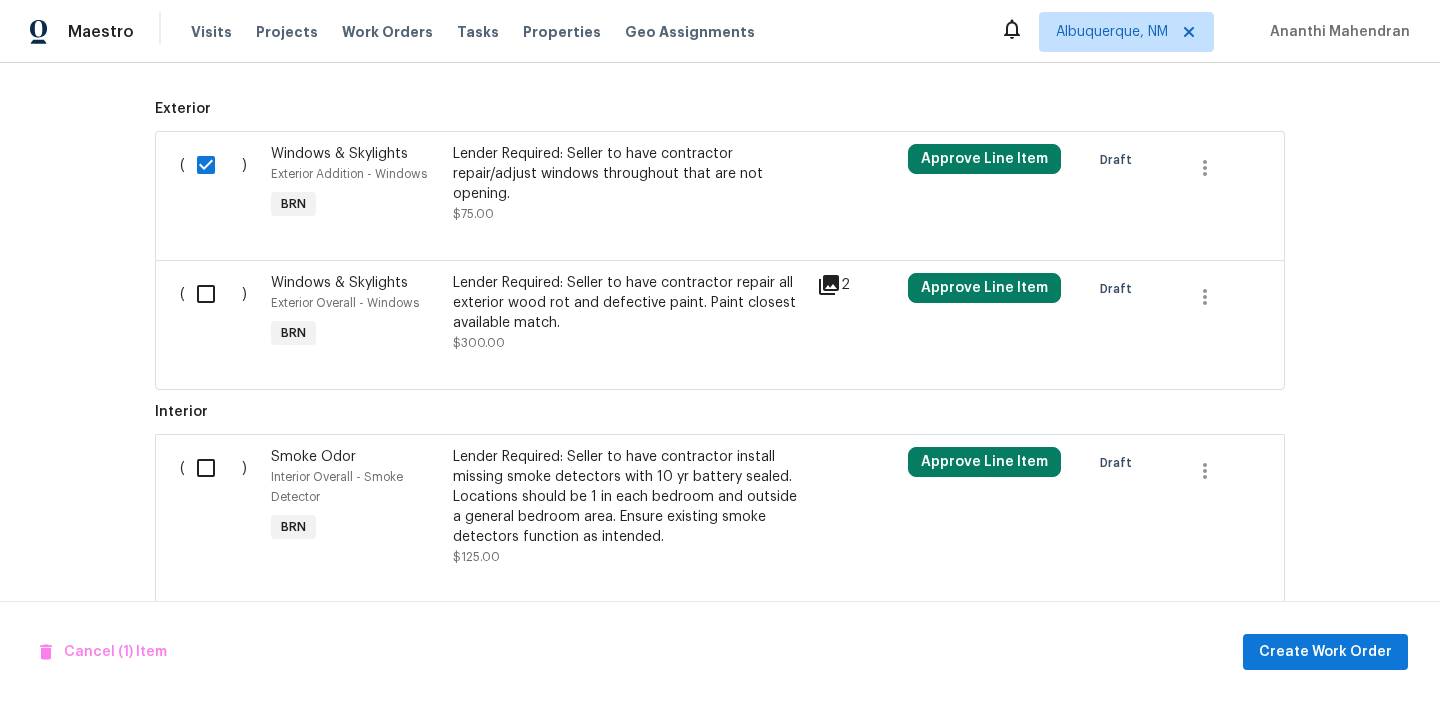 click at bounding box center [213, 294] 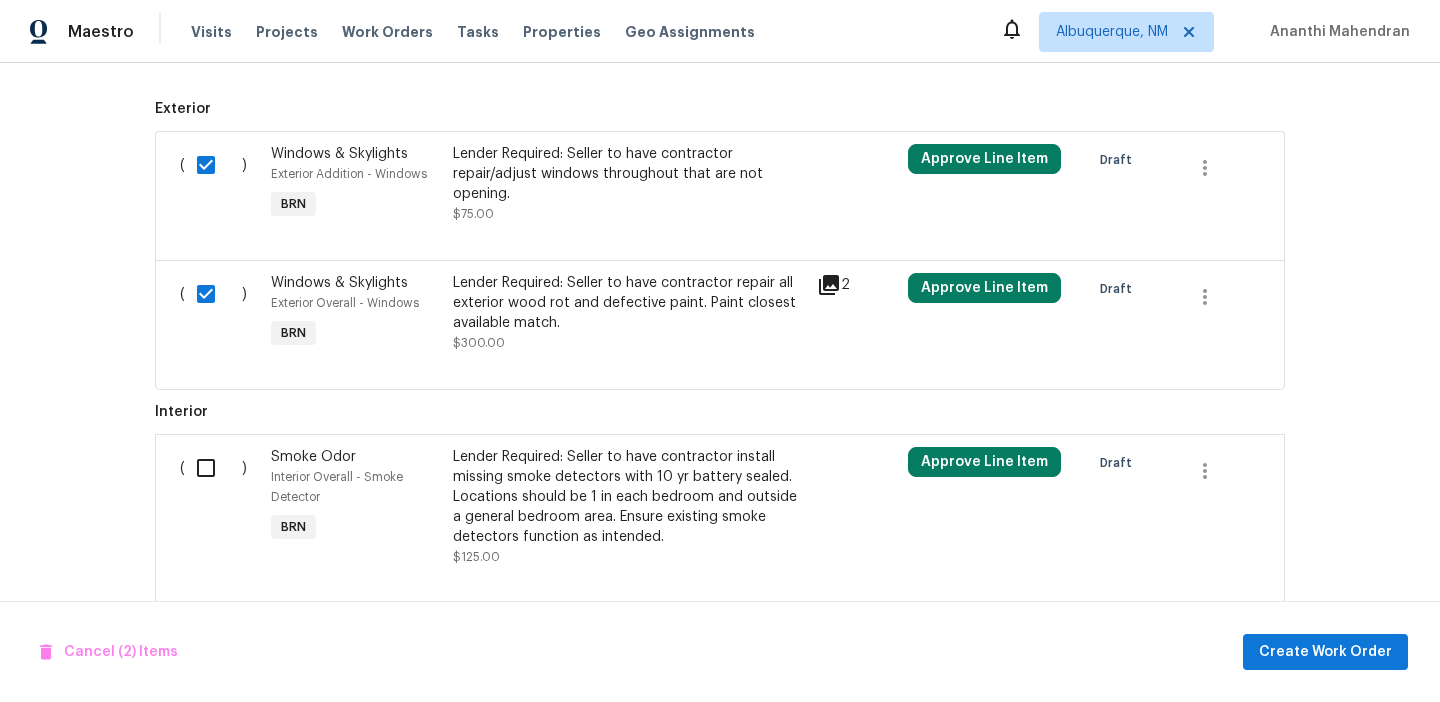 click at bounding box center (213, 468) 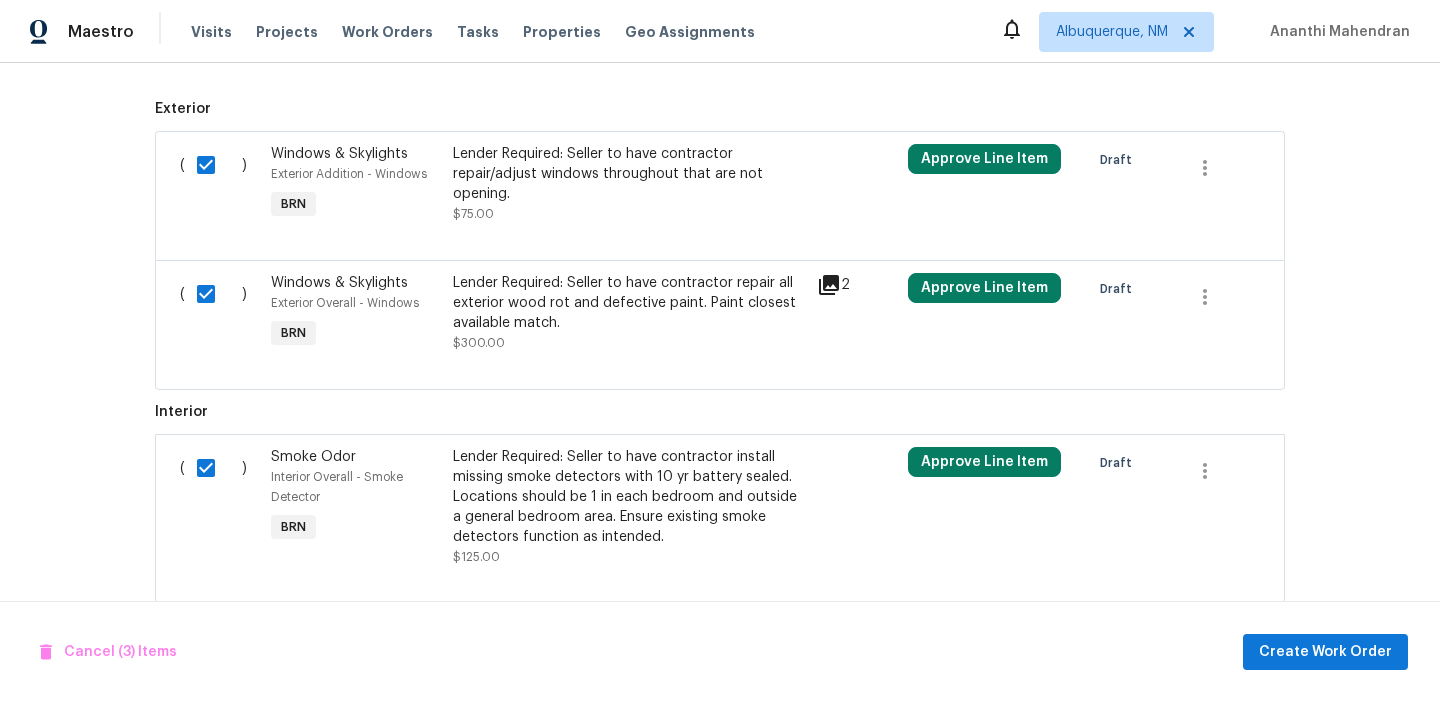 scroll, scrollTop: 1210, scrollLeft: 0, axis: vertical 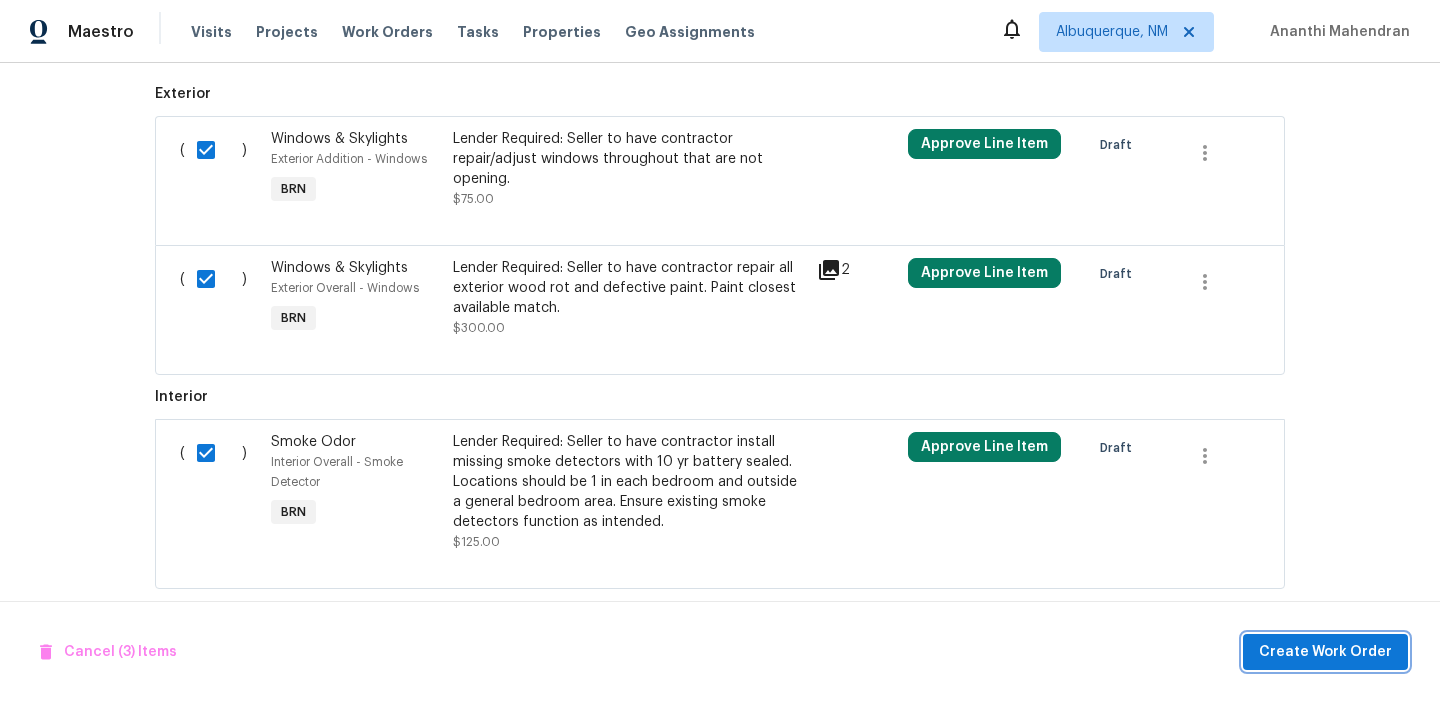 click on "Create Work Order" at bounding box center [1325, 652] 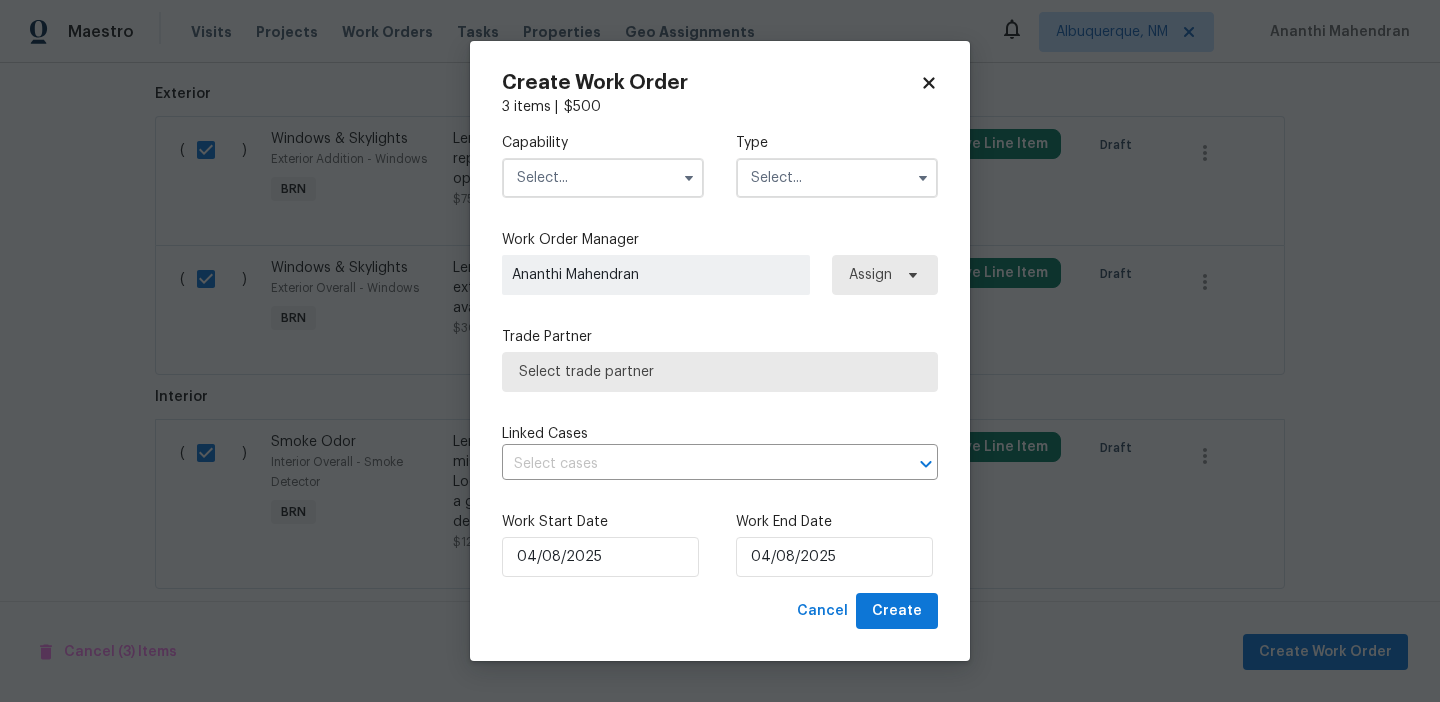 click on "Capability   Type" at bounding box center [720, 165] 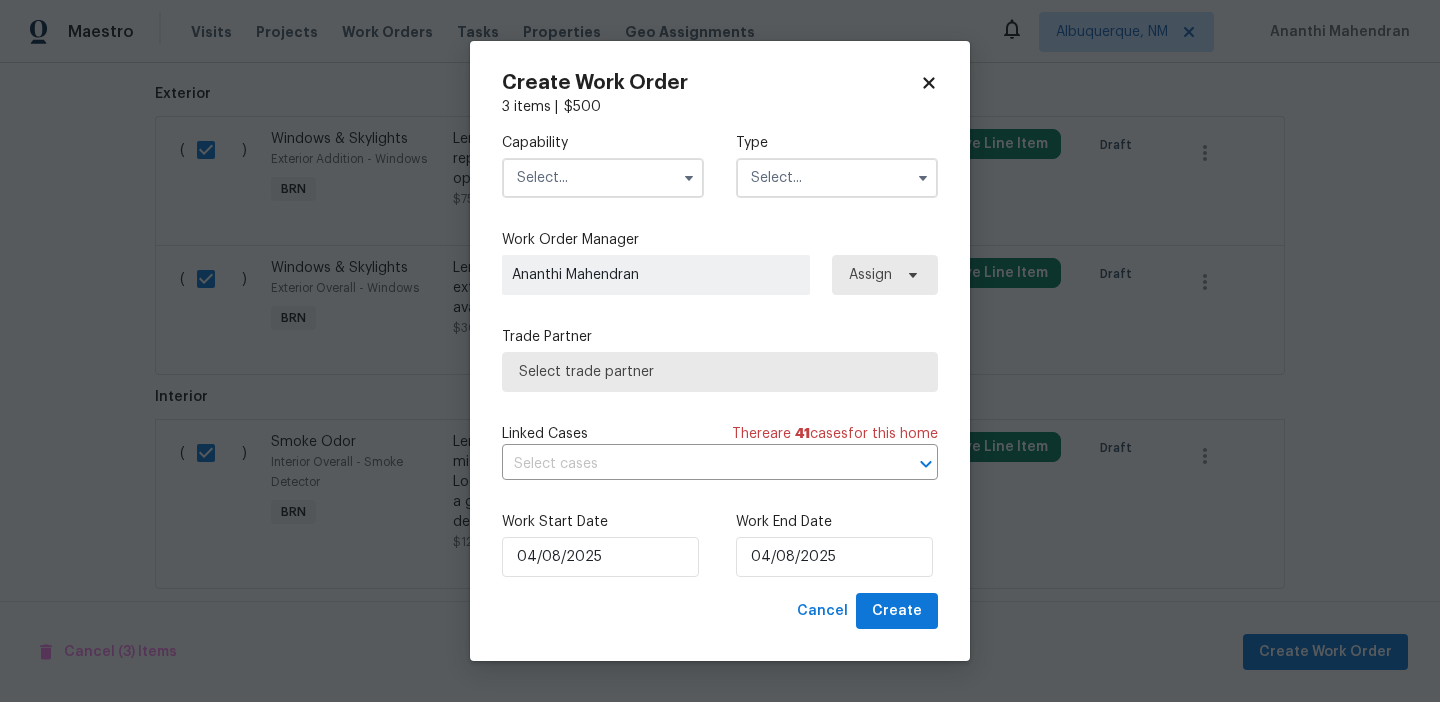 click at bounding box center (603, 178) 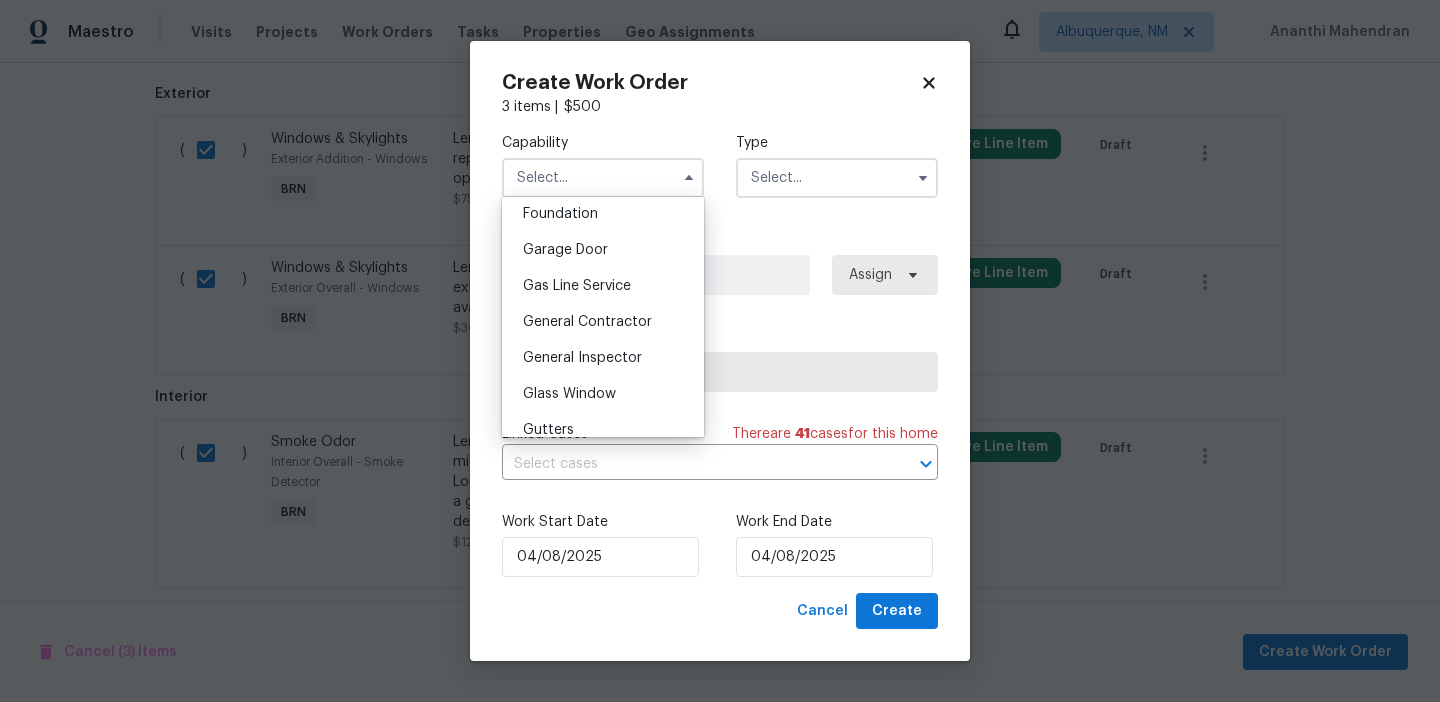 scroll, scrollTop: 902, scrollLeft: 0, axis: vertical 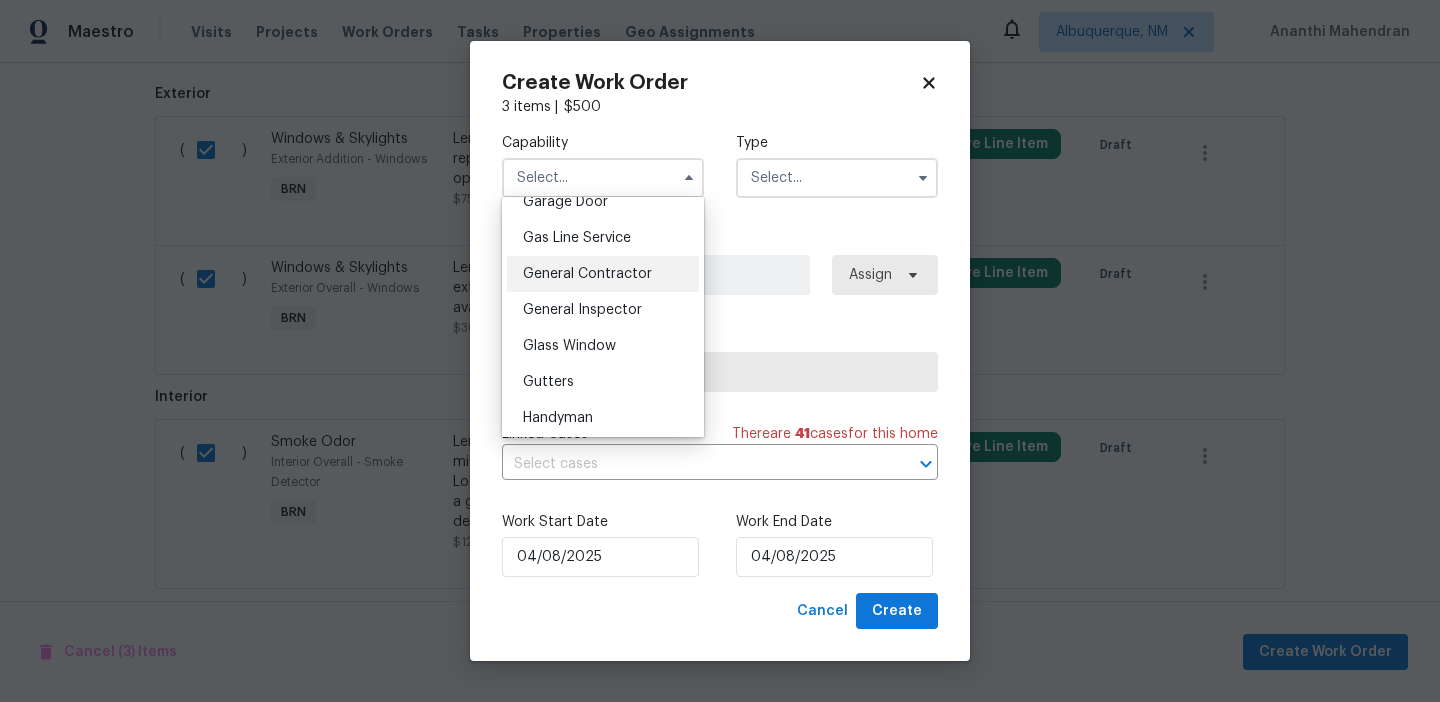 click on "General Contractor" at bounding box center (587, 274) 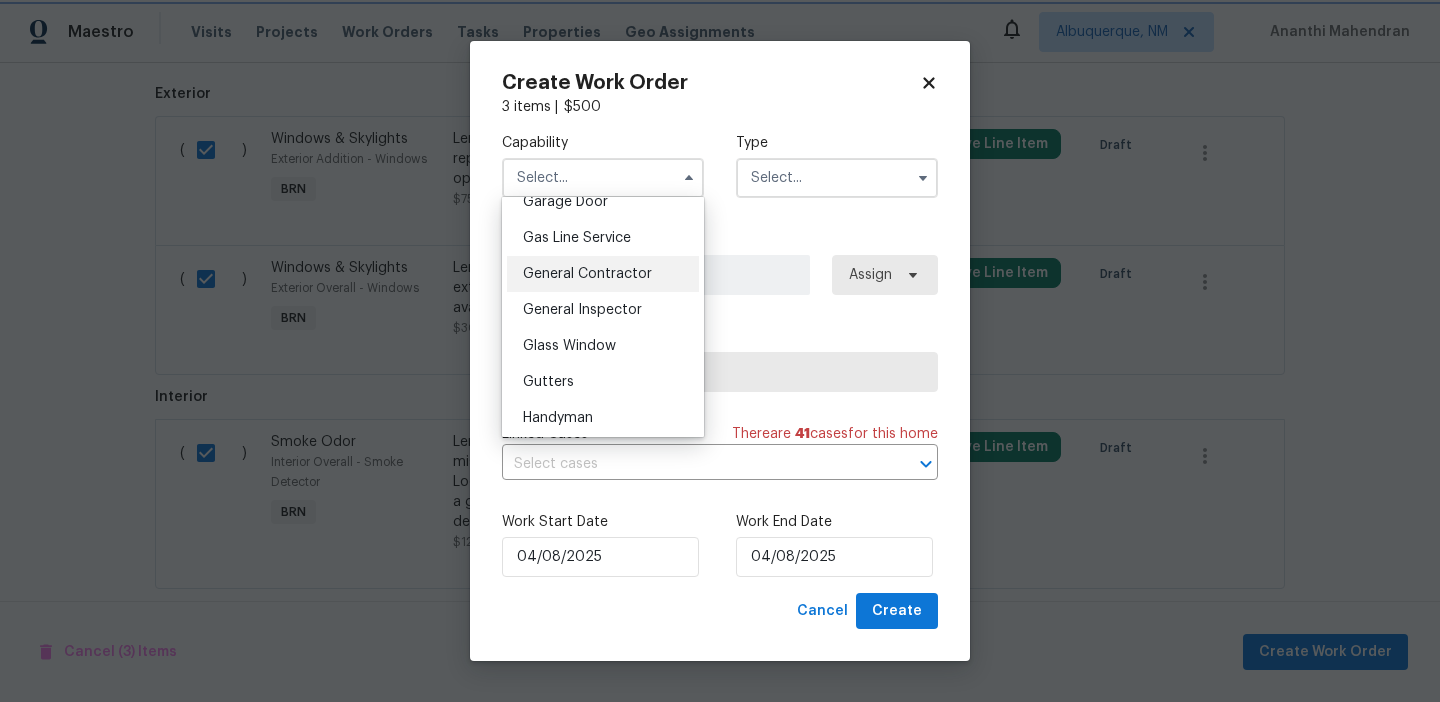 type on "General Contractor" 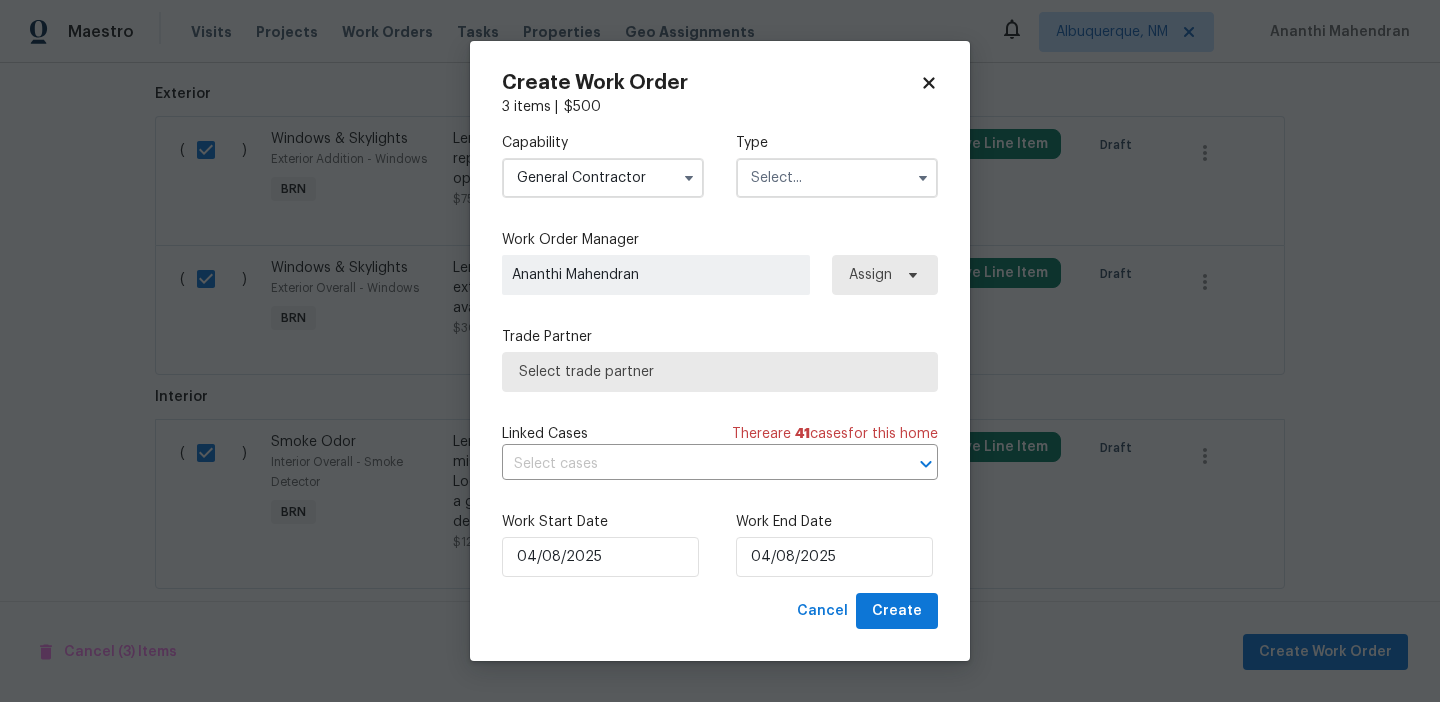 click at bounding box center [837, 178] 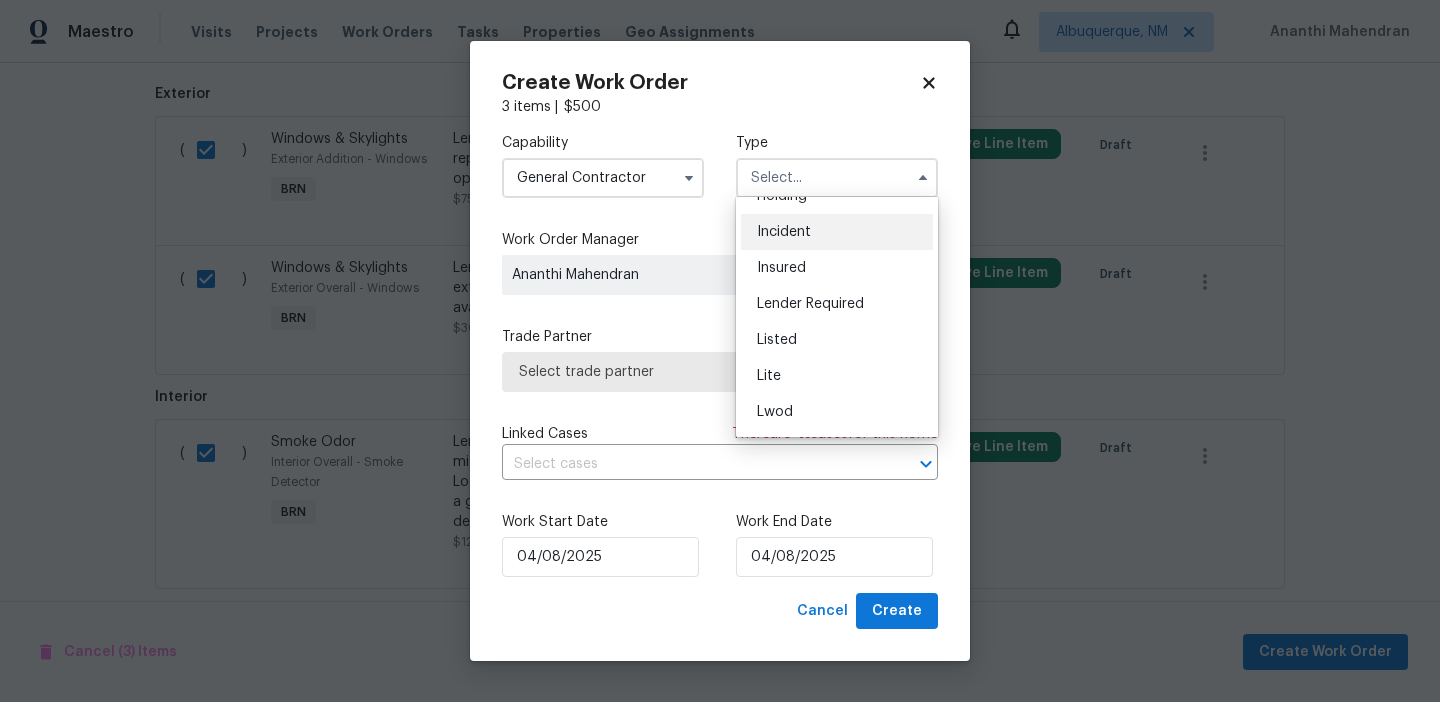 scroll, scrollTop: 147, scrollLeft: 0, axis: vertical 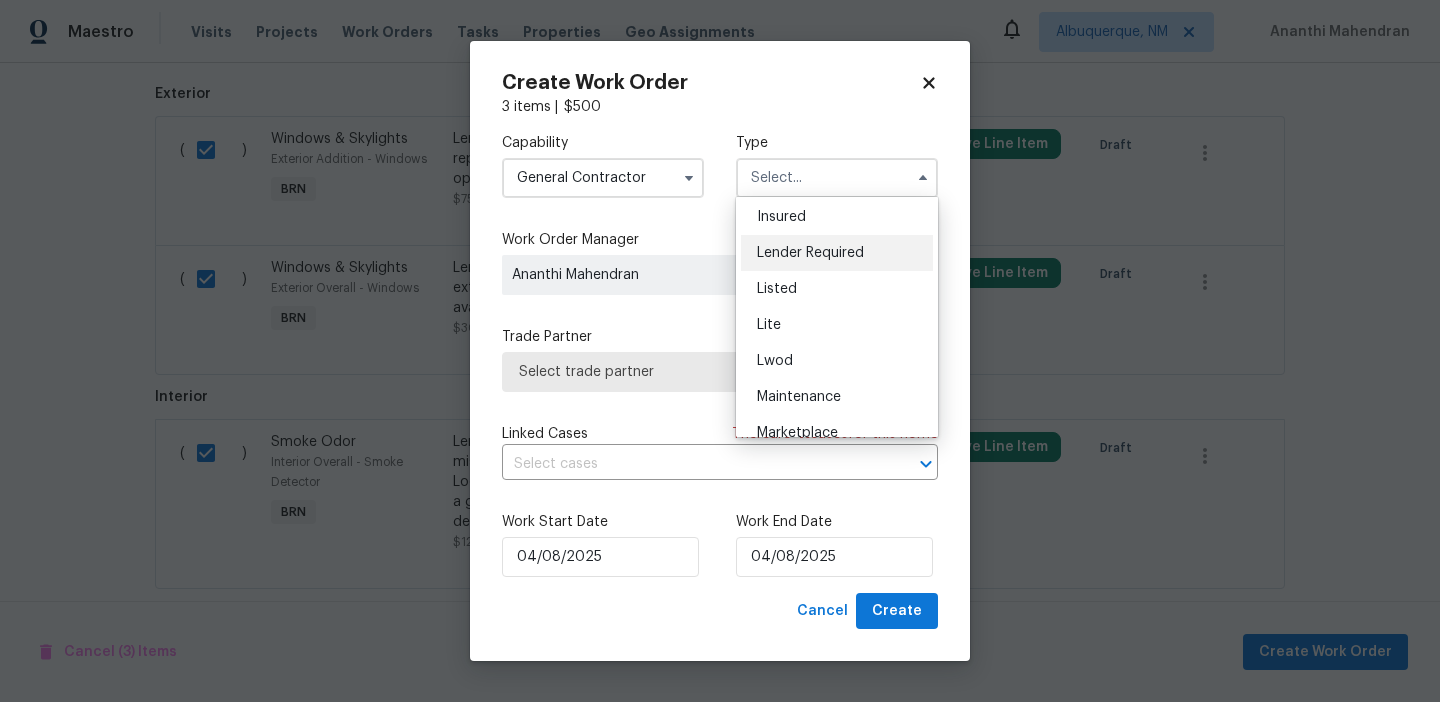 click on "Lender Required" at bounding box center (837, 253) 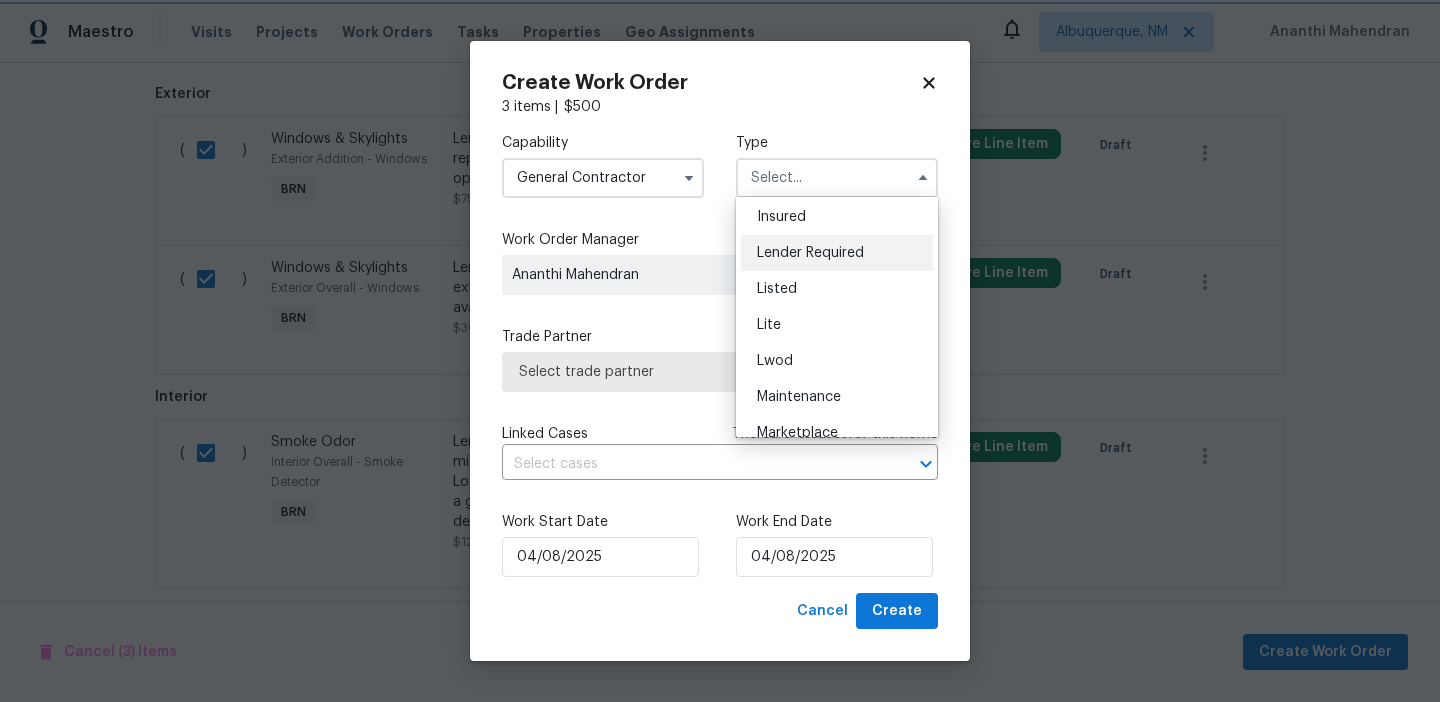 type on "Lender Required" 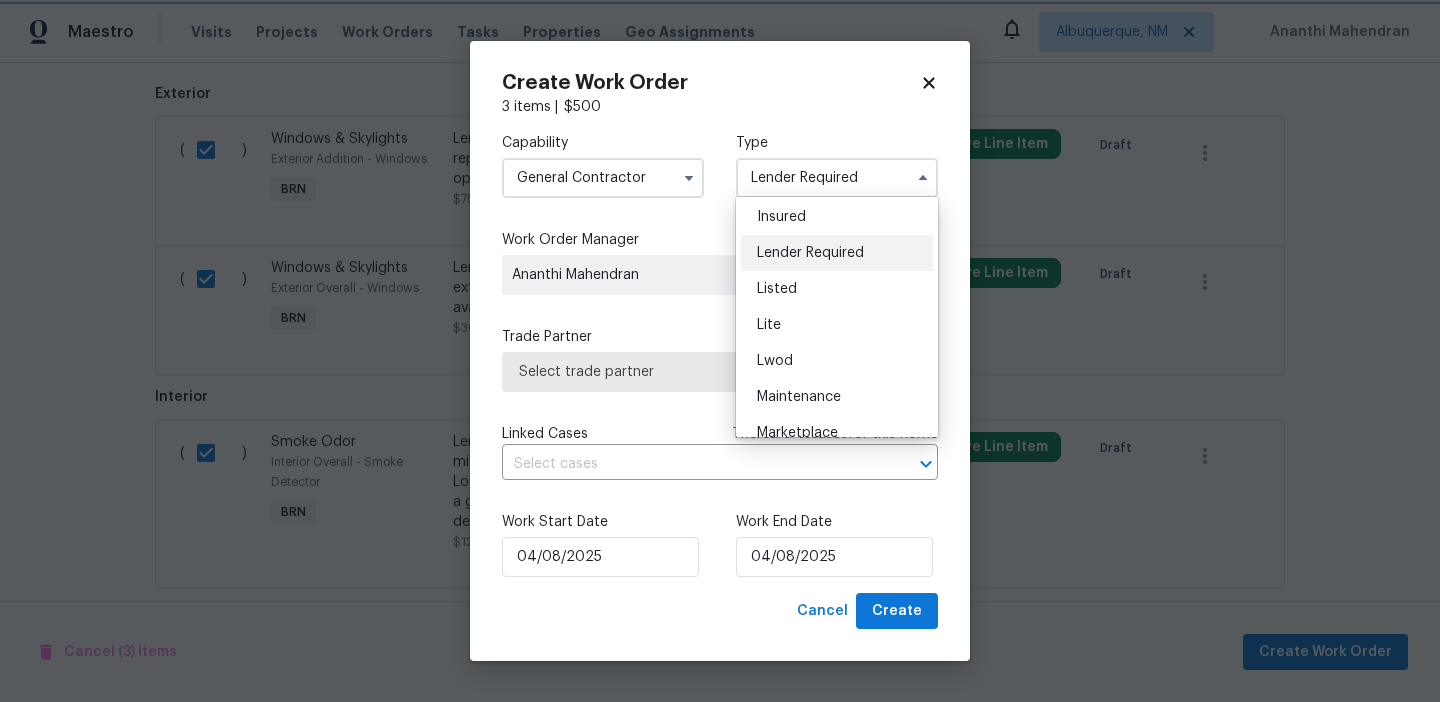 scroll, scrollTop: 0, scrollLeft: 0, axis: both 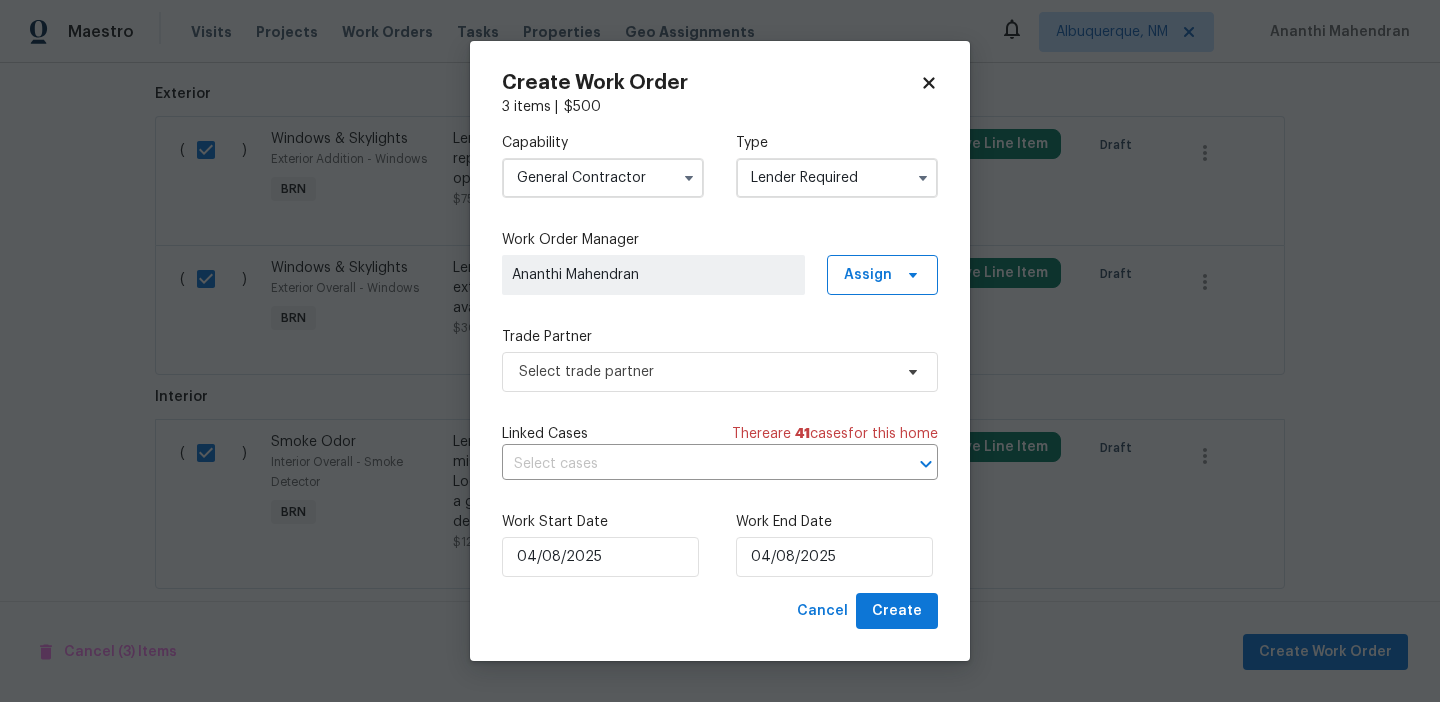 click on "Trade Partner" at bounding box center [720, 337] 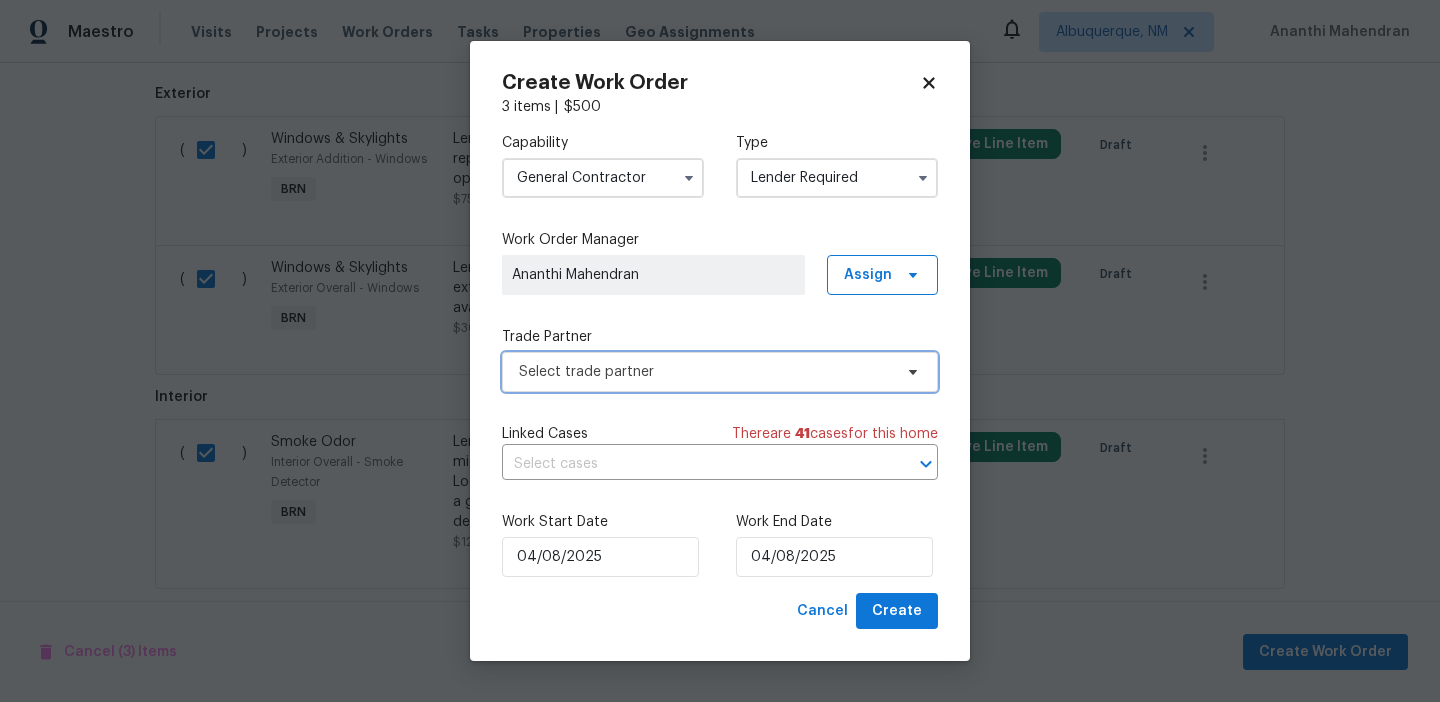 click on "Select trade partner" at bounding box center [705, 372] 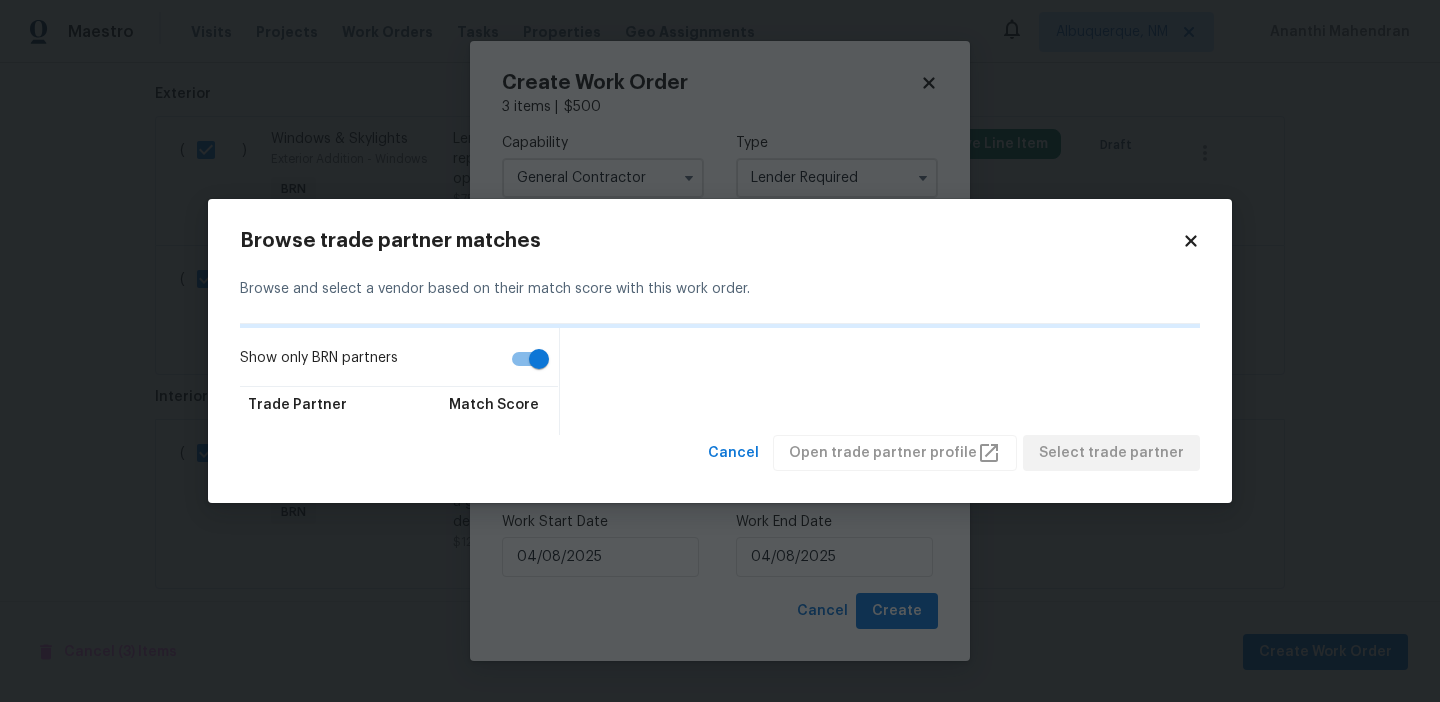 click on "Show only BRN partners" at bounding box center [539, 359] 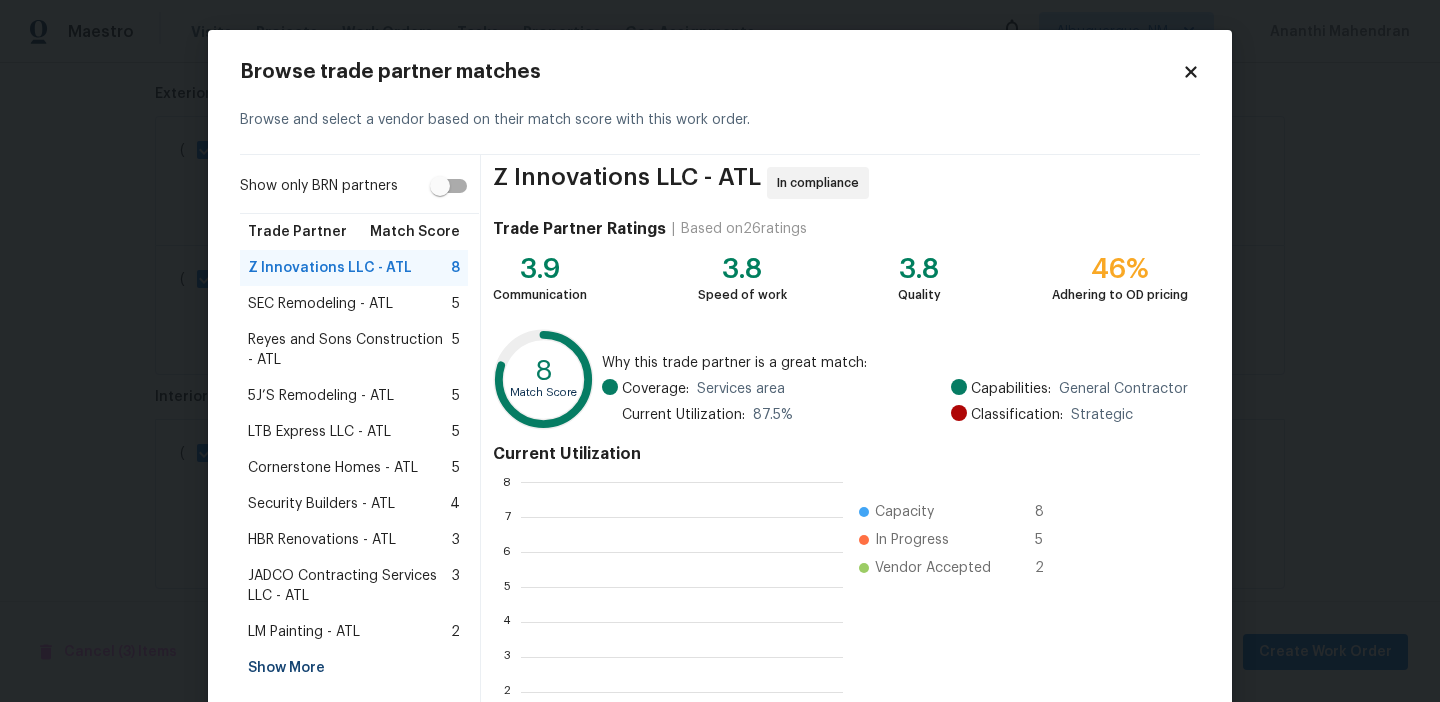 scroll, scrollTop: 280, scrollLeft: 321, axis: both 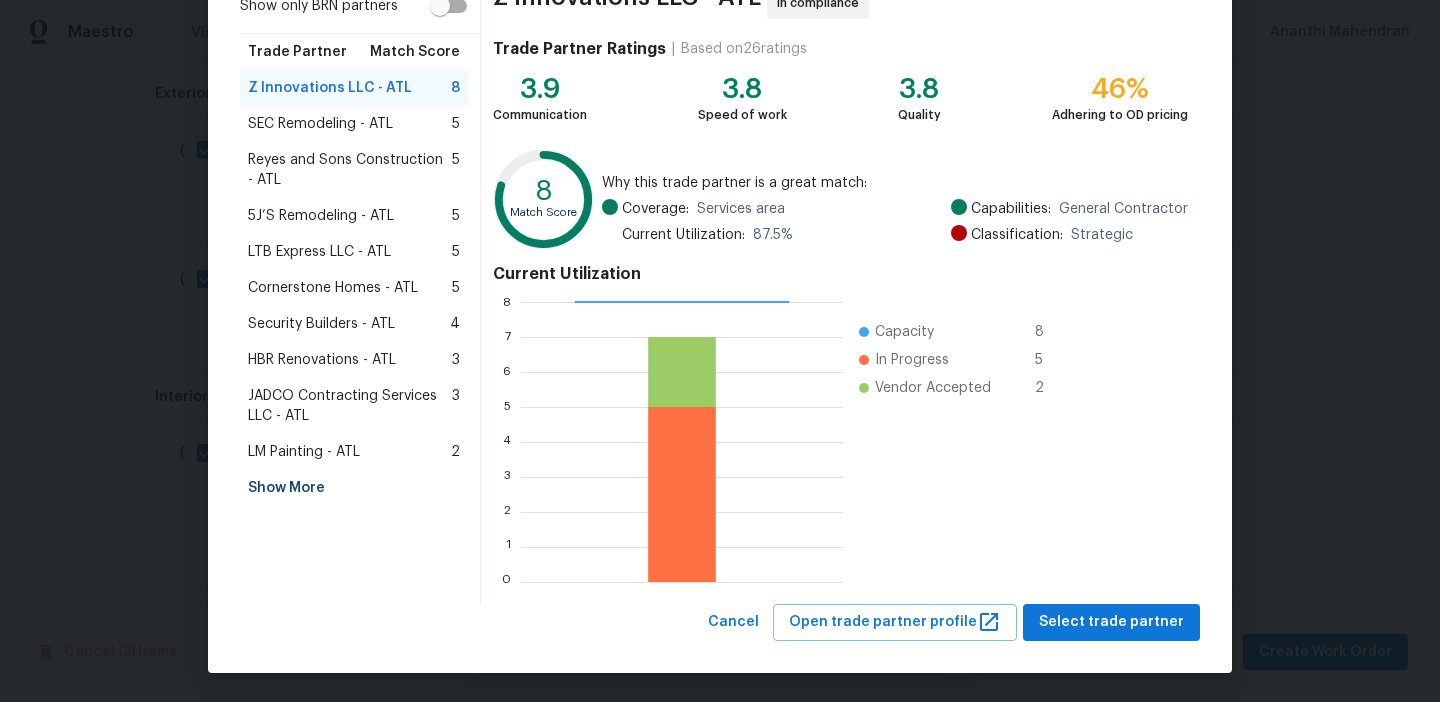 click on "Show More" at bounding box center [354, 488] 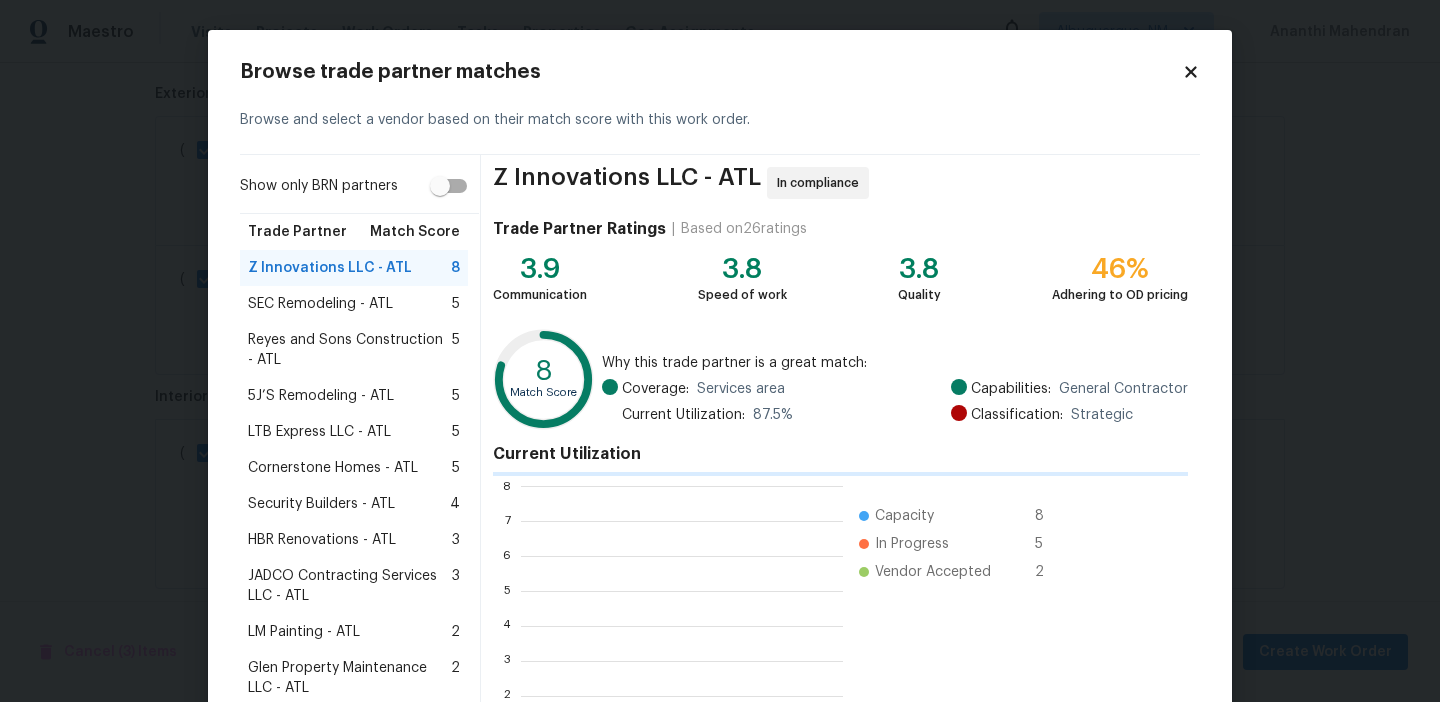 scroll, scrollTop: 2, scrollLeft: 2, axis: both 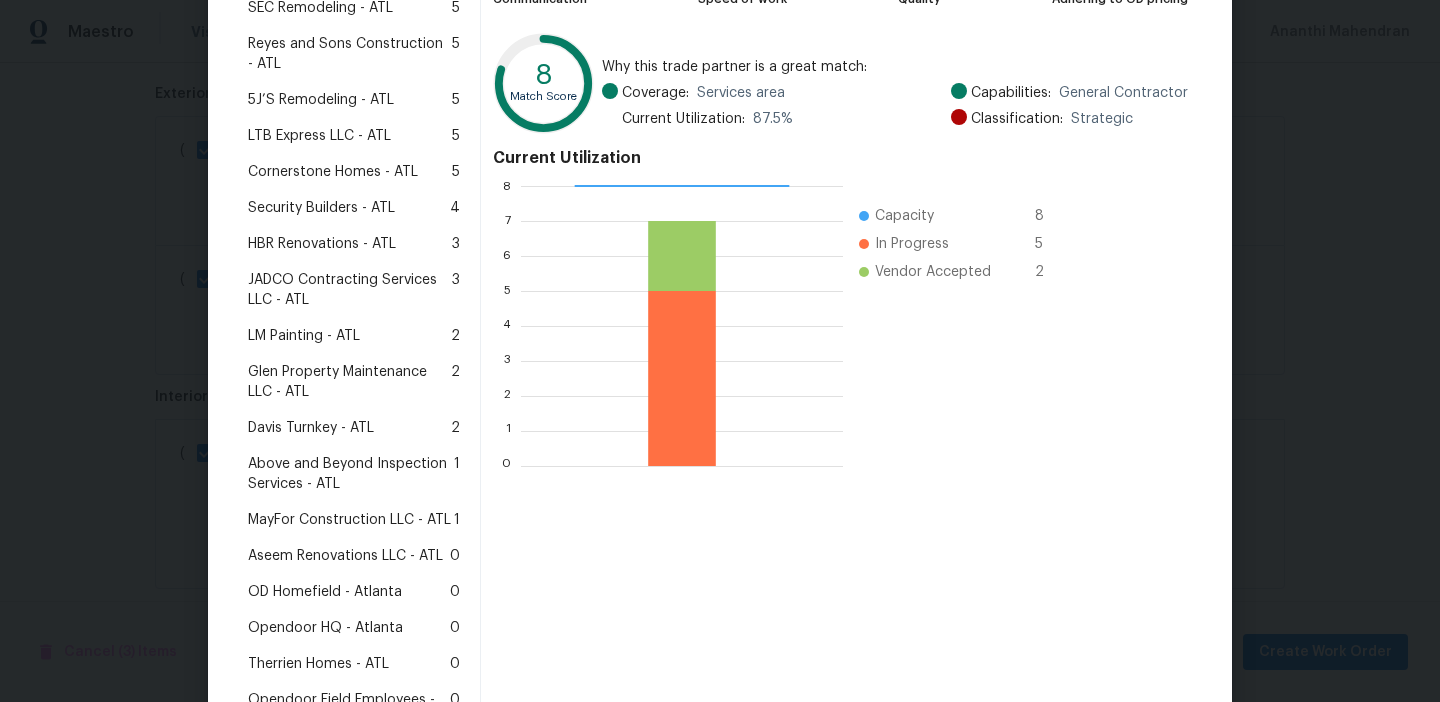 click on "Glen Property Maintenance LLC - ATL" at bounding box center (349, 382) 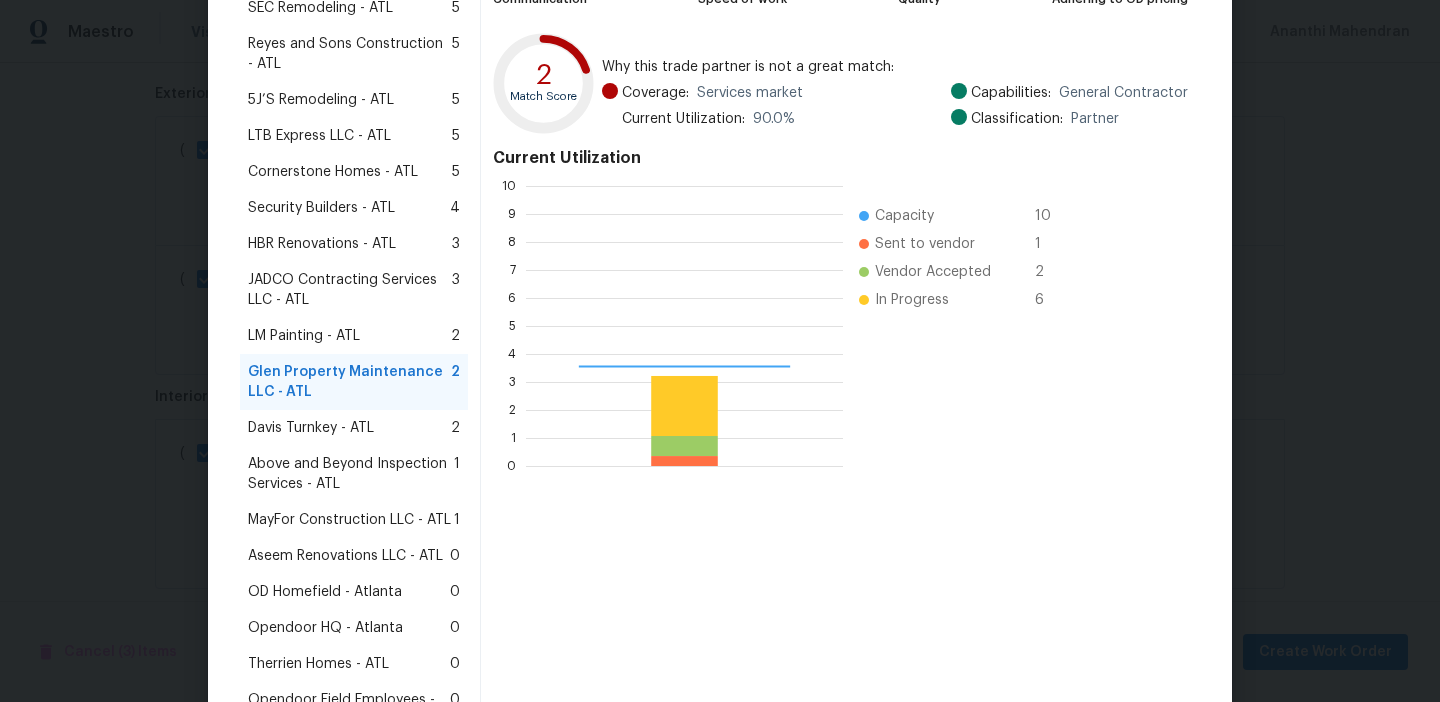 scroll, scrollTop: 2, scrollLeft: 2, axis: both 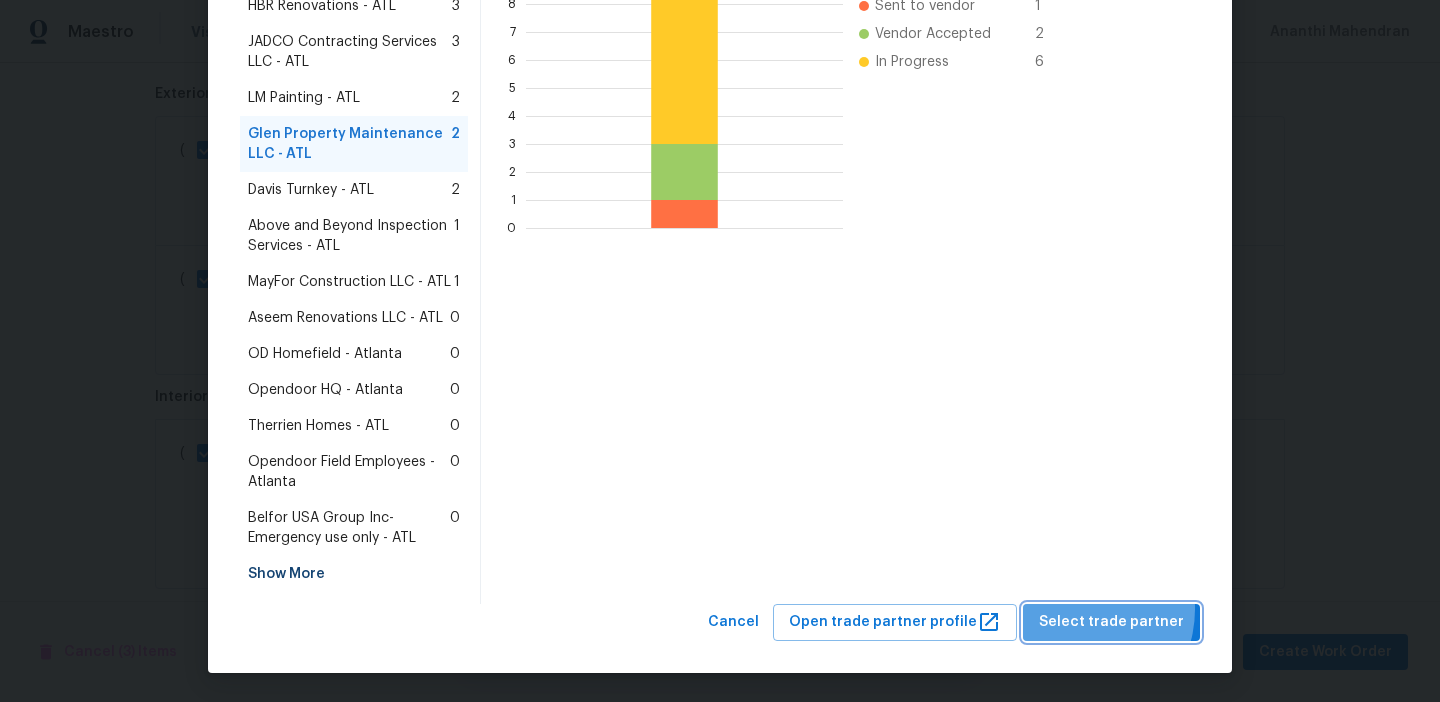 click on "Select trade partner" at bounding box center [1111, 622] 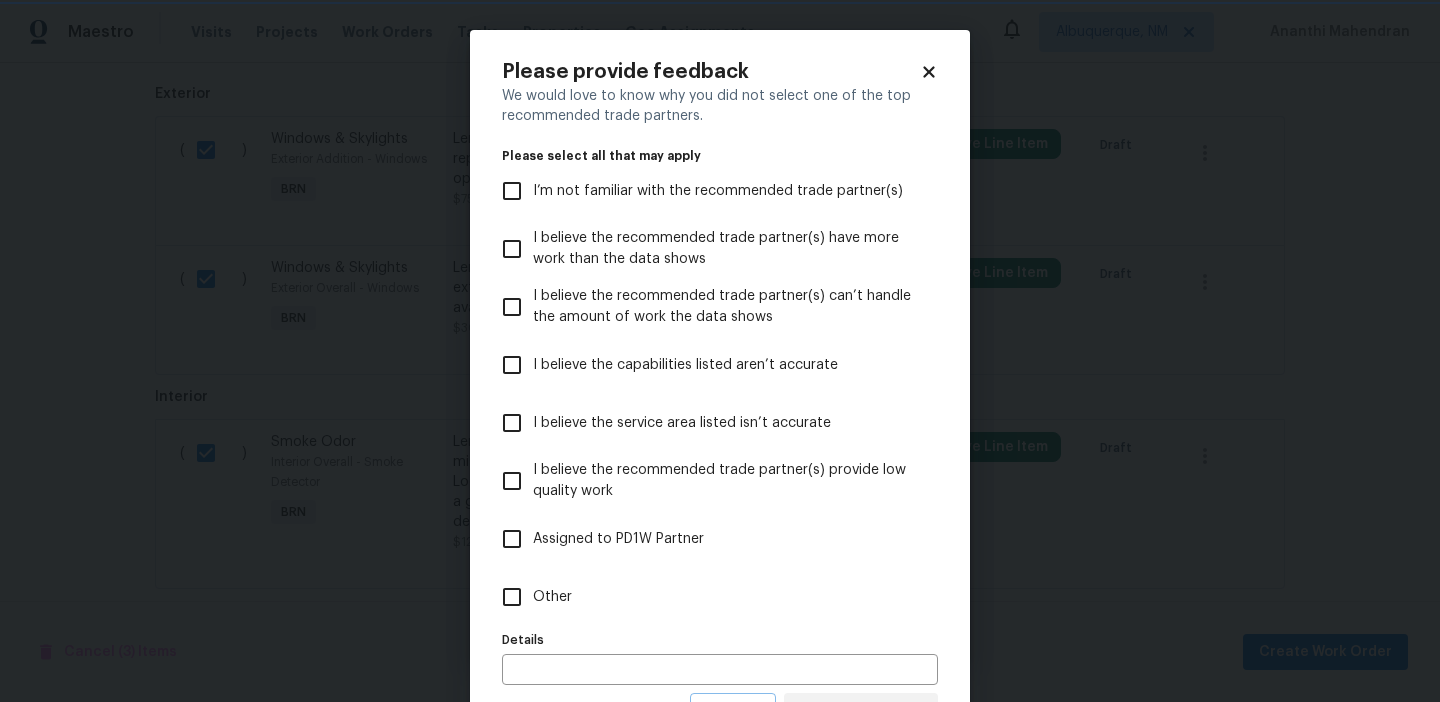 scroll, scrollTop: 0, scrollLeft: 0, axis: both 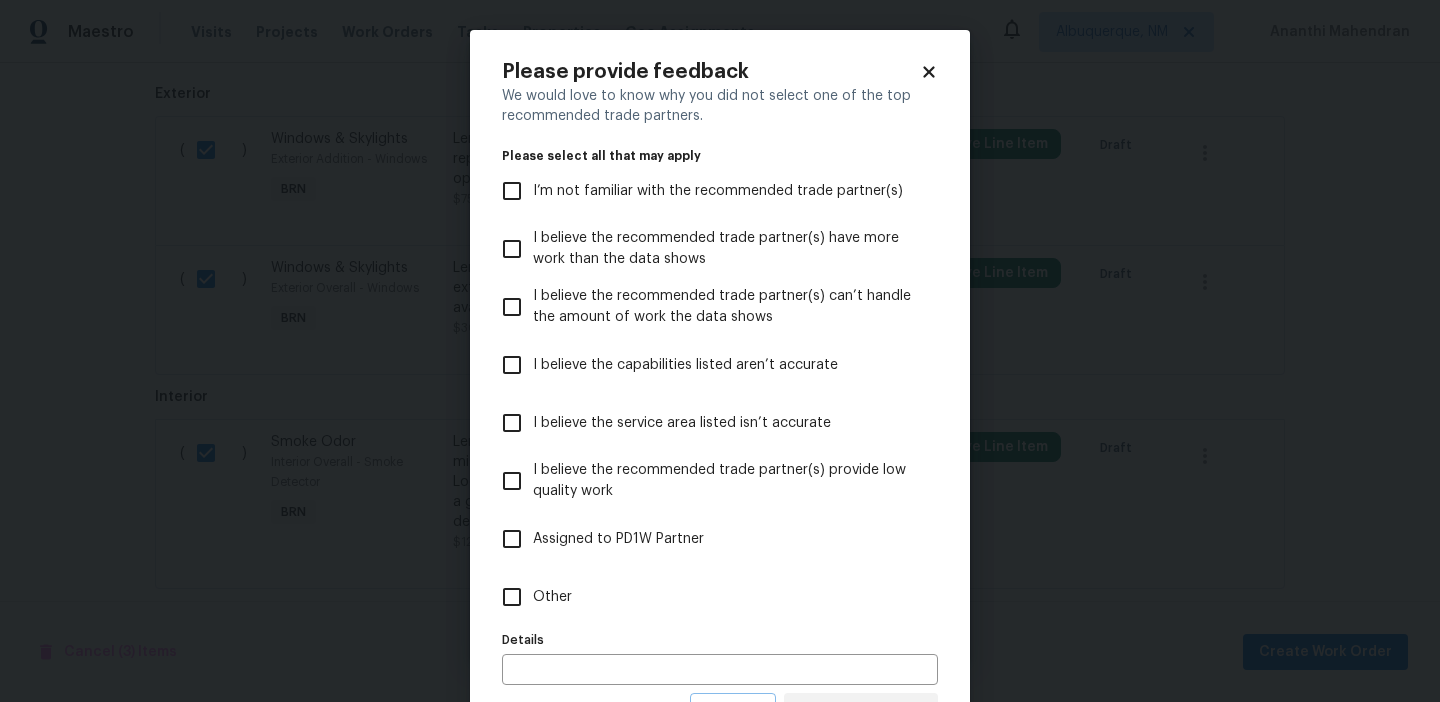 click on "Other" at bounding box center [512, 597] 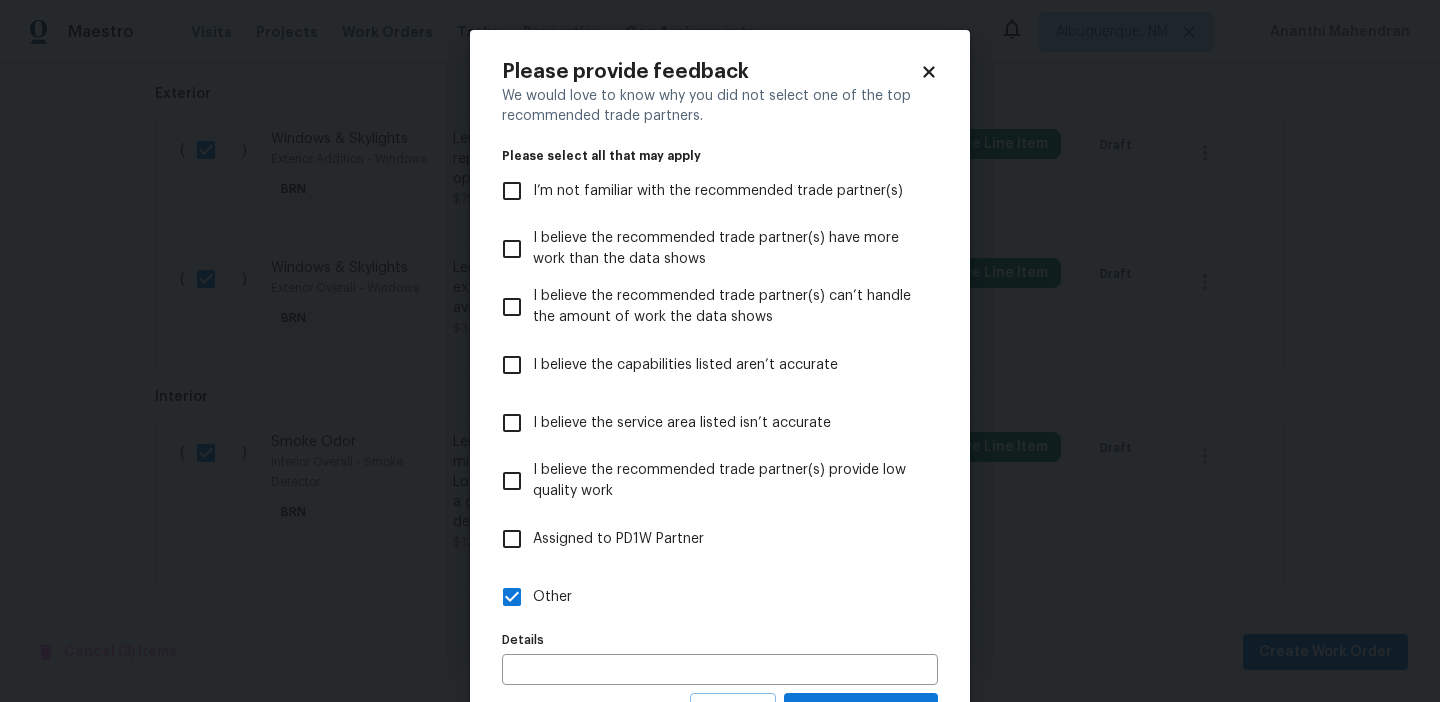 scroll, scrollTop: 90, scrollLeft: 0, axis: vertical 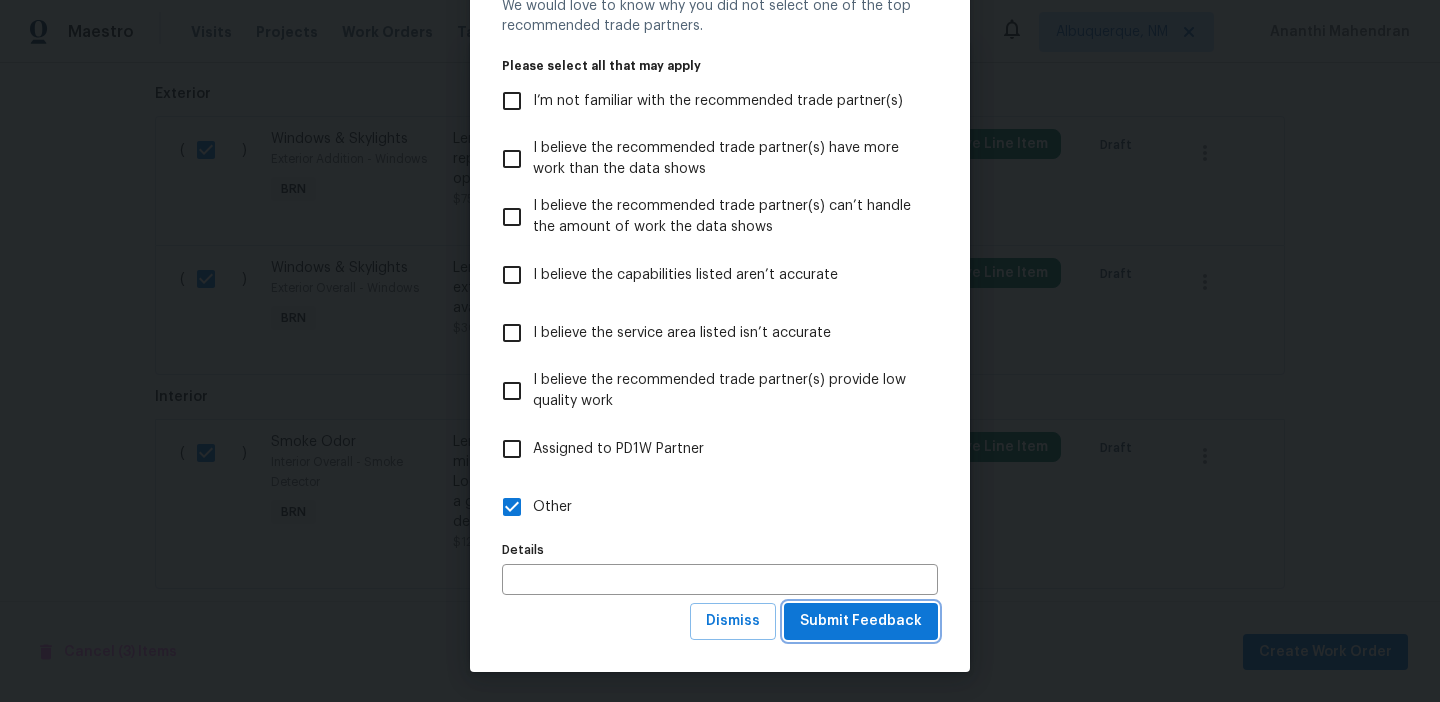 click on "Submit Feedback" at bounding box center [861, 621] 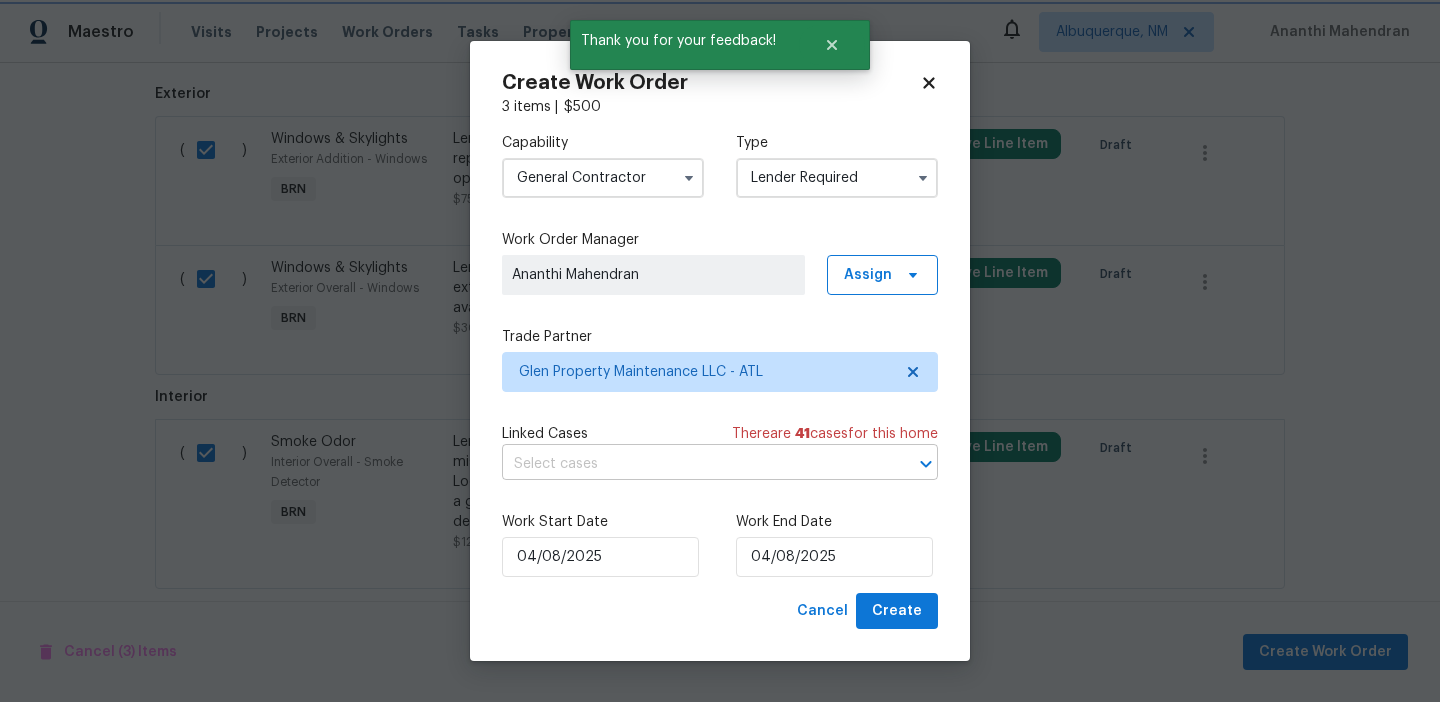 scroll, scrollTop: 0, scrollLeft: 0, axis: both 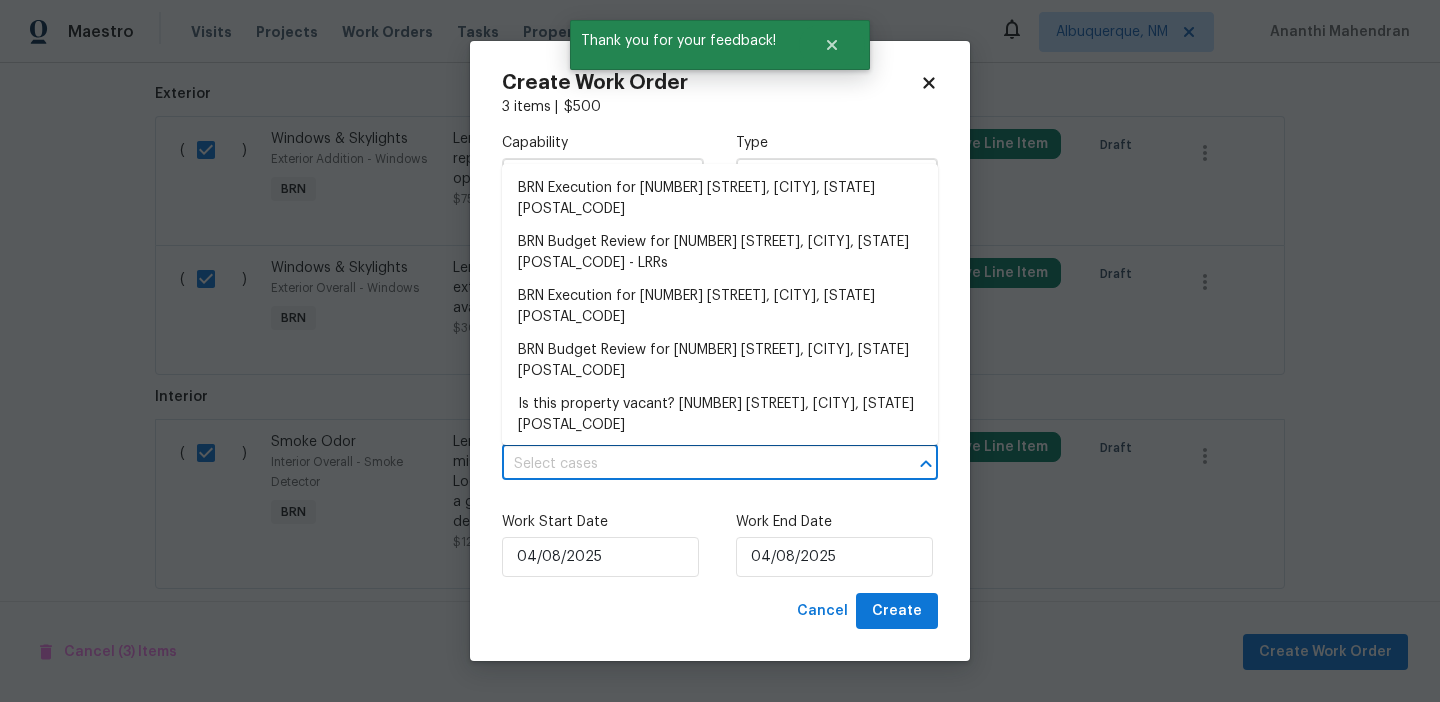click at bounding box center (692, 464) 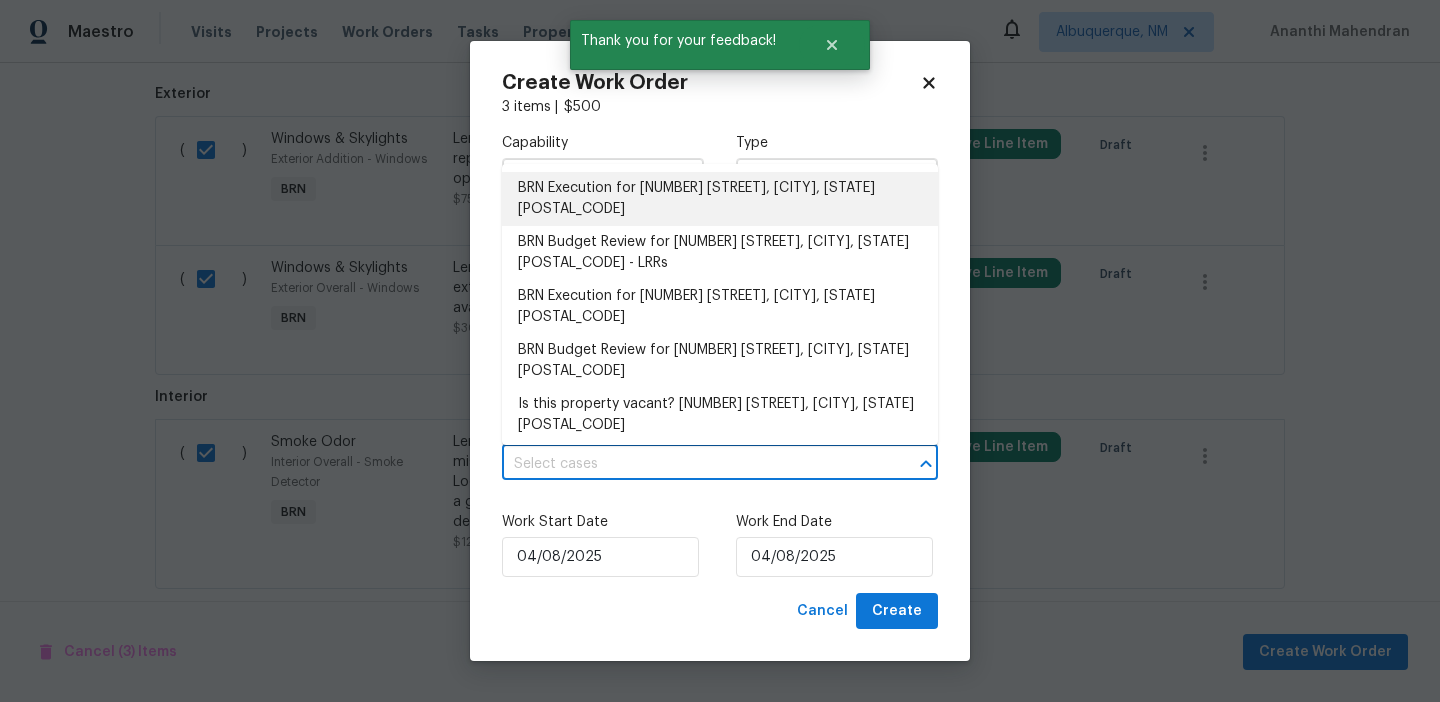 click on "BRN Execution for 2845 Robinson Wood Dr, Riverdale, GA 30296" at bounding box center (720, 199) 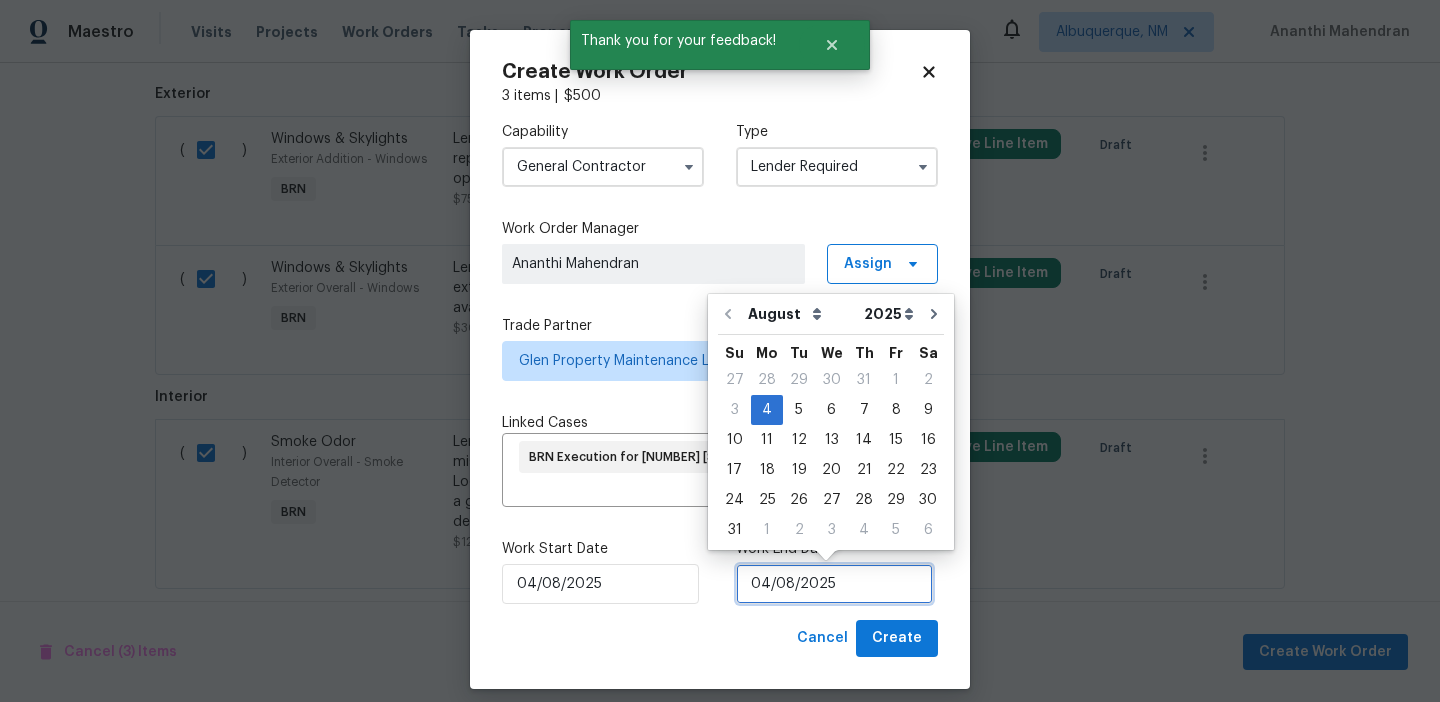 click on "04/08/2025" at bounding box center [834, 584] 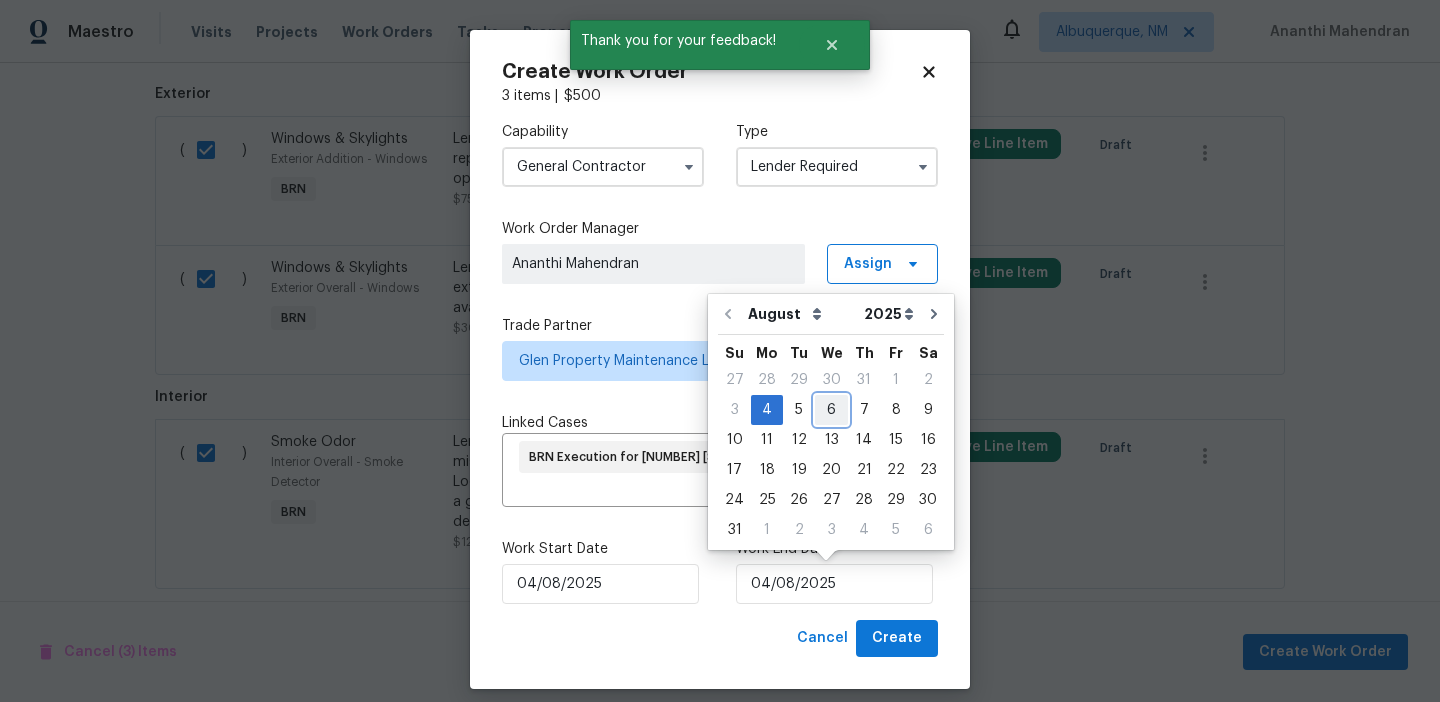 click on "6" at bounding box center [831, 410] 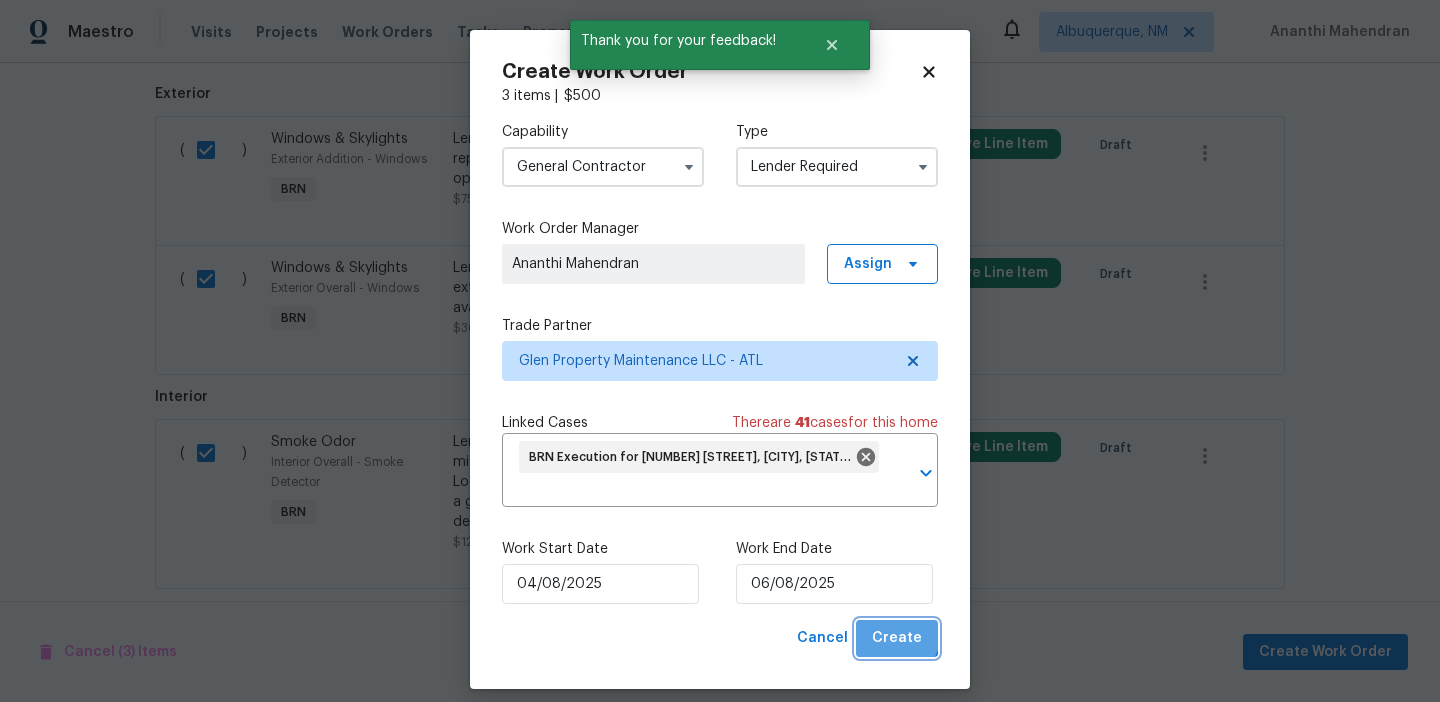click on "Create" at bounding box center (897, 638) 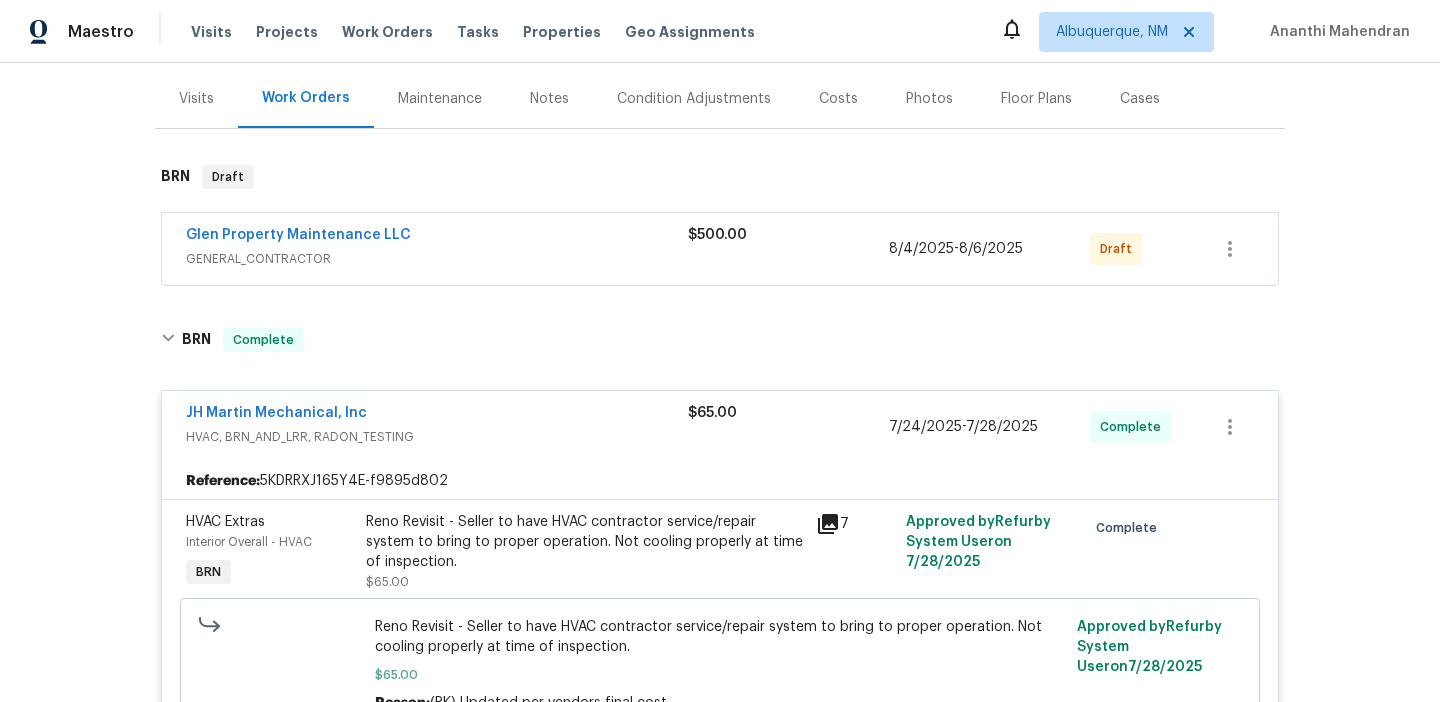 scroll, scrollTop: 245, scrollLeft: 0, axis: vertical 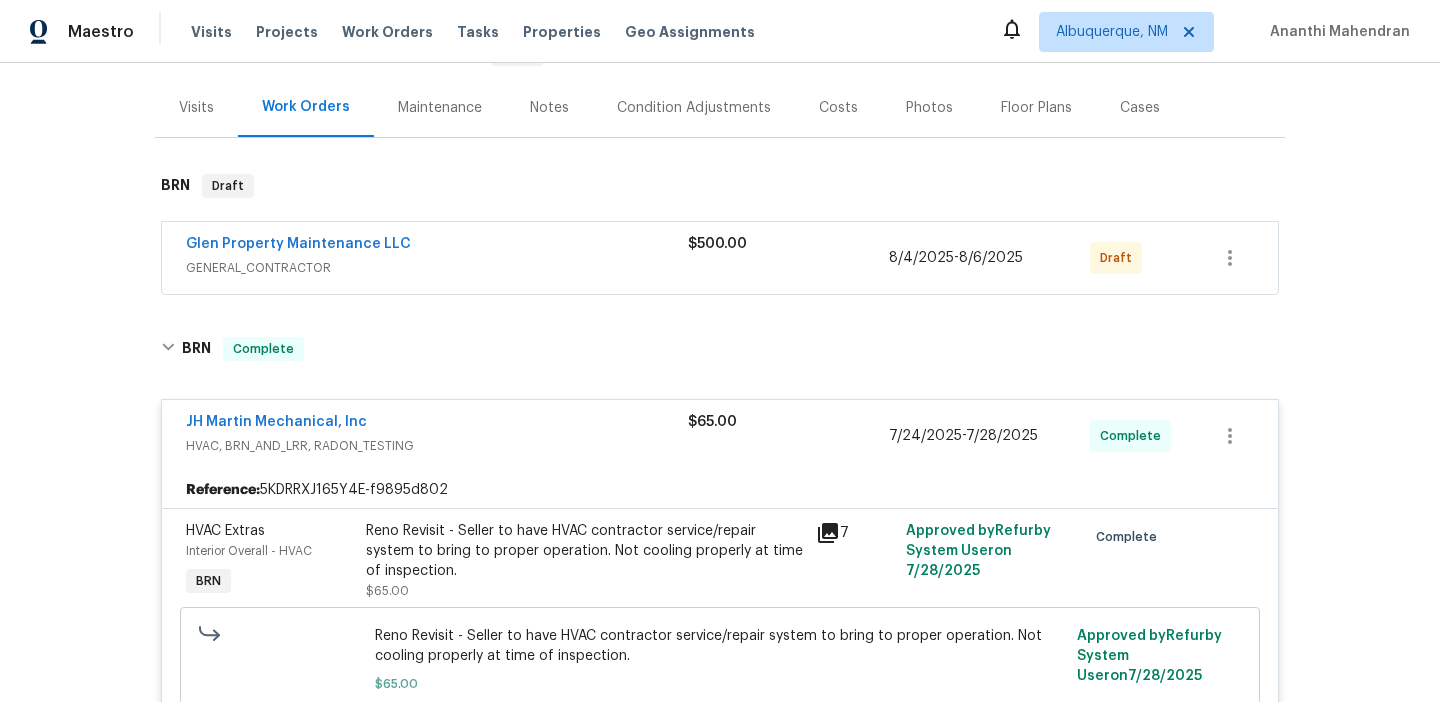 click on "Glen Property Maintenance LLC" at bounding box center (298, 244) 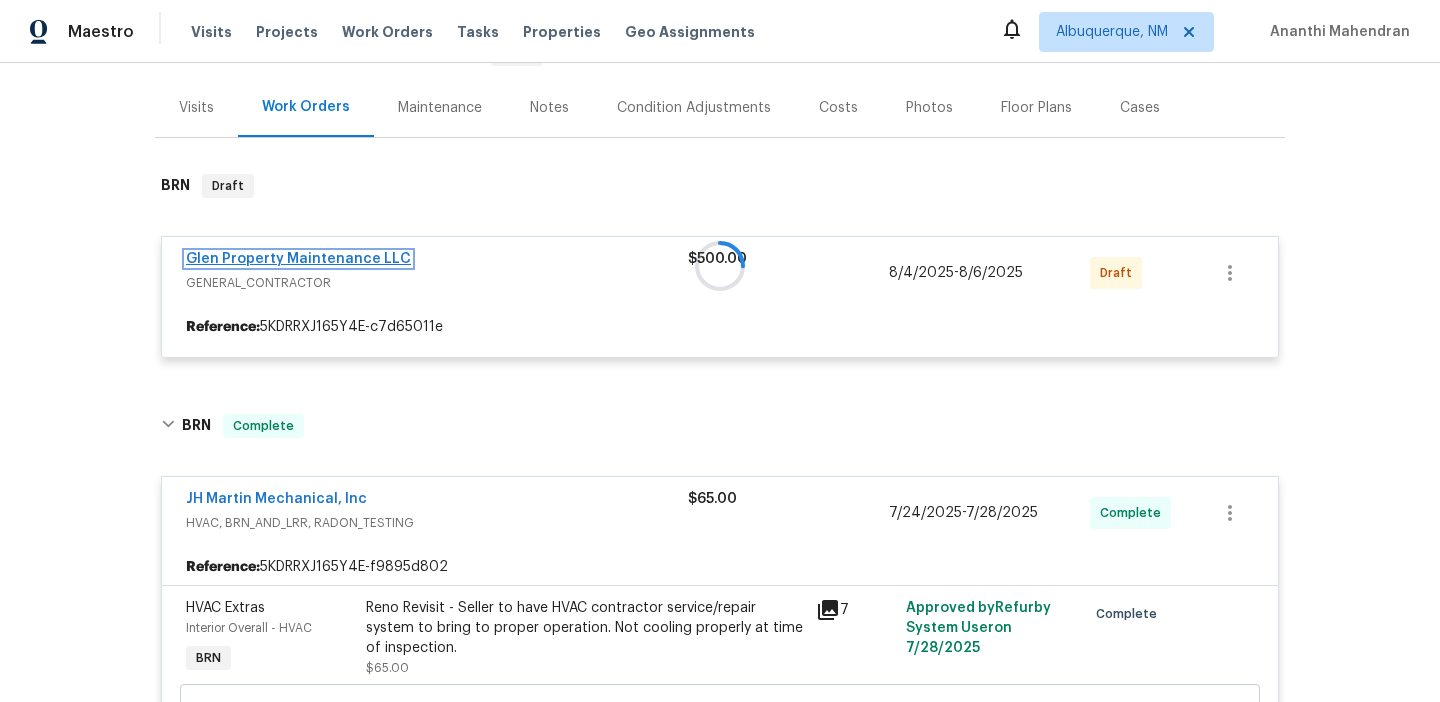 click on "Glen Property Maintenance LLC" at bounding box center [298, 259] 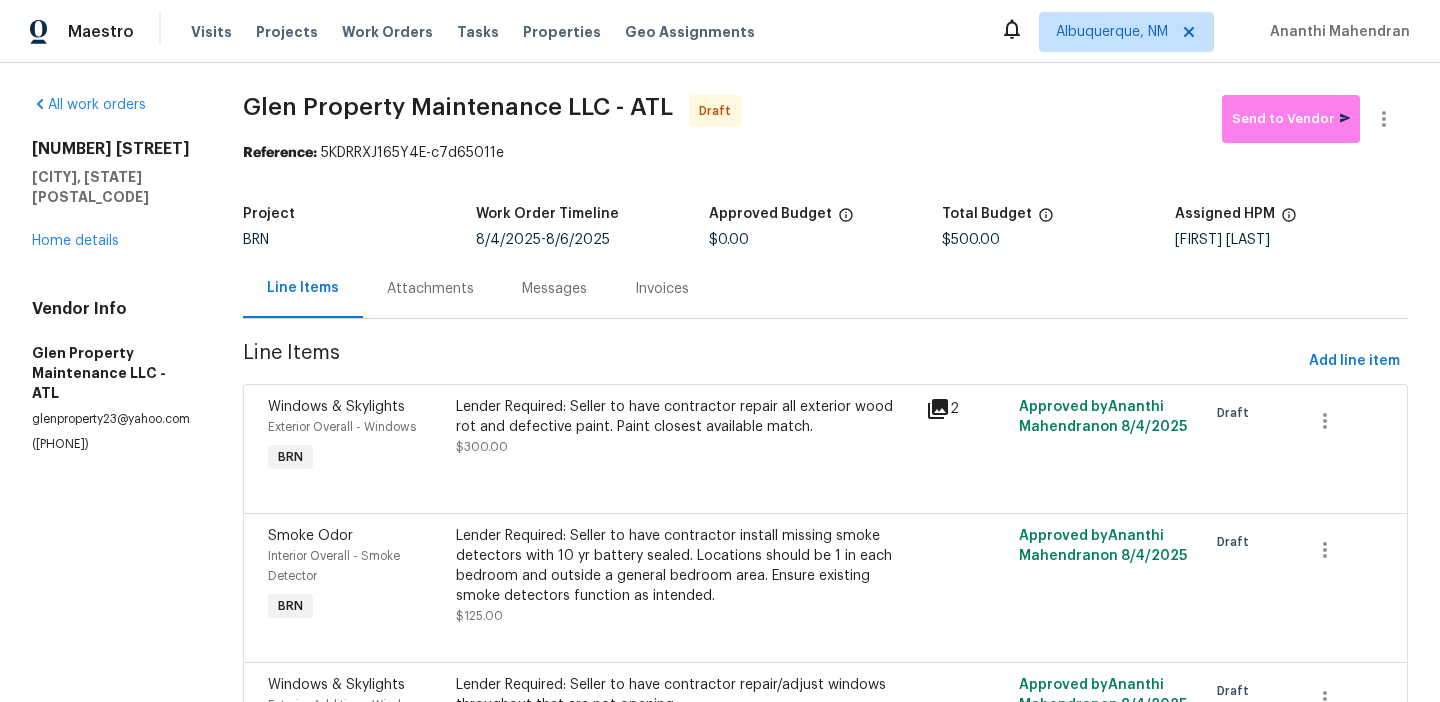 scroll, scrollTop: 148, scrollLeft: 0, axis: vertical 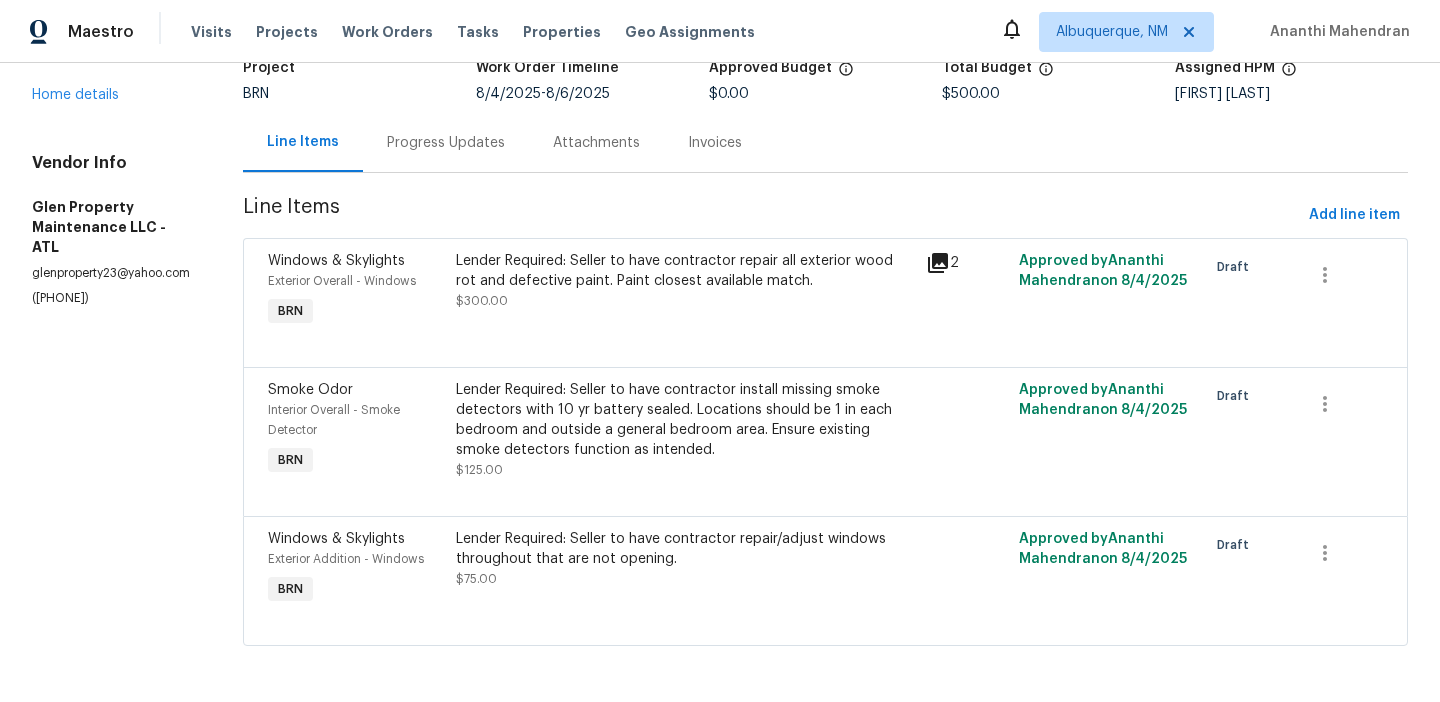 click on "Progress Updates" at bounding box center [446, 142] 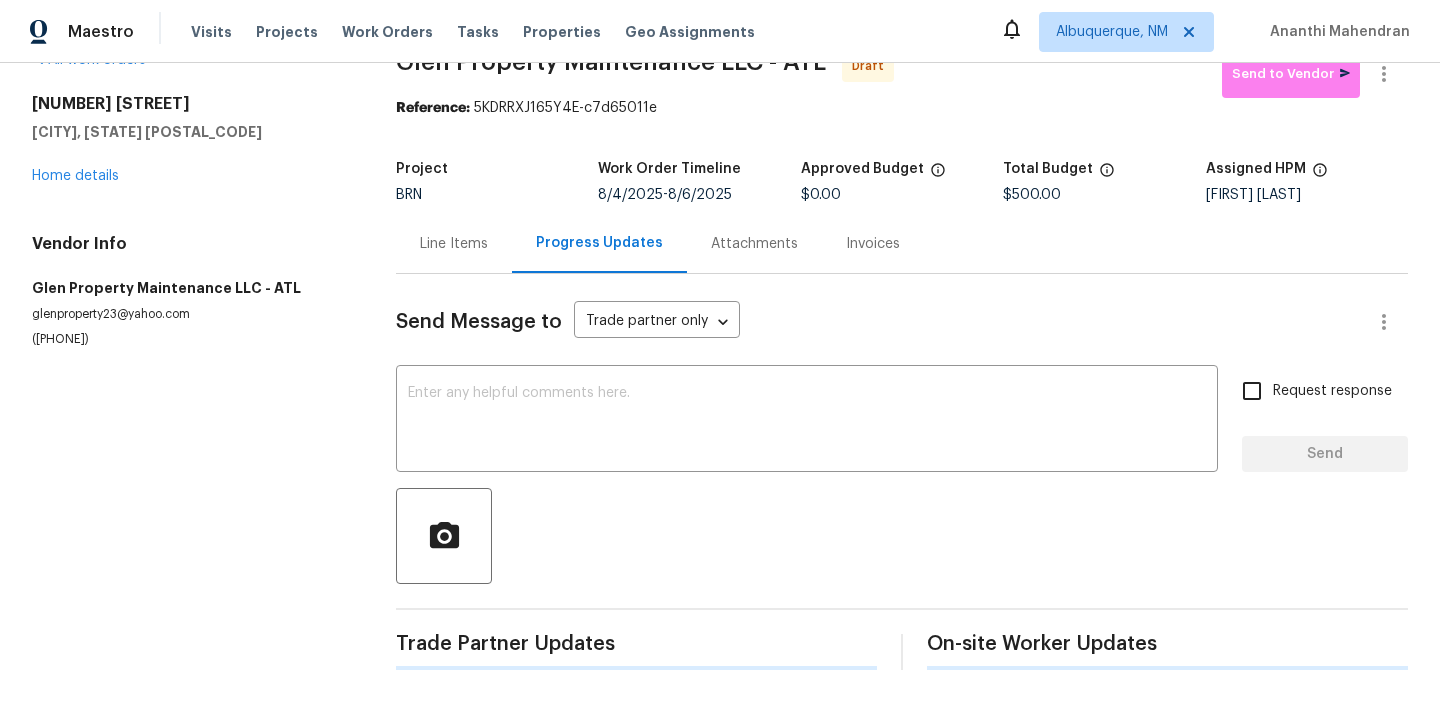 scroll, scrollTop: 0, scrollLeft: 0, axis: both 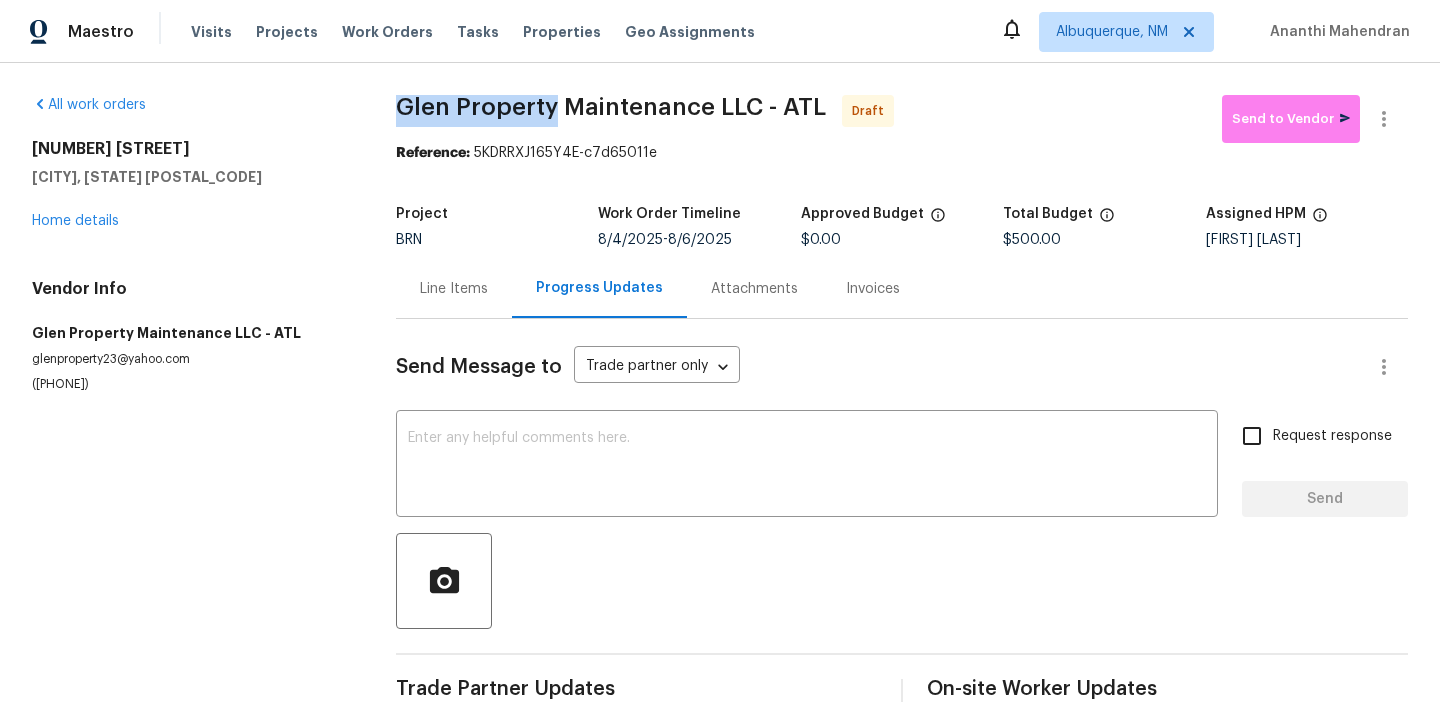 drag, startPoint x: 384, startPoint y: 106, endPoint x: 553, endPoint y: 106, distance: 169 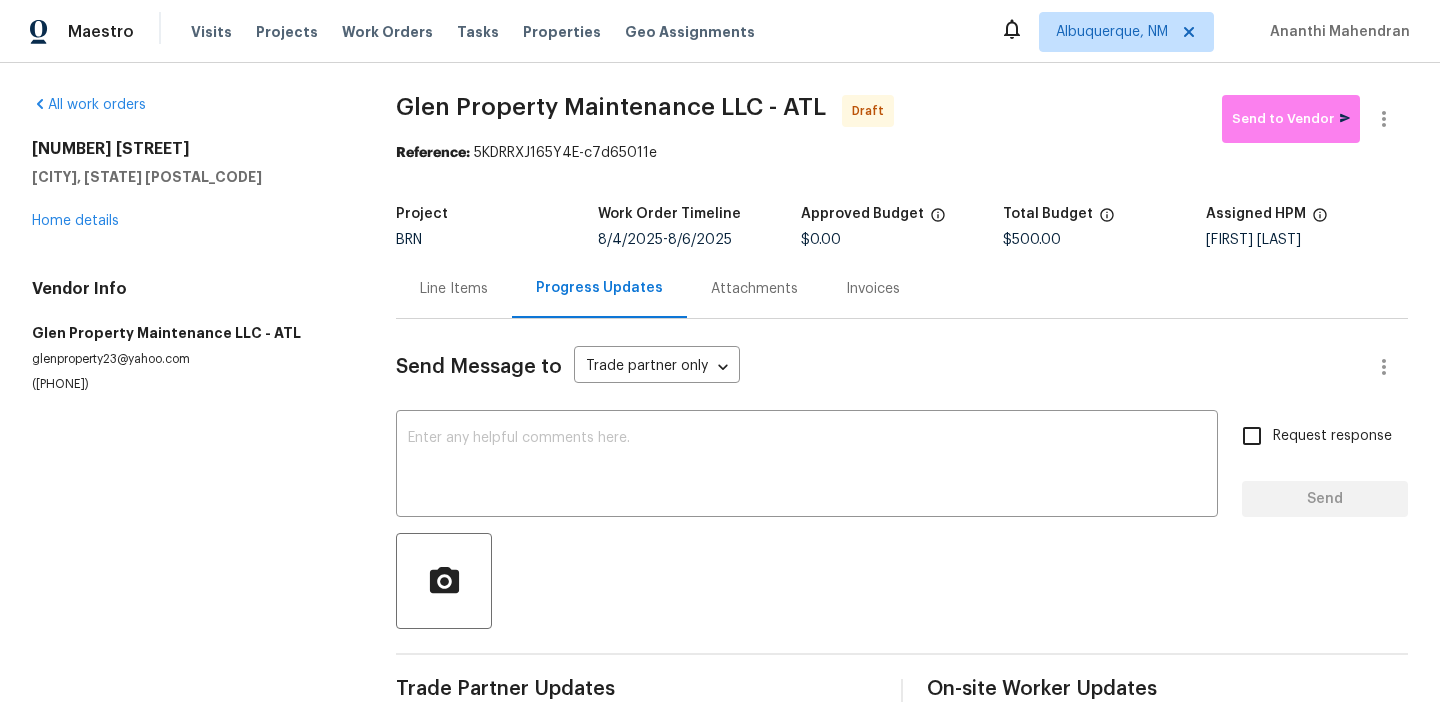 click on "Send Message to Trade partner only Trade partner only ​ x ​ Request response Send Trade Partner Updates On-site Worker Updates" at bounding box center [902, 515] 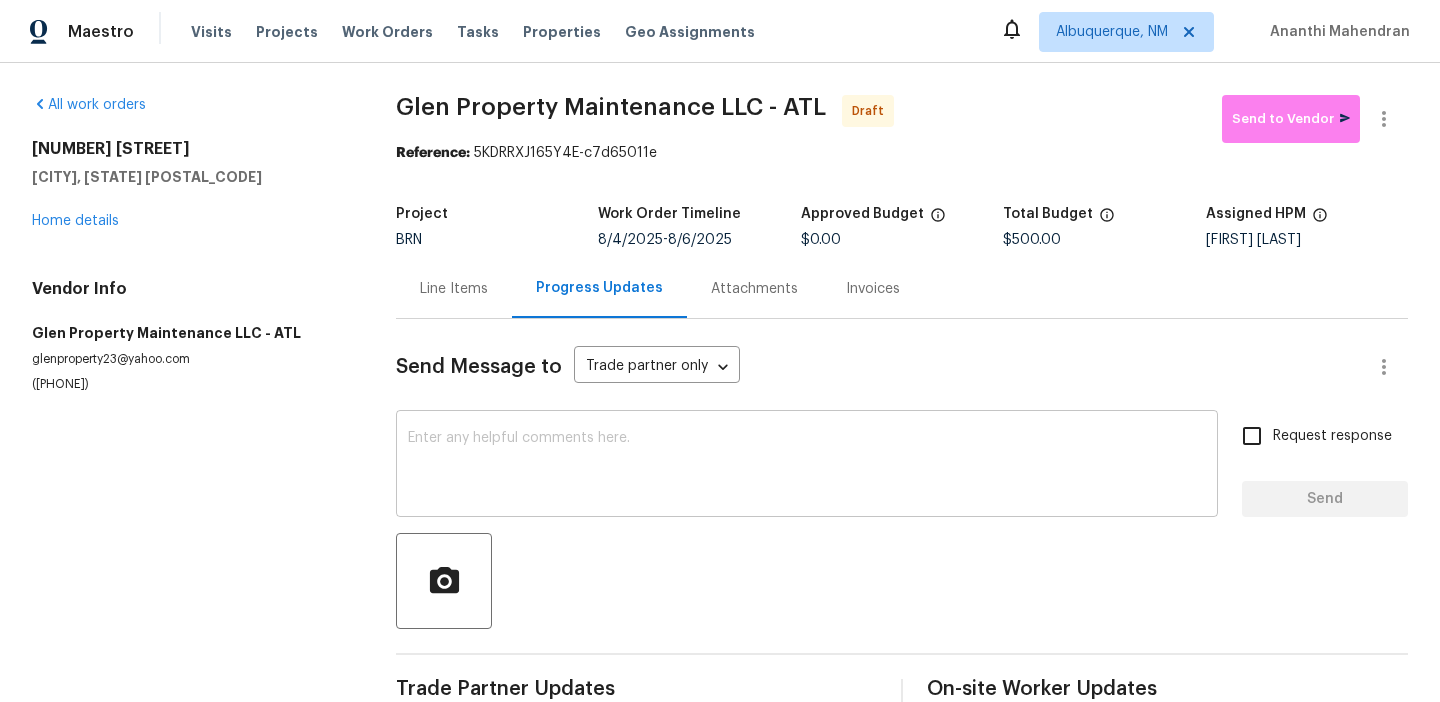 click at bounding box center [807, 466] 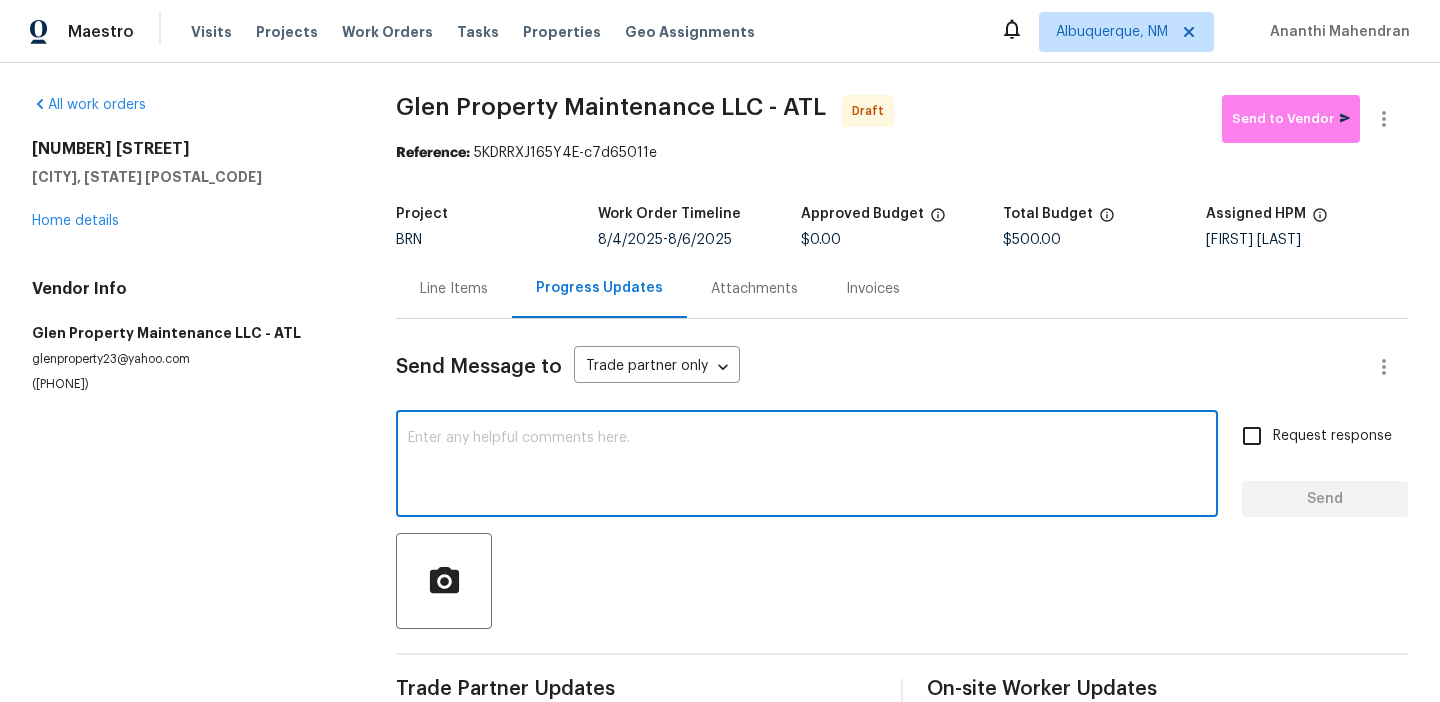 paste on "Hi, I'm Ananthi from Opendoor. Just wanted to check if you received the WO for (Property address), due on (Target date). Please review and accept it within 24 hours and provide a schedule by then. Reach out to me via the portal or call/text at 650-800-9524 for any questions or additional details and change orders for this work order." 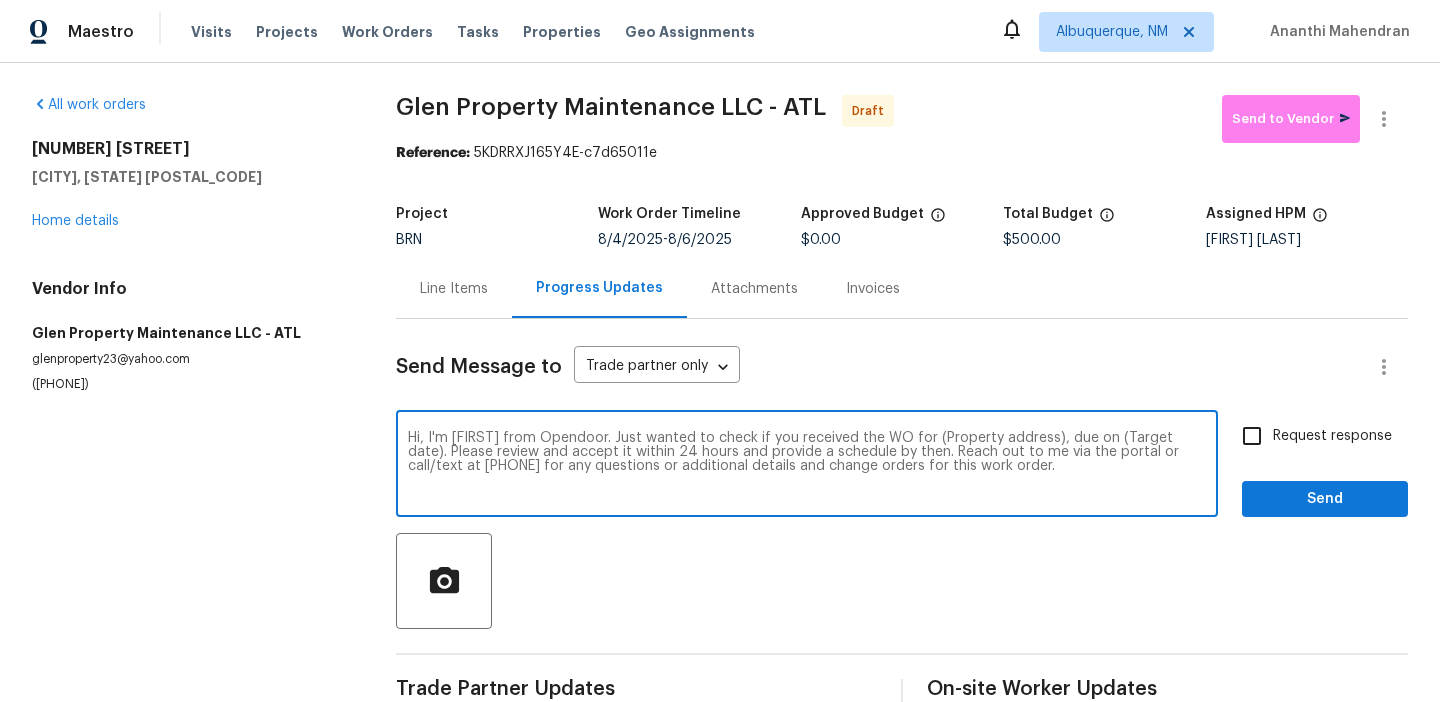 drag, startPoint x: 1052, startPoint y: 436, endPoint x: 936, endPoint y: 437, distance: 116.00431 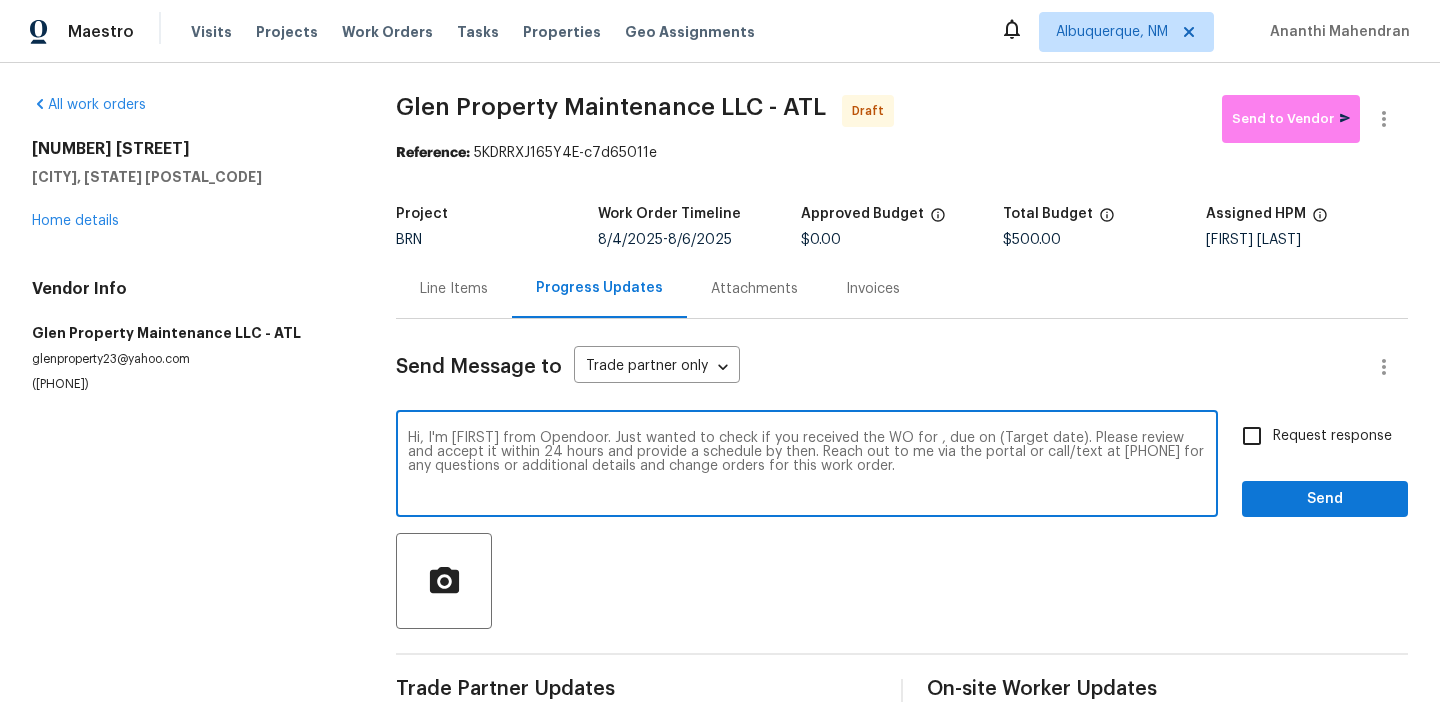 paste on "2845 Robinson Wood Dr, Riverdale, GA 30296" 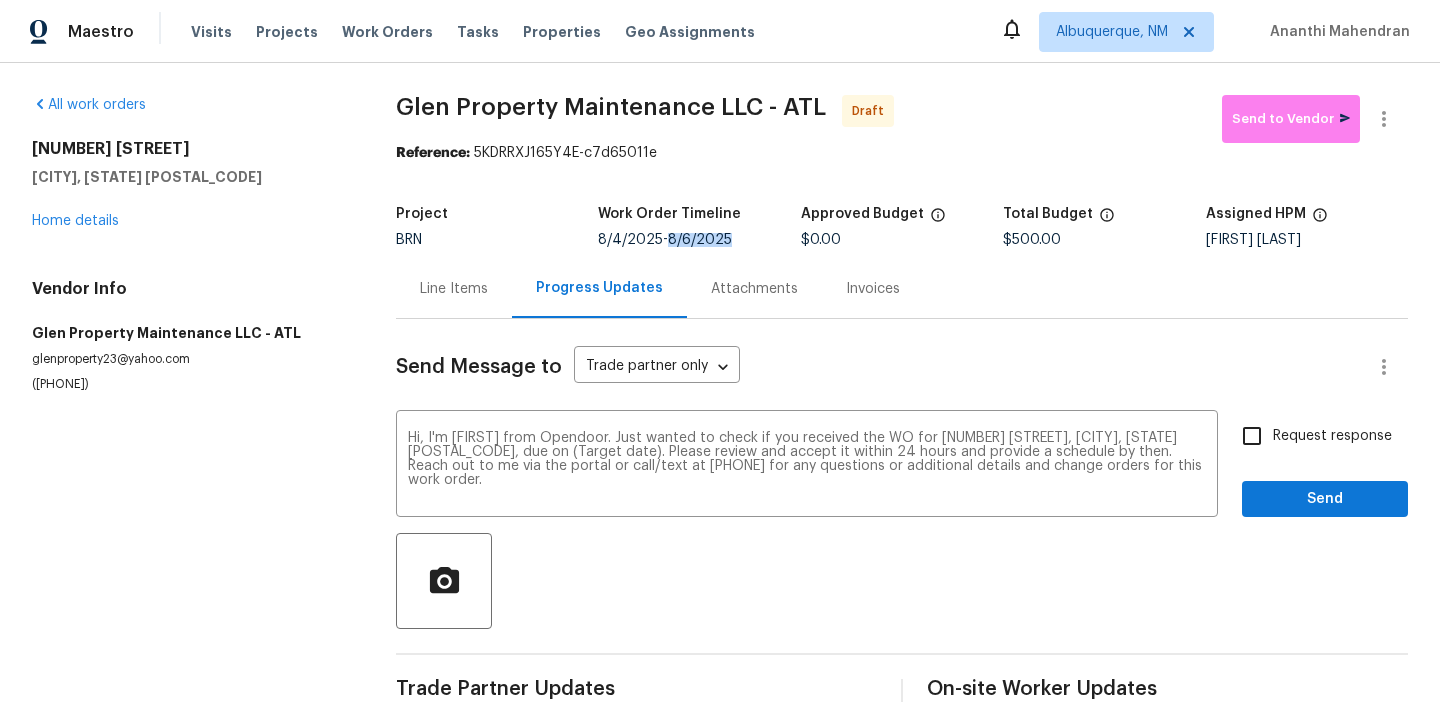 drag, startPoint x: 669, startPoint y: 241, endPoint x: 799, endPoint y: 241, distance: 130 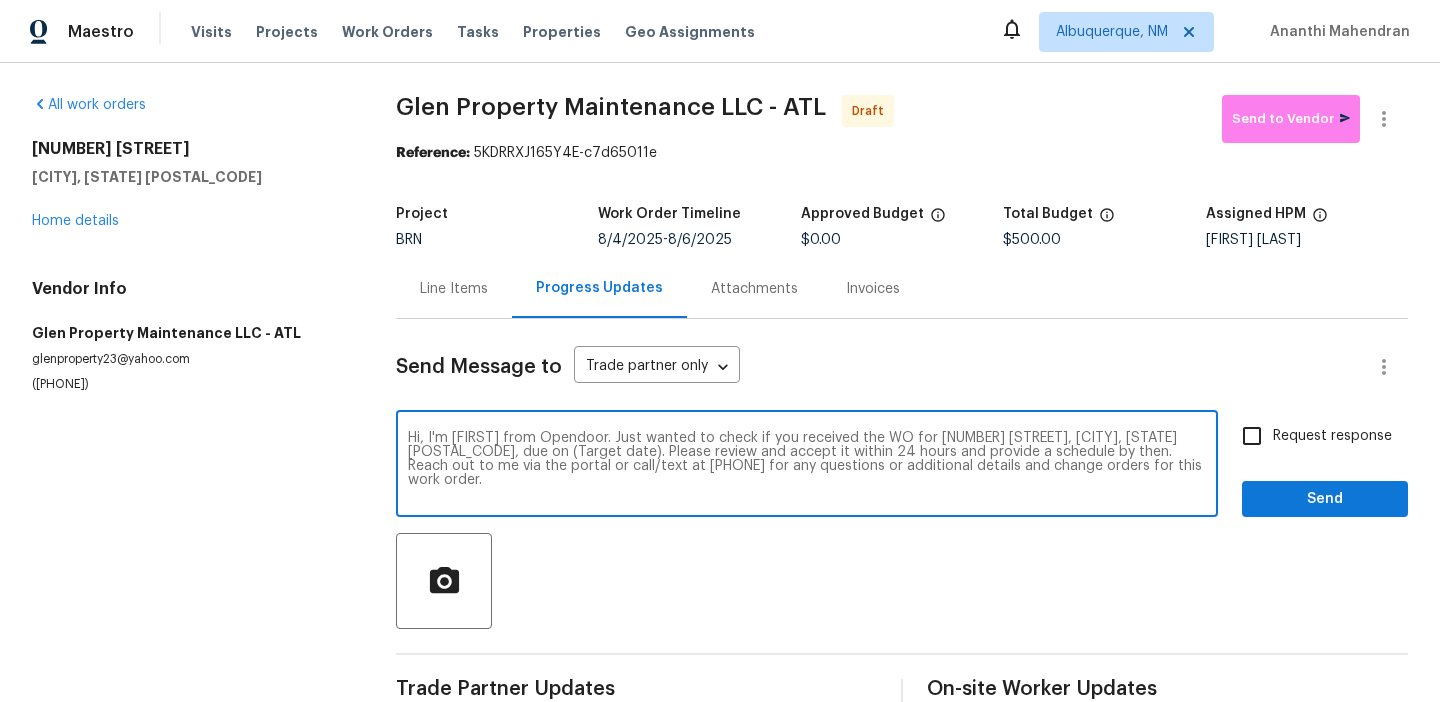 drag, startPoint x: 590, startPoint y: 448, endPoint x: 511, endPoint y: 448, distance: 79 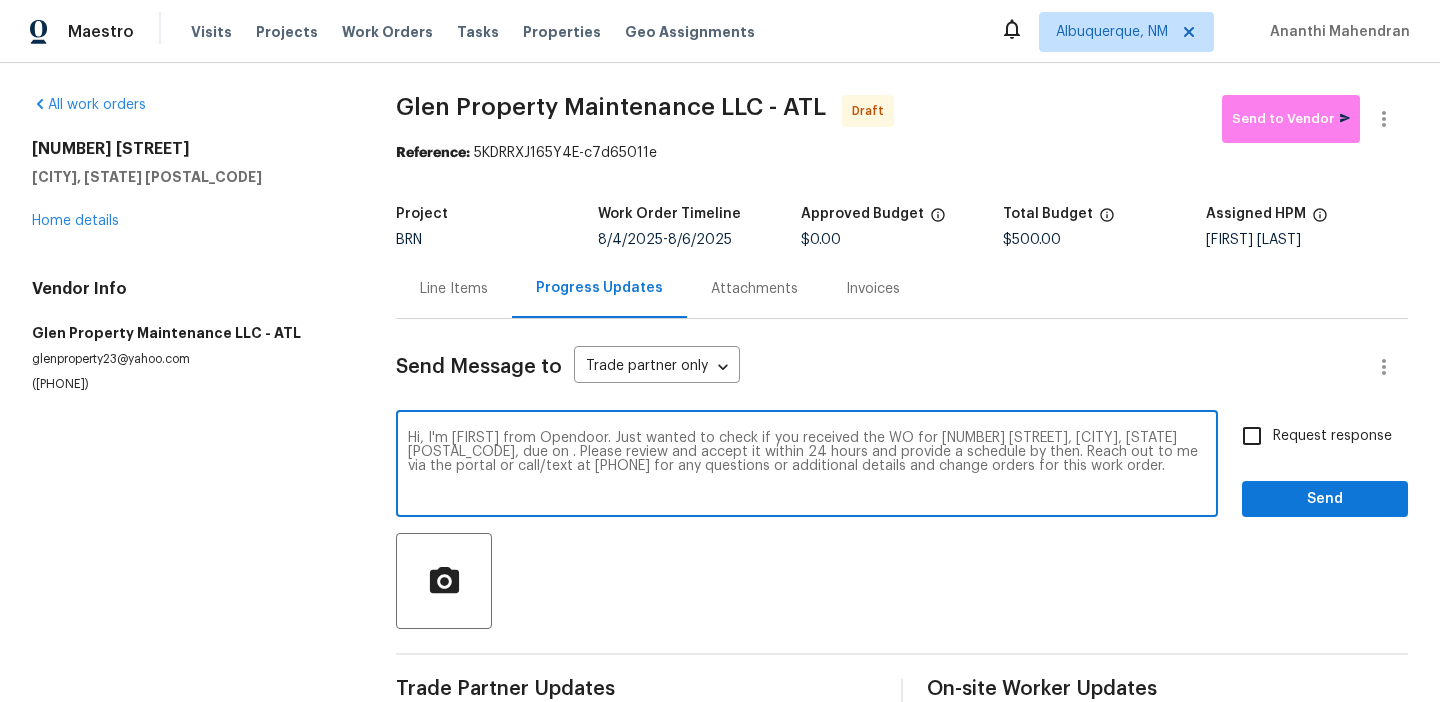 paste on "8/6/2025" 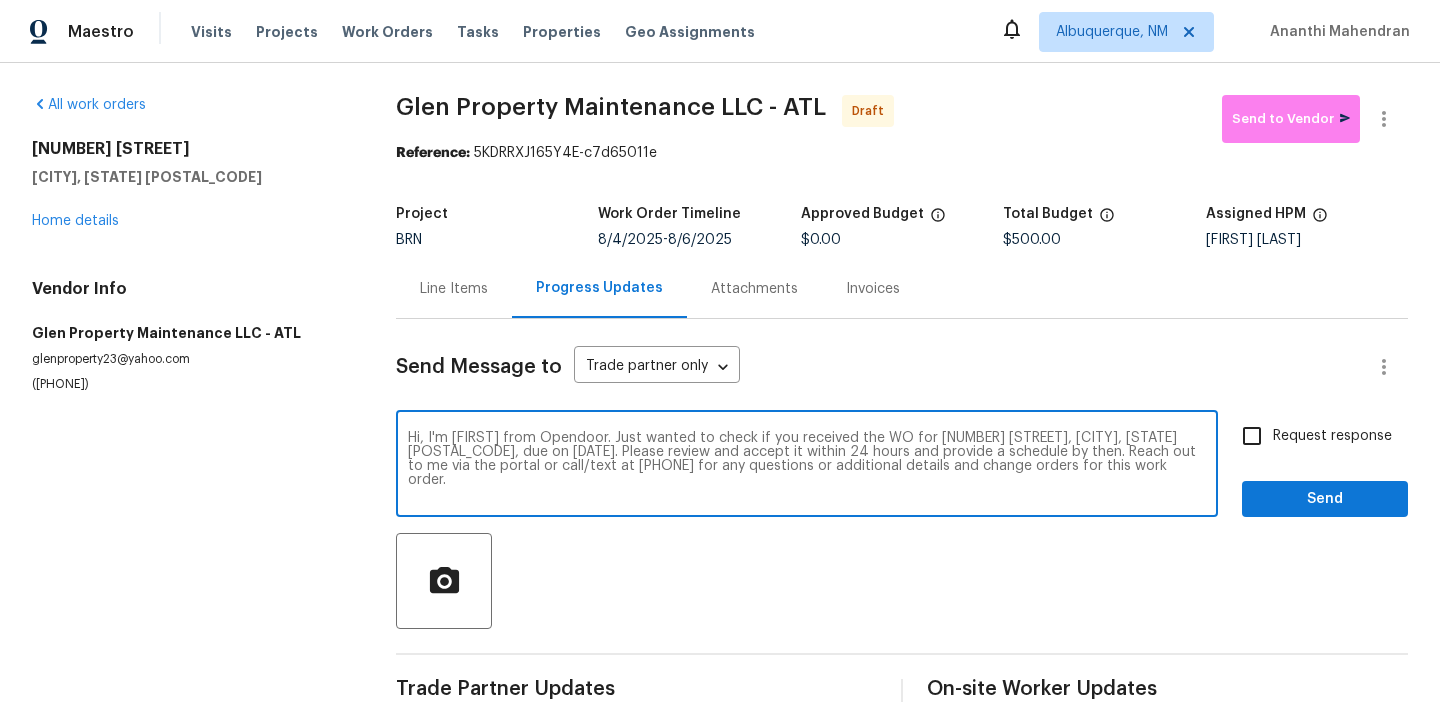 type on "Hi, I'm Ananthi from Opendoor. Just wanted to check if you received the WO for 2845 Robinson Wood Dr, Riverdale, GA 30296, due on 8/6/2025. Please review and accept it within 24 hours and provide a schedule by then. Reach out to me via the portal or call/text at 650-800-9524 for any questions or additional details and change orders for this work order." 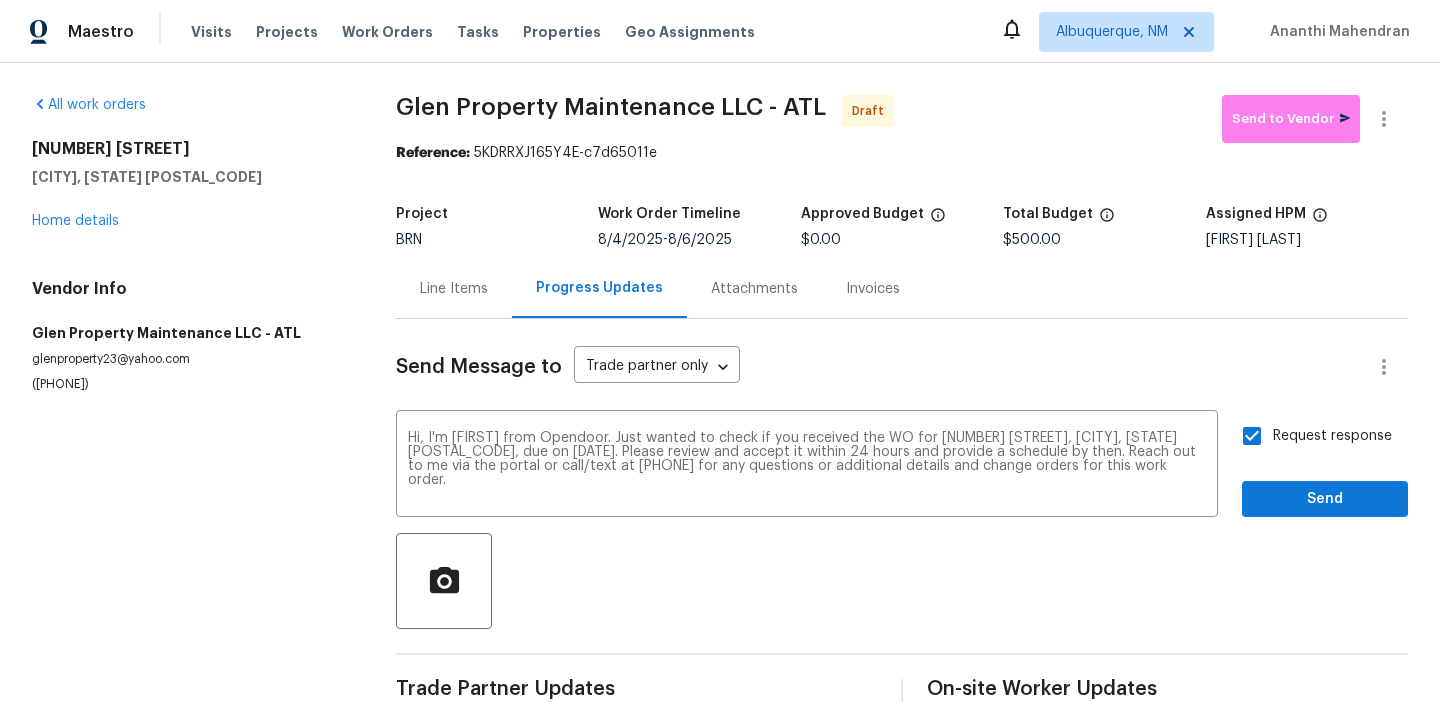 click on "Send Message to Trade partner only Trade partner only ​ Hi, I'm Ananthi from Opendoor. Just wanted to check if you received the WO for 2845 Robinson Wood Dr, Riverdale, GA 30296, due on 8/6/2025. Please review and accept it within 24 hours and provide a schedule by then. Reach out to me via the portal or call/text at 650-800-9524 for any questions or additional details and change orders for this work order.
x ​ Request response Send Trade Partner Updates On-site Worker Updates" at bounding box center [902, 515] 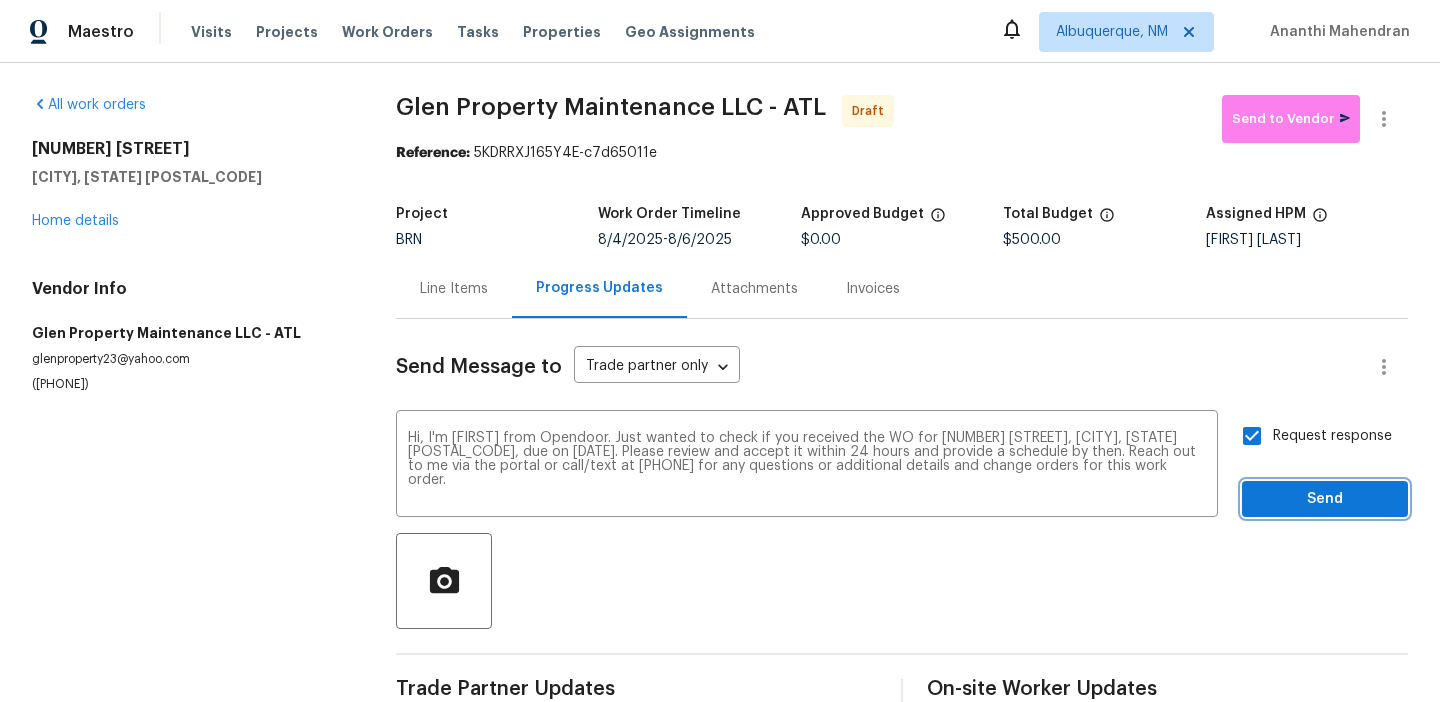 click on "Send" at bounding box center (1325, 499) 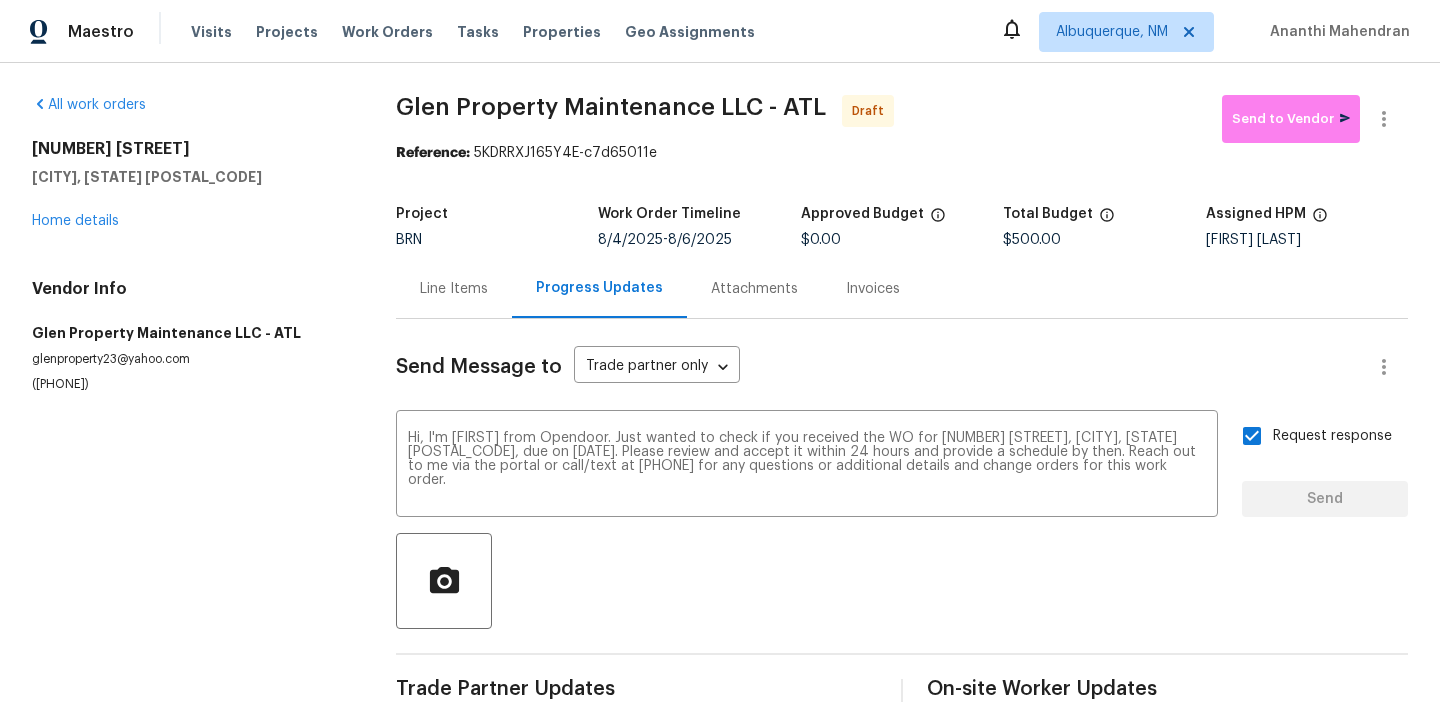 type 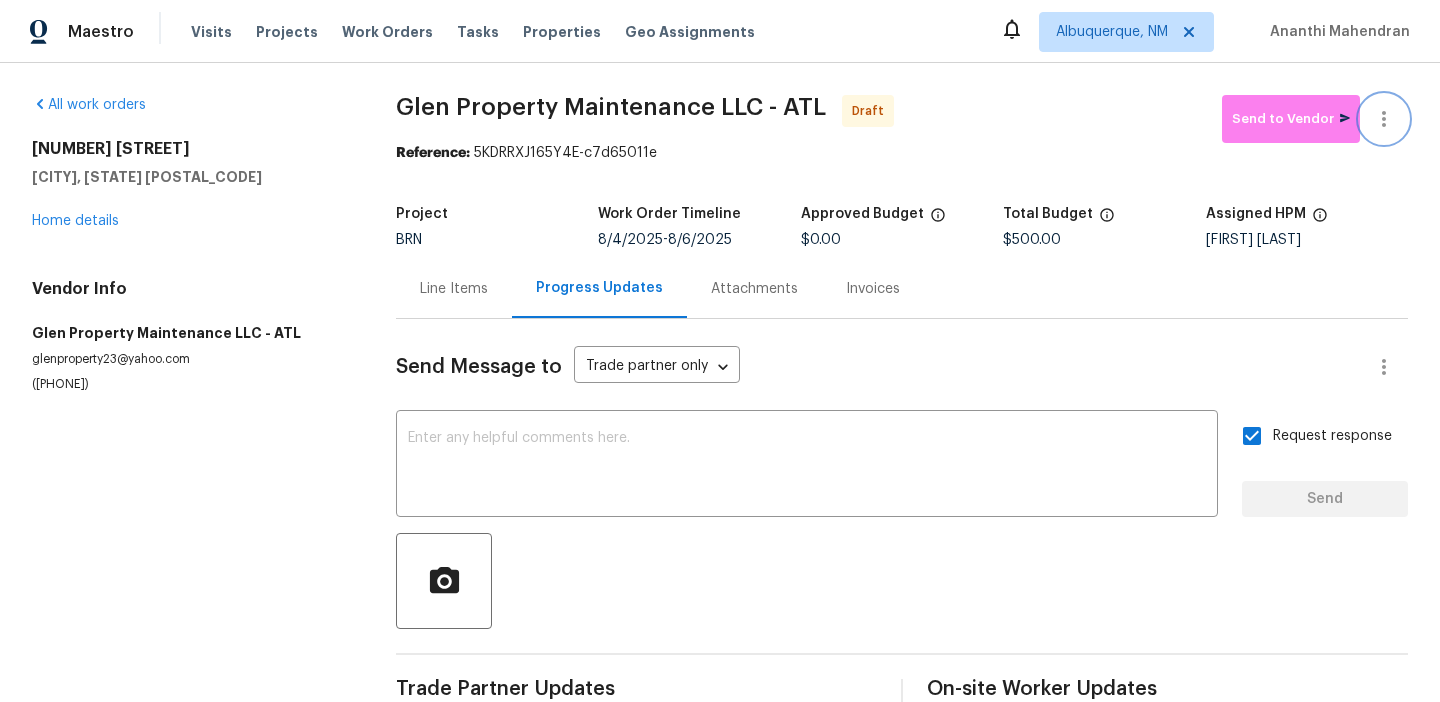 click at bounding box center (1384, 119) 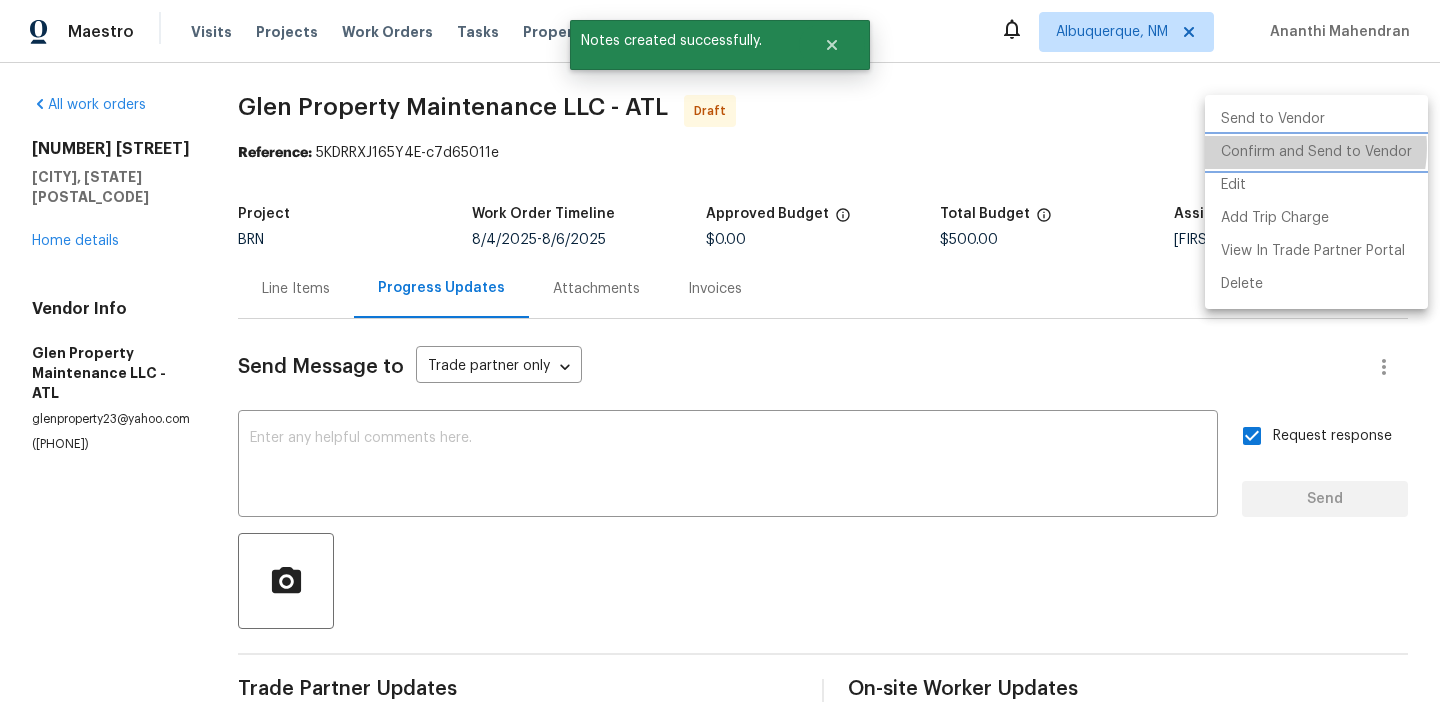 click on "Confirm and Send to Vendor" at bounding box center [1316, 152] 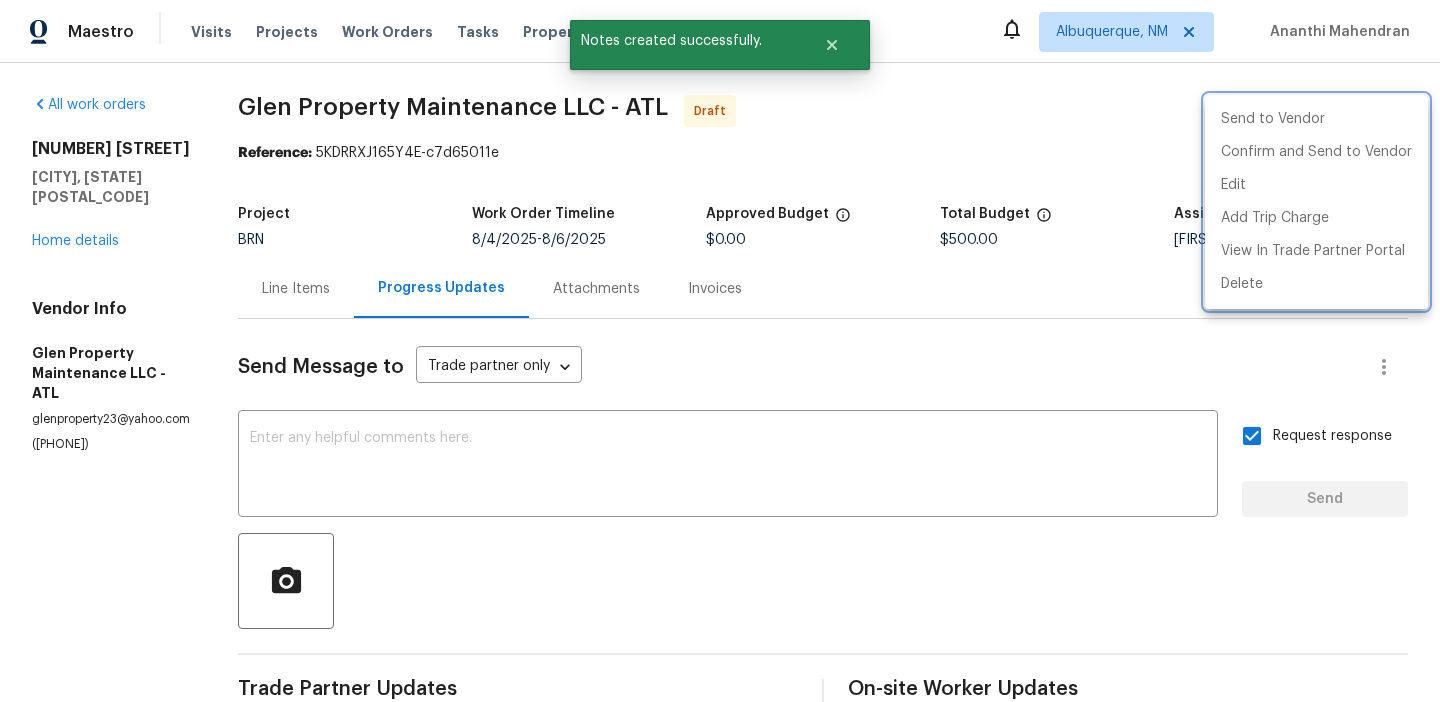 click at bounding box center (720, 351) 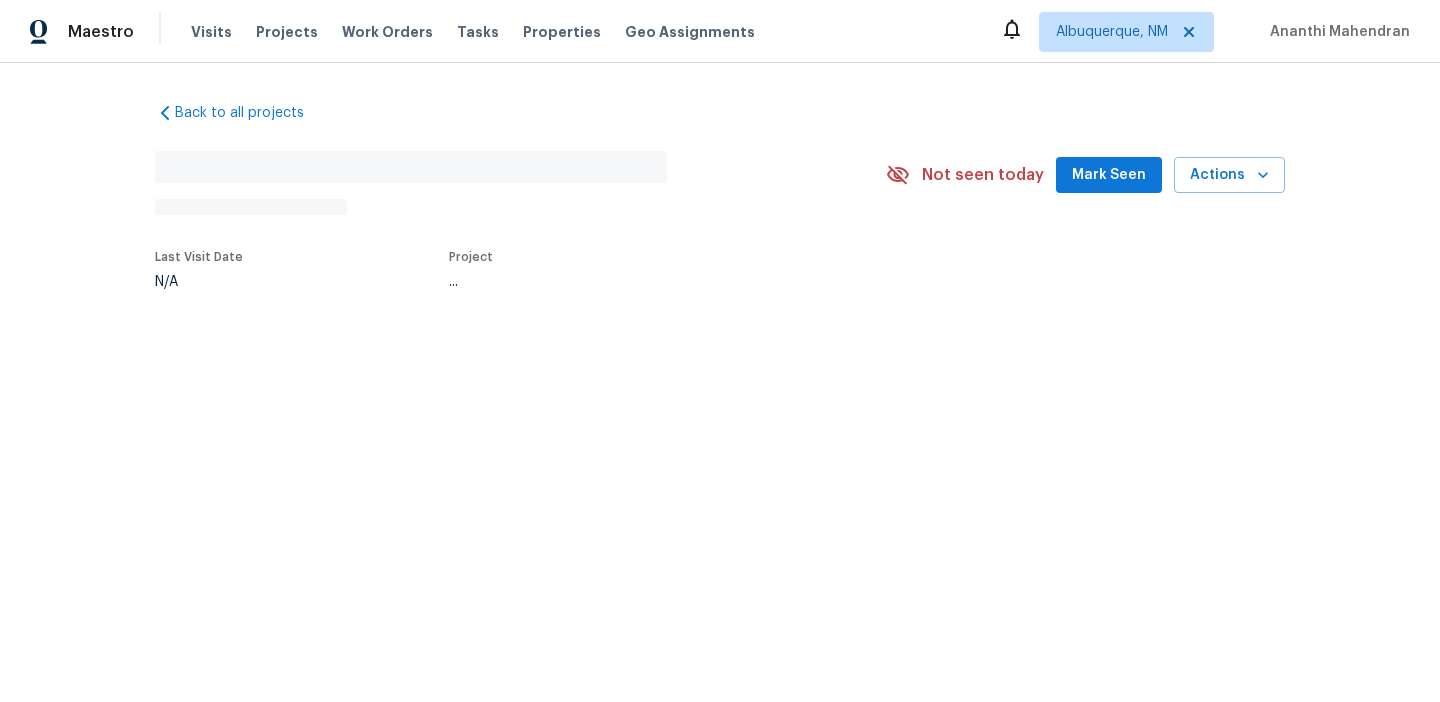 scroll, scrollTop: 0, scrollLeft: 0, axis: both 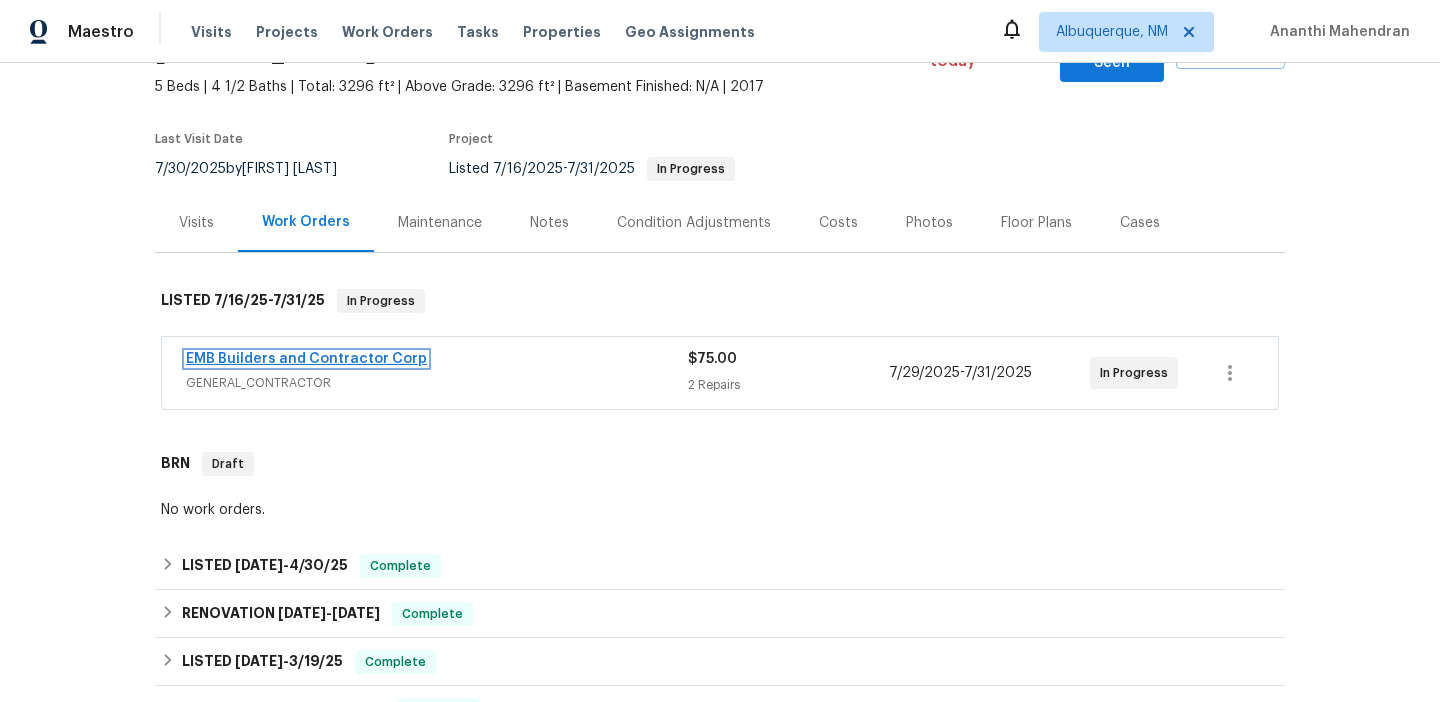 click on "EMB Builders and Contractor Corp" at bounding box center [306, 359] 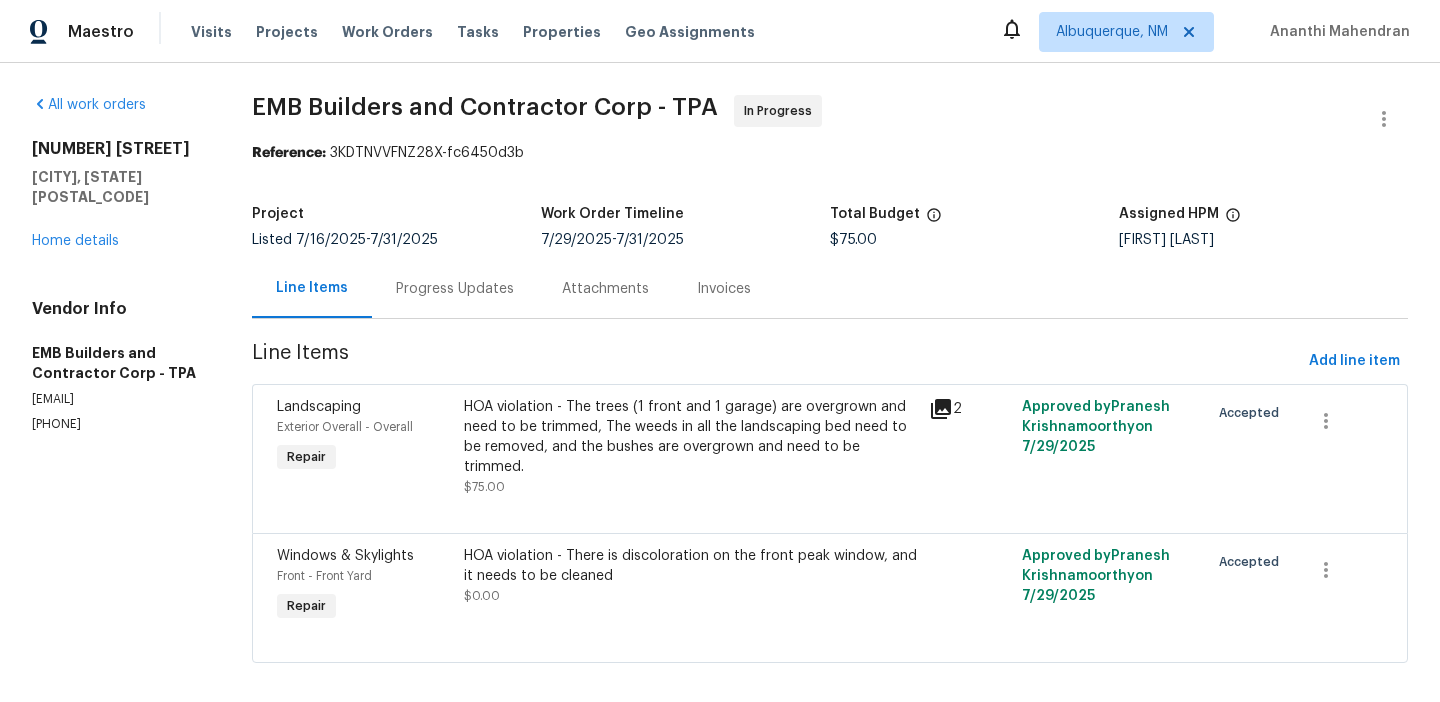 click on "Progress Updates" at bounding box center (455, 288) 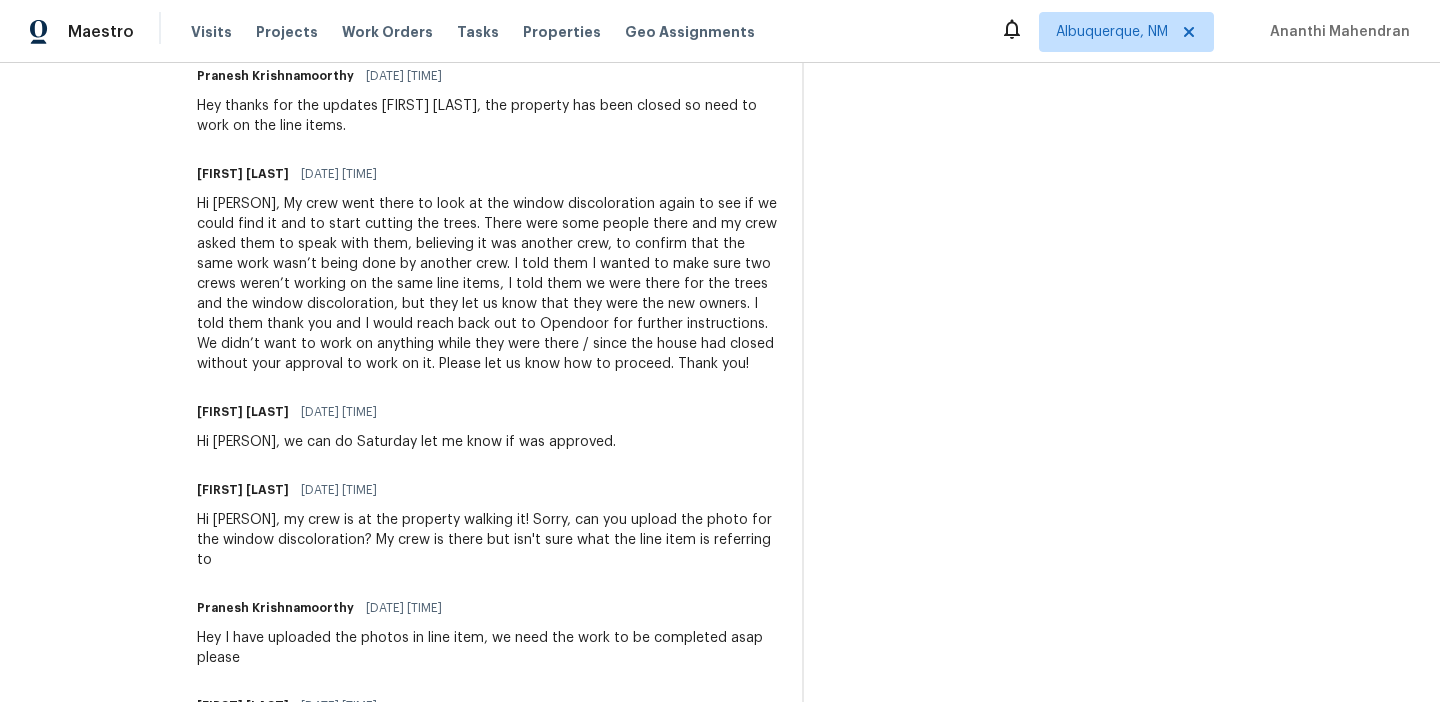 scroll, scrollTop: 672, scrollLeft: 0, axis: vertical 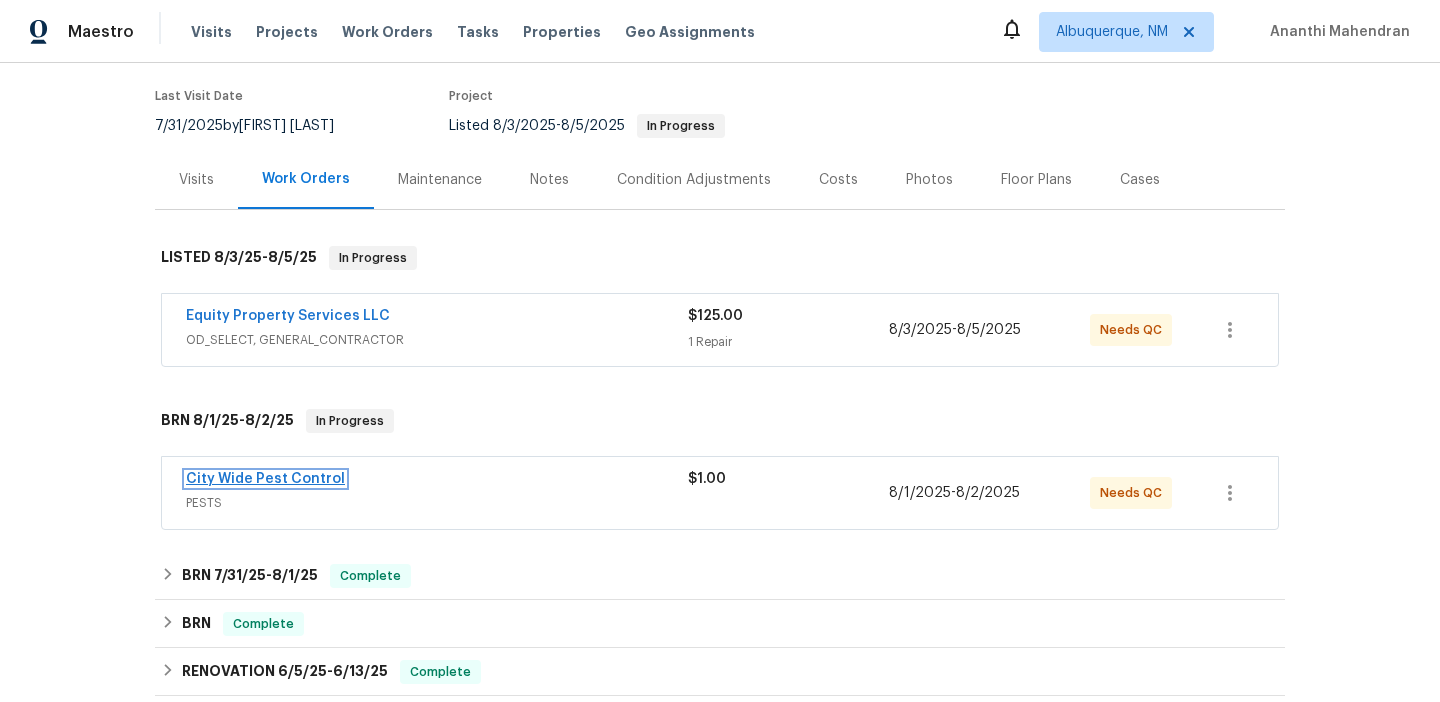 click on "City Wide Pest Control" at bounding box center [265, 479] 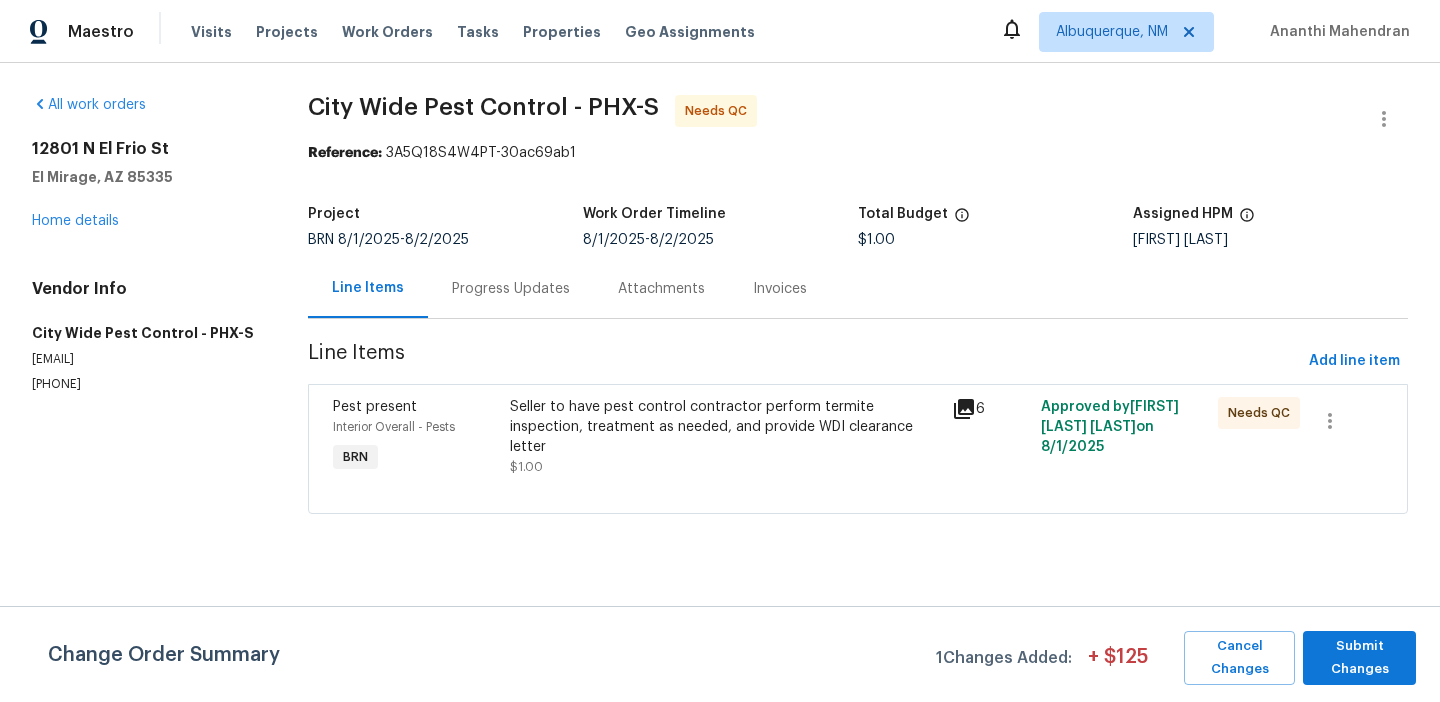 click on "Seller to have pest control contractor perform termite inspection, treatment as needed, and provide WDI clearance letter" at bounding box center [725, 427] 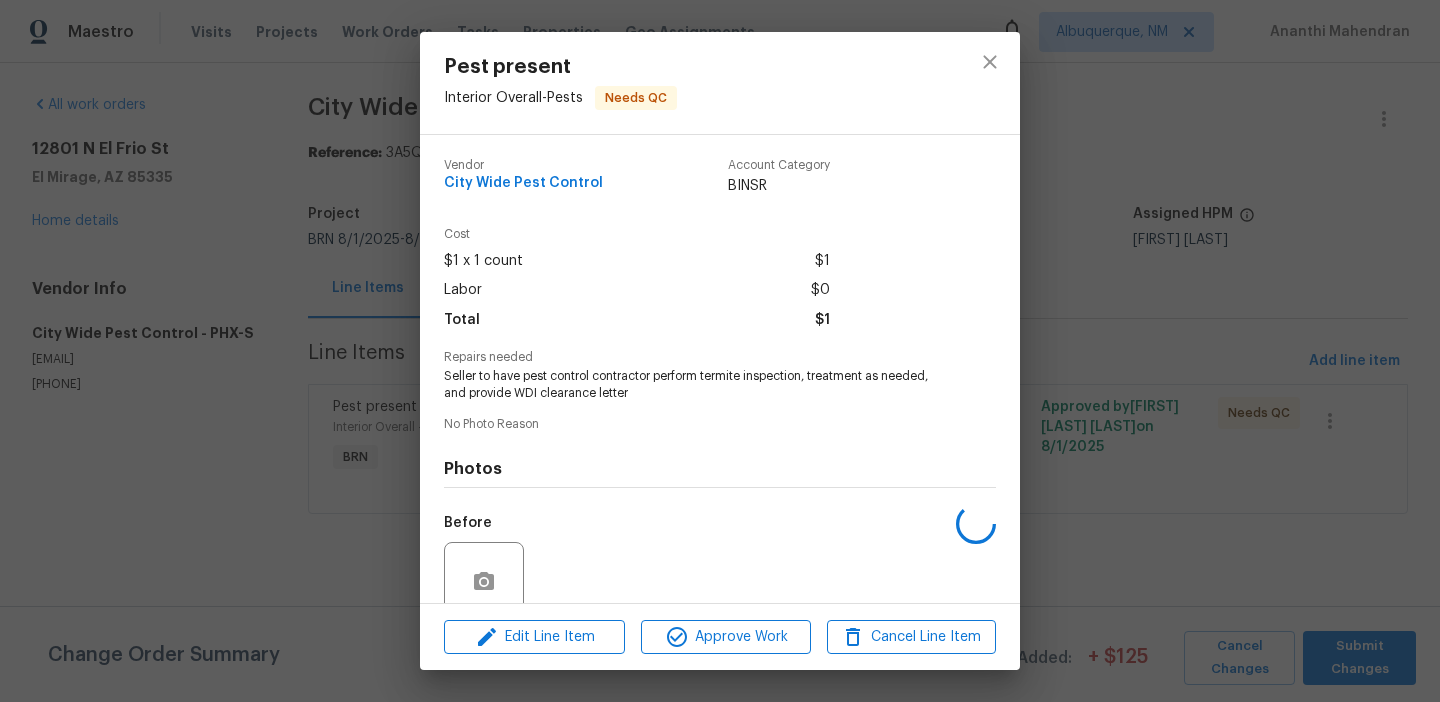scroll, scrollTop: 168, scrollLeft: 0, axis: vertical 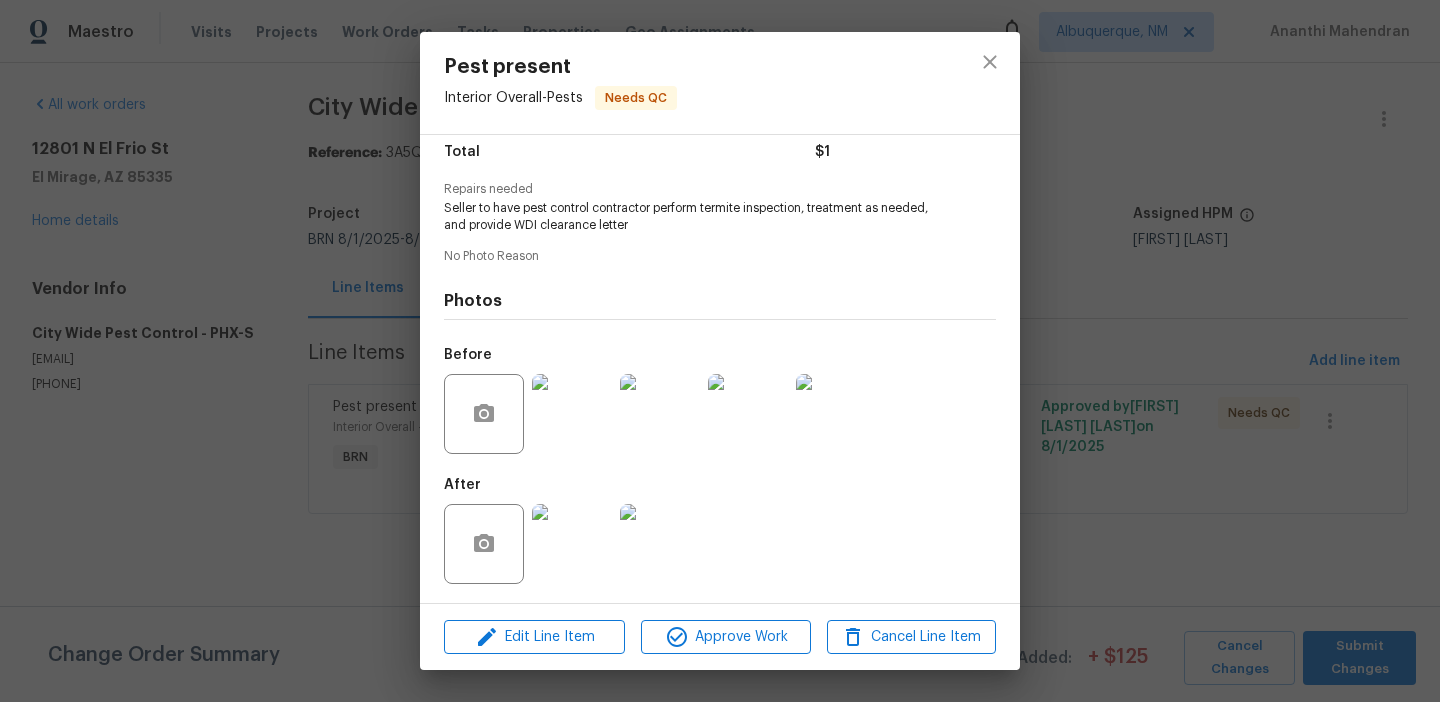 click on "Pest present Interior Overall  -  Pests Needs QC Vendor [COMPANY] Account Category BINSR Cost $1 x 1 count $1 Labor $0 Total $1 Repairs needed Seller to have pest control contractor perform termite inspection, treatment as needed, and provide WDI clearance letter No Photo Reason   Photos Before After  Edit Line Item  Approve Work  Cancel Line Item" at bounding box center (720, 351) 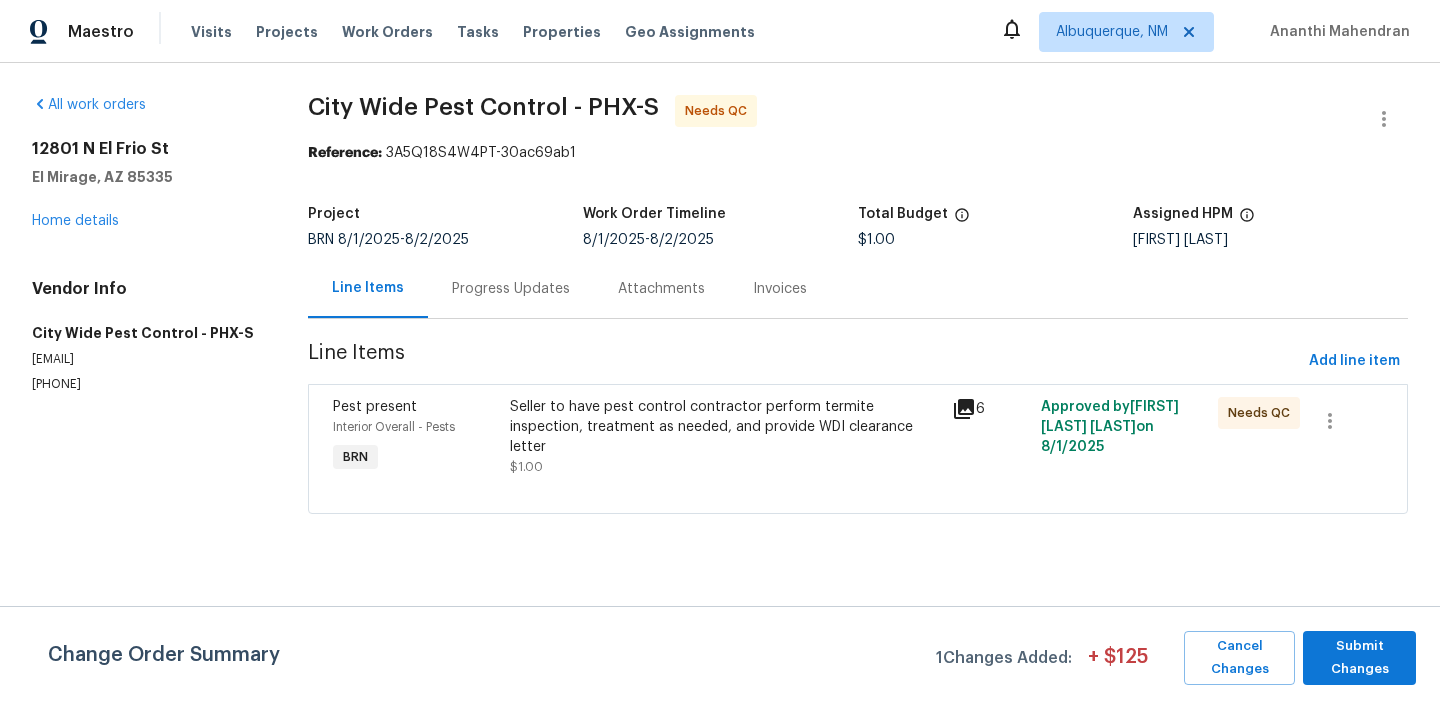 click on "Line Items" at bounding box center [368, 288] 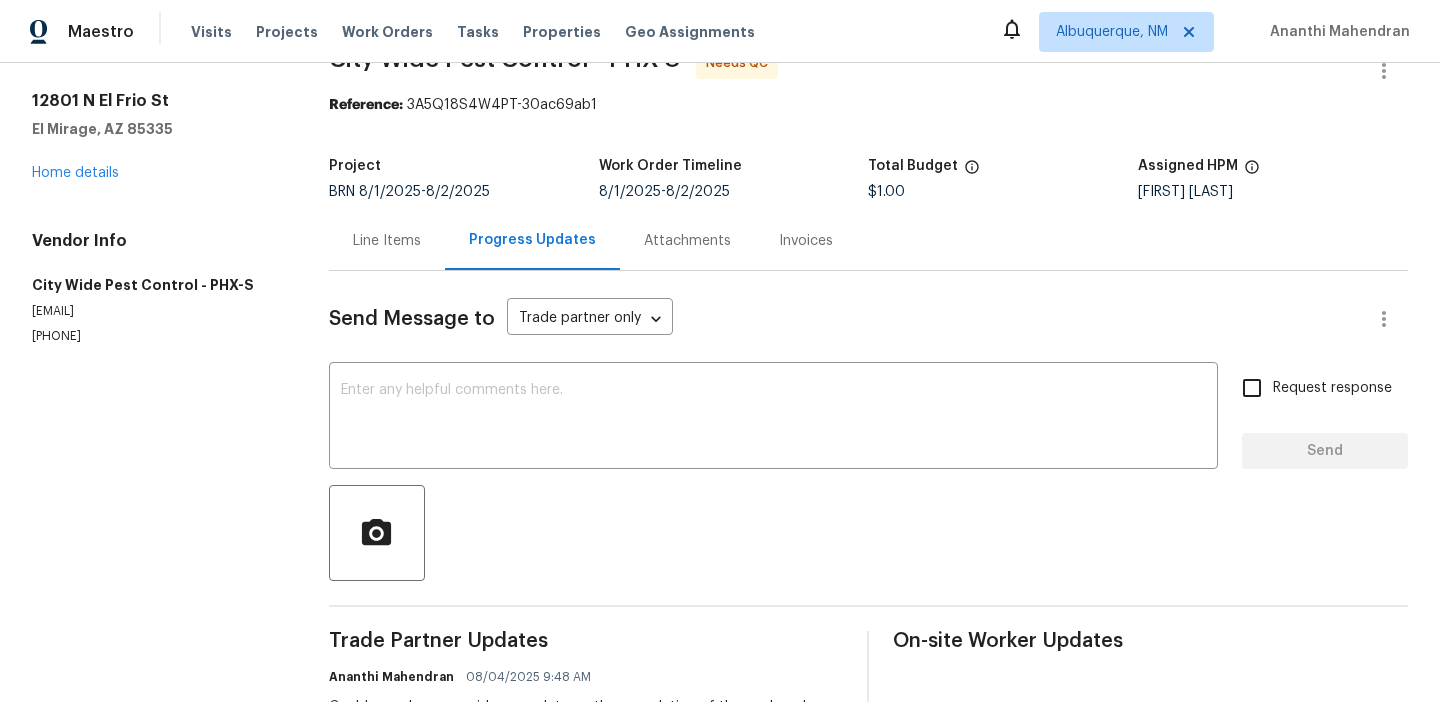 scroll, scrollTop: 0, scrollLeft: 0, axis: both 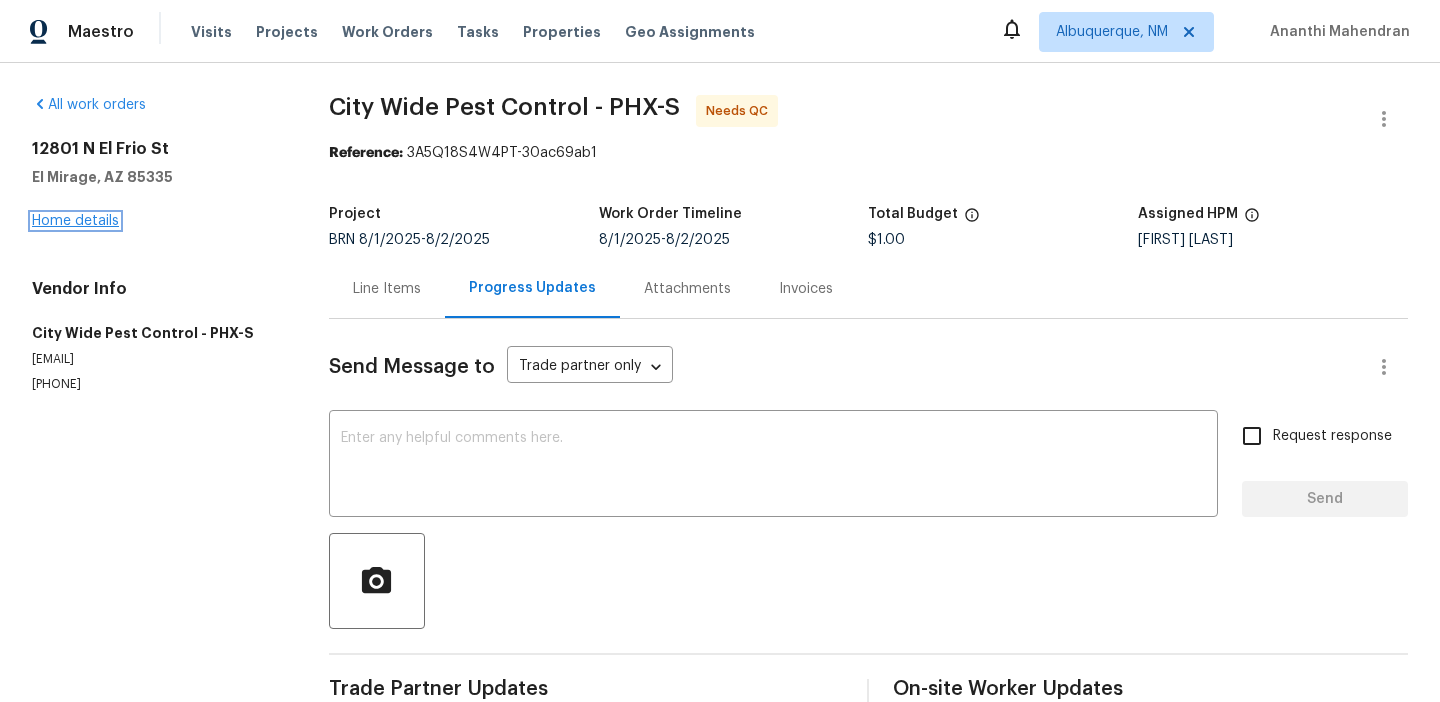 click on "Home details" at bounding box center (75, 221) 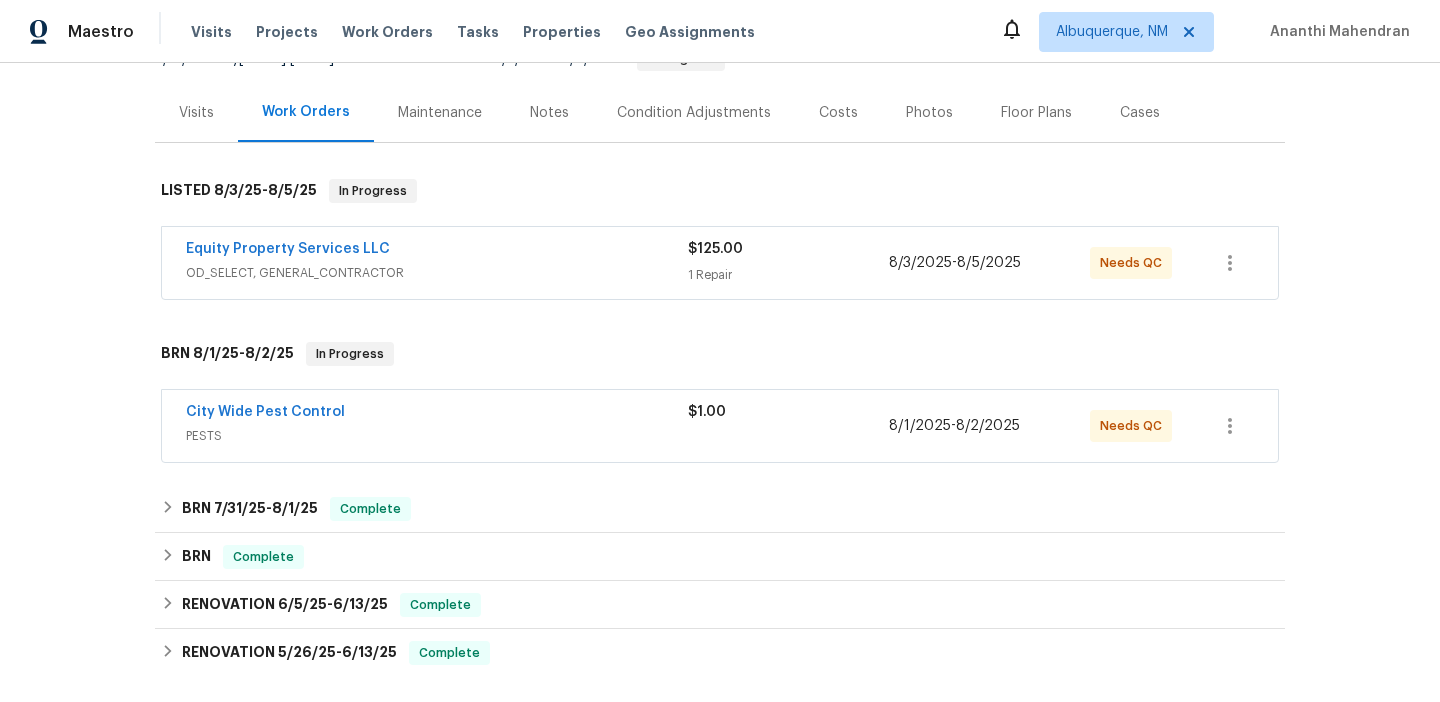 scroll, scrollTop: 348, scrollLeft: 0, axis: vertical 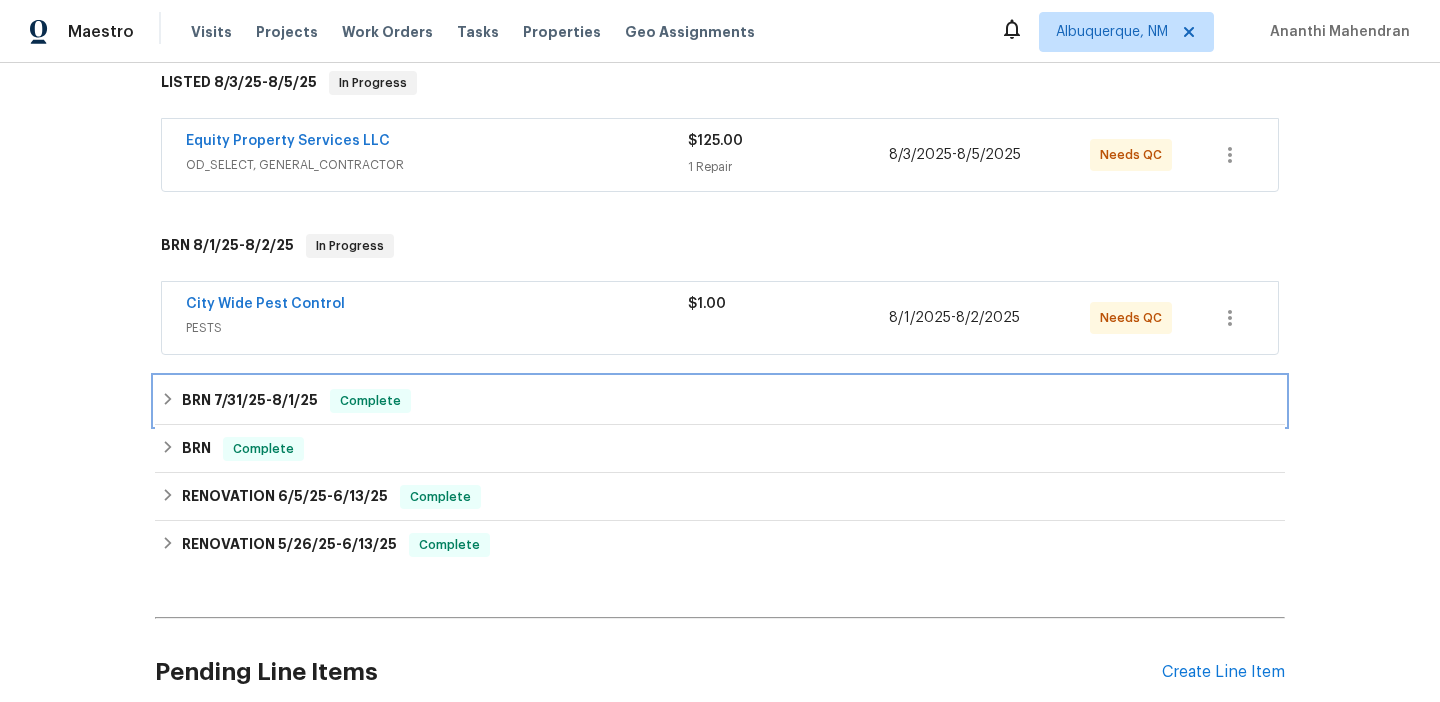click on "8/1/25" at bounding box center (295, 400) 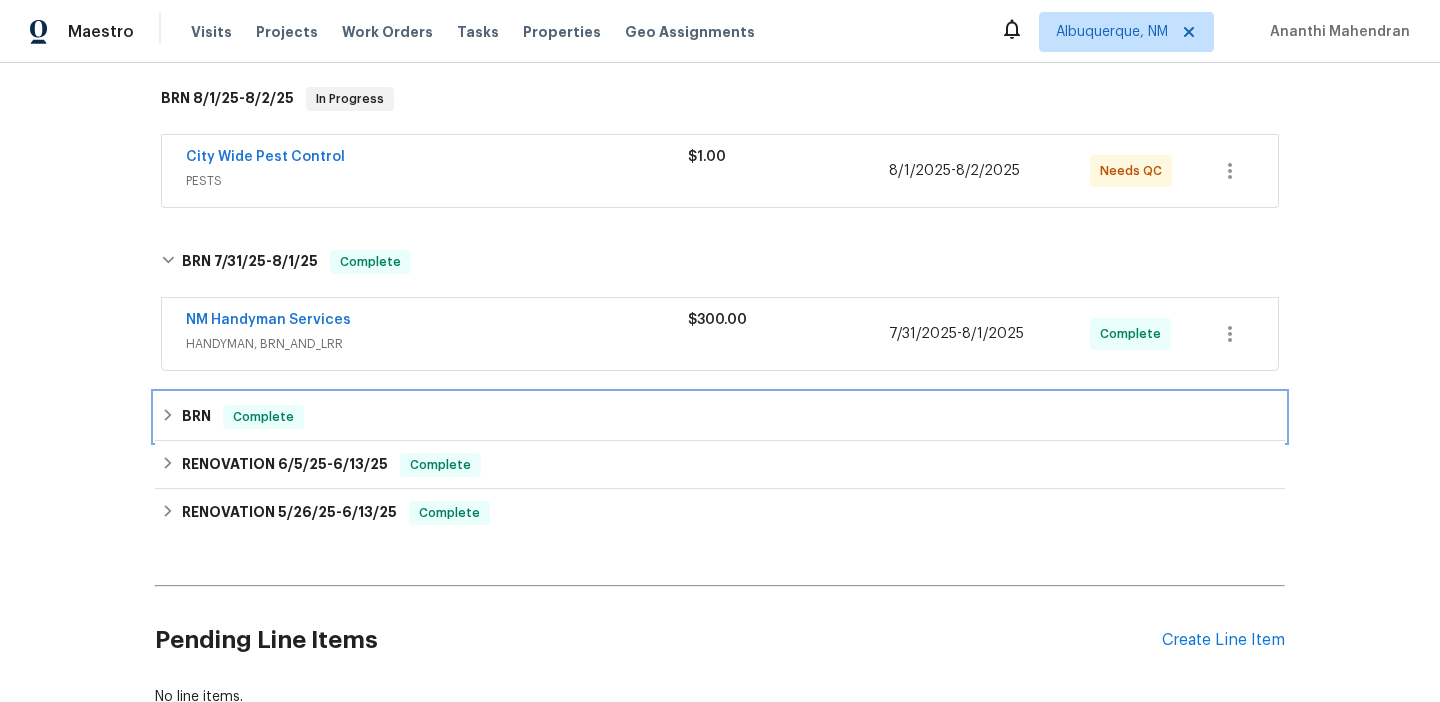 click on "Complete" at bounding box center [263, 417] 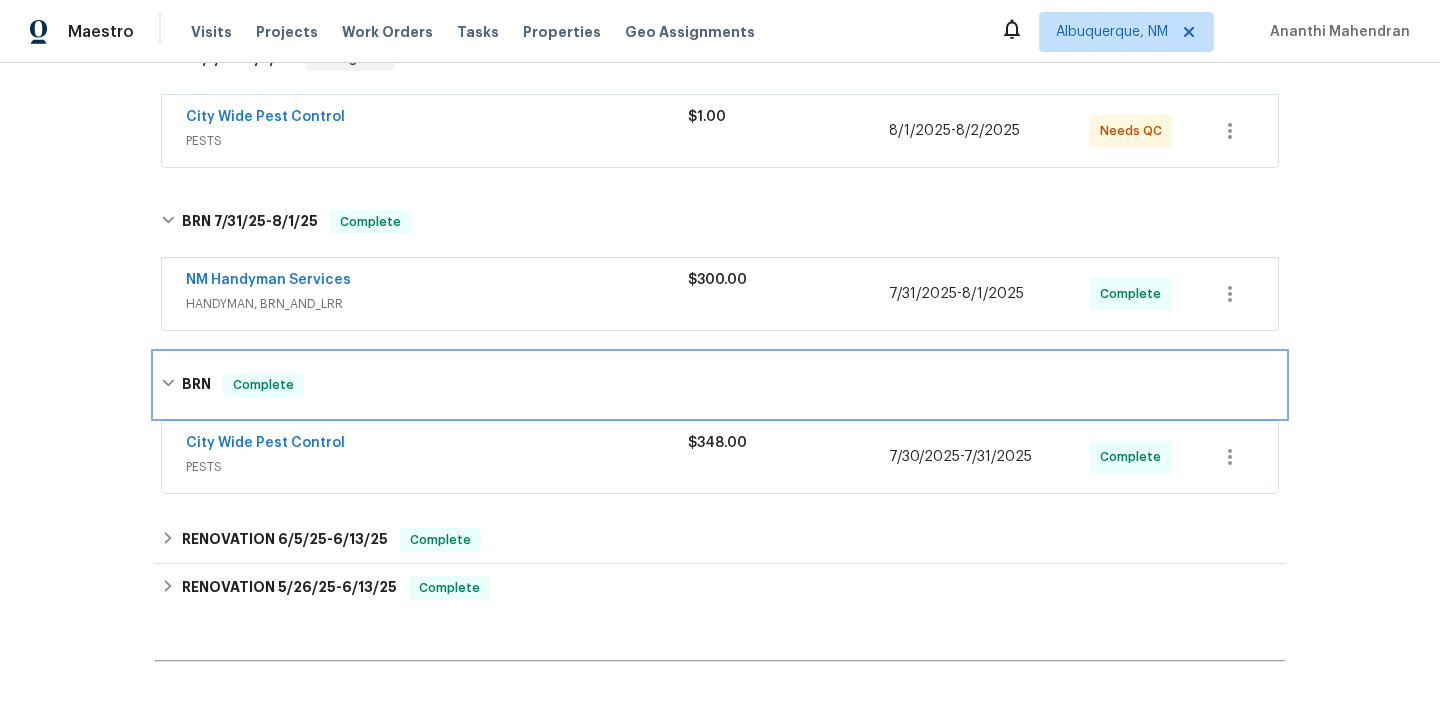 scroll, scrollTop: 563, scrollLeft: 0, axis: vertical 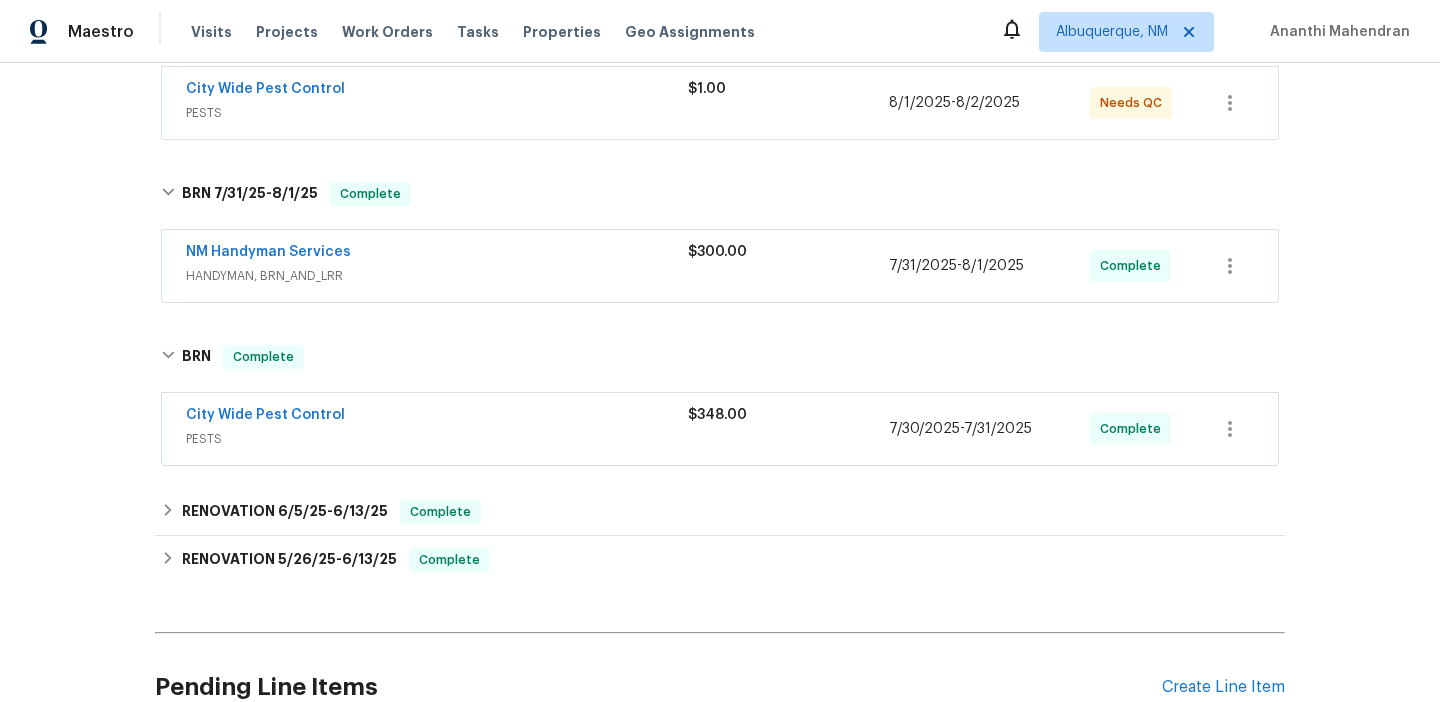 click on "City Wide Pest Control" at bounding box center [437, 417] 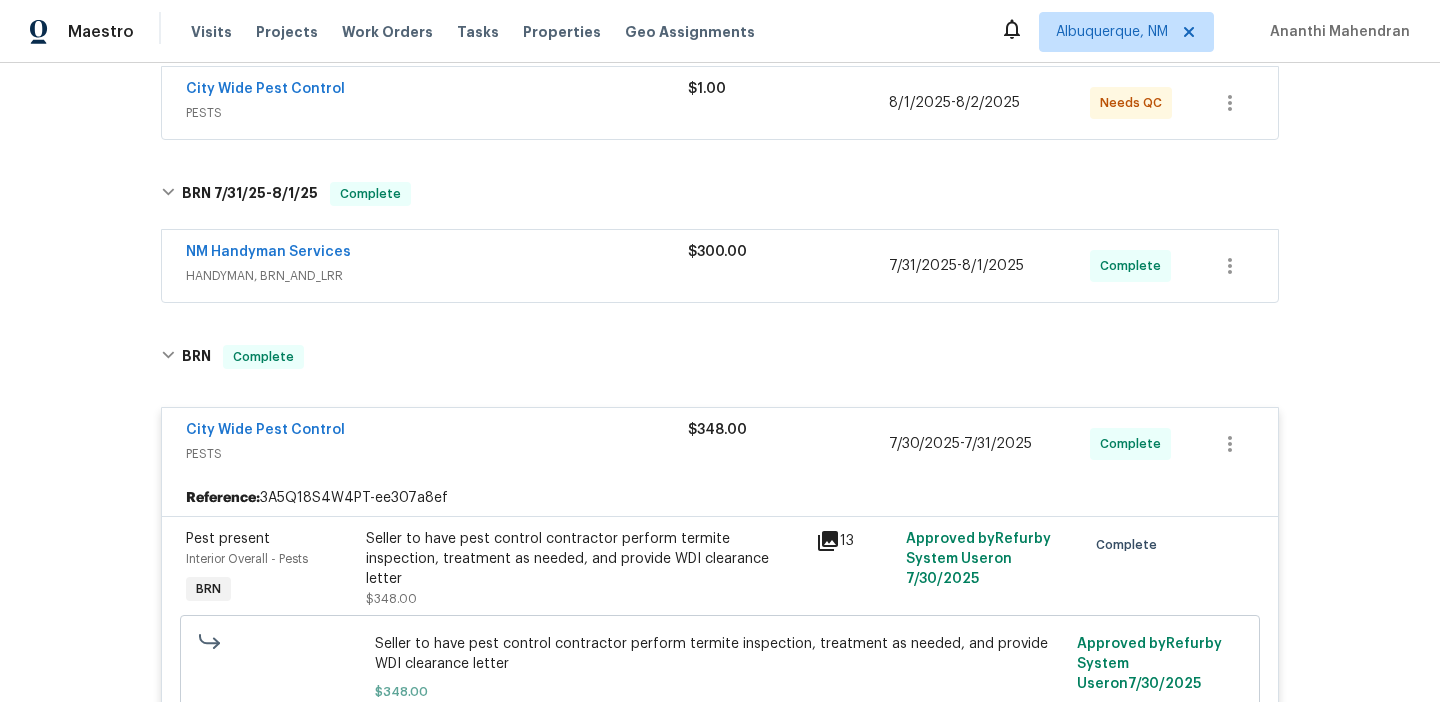 click on "NM Handyman Services" at bounding box center [437, 254] 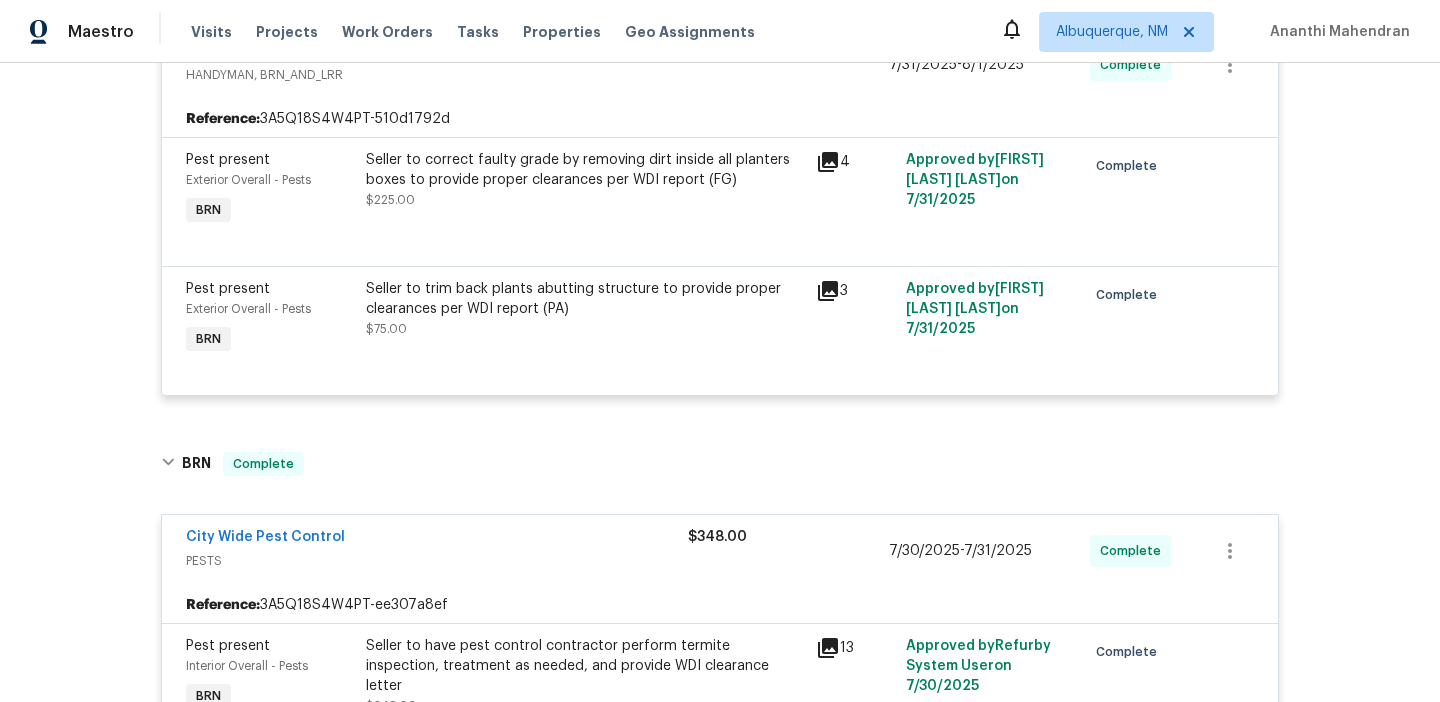 scroll, scrollTop: 982, scrollLeft: 0, axis: vertical 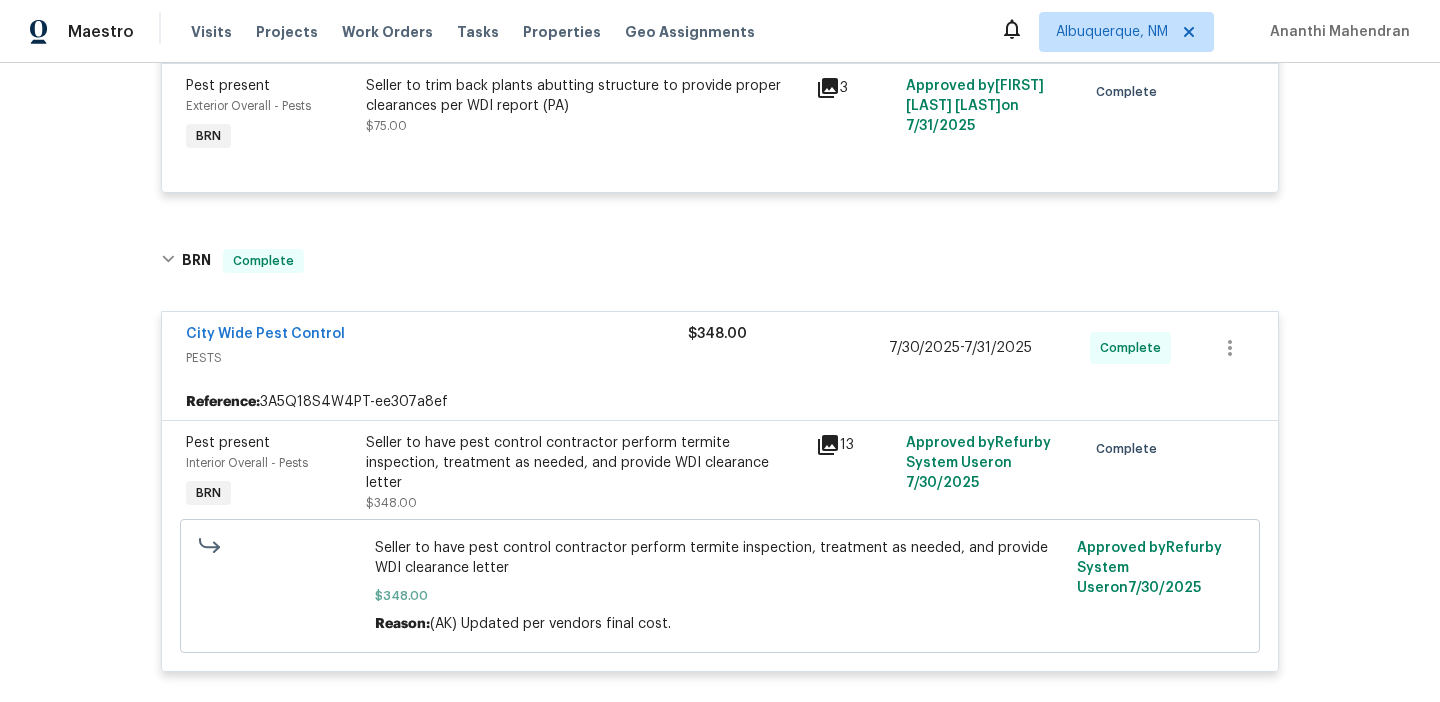 click on "Seller to have pest control contractor perform termite inspection, treatment as needed, and provide WDI clearance letter" at bounding box center (585, 463) 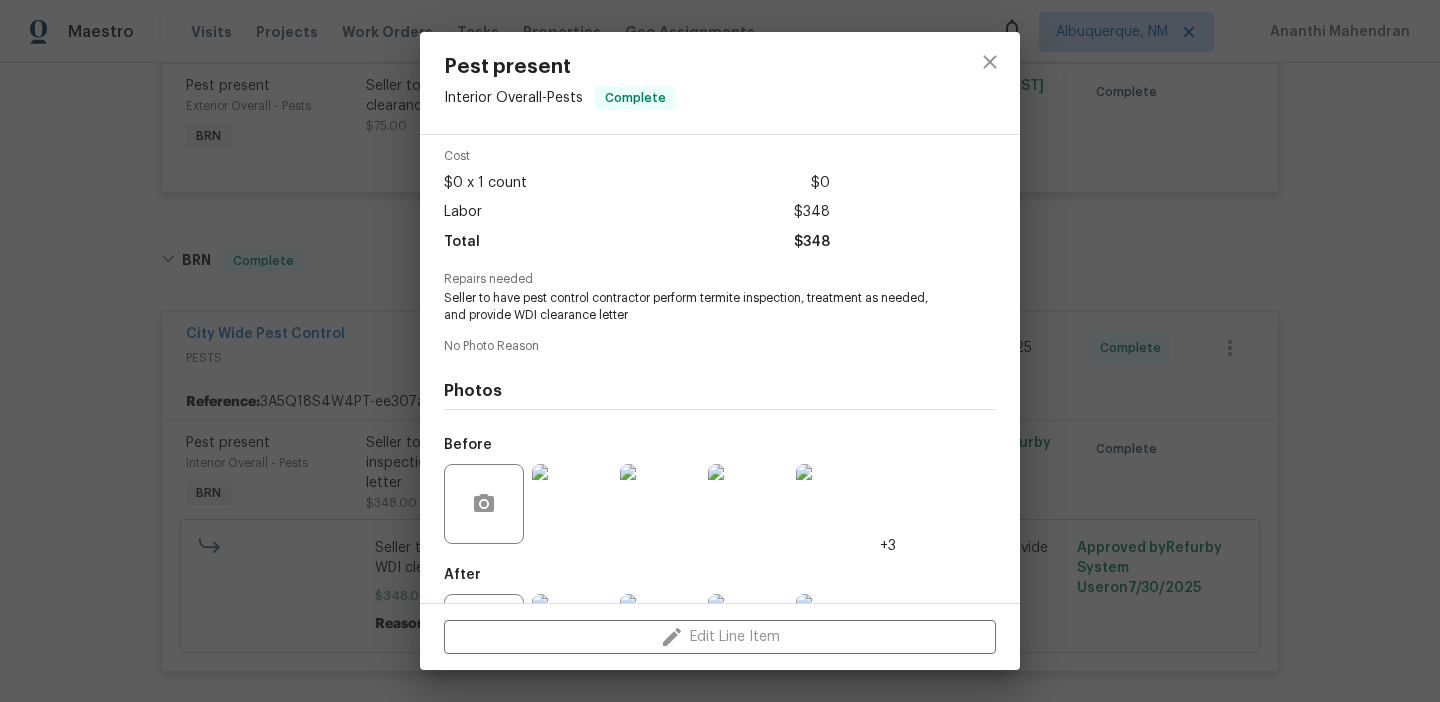 scroll, scrollTop: 168, scrollLeft: 0, axis: vertical 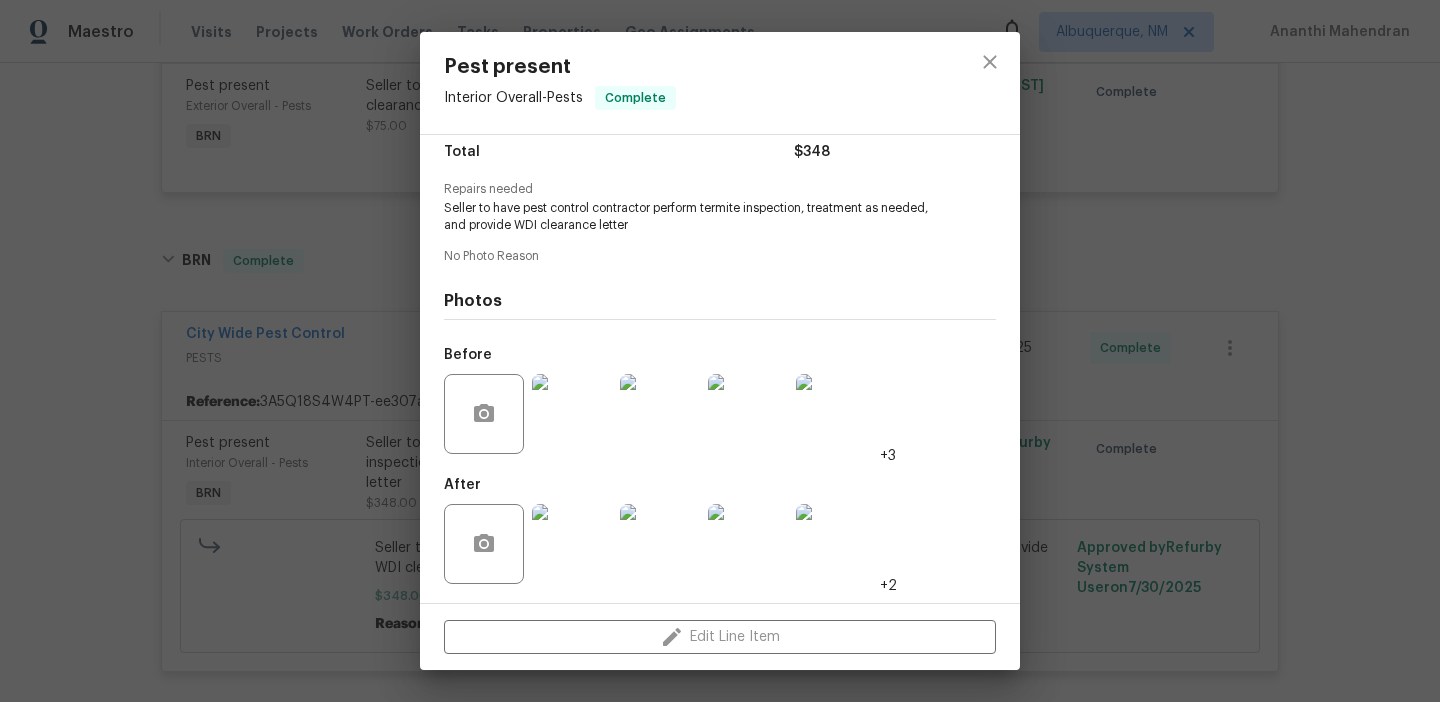 click on "Pest present Interior Overall  -  Pests Complete Vendor City Wide Pest Control Account Category BINSR Cost $0 x 1 count $0 Labor $348 Total $348 Repairs needed Seller to have pest control contractor perform termite inspection, treatment as needed, and provide WDI clearance letter No Photo Reason   Photos Before  +3 After  +2  Edit Line Item" at bounding box center (720, 351) 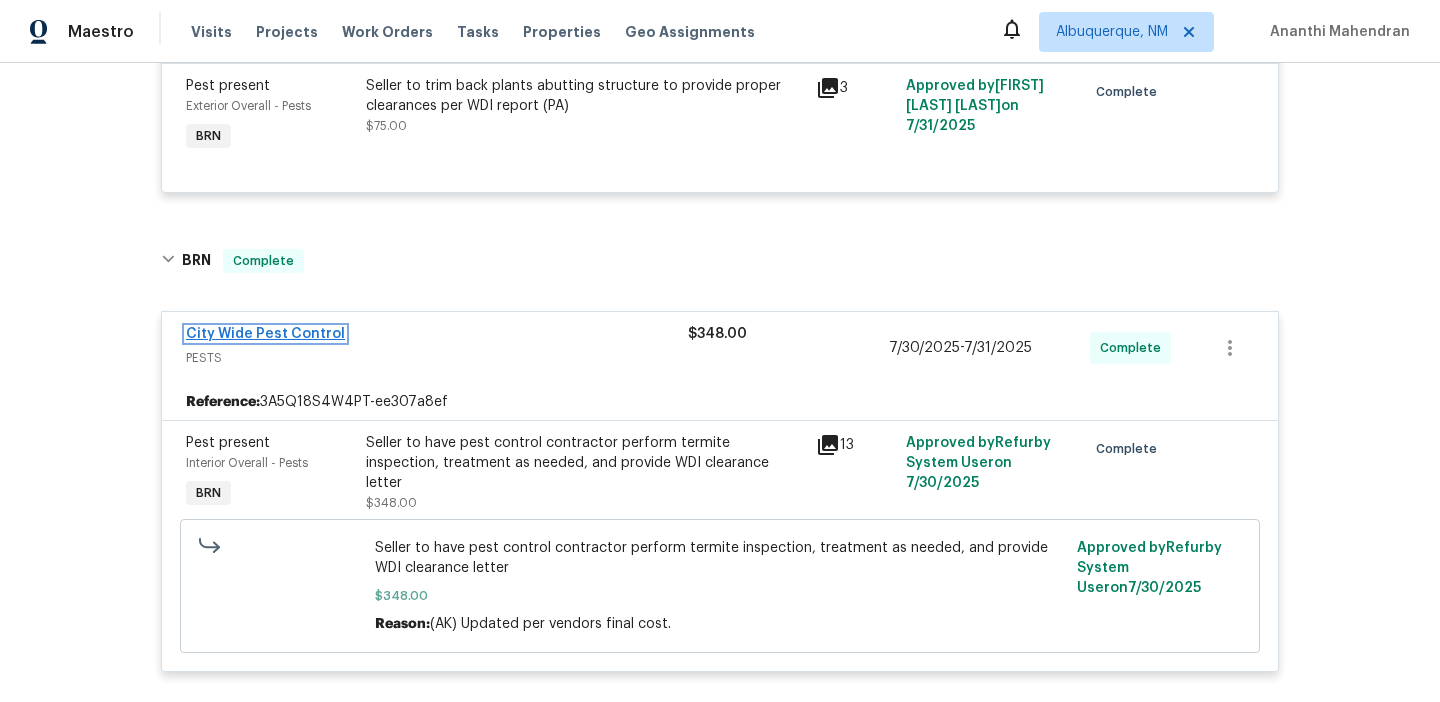 click on "City Wide Pest Control" at bounding box center (265, 334) 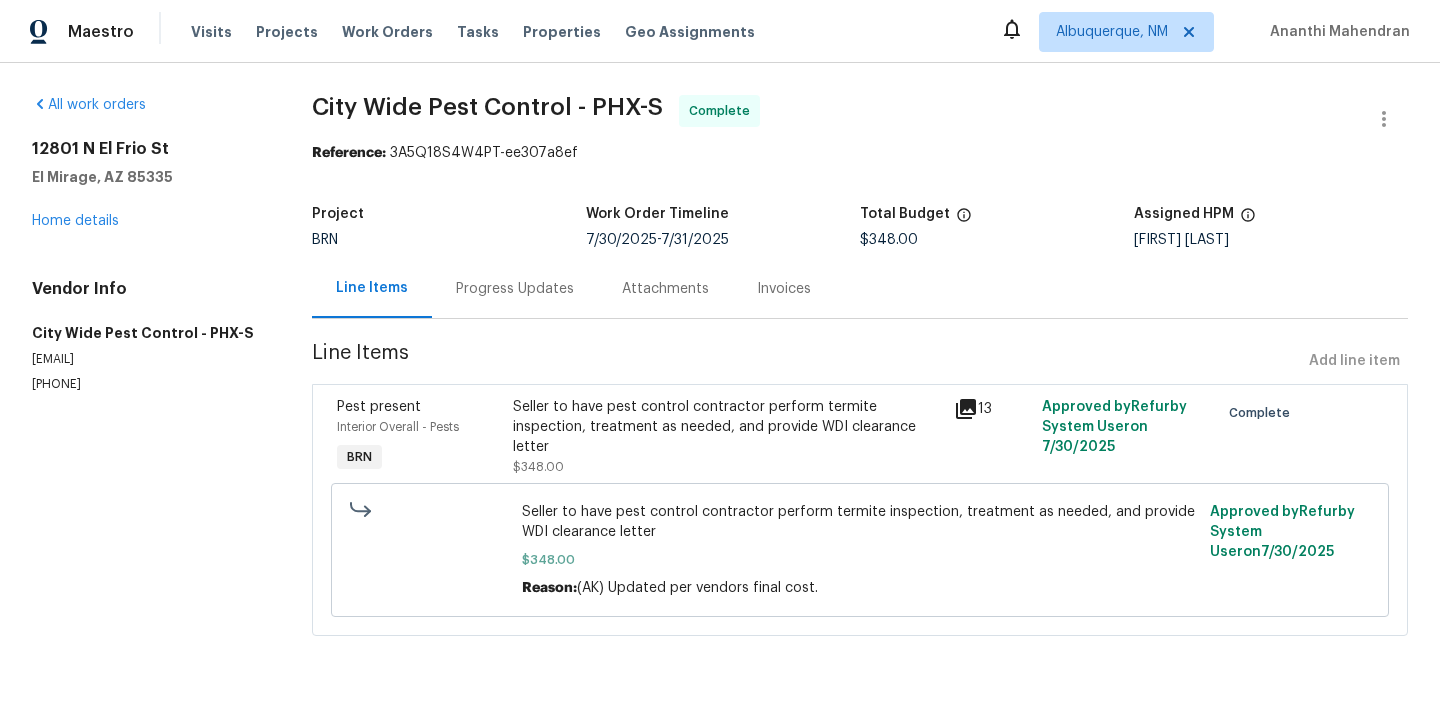 scroll, scrollTop: 0, scrollLeft: 0, axis: both 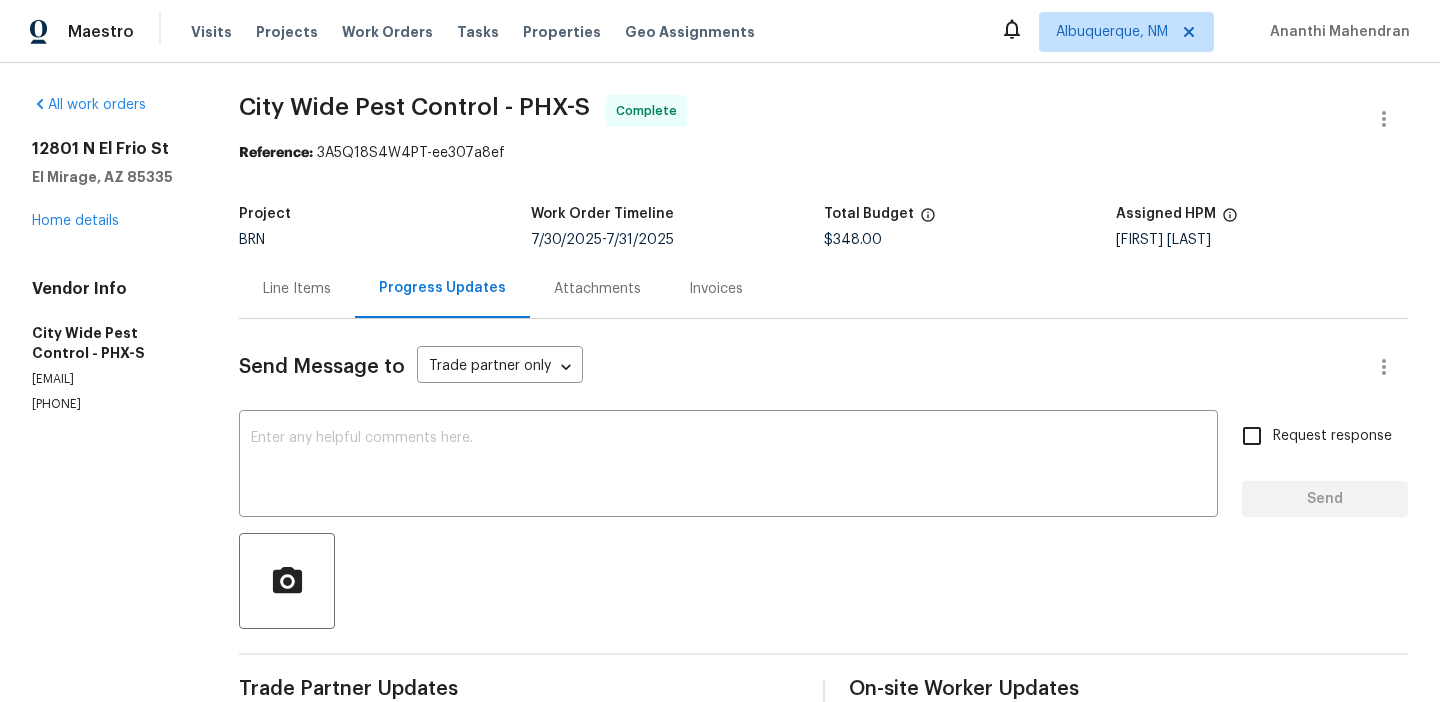 click on "All work orders 12801 N El Frio St El Mirage, AZ 85335 Home details Vendor Info City Wide Pest Control - PHX-S opendoorcwpc@gmail.com (602) 944-0099" at bounding box center [111, 254] 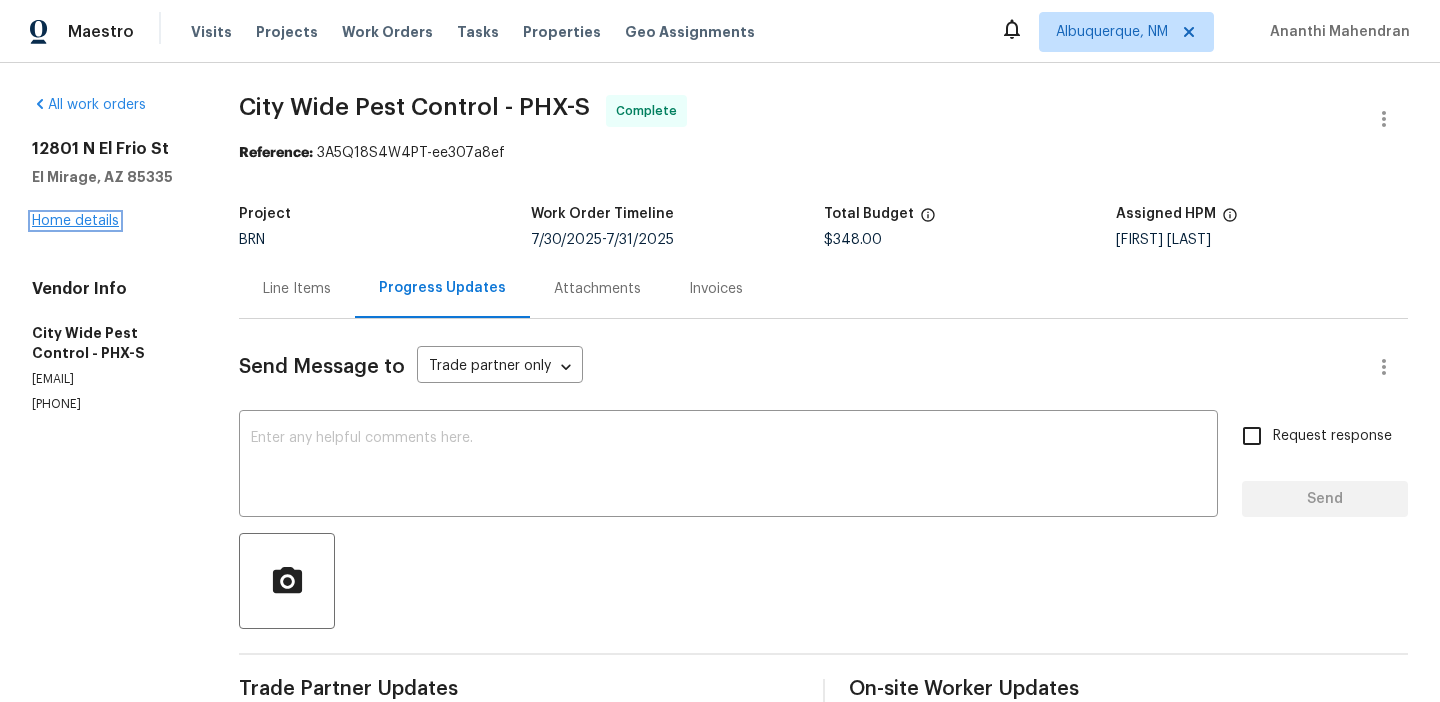 click on "Home details" at bounding box center [75, 221] 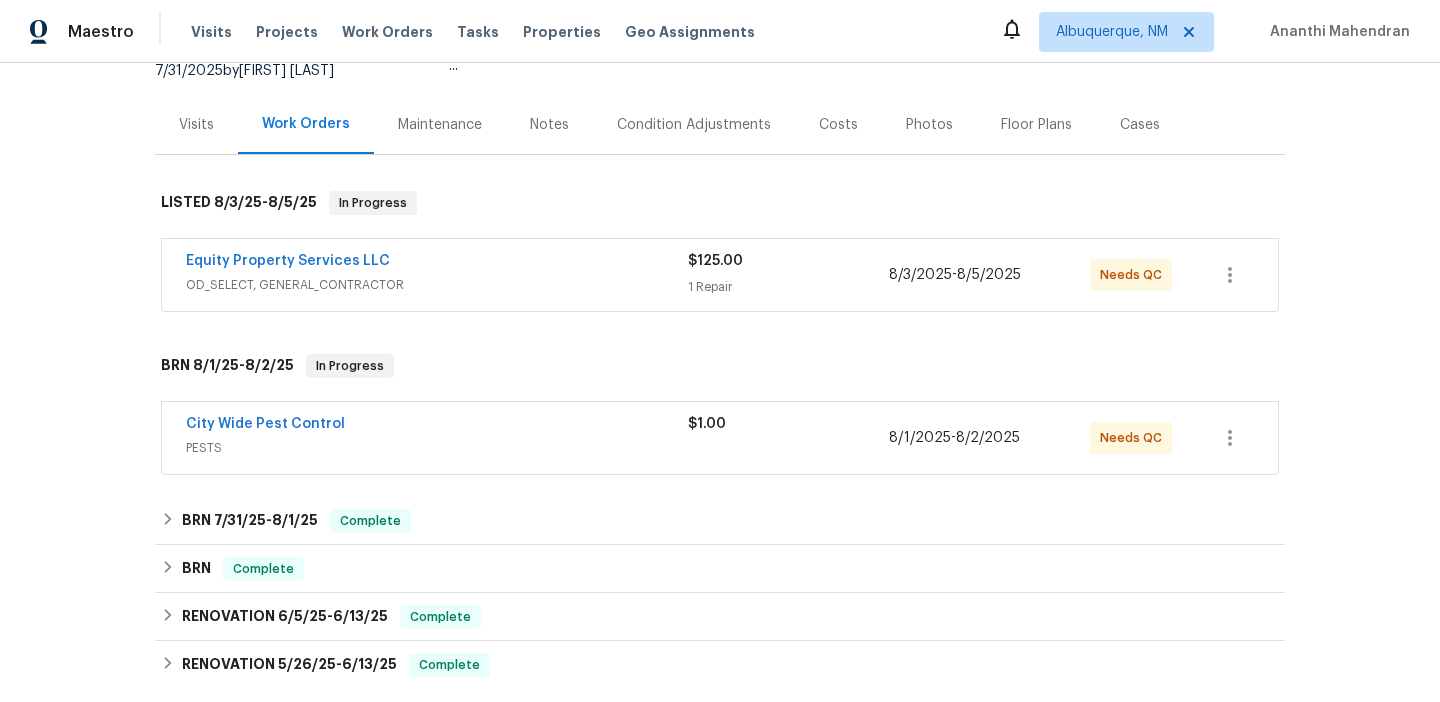 scroll, scrollTop: 257, scrollLeft: 0, axis: vertical 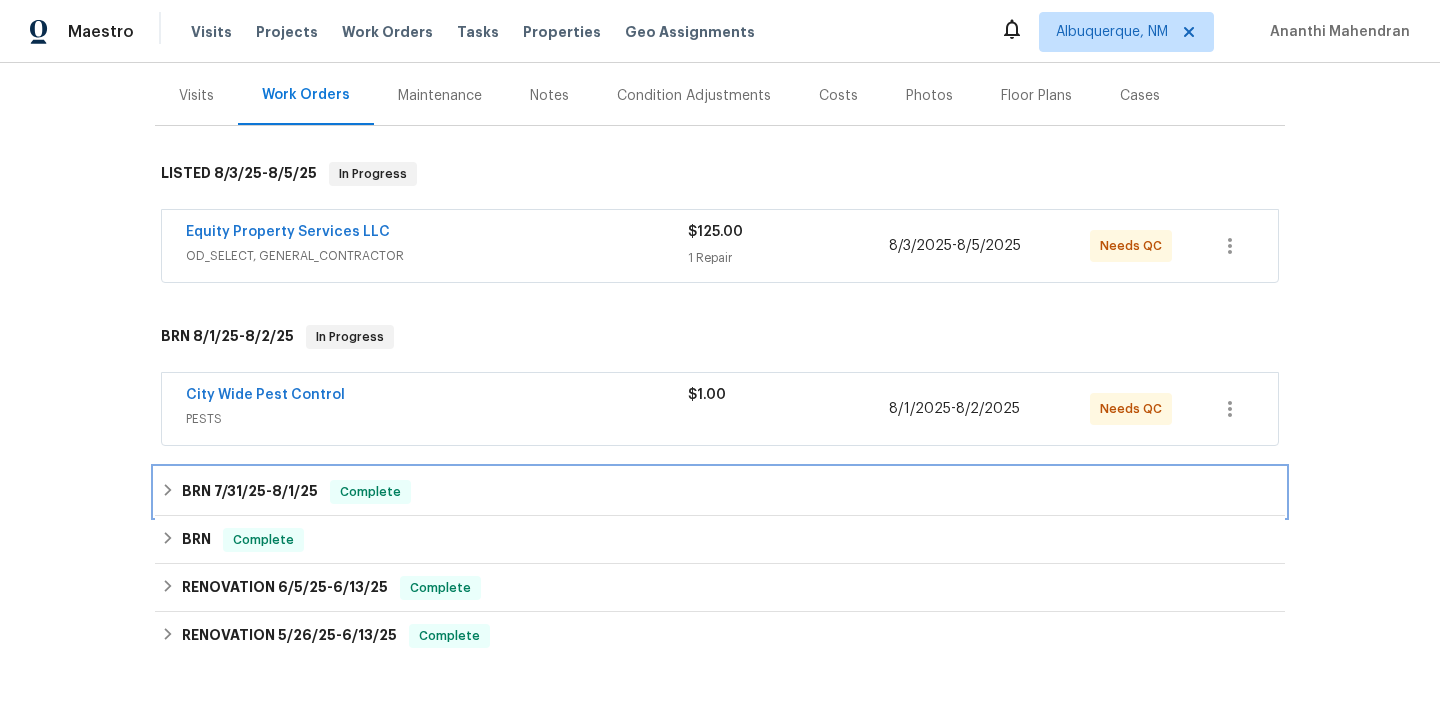 click on "BRN   7/31/25  -  8/1/25" at bounding box center [250, 492] 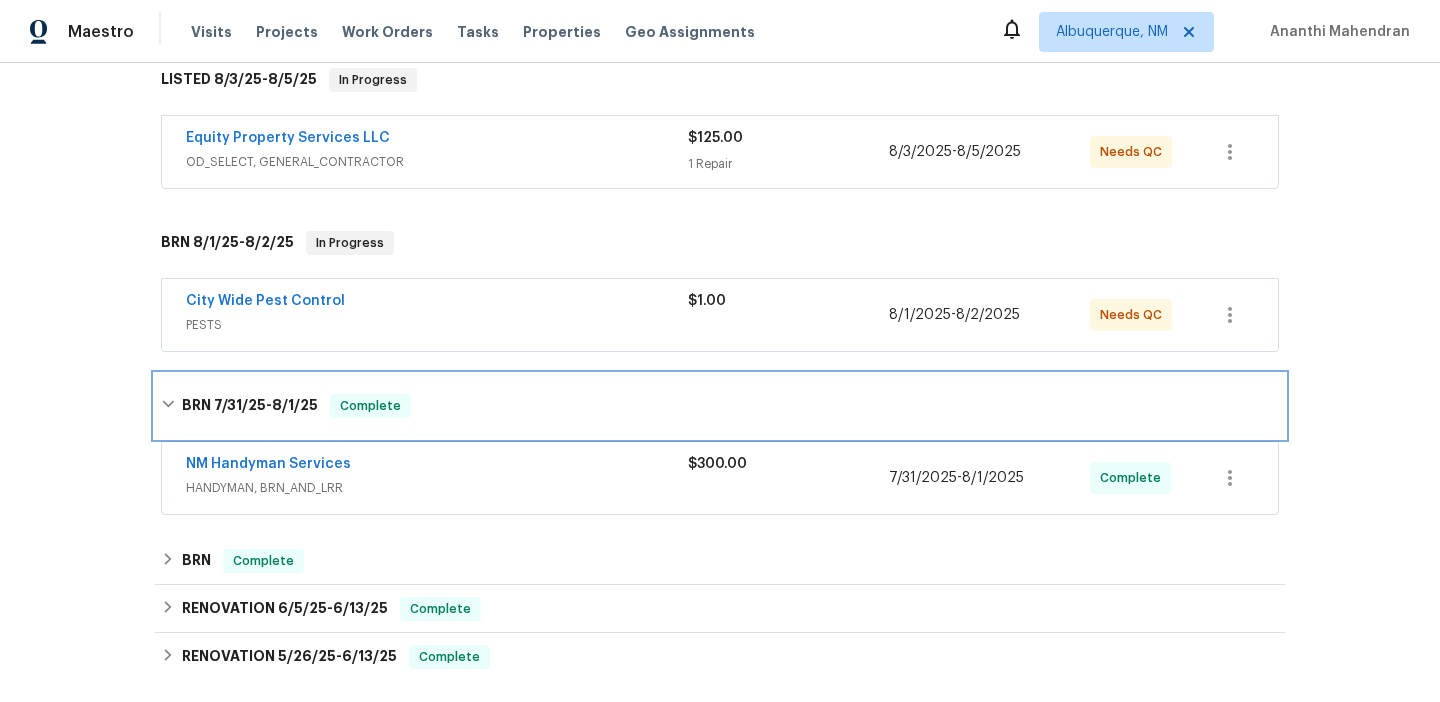scroll, scrollTop: 352, scrollLeft: 0, axis: vertical 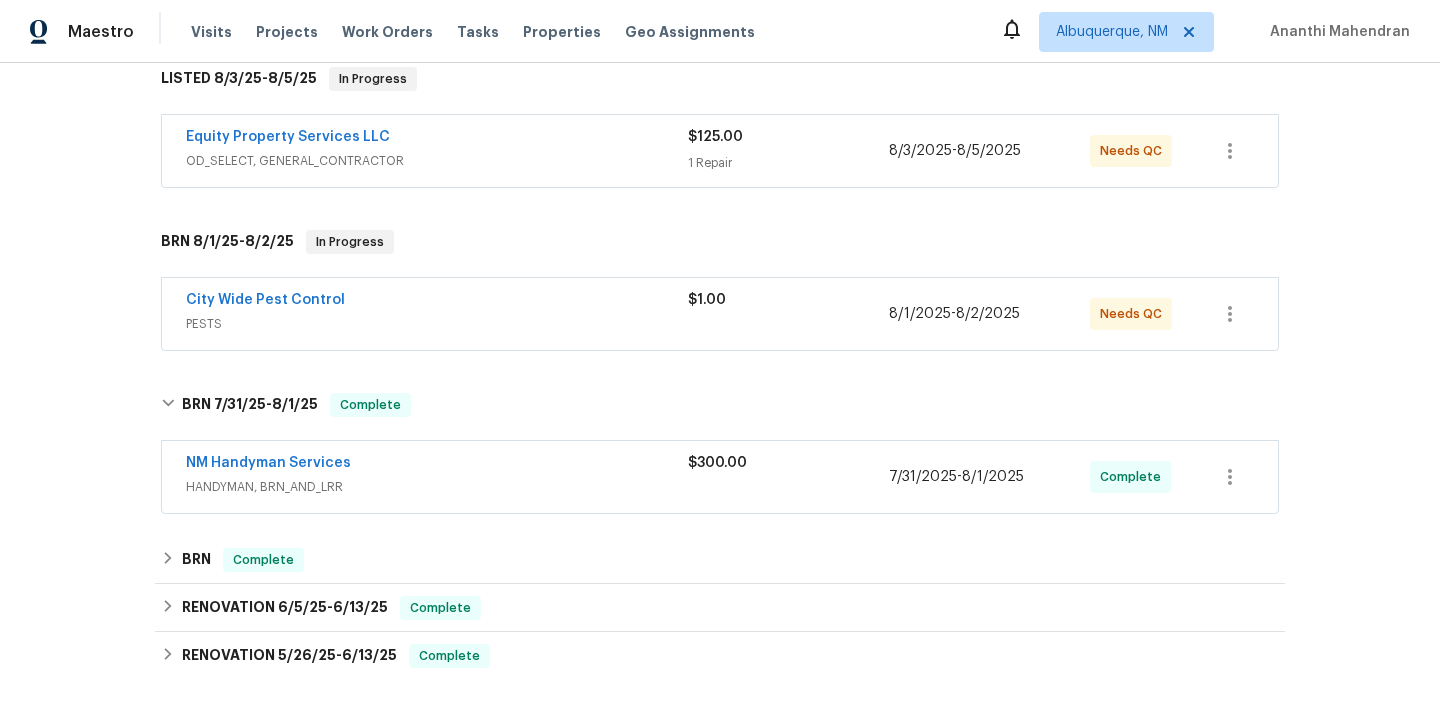 click on "City Wide Pest Control" at bounding box center (437, 302) 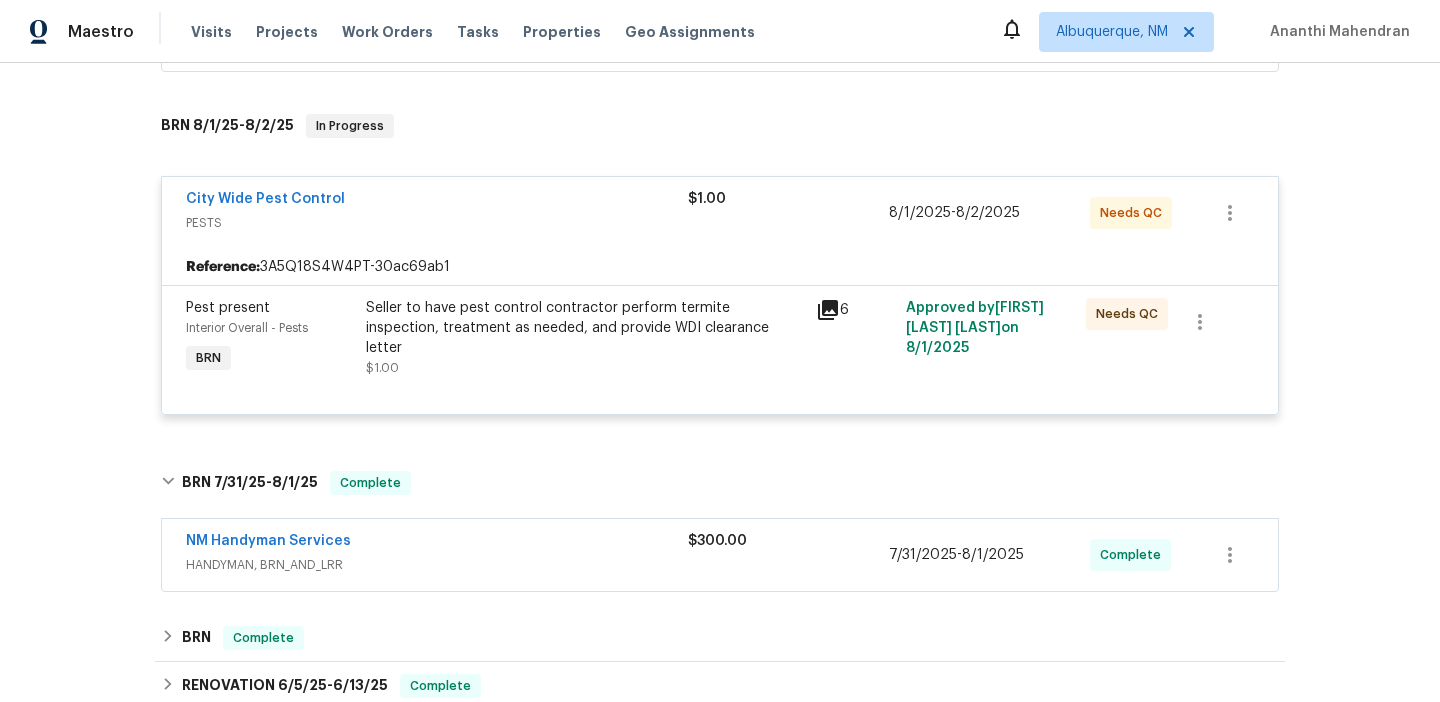 scroll, scrollTop: 410, scrollLeft: 0, axis: vertical 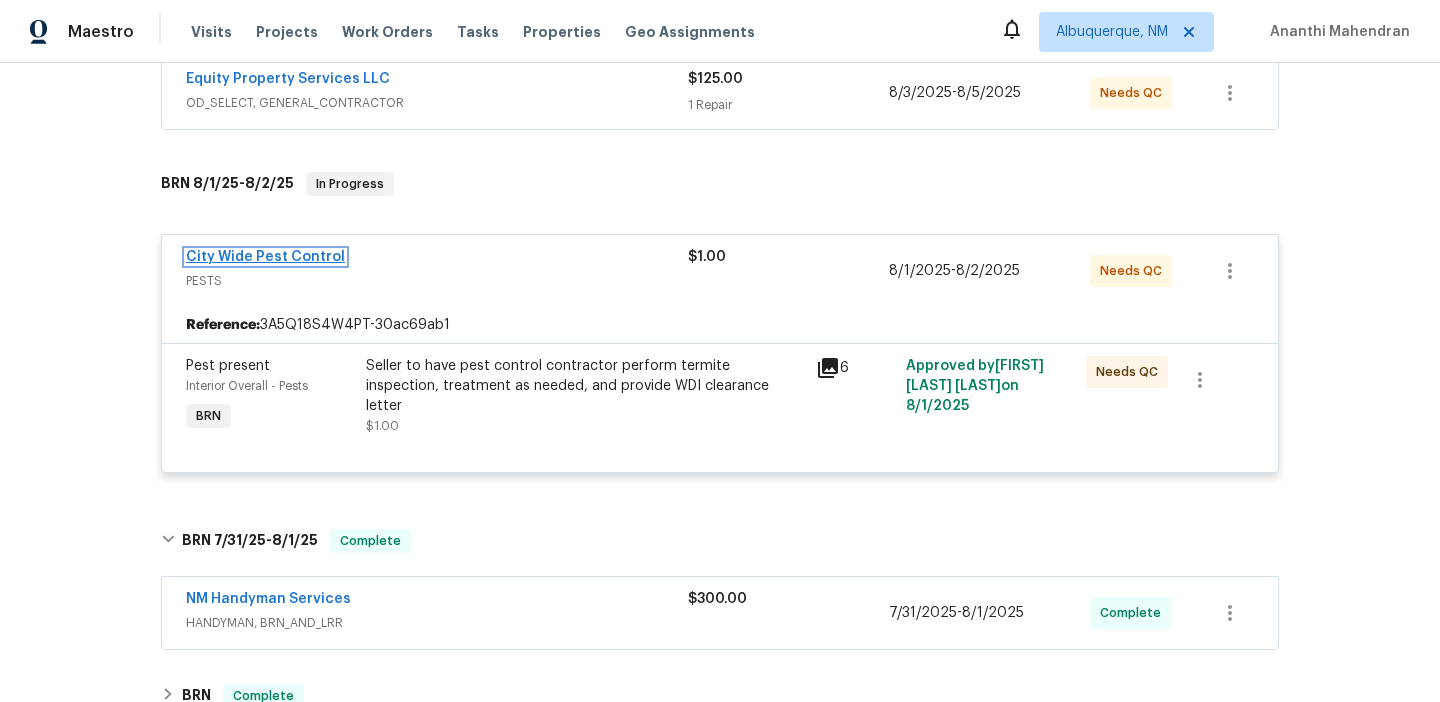 click on "City Wide Pest Control" at bounding box center [265, 257] 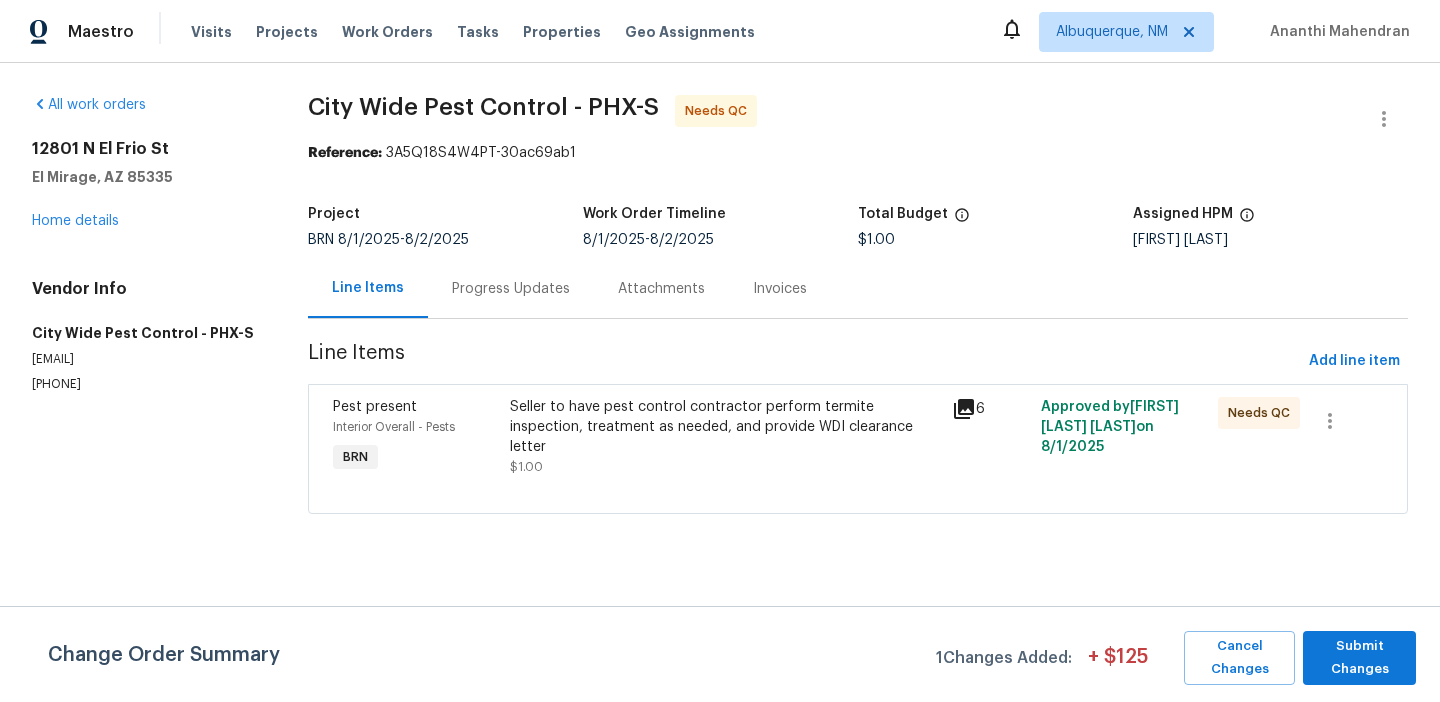 click on "Progress Updates" at bounding box center (511, 288) 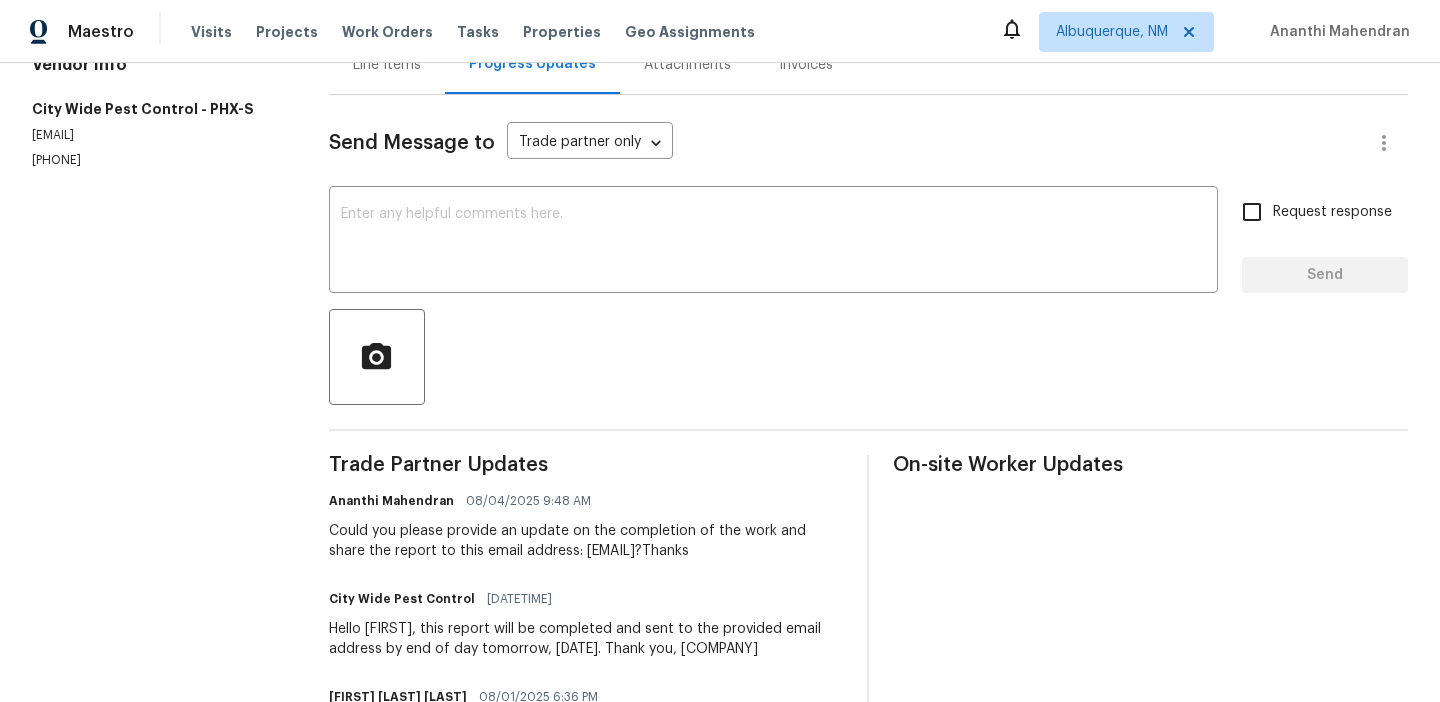 scroll, scrollTop: 0, scrollLeft: 0, axis: both 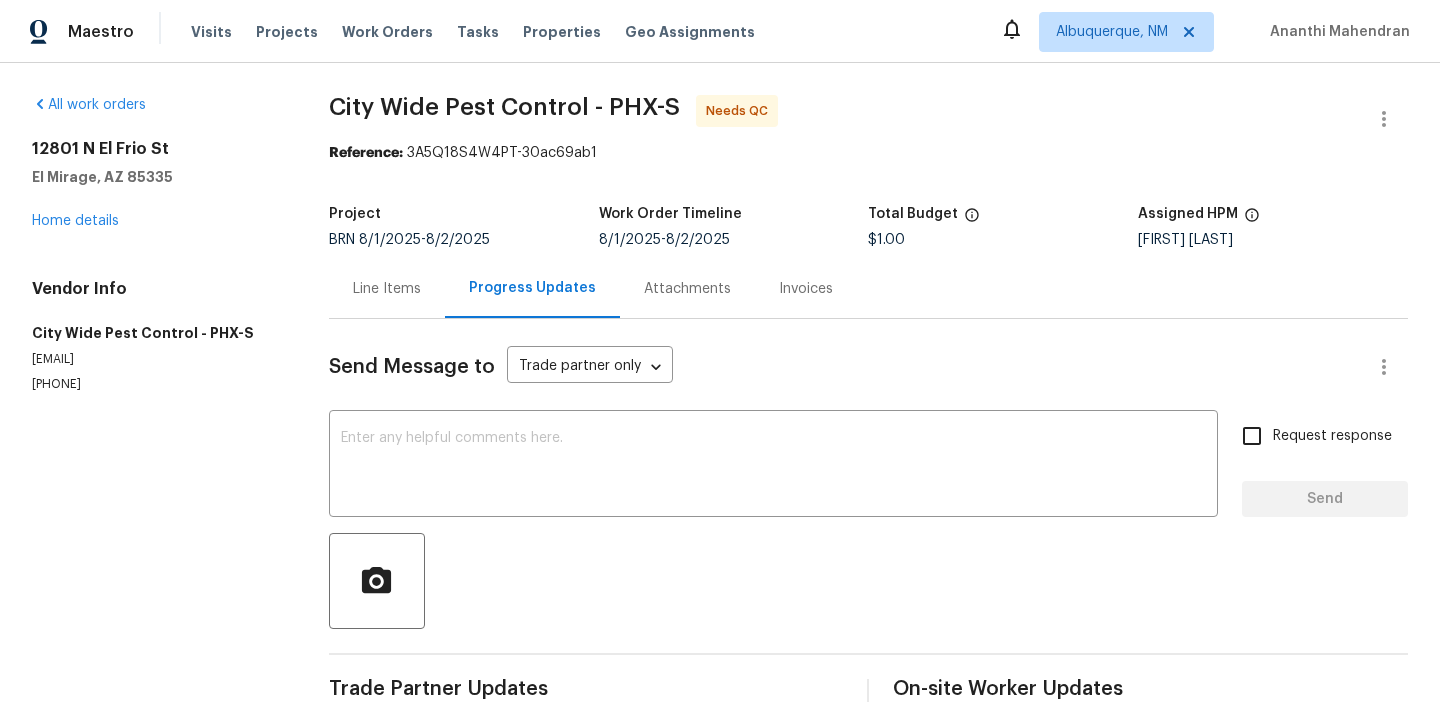 click on "Line Items" at bounding box center [387, 289] 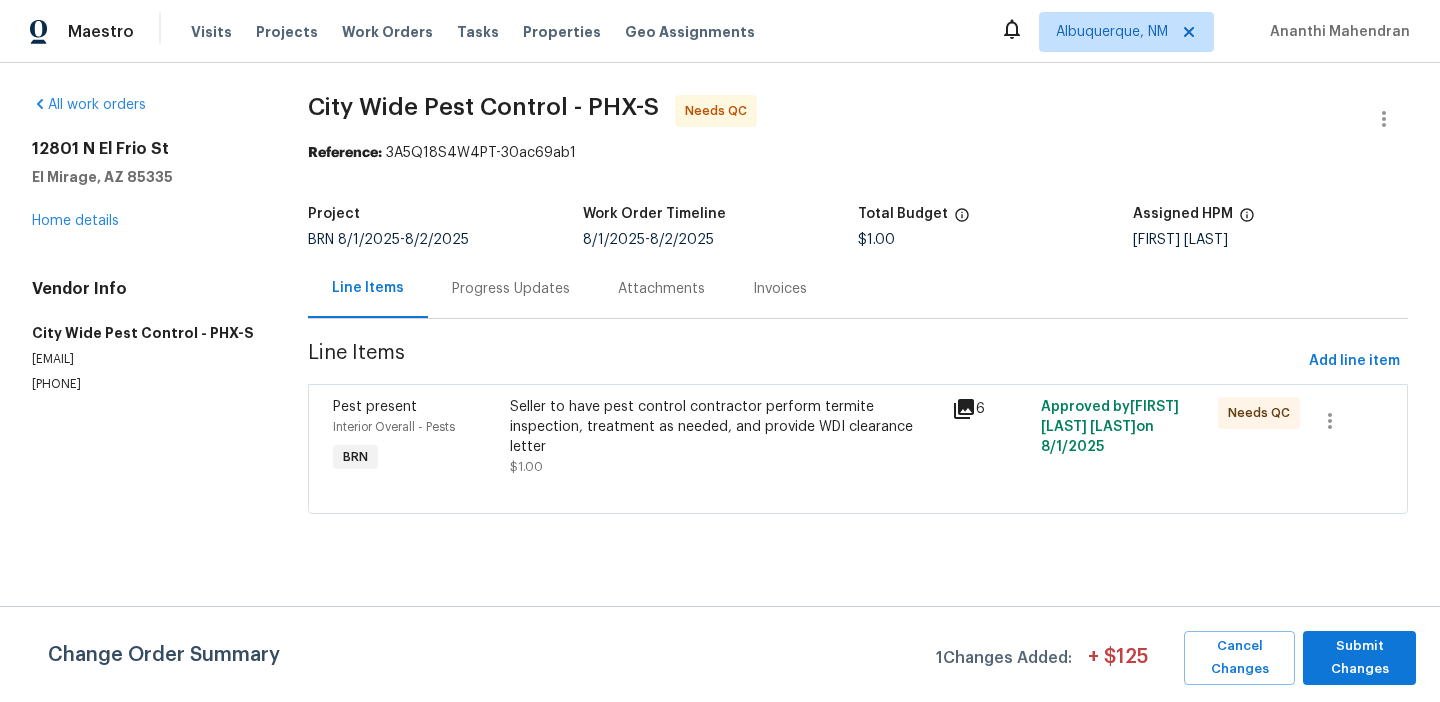 click on "Seller to have pest control contractor perform termite inspection, treatment as needed, and provide WDI clearance letter" at bounding box center [725, 427] 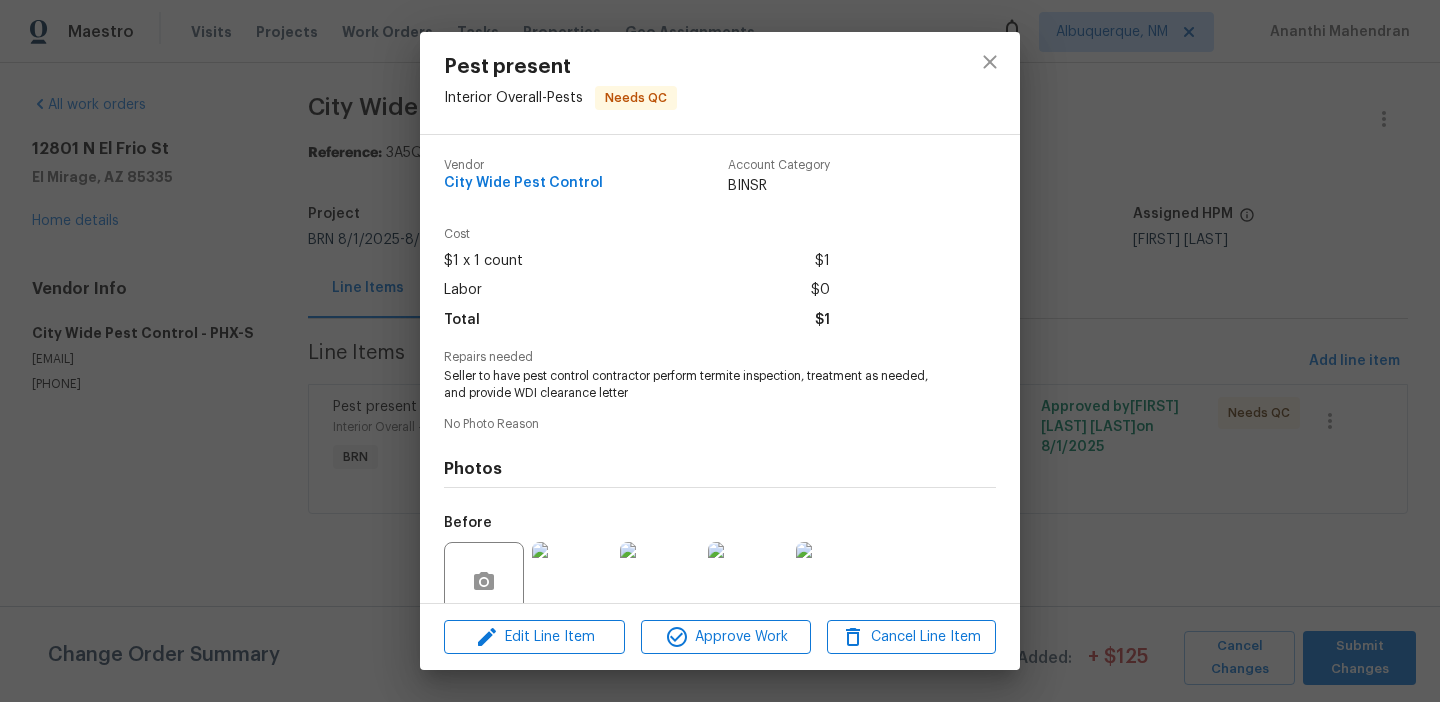 scroll, scrollTop: 168, scrollLeft: 0, axis: vertical 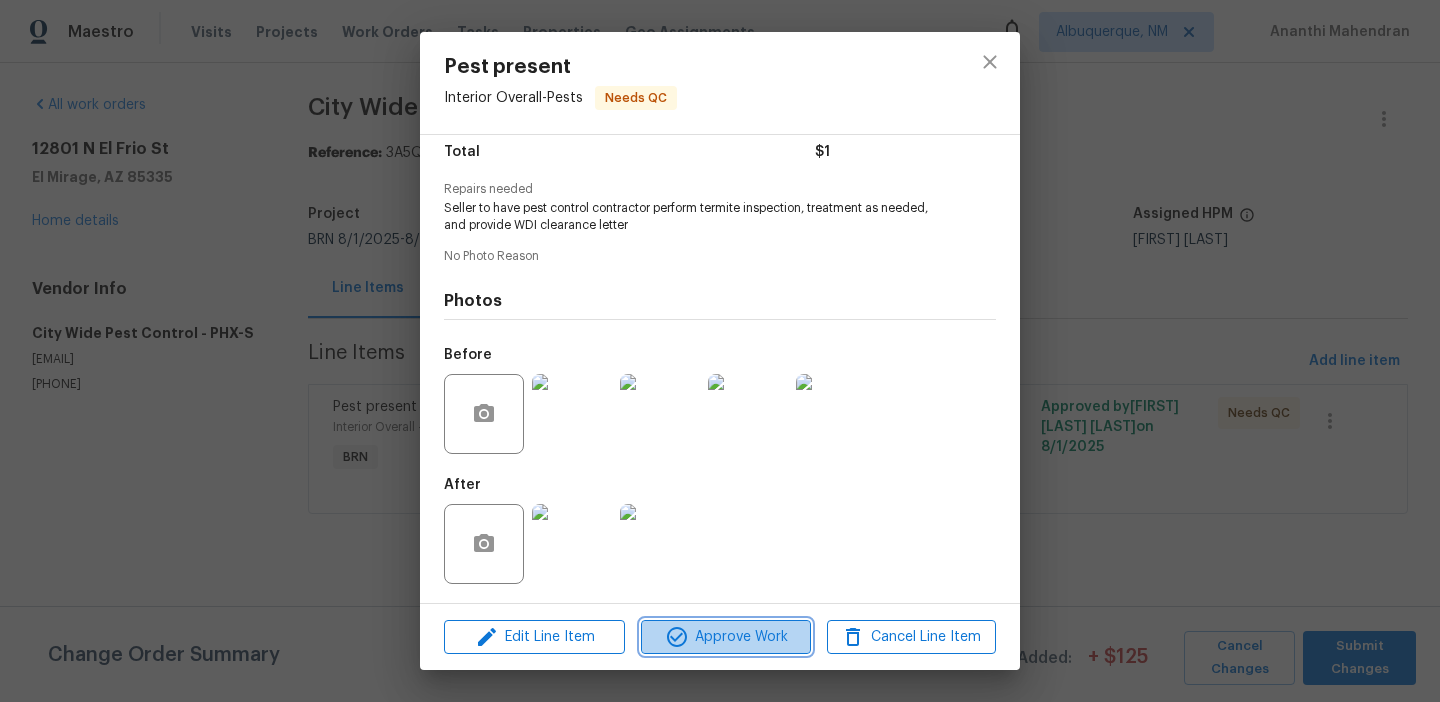 click 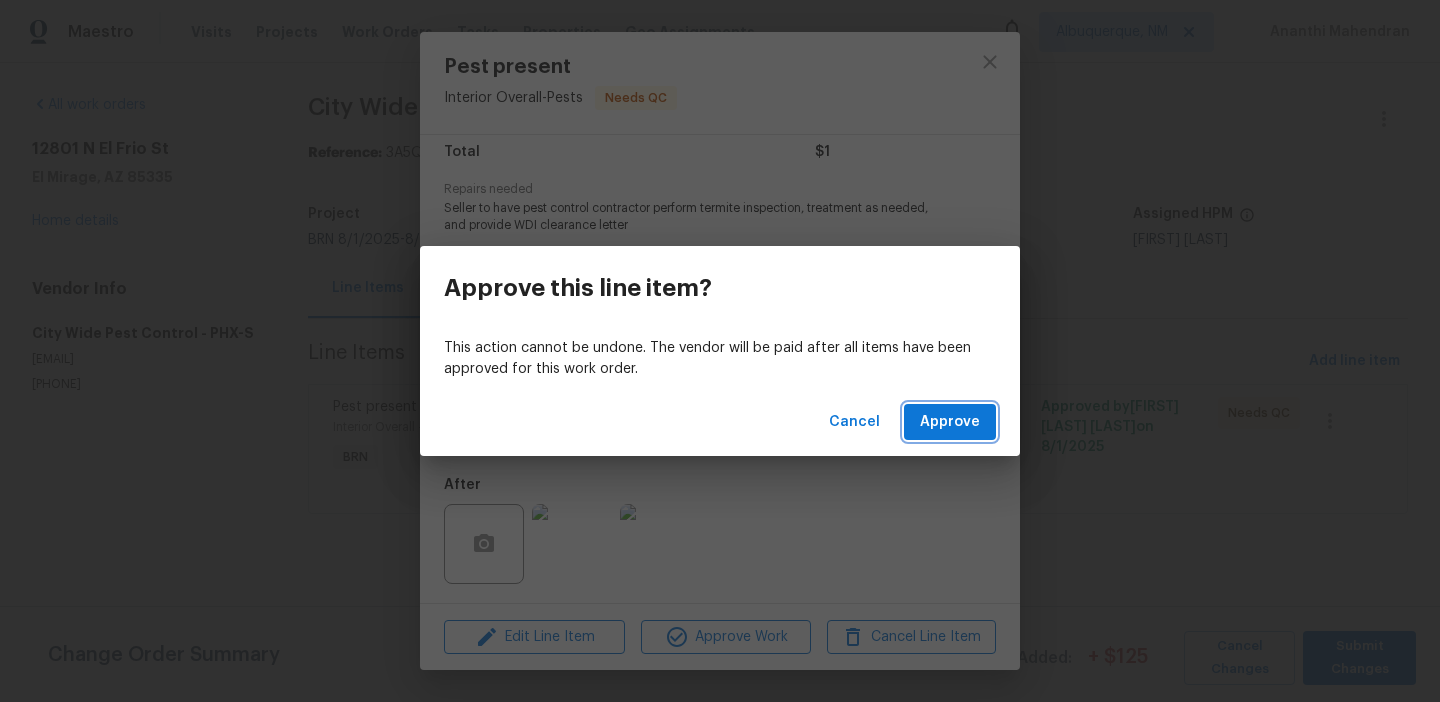 click on "Approve" at bounding box center [950, 422] 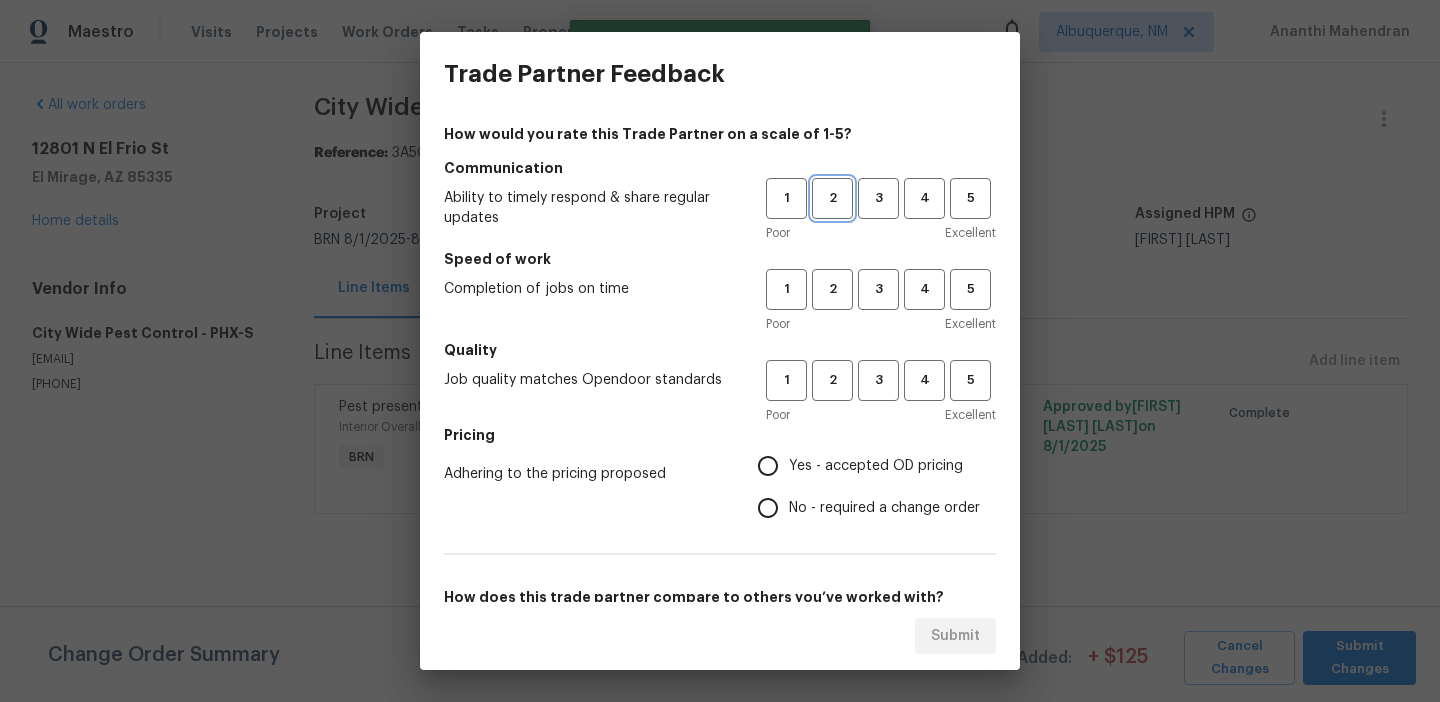 click on "2" at bounding box center (832, 198) 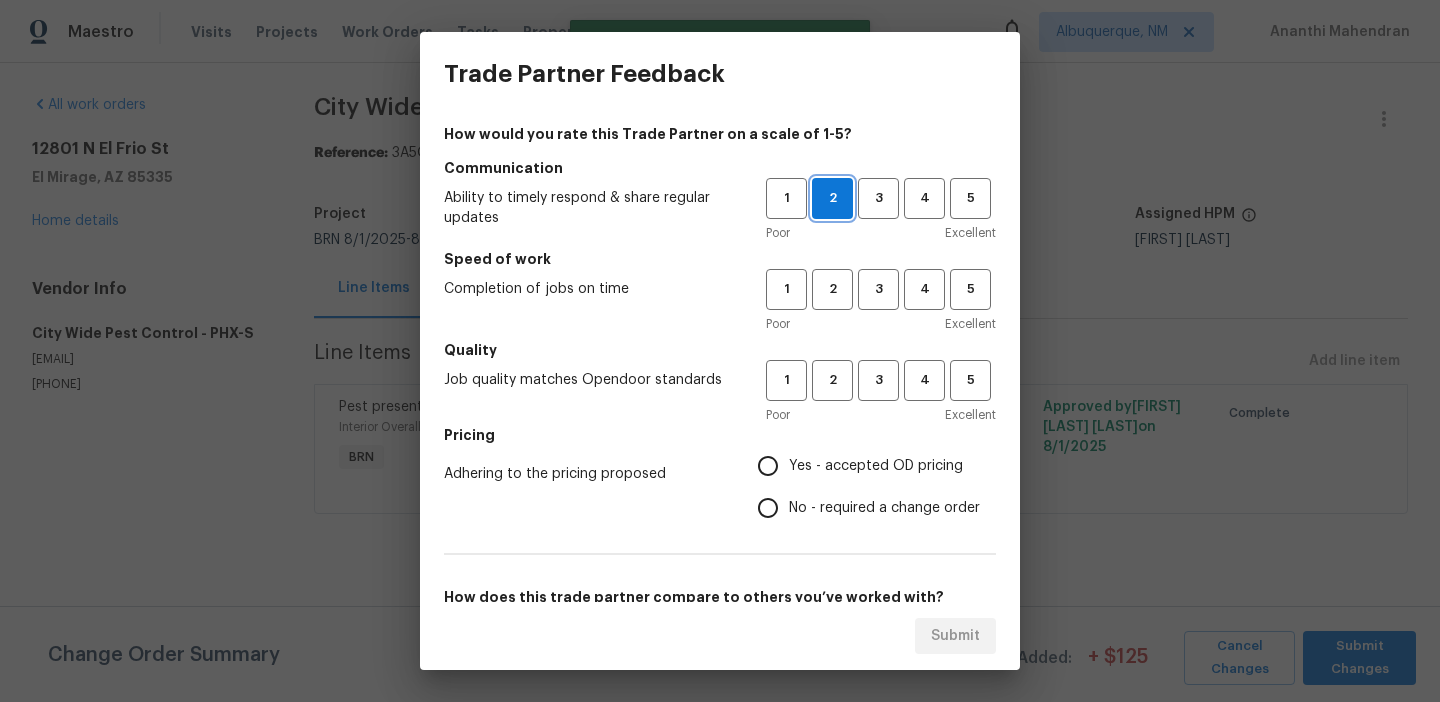 click on "2" at bounding box center [832, 198] 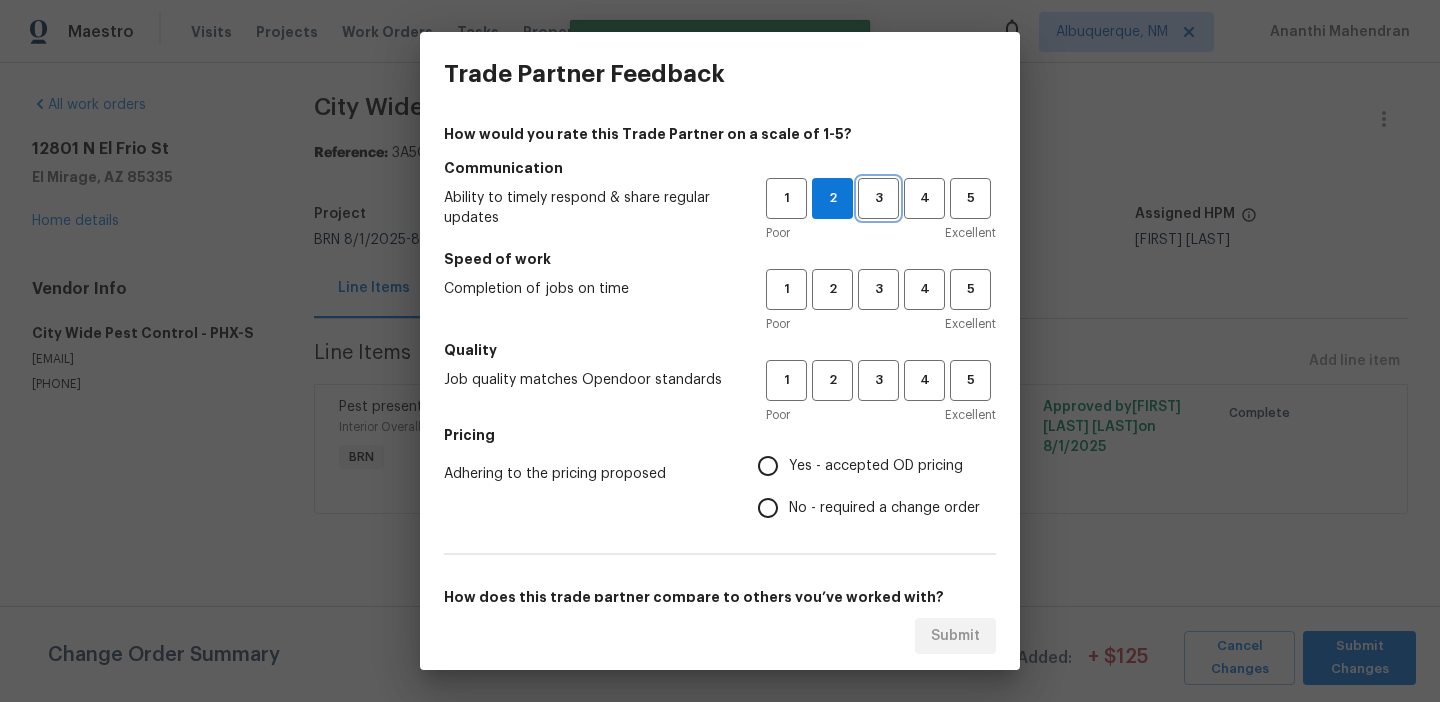 click on "3" at bounding box center [878, 198] 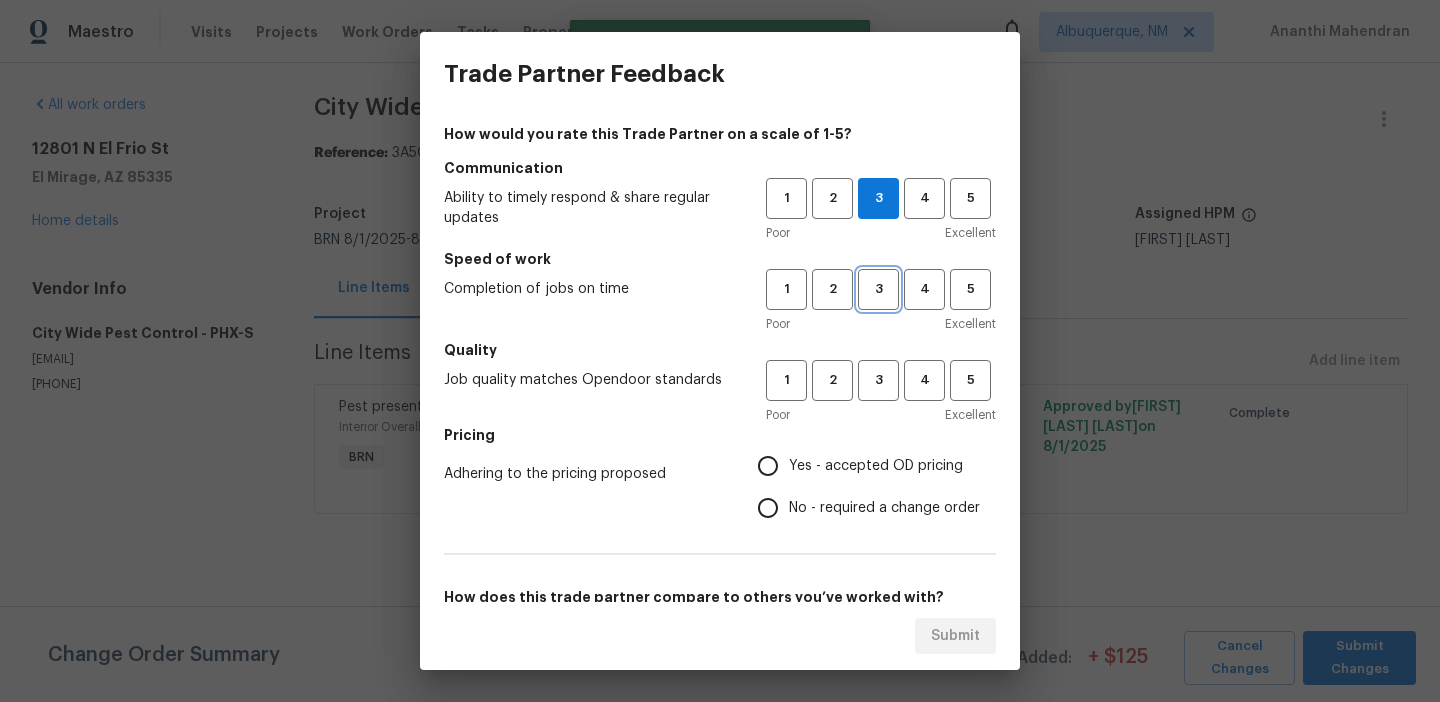 click on "3" at bounding box center (878, 289) 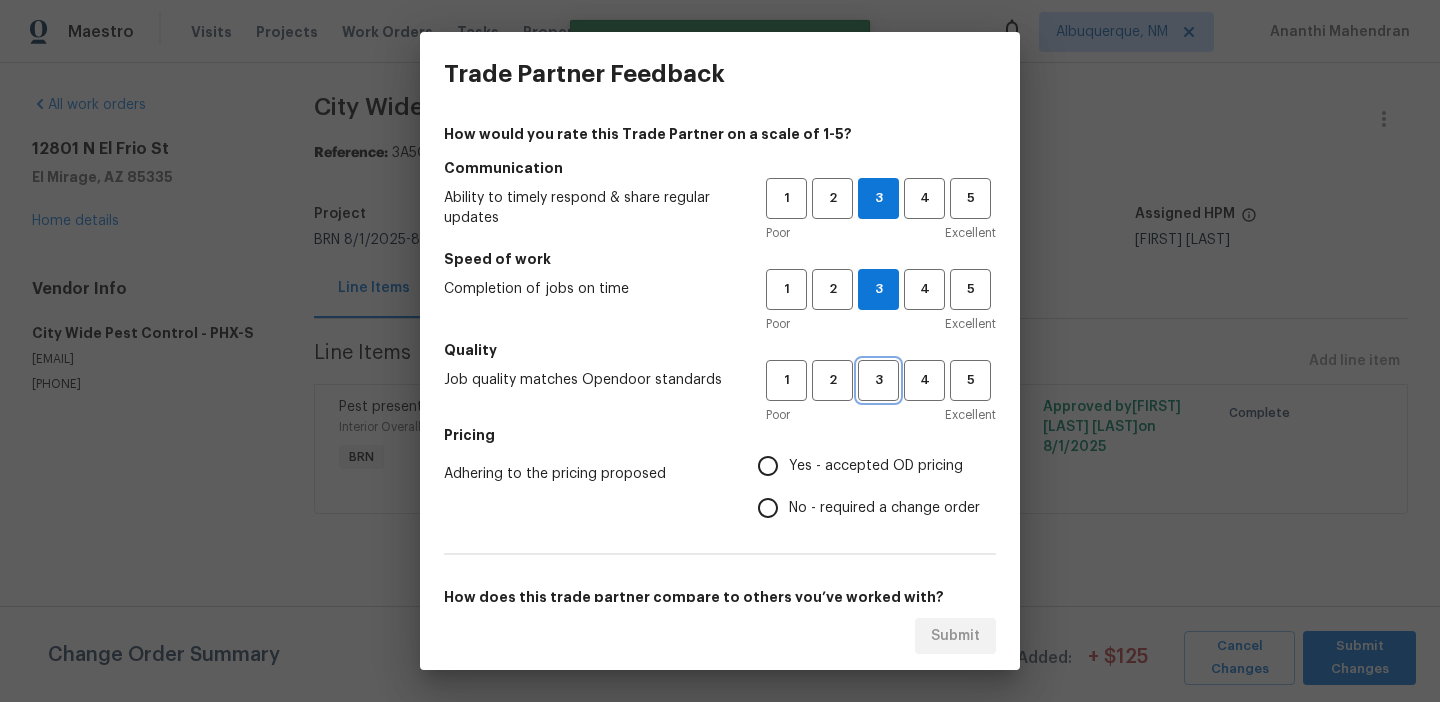 click on "3" at bounding box center (878, 380) 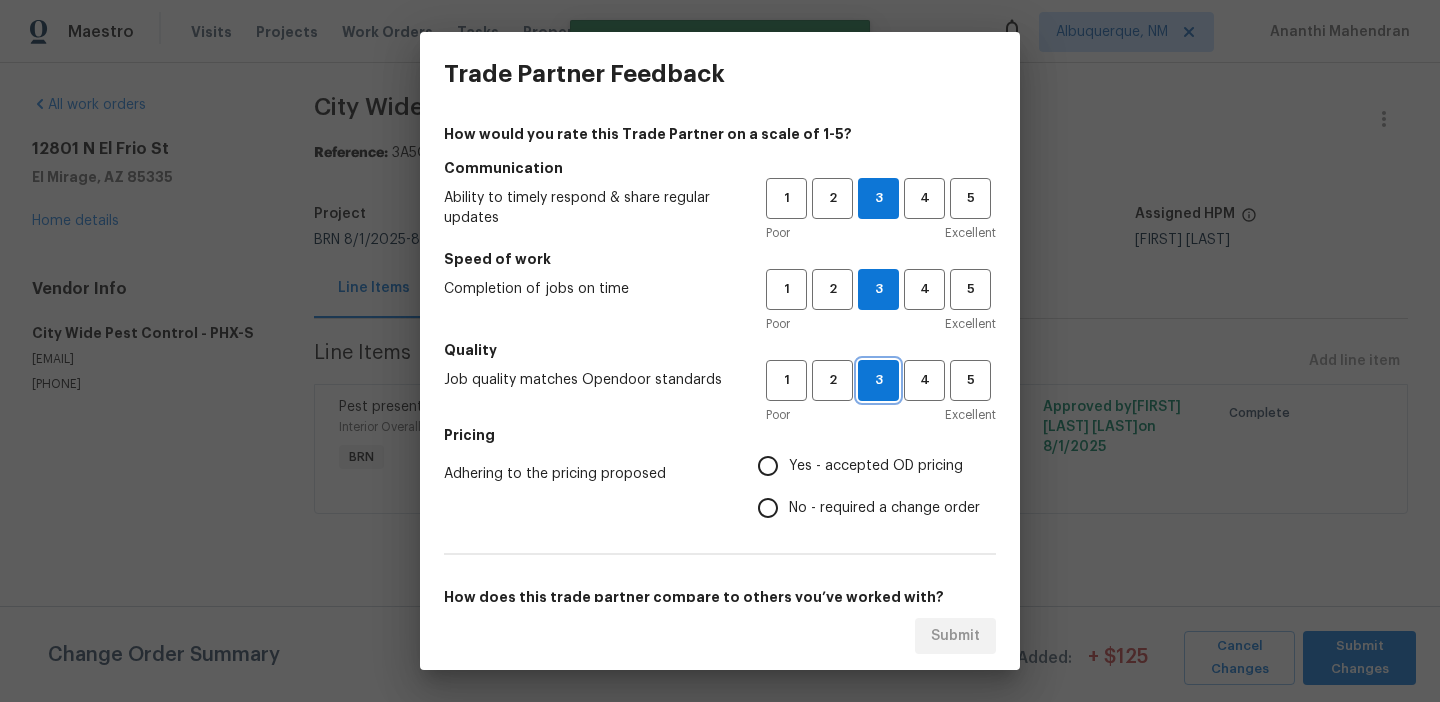 scroll, scrollTop: 191, scrollLeft: 0, axis: vertical 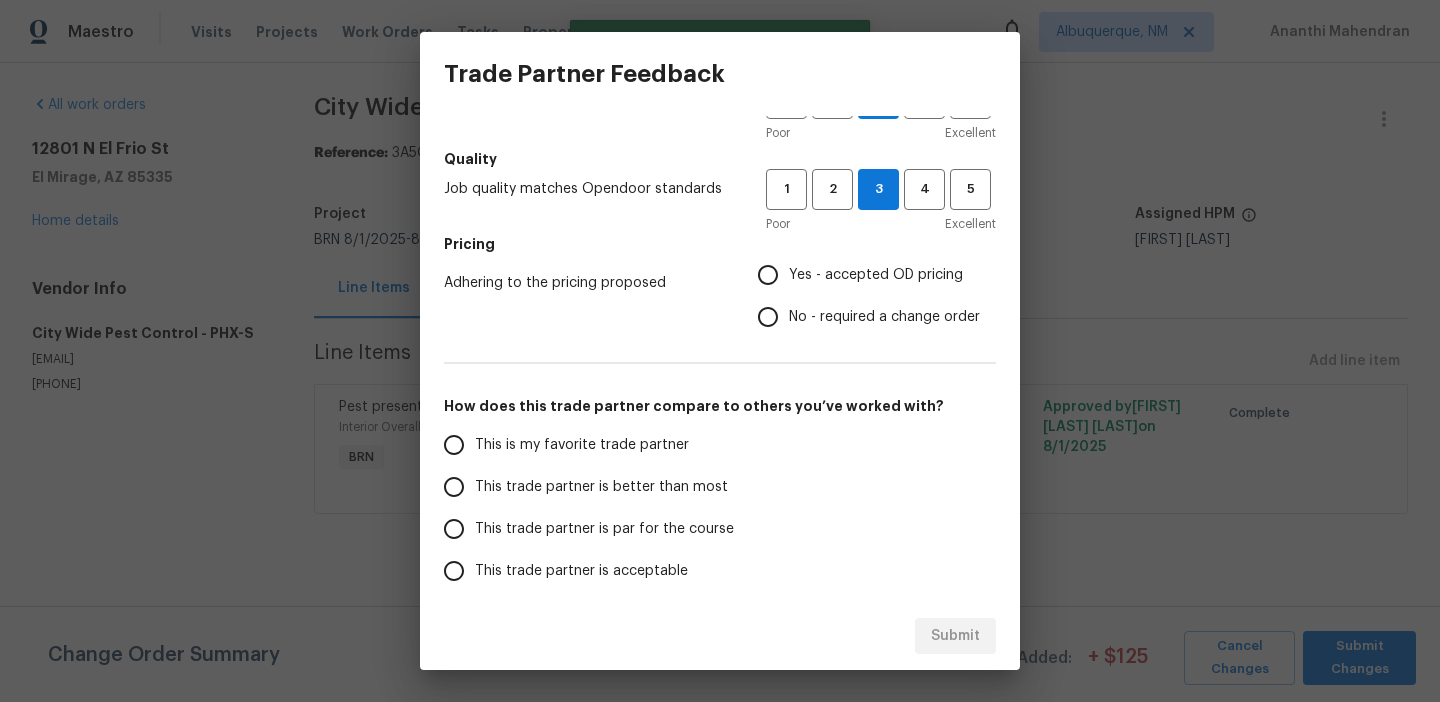 click on "No - required a change order" at bounding box center (768, 317) 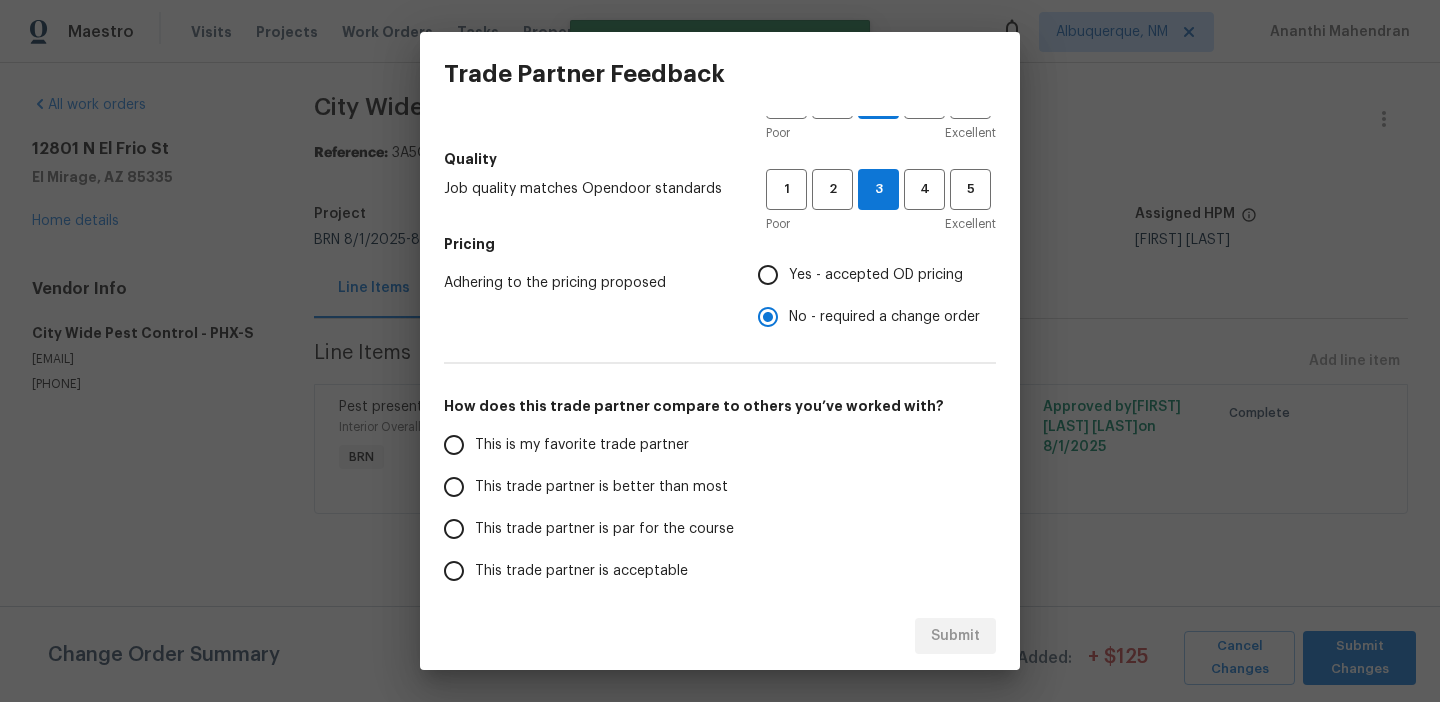 click on "Yes - accepted OD pricing" at bounding box center (768, 275) 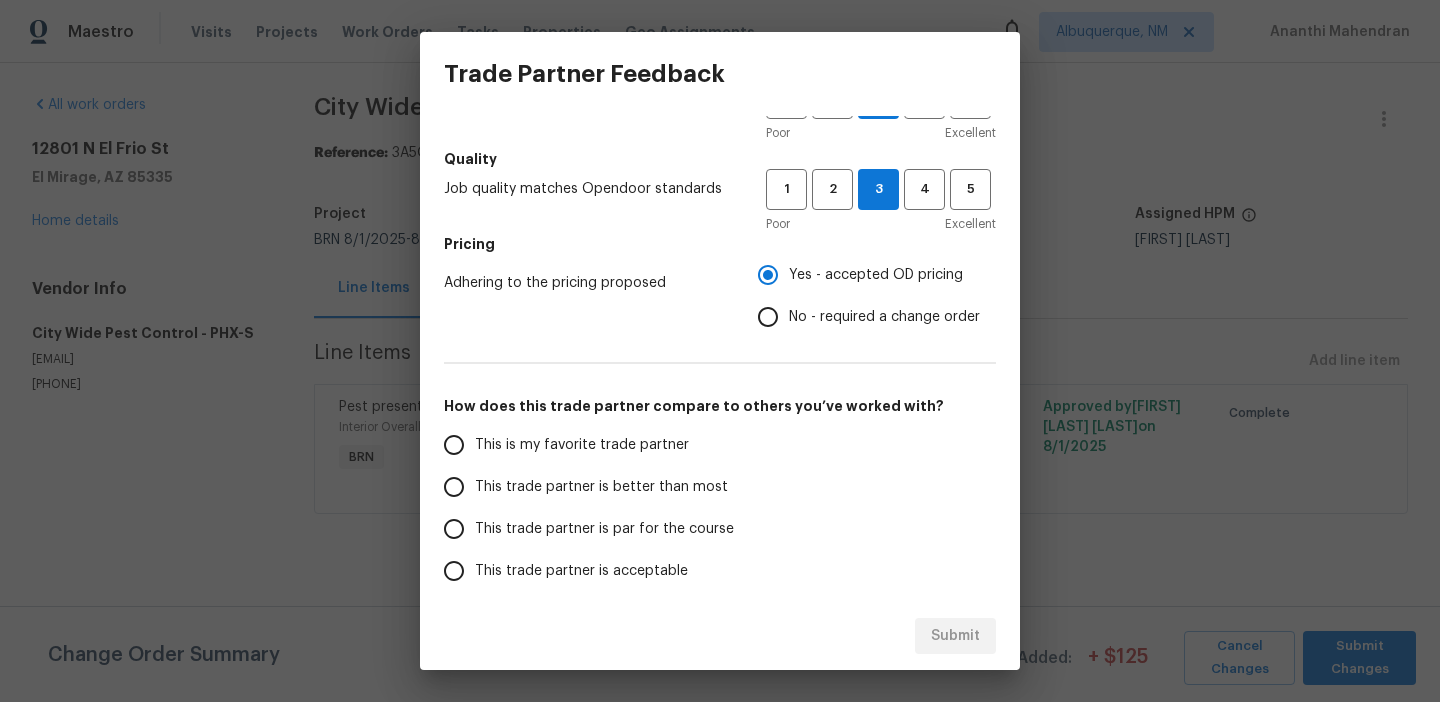 click on "This trade partner is better than most" at bounding box center (591, 487) 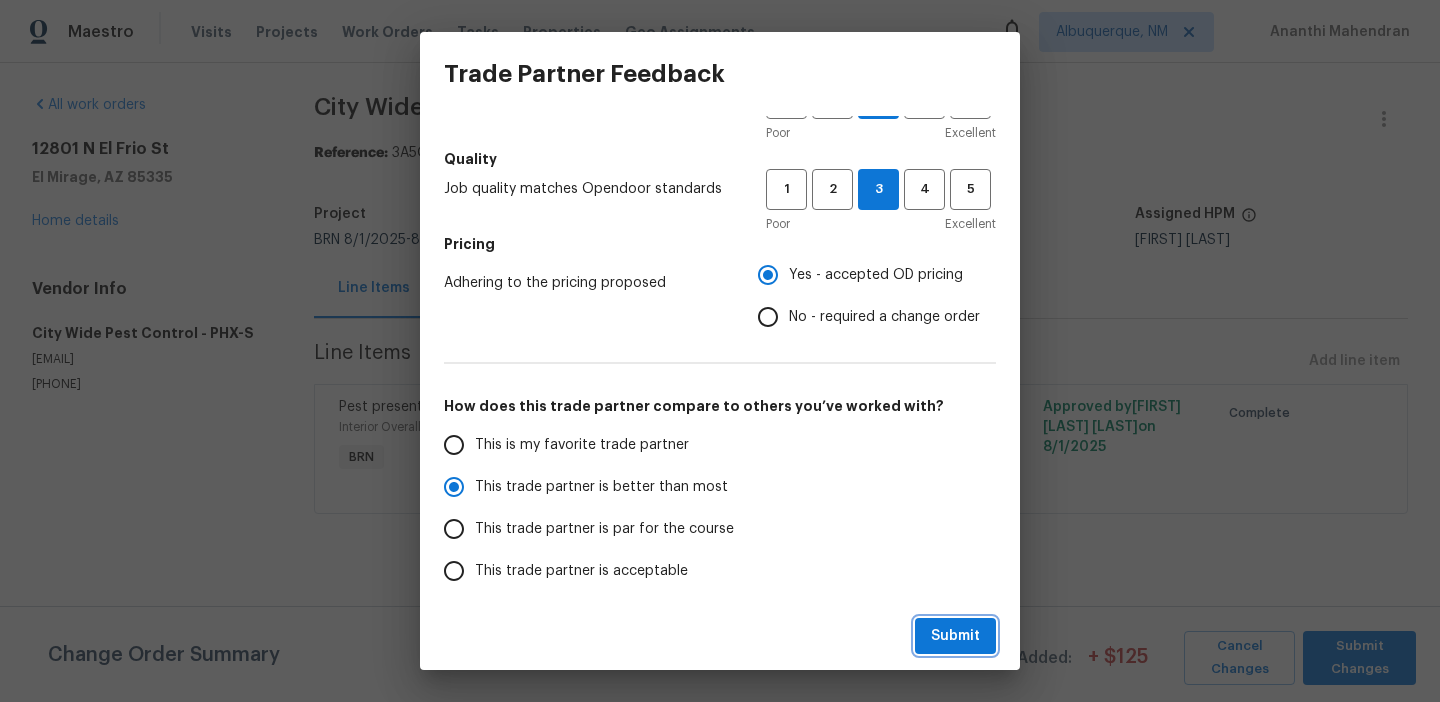 click on "Submit" at bounding box center [955, 636] 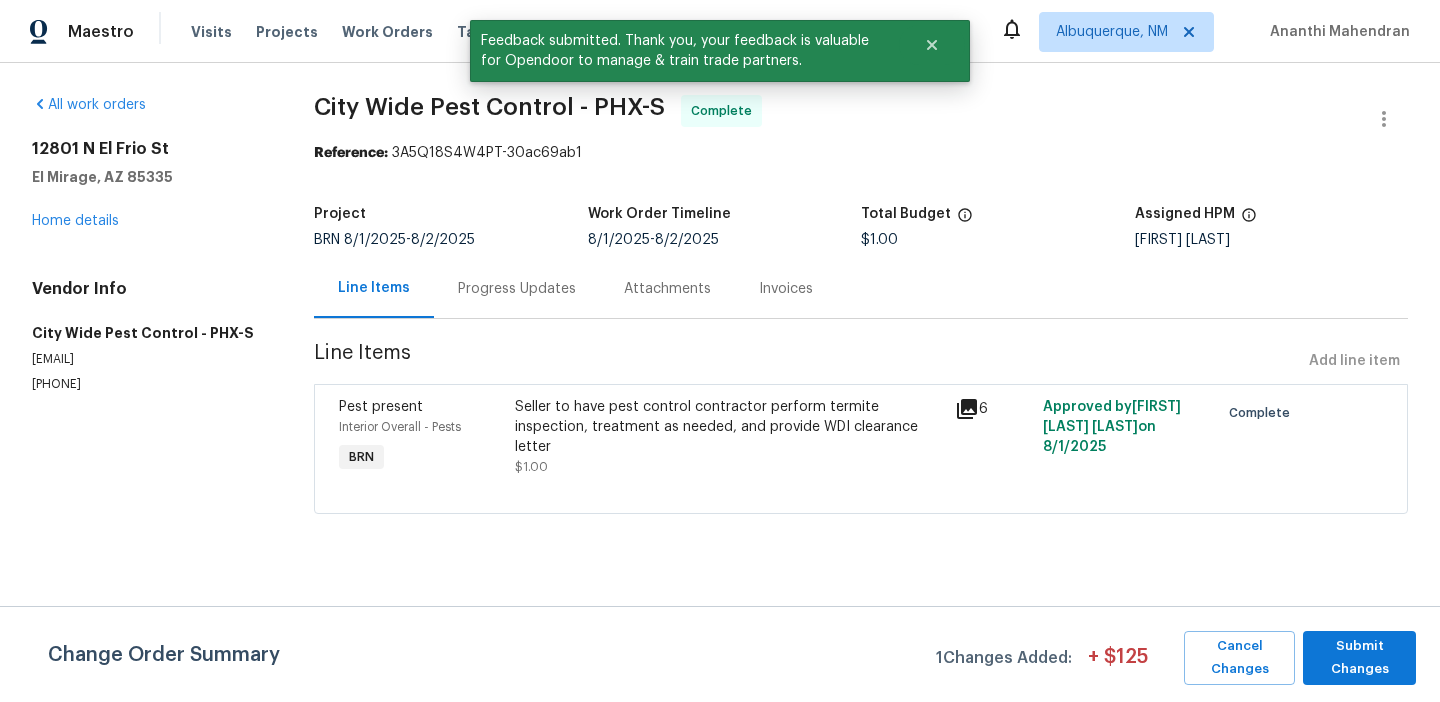 click on "Progress Updates" at bounding box center (517, 288) 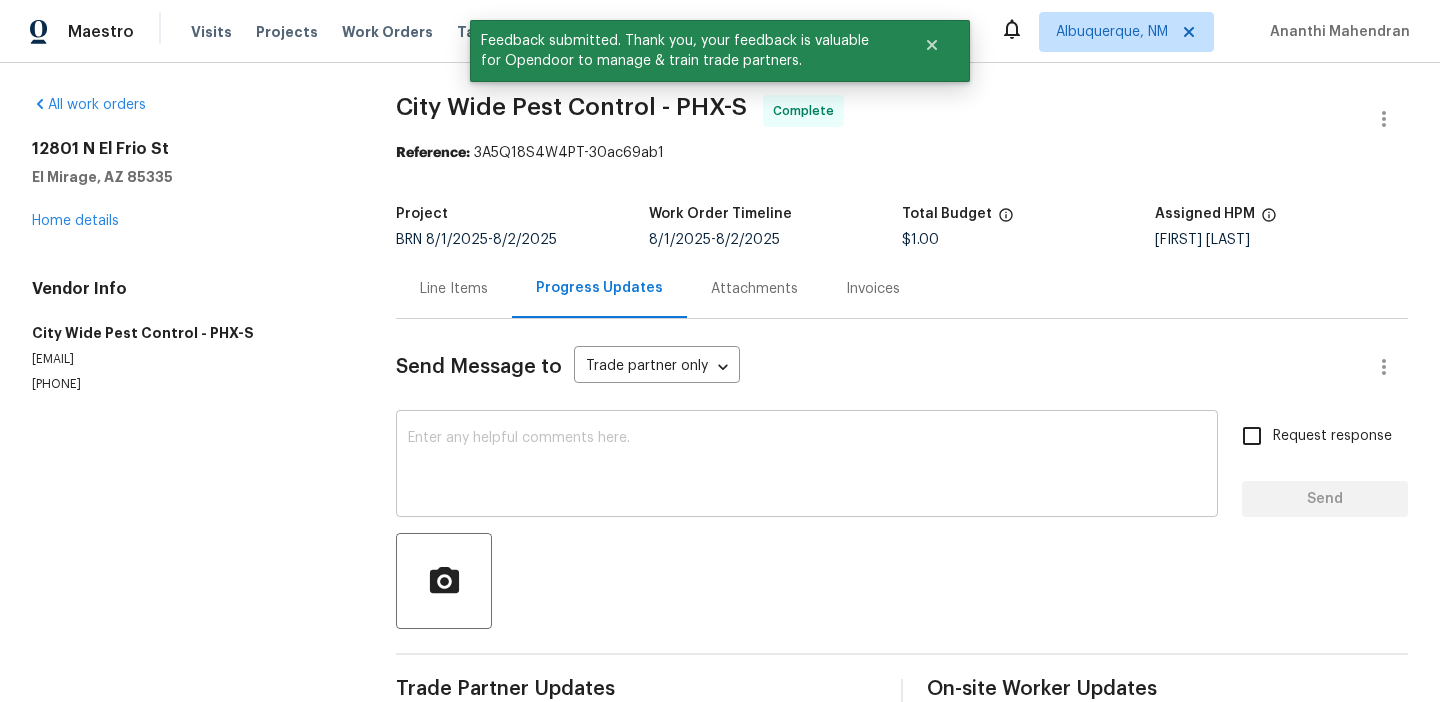 click at bounding box center (807, 466) 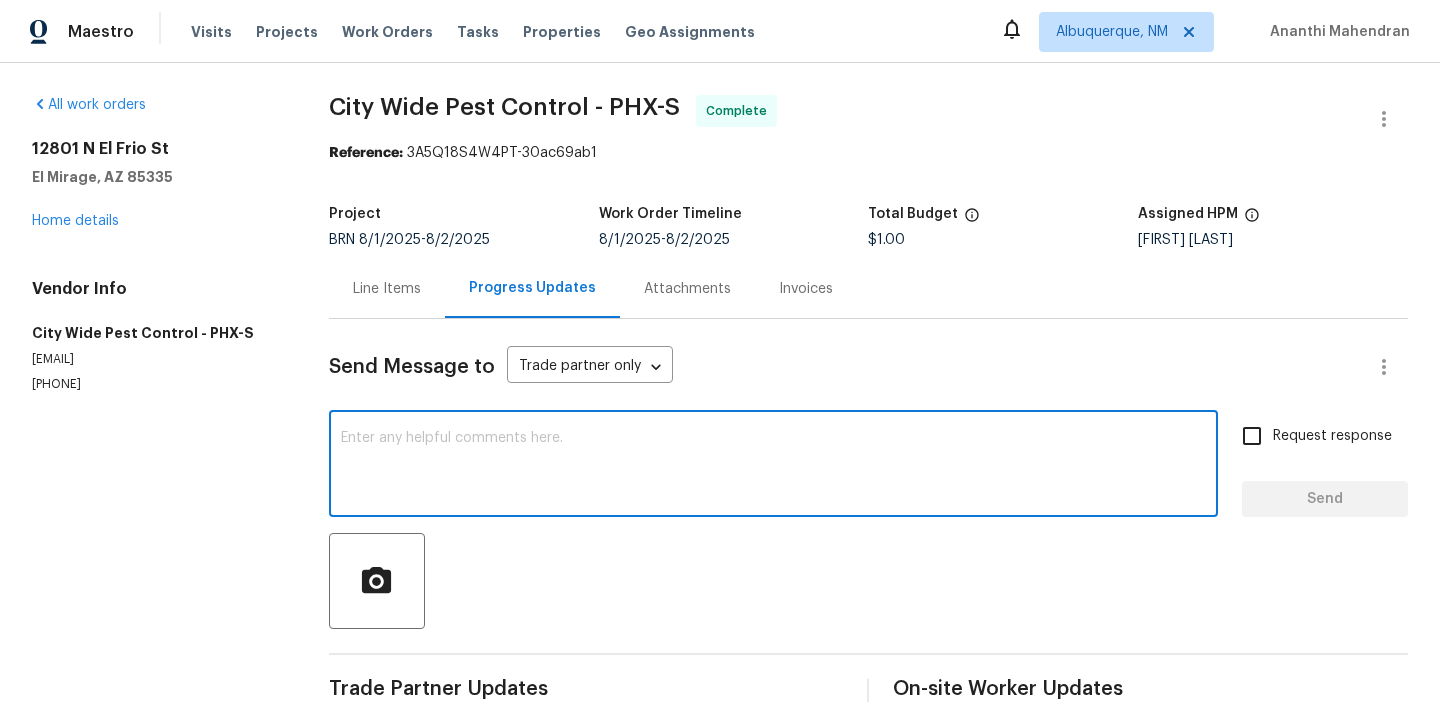 paste on "WO is approved, Please upload the invoice under the invoice section.Thanks" 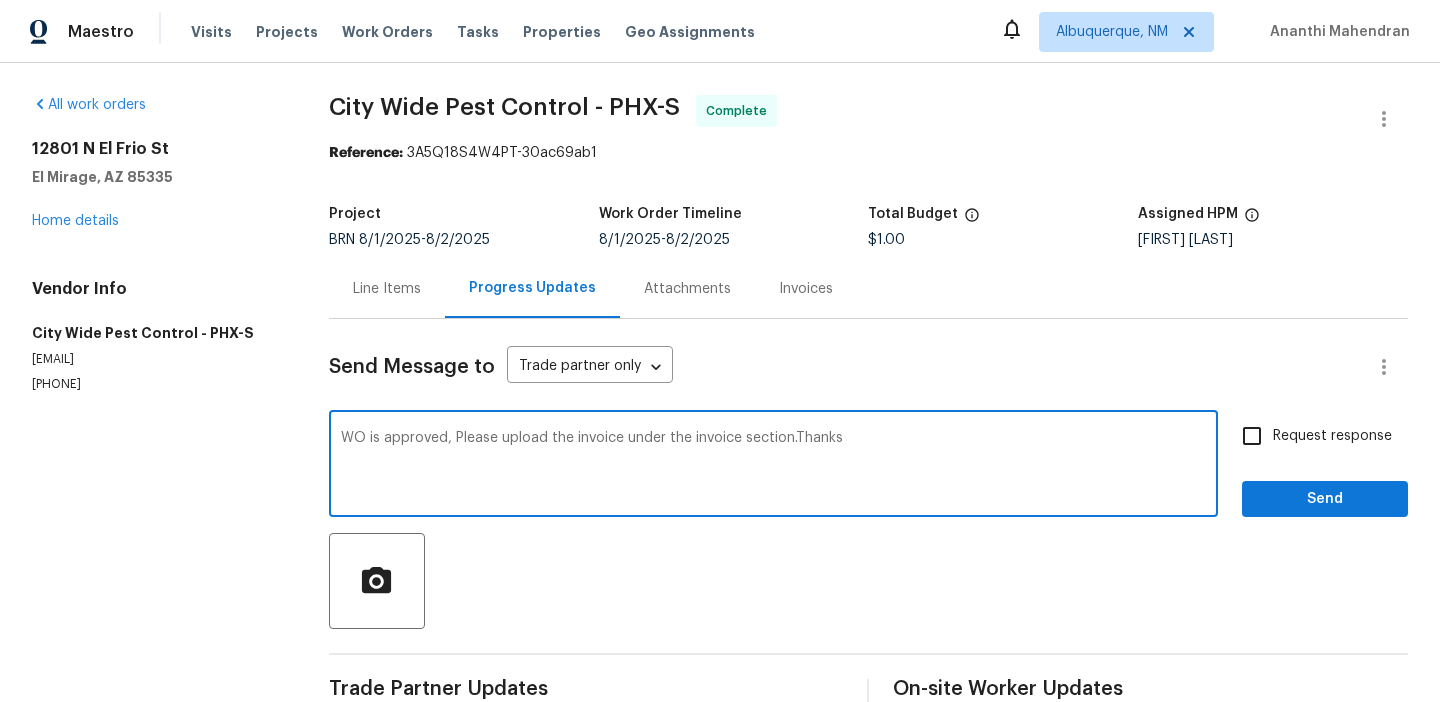 type on "WO is approved, Please upload the invoice under the invoice section.Thanks" 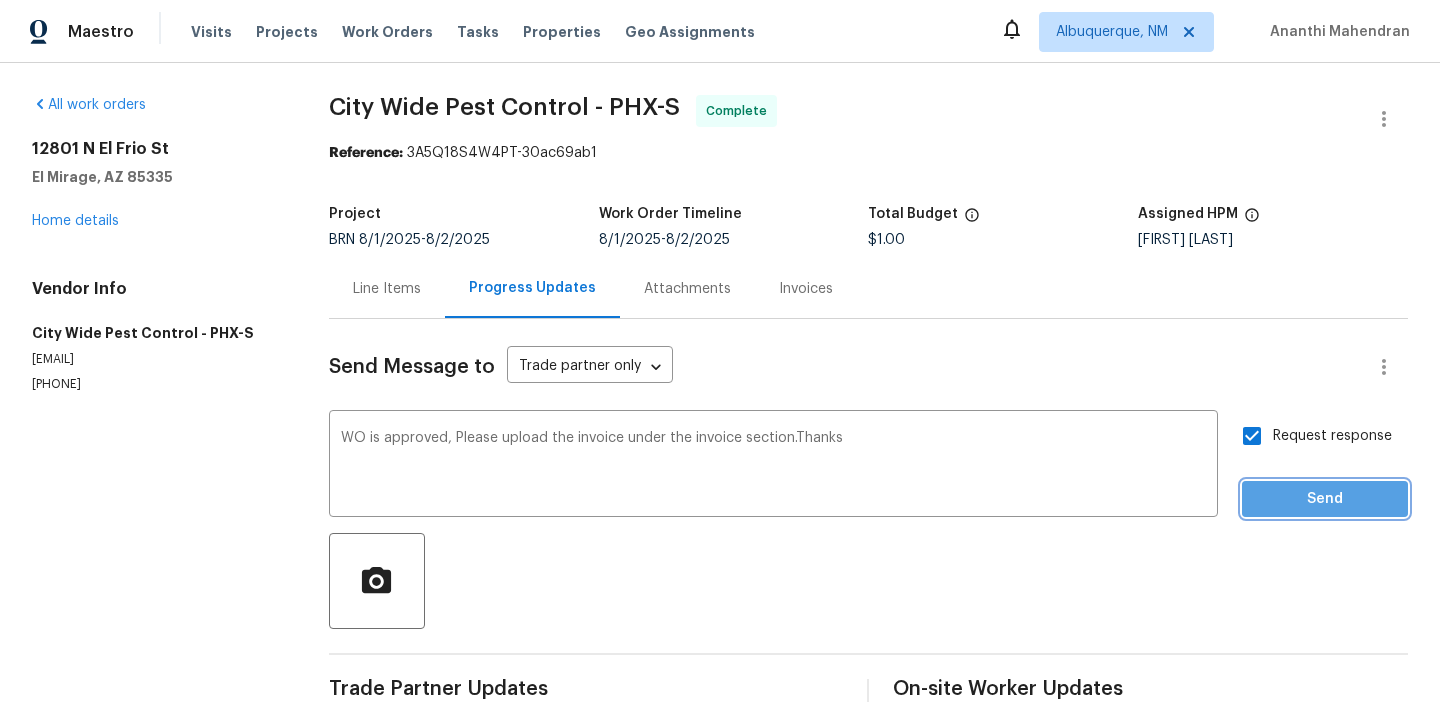 click on "Send" at bounding box center [1325, 499] 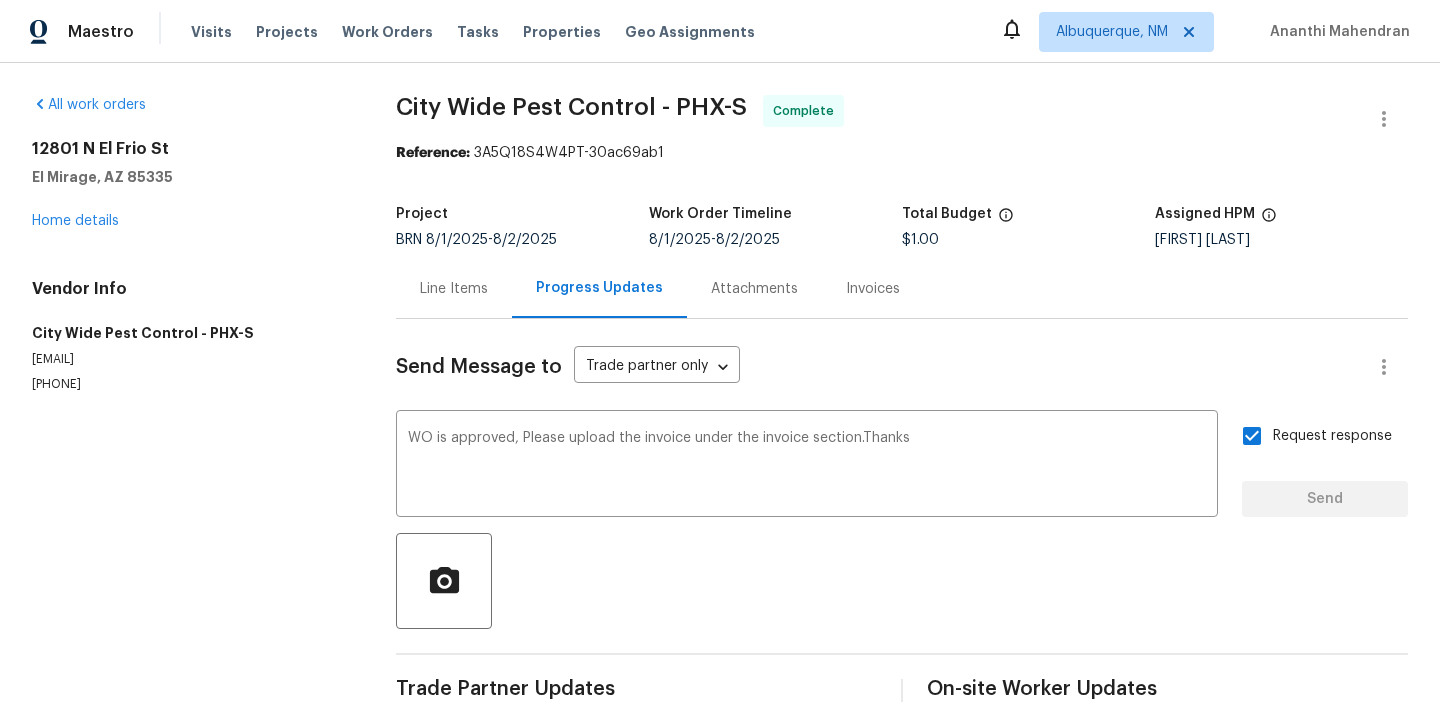 type 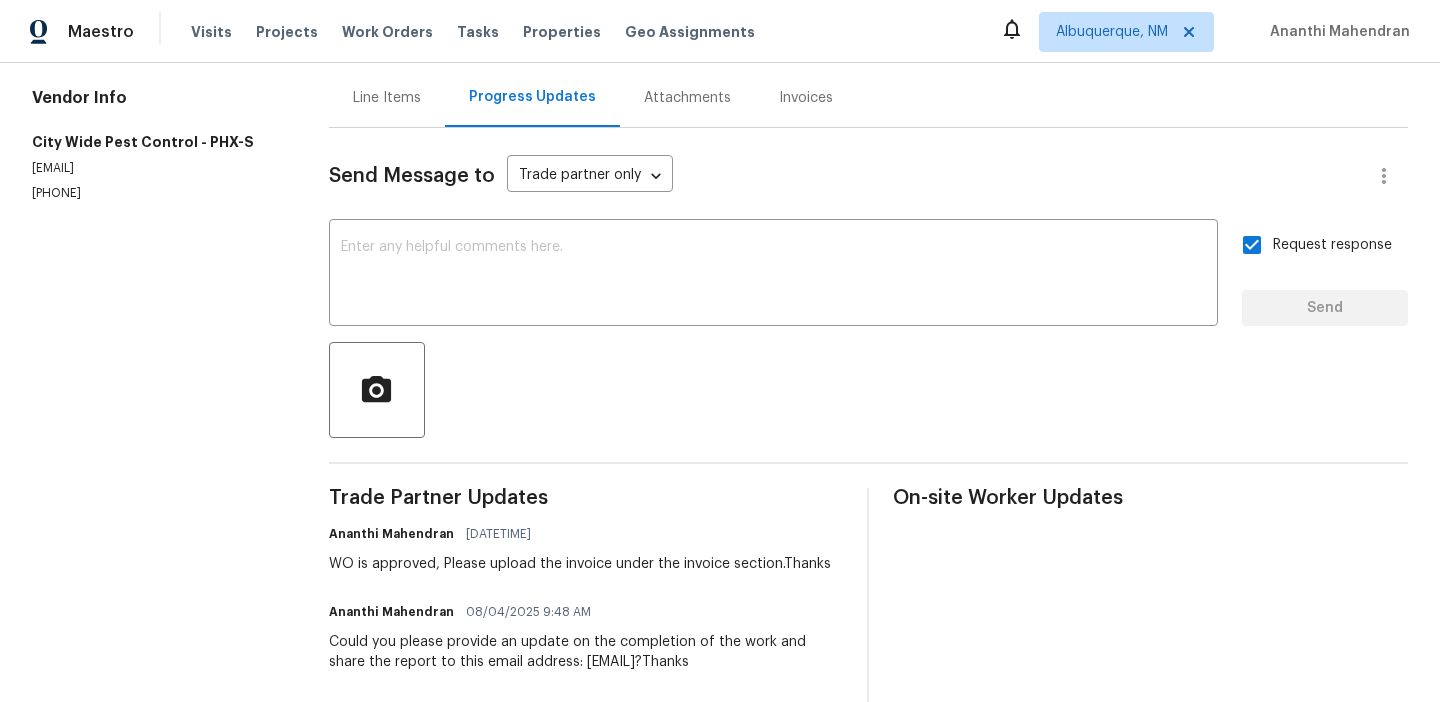 scroll, scrollTop: 4, scrollLeft: 0, axis: vertical 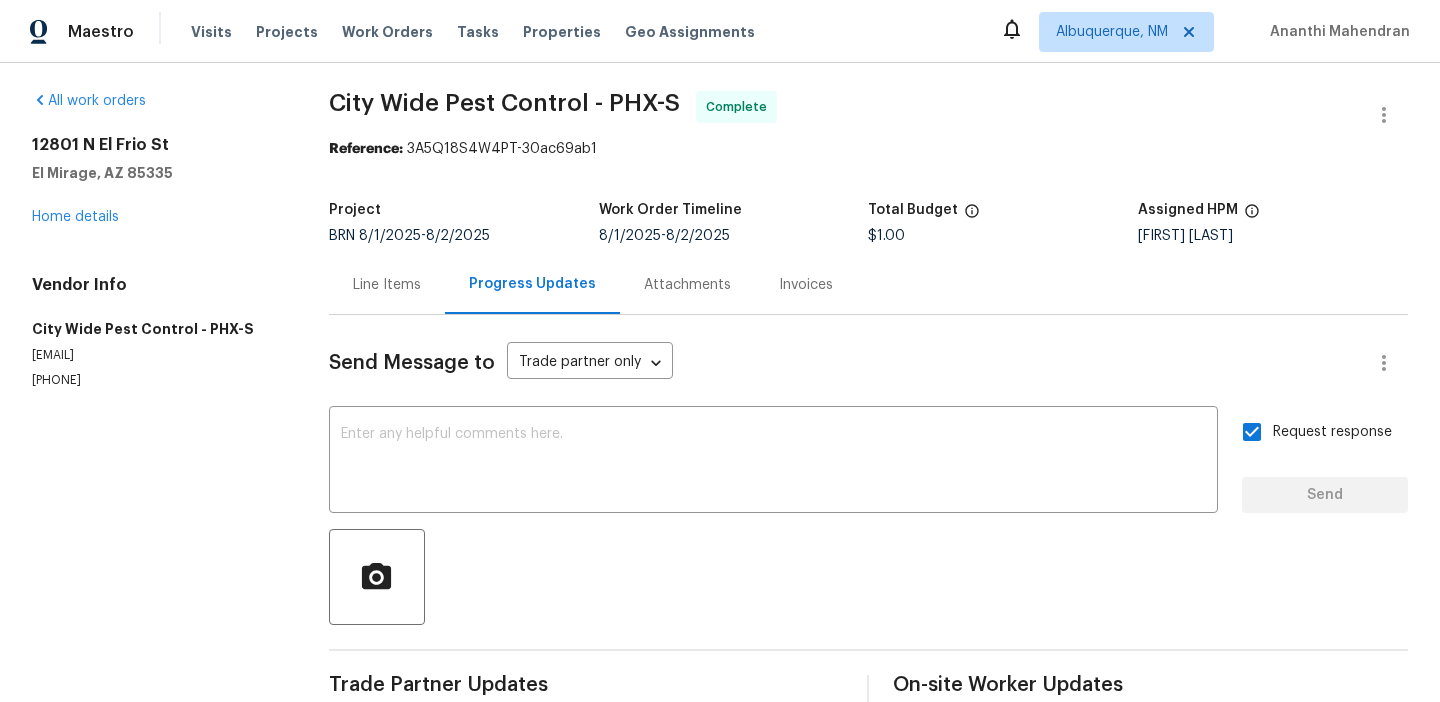 click on "All work orders 12801 N El Frio St El Mirage, AZ 85335 Home details Vendor Info City Wide Pest Control - PHX-S opendoorcwpc@gmail.com (602) 944-0099" at bounding box center (156, 240) 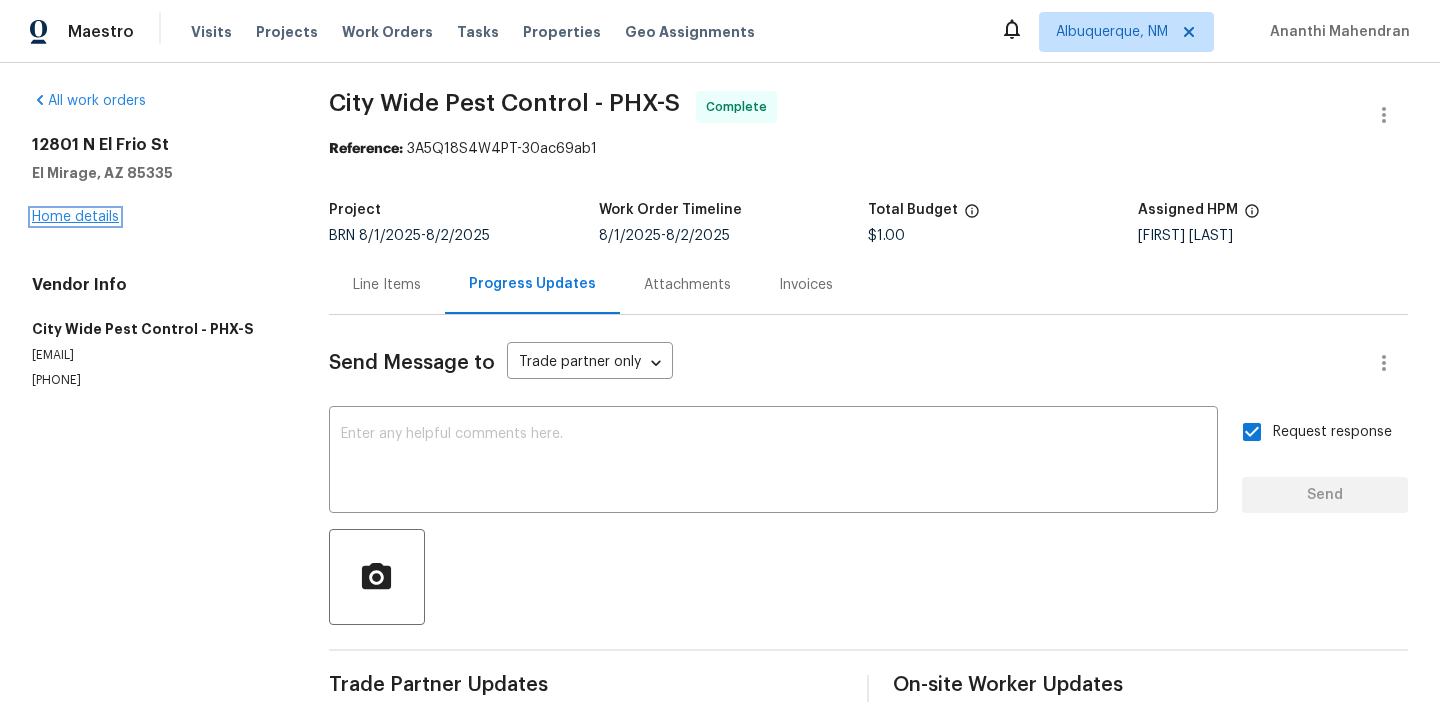 click on "Home details" at bounding box center [75, 217] 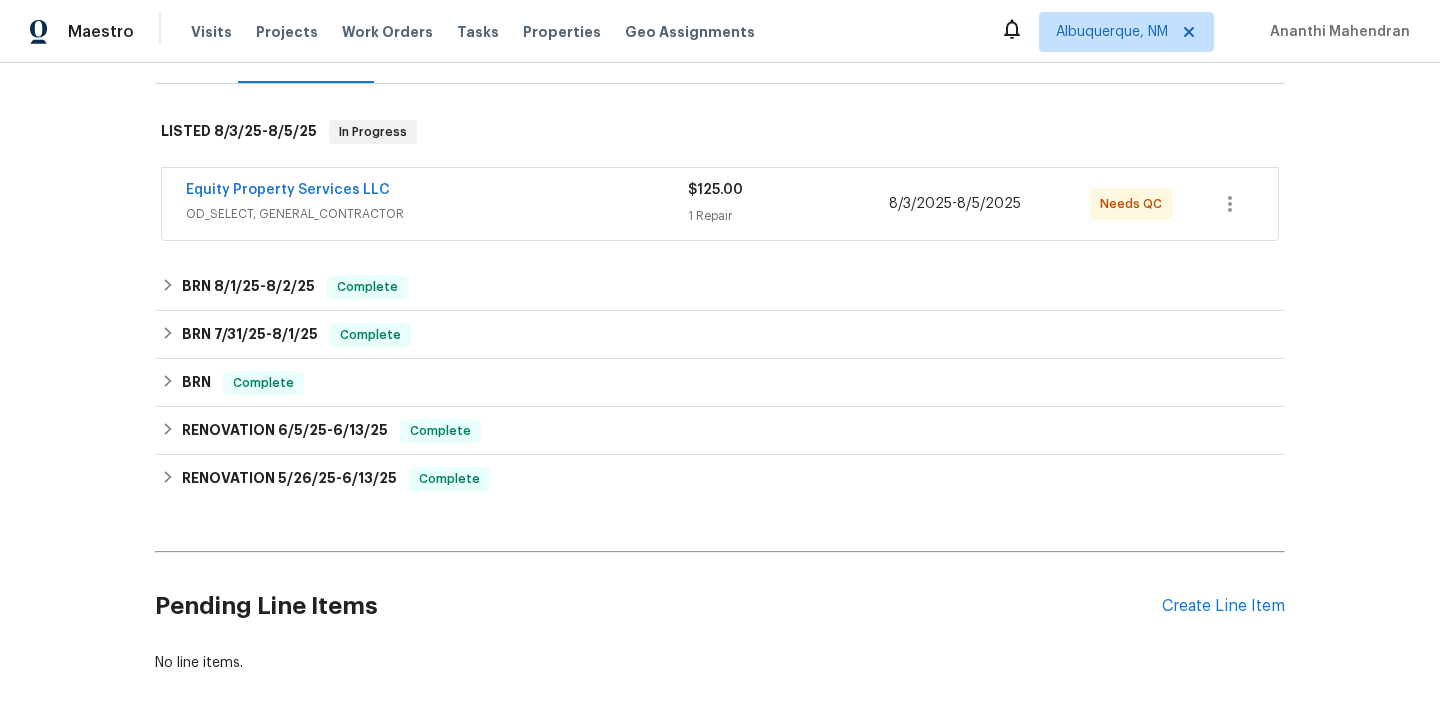scroll, scrollTop: 315, scrollLeft: 0, axis: vertical 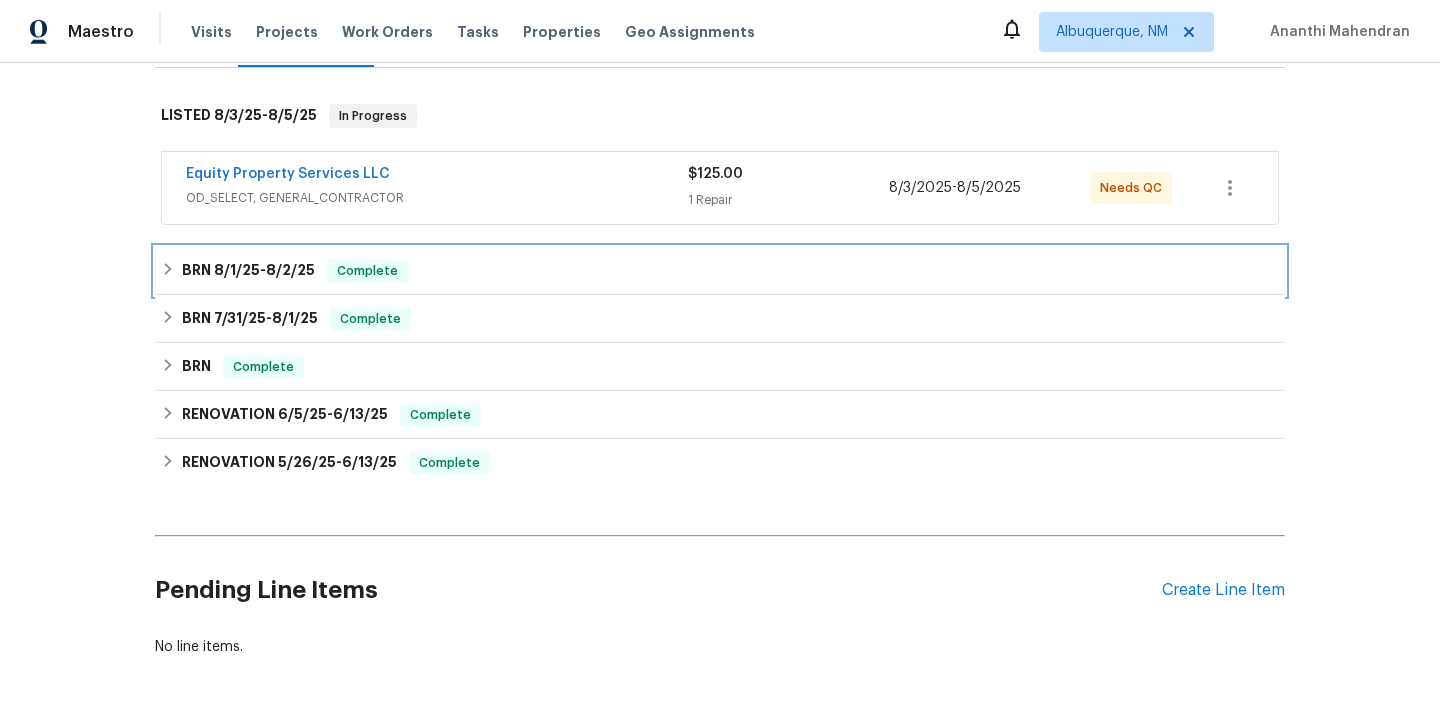 click on "8/1/25  -  8/2/25" at bounding box center [264, 270] 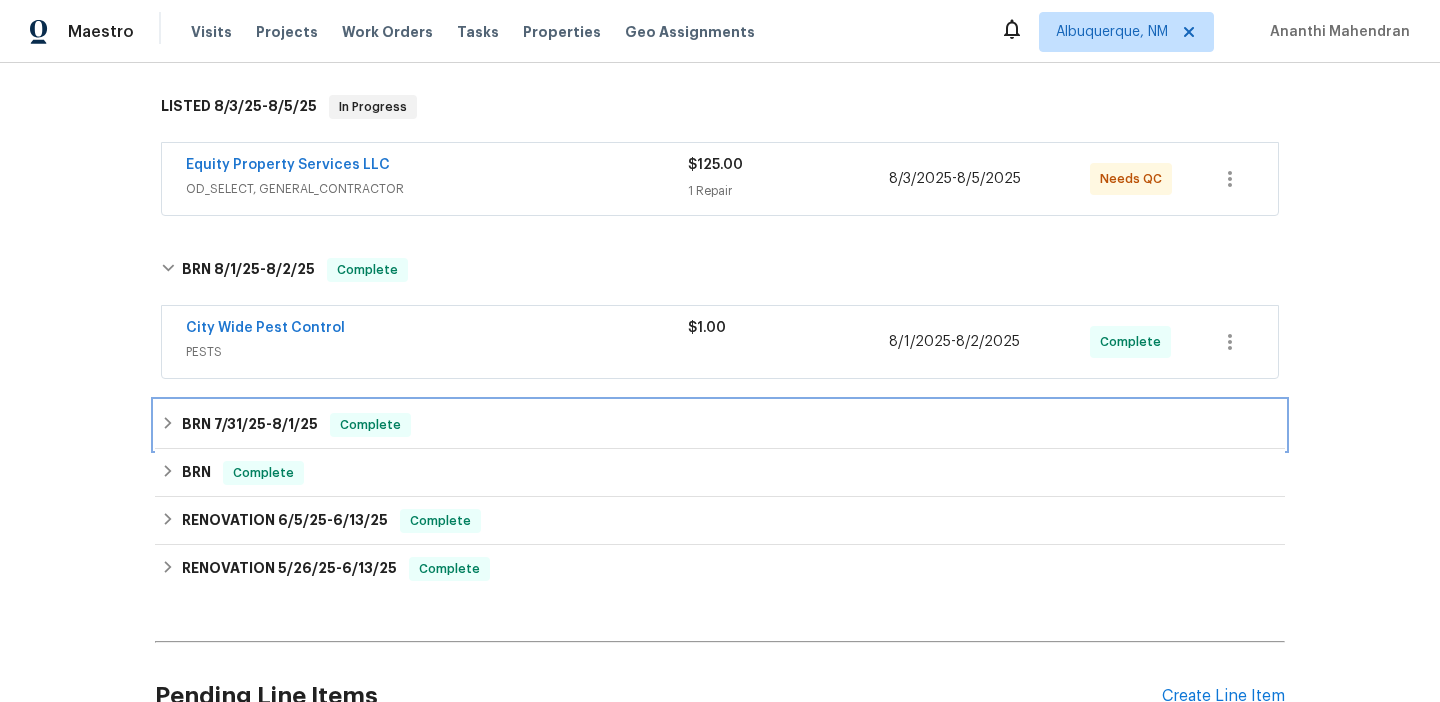 click on "BRN   7/31/25  -  8/1/25 Complete" at bounding box center [720, 425] 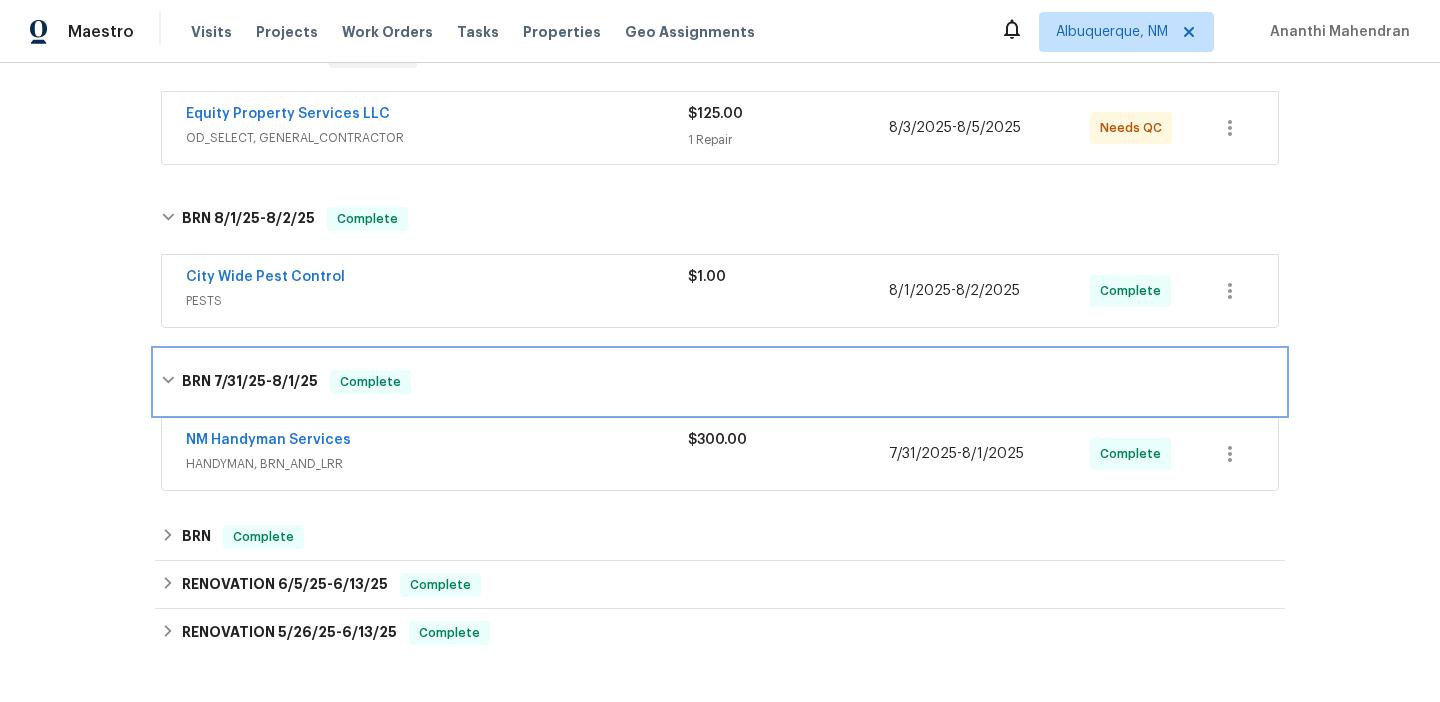 scroll, scrollTop: 422, scrollLeft: 0, axis: vertical 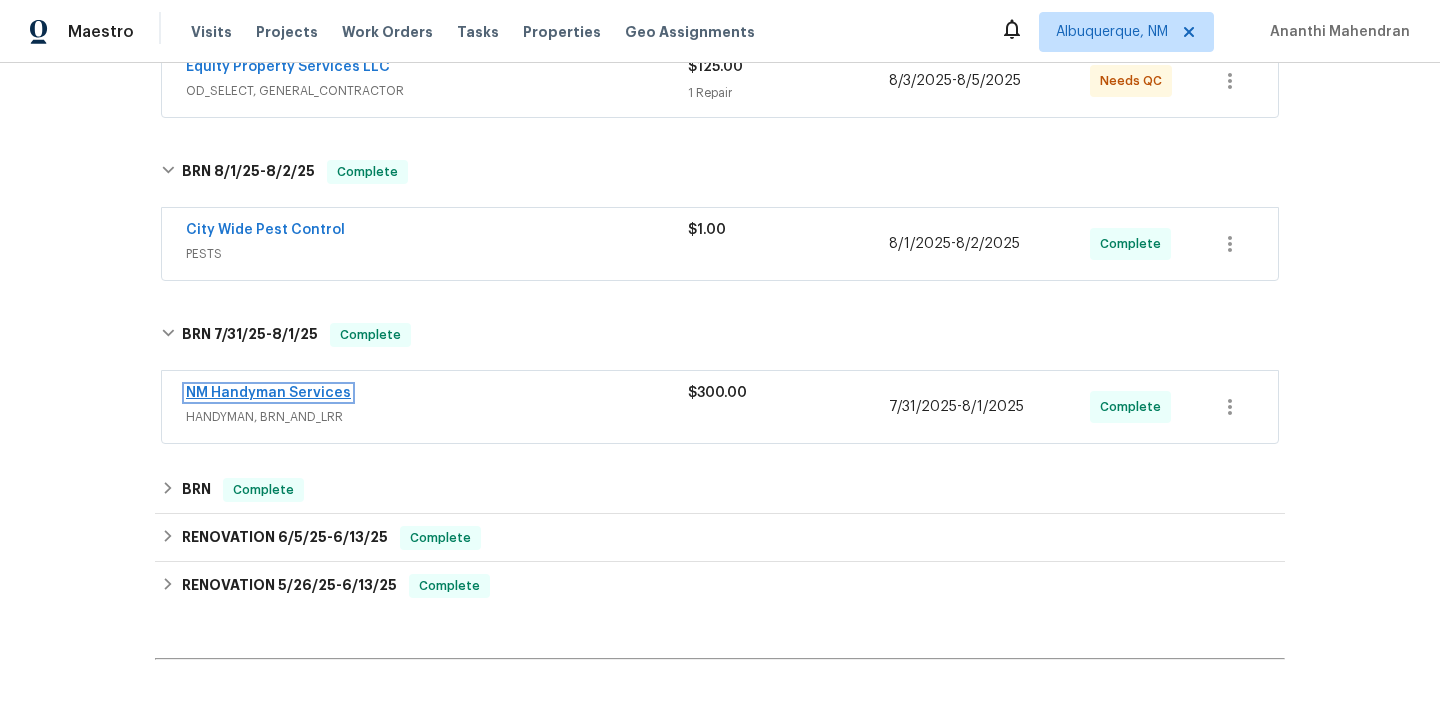 click on "NM Handyman Services" at bounding box center [268, 393] 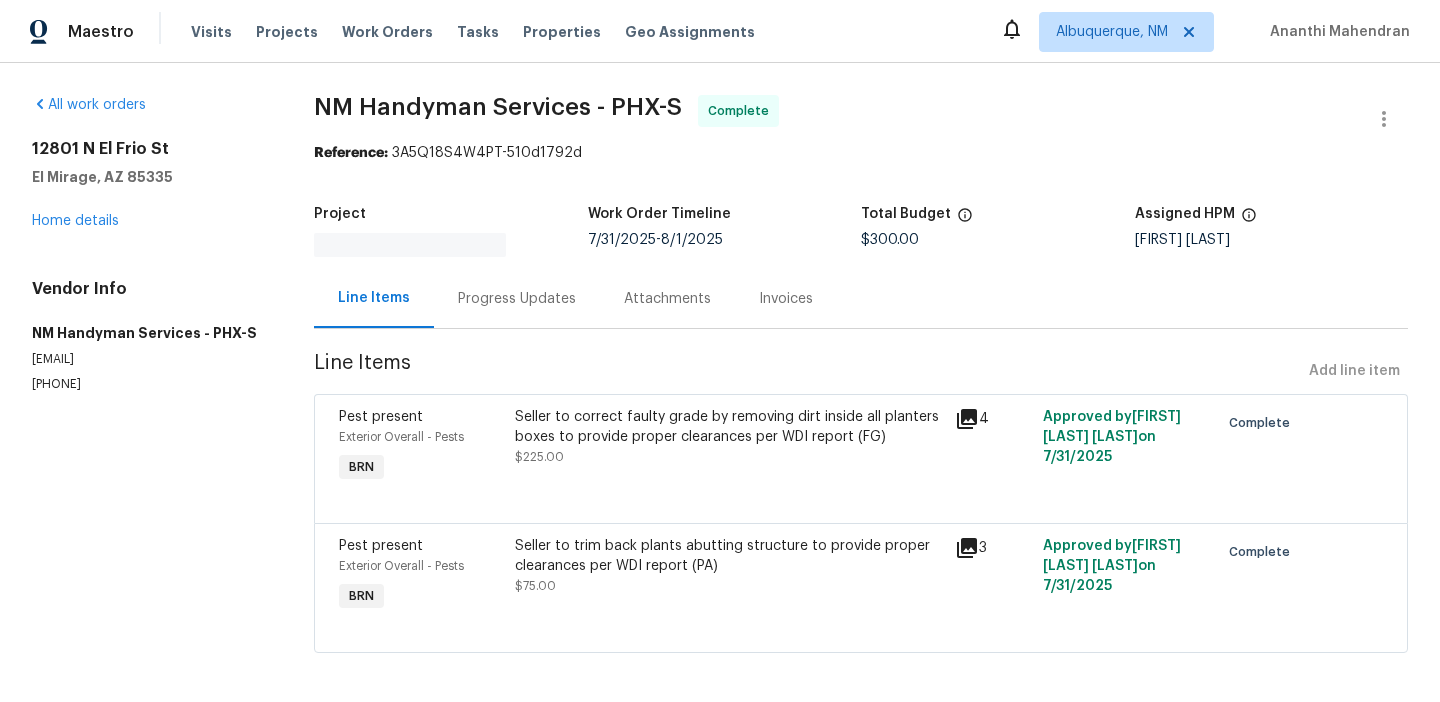 scroll, scrollTop: 0, scrollLeft: 0, axis: both 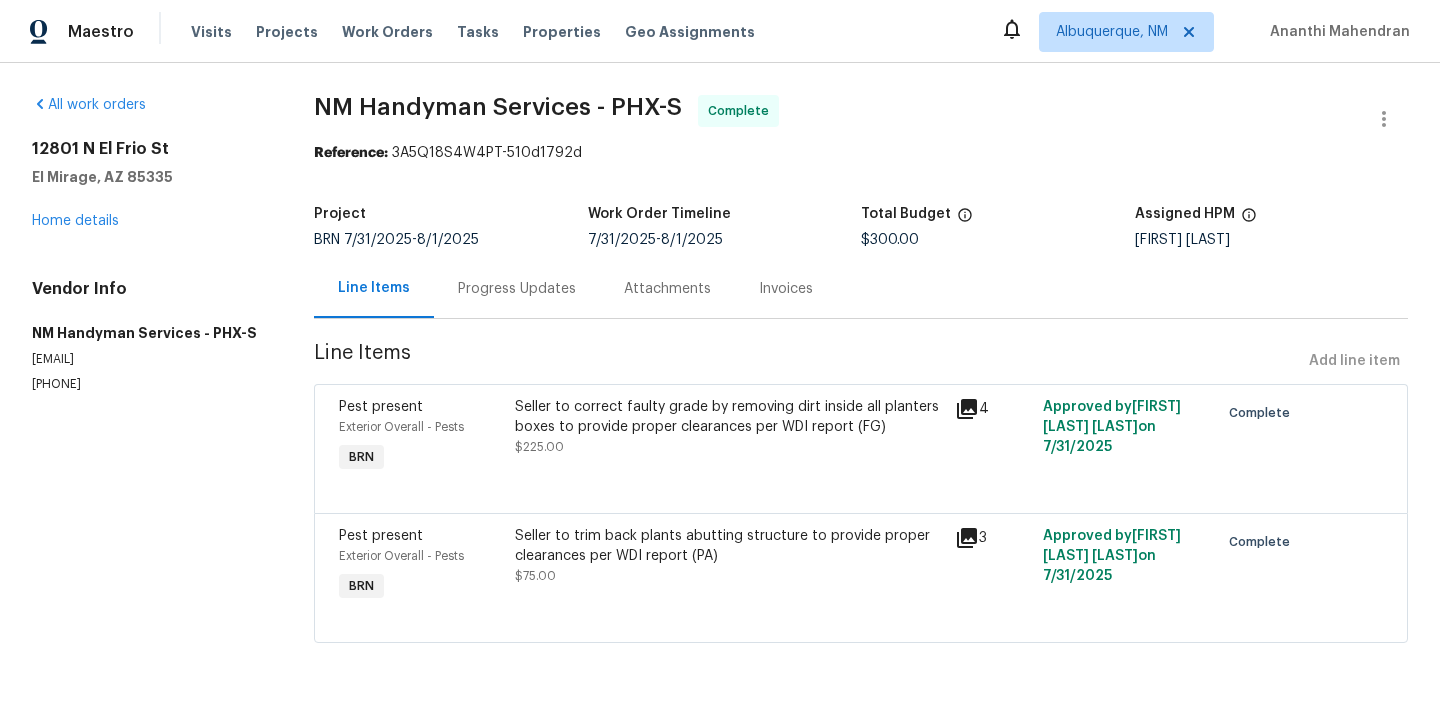 click on "Seller to correct faulty grade by removing dirt inside all planters boxes to provide proper clearances per WDI report (FG)" at bounding box center (729, 417) 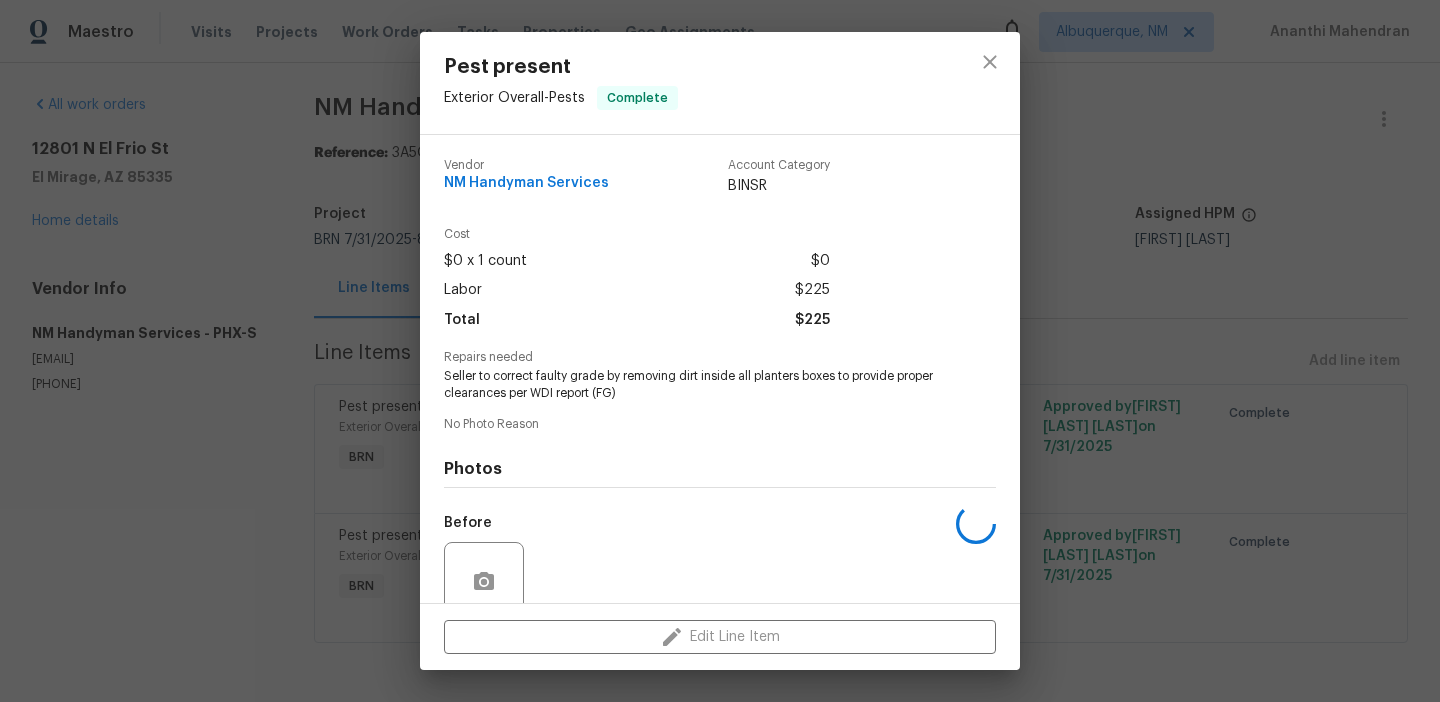 click on "Seller to correct faulty grade by removing dirt inside all planters boxes to provide proper clearances per WDI report (FG)" at bounding box center [692, 385] 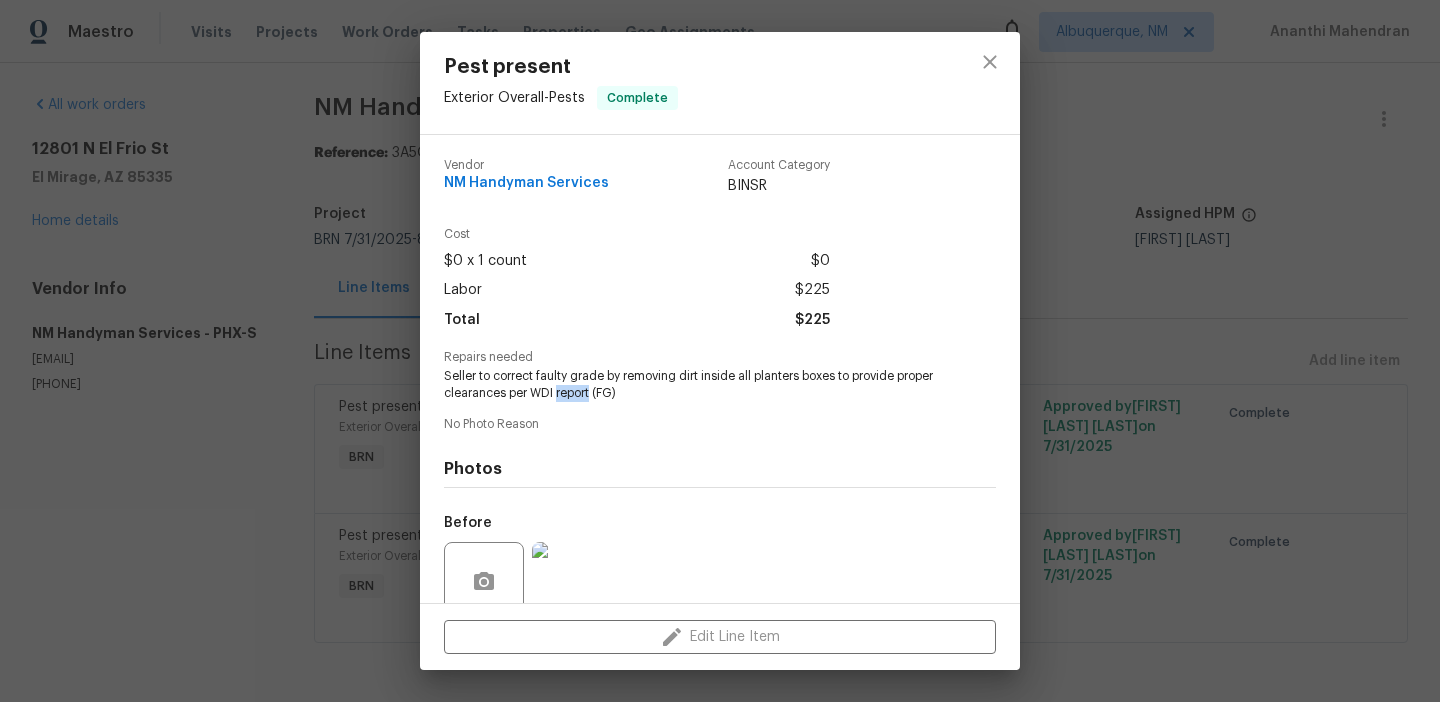 click on "Seller to correct faulty grade by removing dirt inside all planters boxes to provide proper clearances per WDI report (FG)" at bounding box center (692, 385) 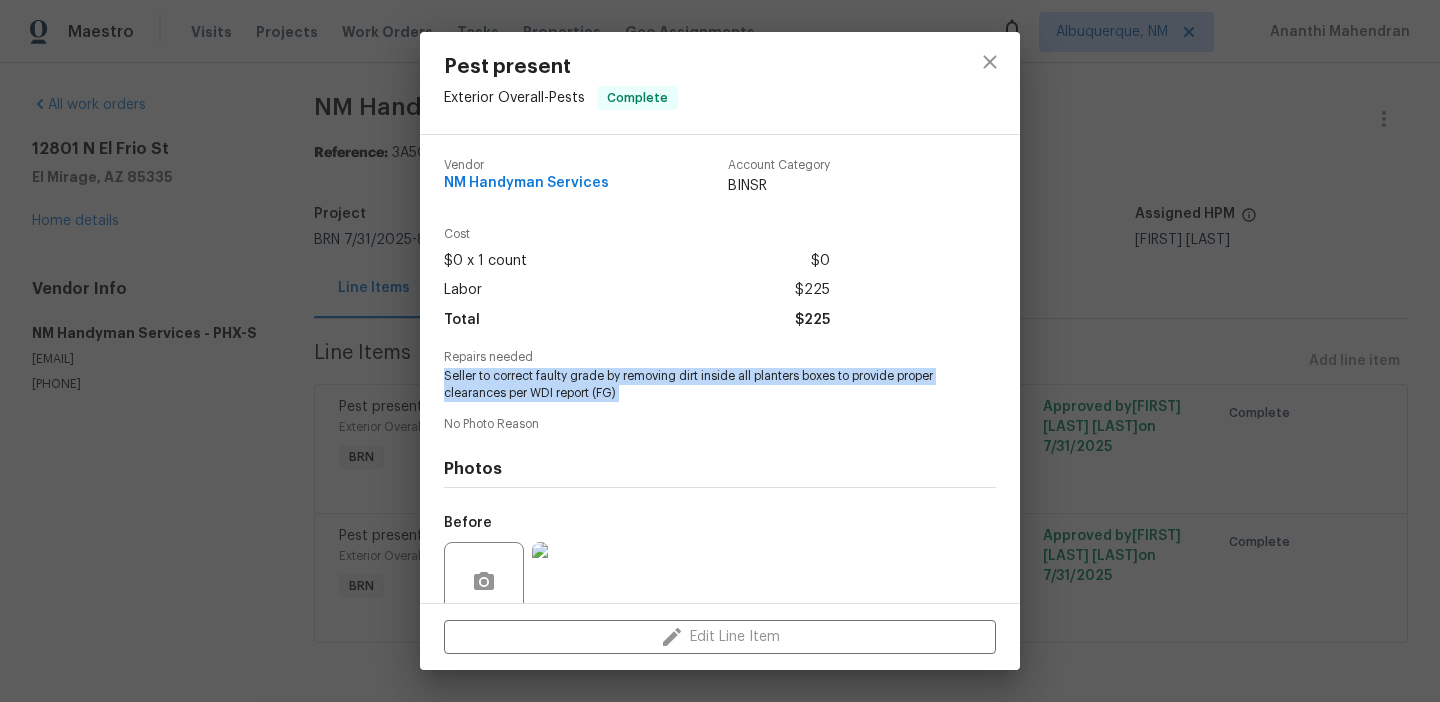 click on "Seller to correct faulty grade by removing dirt inside all planters boxes to provide proper clearances per WDI report (FG)" at bounding box center (692, 385) 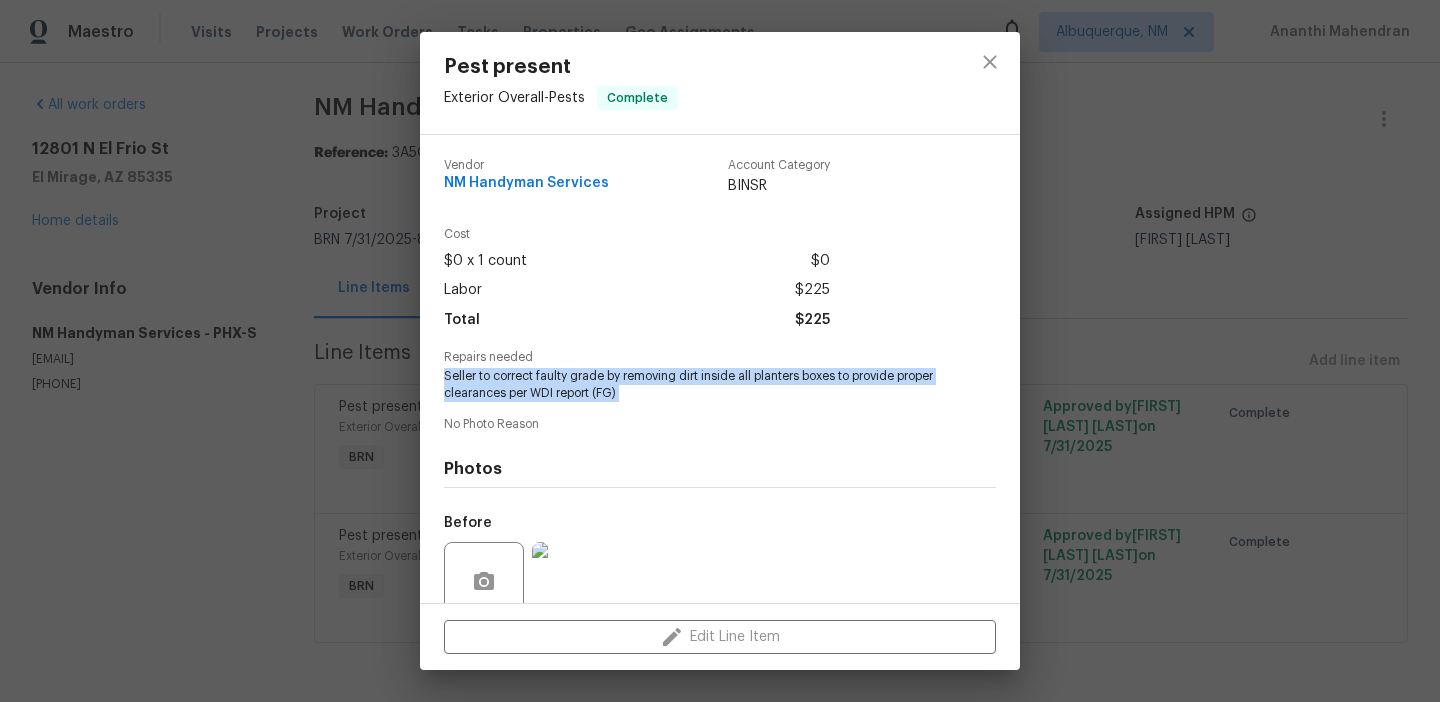 scroll, scrollTop: 168, scrollLeft: 0, axis: vertical 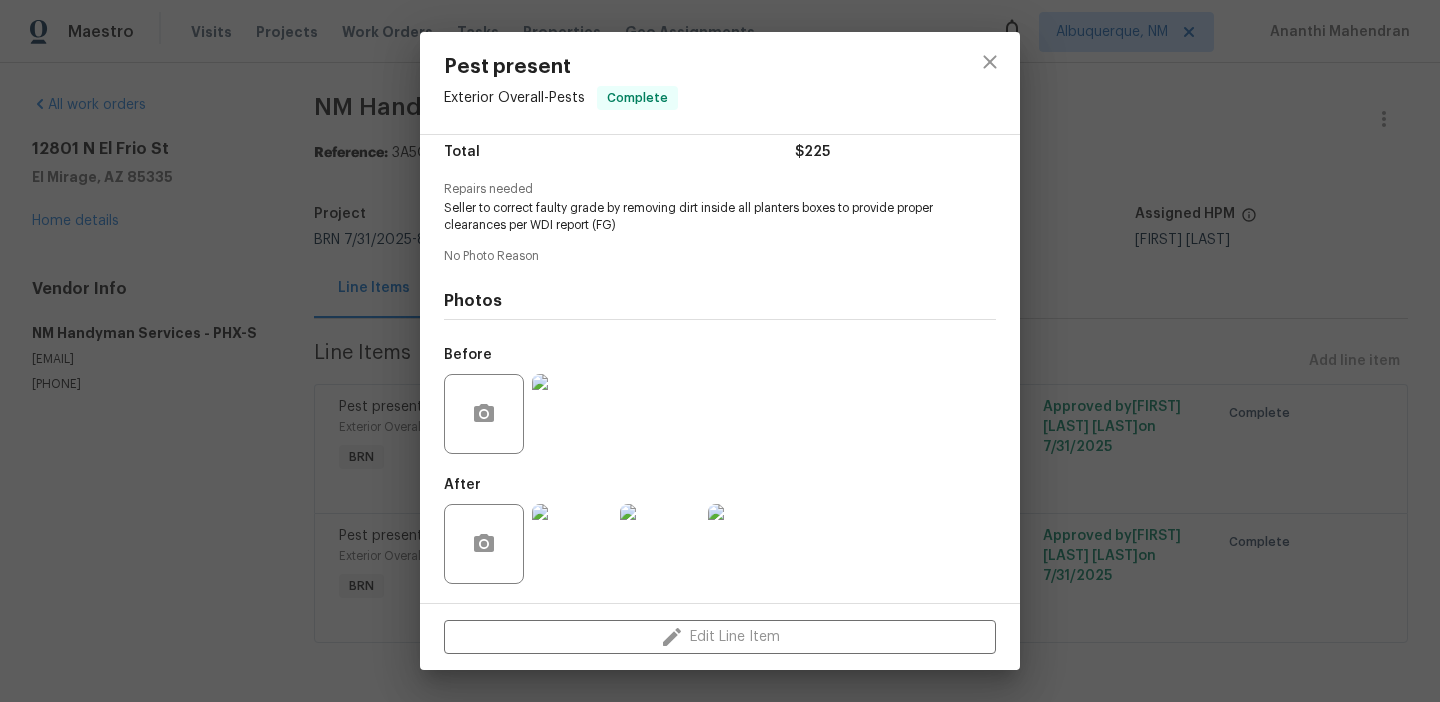 click at bounding box center (572, 544) 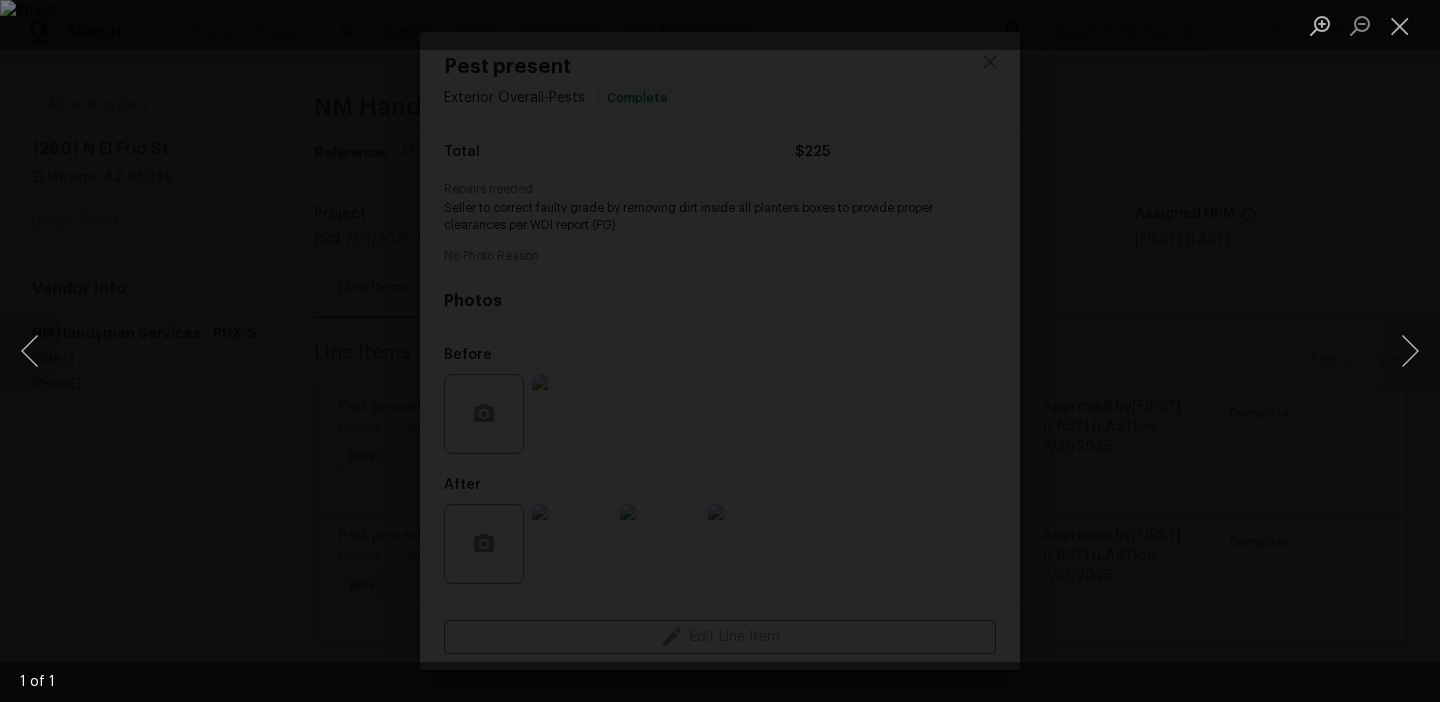click at bounding box center [720, 351] 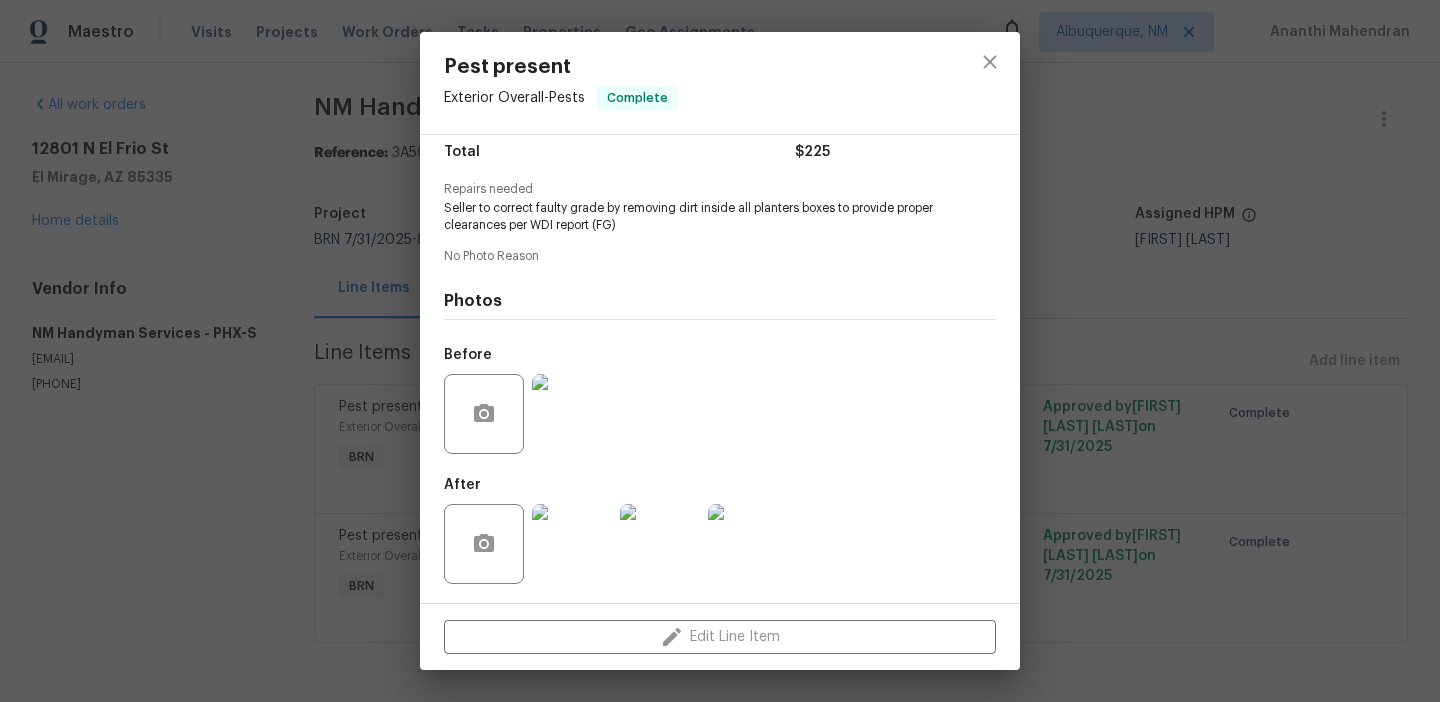 click at bounding box center (572, 544) 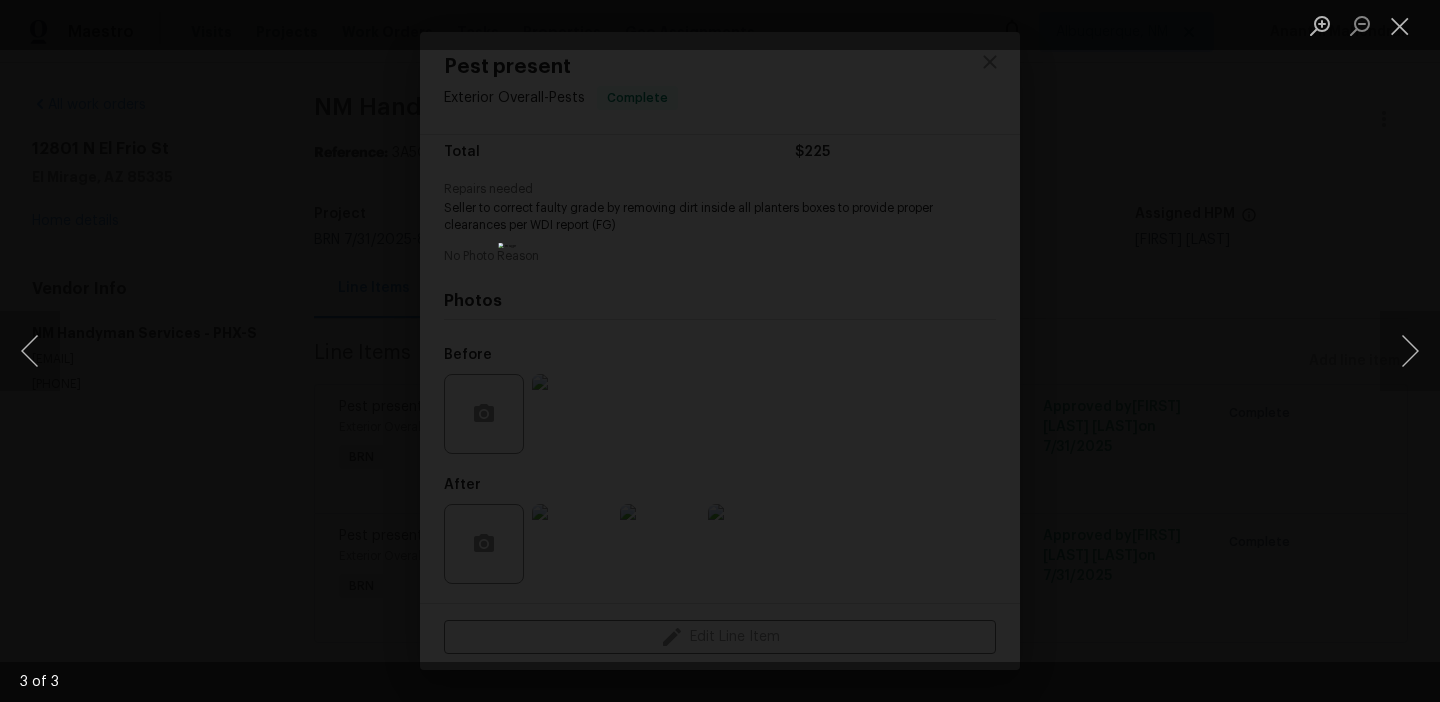 click at bounding box center (720, 351) 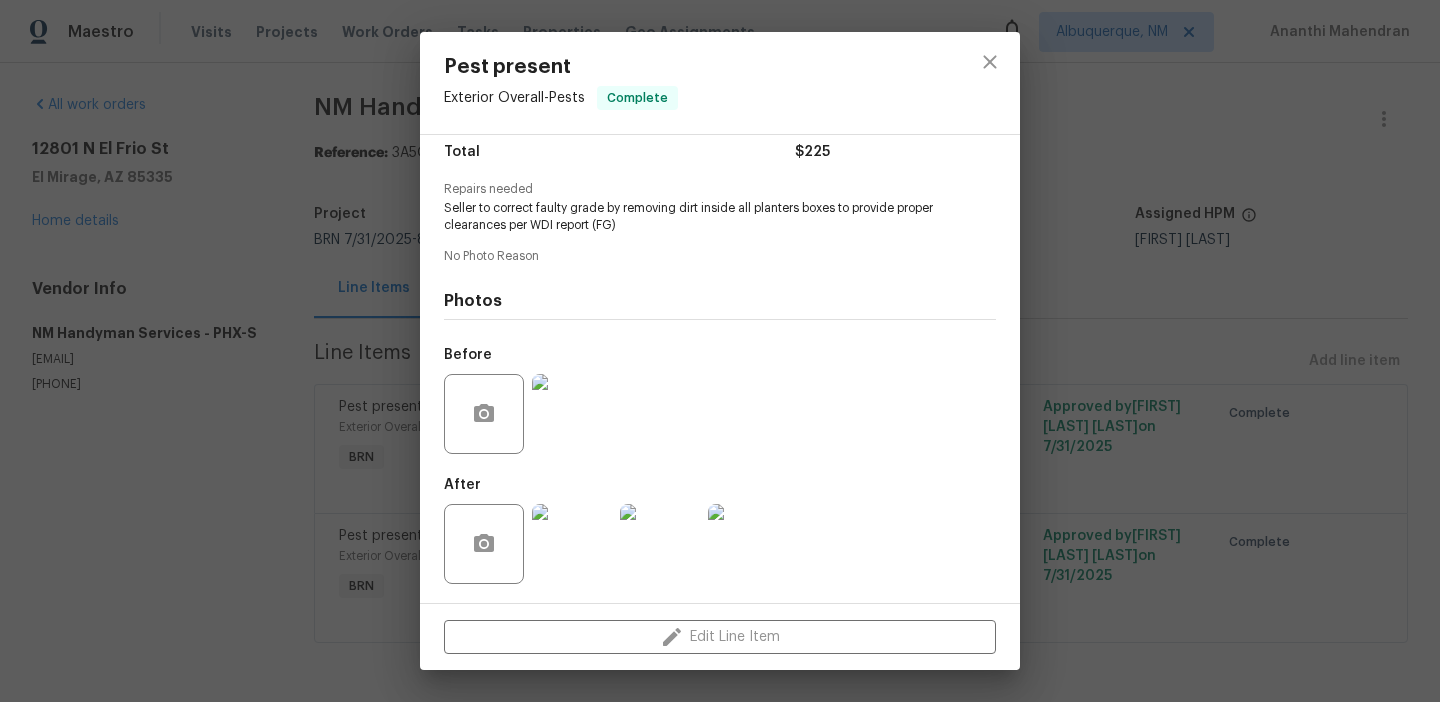 click on "Pest present Exterior Overall  -  Pests Complete Vendor NM Handyman Services Account Category BINSR Cost $0 x 1 count $0 Labor $225 Total $225 Repairs needed Seller to correct faulty grade by removing dirt inside all planters boxes to provide proper clearances per WDI report (FG) No Photo Reason   Photos Before After  Edit Line Item" at bounding box center (720, 351) 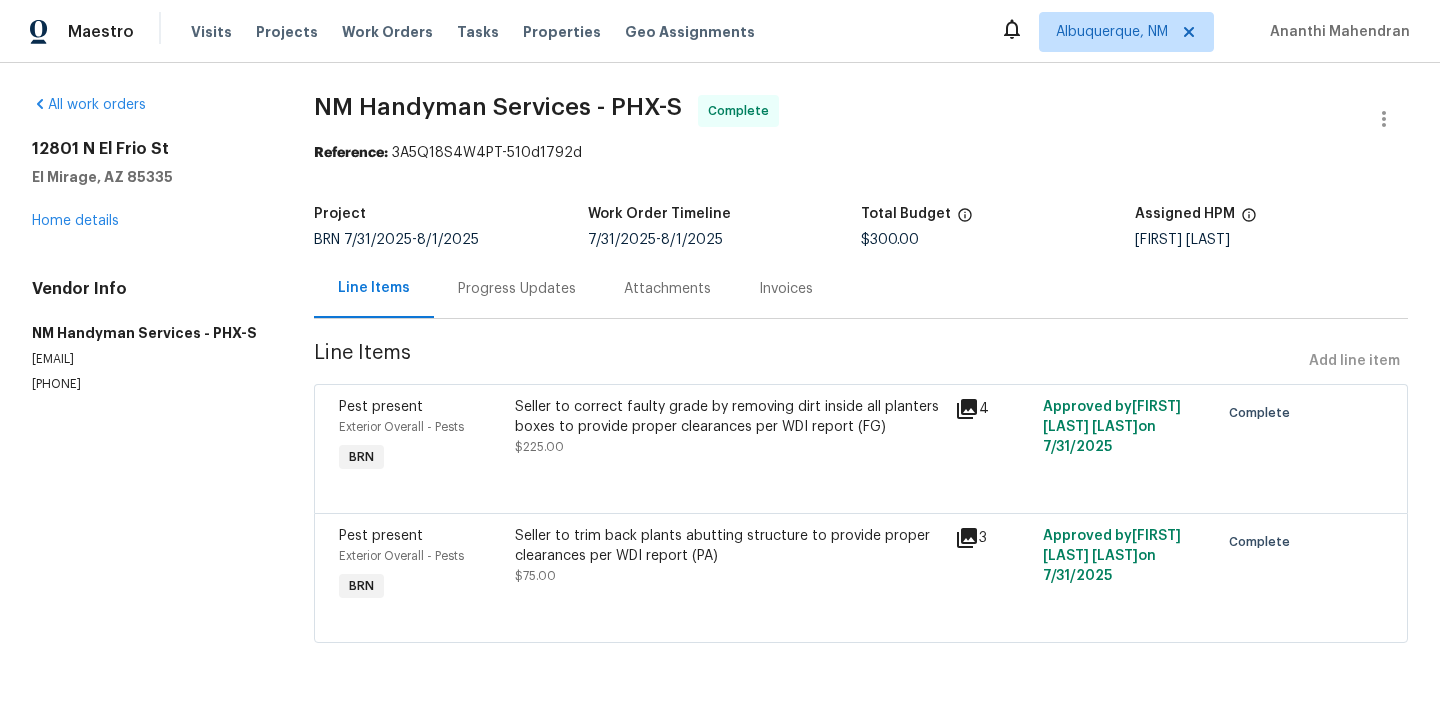 click on "Seller to trim back plants abutting structure to provide proper clearances per WDI report (PA)" at bounding box center [729, 546] 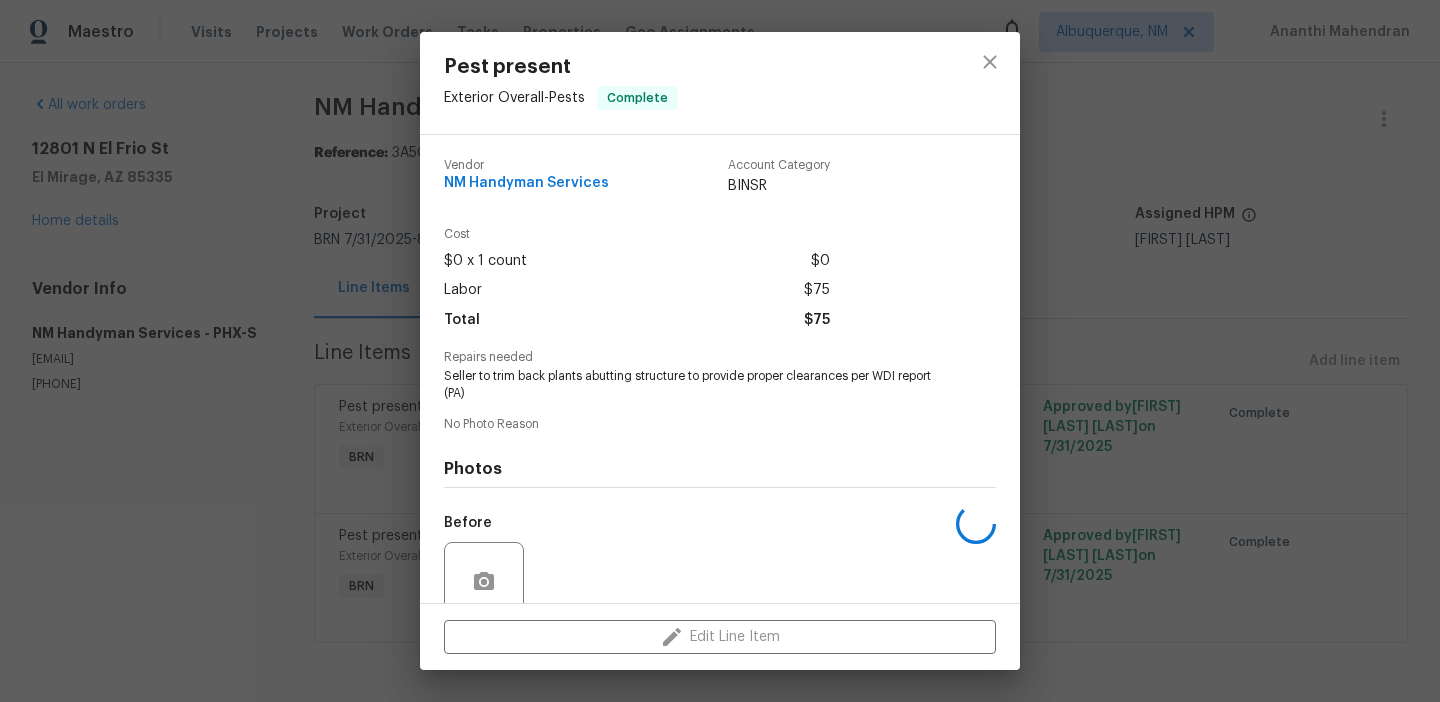 click on "Before" at bounding box center [720, 569] 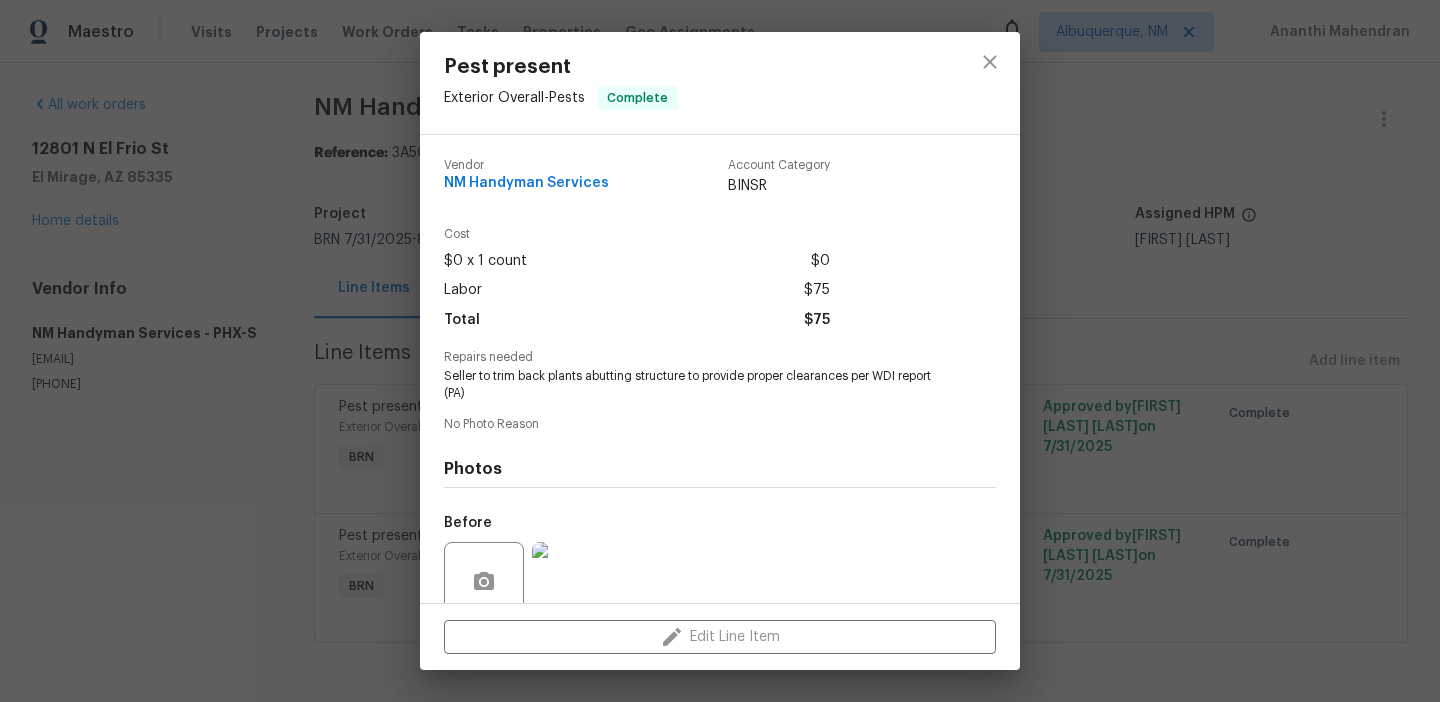 click on "Seller to trim back plants abutting structure to provide proper clearances per WDI report (PA)" at bounding box center (692, 385) 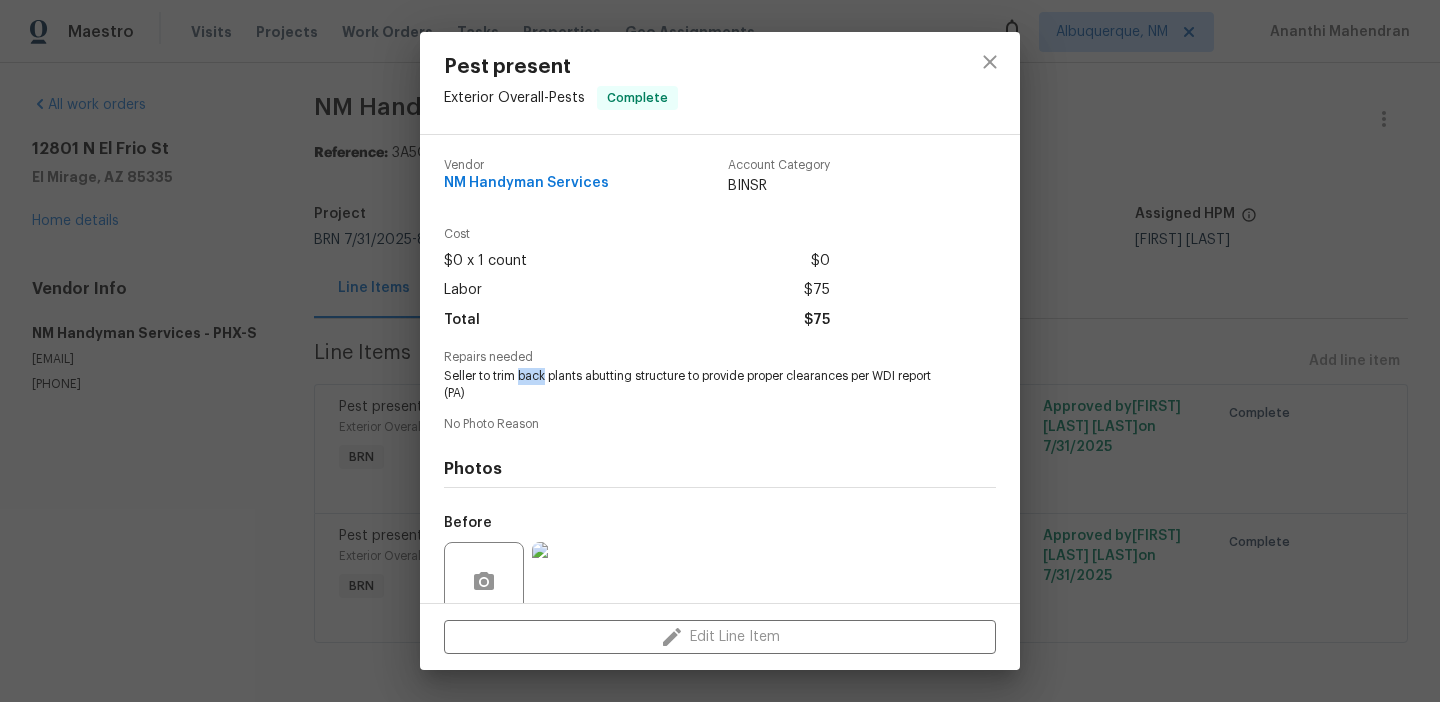 click on "Seller to trim back plants abutting structure to provide proper clearances per WDI report (PA)" at bounding box center (692, 385) 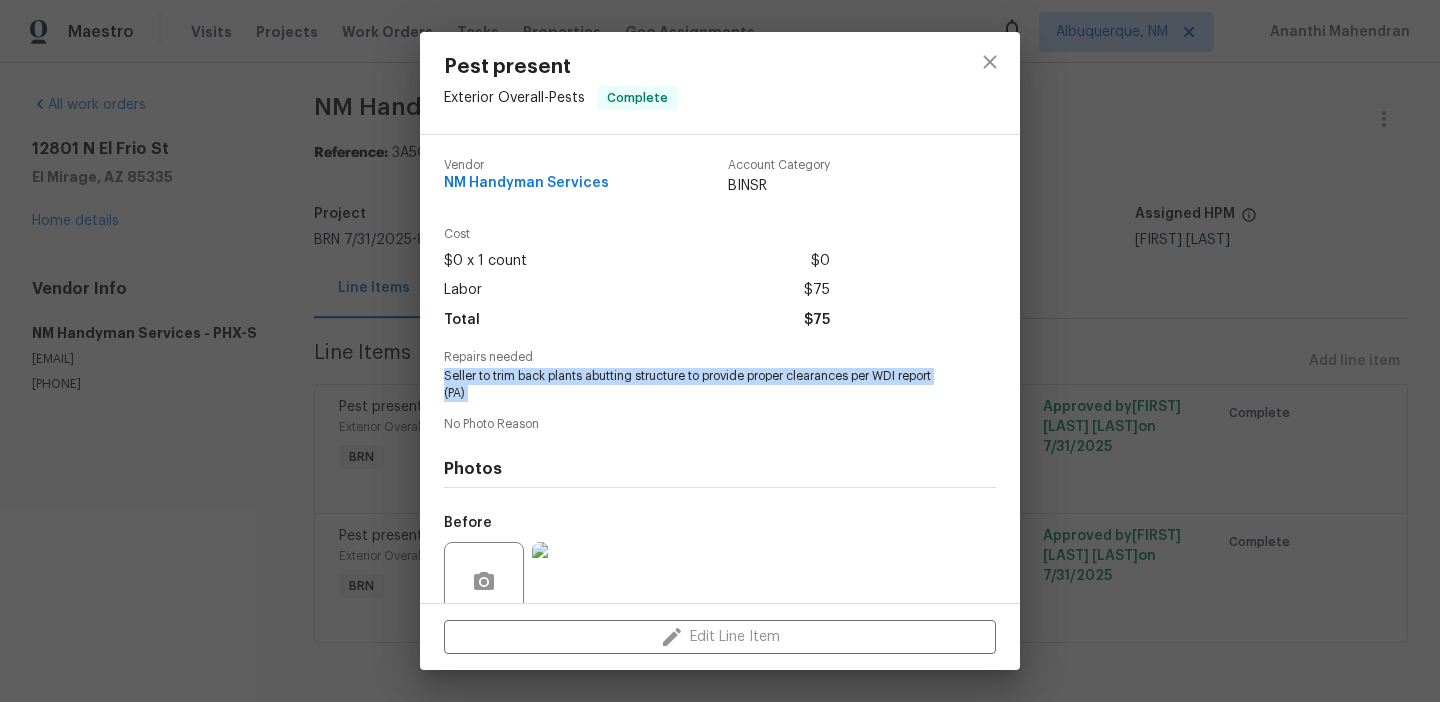 click on "Seller to trim back plants abutting structure to provide proper clearances per WDI report (PA)" at bounding box center [692, 385] 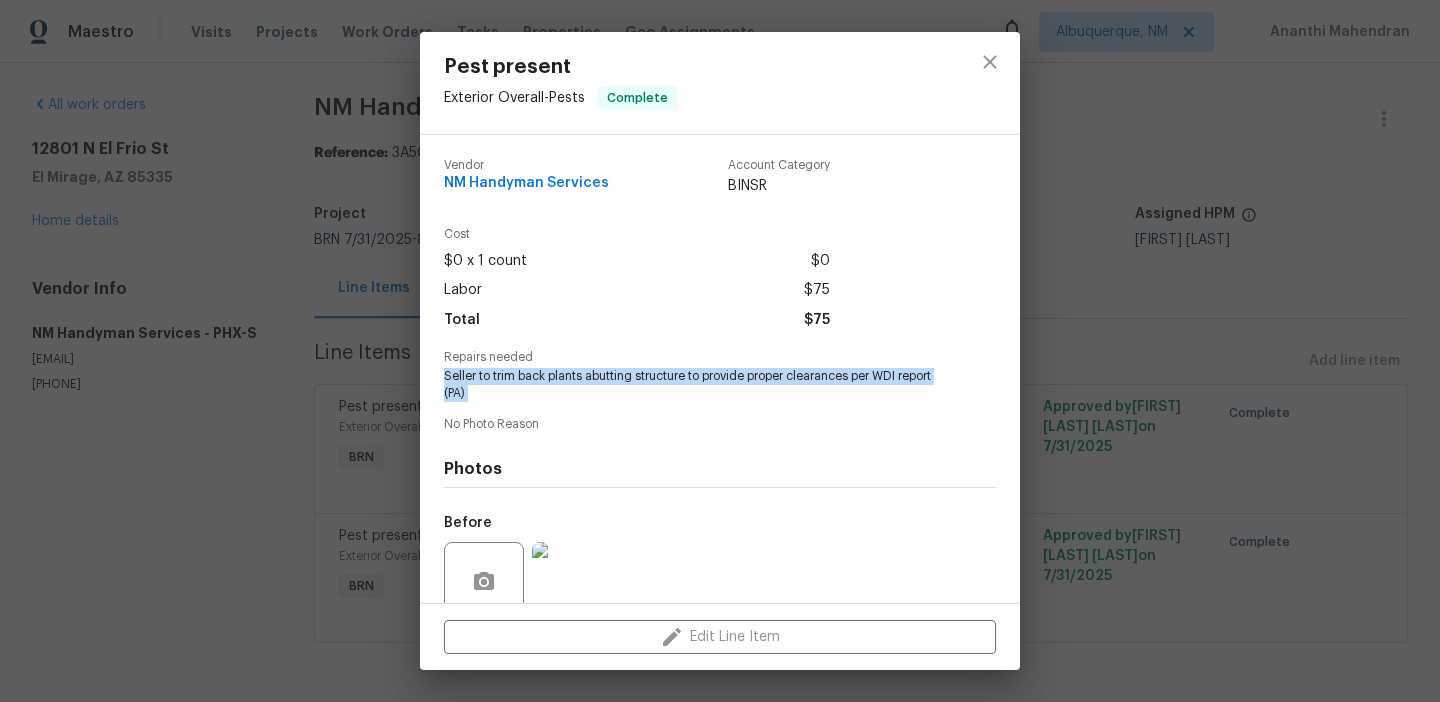 scroll, scrollTop: 168, scrollLeft: 0, axis: vertical 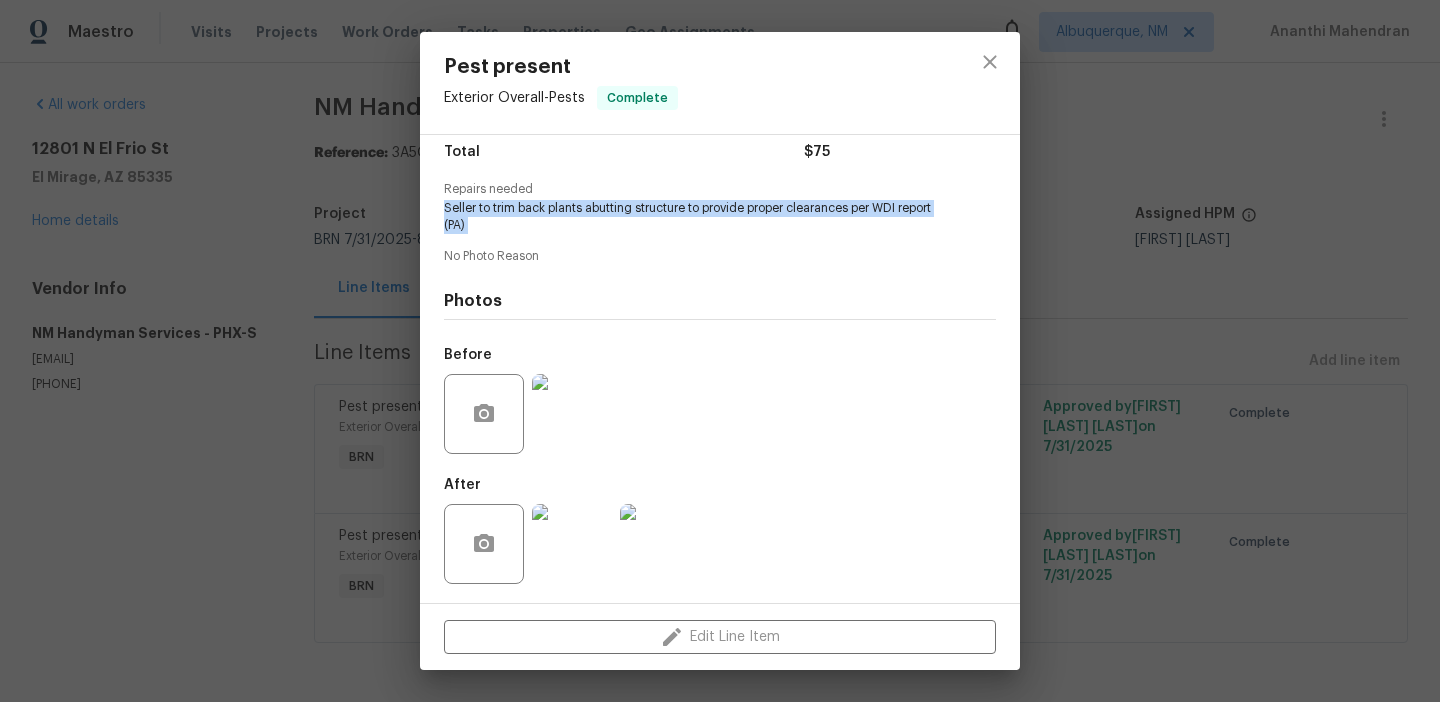 click at bounding box center (572, 414) 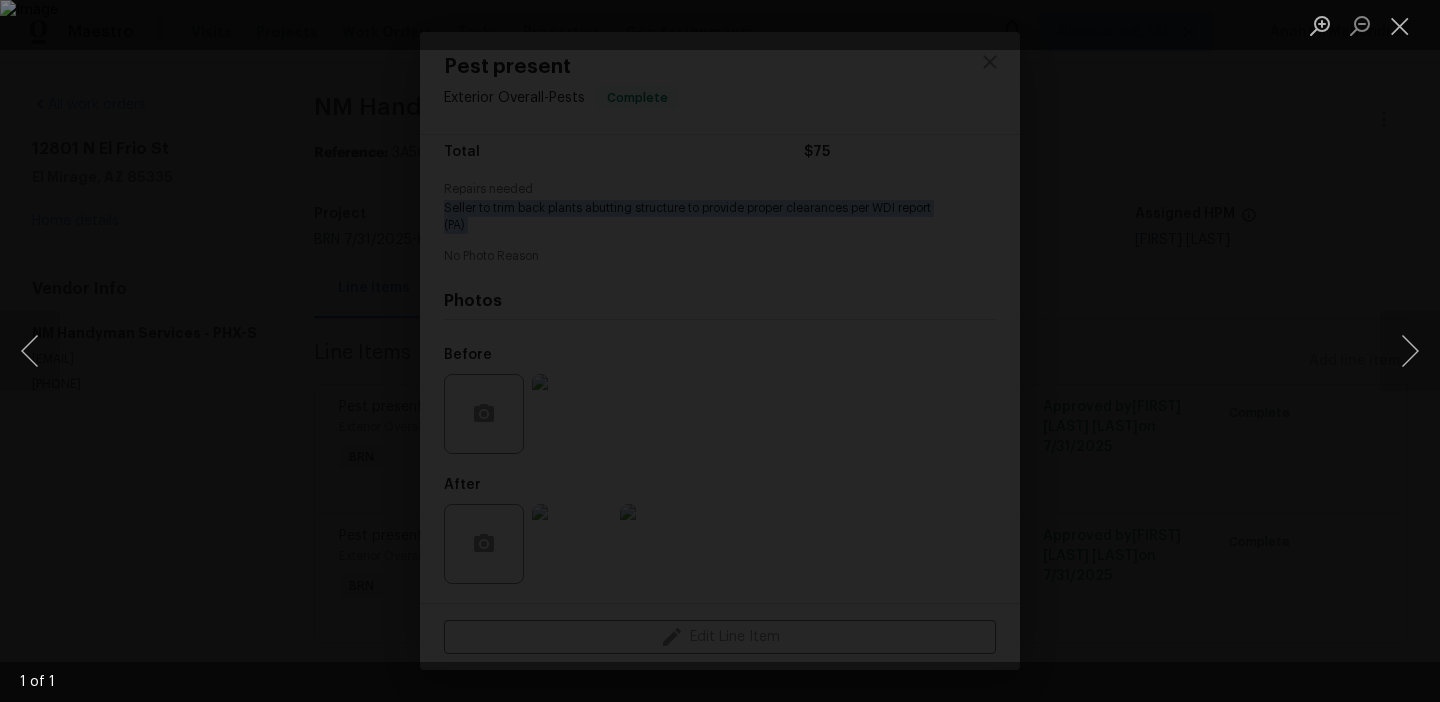 click at bounding box center [720, 351] 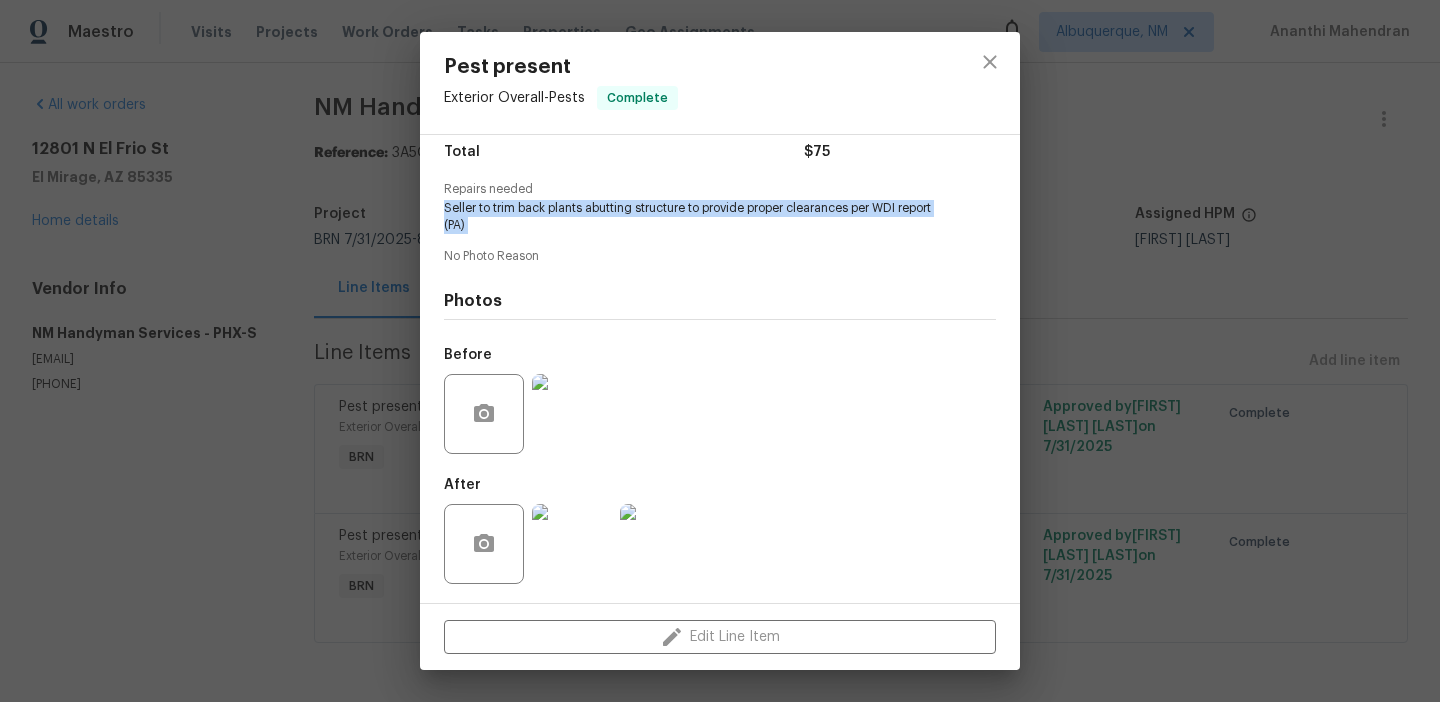click at bounding box center [572, 544] 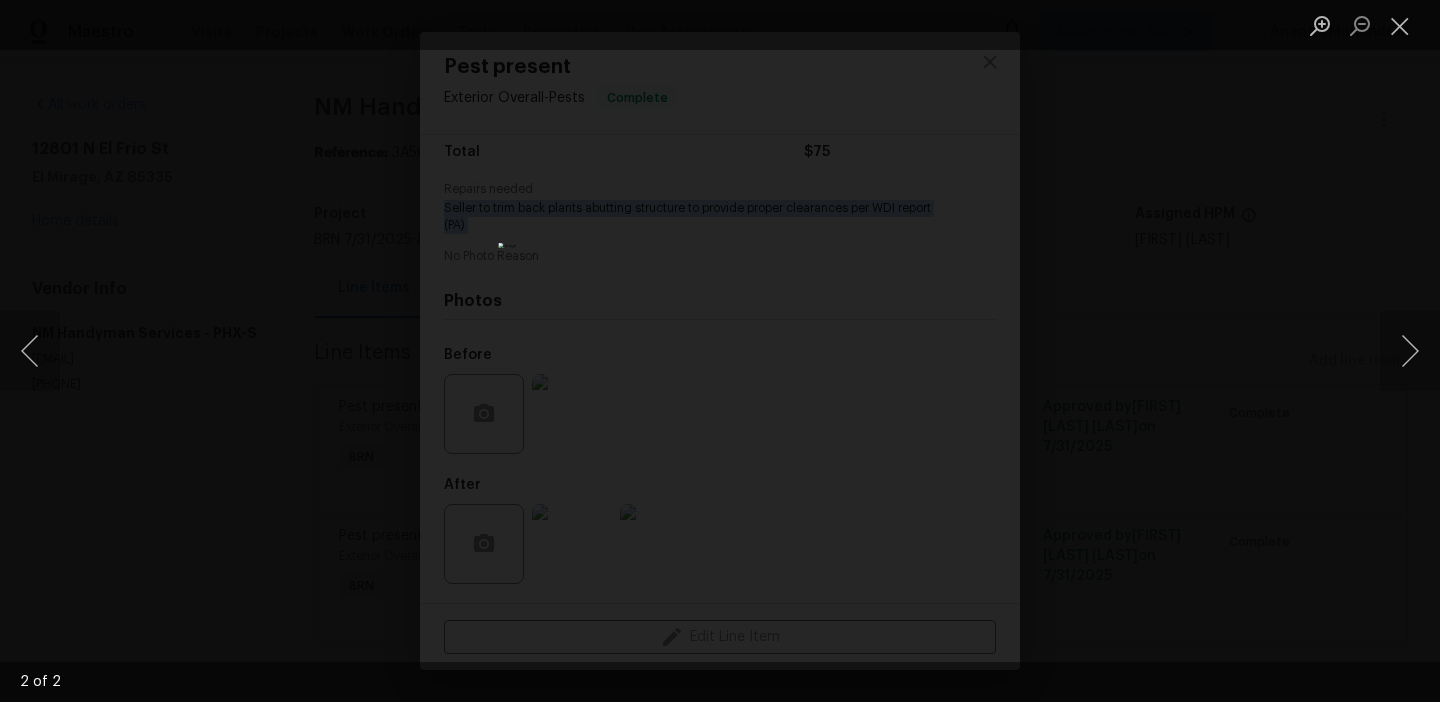 click at bounding box center [720, 351] 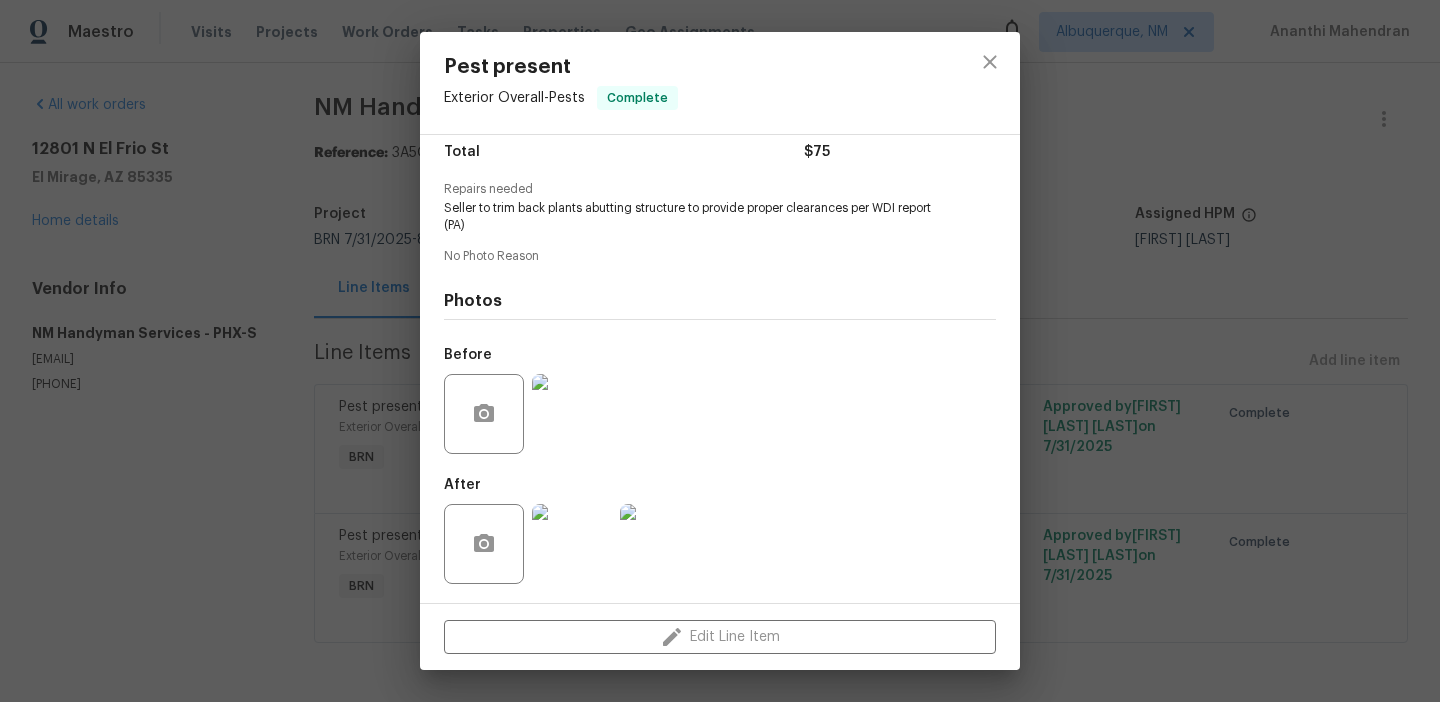 click on "Pest present Exterior Overall  -  Pests Complete Vendor NM Handyman Services Account Category BINSR Cost $0 x 1 count $0 Labor $75 Total $75 Repairs needed Seller to trim back plants abutting structure to provide proper clearances per WDI report (PA) No Photo Reason   Photos Before After  Edit Line Item" at bounding box center (720, 351) 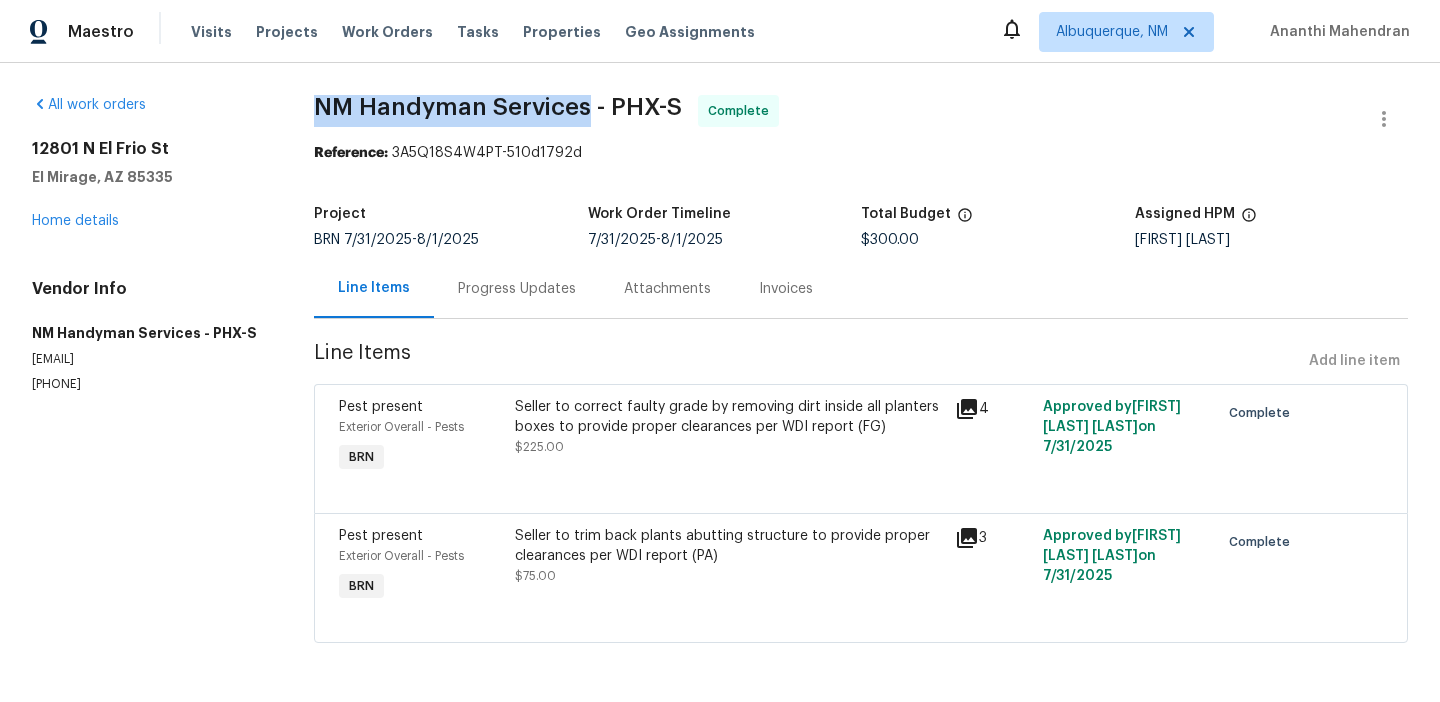 drag, startPoint x: 310, startPoint y: 111, endPoint x: 594, endPoint y: 106, distance: 284.044 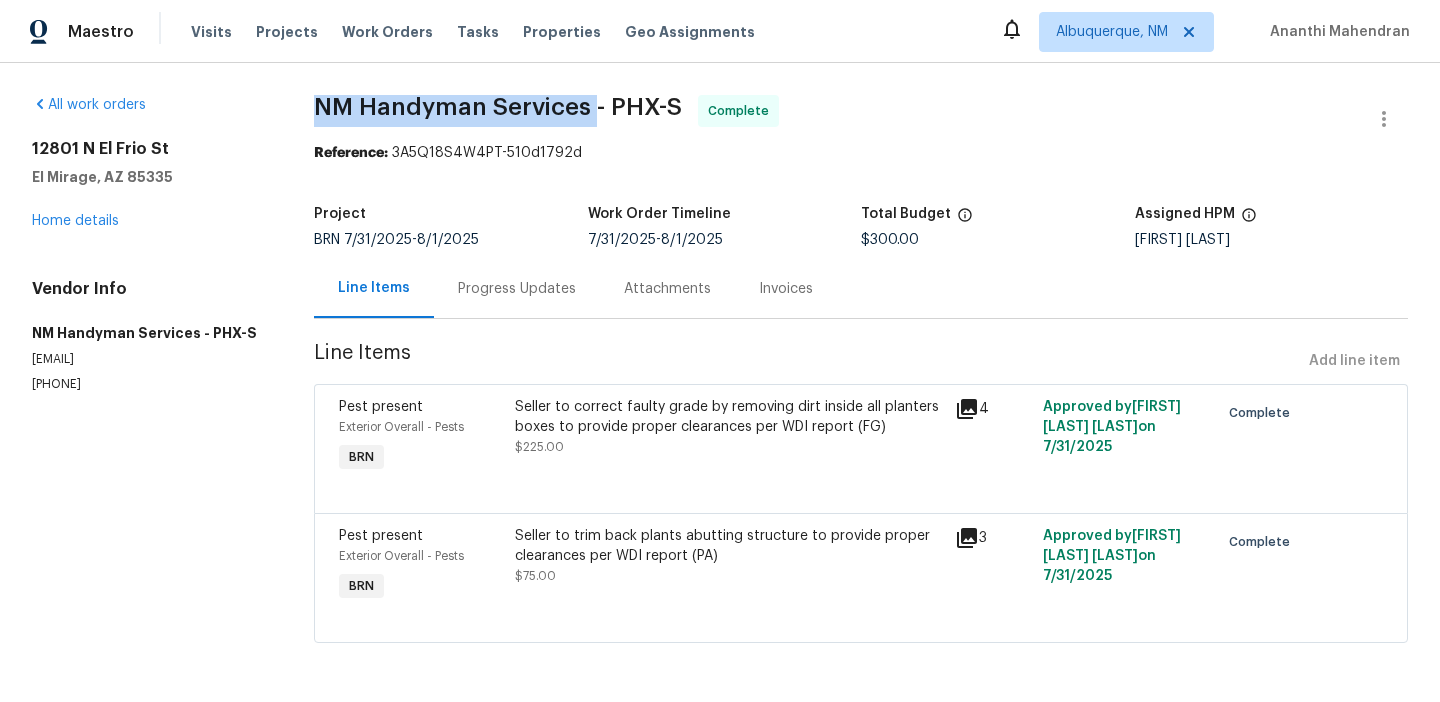 copy on "NM Handyman Services" 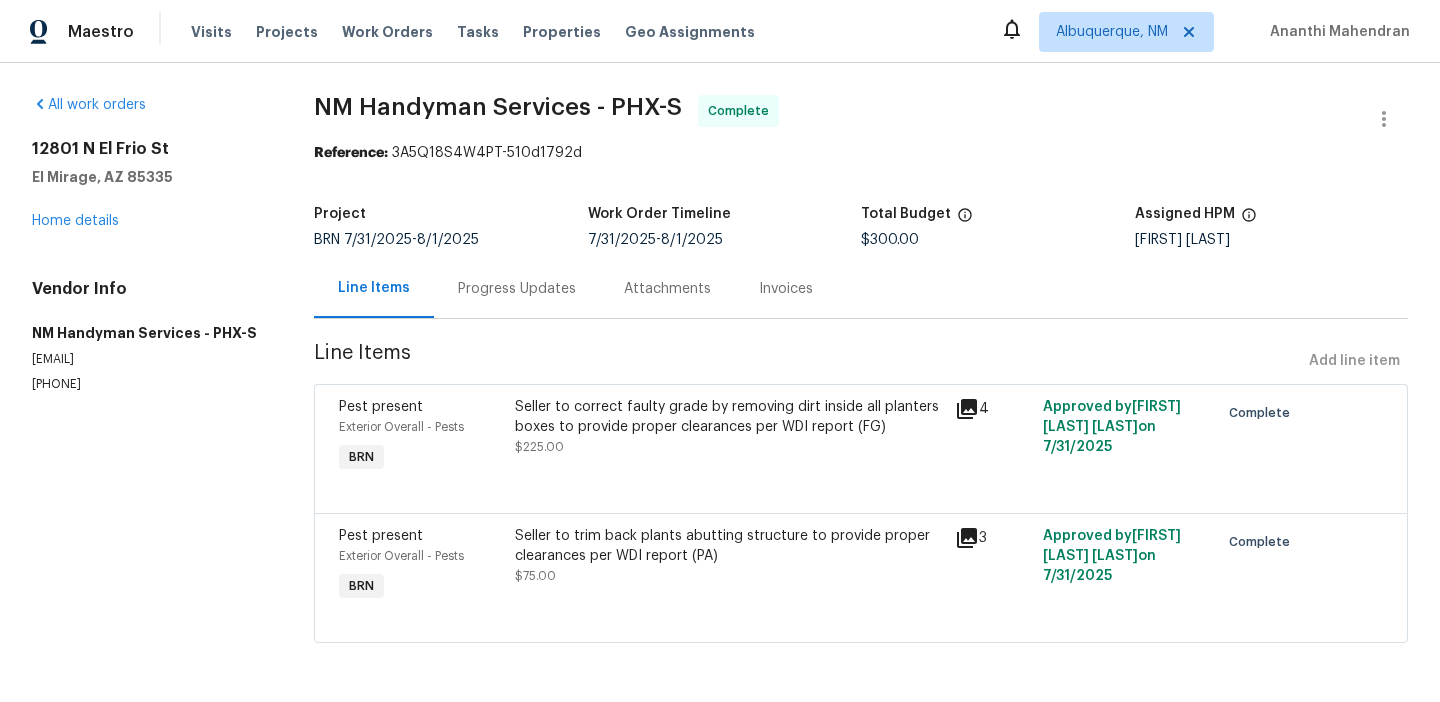 click on "Invoices" at bounding box center [786, 288] 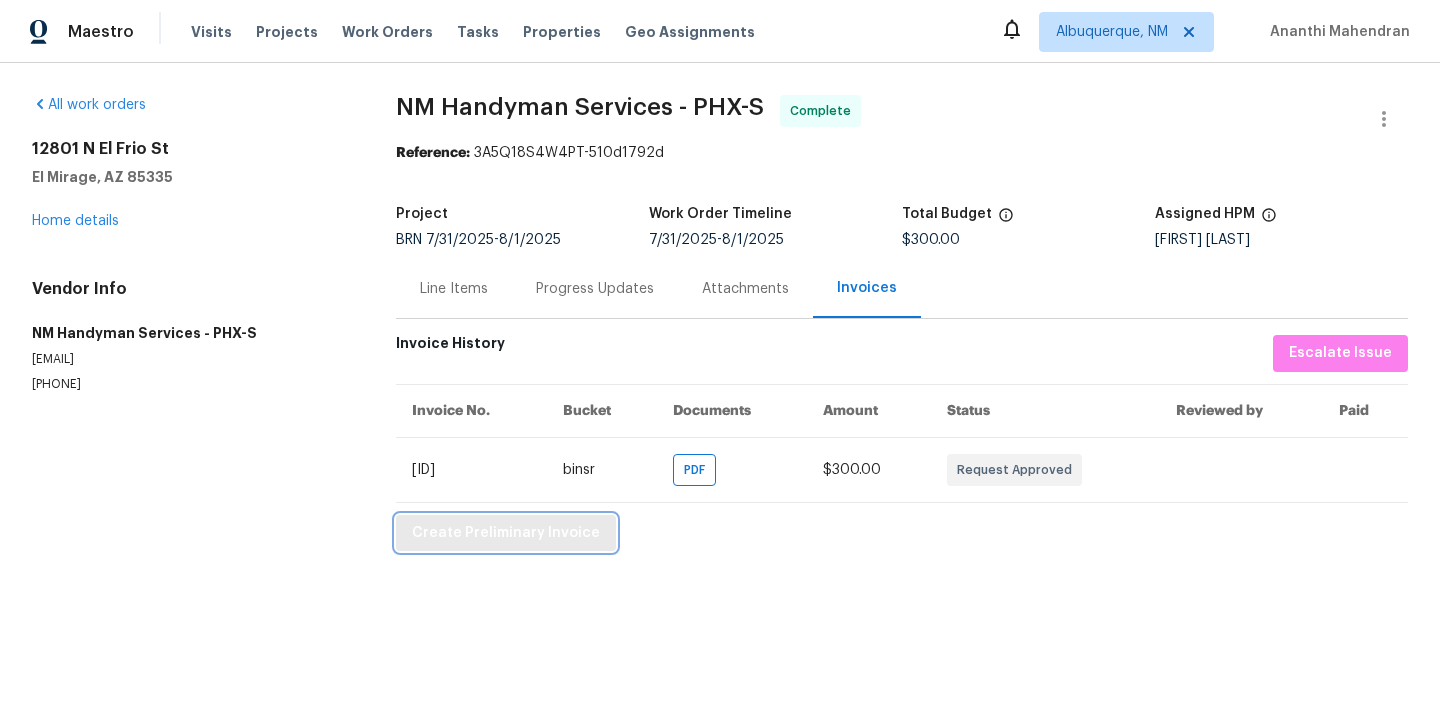 click on "Create Preliminary Invoice" at bounding box center [506, 533] 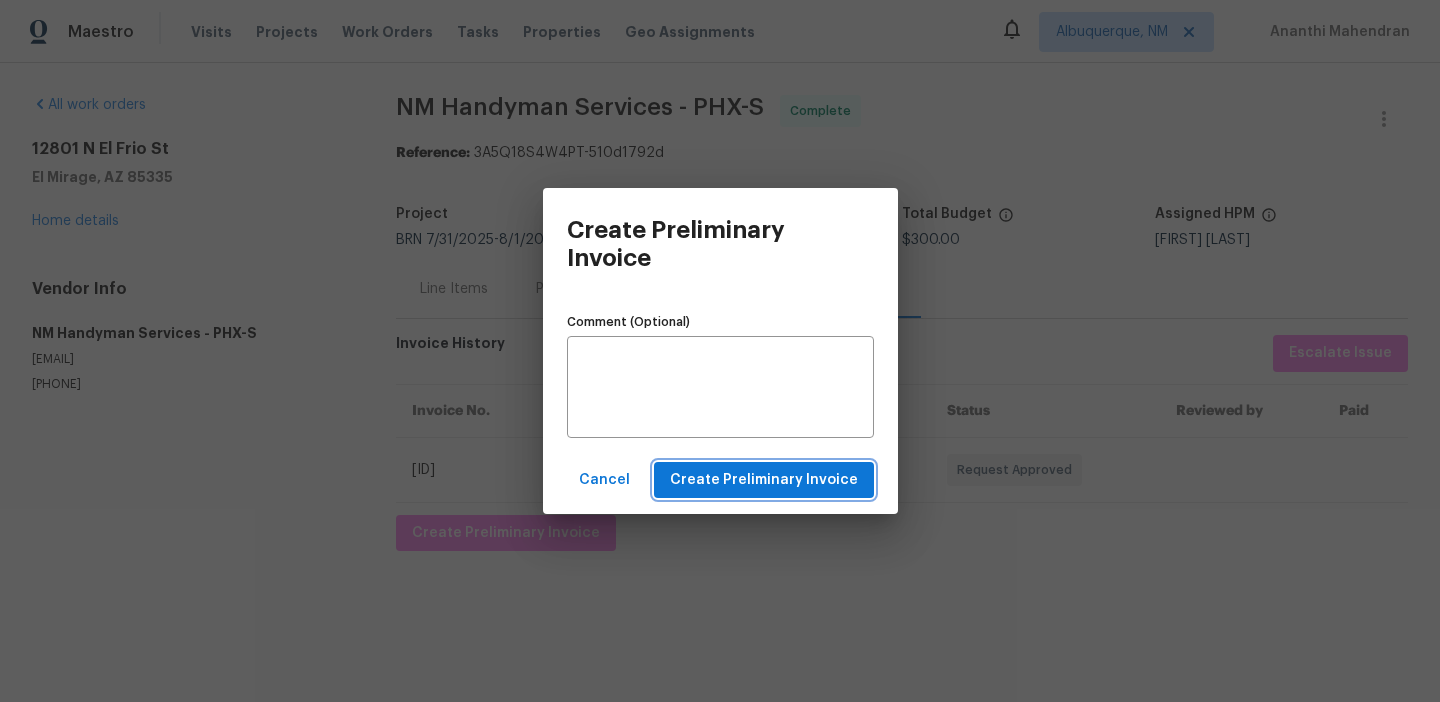 click on "Create Preliminary Invoice" at bounding box center [764, 480] 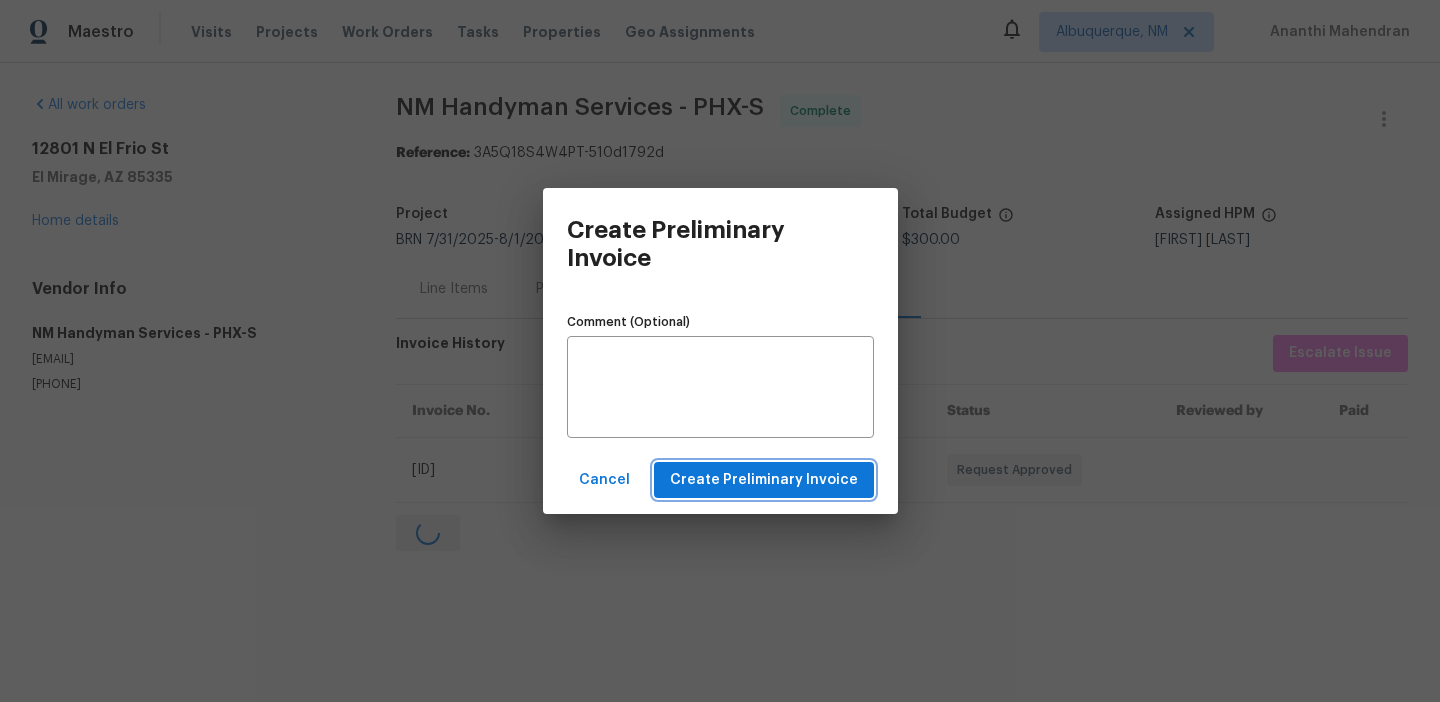 click on "Create Preliminary Invoice" at bounding box center (764, 480) 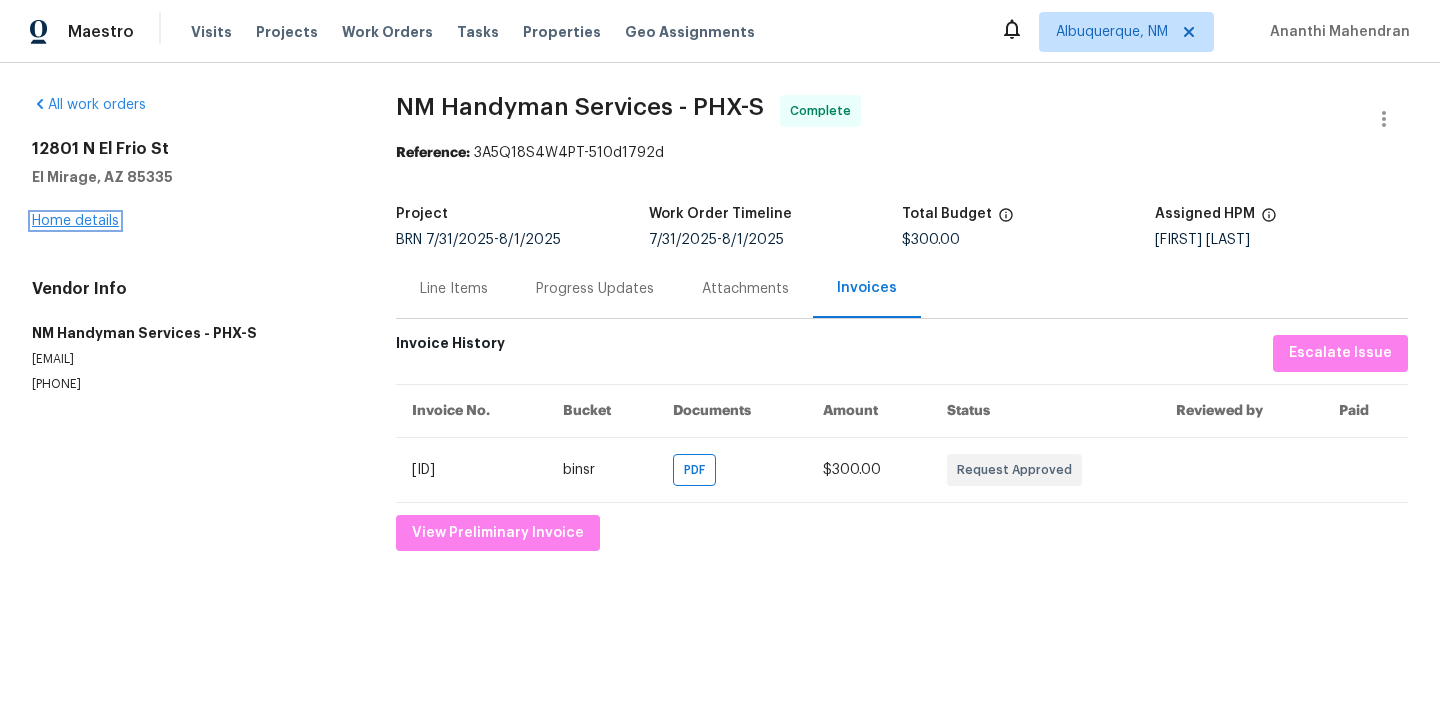 click on "Home details" at bounding box center (75, 221) 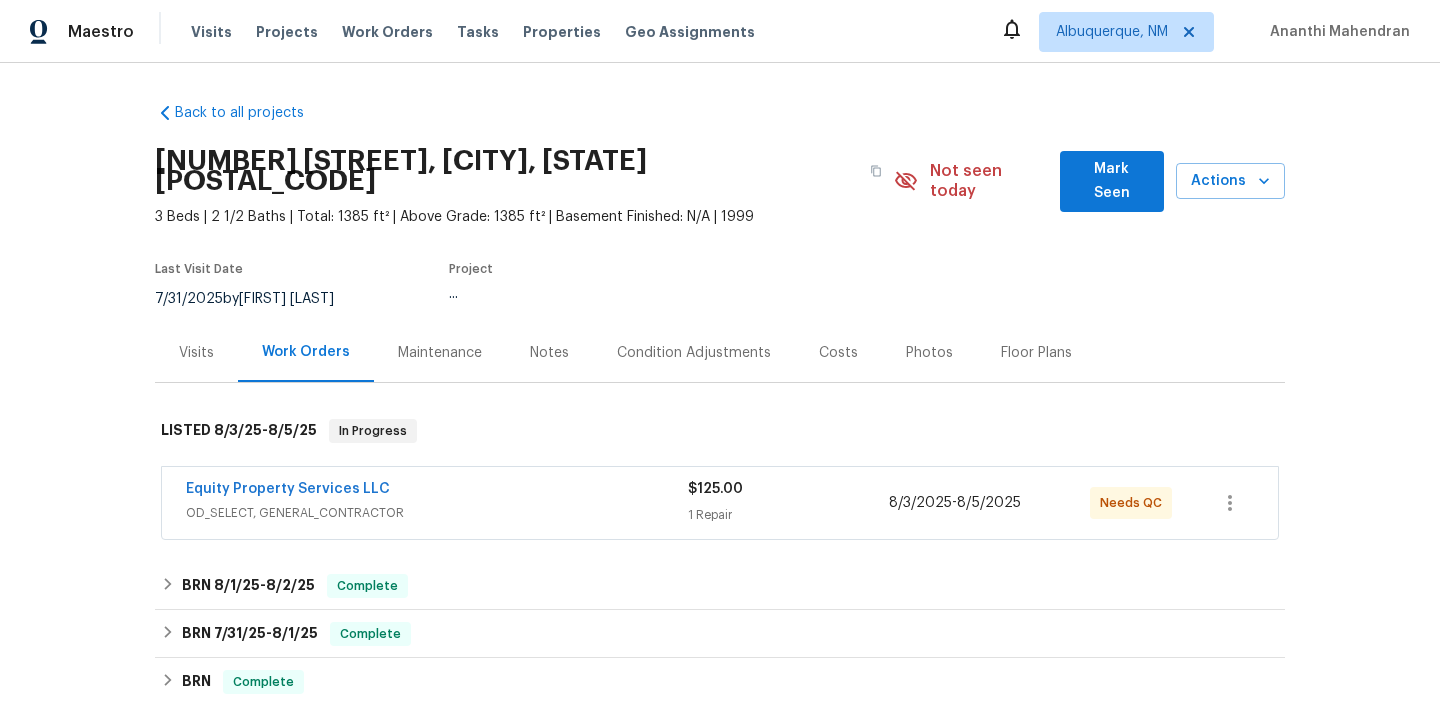 scroll, scrollTop: 106, scrollLeft: 0, axis: vertical 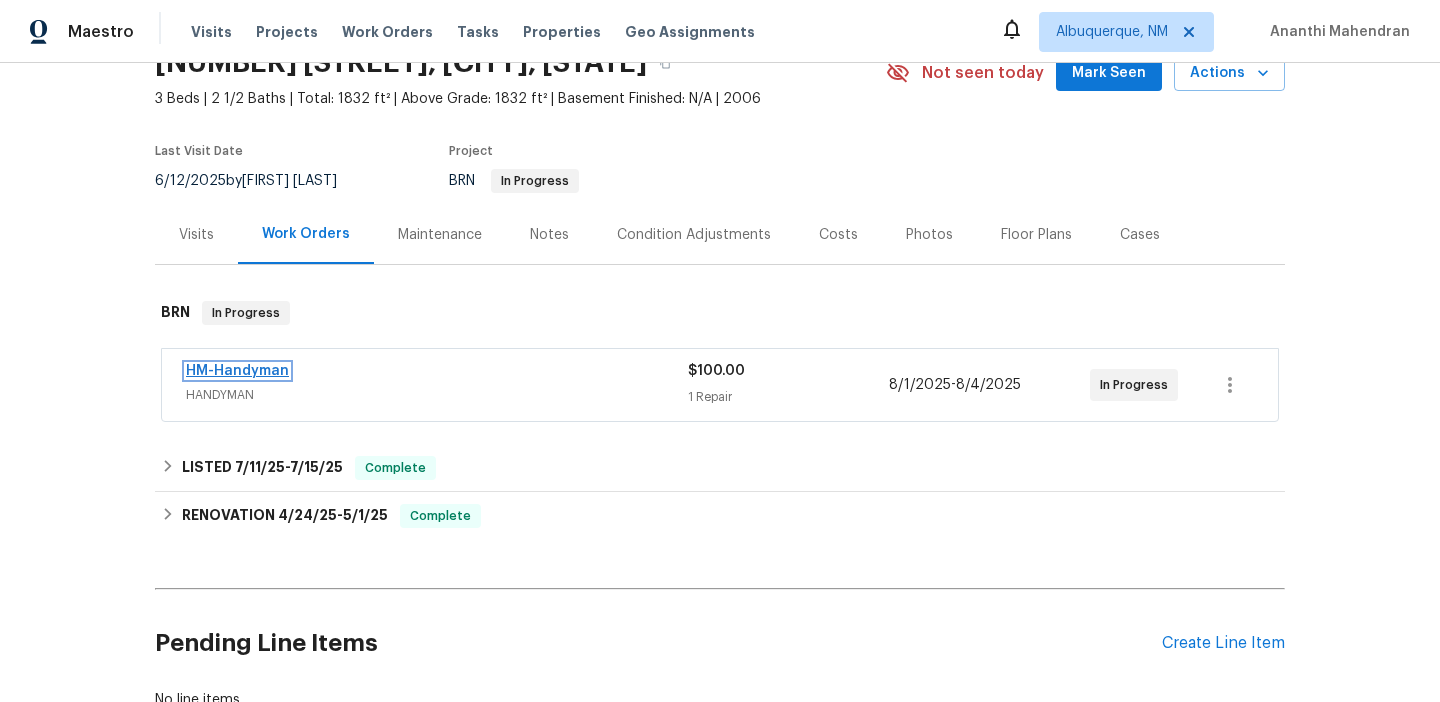 click on "HM-Handyman" at bounding box center [237, 371] 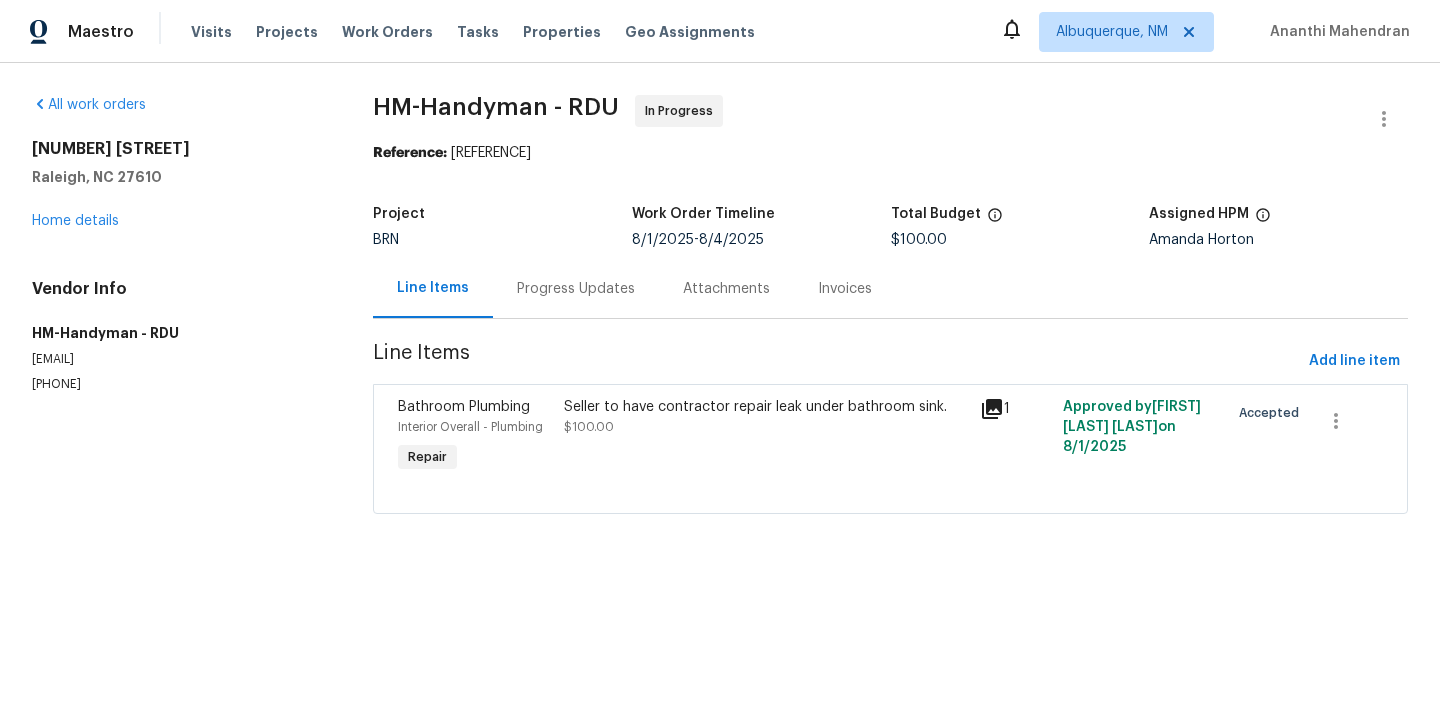 click on "Seller to have contractor repair leak under bathroom sink. $100.00" at bounding box center [765, 437] 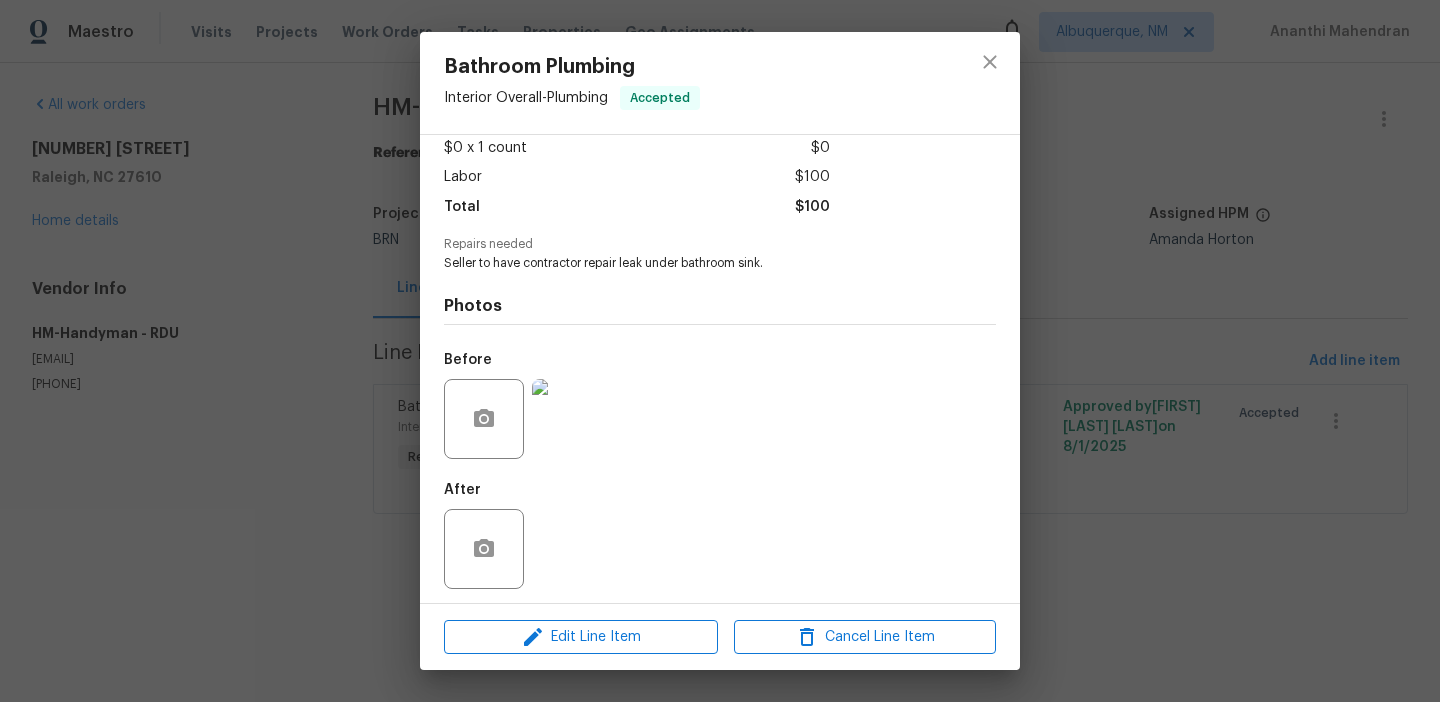 scroll, scrollTop: 119, scrollLeft: 0, axis: vertical 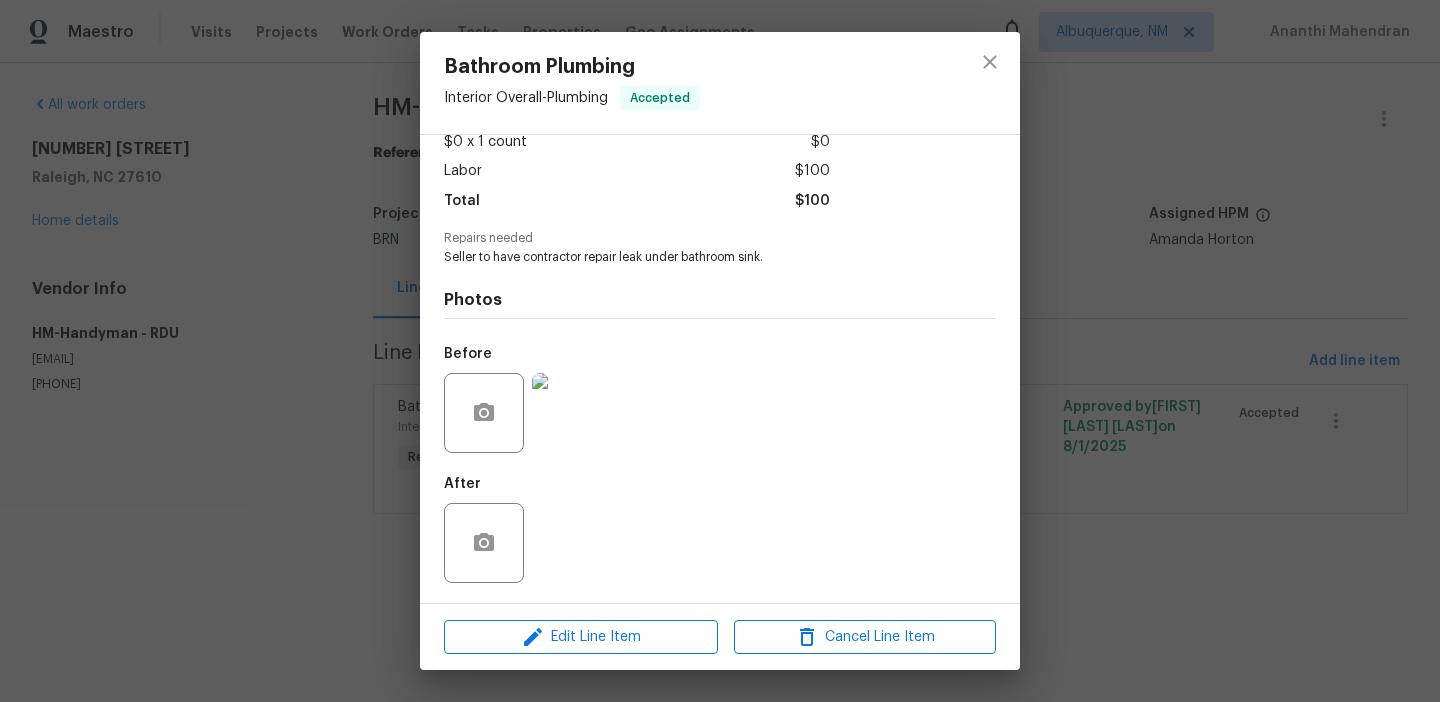 click on "Bathroom Plumbing Interior Overall  -  Plumbing Accepted Vendor HM-Handyman Account Category Repairs Cost $0 x 1 count $0 Labor $100 Total $100 Repairs needed Seller to have contractor repair leak under bathroom sink. Photos Before After  Edit Line Item  Cancel Line Item" at bounding box center [720, 351] 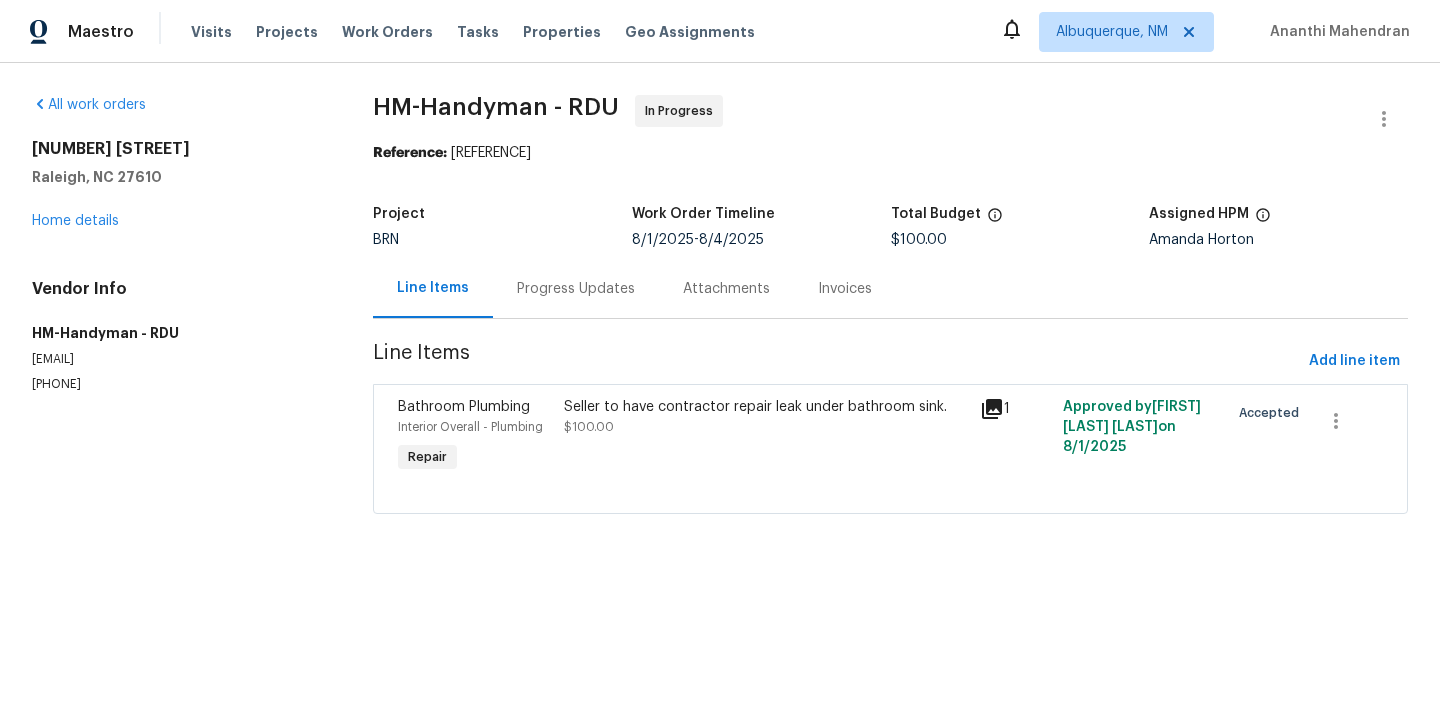 click on "Progress Updates" at bounding box center [576, 289] 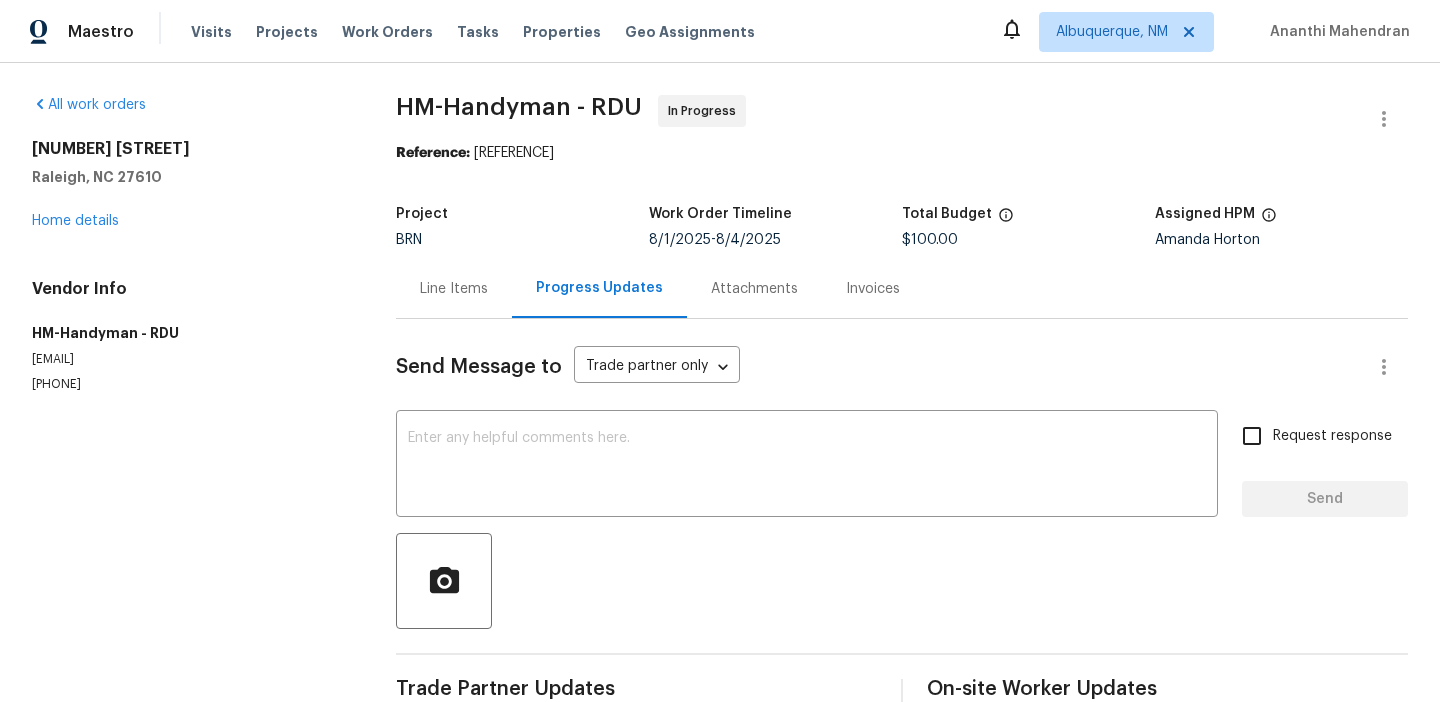 click on "Vendor Info HM-Handyman - RDU [EMAIL] [PHONE]" at bounding box center (190, 336) 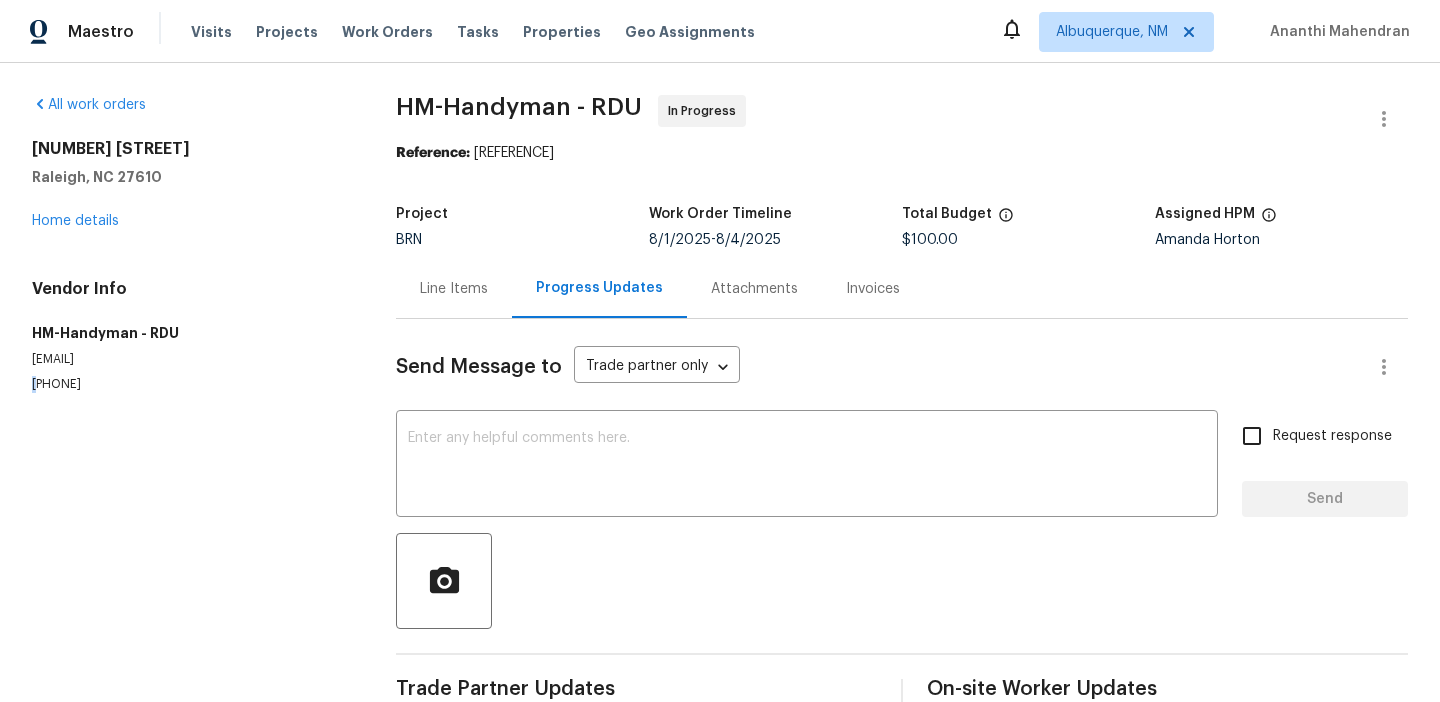 click on "Vendor Info HM-Handyman - RDU [EMAIL] [PHONE]" at bounding box center [190, 336] 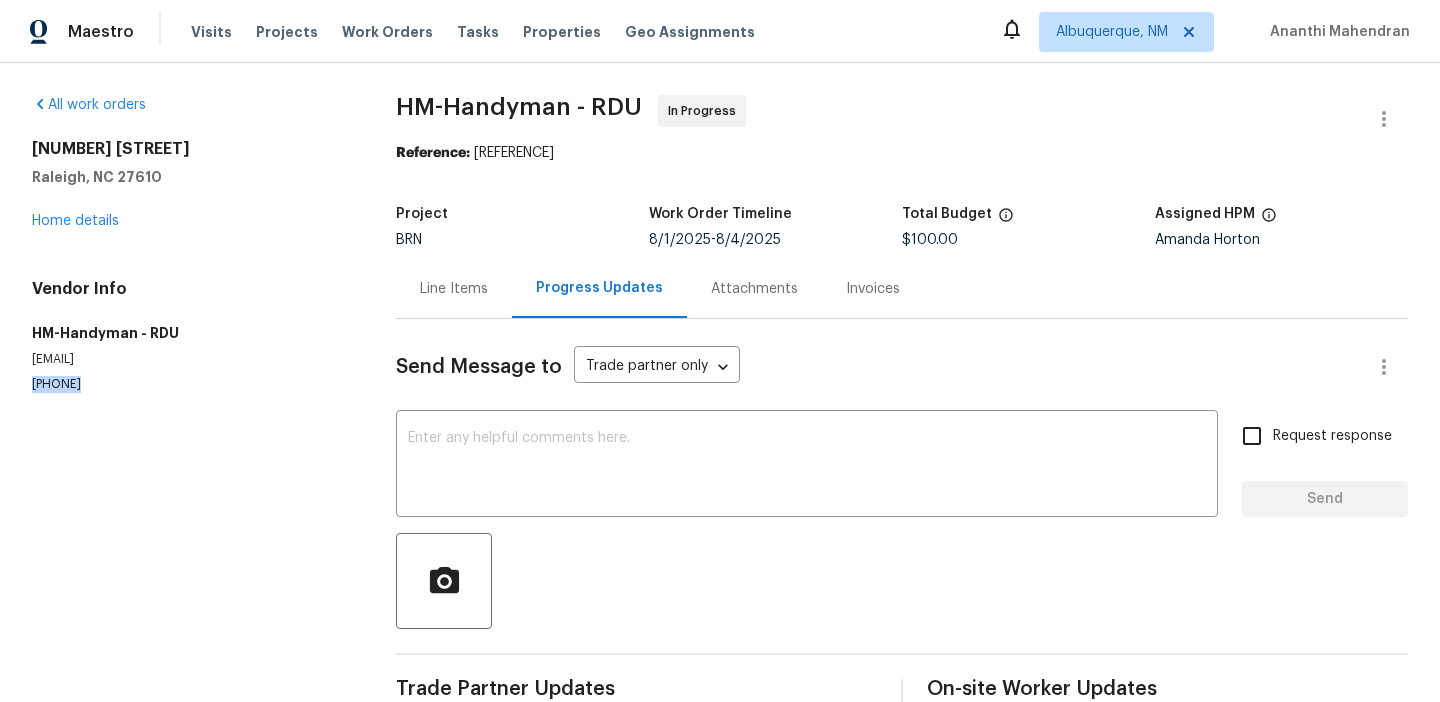 click on "Vendor Info HM-Handyman - RDU [EMAIL] [PHONE]" at bounding box center [190, 336] 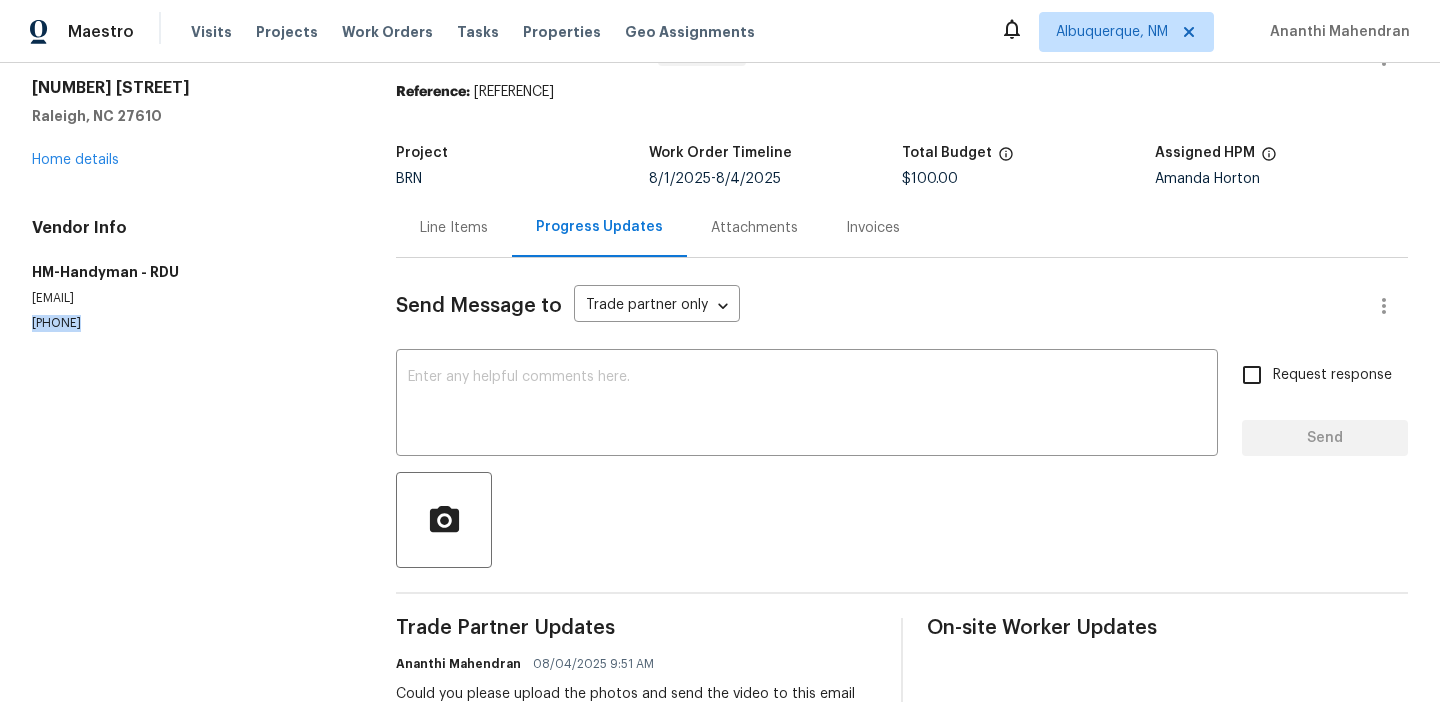 scroll, scrollTop: 90, scrollLeft: 0, axis: vertical 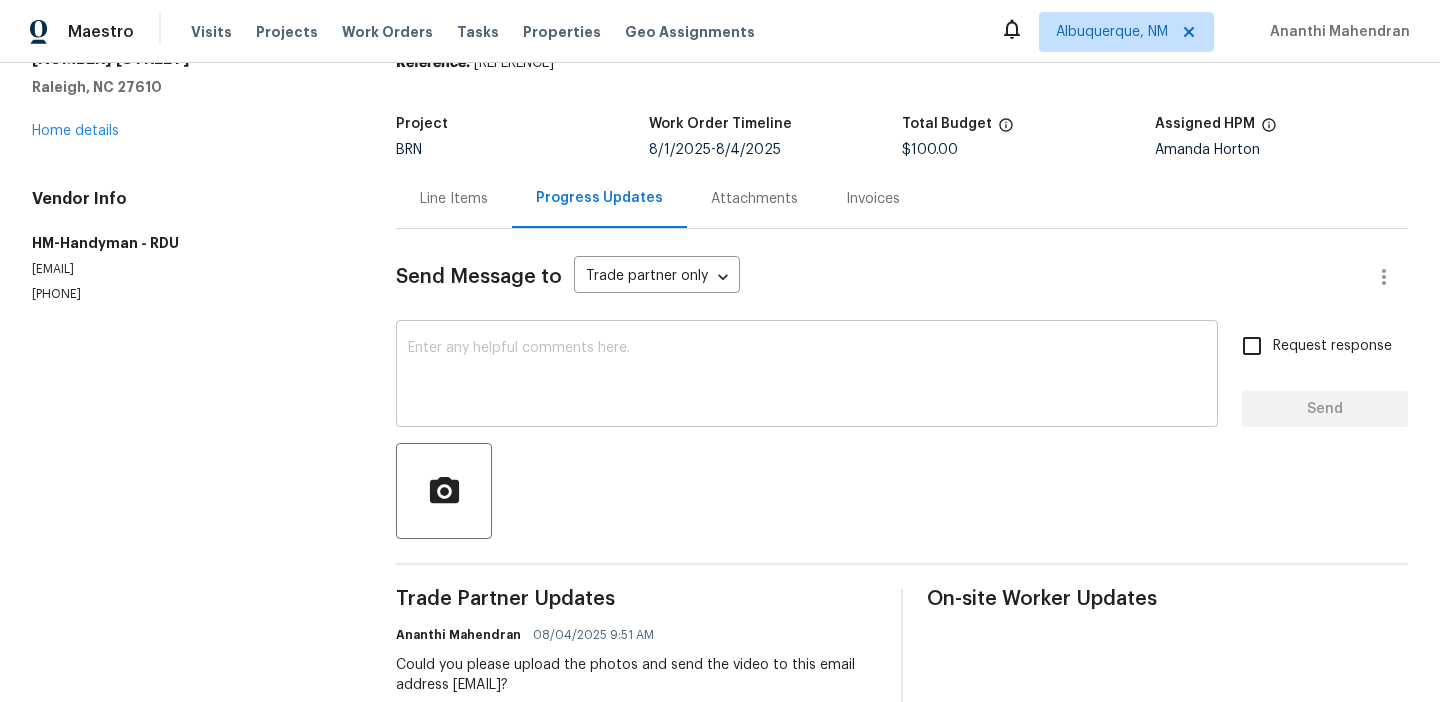click at bounding box center [807, 376] 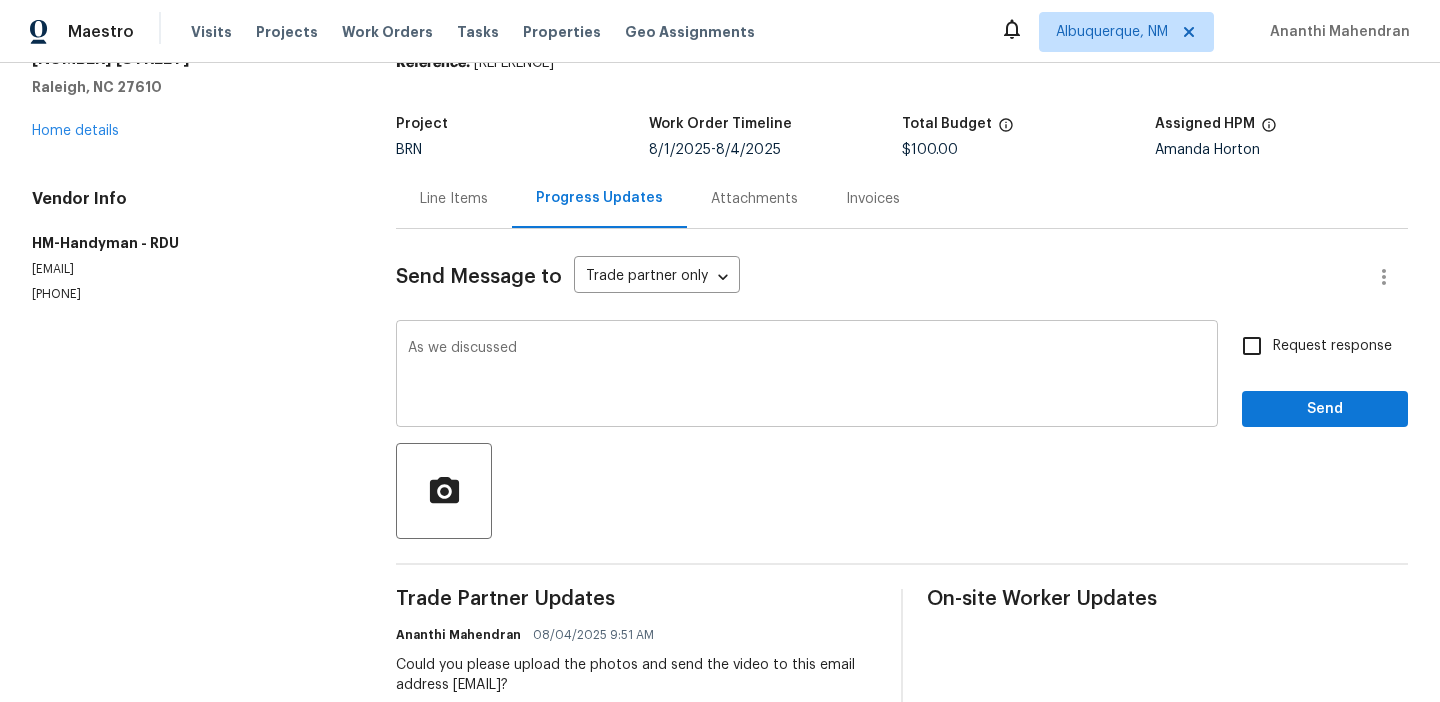 paste on "[PHONE]" 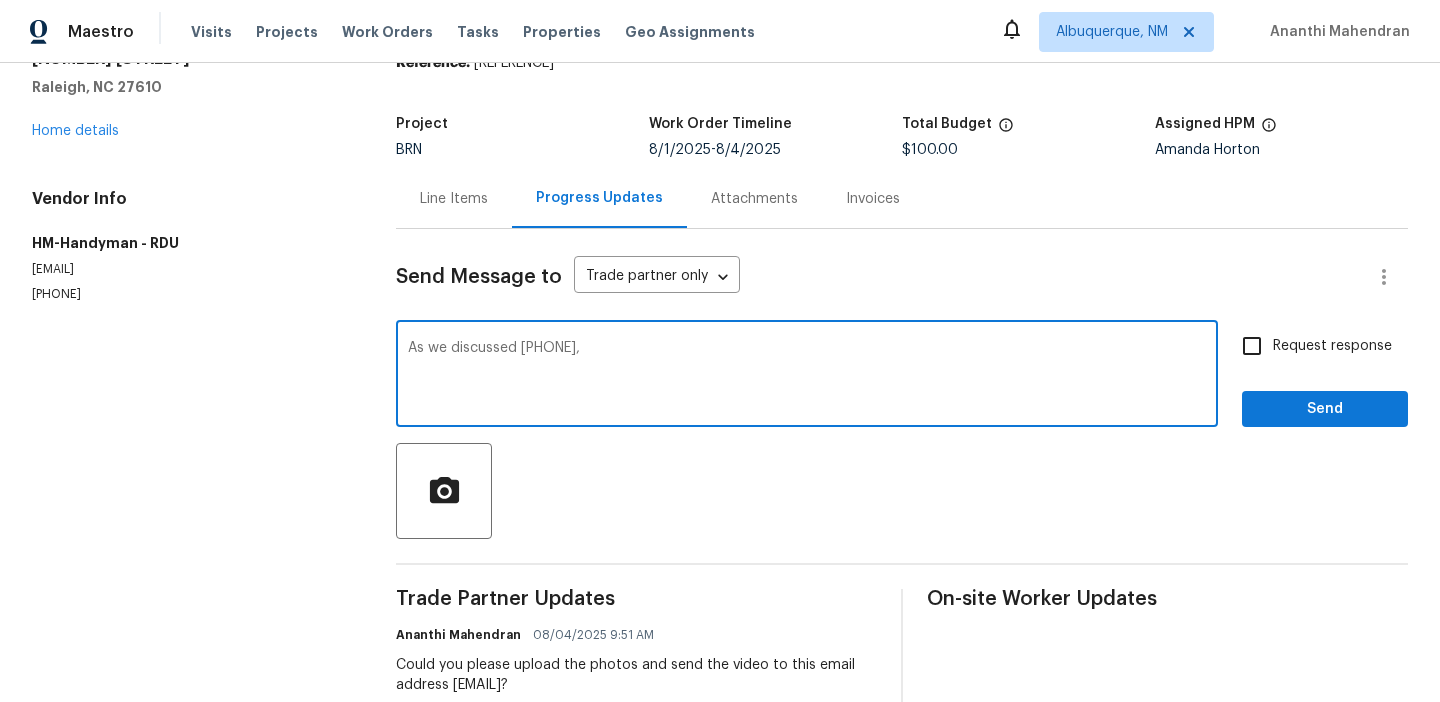 scroll, scrollTop: 114, scrollLeft: 0, axis: vertical 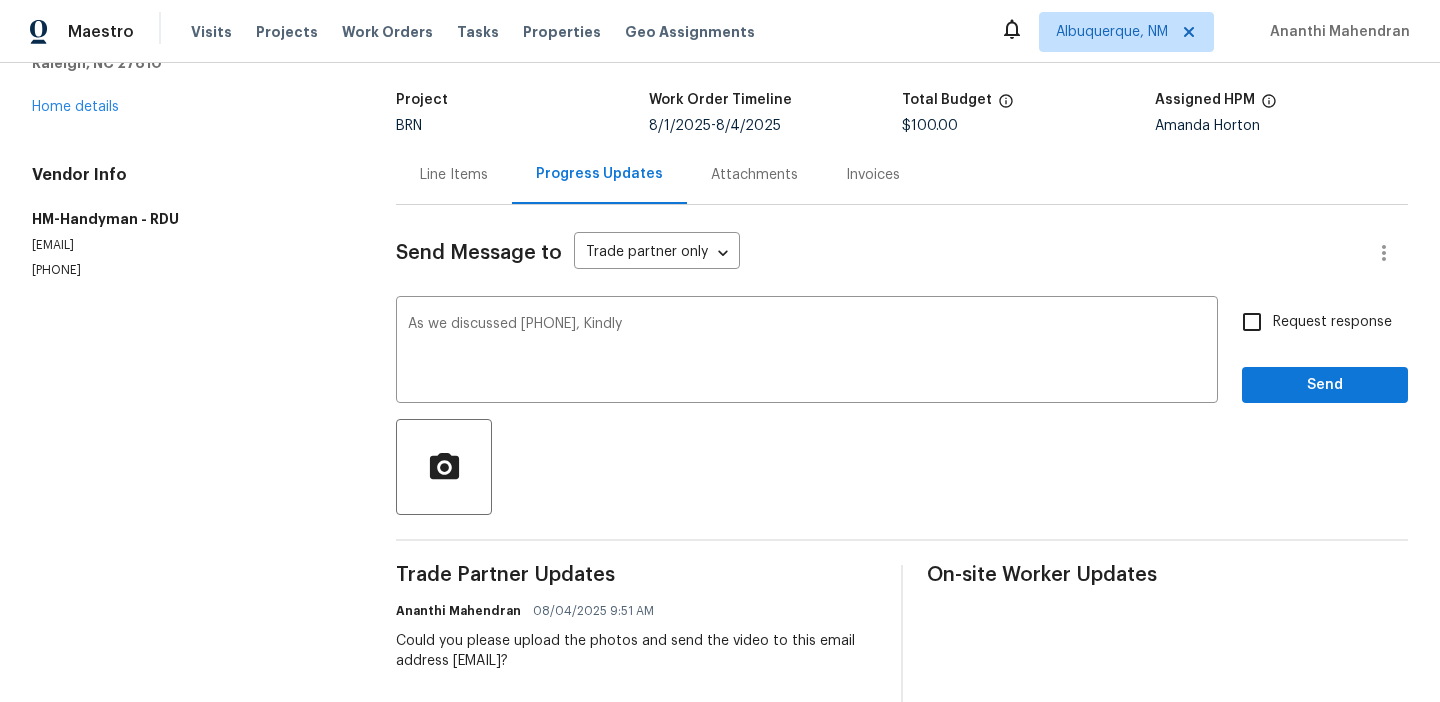 drag, startPoint x: 506, startPoint y: 644, endPoint x: 701, endPoint y: 655, distance: 195.31001 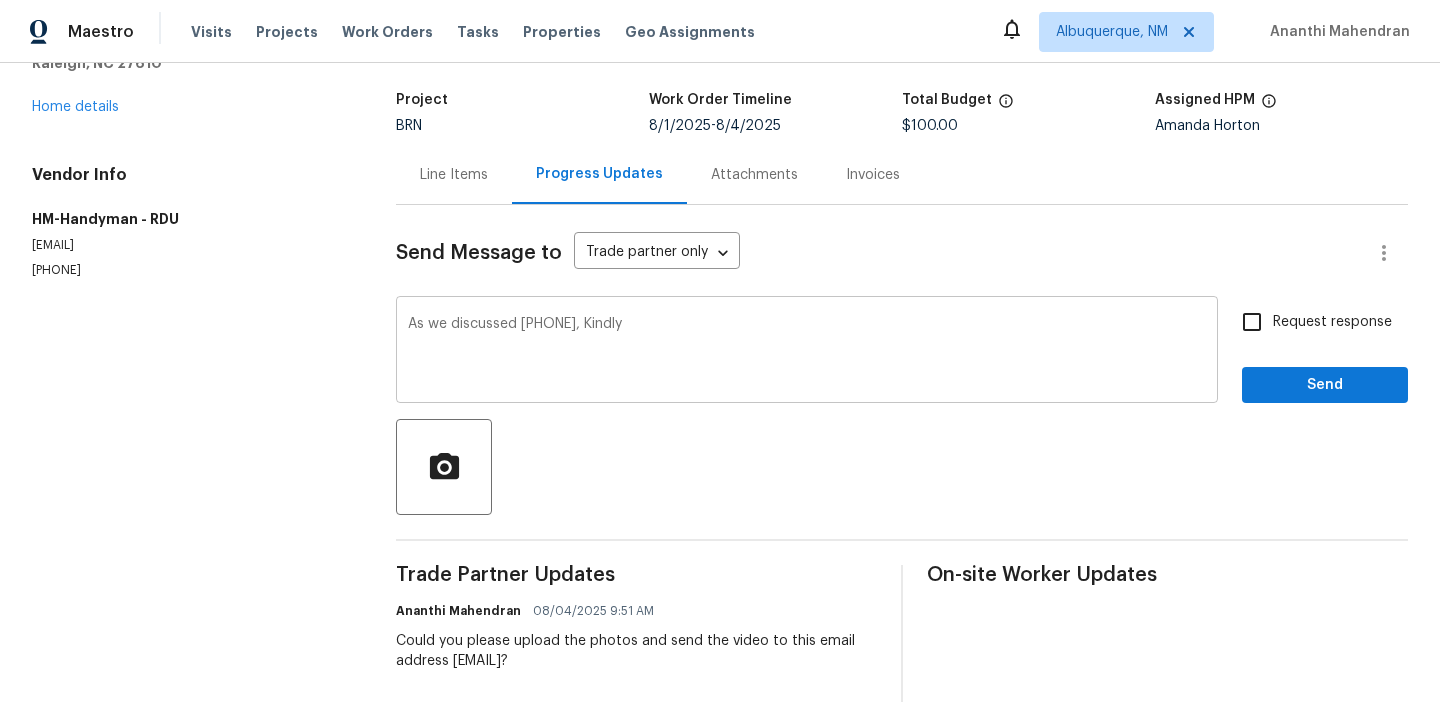 click on "As we discussed [PHONE], Kindly" at bounding box center (807, 352) 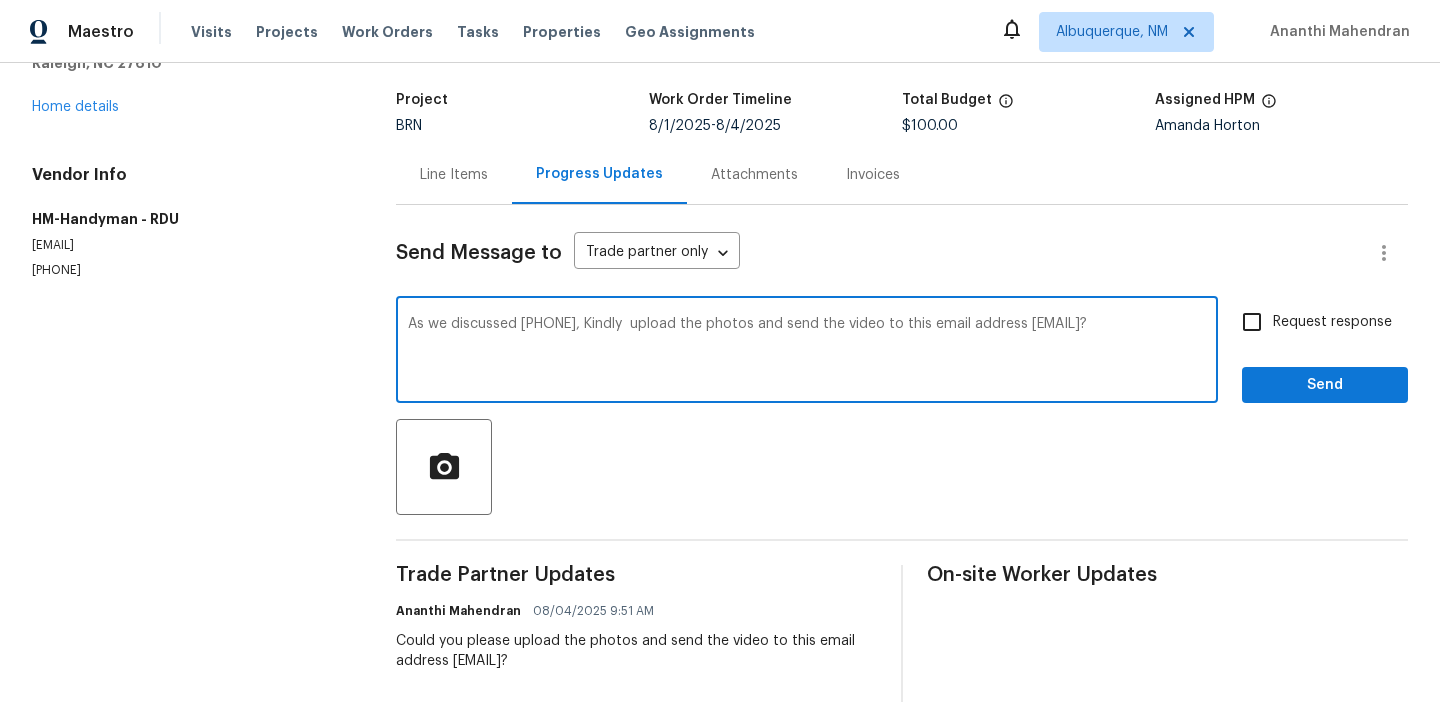 type on "As we discussed [PHONE], Kindly  upload the photos and send the video to this email address [EMAIL]?" 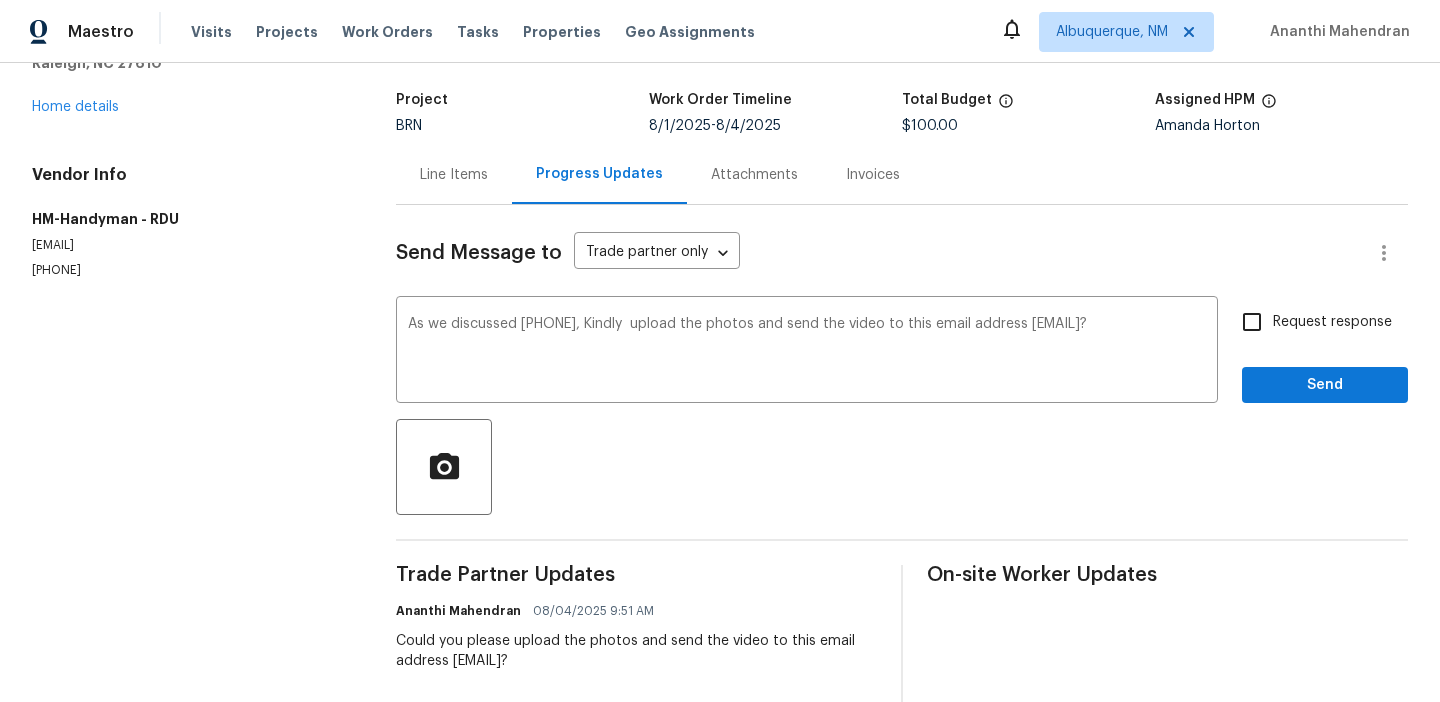 click on "Request response" at bounding box center (1311, 322) 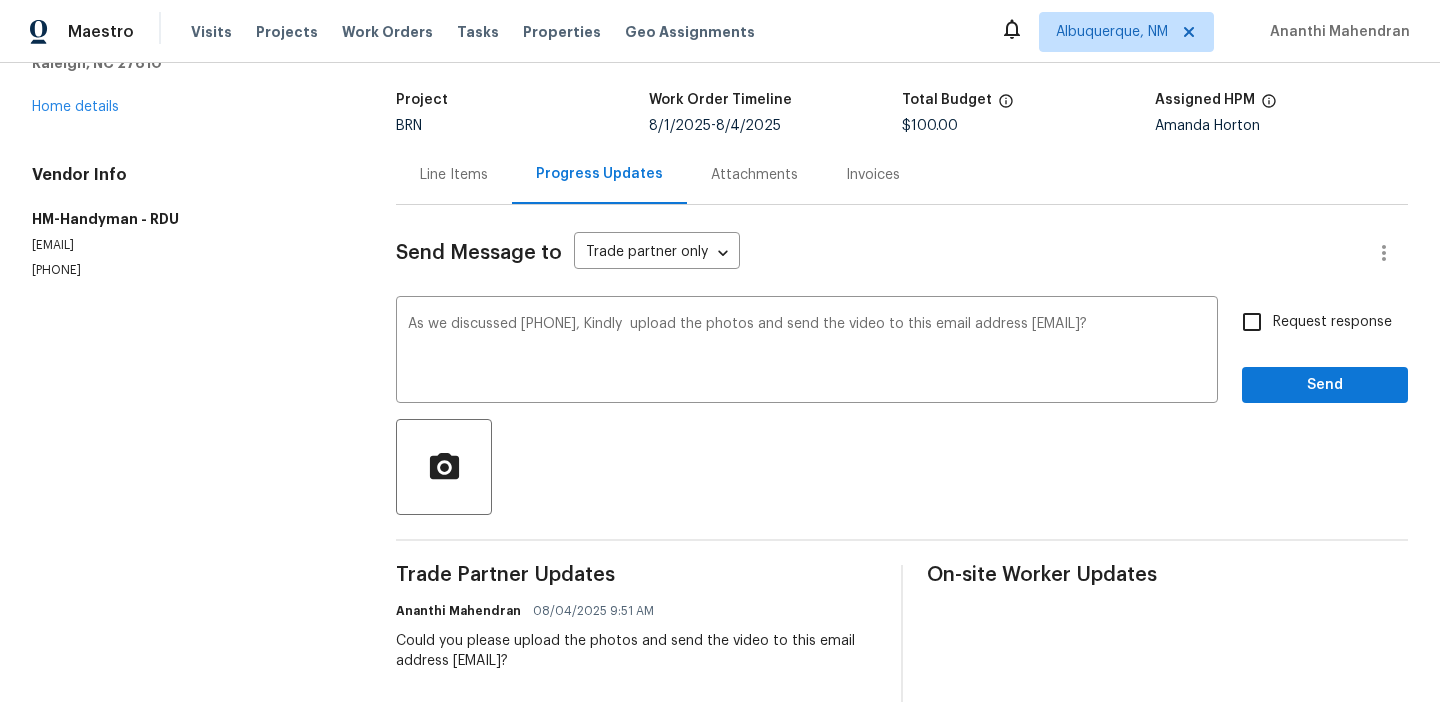 click on "Request response" at bounding box center (1252, 322) 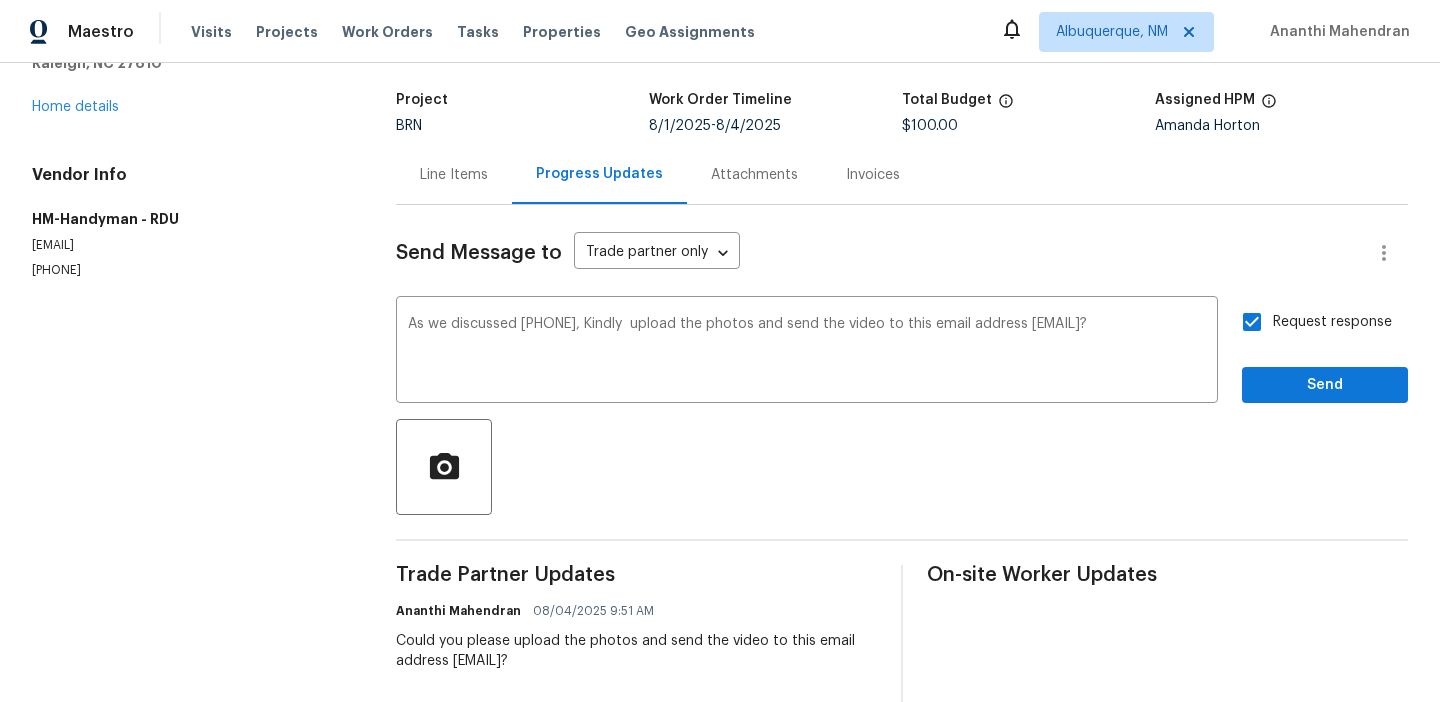 click on "Request response Send" at bounding box center (1325, 352) 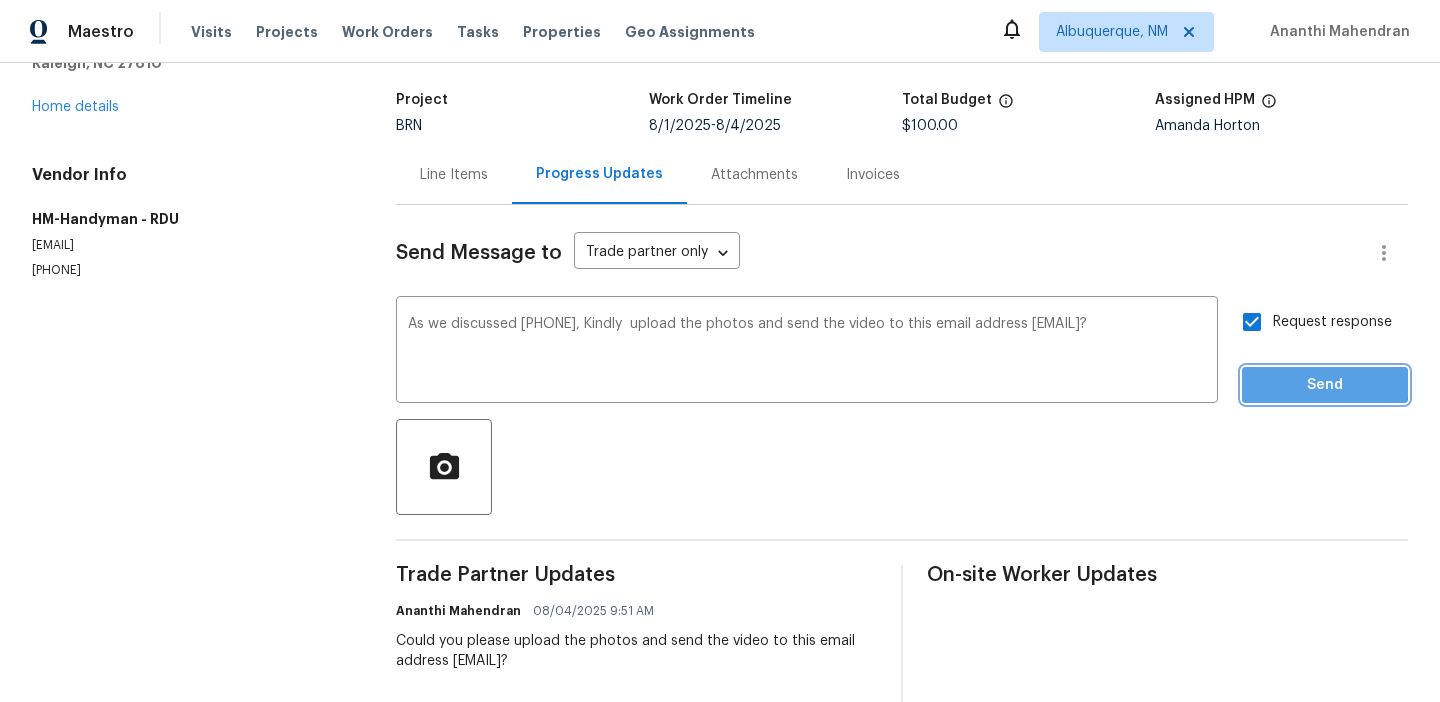 click on "Send" at bounding box center (1325, 385) 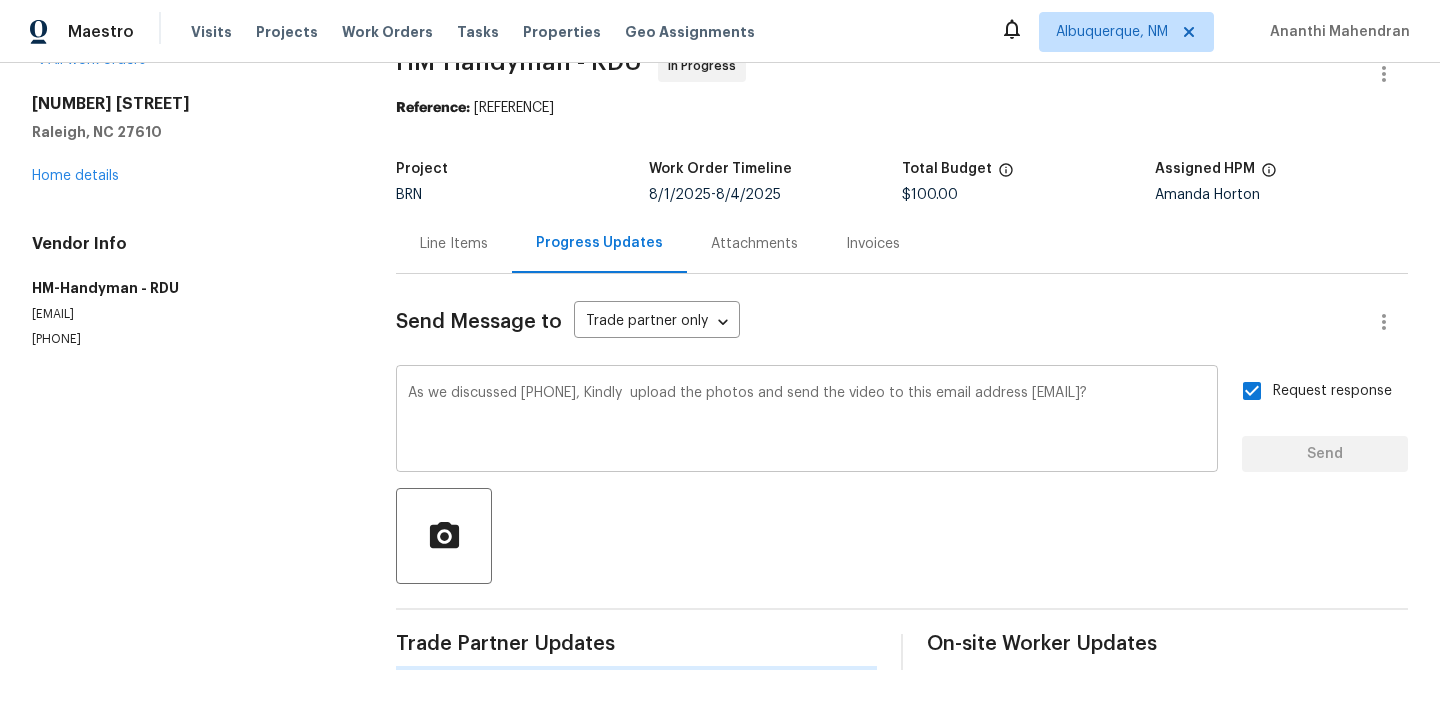 scroll, scrollTop: 0, scrollLeft: 0, axis: both 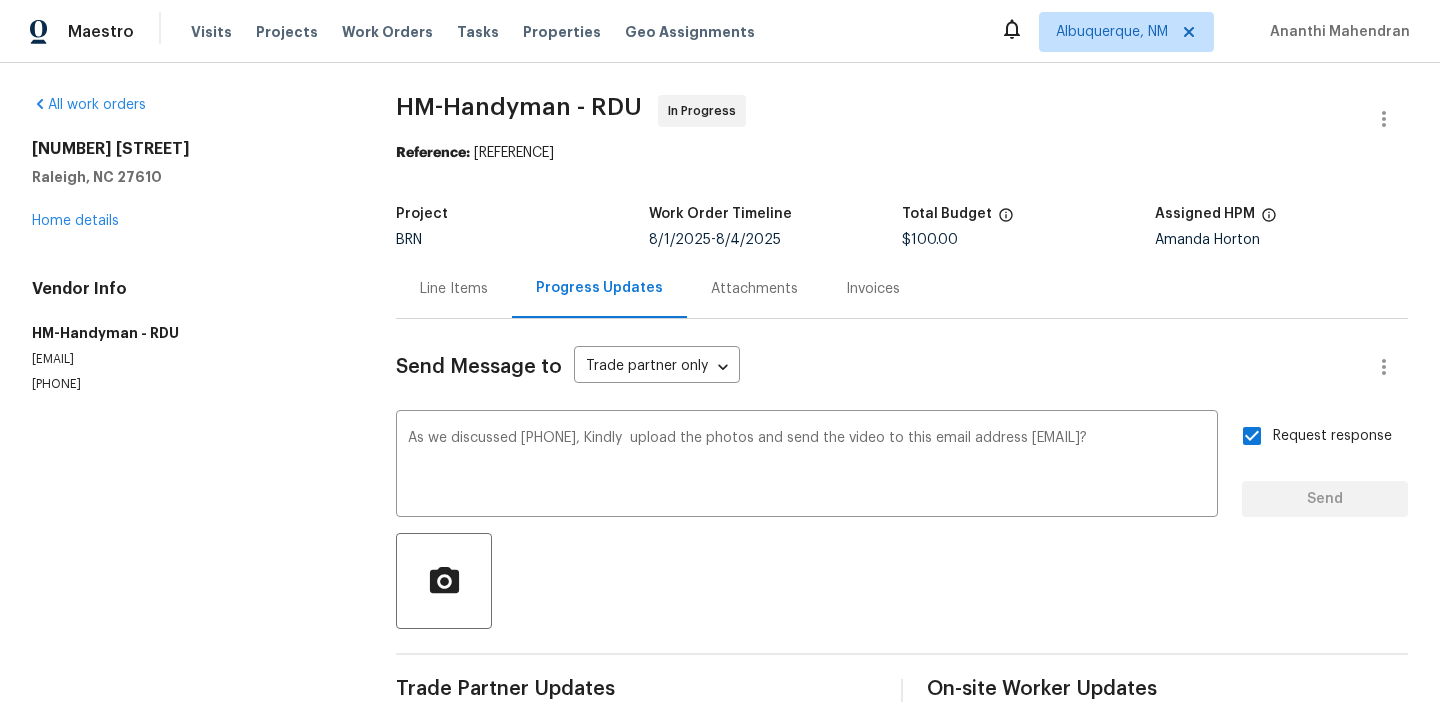 type 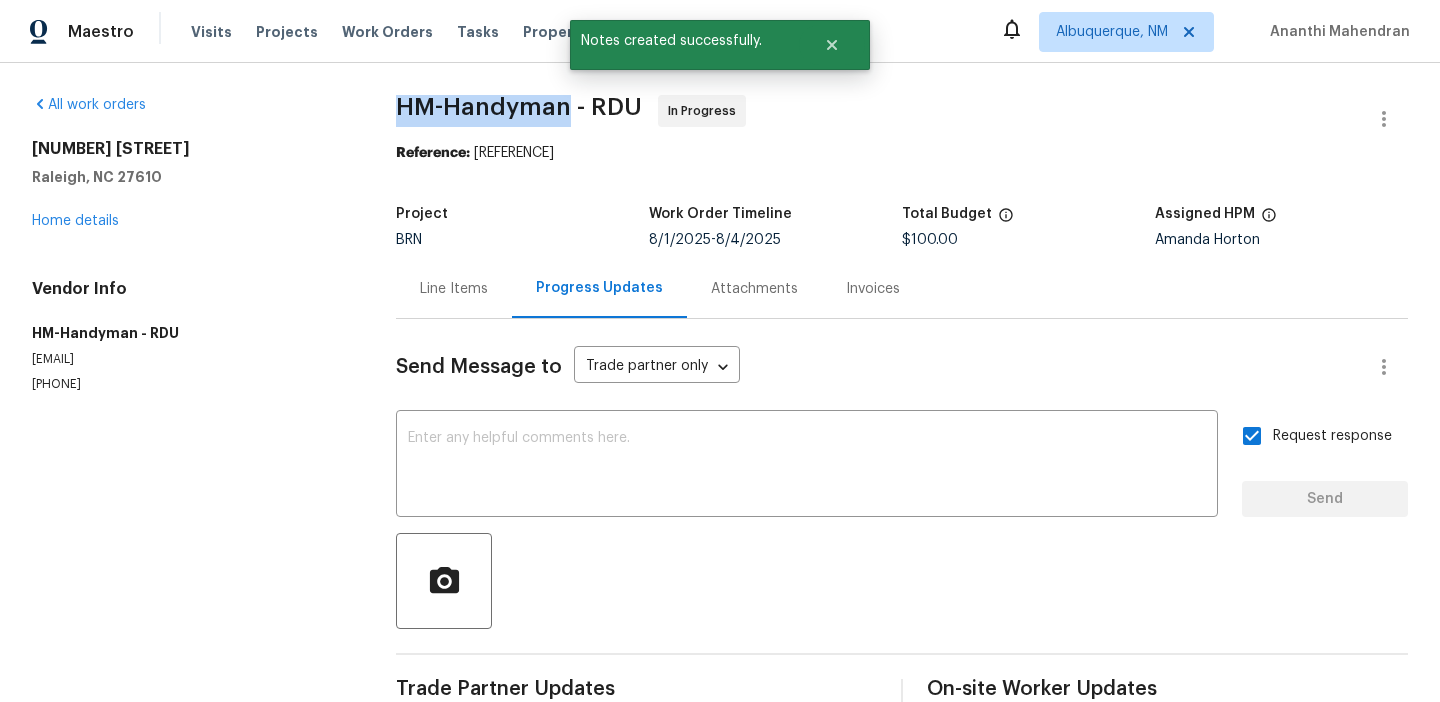 drag, startPoint x: 341, startPoint y: 114, endPoint x: 535, endPoint y: 109, distance: 194.06442 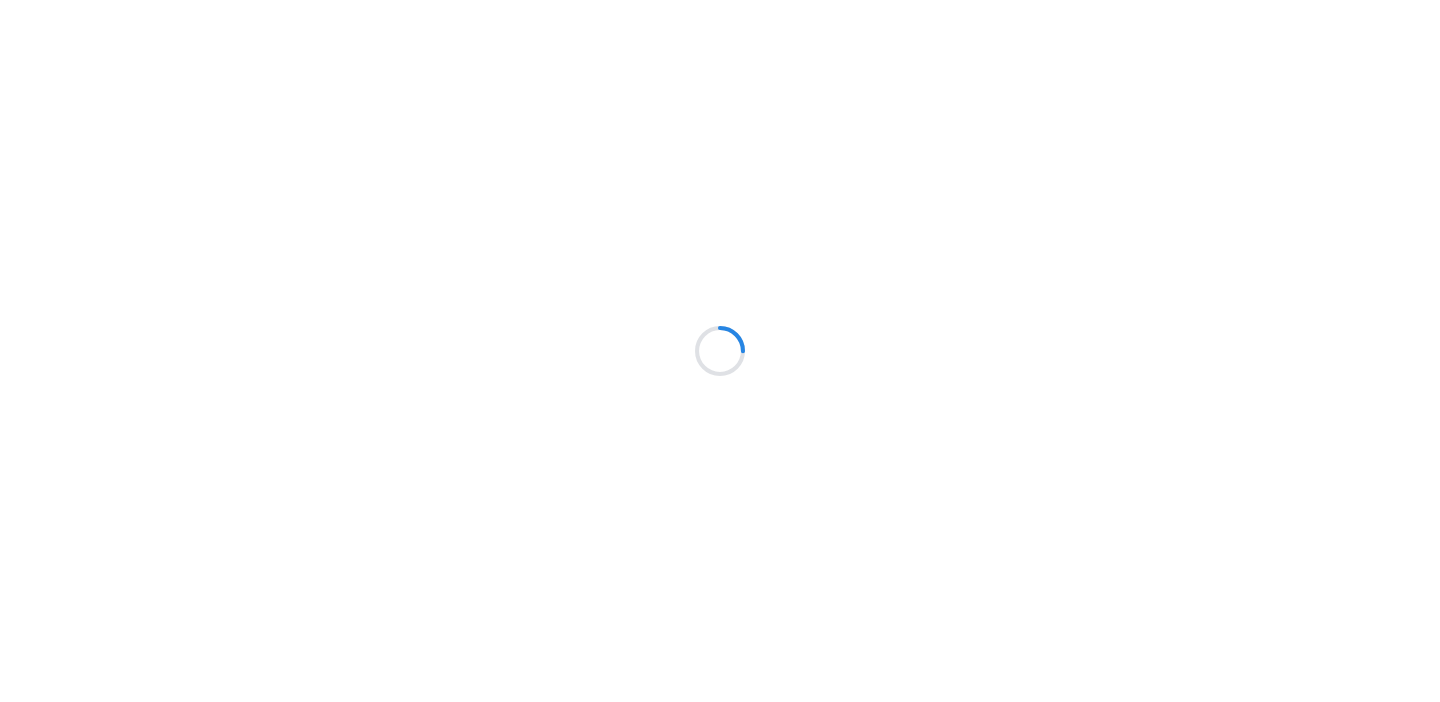 scroll, scrollTop: 0, scrollLeft: 0, axis: both 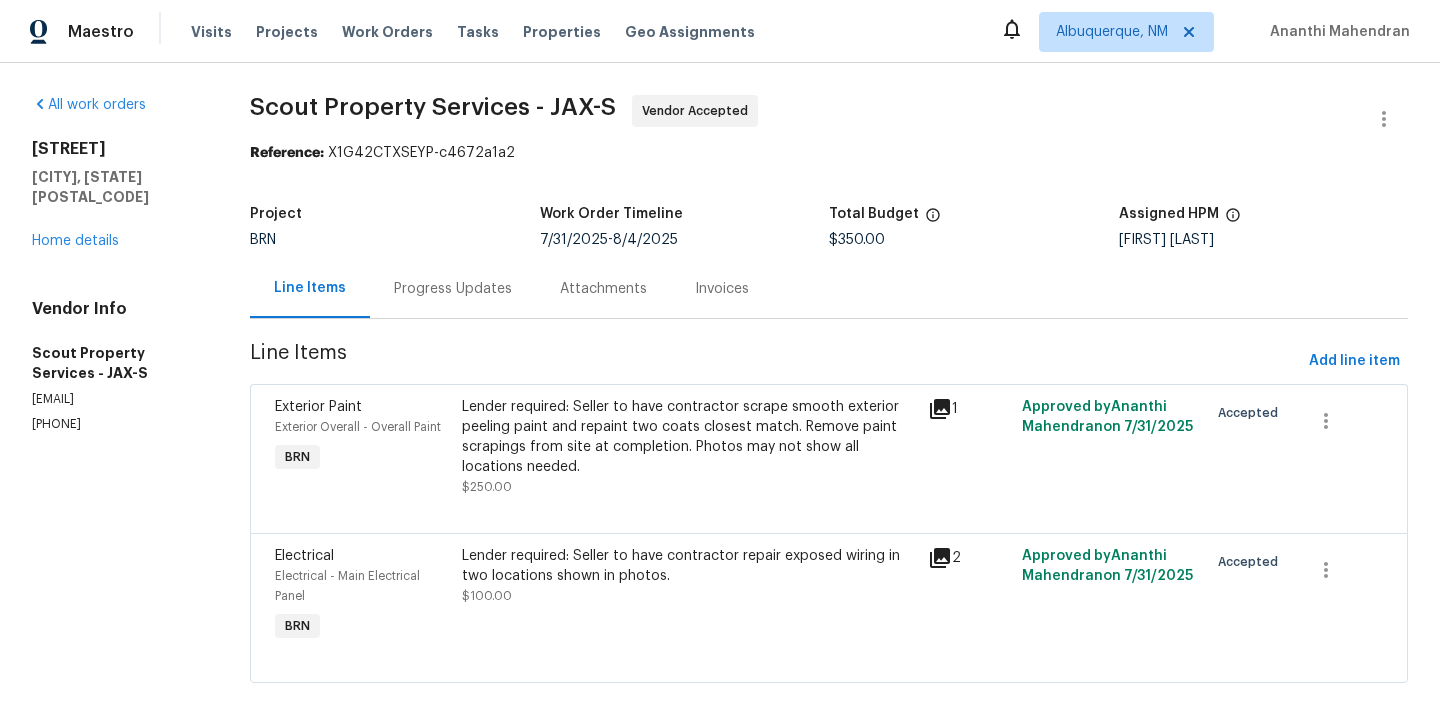 click on "Progress Updates" at bounding box center [453, 289] 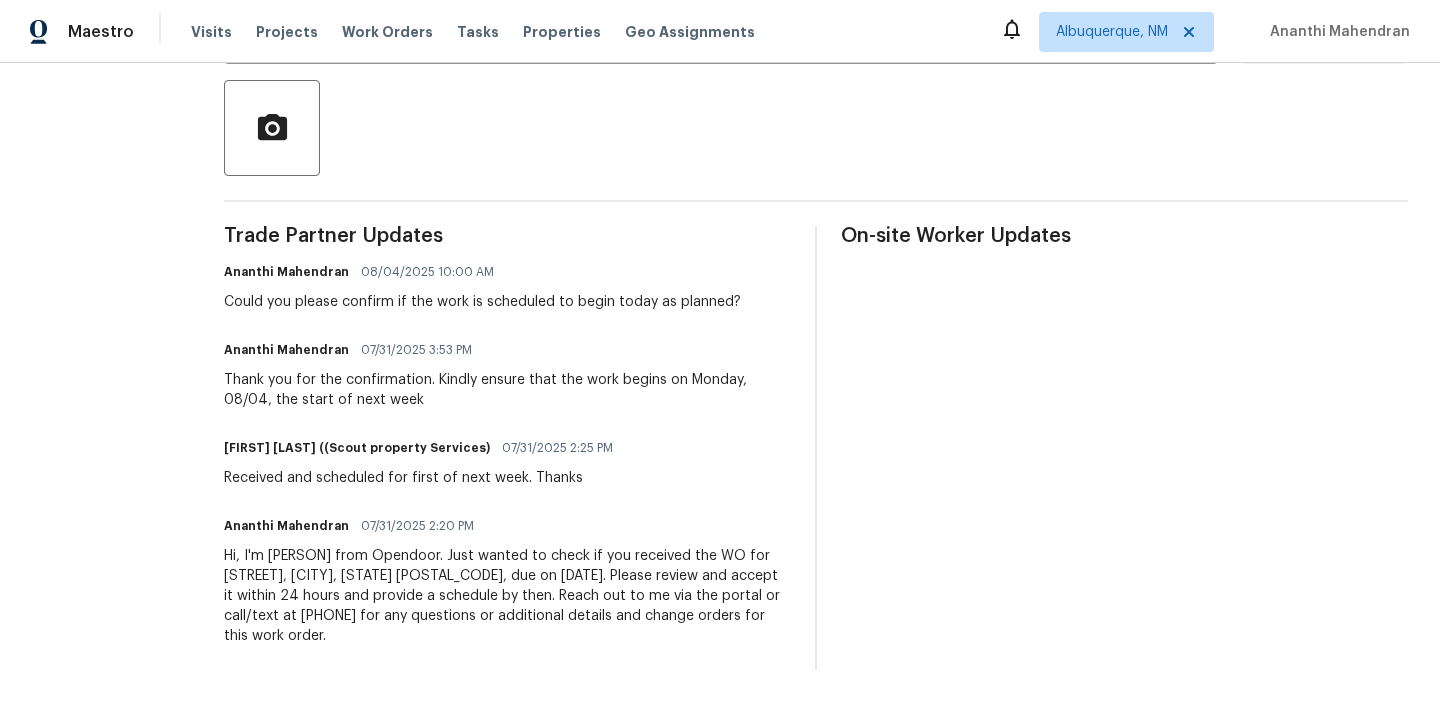 scroll, scrollTop: 0, scrollLeft: 0, axis: both 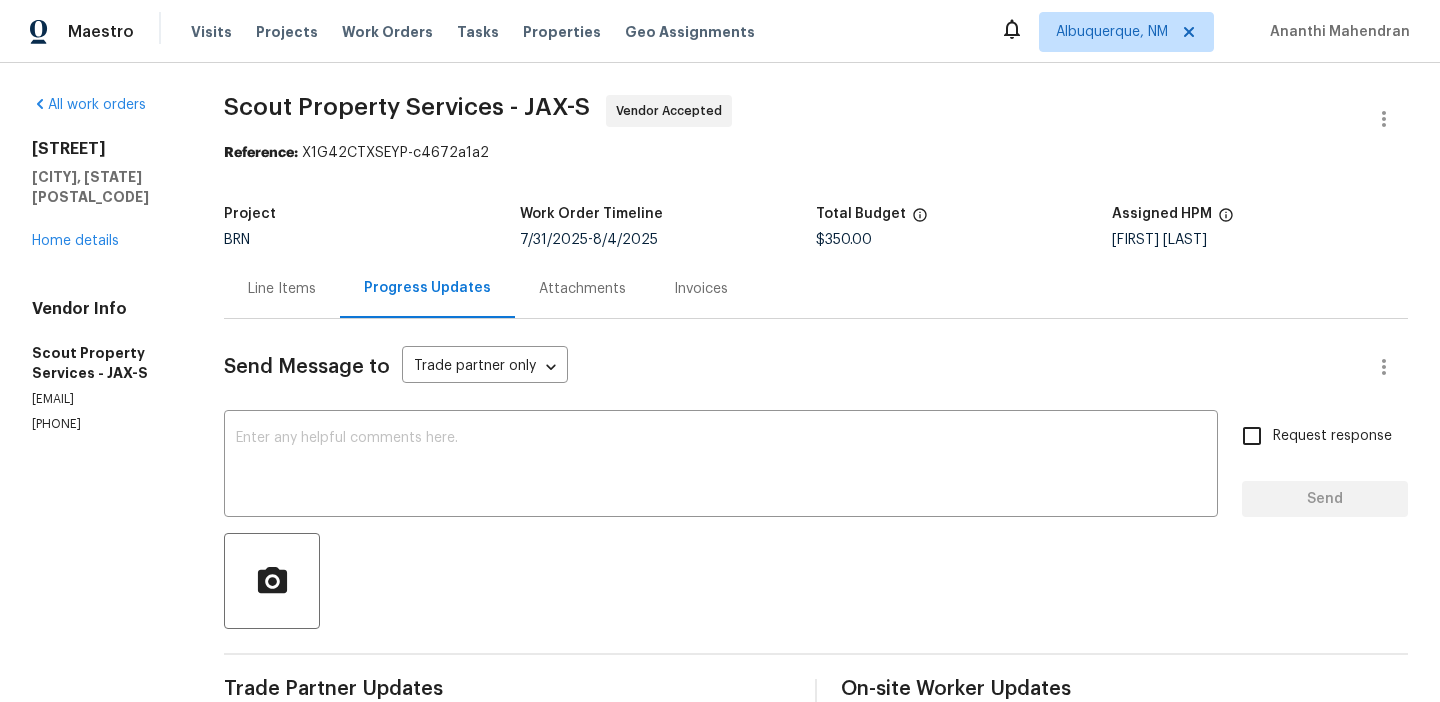 click on "[EMAIL]" at bounding box center (104, 399) 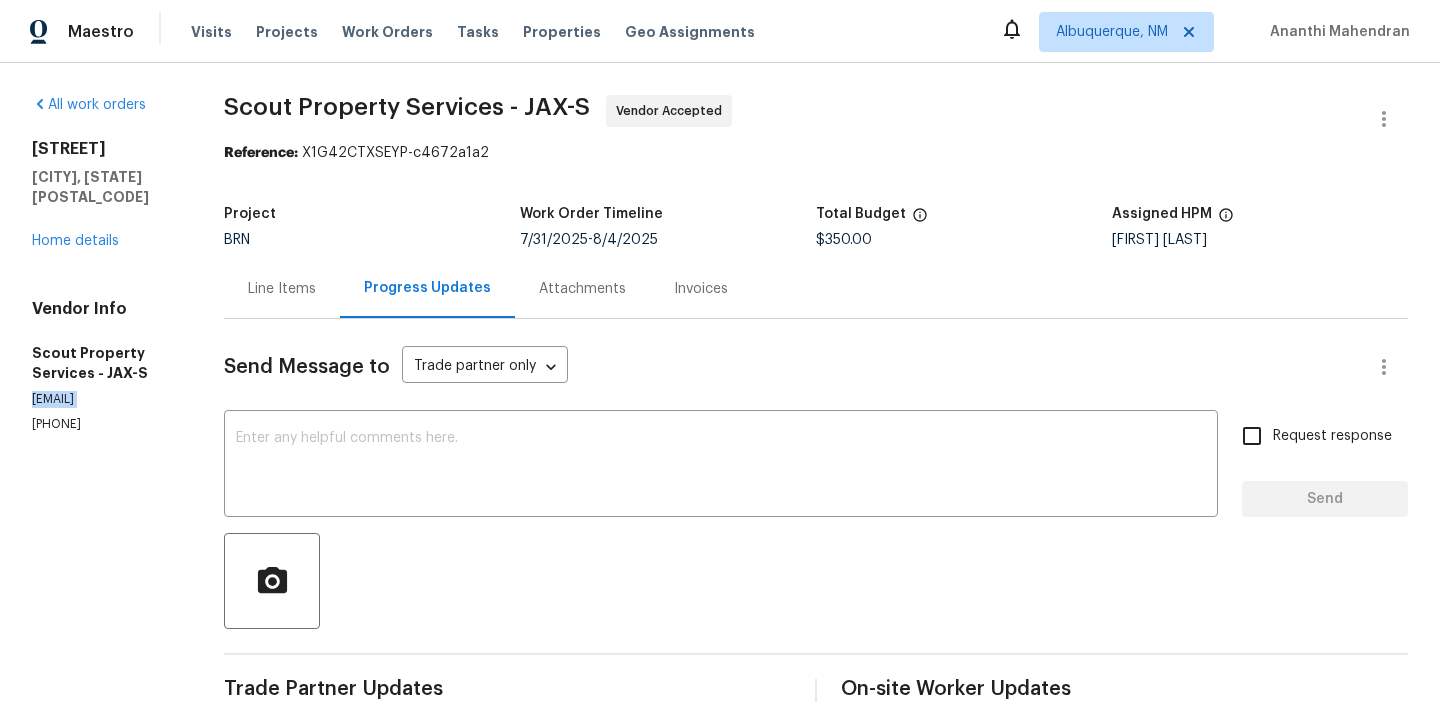 click on "[EMAIL]" at bounding box center (104, 399) 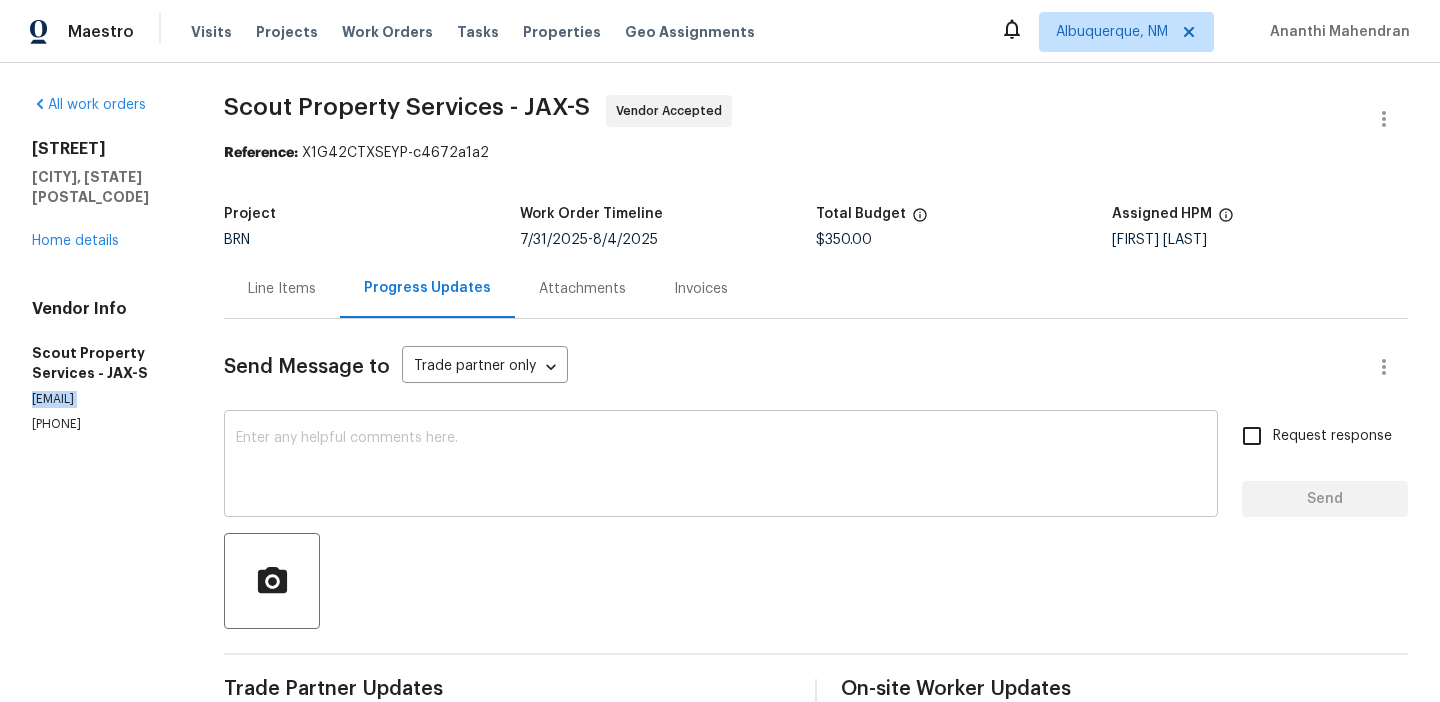 copy on "[EMAIL]" 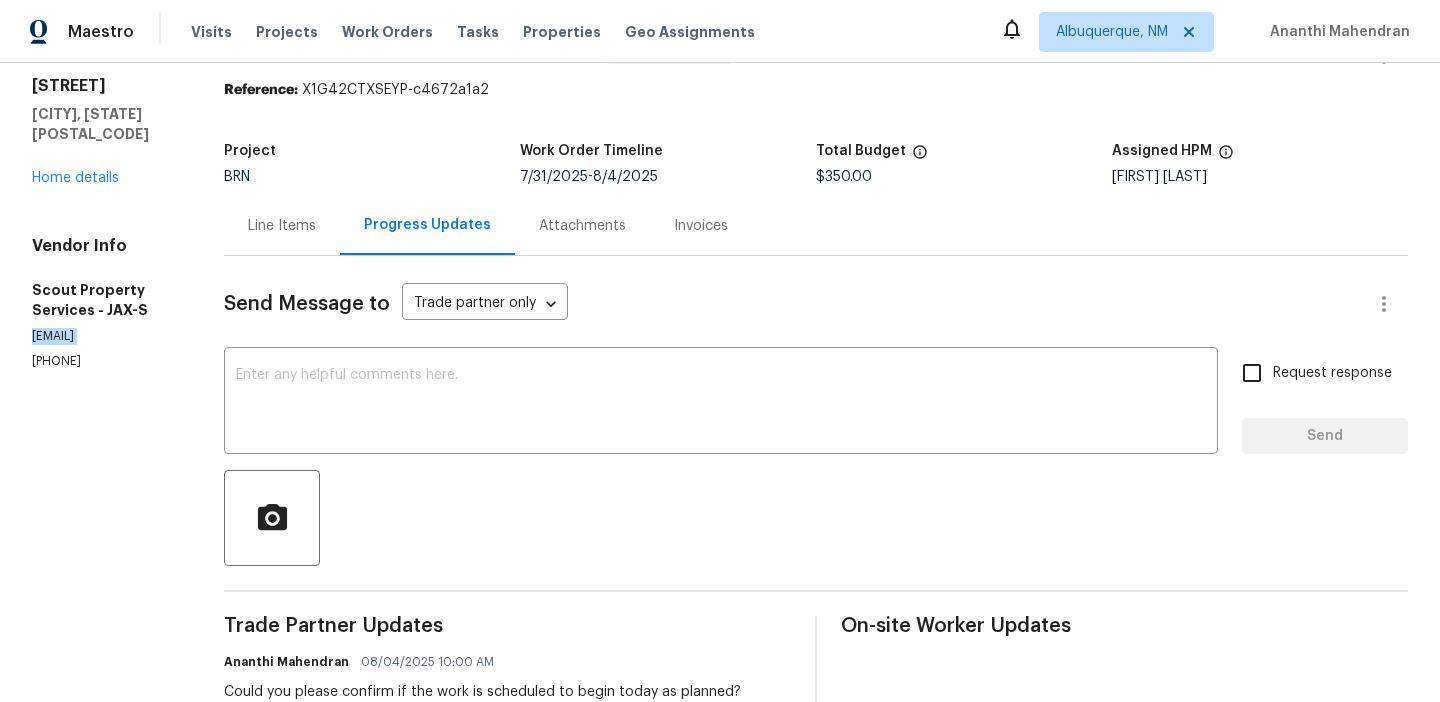 scroll, scrollTop: 128, scrollLeft: 0, axis: vertical 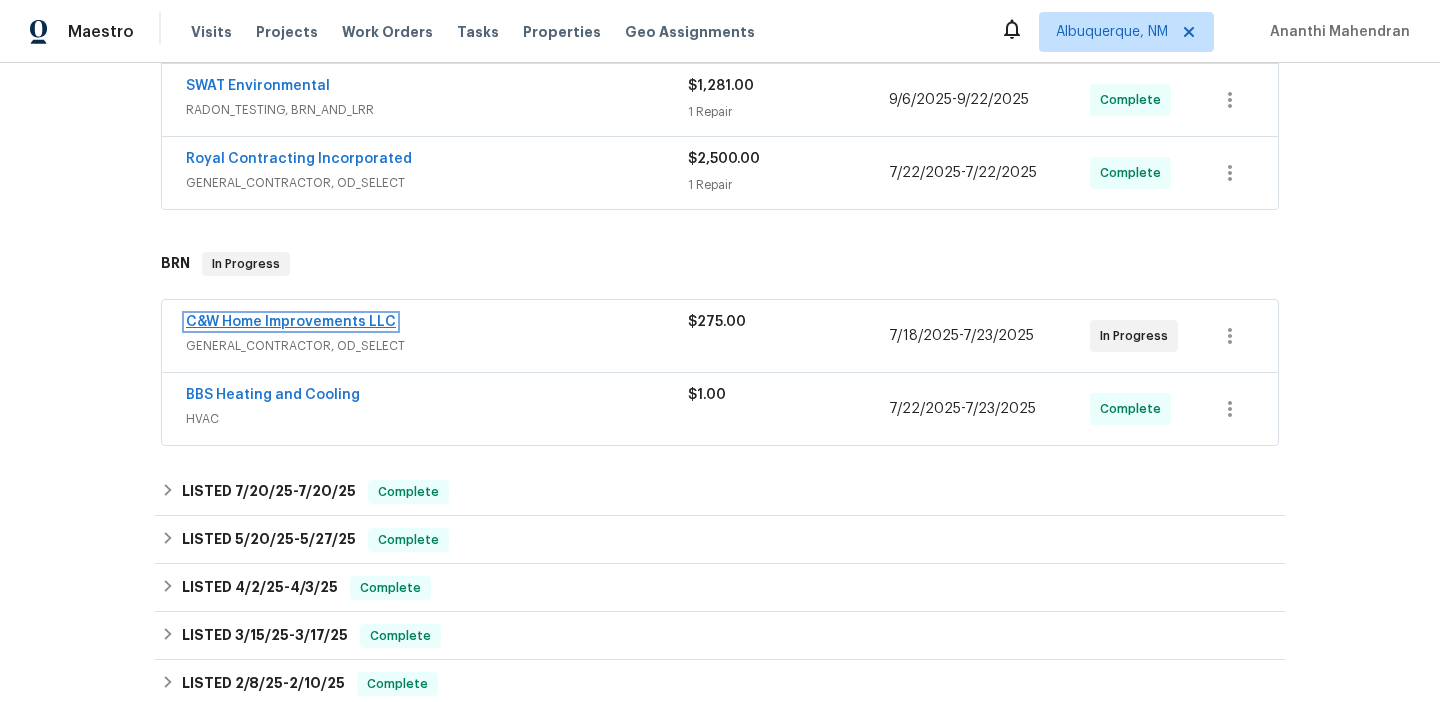 click on "C&W Home Improvements LLC" at bounding box center [291, 322] 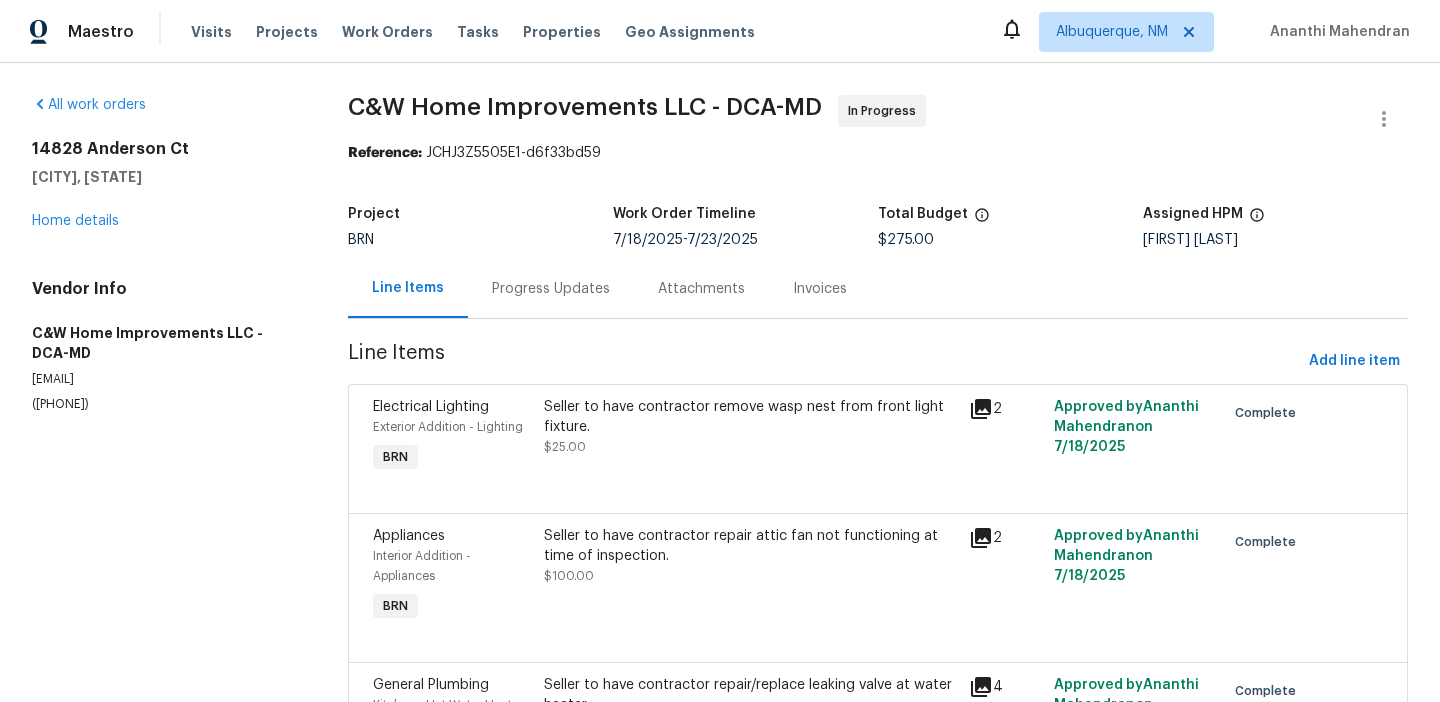 scroll, scrollTop: 277, scrollLeft: 0, axis: vertical 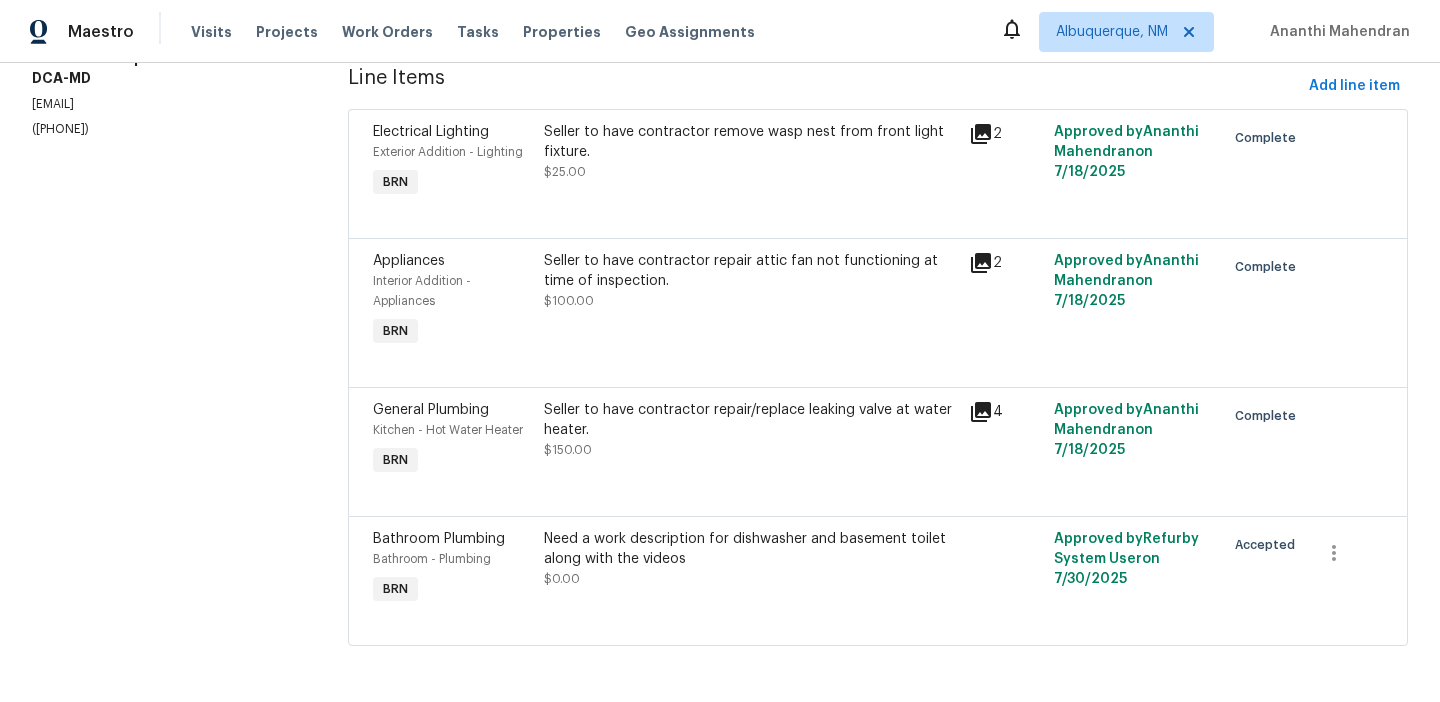 click on "([PHONE])" at bounding box center [166, 129] 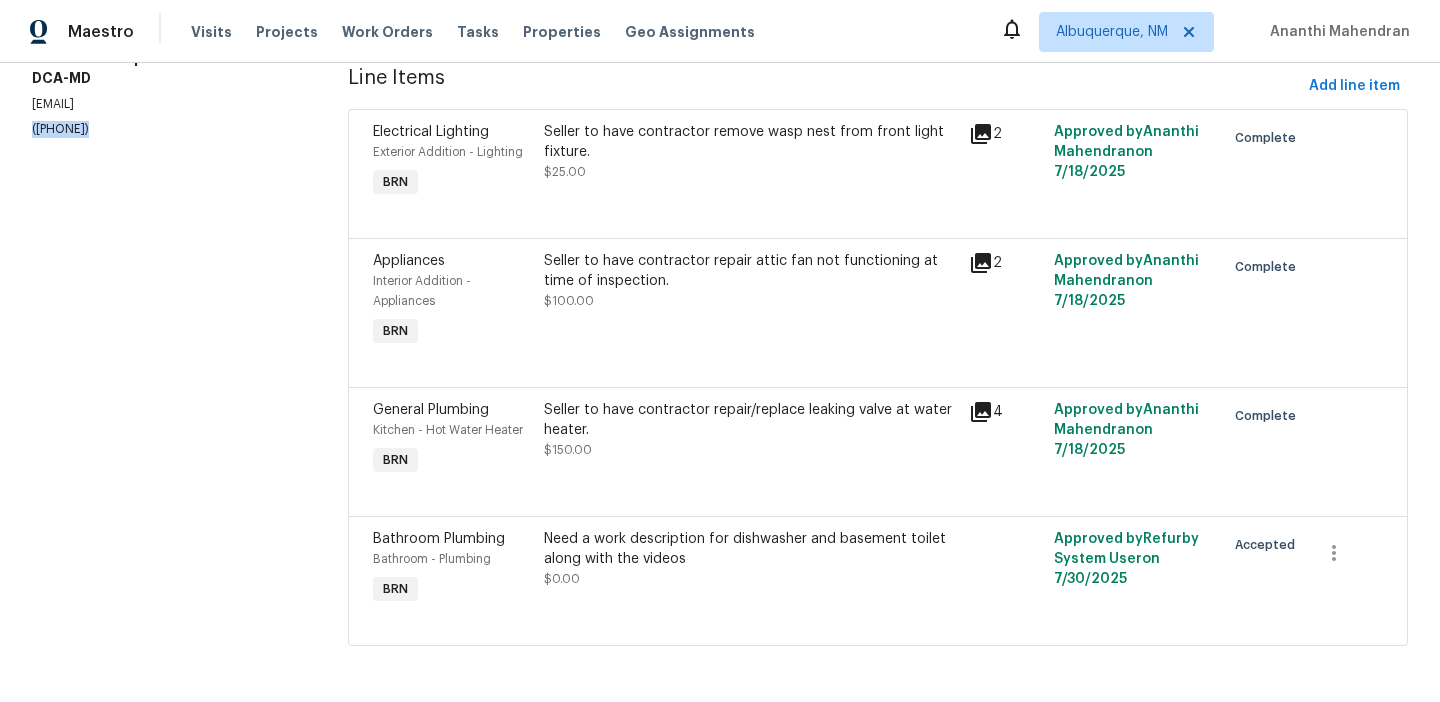 click on "([PHONE])" at bounding box center [166, 129] 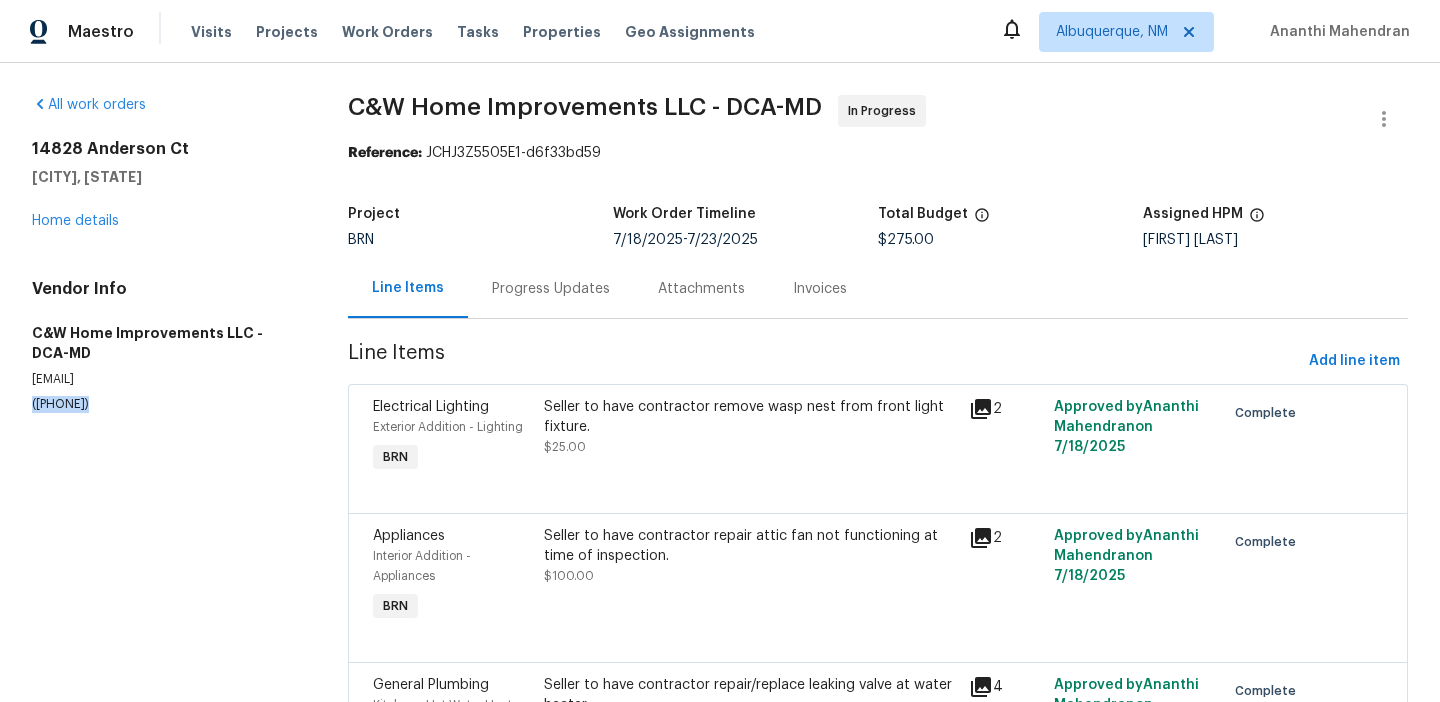 scroll, scrollTop: 277, scrollLeft: 0, axis: vertical 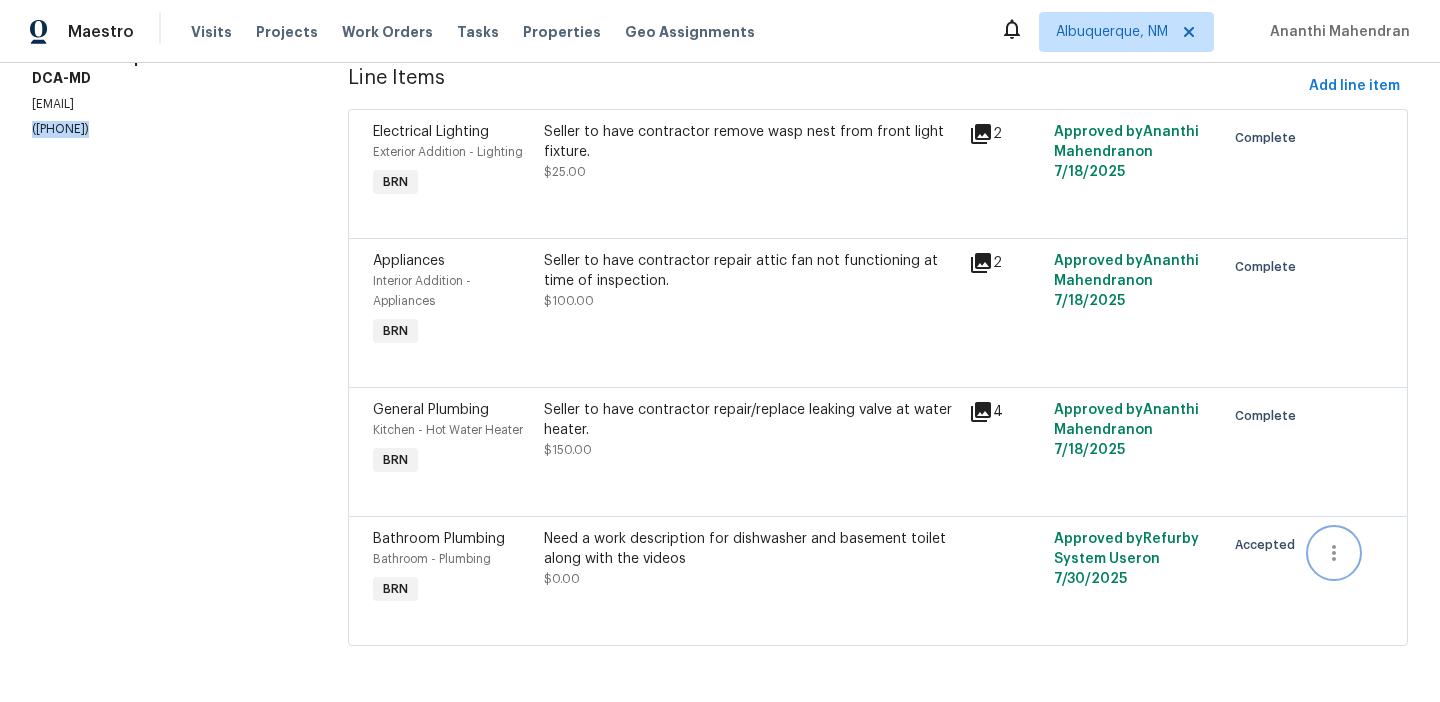 click 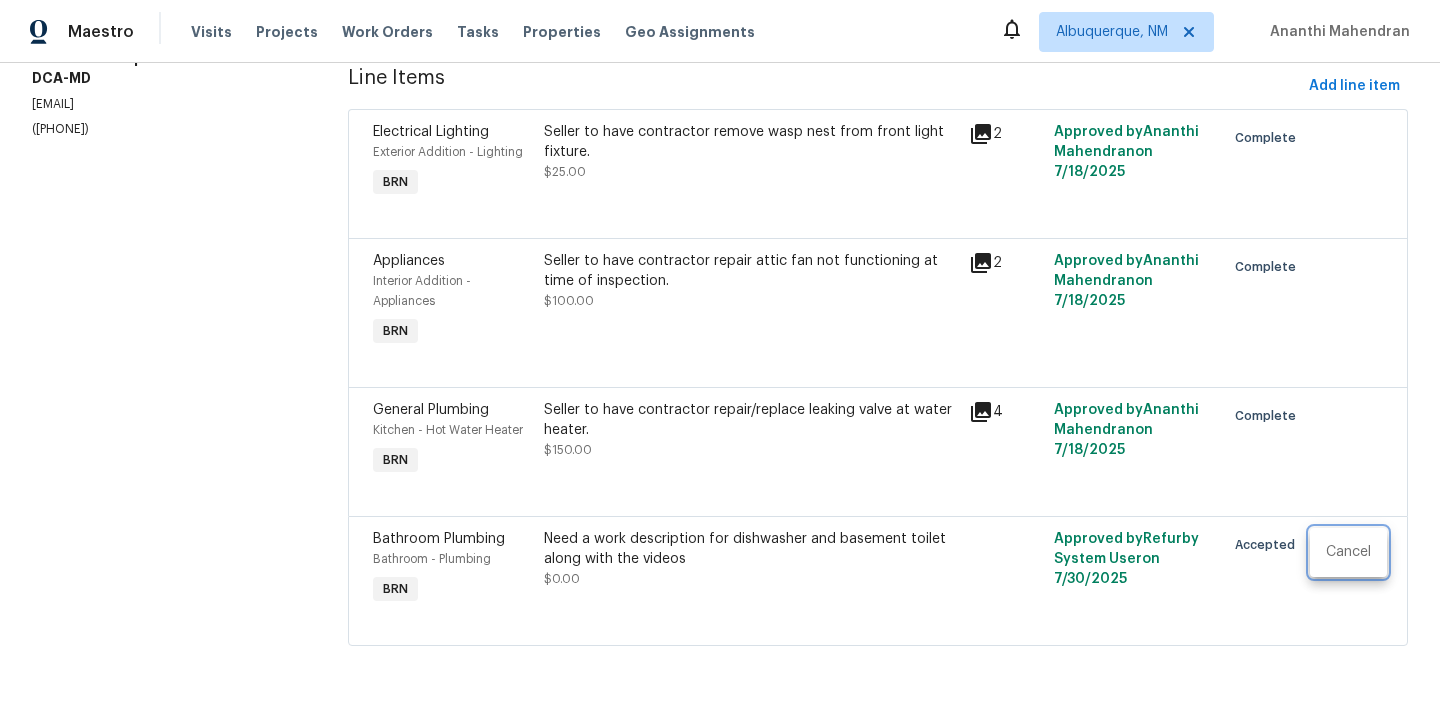 click at bounding box center (720, 351) 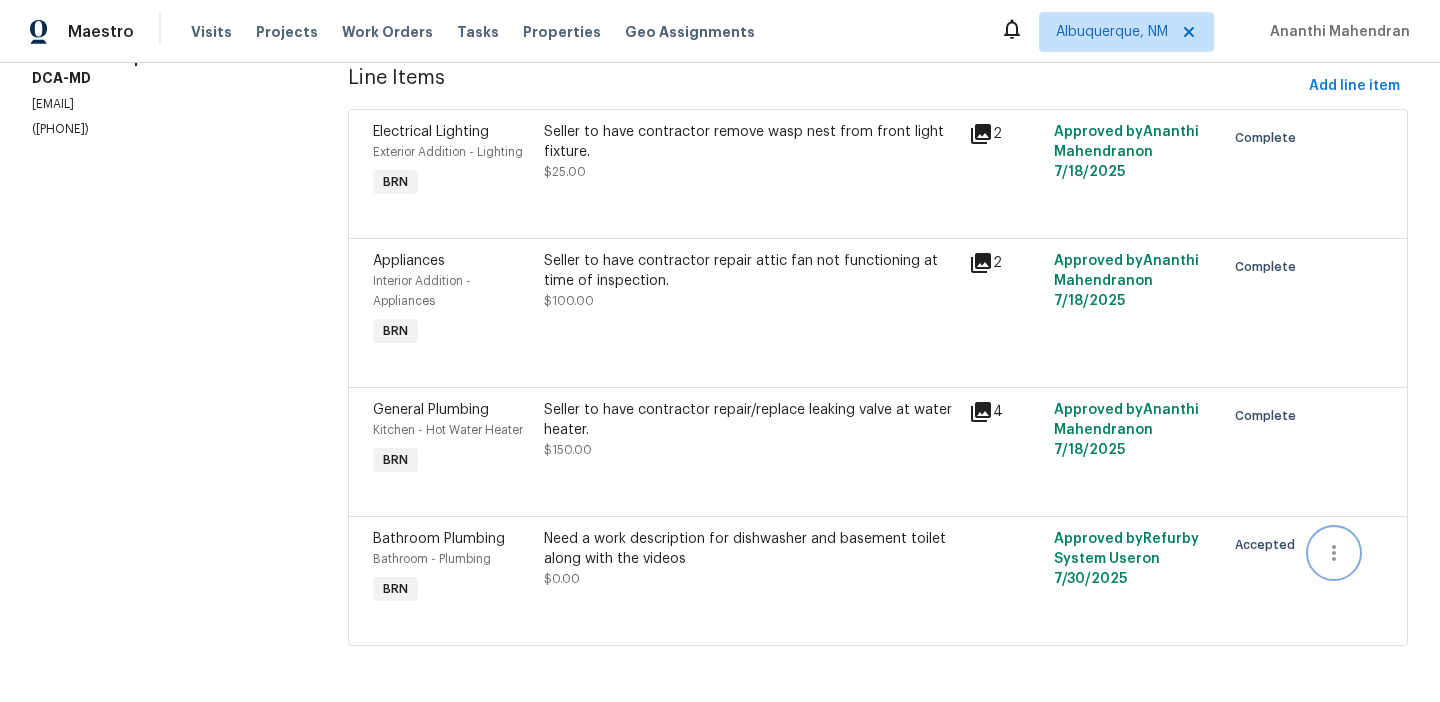 scroll, scrollTop: 253, scrollLeft: 0, axis: vertical 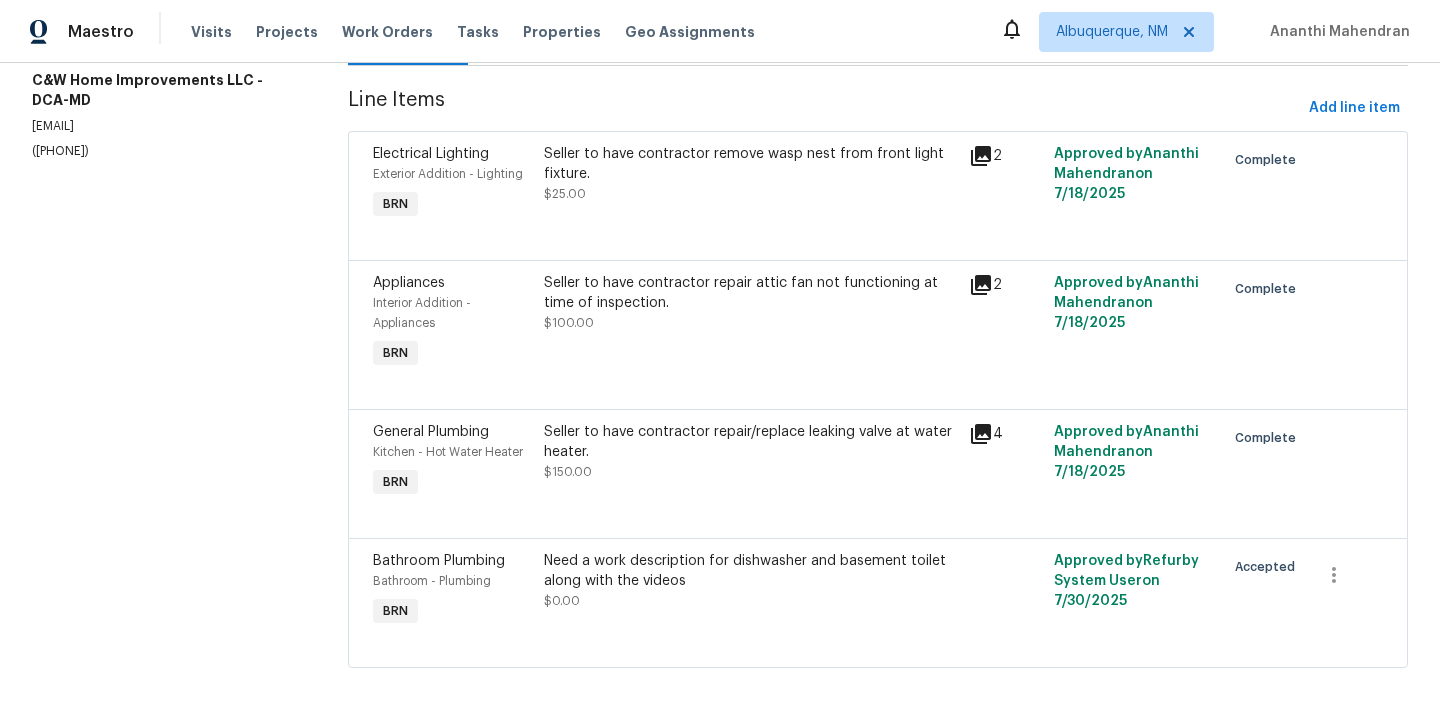 click on "Seller to have contractor repair attic fan not functioning at time of inspection." at bounding box center [751, 293] 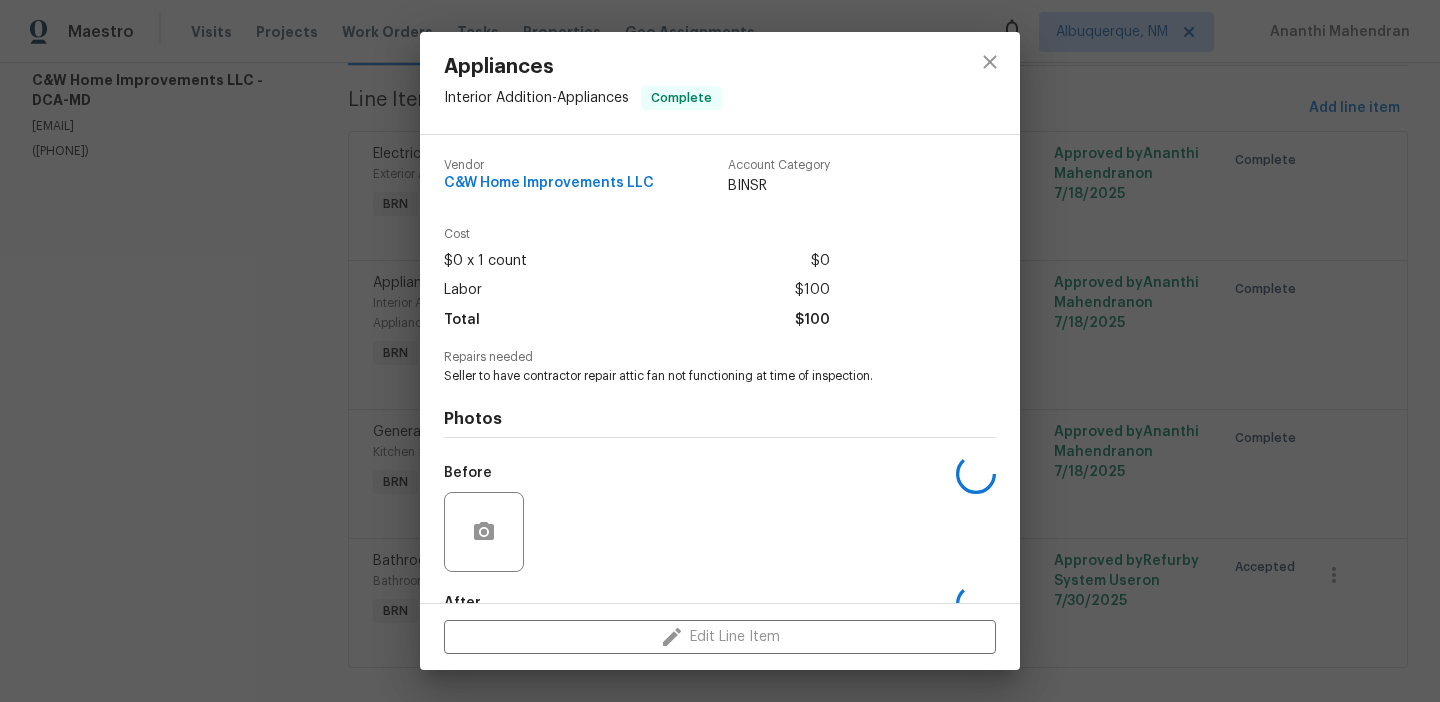 scroll, scrollTop: 119, scrollLeft: 0, axis: vertical 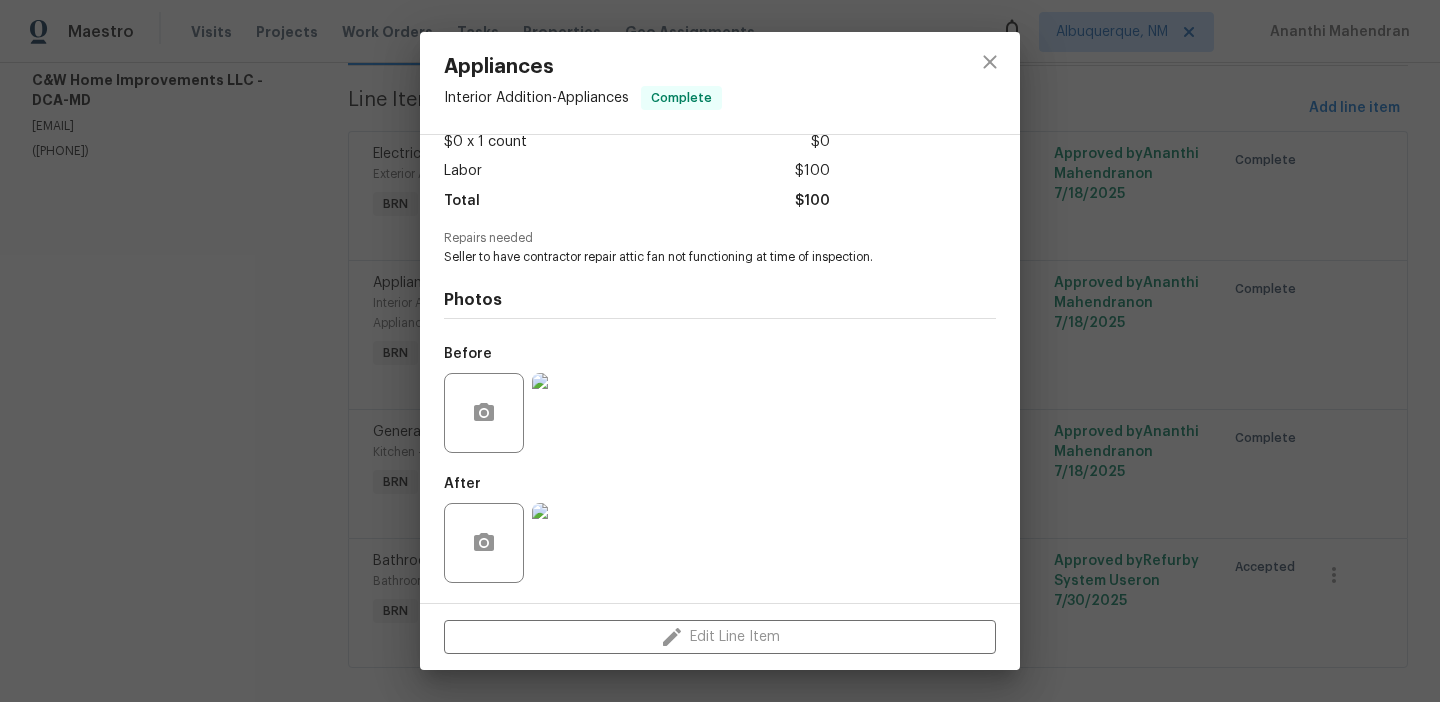 click on "Appliances Interior Addition - Appliances Complete Vendor C&W Home Improvements LLC Account Category BINSR Cost $0 x 1 count $0 Labor $100 Total $100 Repairs needed Seller to have contractor repair attic fan not functioning at time of inspection. Photos Before After Edit Line Item" at bounding box center [720, 351] 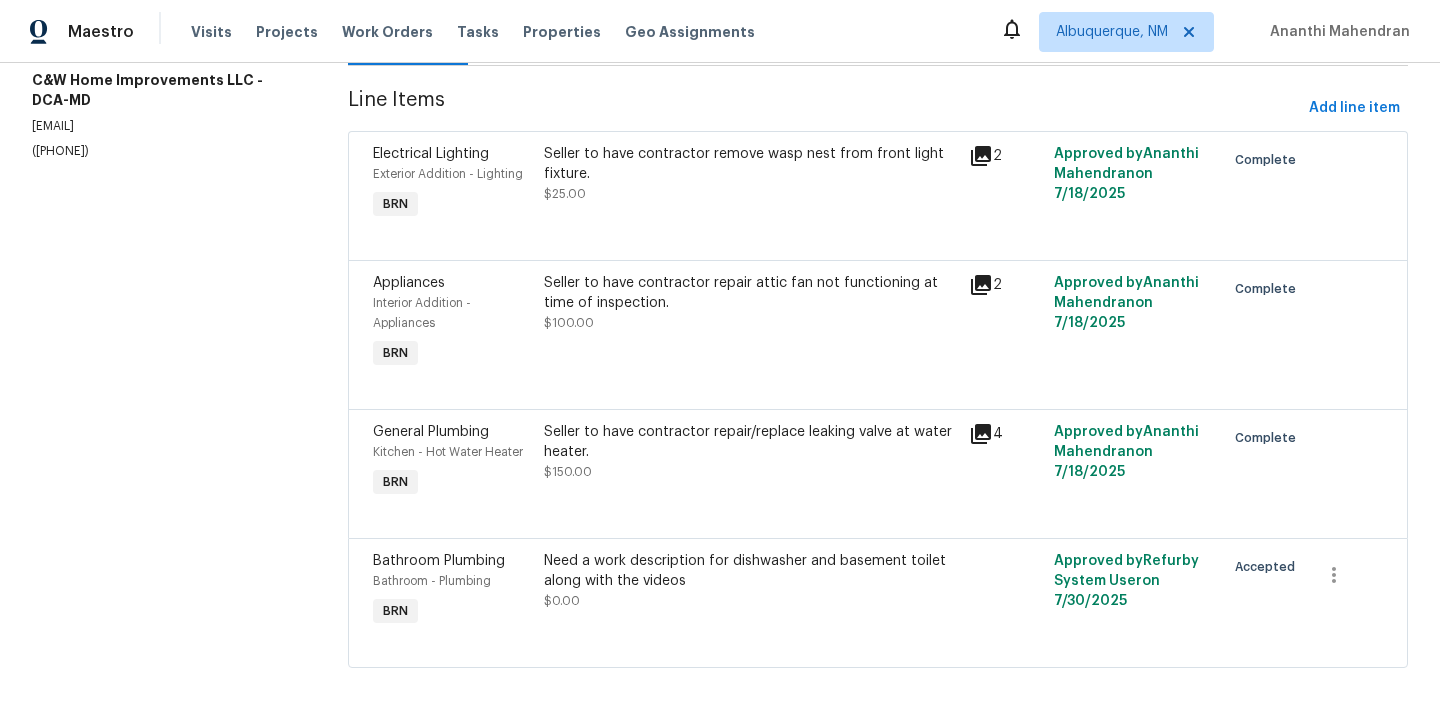 click on "Seller to have contractor repair/replace leaking valve at water heater." at bounding box center (751, 442) 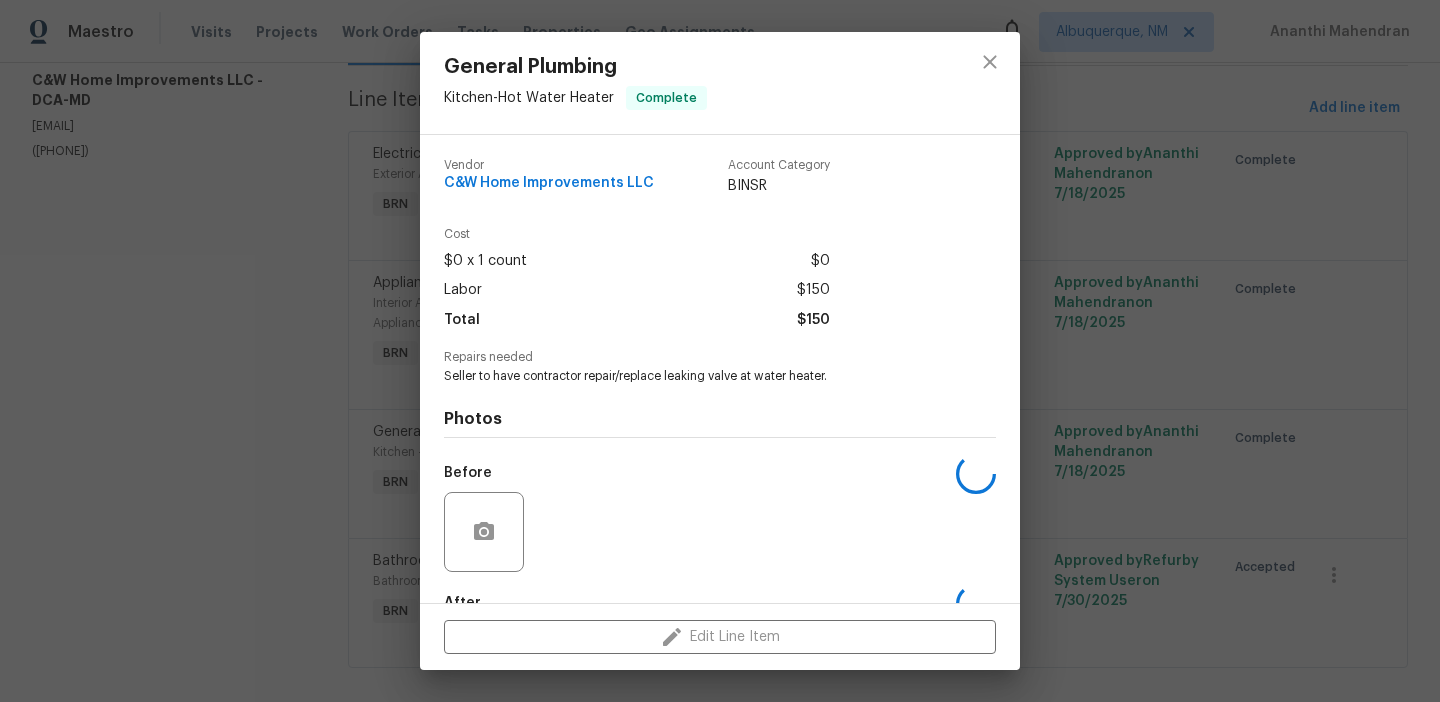 scroll, scrollTop: 119, scrollLeft: 0, axis: vertical 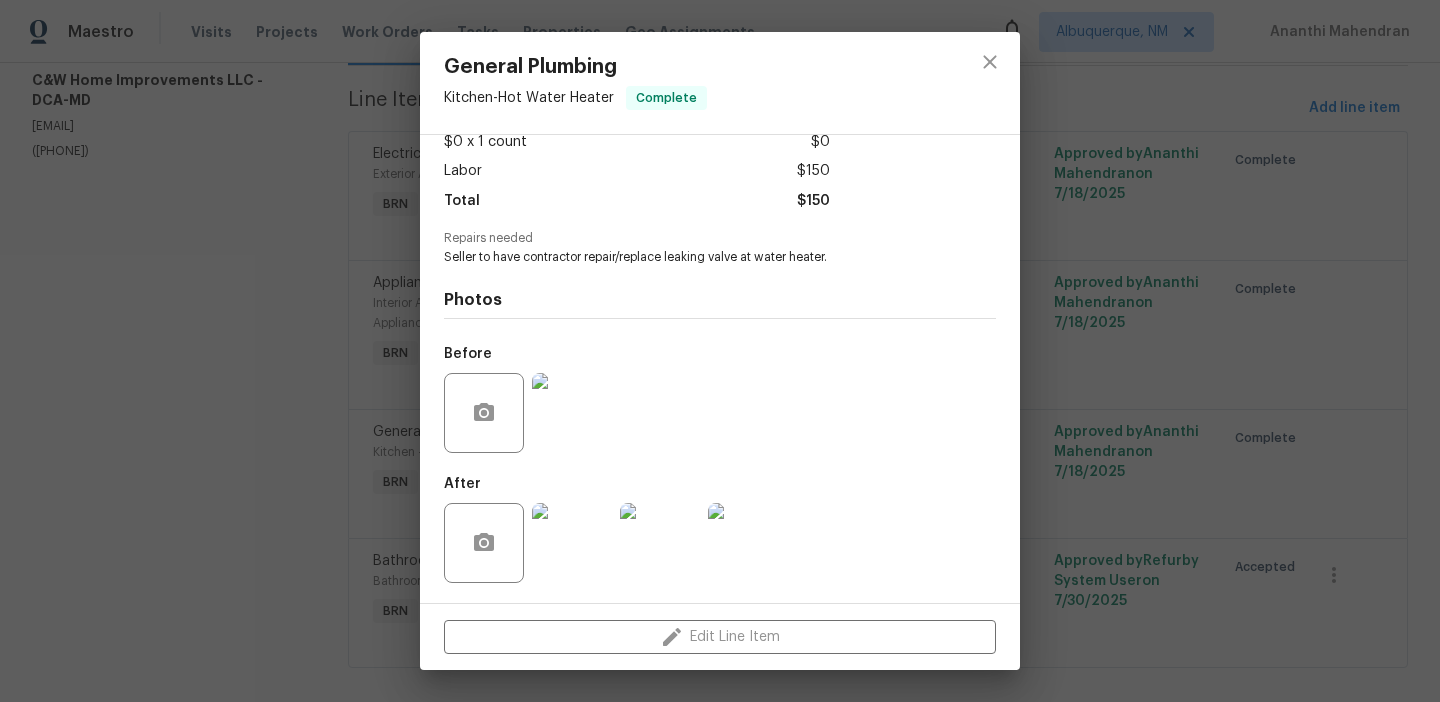 click at bounding box center [572, 543] 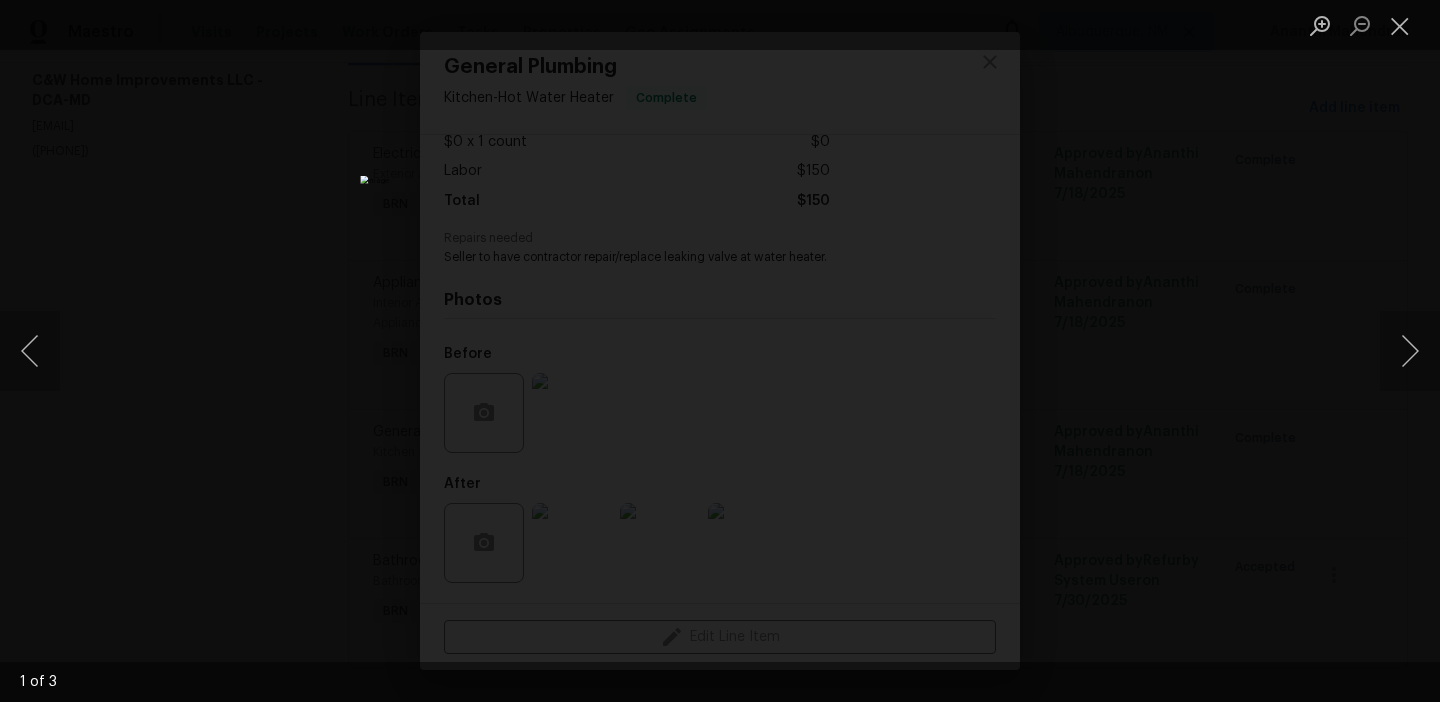 click at bounding box center (720, 351) 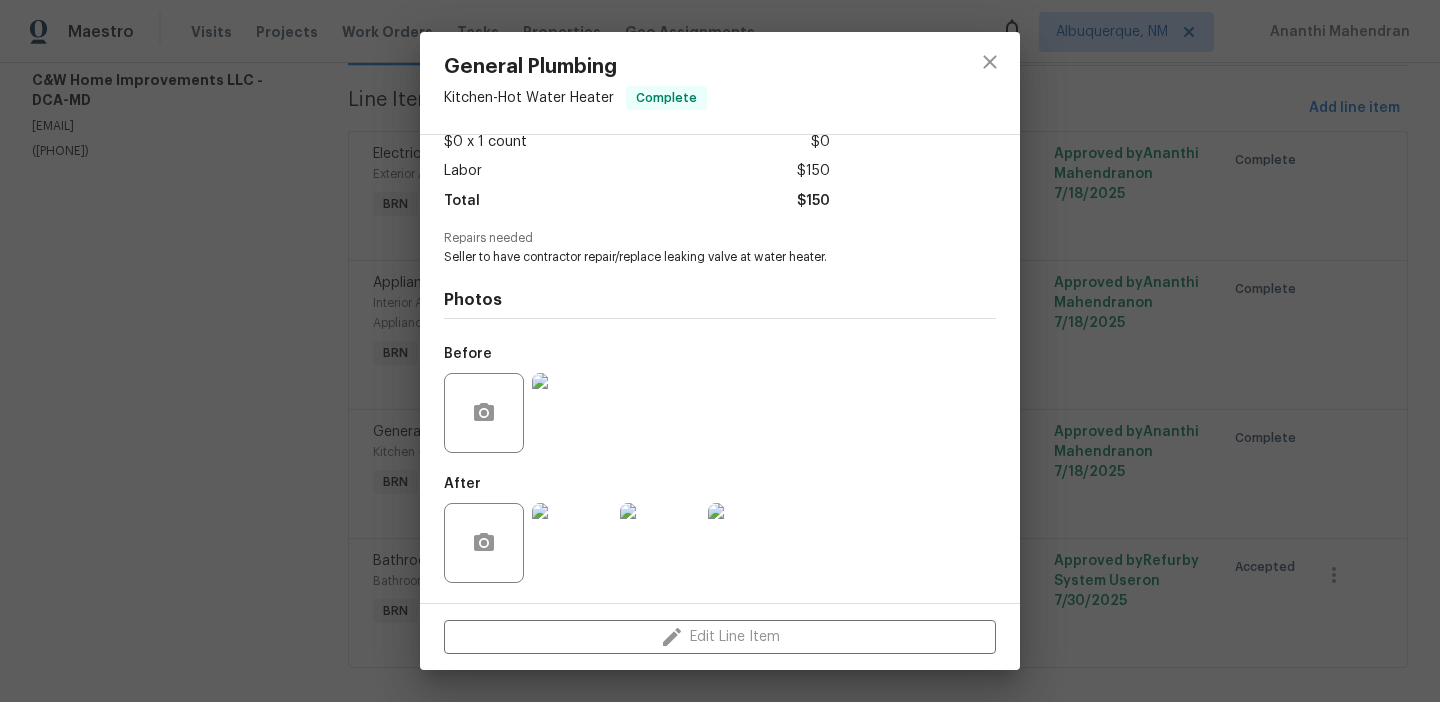 click on "General Plumbing Kitchen - Hot Water Heater Complete Vendor C&W Home Improvements LLC Account Category BINSR Cost $0 x 1 count $0 Labor $150 Total $150 Repairs needed Seller to have contractor repair/replace leaking valve at water heater. Photos Before After Edit Line Item" at bounding box center (720, 351) 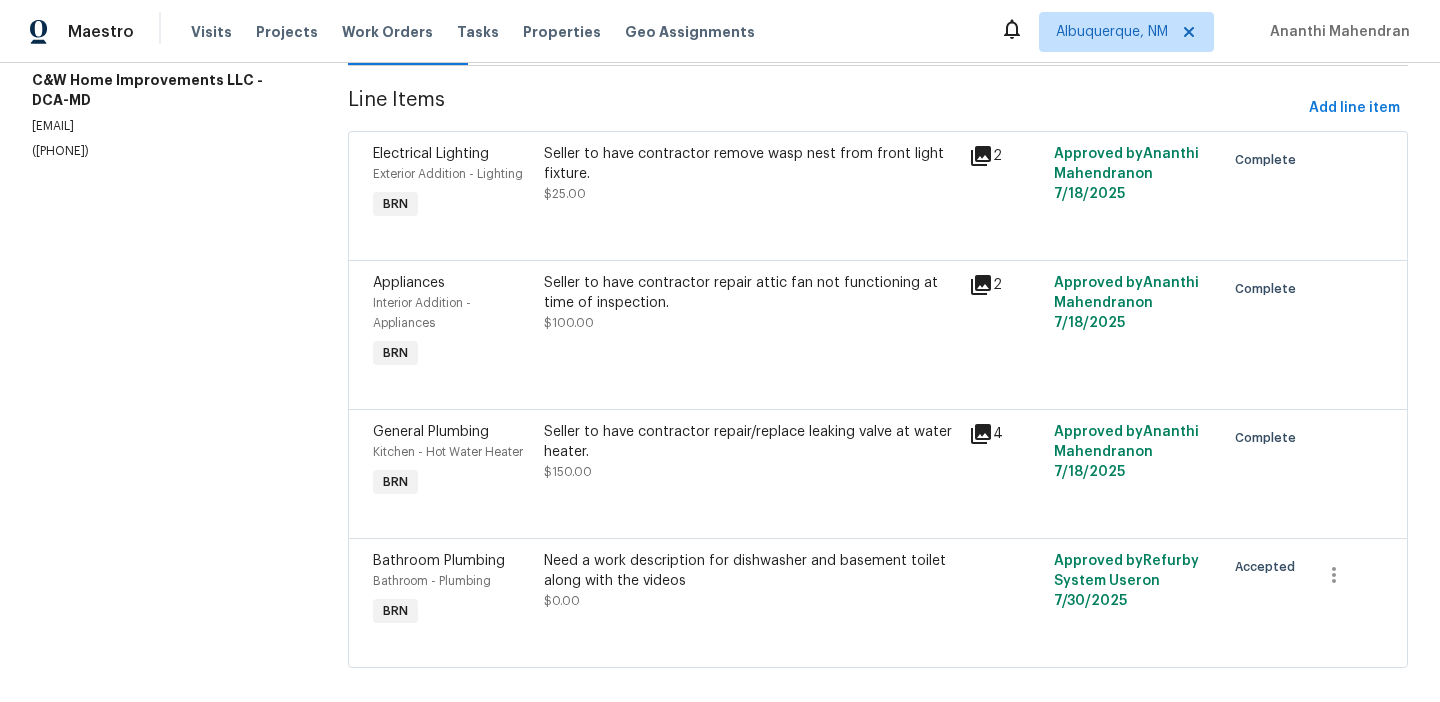 scroll, scrollTop: 0, scrollLeft: 0, axis: both 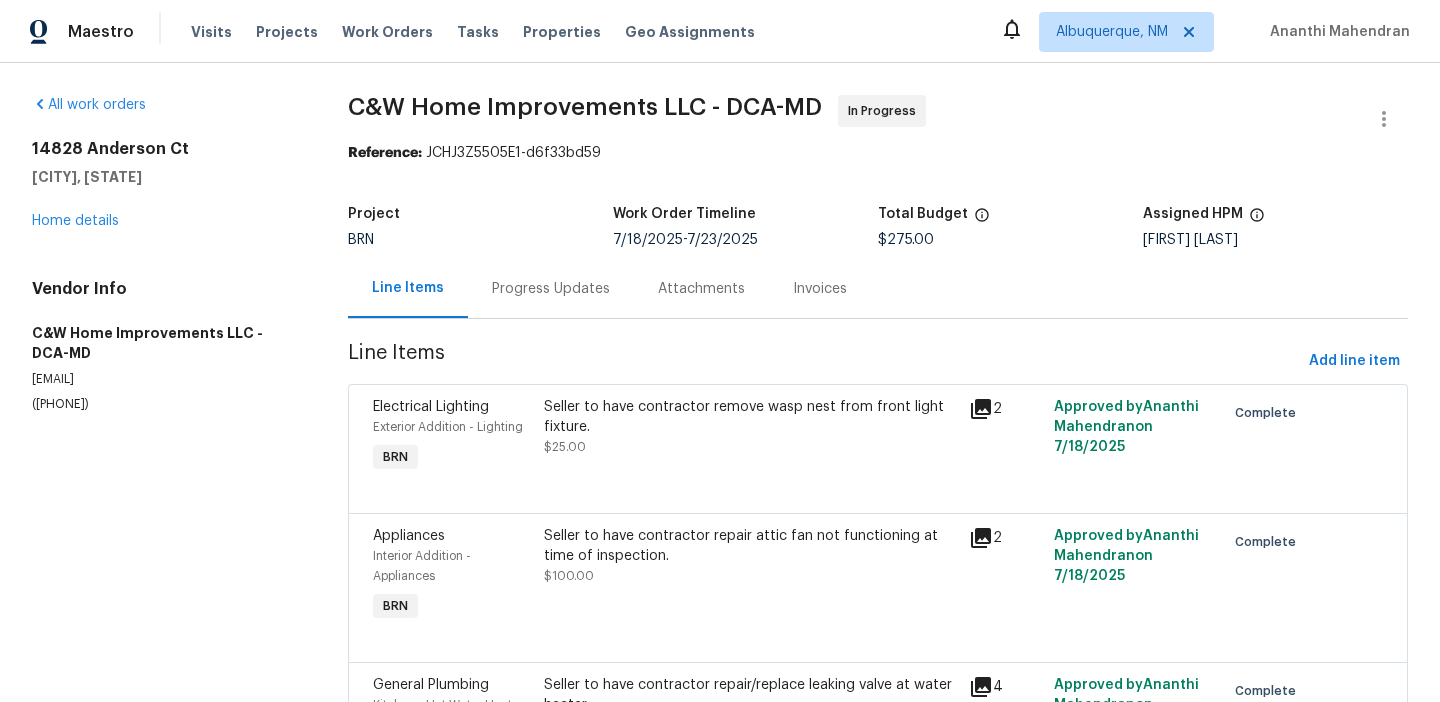 click on "Seller to have contractor remove wasp nest from front light fixture." at bounding box center [751, 417] 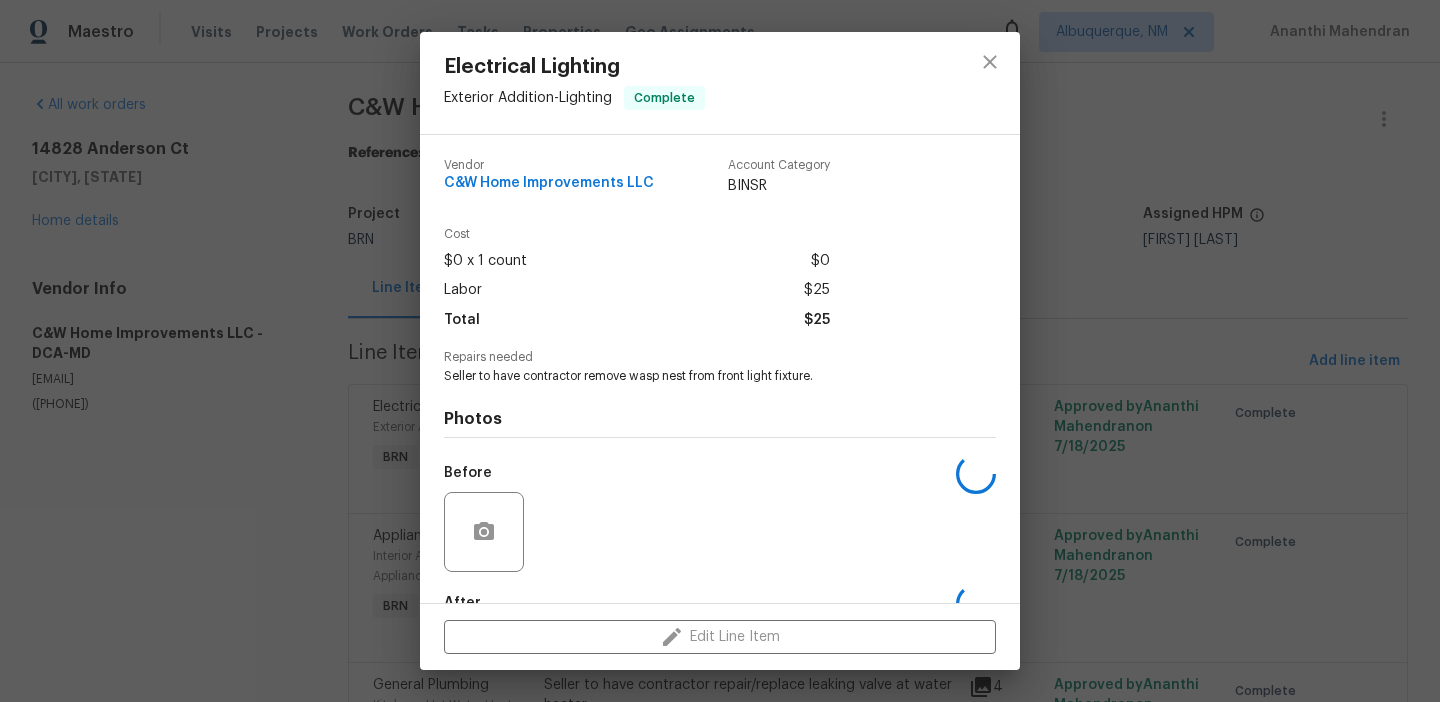 scroll, scrollTop: 119, scrollLeft: 0, axis: vertical 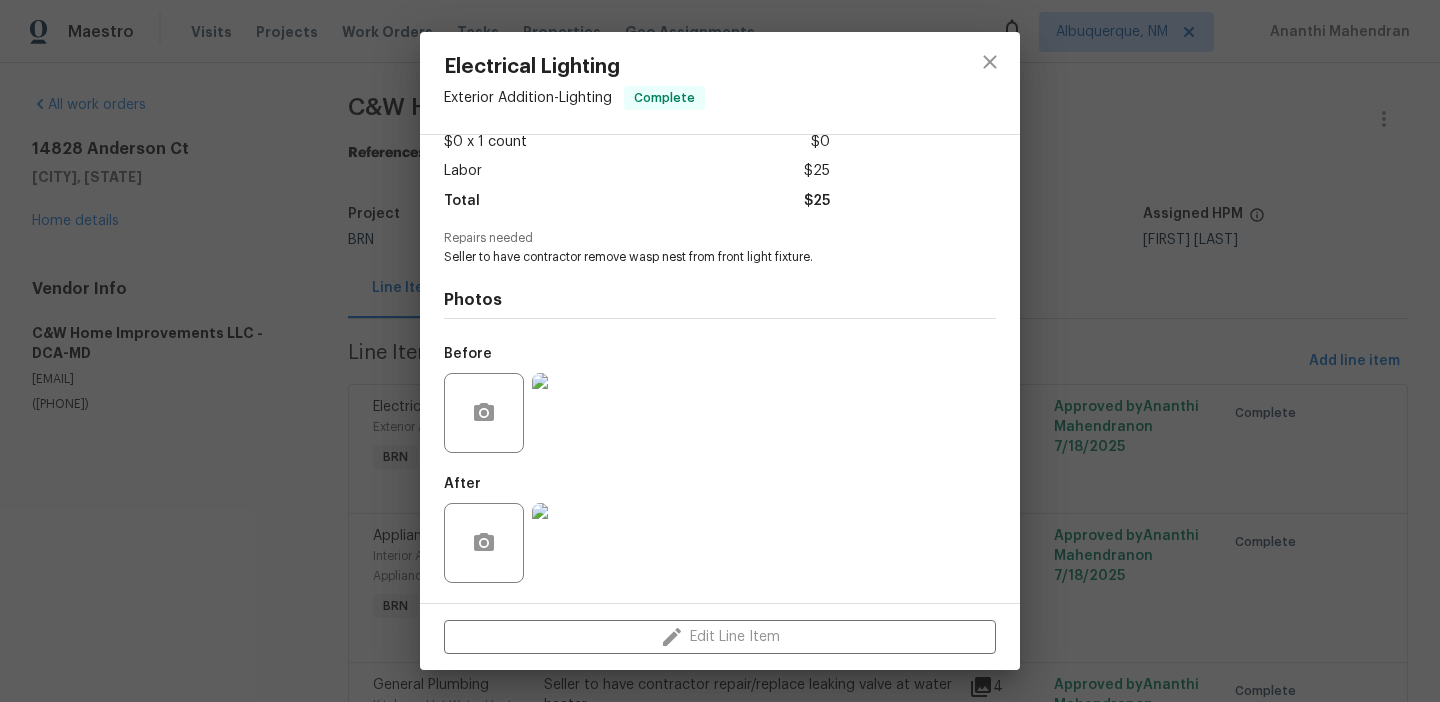 click on "Electrical Lighting Exterior Addition - Lighting Complete Vendor C&W Home Improvements LLC Account Category BINSR Cost $0 x 1 count $0 Labor $25 Total $25 Repairs needed Seller to have contractor remove wasp nest from front light fixture. Photos Before After Edit Line Item" at bounding box center [720, 351] 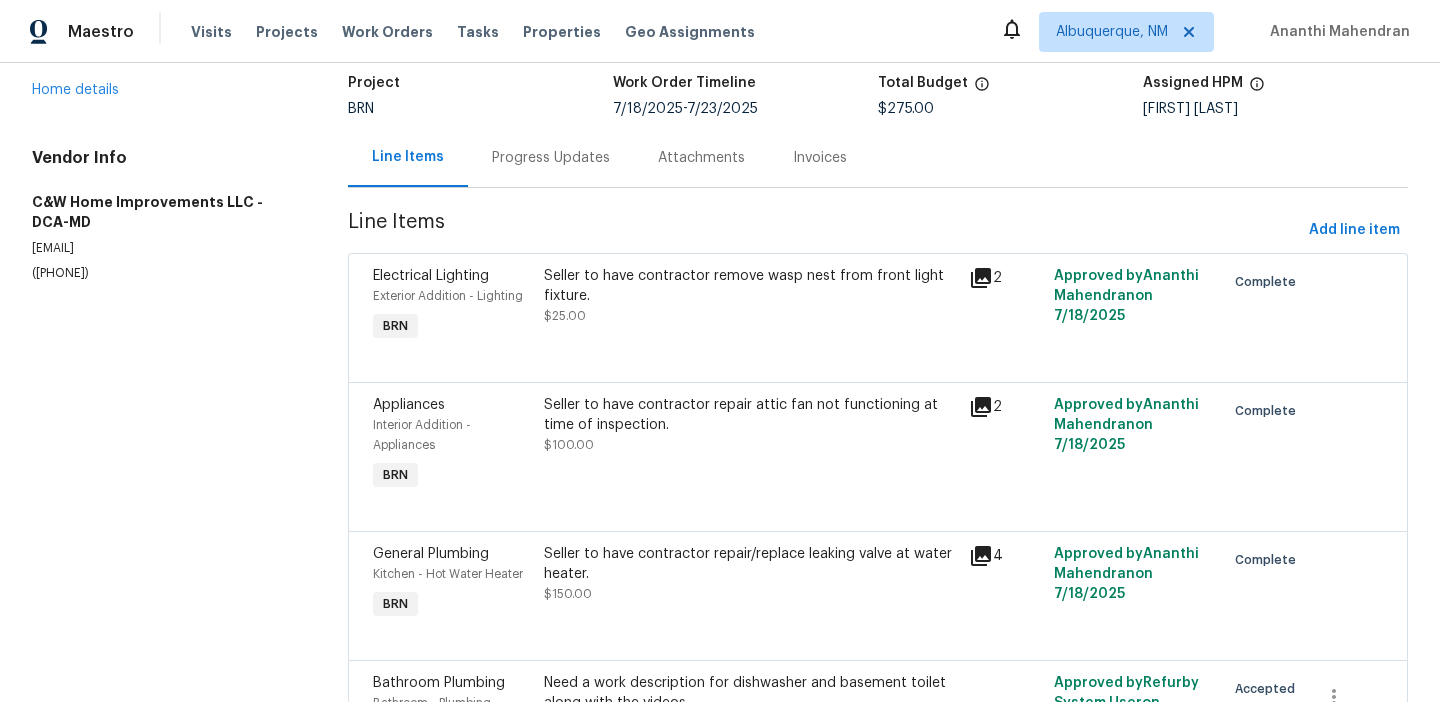 click on "Progress Updates" at bounding box center [551, 157] 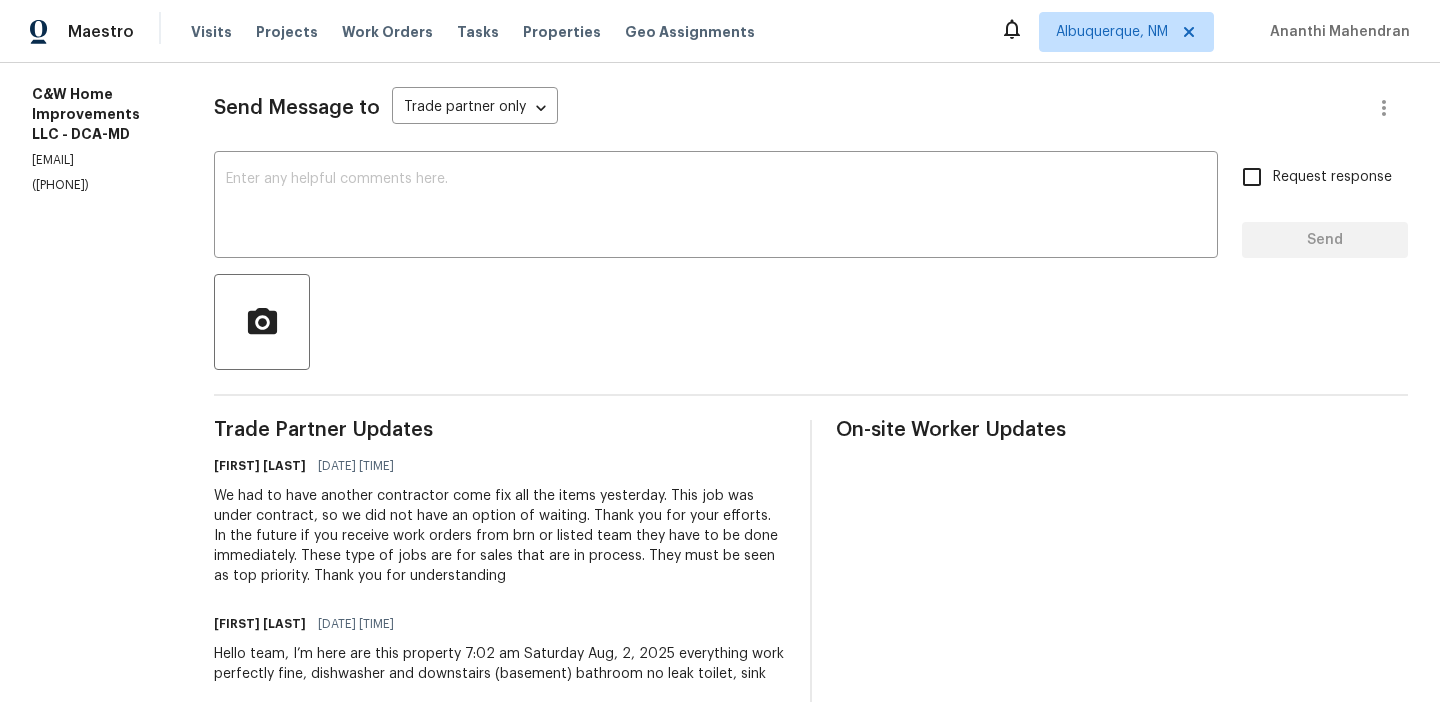 scroll, scrollTop: 59, scrollLeft: 0, axis: vertical 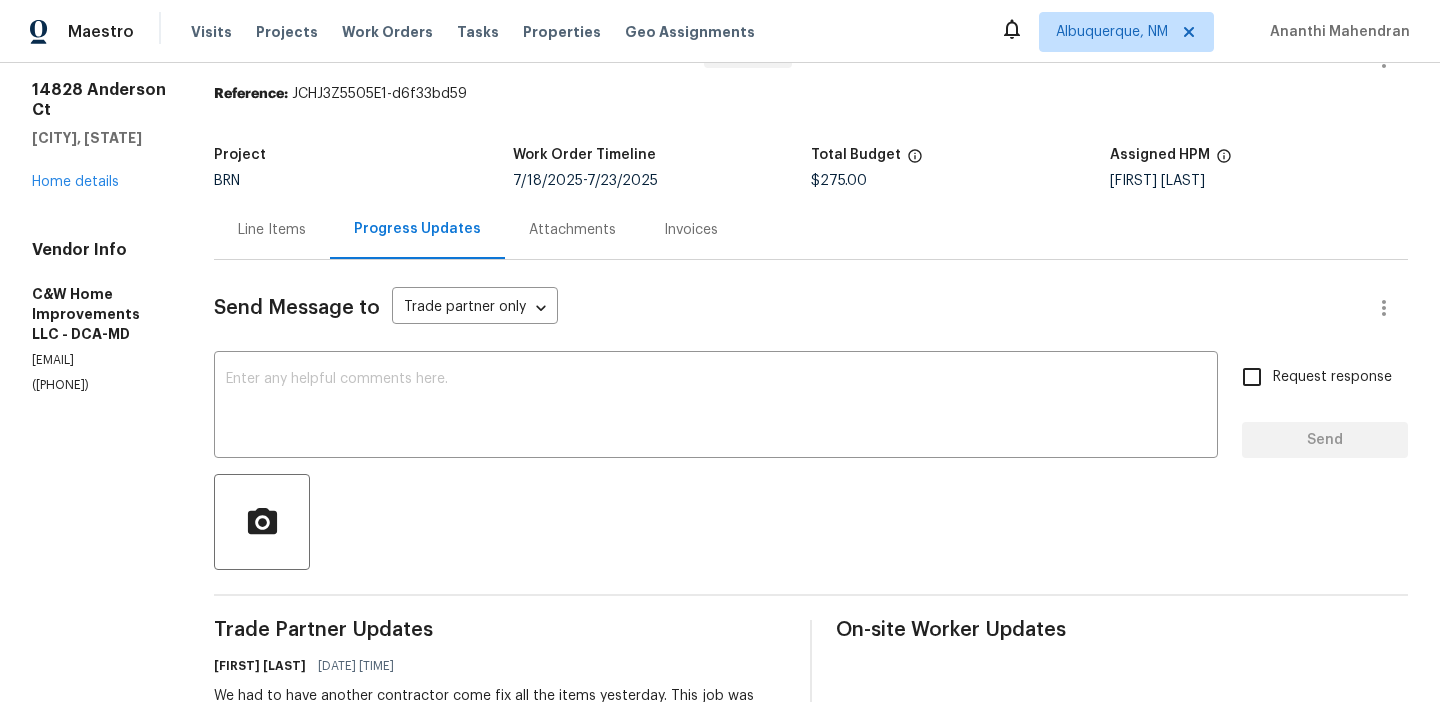 click on "Line Items" at bounding box center [272, 230] 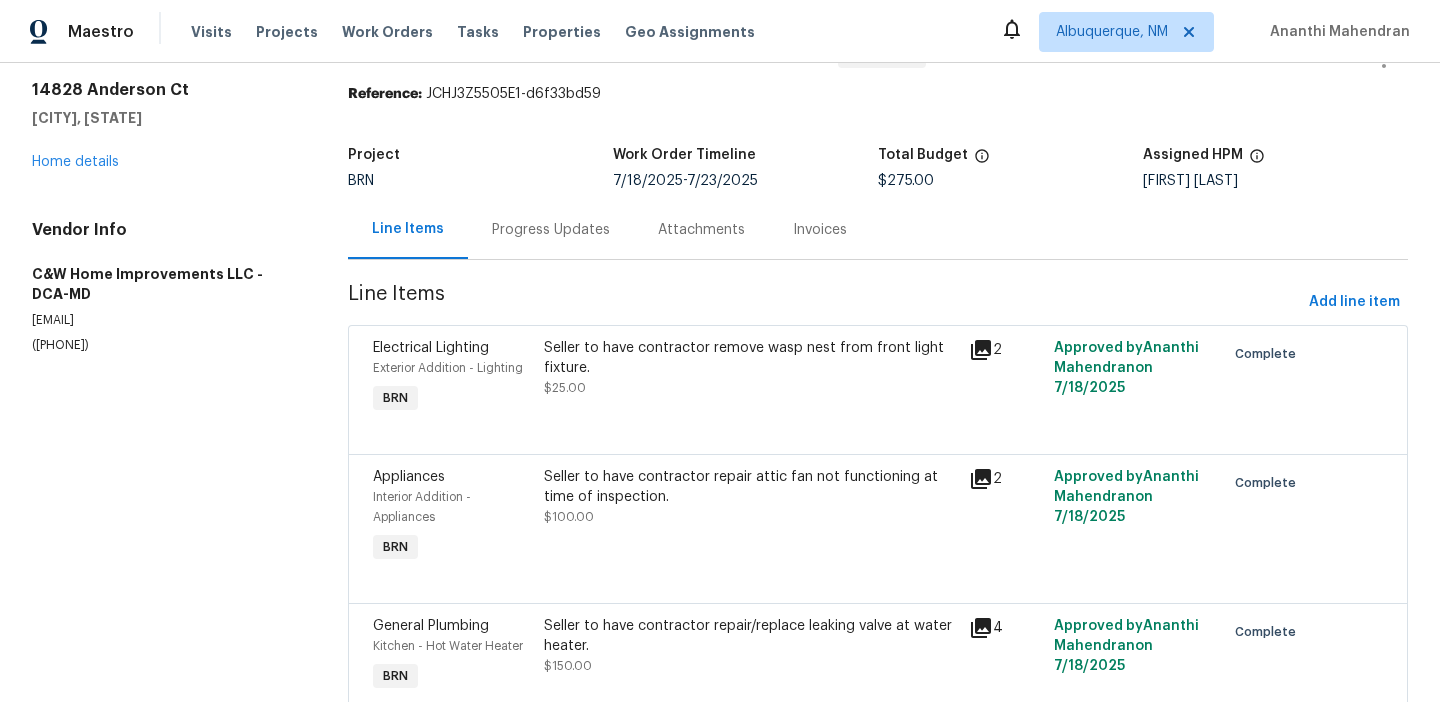 scroll, scrollTop: 277, scrollLeft: 0, axis: vertical 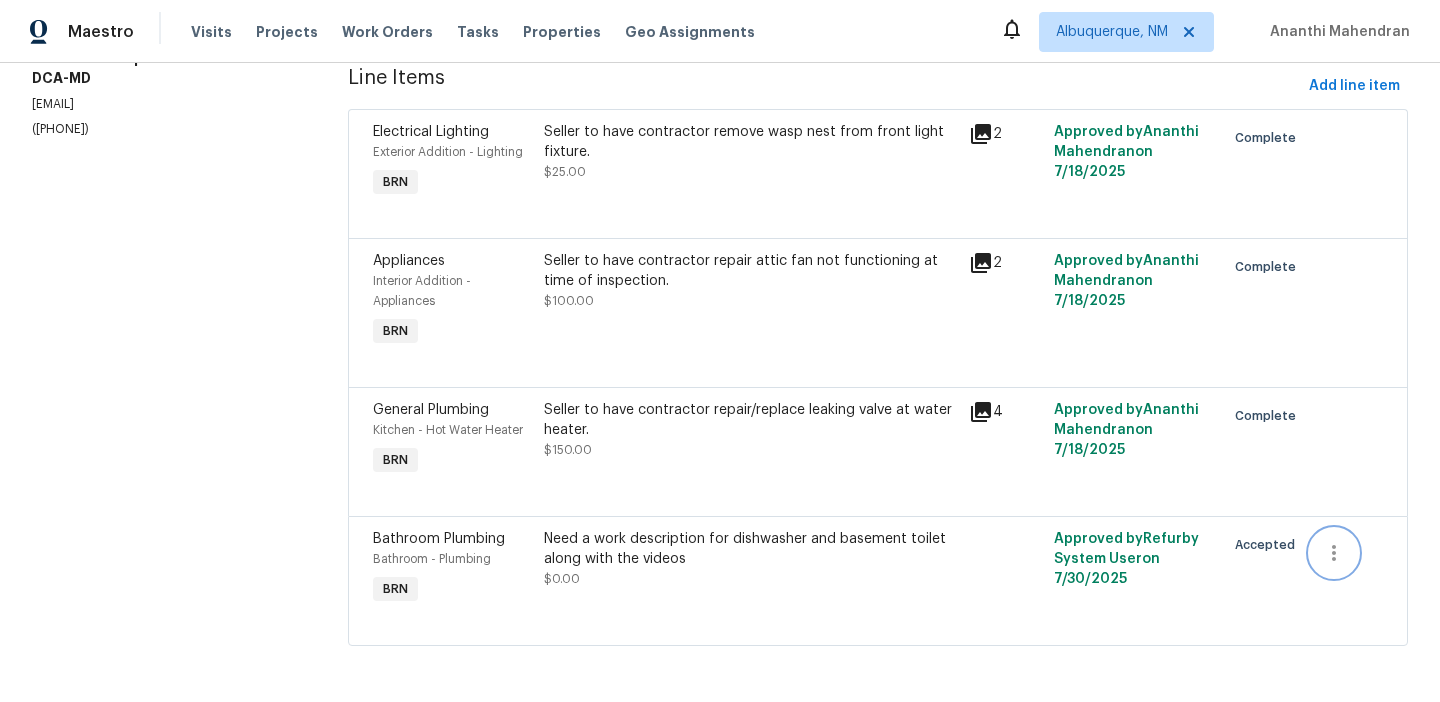 click 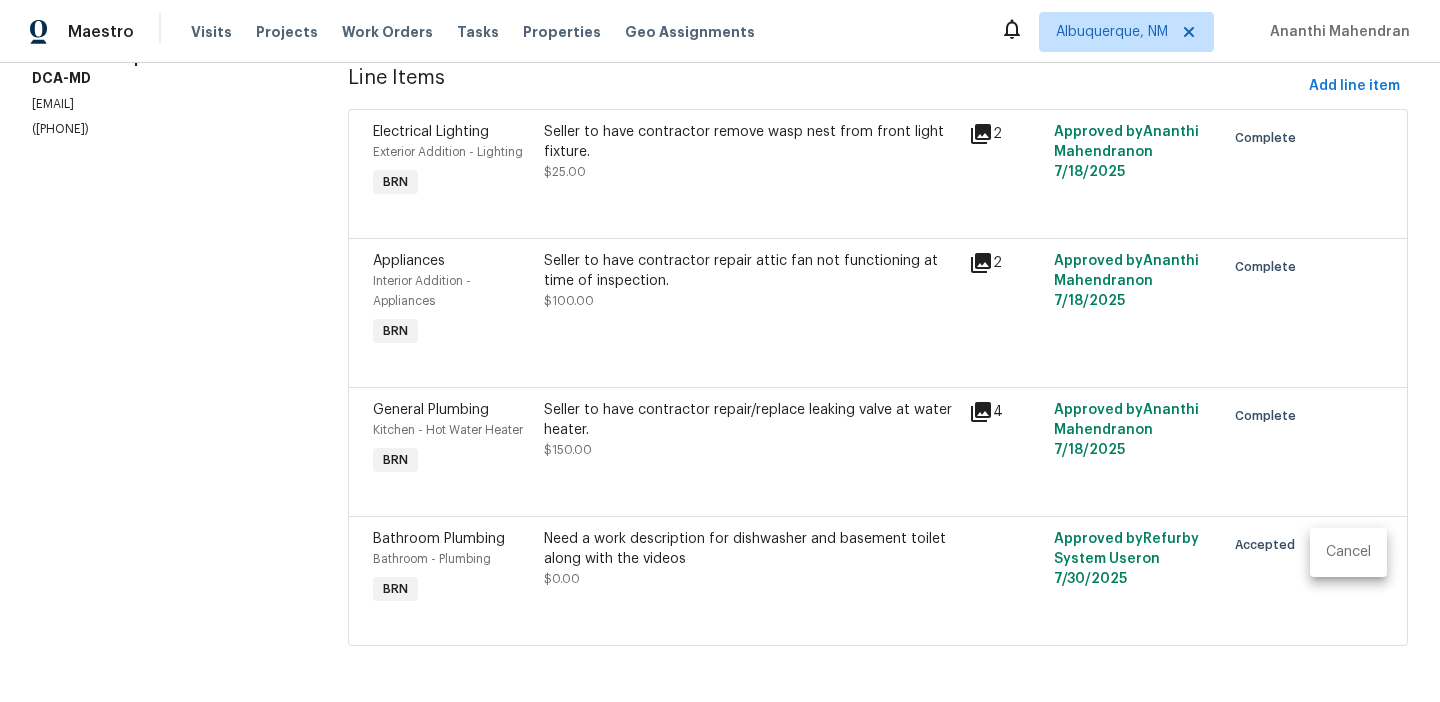 click on "Cancel" at bounding box center (1348, 552) 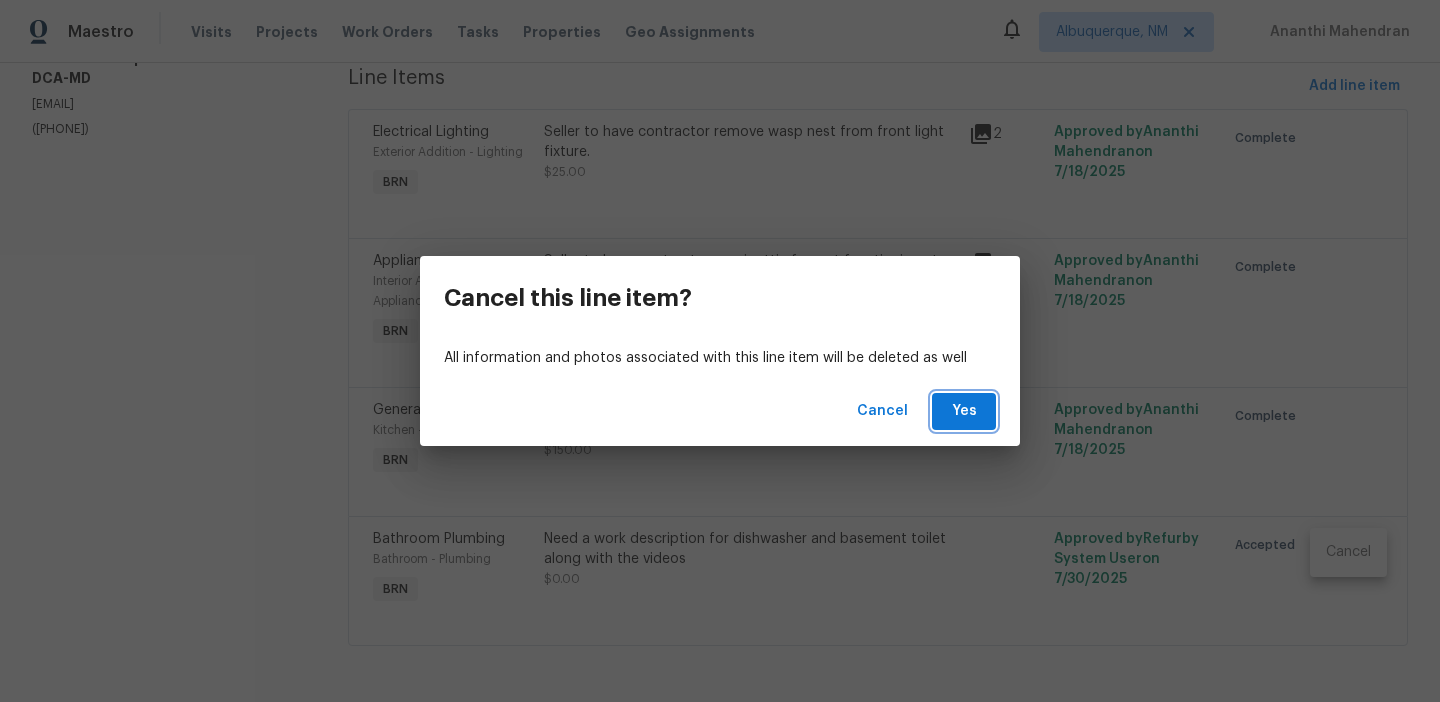 click on "Yes" at bounding box center (964, 411) 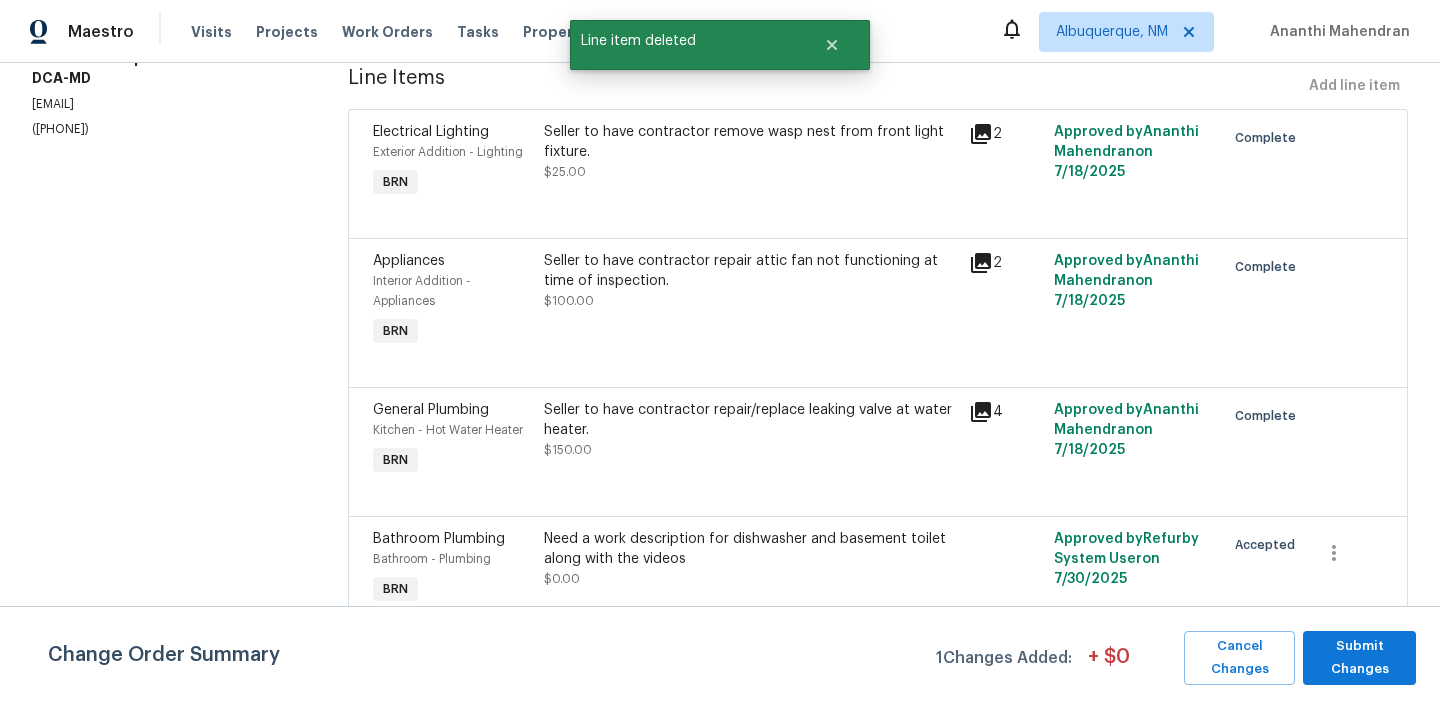 scroll, scrollTop: 0, scrollLeft: 0, axis: both 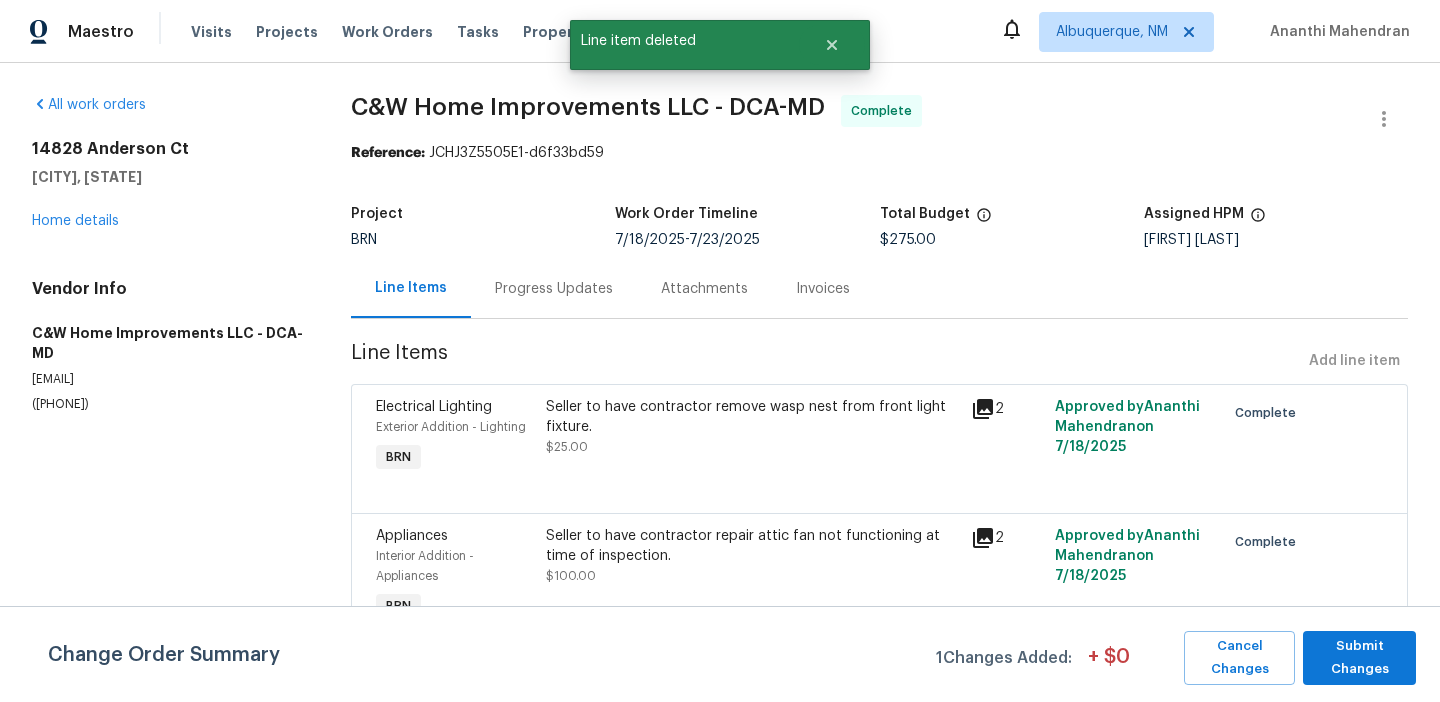click on "Progress Updates" at bounding box center [554, 289] 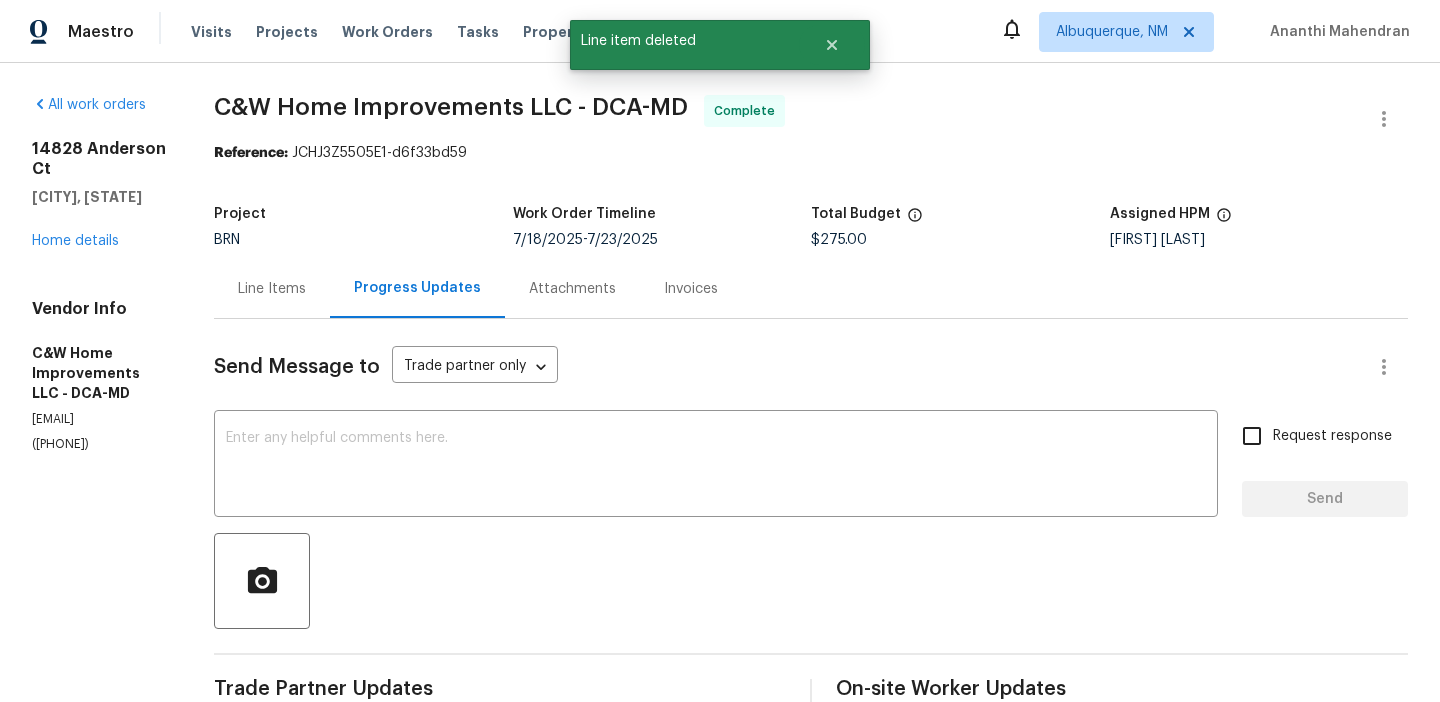 click on "Progress Updates" at bounding box center (417, 288) 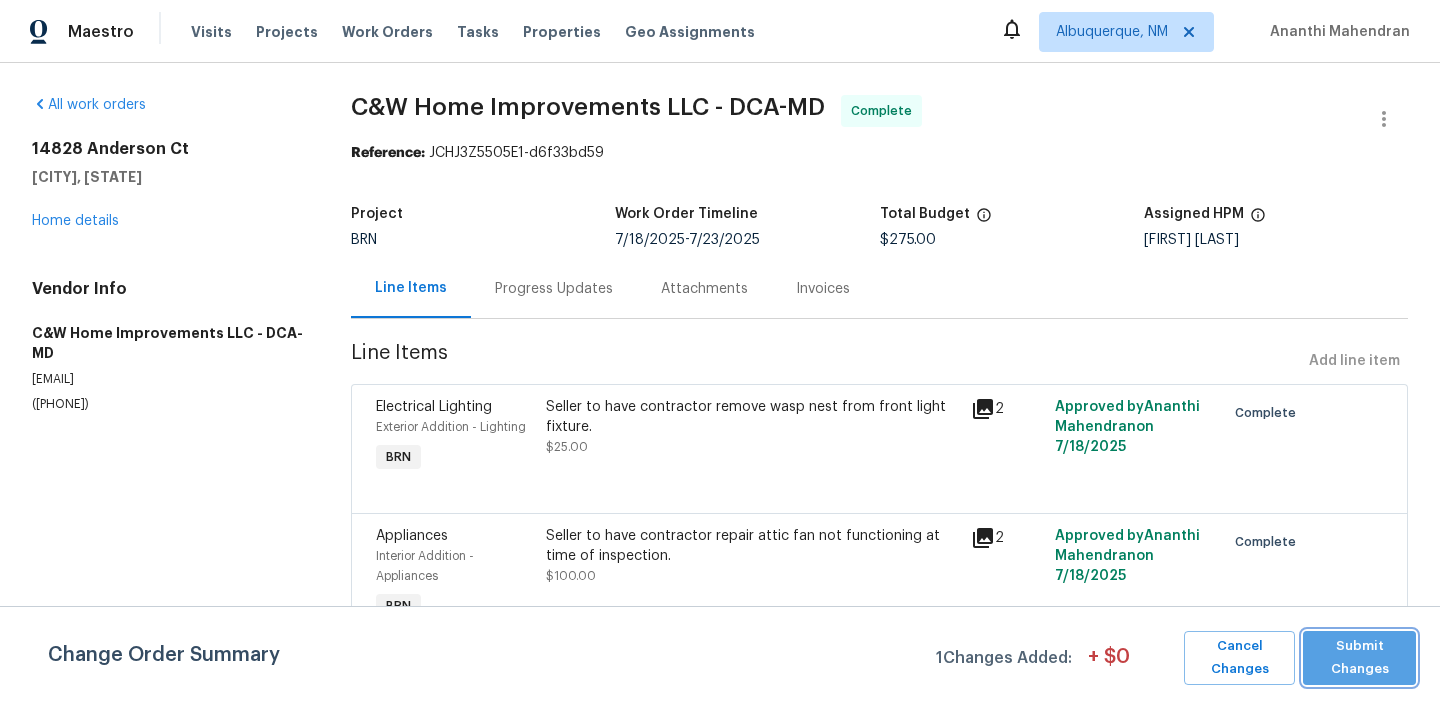 click on "Submit Changes" at bounding box center [1359, 658] 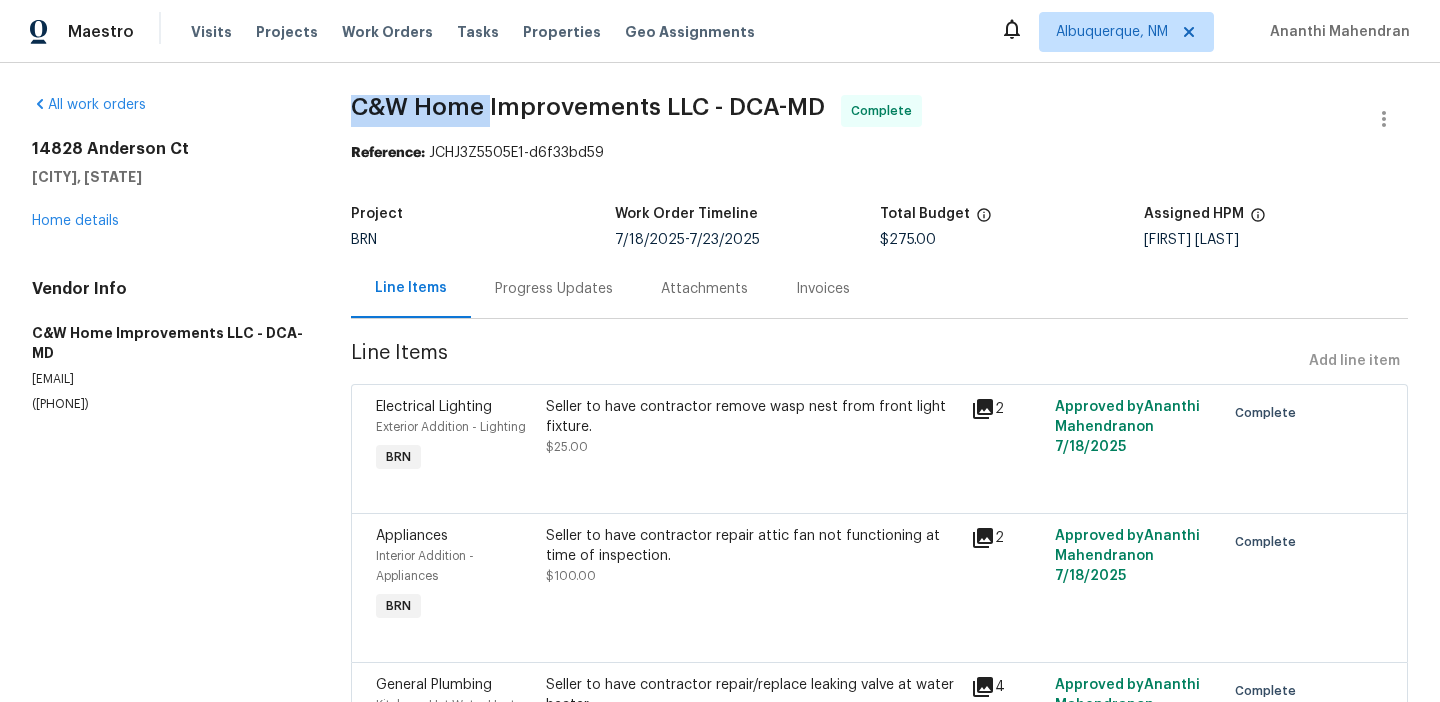 drag, startPoint x: 343, startPoint y: 112, endPoint x: 492, endPoint y: 107, distance: 149.08386 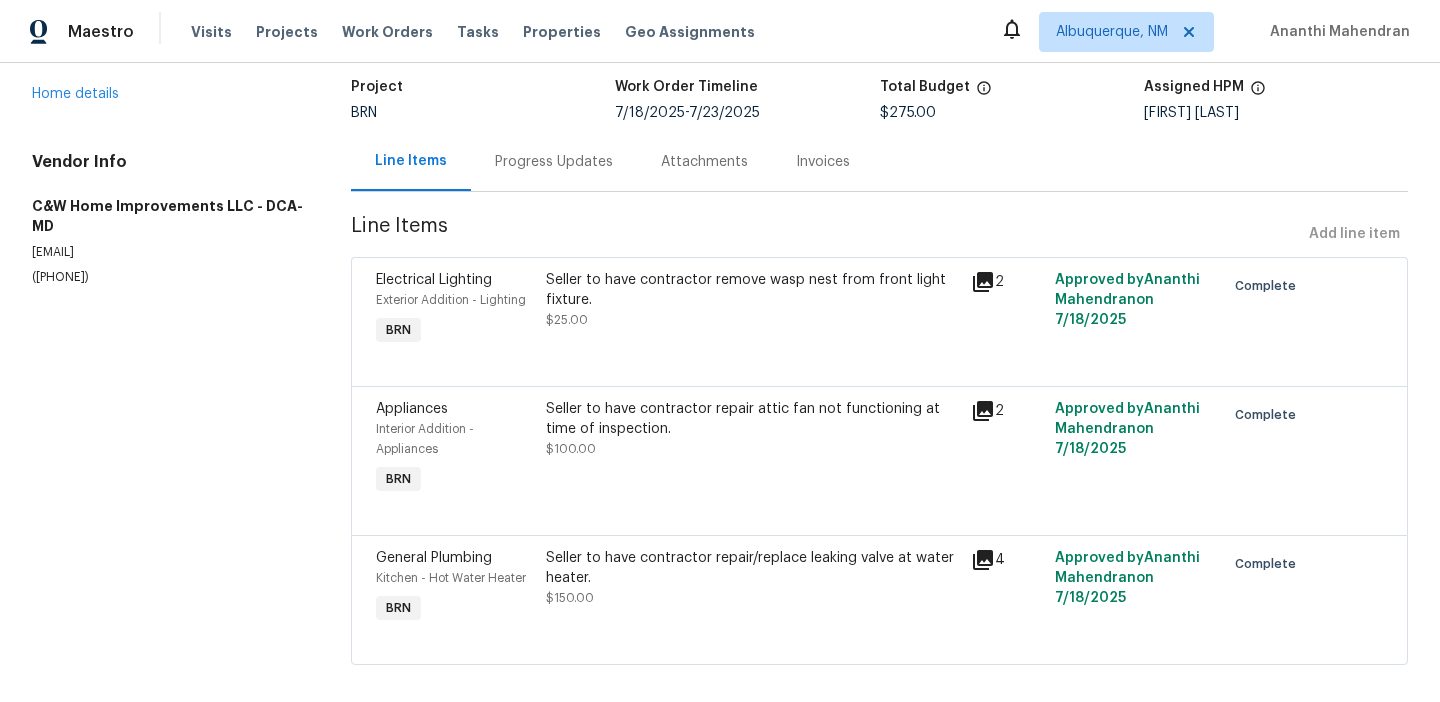 scroll, scrollTop: 148, scrollLeft: 0, axis: vertical 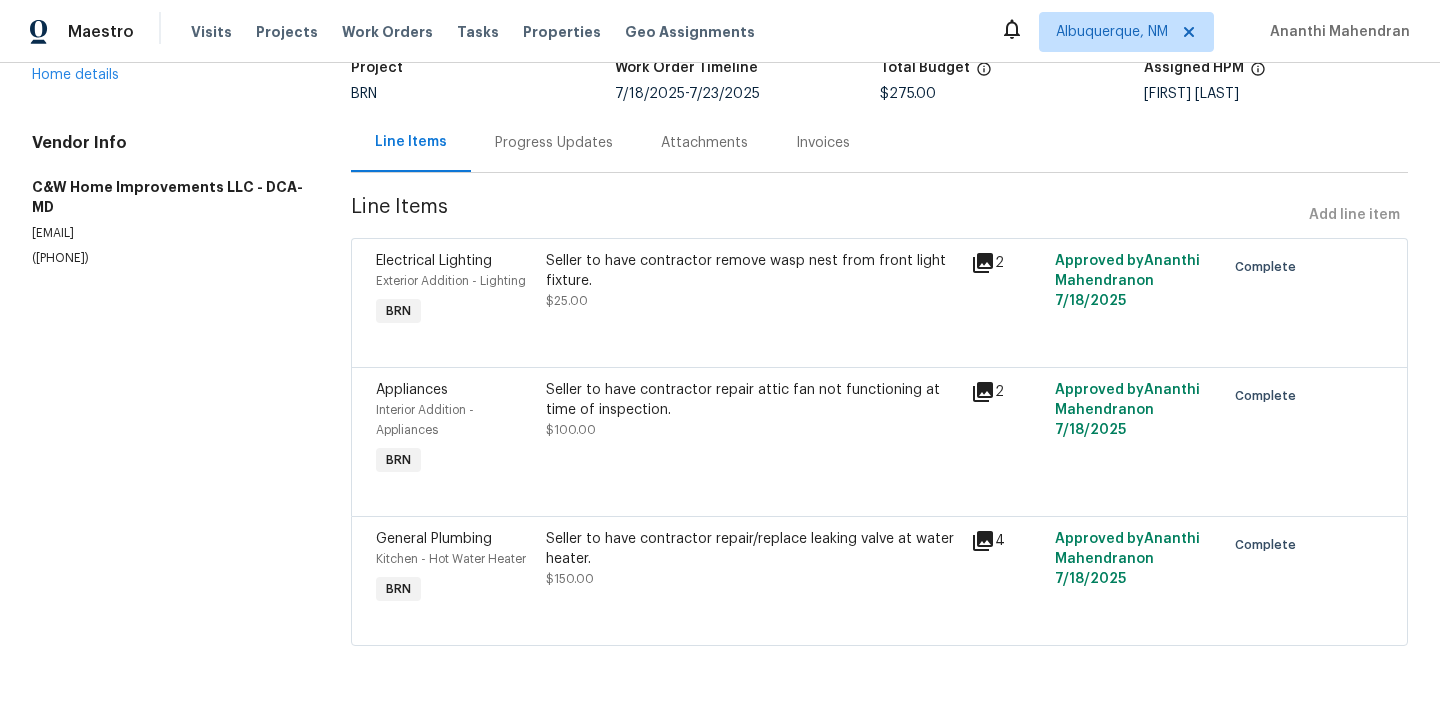 click on "Seller to have contractor repair/replace leaking valve at water heater." at bounding box center [752, 549] 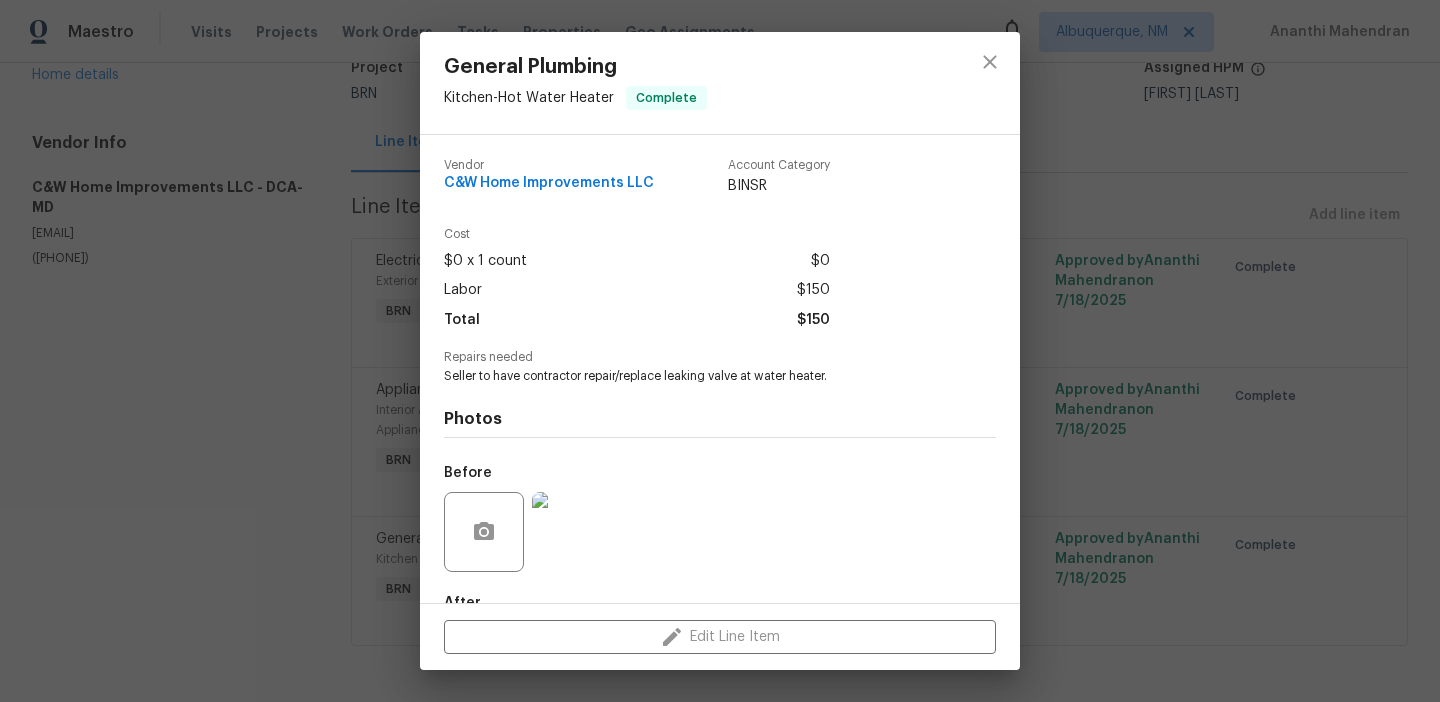 click on "General Plumbing Kitchen - Hot Water Heater Complete Vendor C&W Home Improvements LLC Account Category BINSR Cost $0 x 1 count $0 Labor $150 Total $150 Repairs needed Seller to have contractor repair/replace leaking valve at water heater. Photos Before After Edit Line Item" at bounding box center (720, 351) 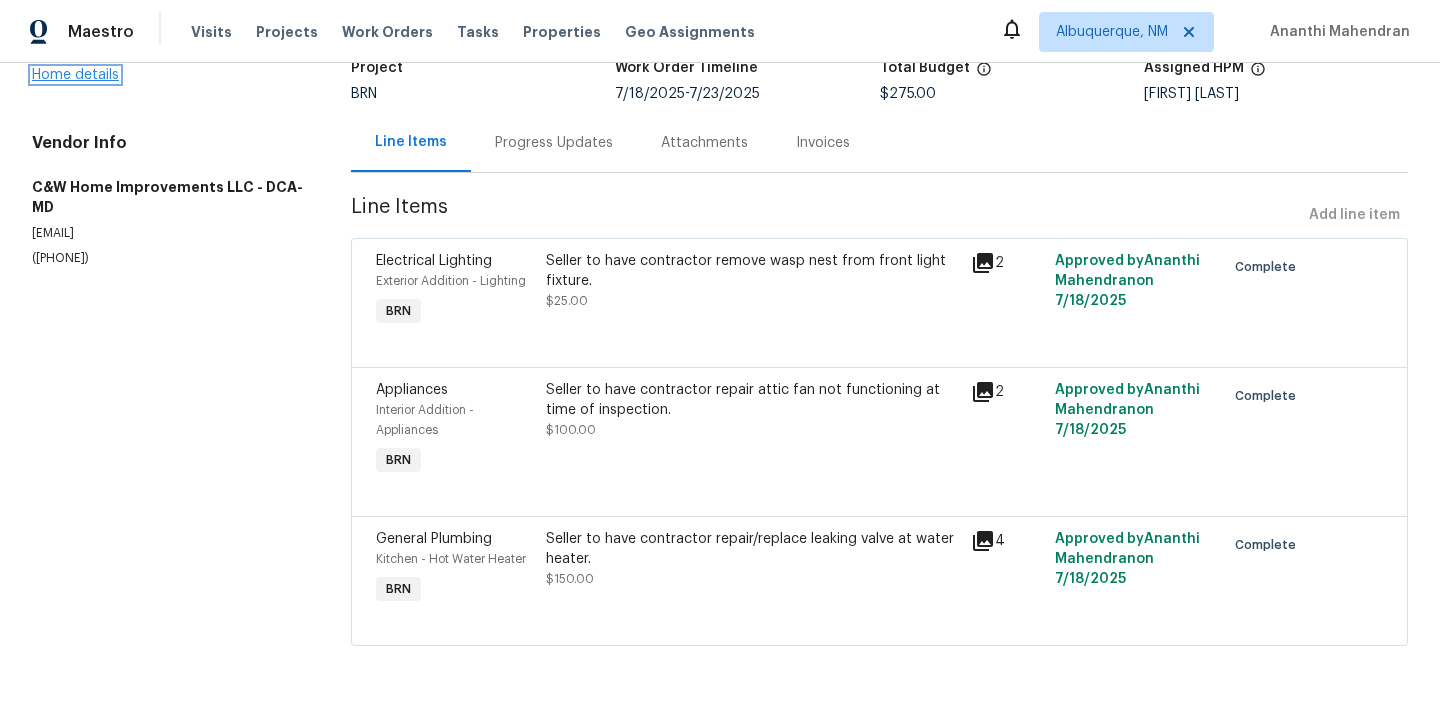 click on "Home details" at bounding box center [75, 75] 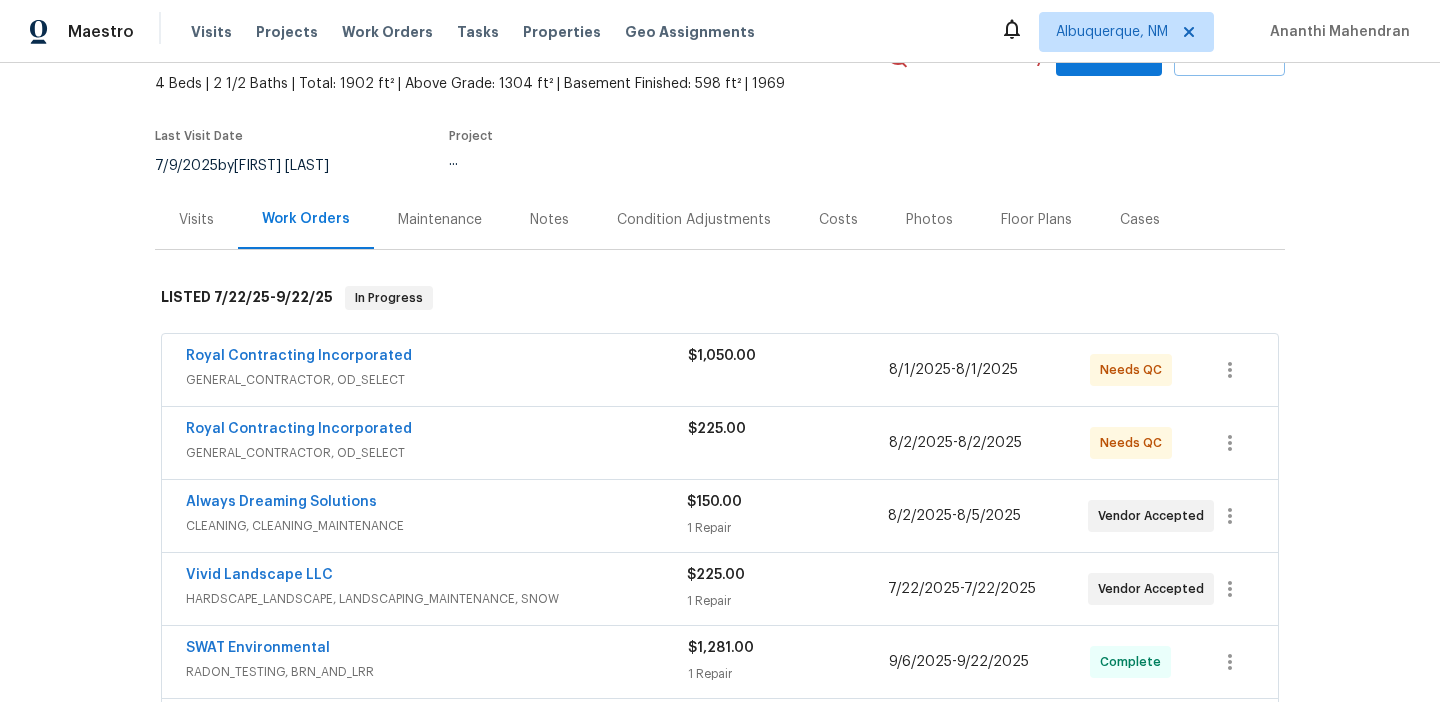 scroll, scrollTop: 117, scrollLeft: 0, axis: vertical 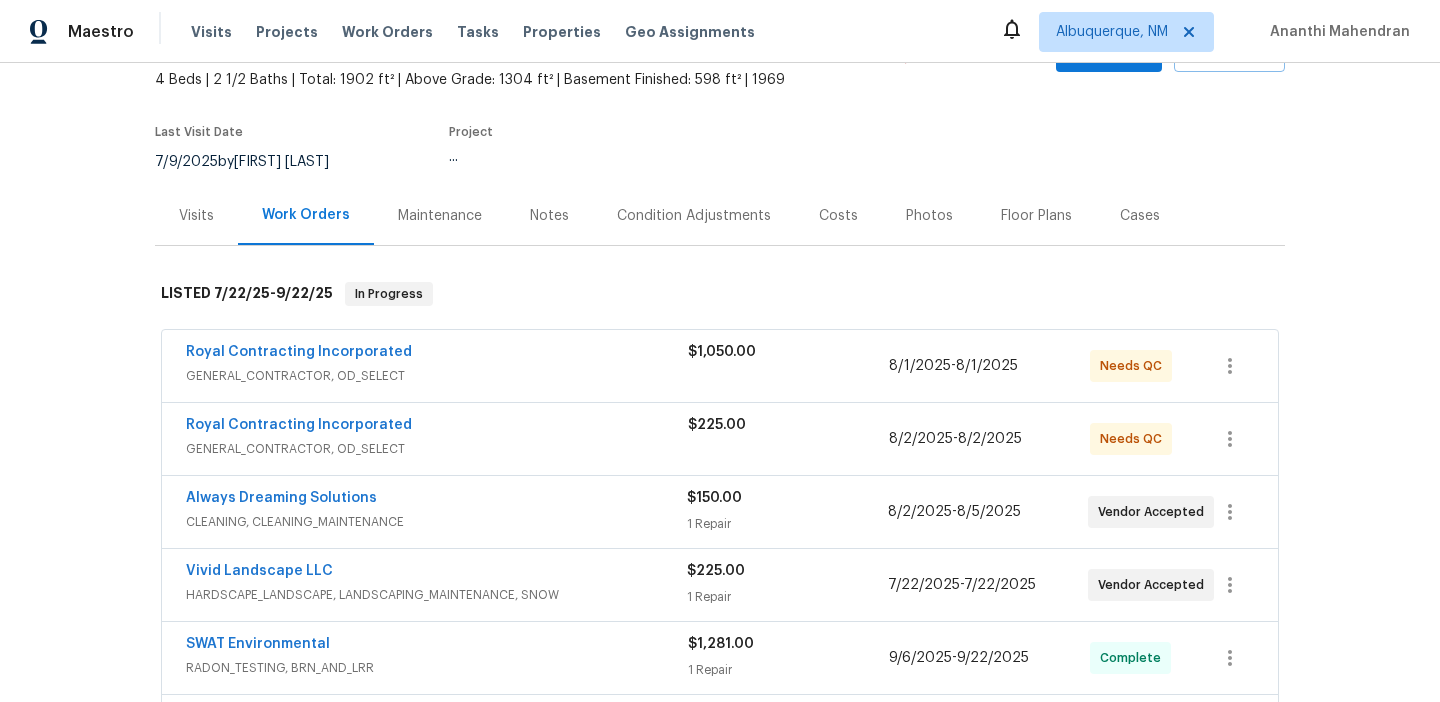 click on "Royal Contracting Incorporated" at bounding box center [437, 354] 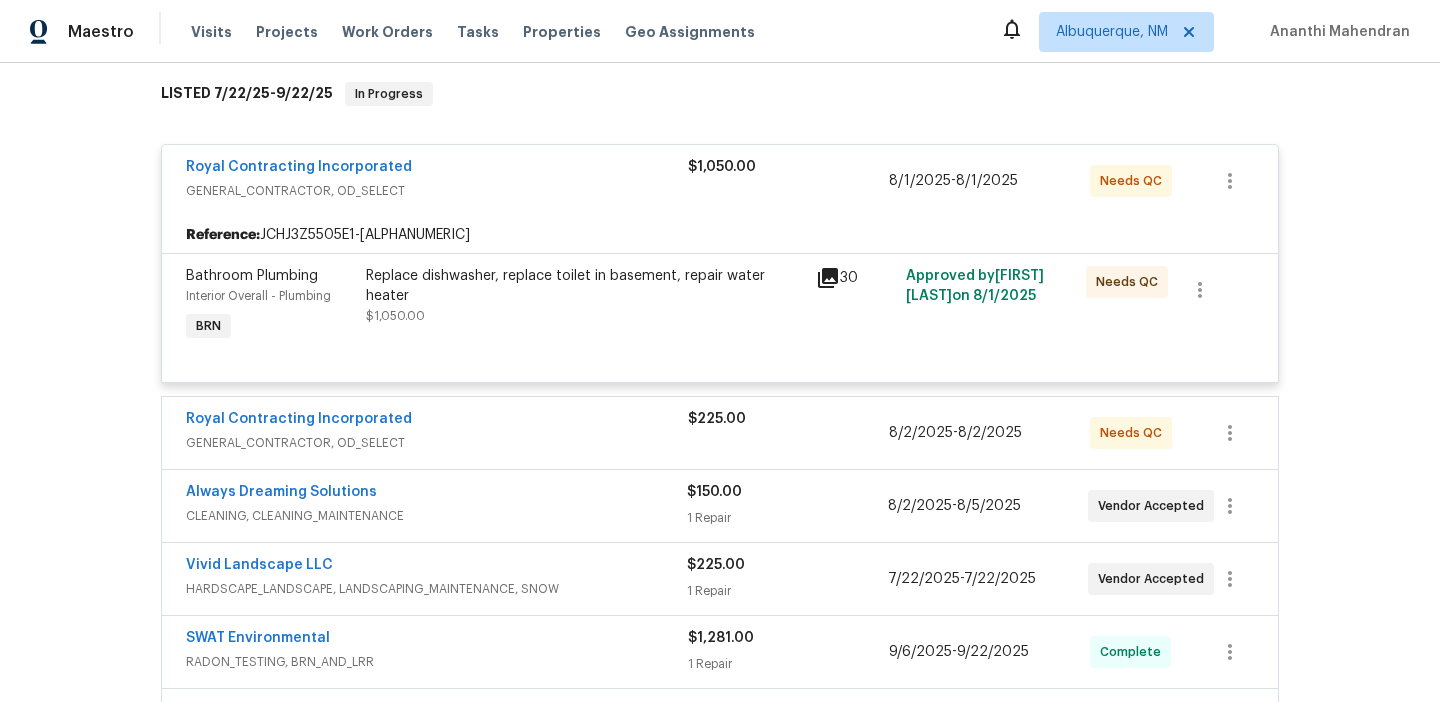 scroll, scrollTop: 327, scrollLeft: 0, axis: vertical 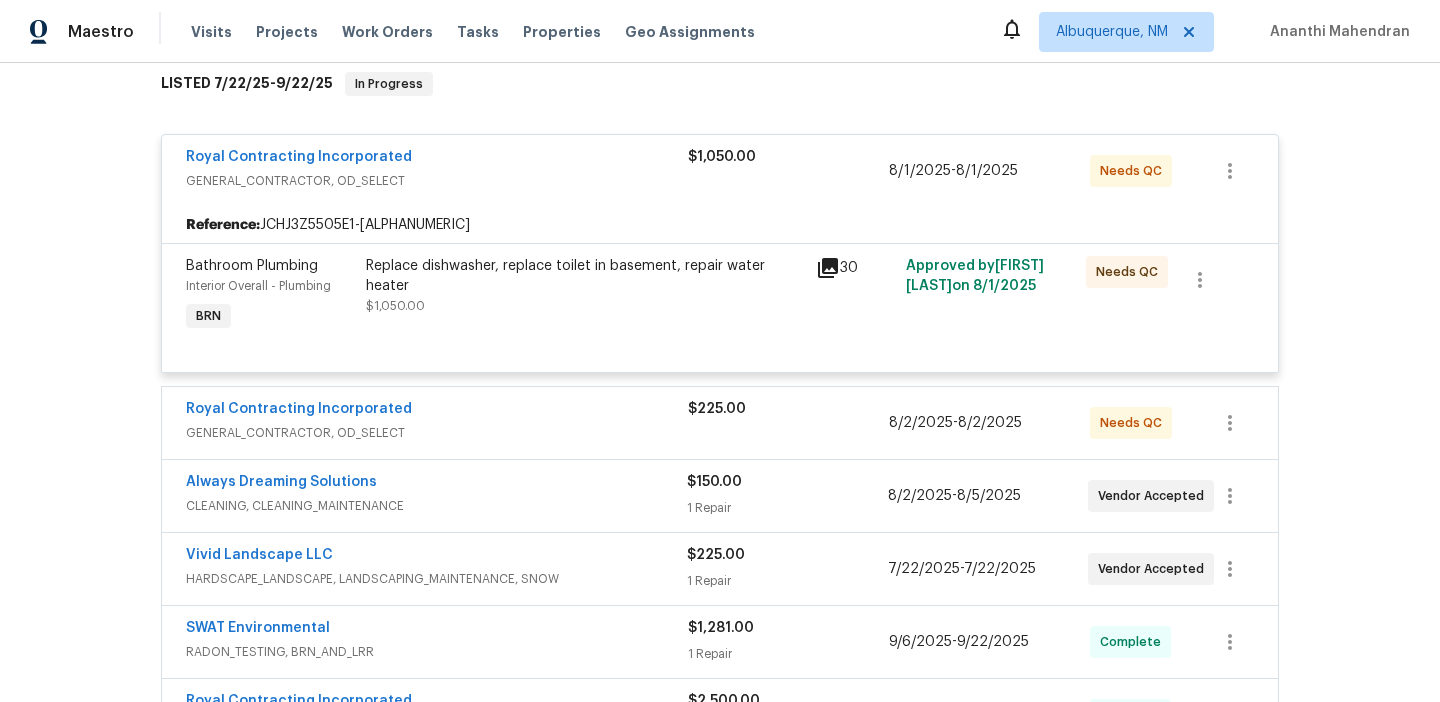 click on "Royal Contracting Incorporated" at bounding box center (437, 411) 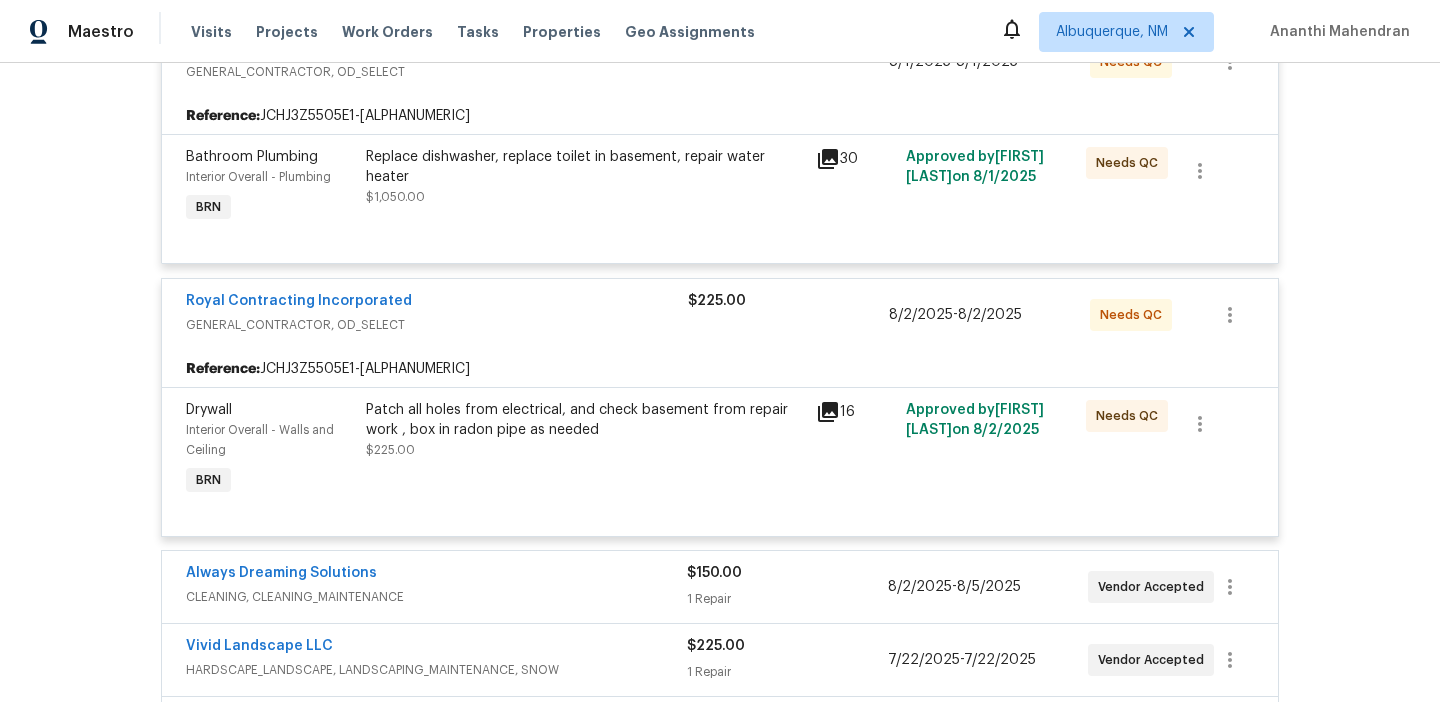 scroll, scrollTop: 331, scrollLeft: 0, axis: vertical 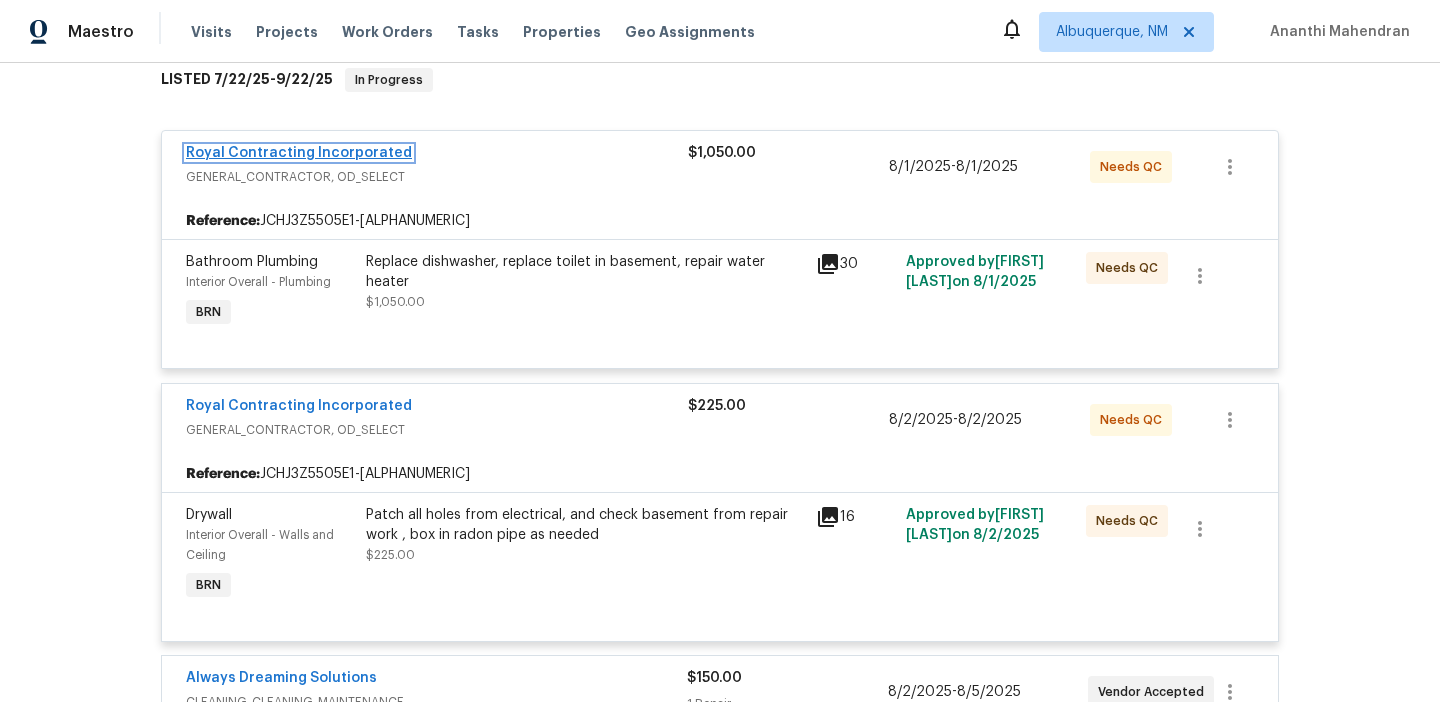 click on "Royal Contracting Incorporated" at bounding box center (299, 153) 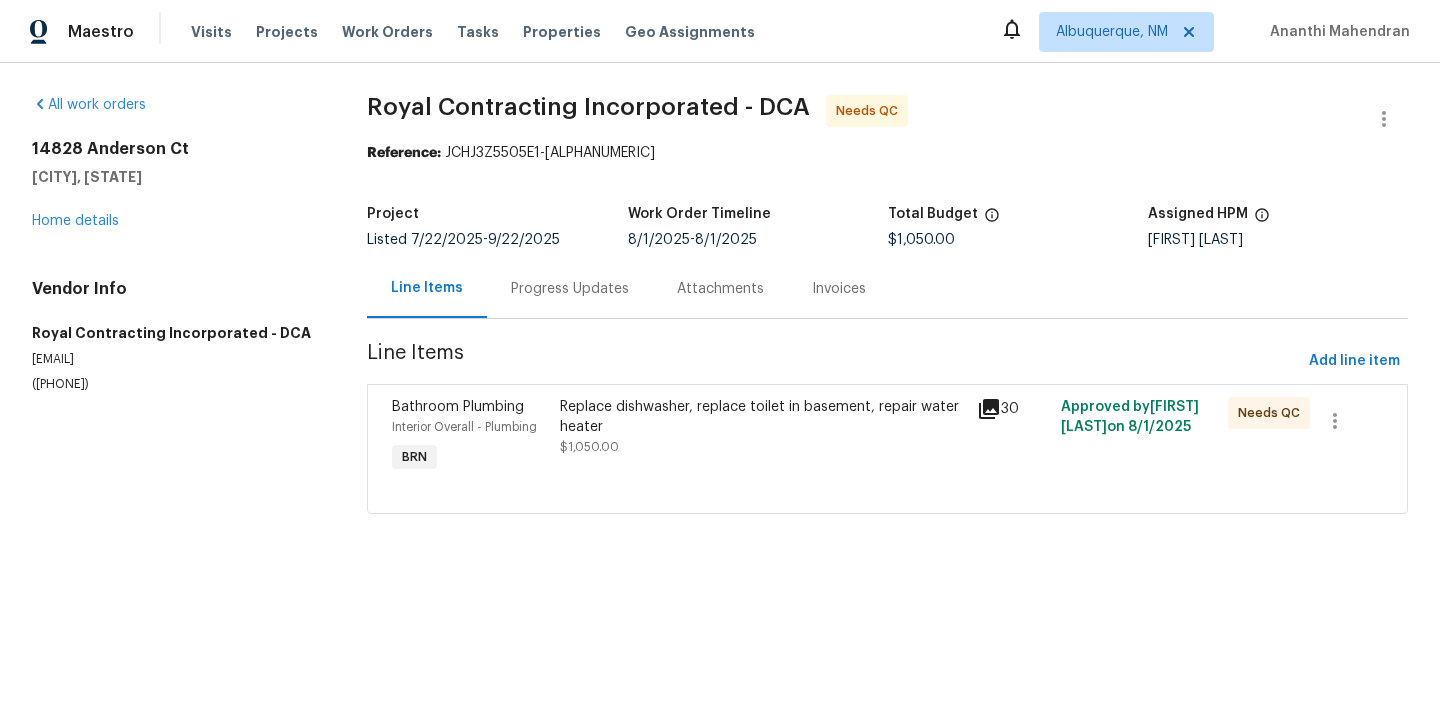 click on "Replace dishwasher, replace toilet in basement, repair water heater $1,050.00" at bounding box center (763, 427) 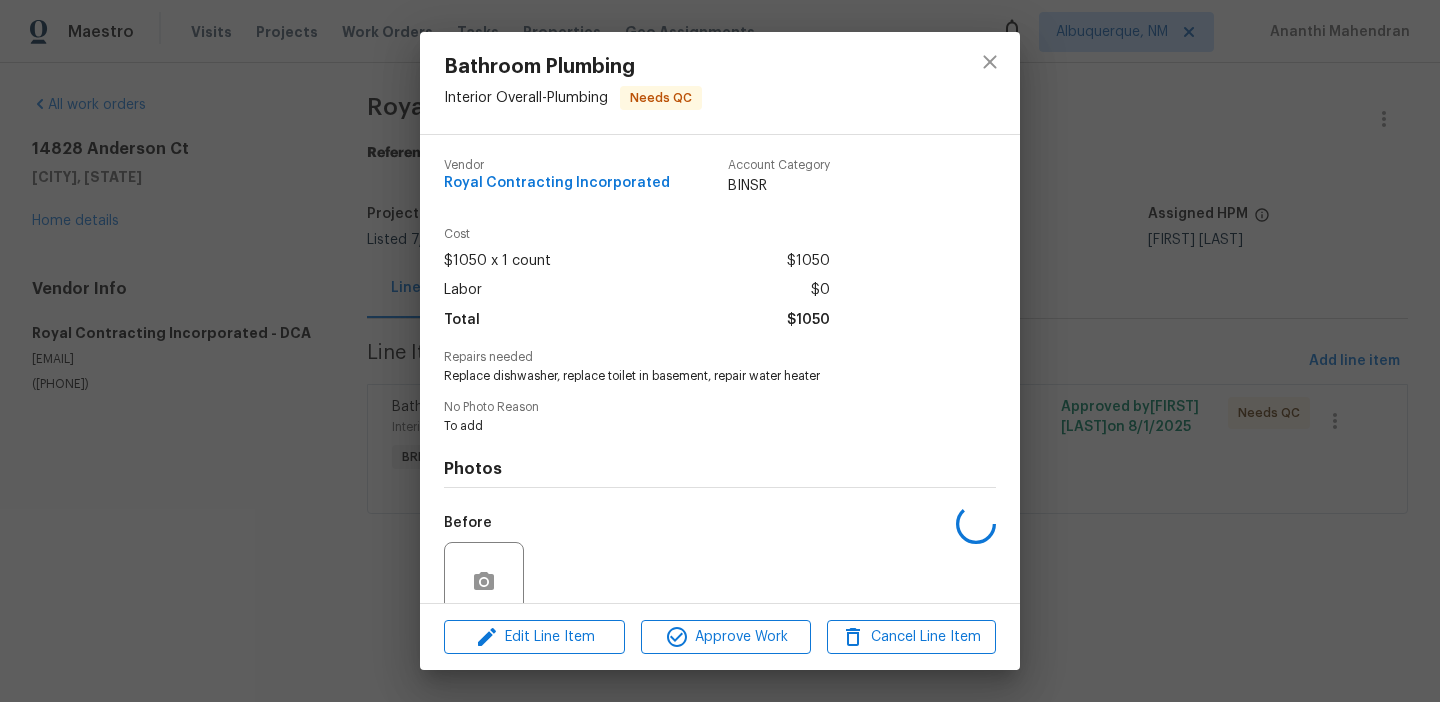 scroll, scrollTop: 168, scrollLeft: 0, axis: vertical 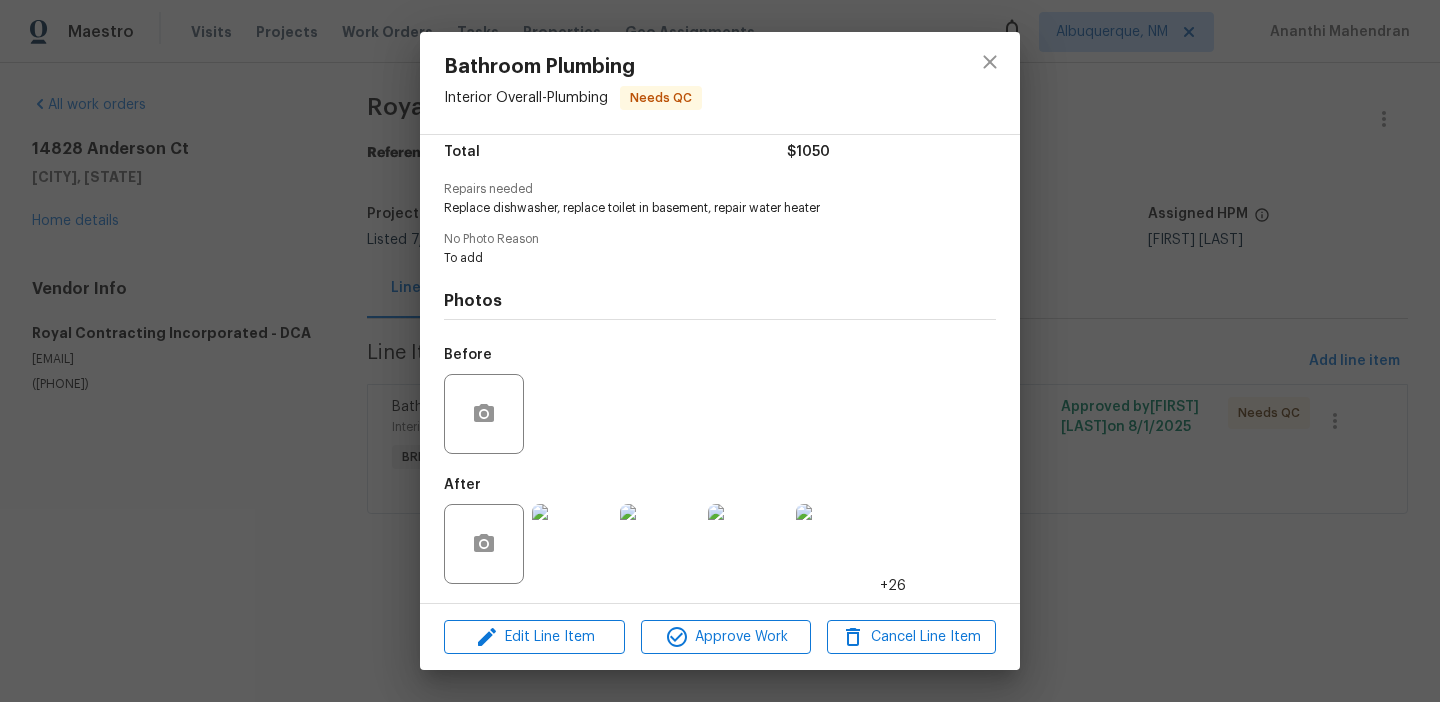 click at bounding box center (572, 544) 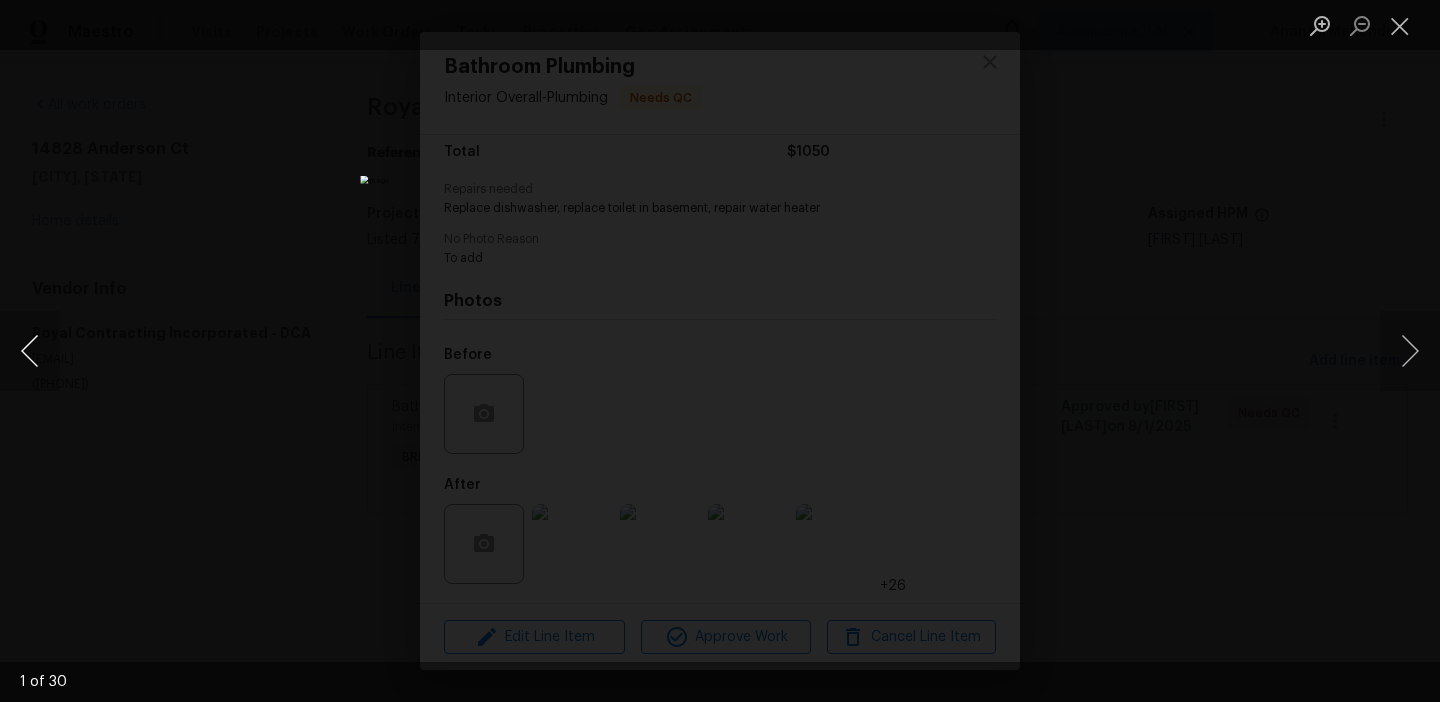 click at bounding box center (30, 351) 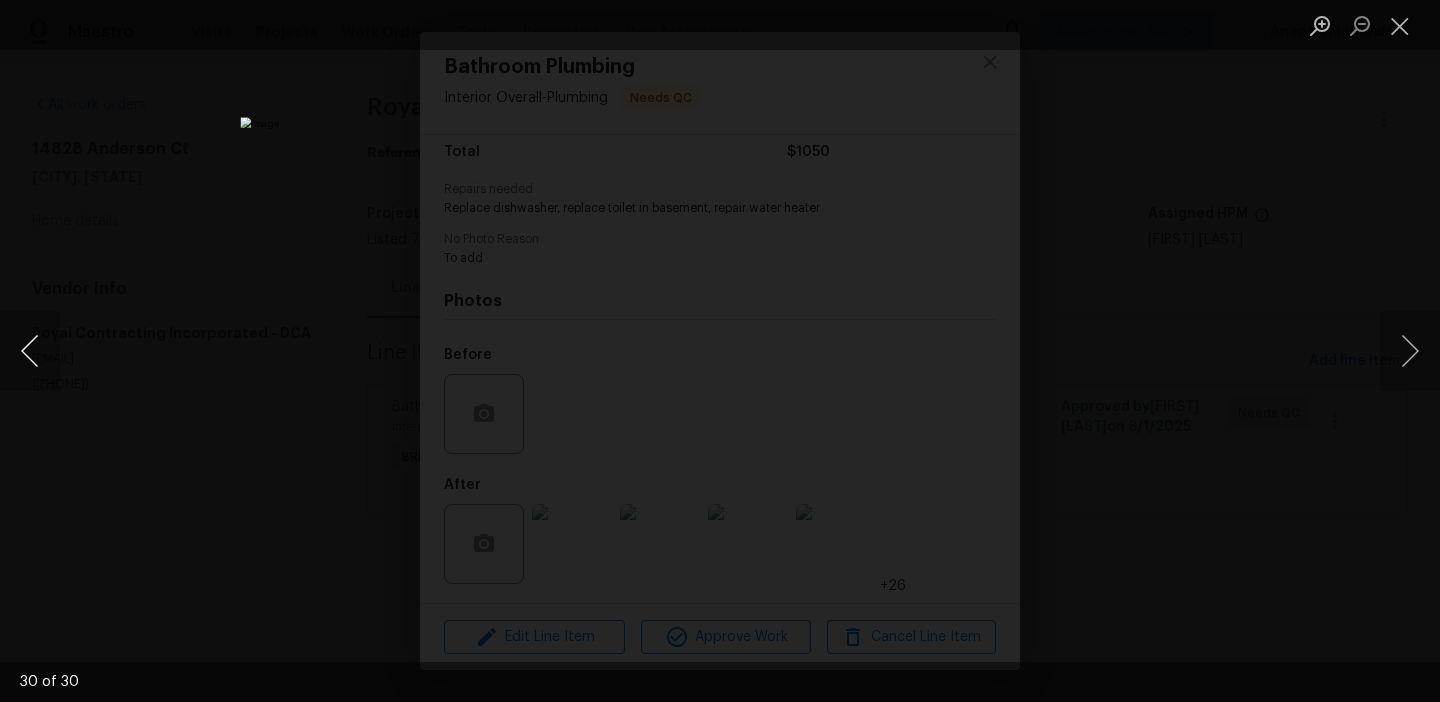 click at bounding box center [30, 351] 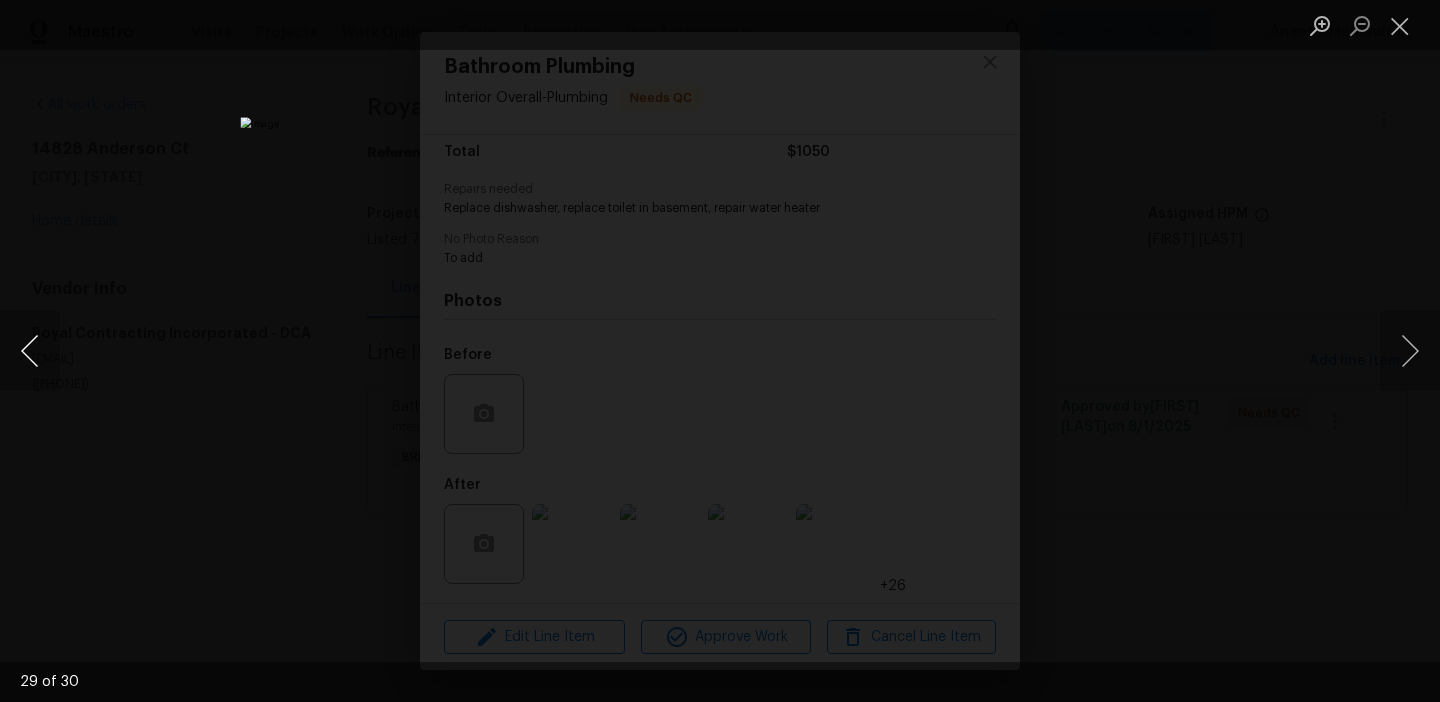 click at bounding box center [30, 351] 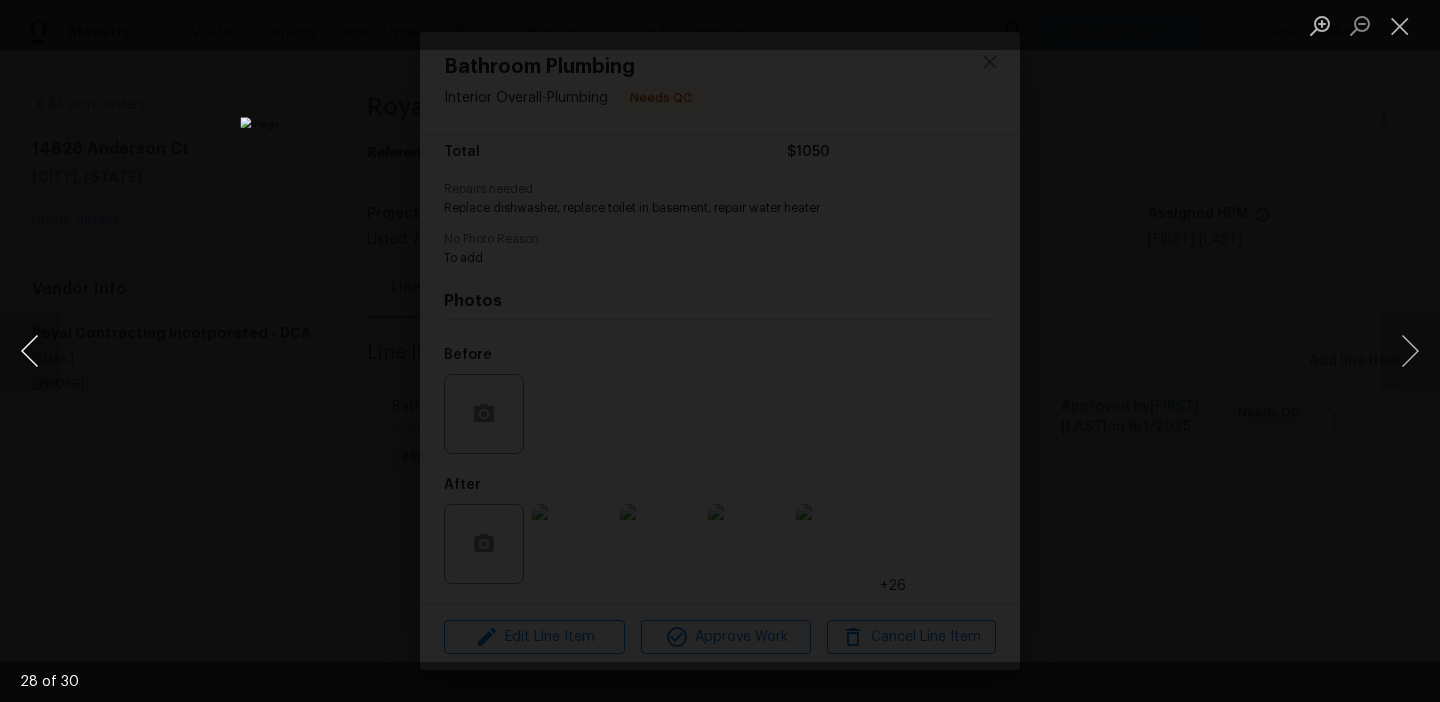 click at bounding box center [30, 351] 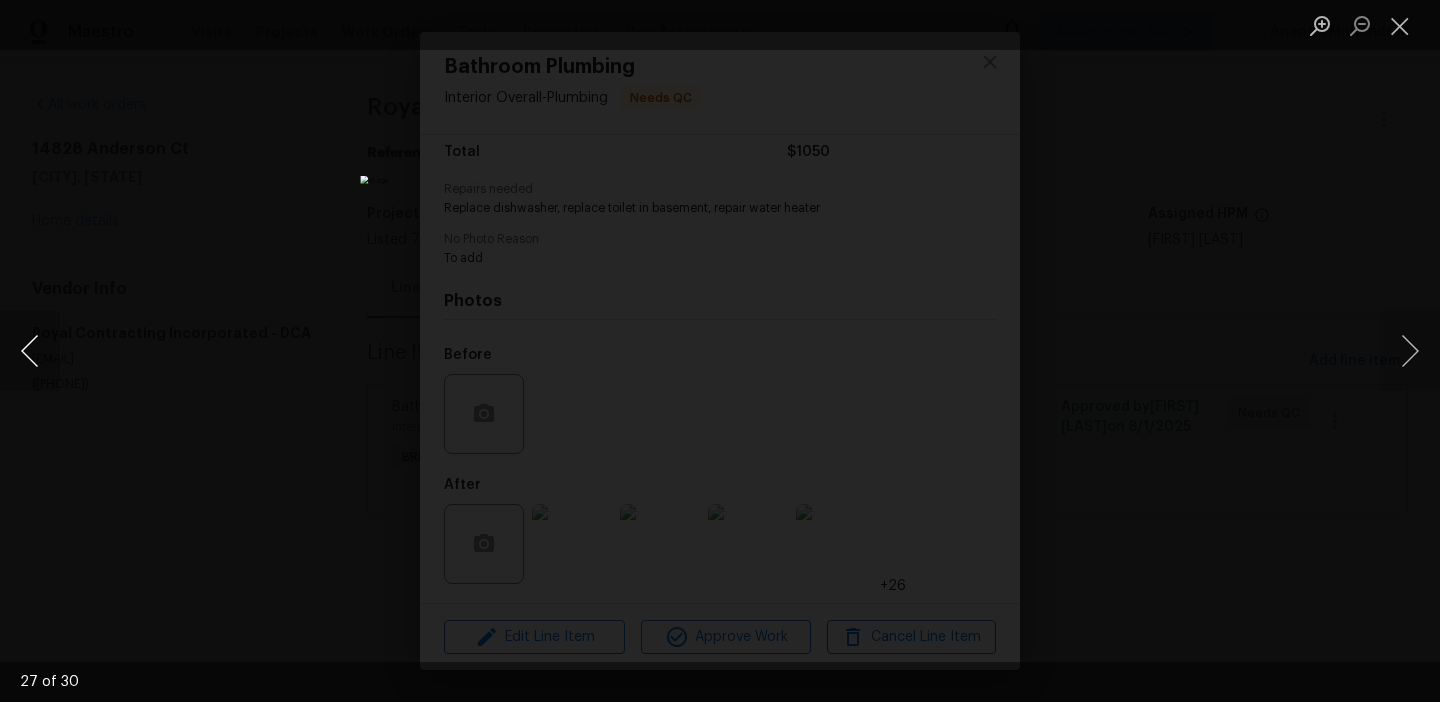 click at bounding box center [30, 351] 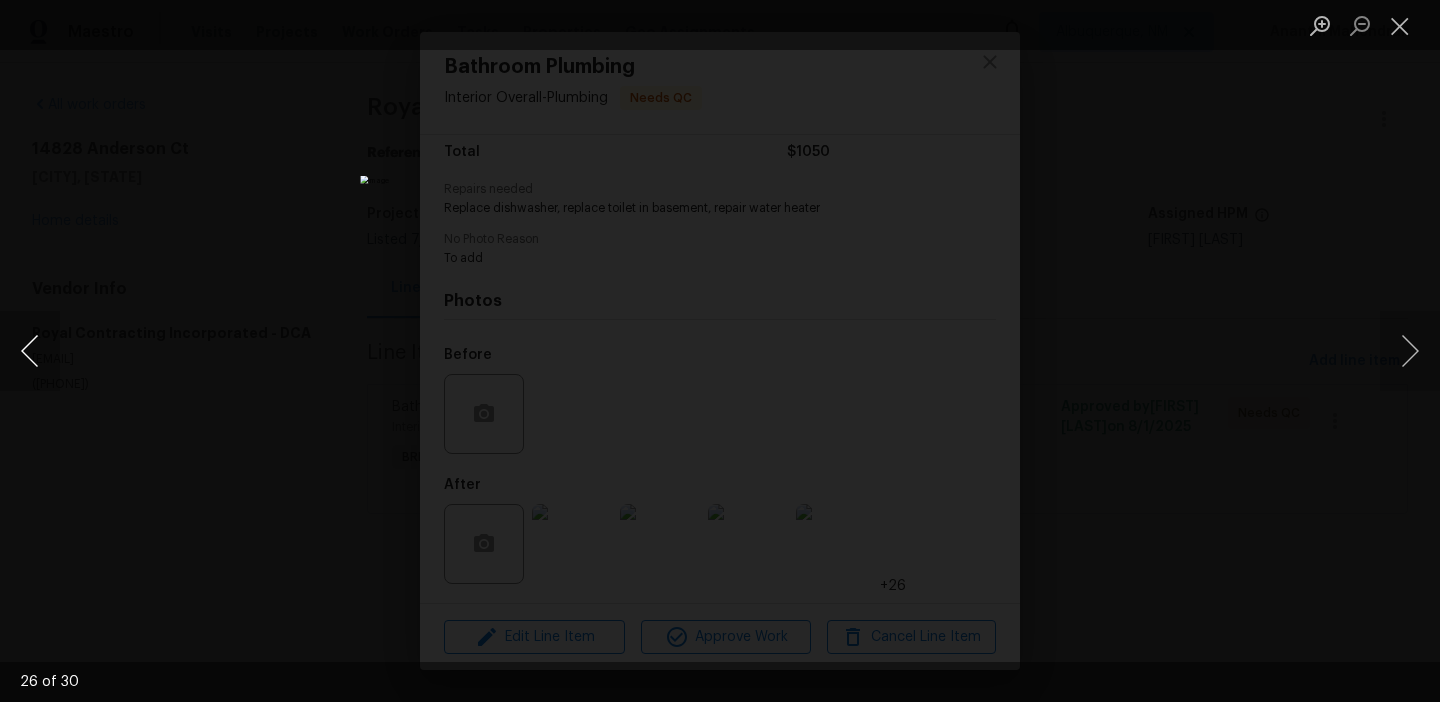 click at bounding box center [30, 351] 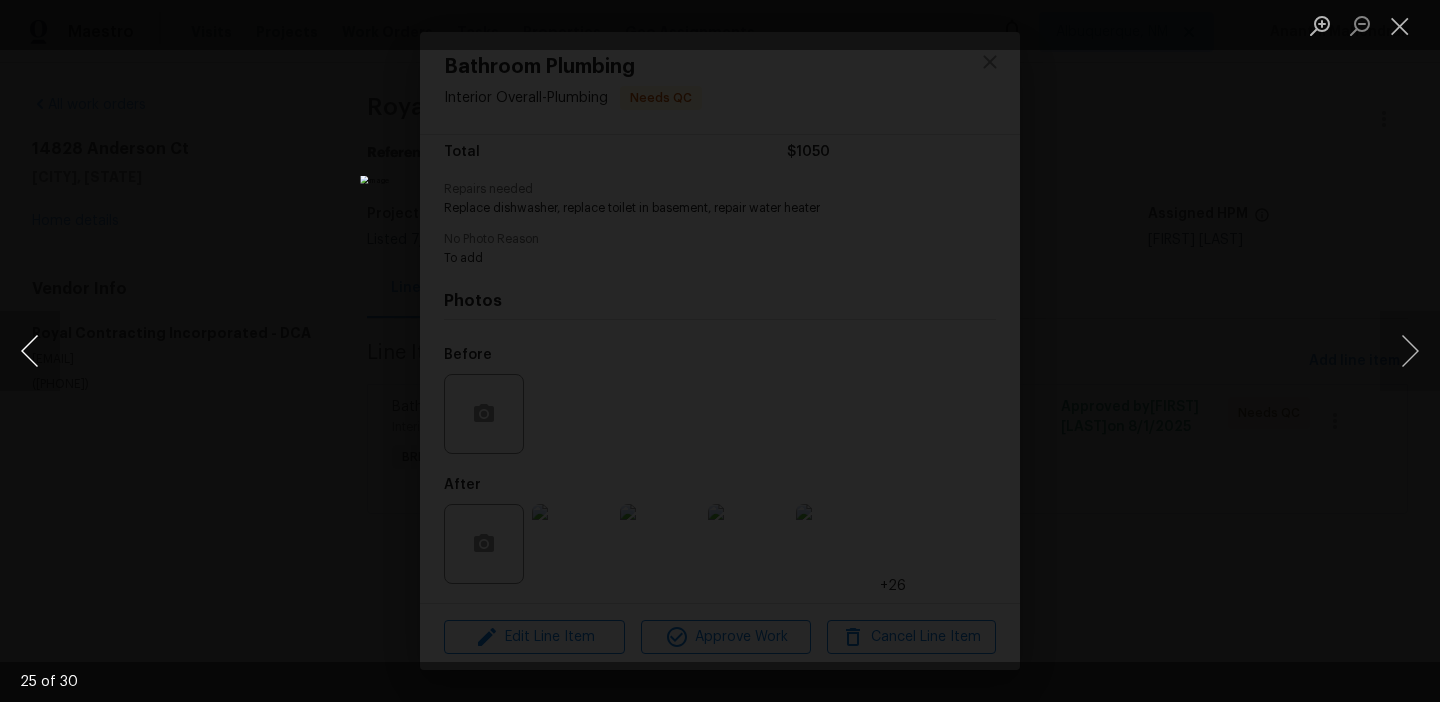 click at bounding box center (30, 351) 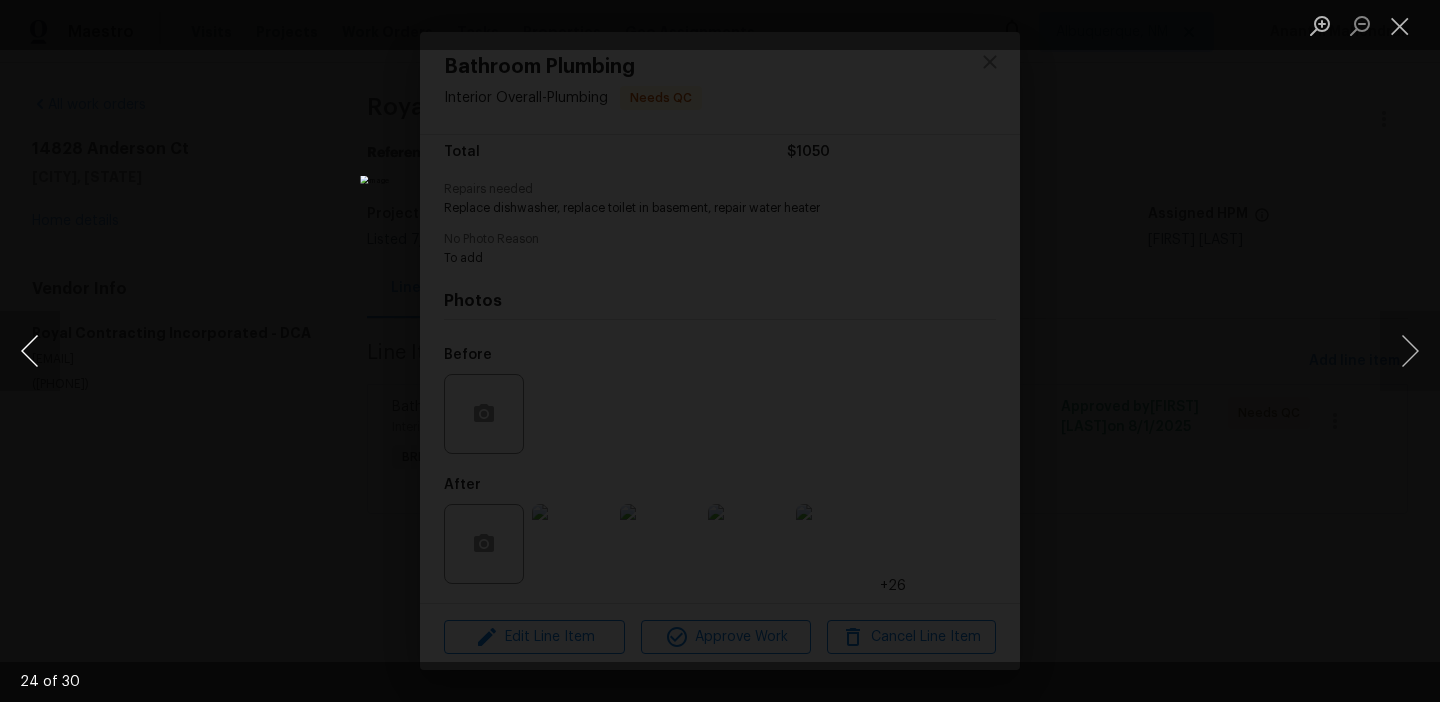click at bounding box center [30, 351] 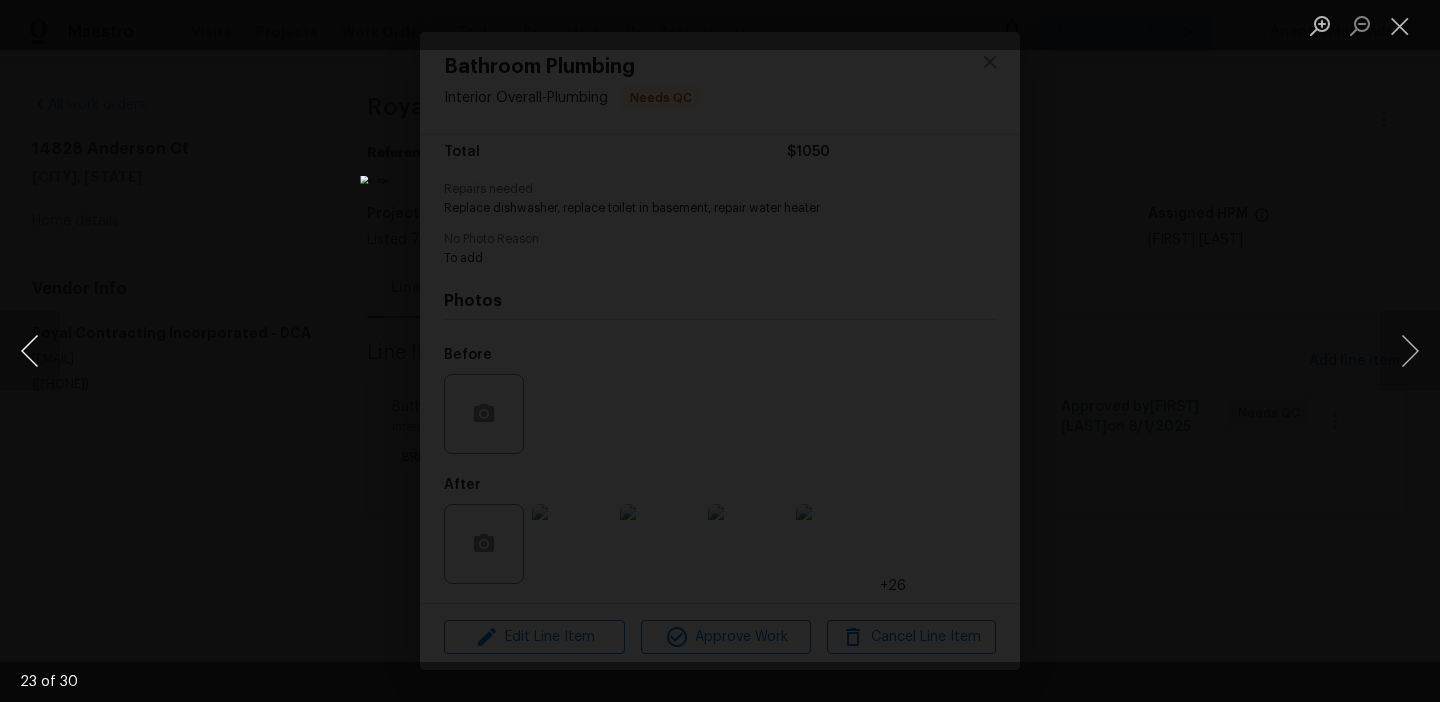click at bounding box center [30, 351] 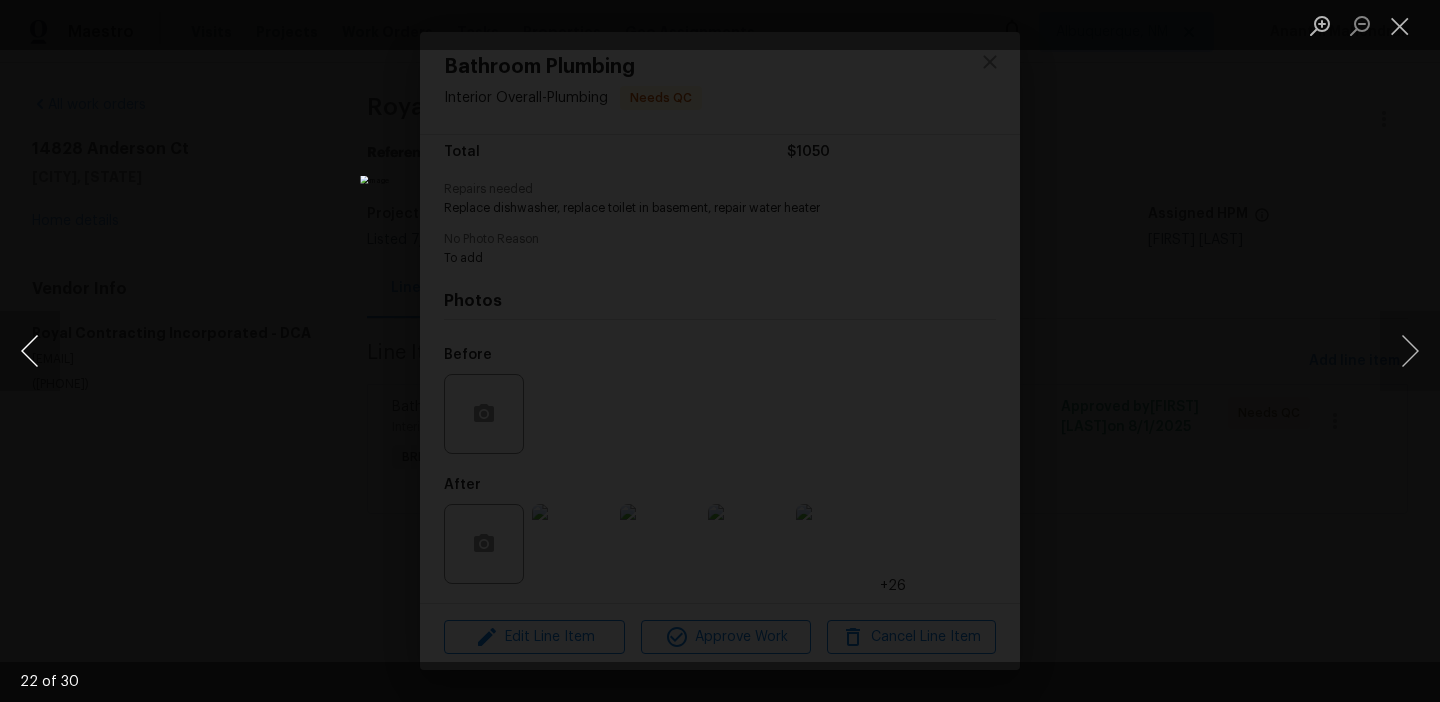 click at bounding box center [30, 351] 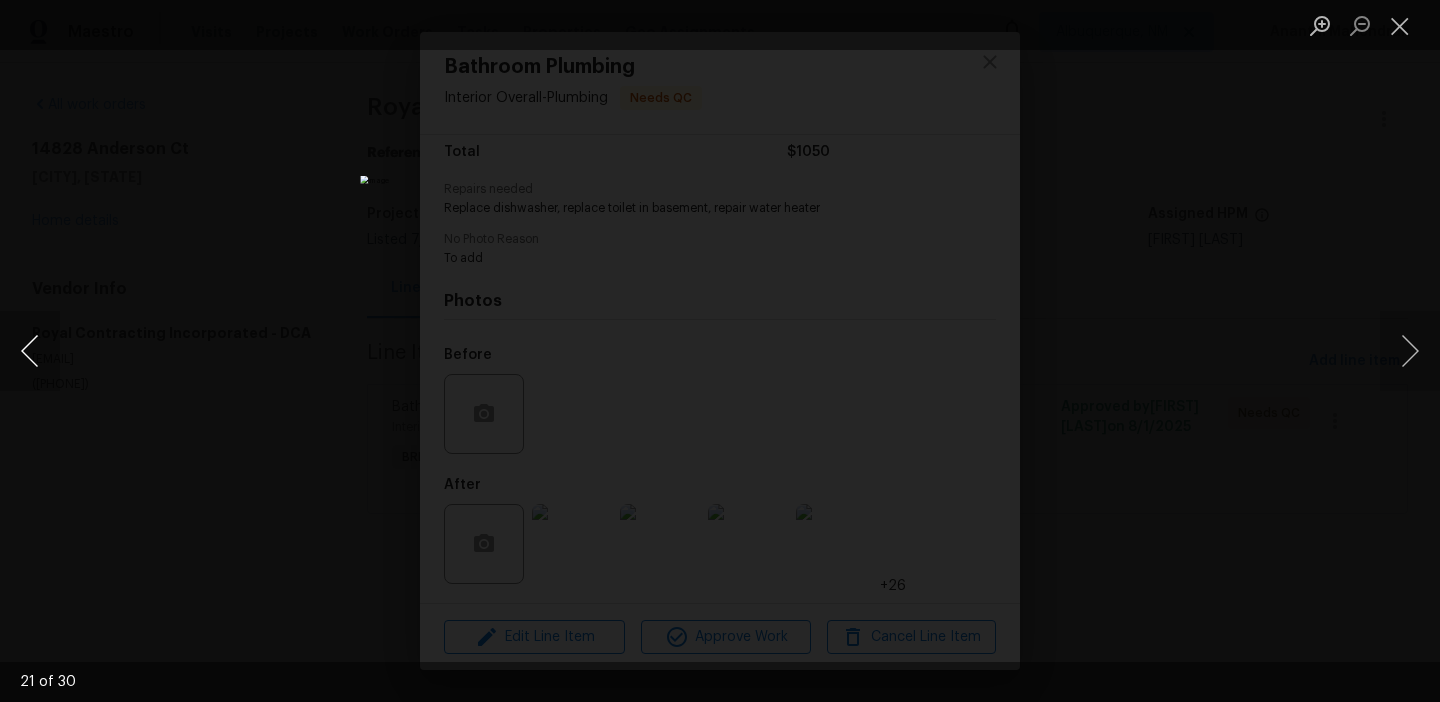 click at bounding box center [30, 351] 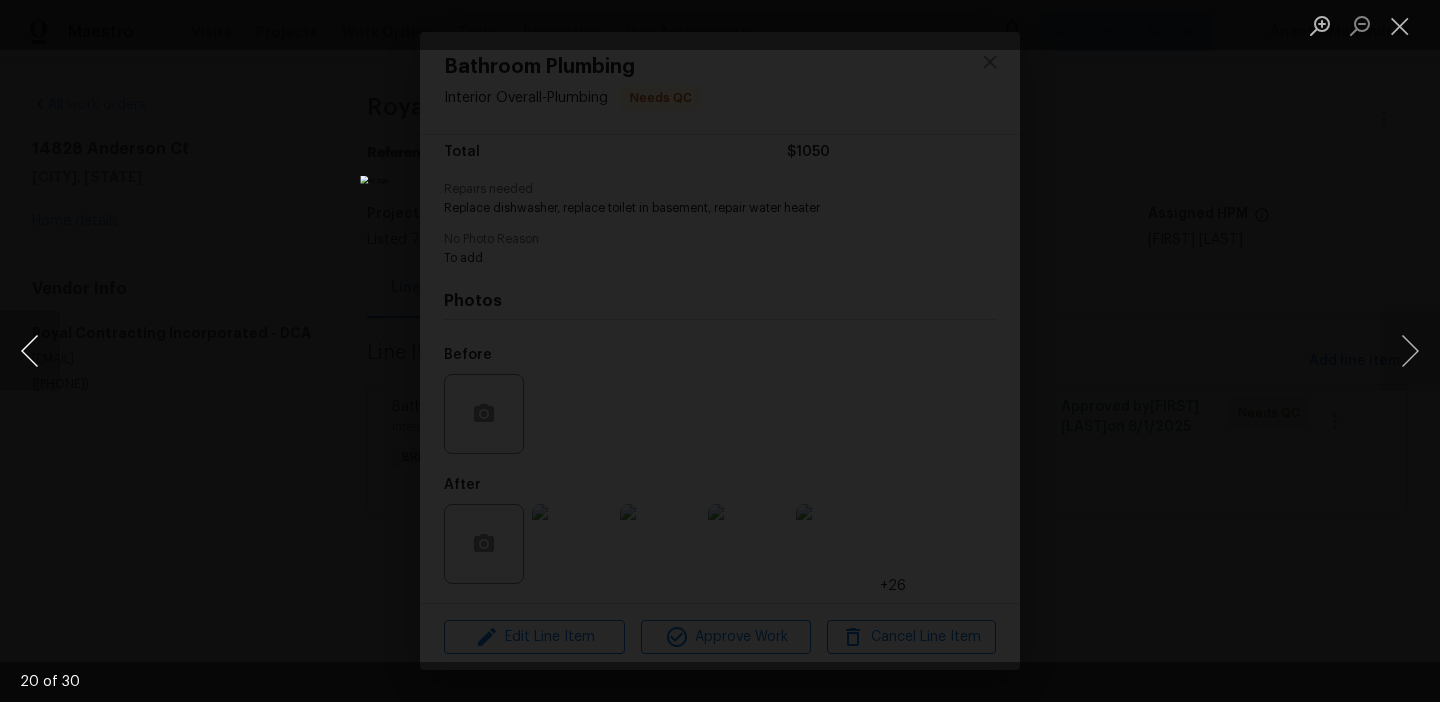 click at bounding box center (30, 351) 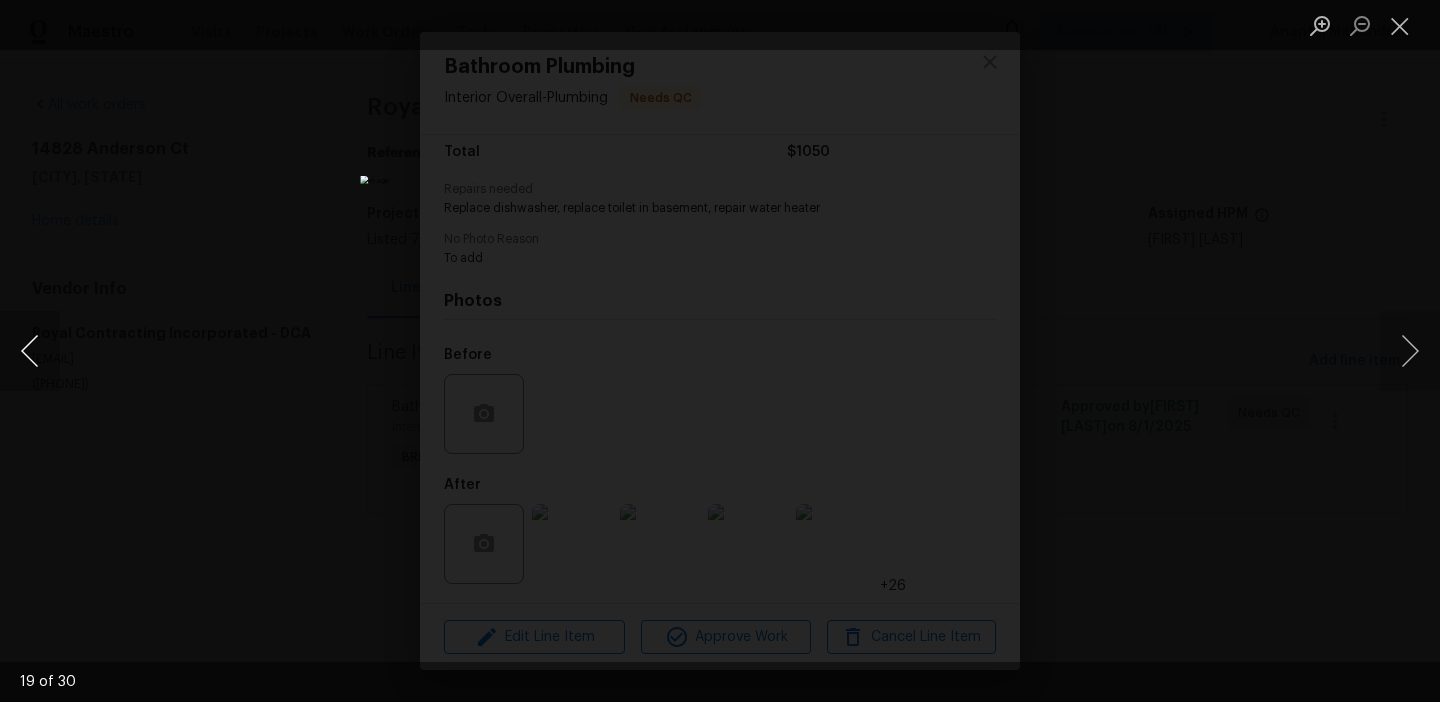 click at bounding box center (30, 351) 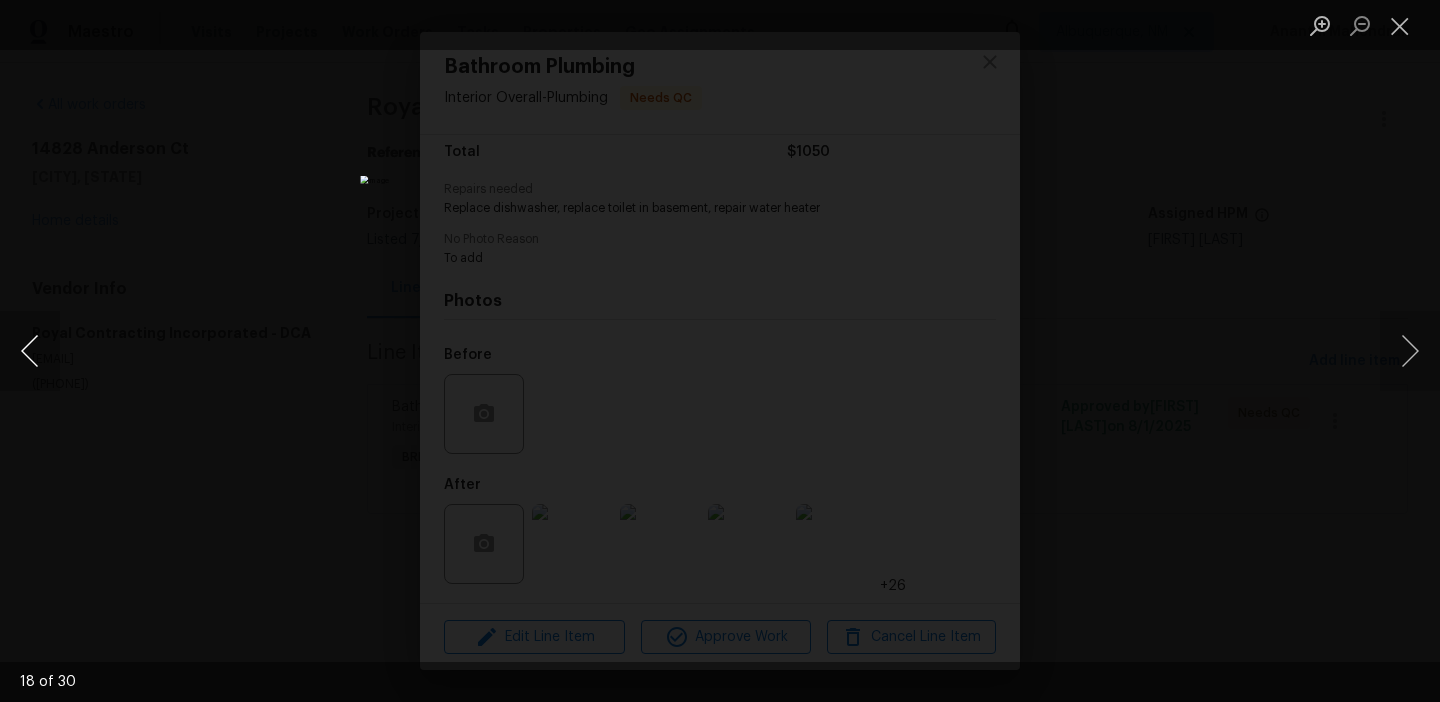 click at bounding box center [30, 351] 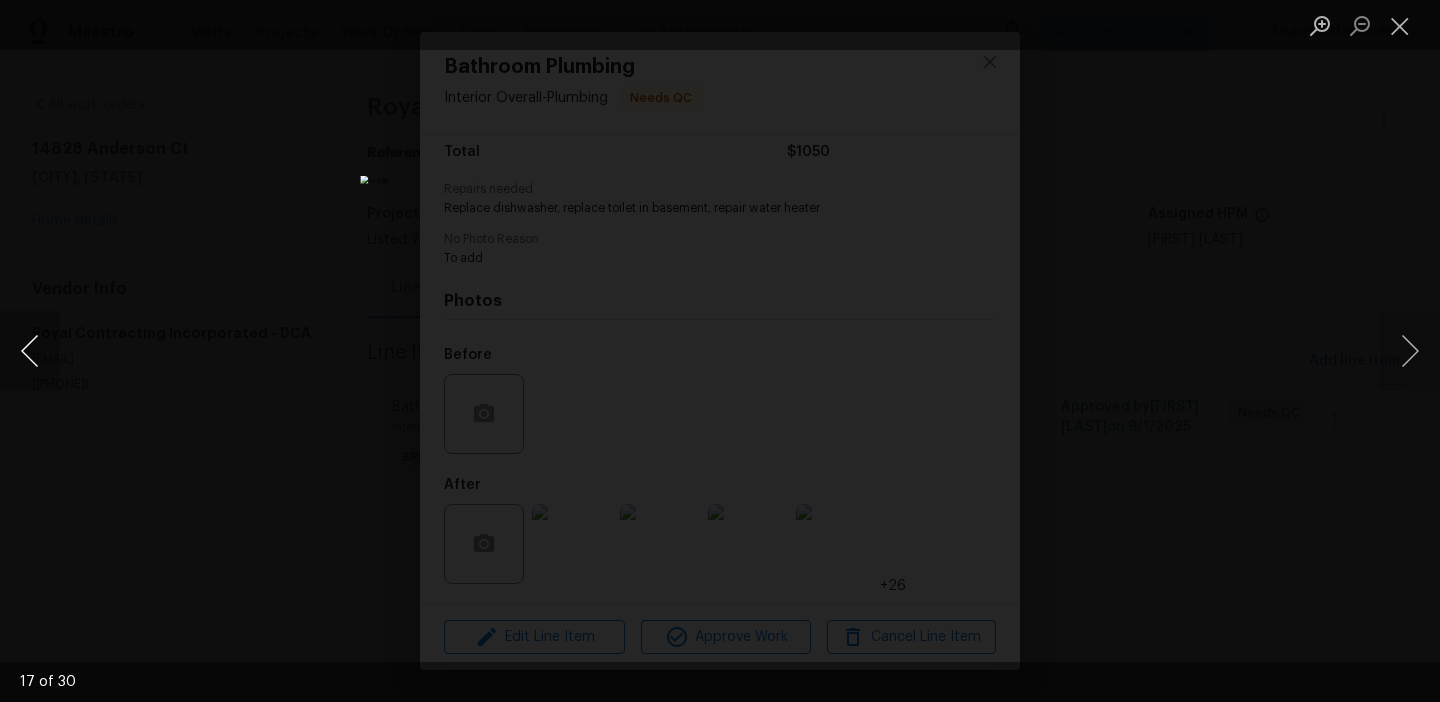 click at bounding box center (30, 351) 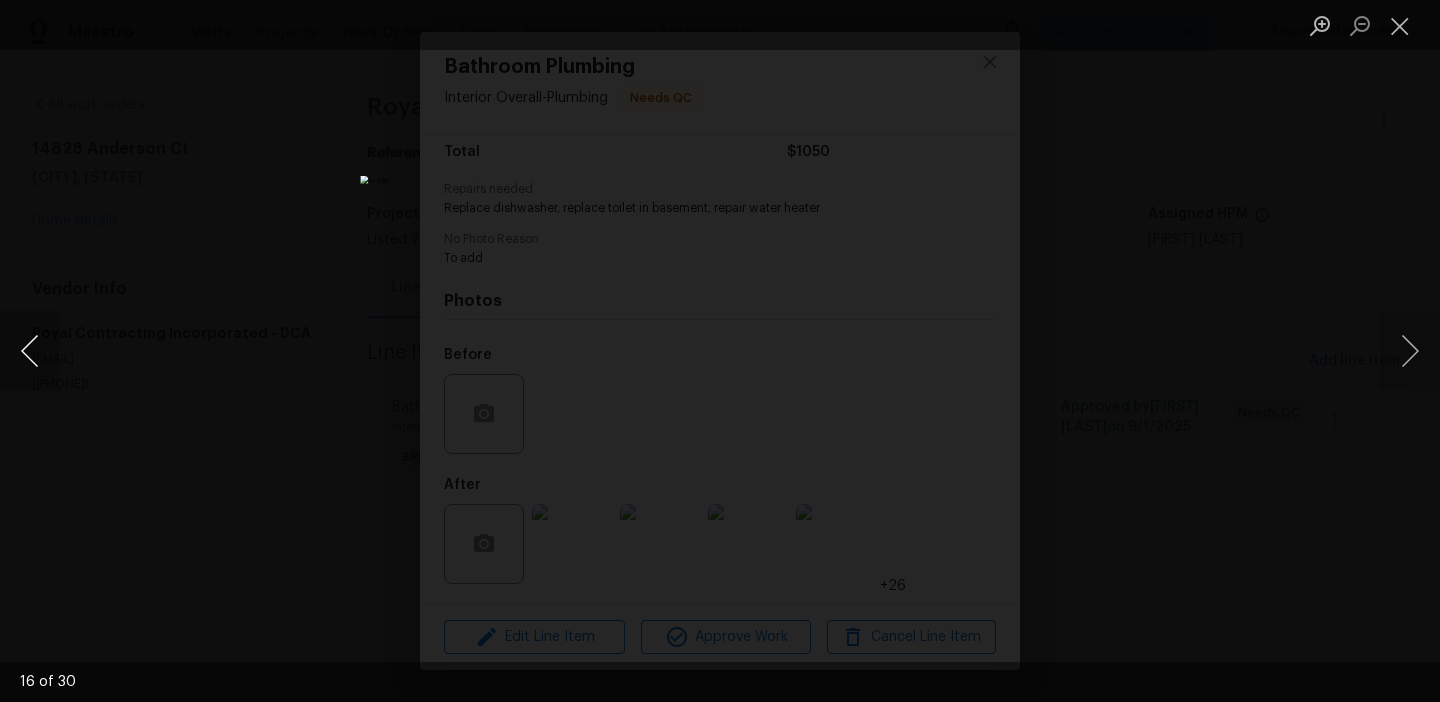 click at bounding box center (30, 351) 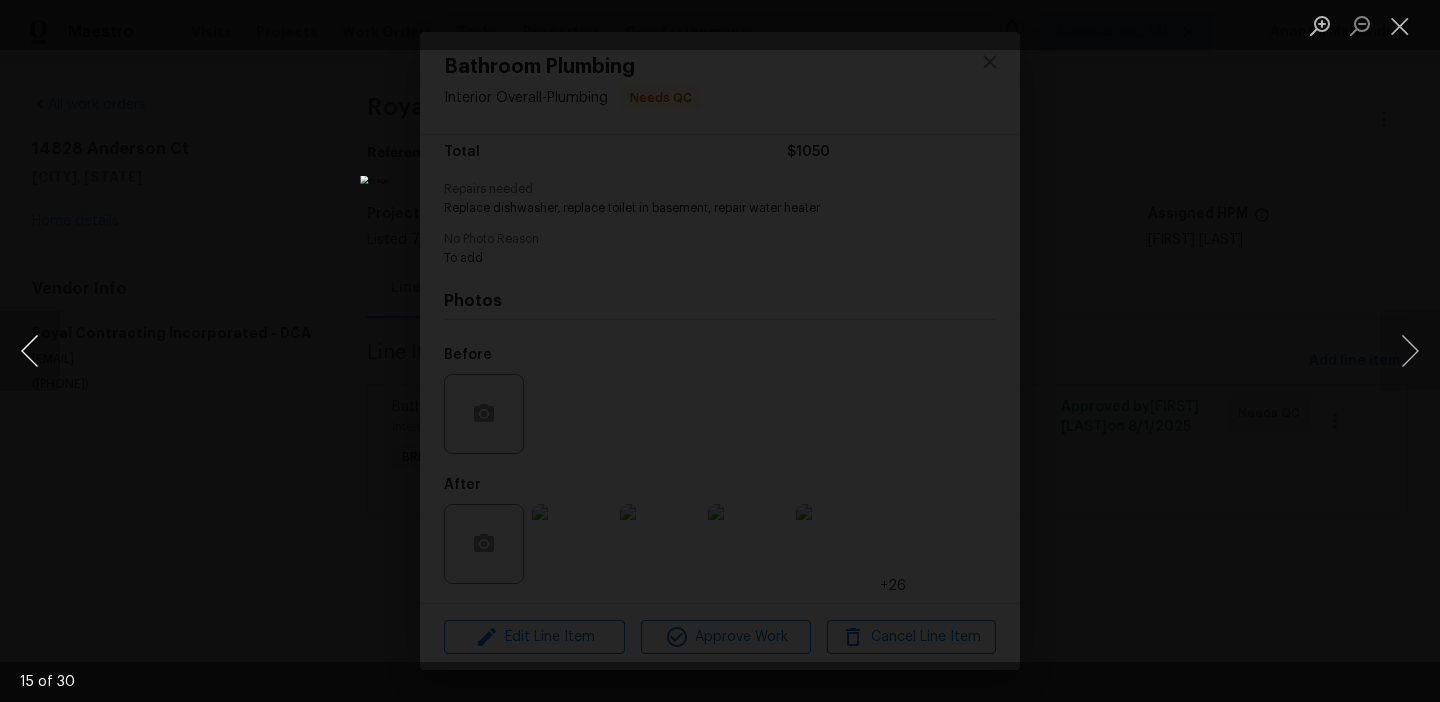 click at bounding box center (30, 351) 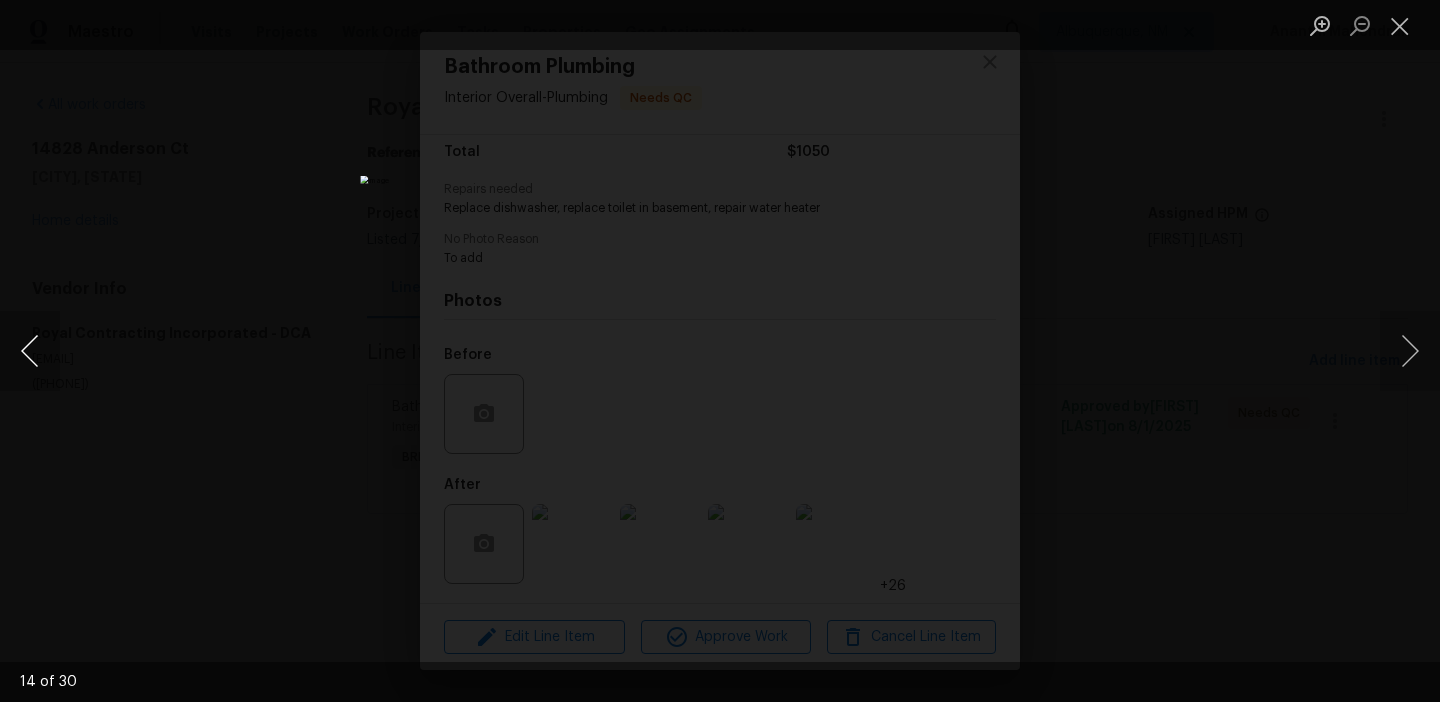 click at bounding box center [30, 351] 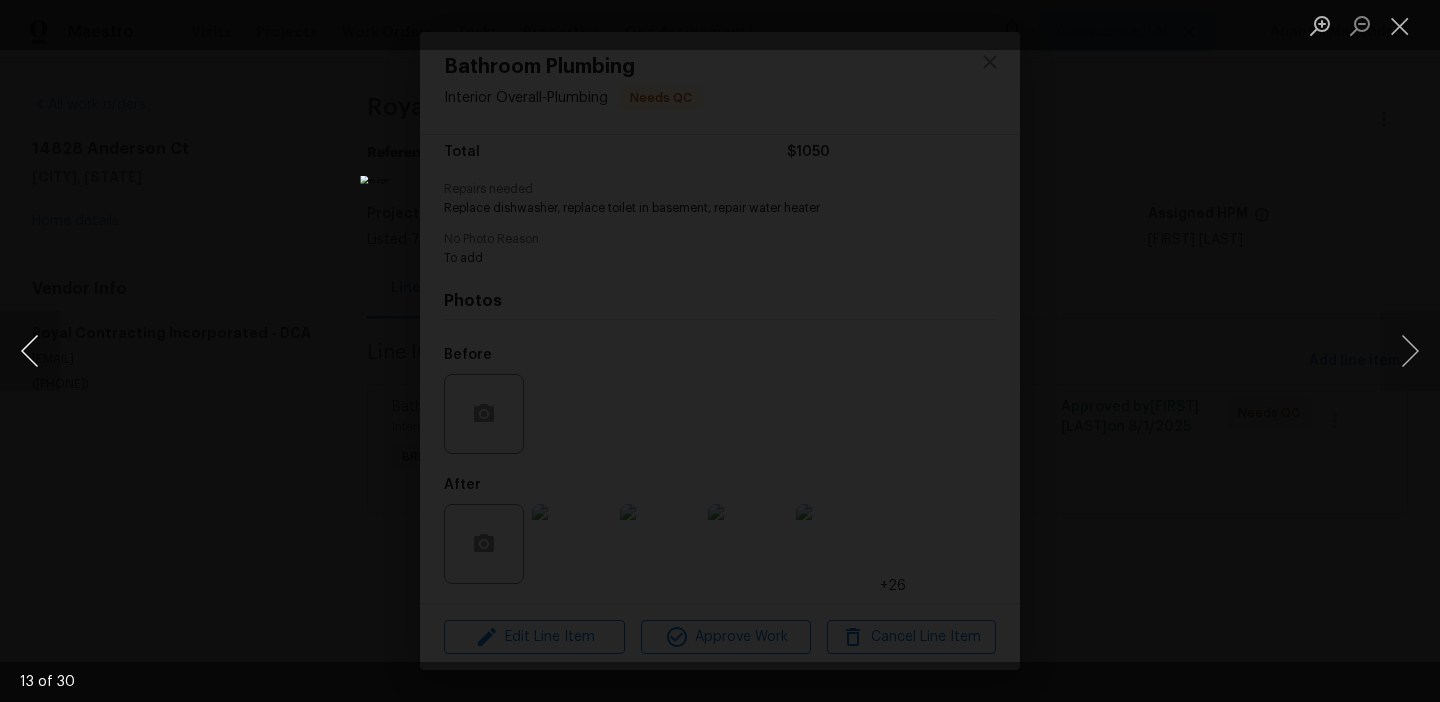 click at bounding box center (30, 351) 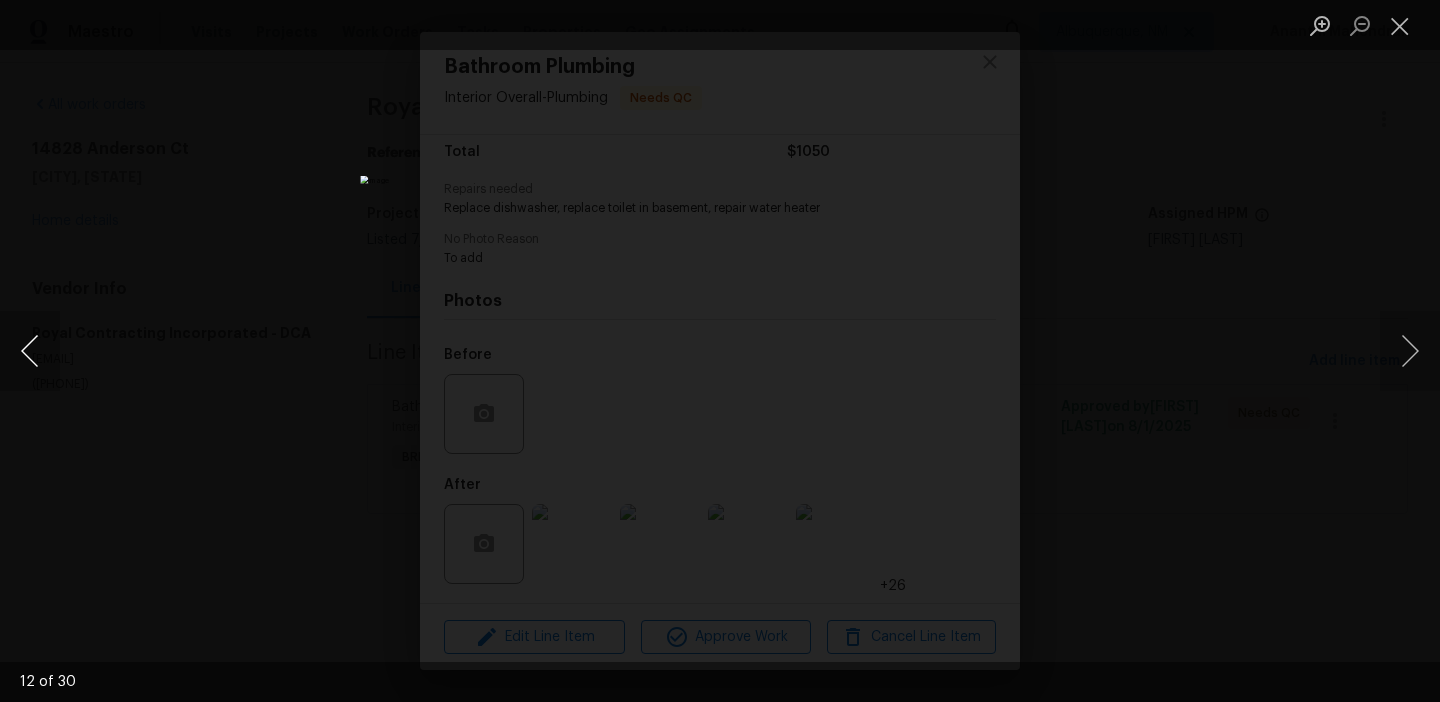 click at bounding box center [30, 351] 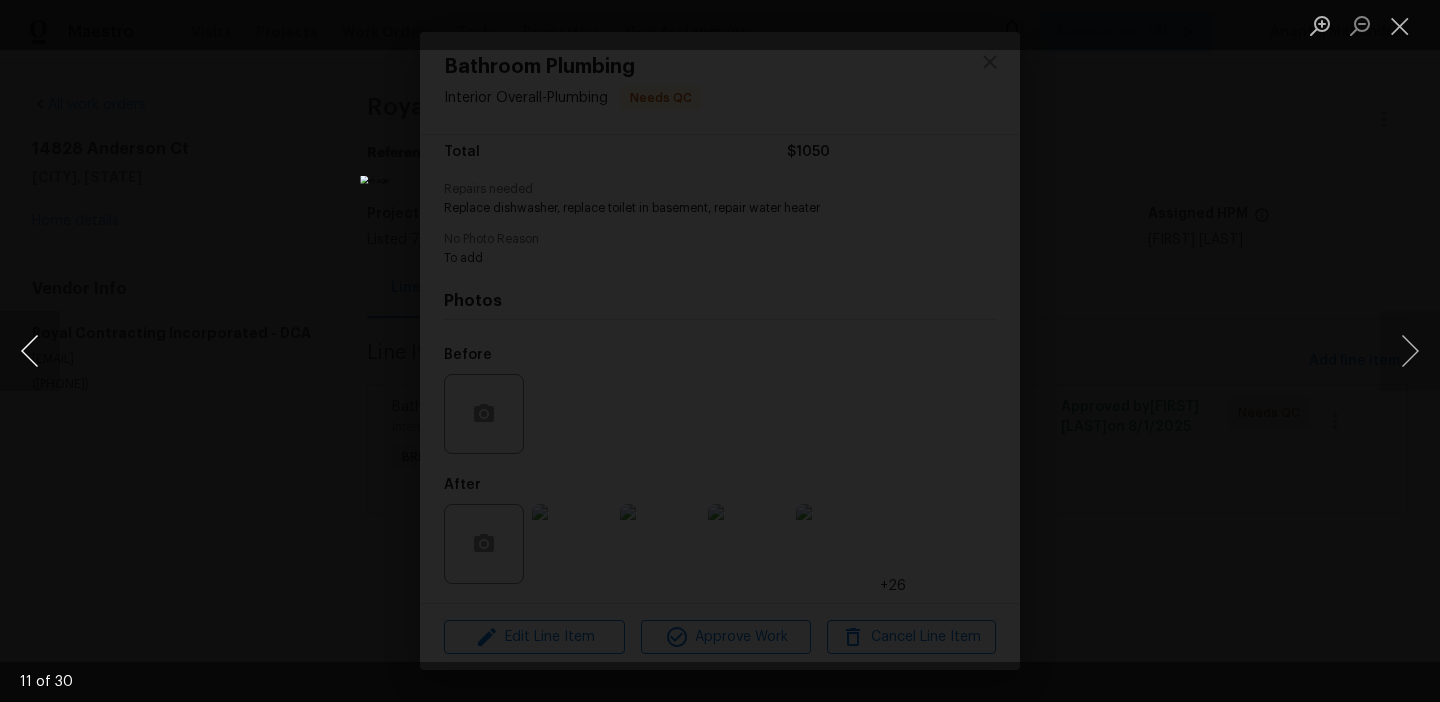 click at bounding box center [30, 351] 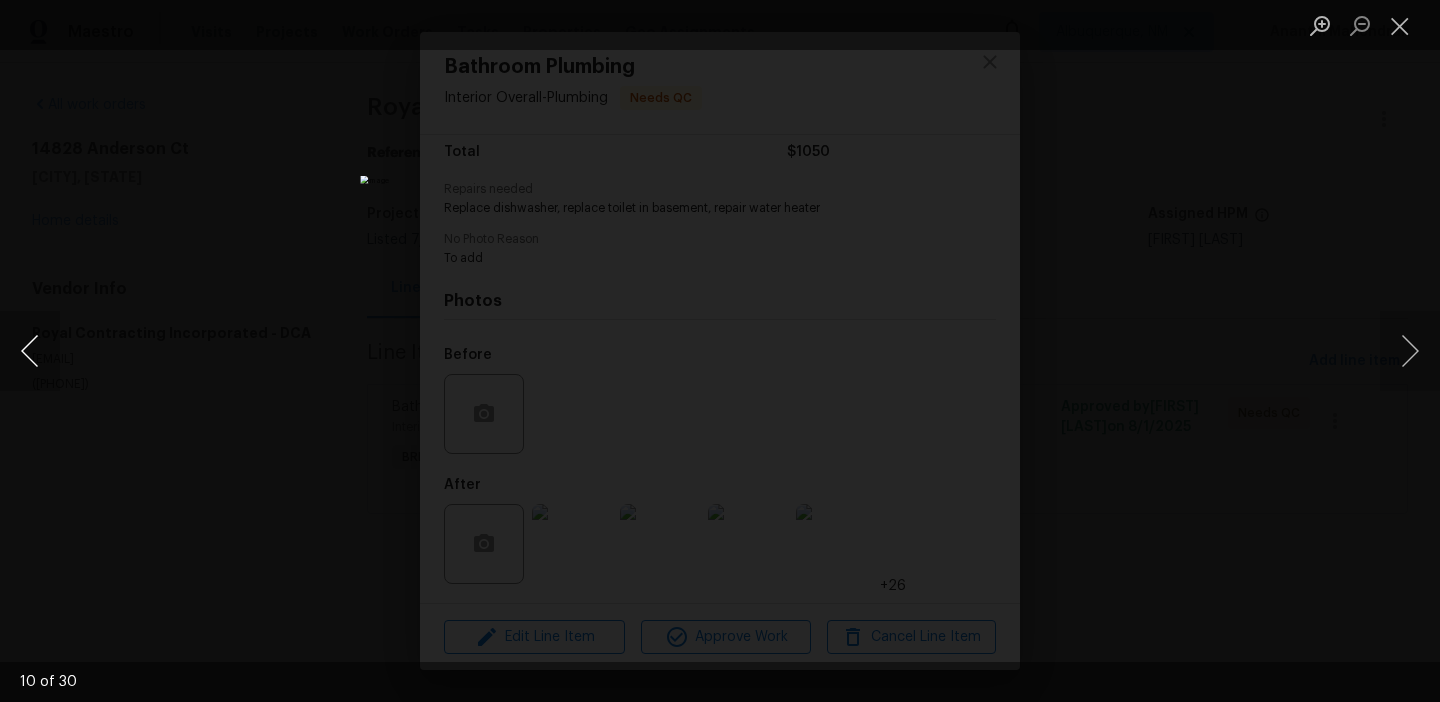 click at bounding box center [30, 351] 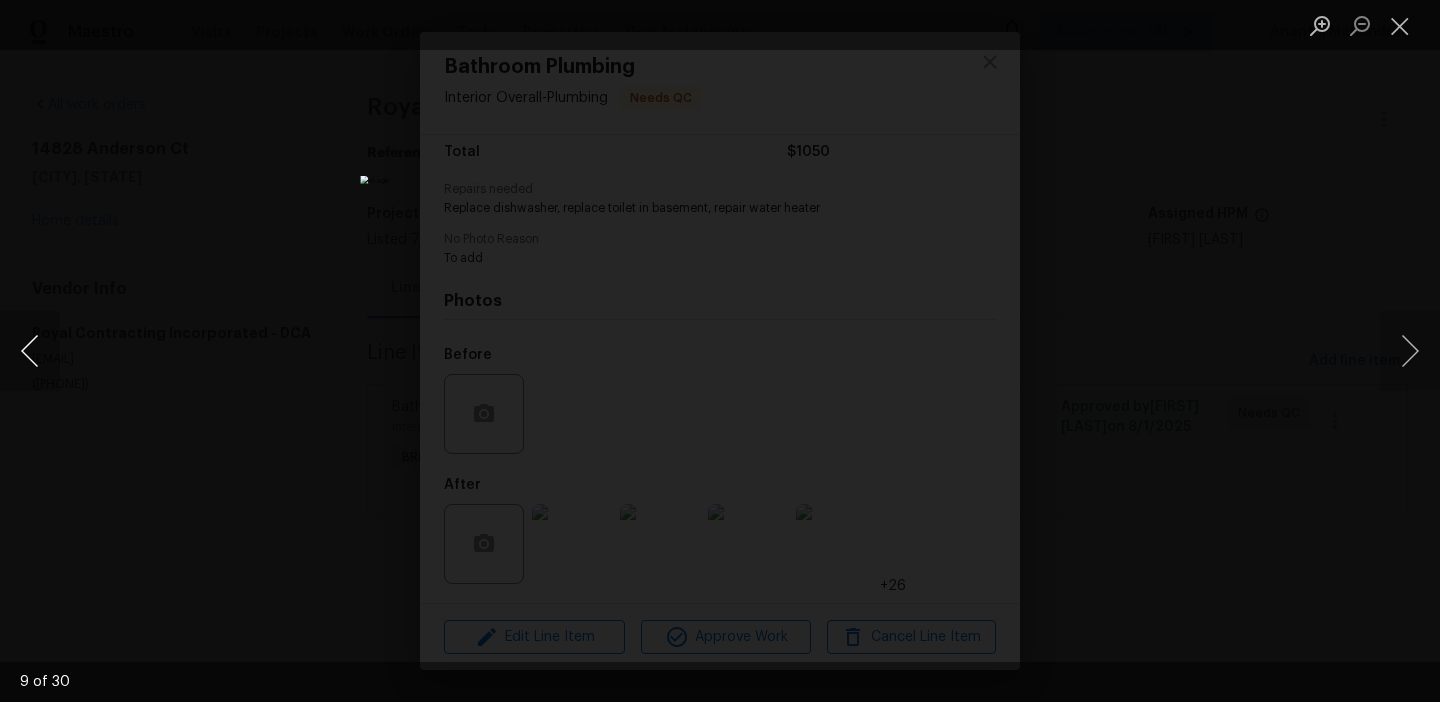 click at bounding box center (30, 351) 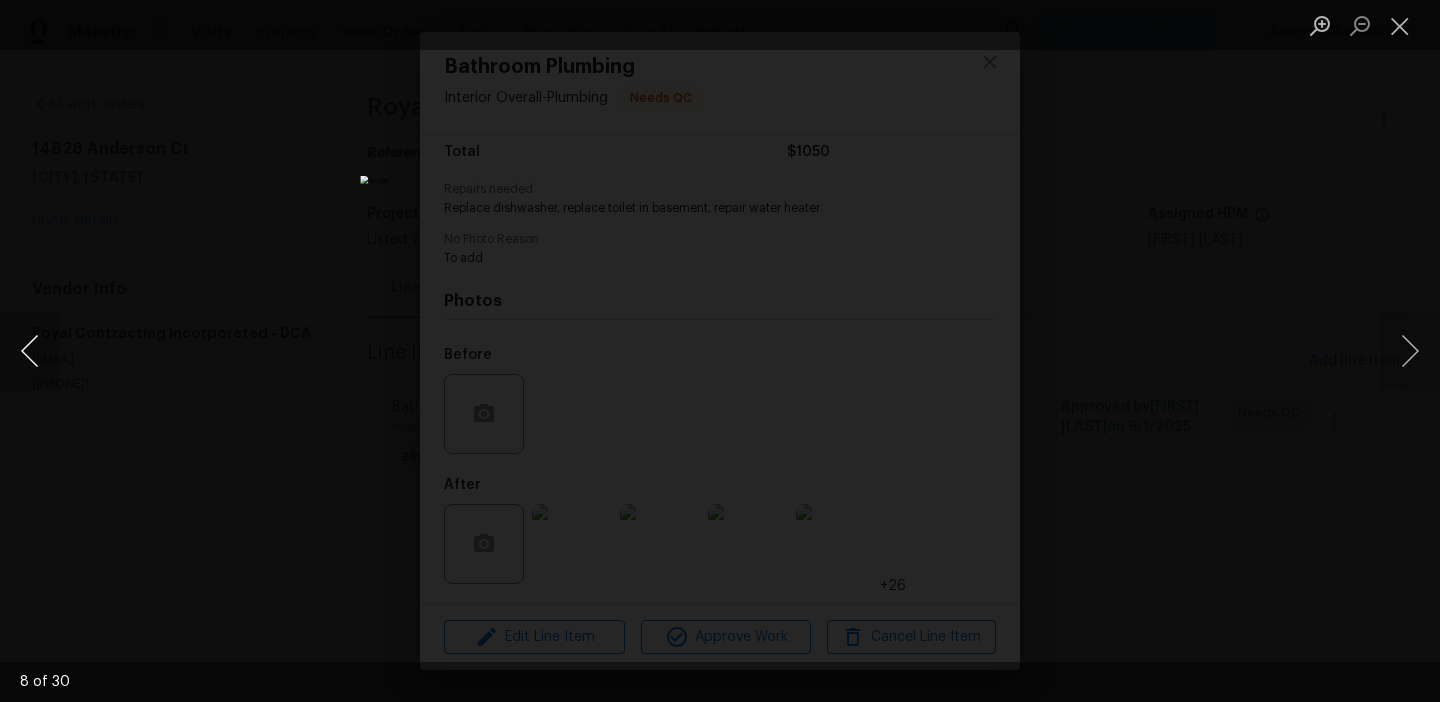 click at bounding box center (30, 351) 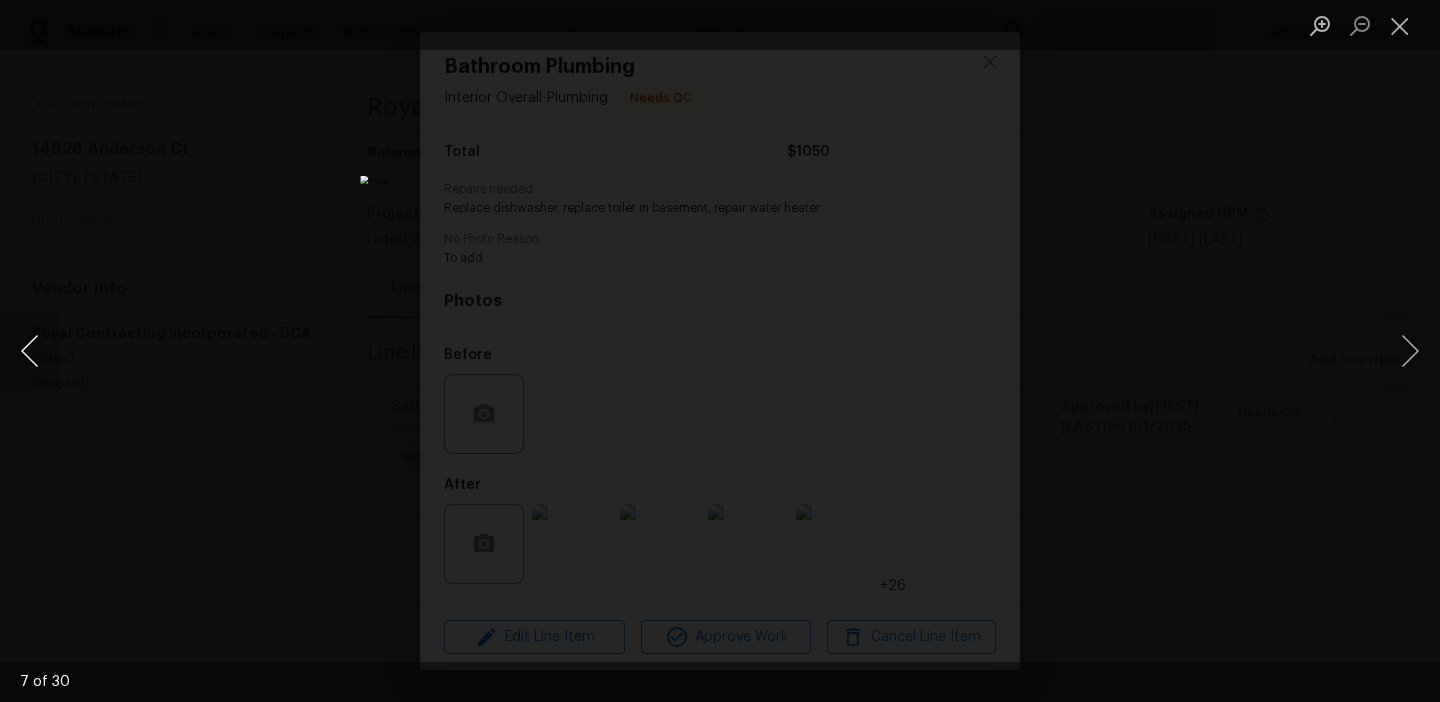 click at bounding box center [30, 351] 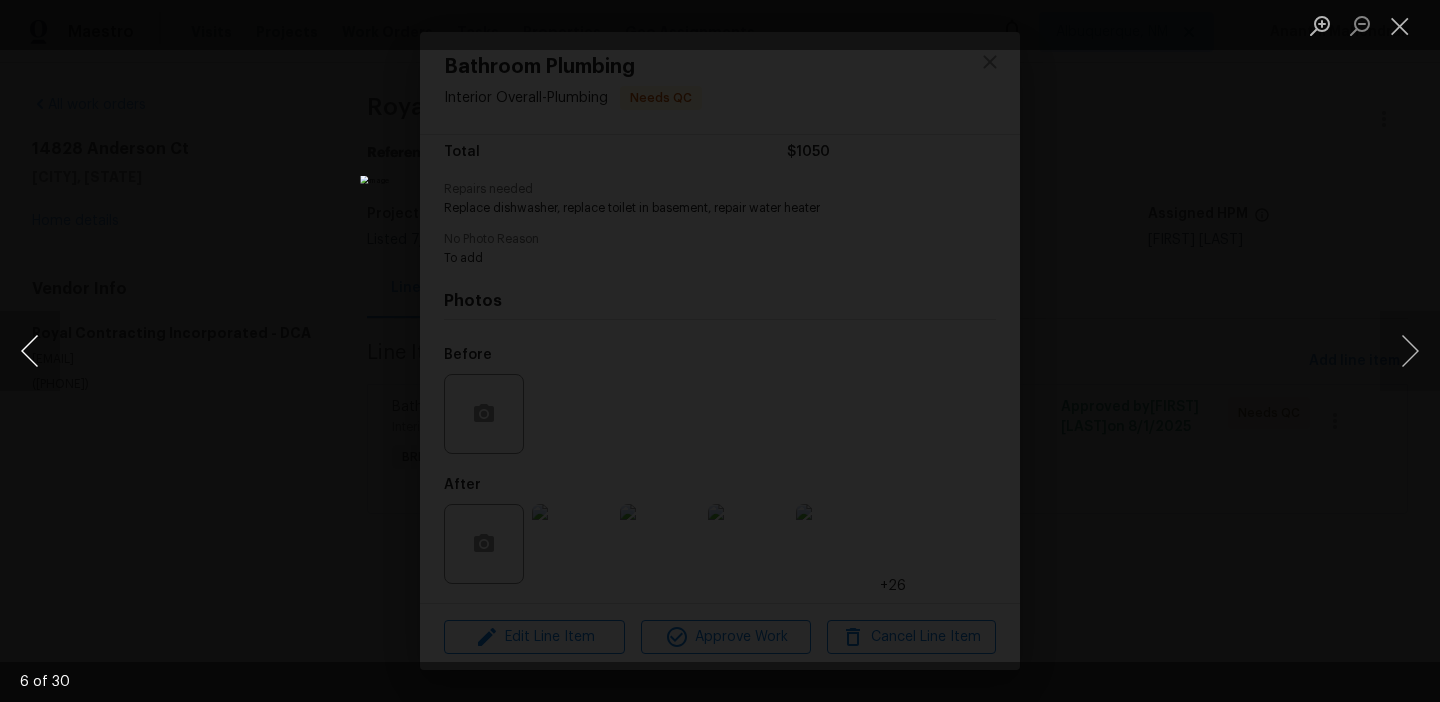 click at bounding box center (30, 351) 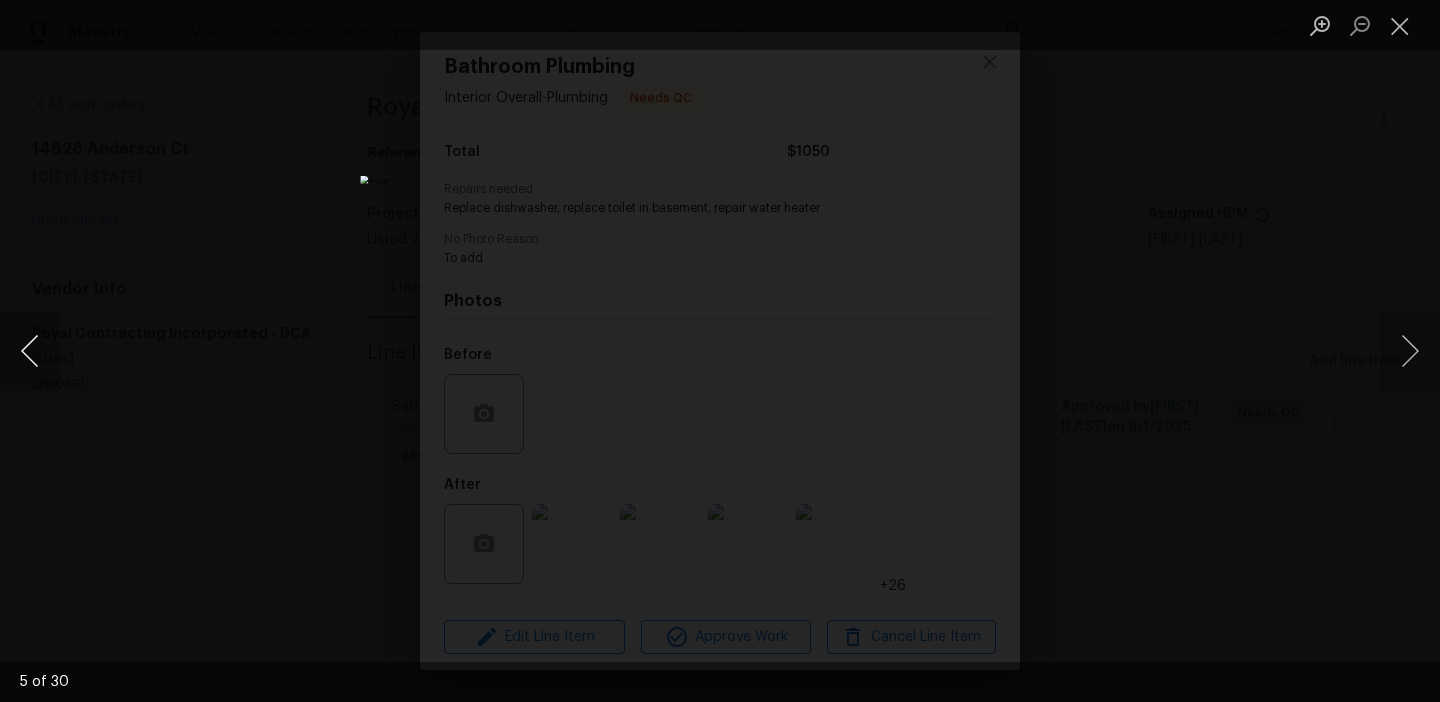 click at bounding box center [30, 351] 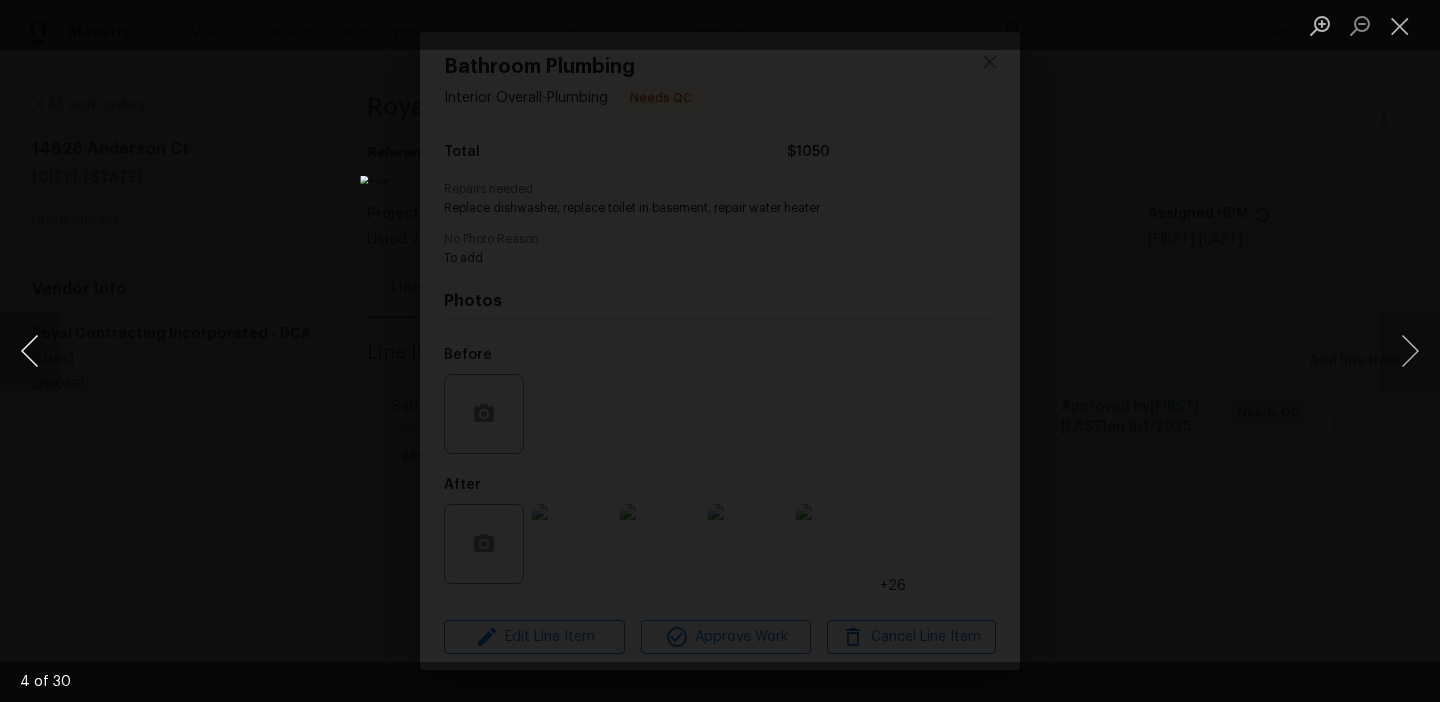 click at bounding box center (30, 351) 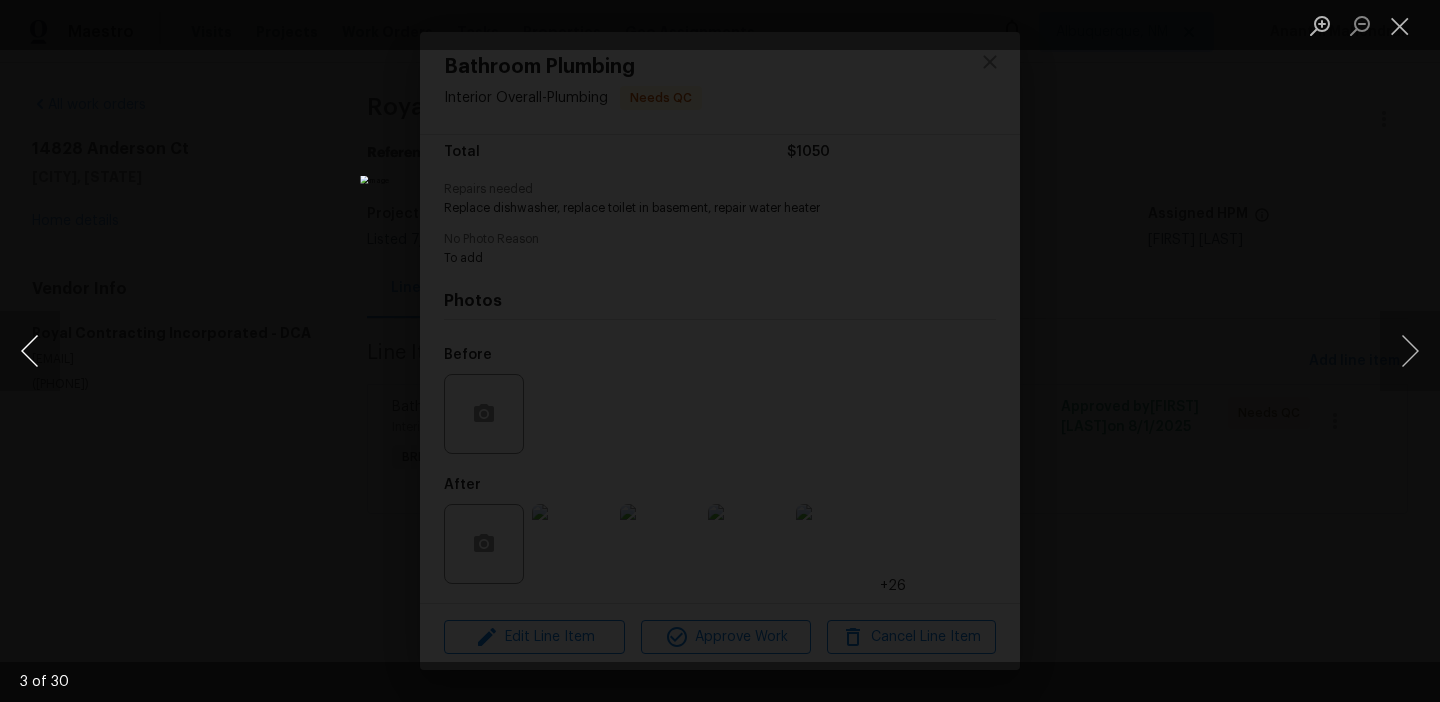 click at bounding box center (30, 351) 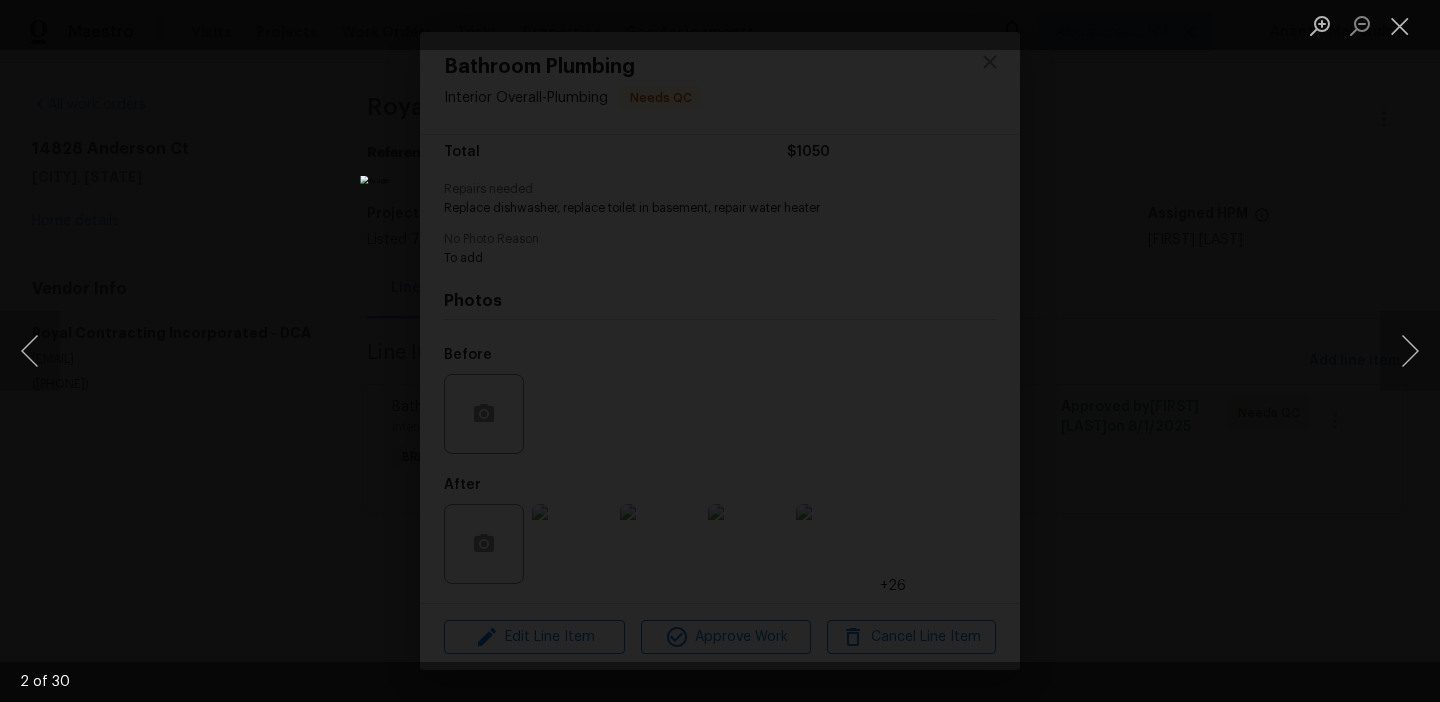 click at bounding box center (720, 351) 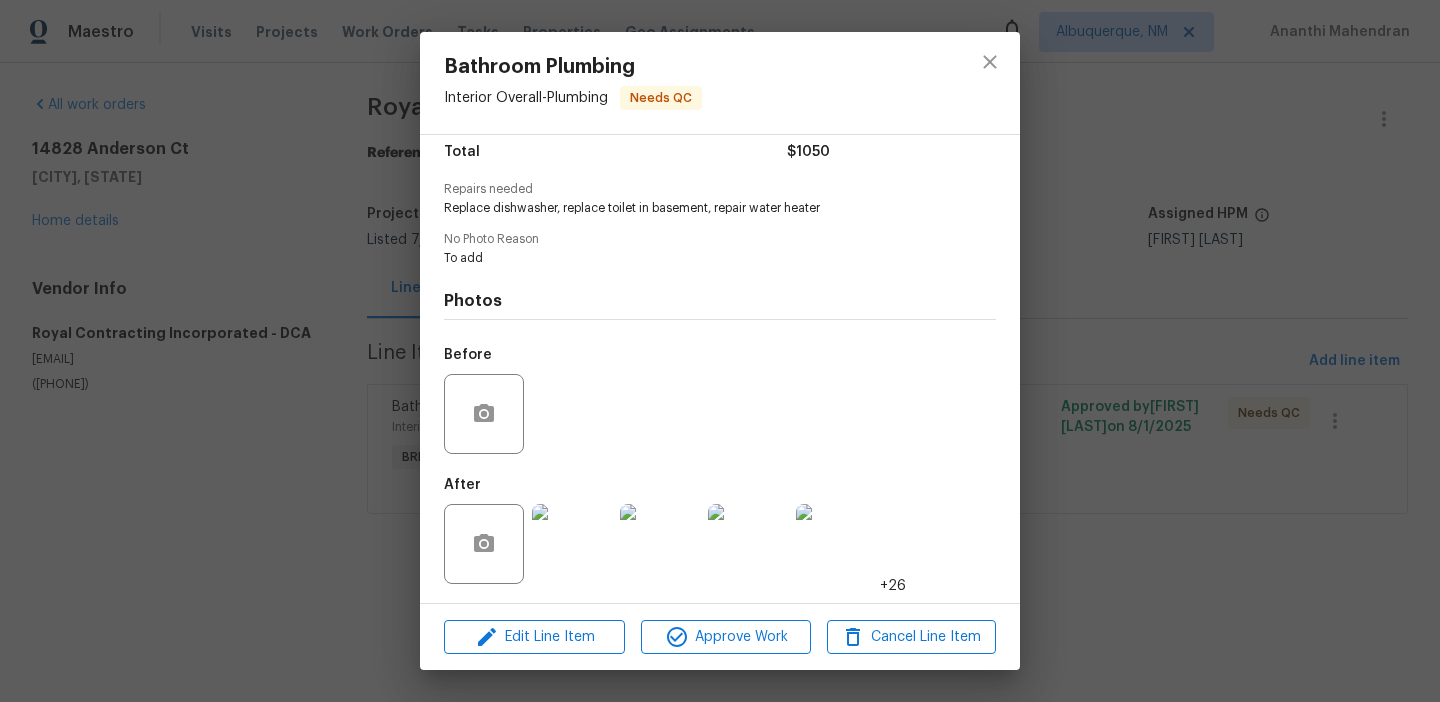 click on "Bathroom Plumbing Interior Overall - Plumbing Needs QC Vendor Royal Contracting Incorporated Account Category BINSR Cost $1050 x 1 count $1050 Labor $0 Total $1050 Repairs needed Replace dishwasher, replace toilet in basement, repair water heater No Photo Reason To add Photos Before After +26 Edit Line Item Approve Work Cancel Line Item" at bounding box center [720, 351] 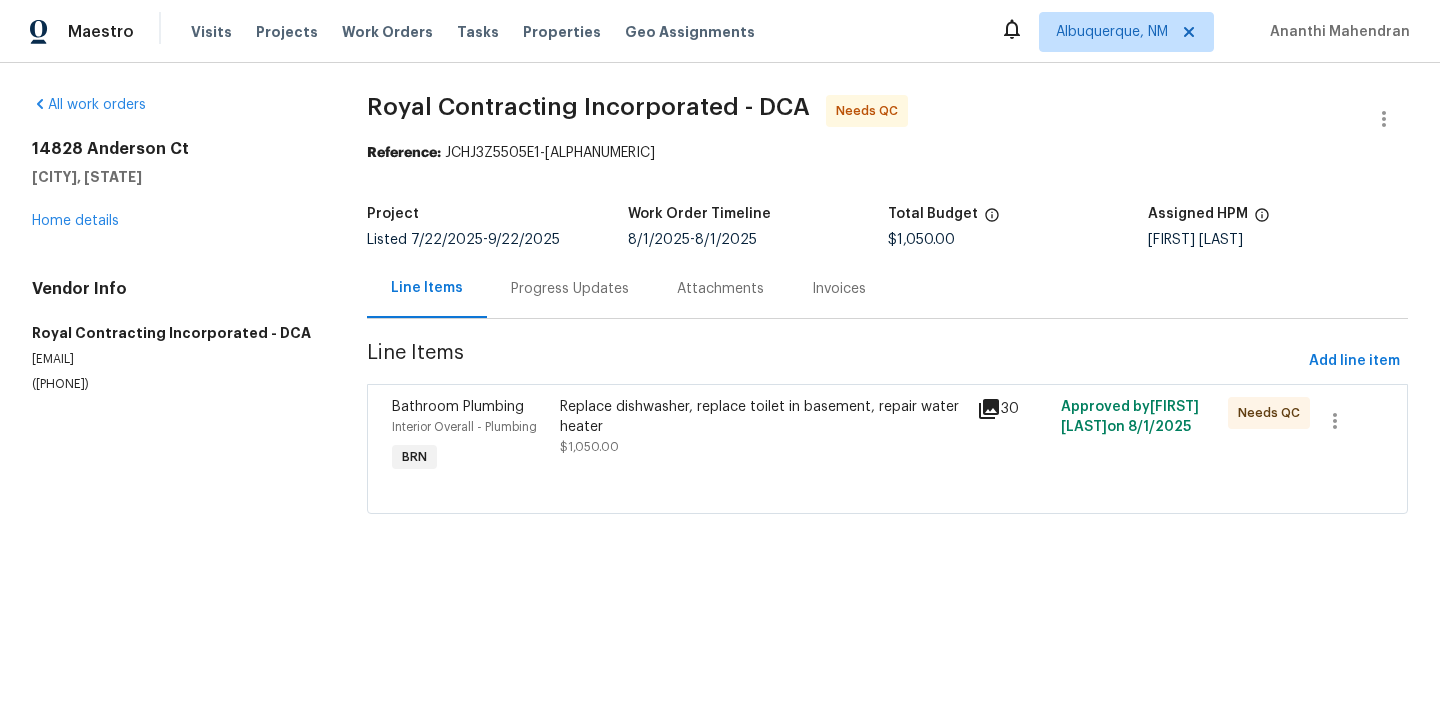 click on "All work orders [NUMBER] [STREET] [CITY], [STATE] Home details Vendor Info Royal Contracting Incorporated - DCA [EMAIL] ([PHONE])" at bounding box center (175, 244) 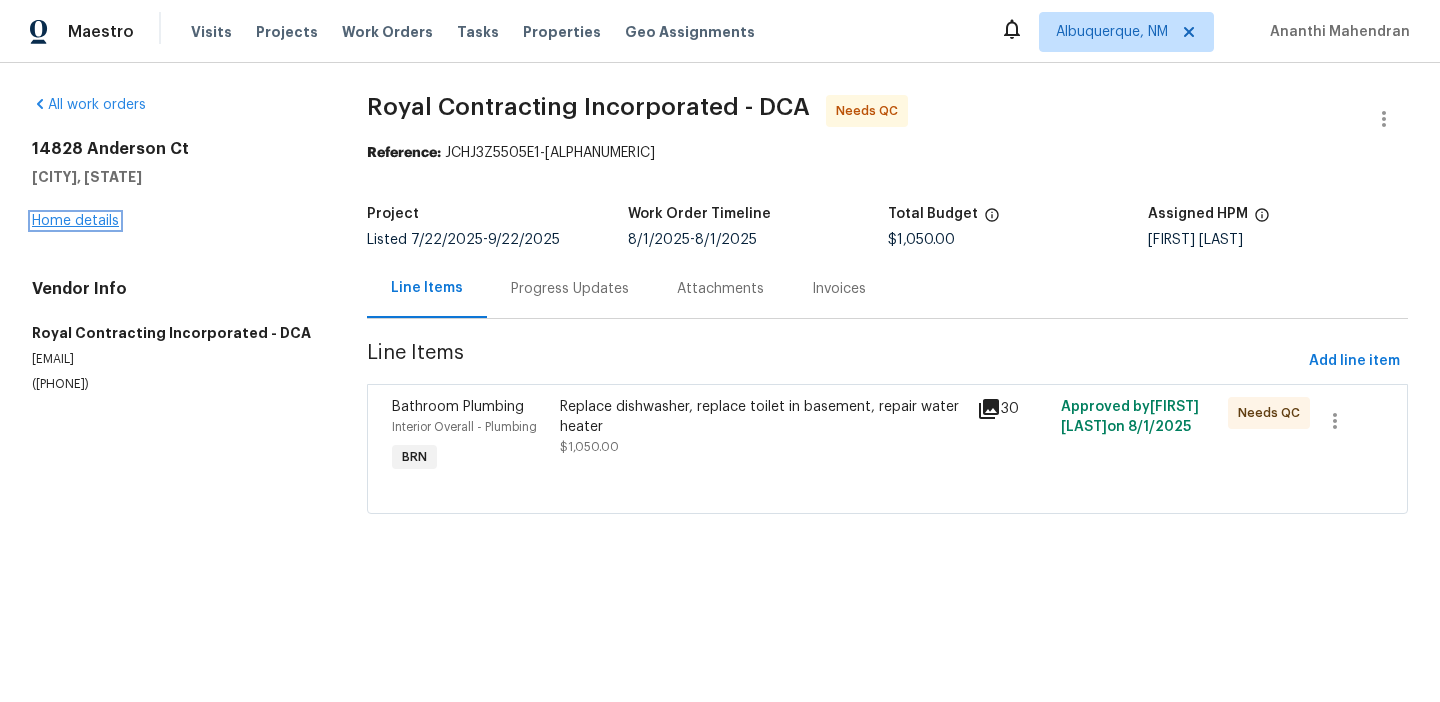 click on "Home details" at bounding box center [75, 221] 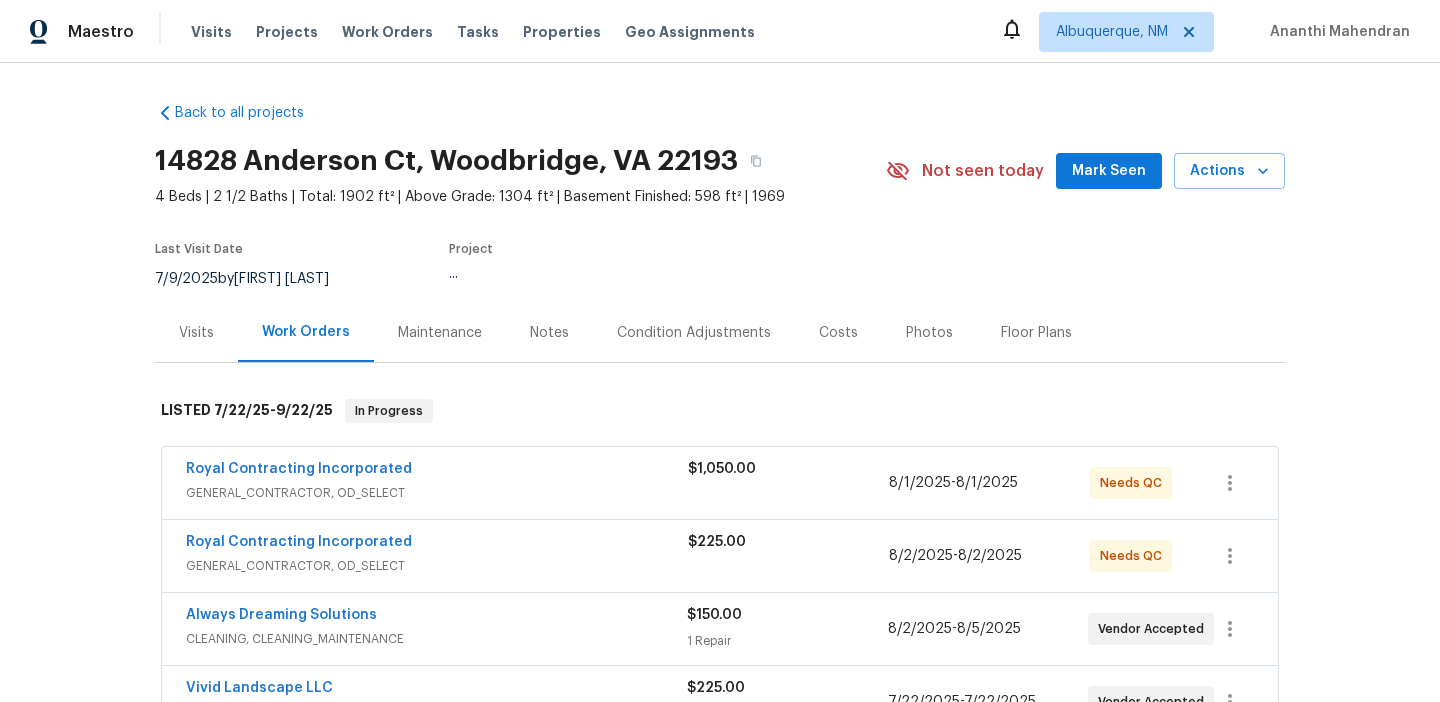 scroll, scrollTop: 125, scrollLeft: 0, axis: vertical 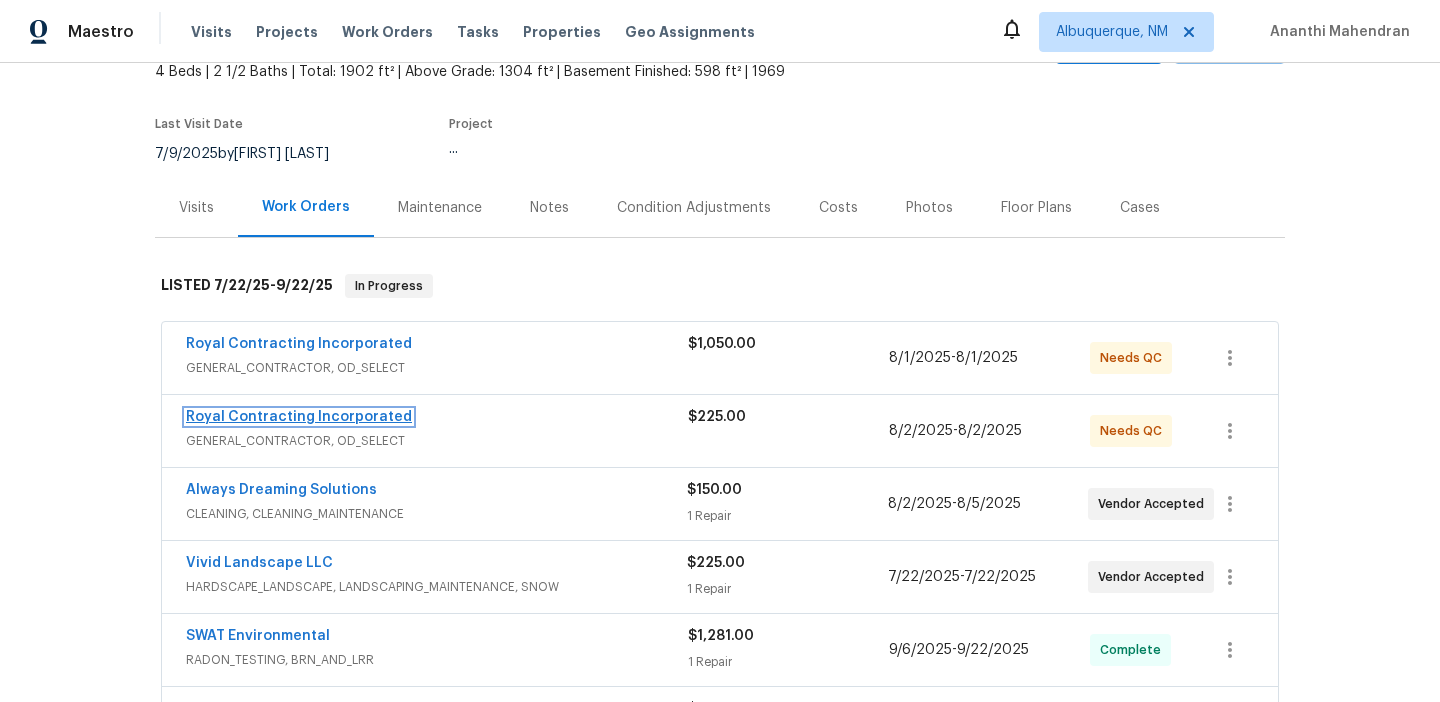 click on "Royal Contracting Incorporated" at bounding box center [299, 417] 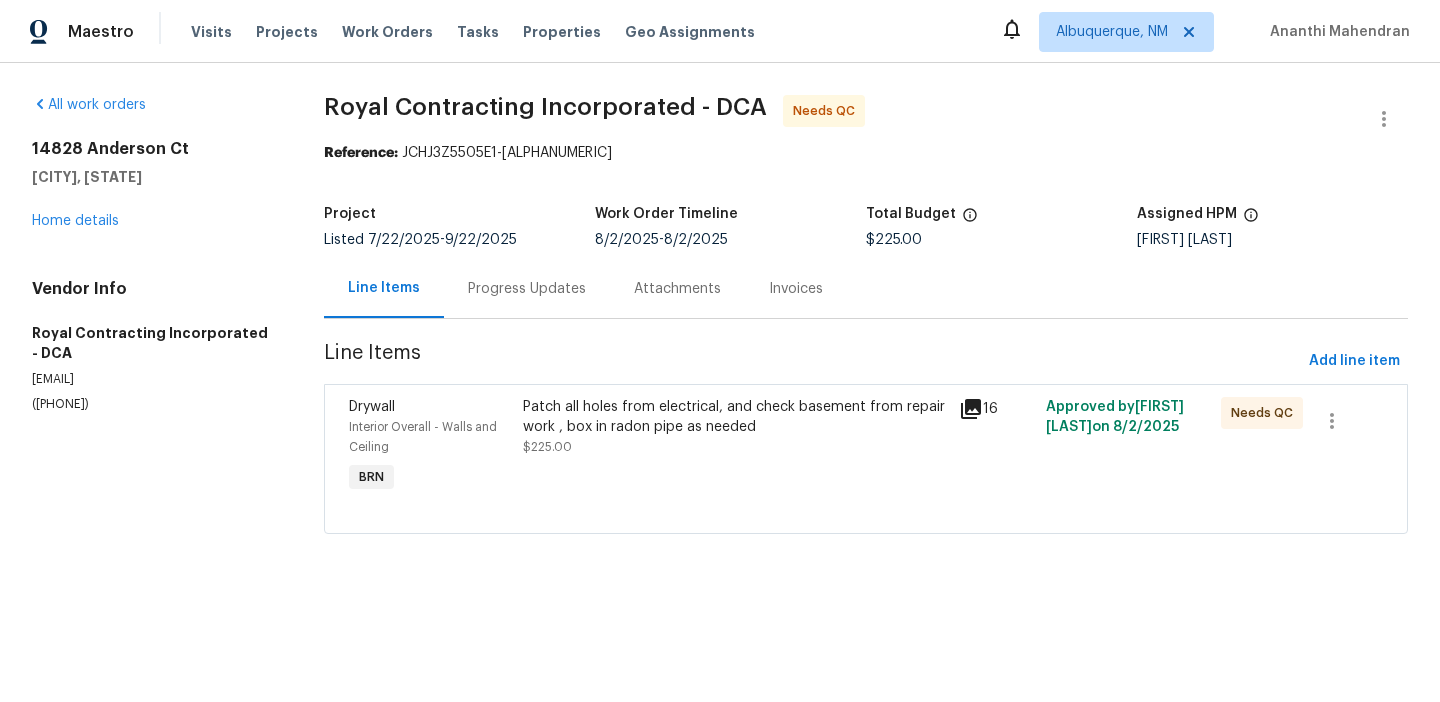 click on "Patch all holes from electrical, and check basement from repair work , box in radon pipe as needed $225.00" at bounding box center [735, 427] 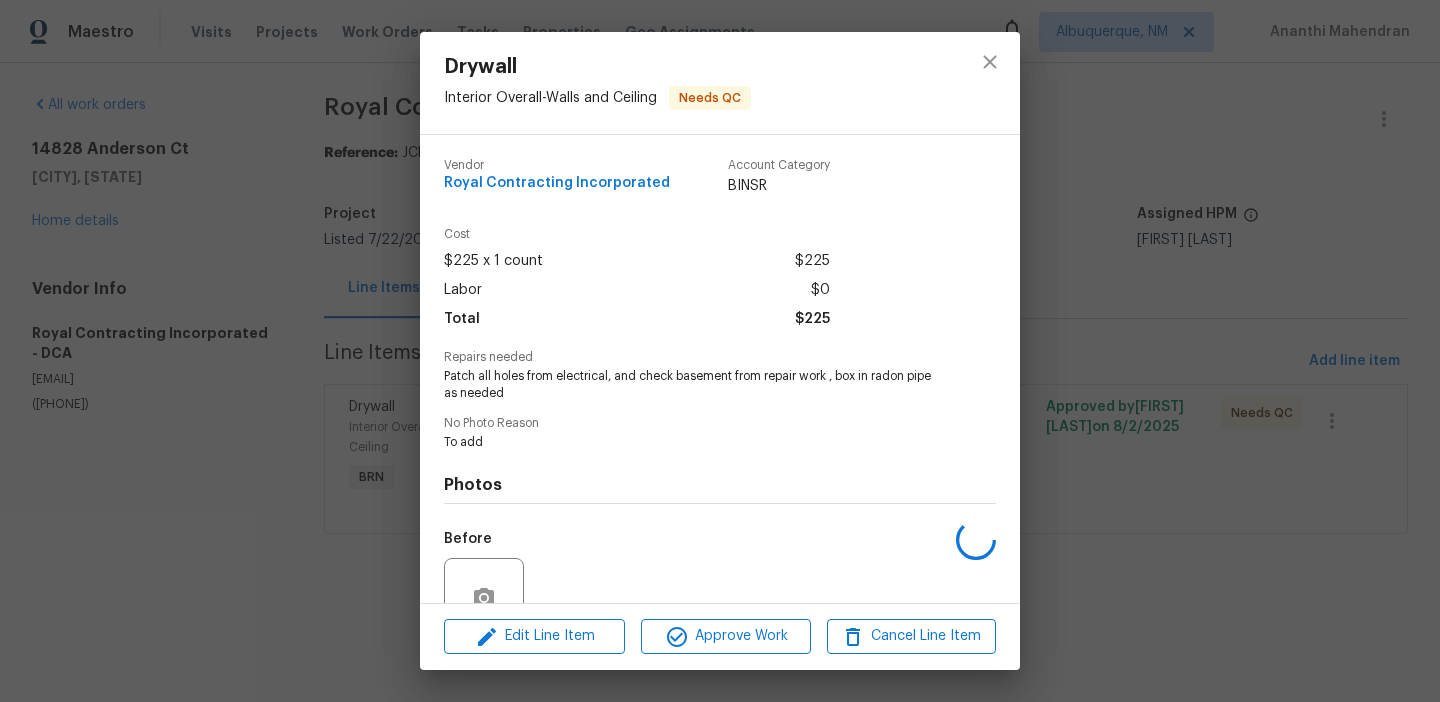 scroll, scrollTop: 185, scrollLeft: 0, axis: vertical 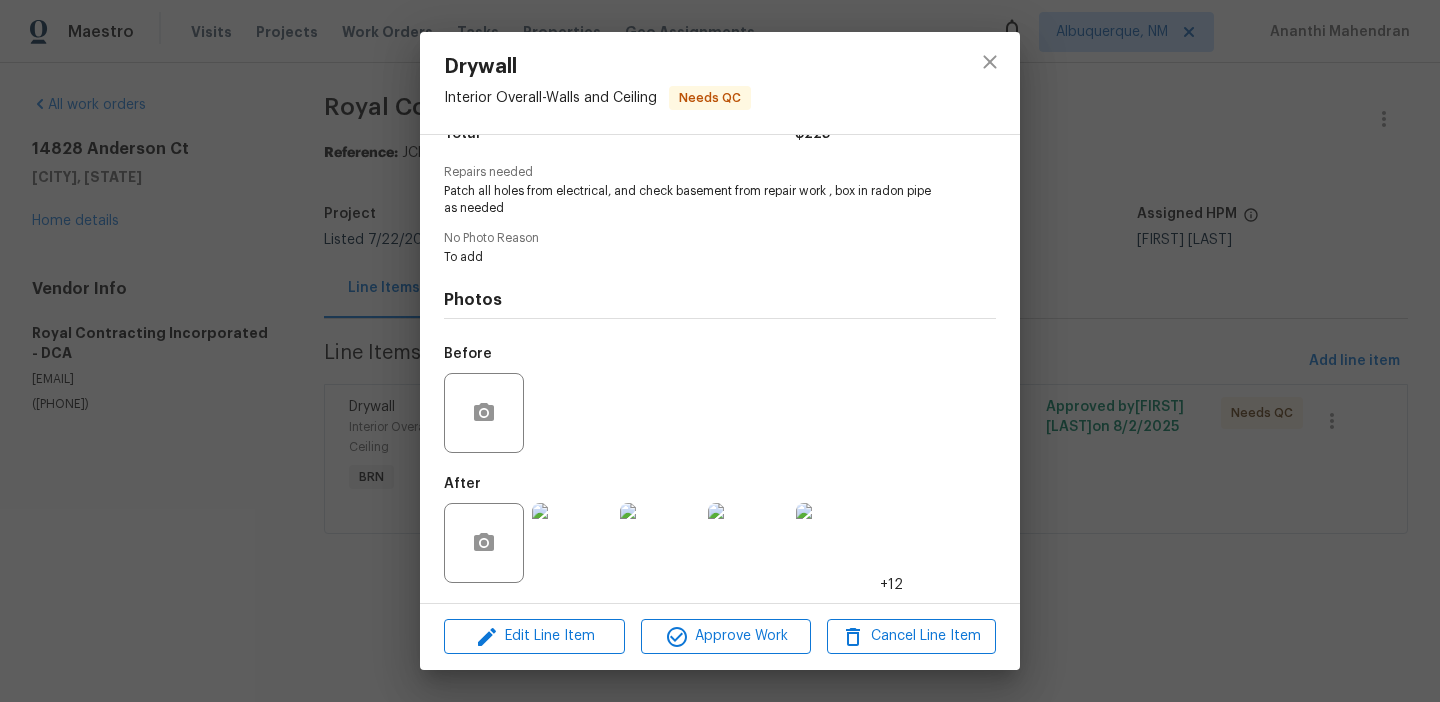 click at bounding box center [572, 543] 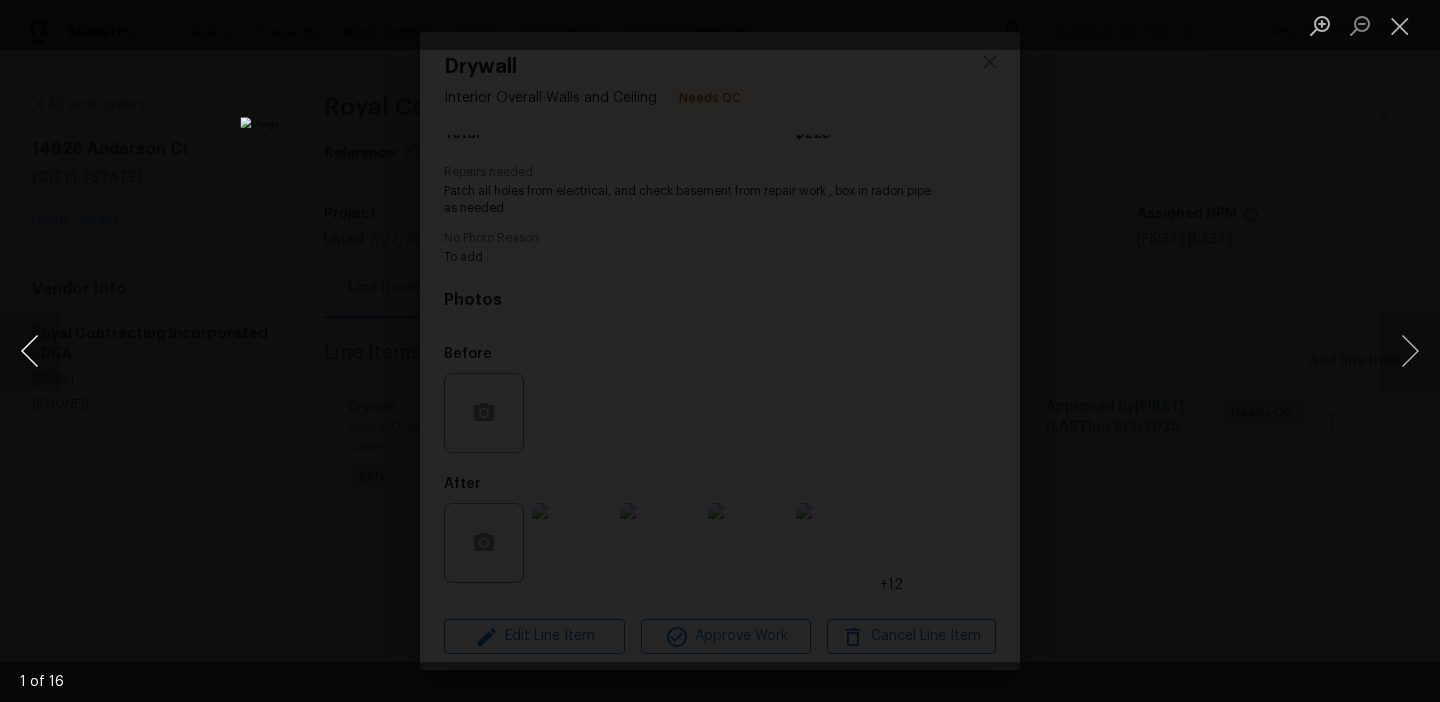 click at bounding box center [30, 351] 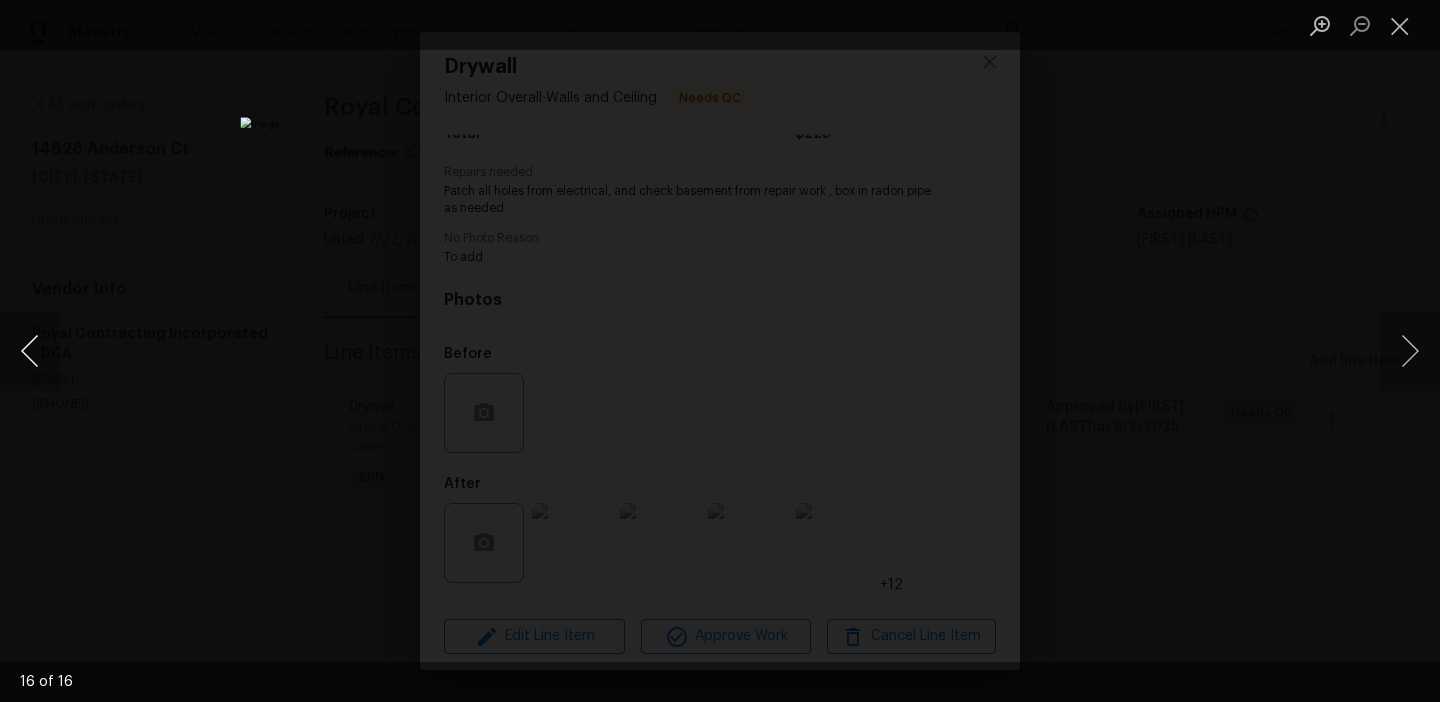 click at bounding box center (30, 351) 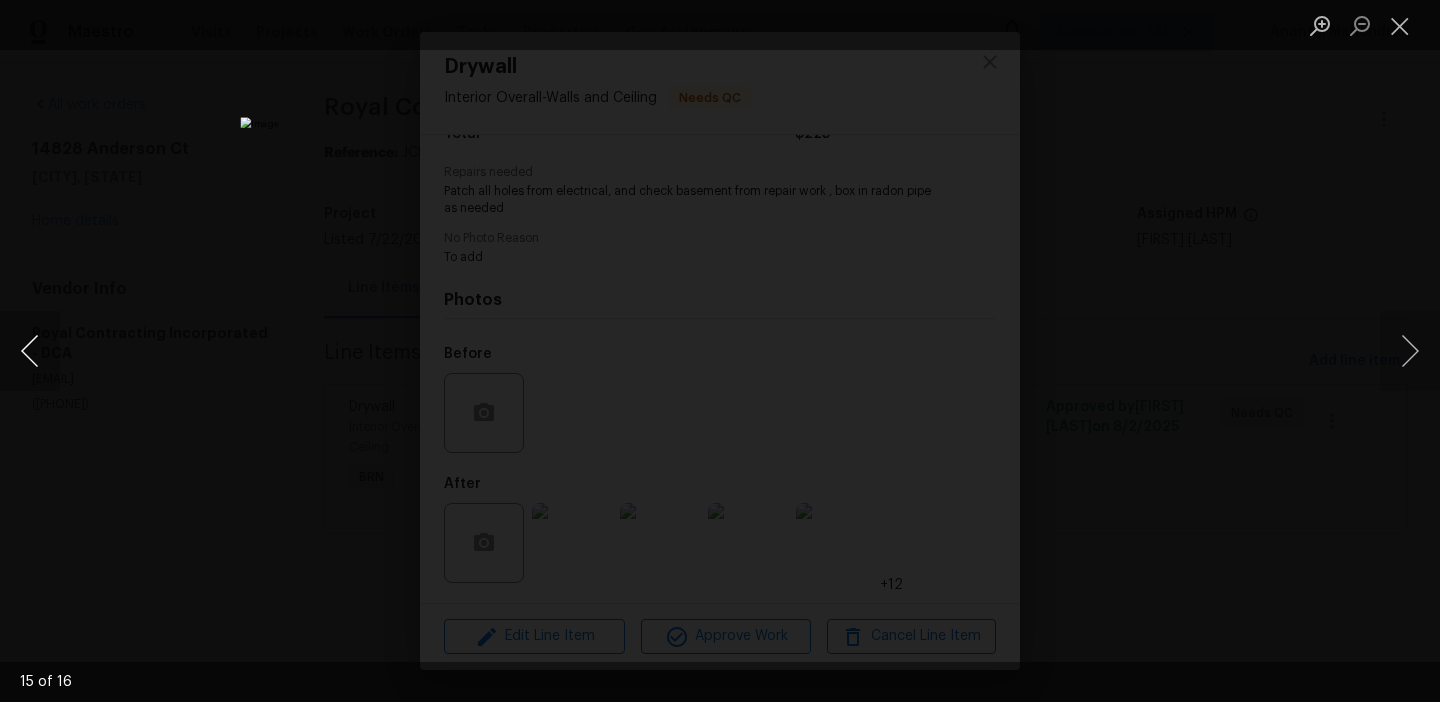 click at bounding box center (30, 351) 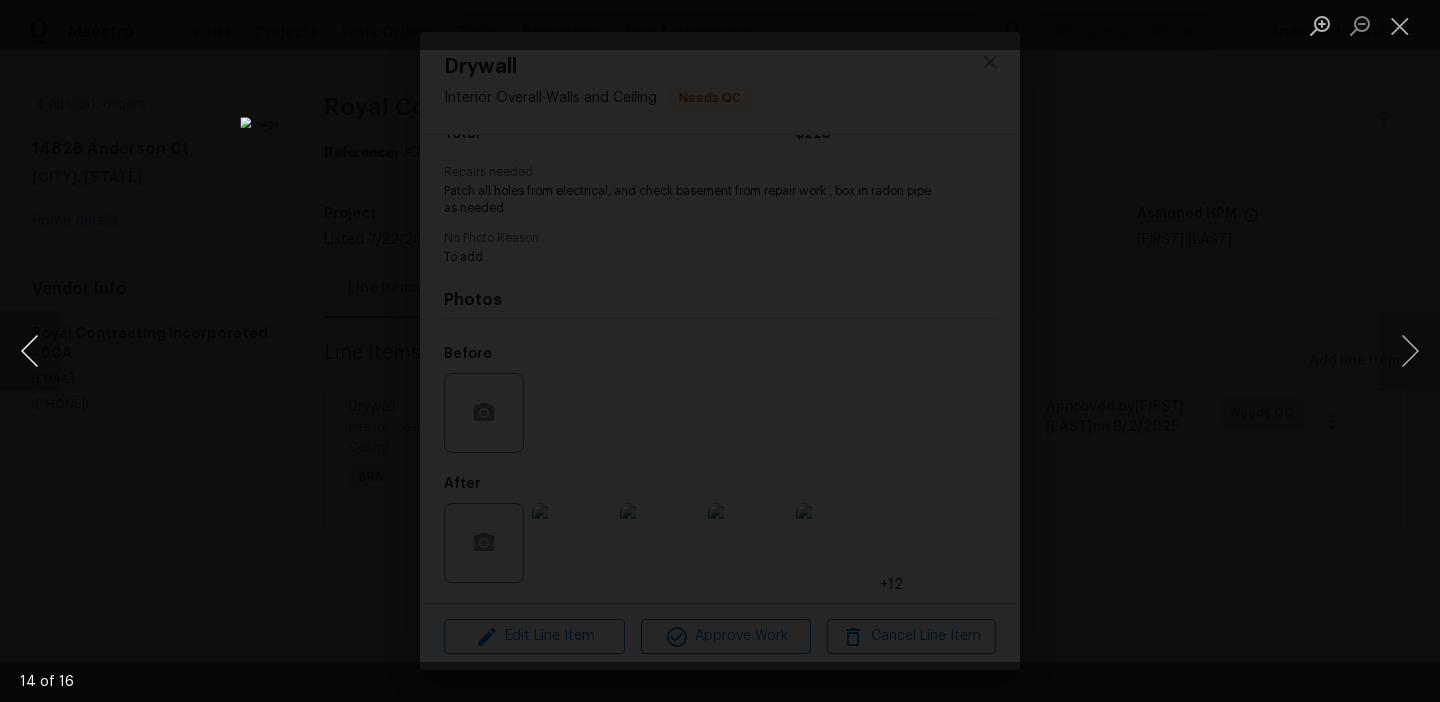 click at bounding box center (30, 351) 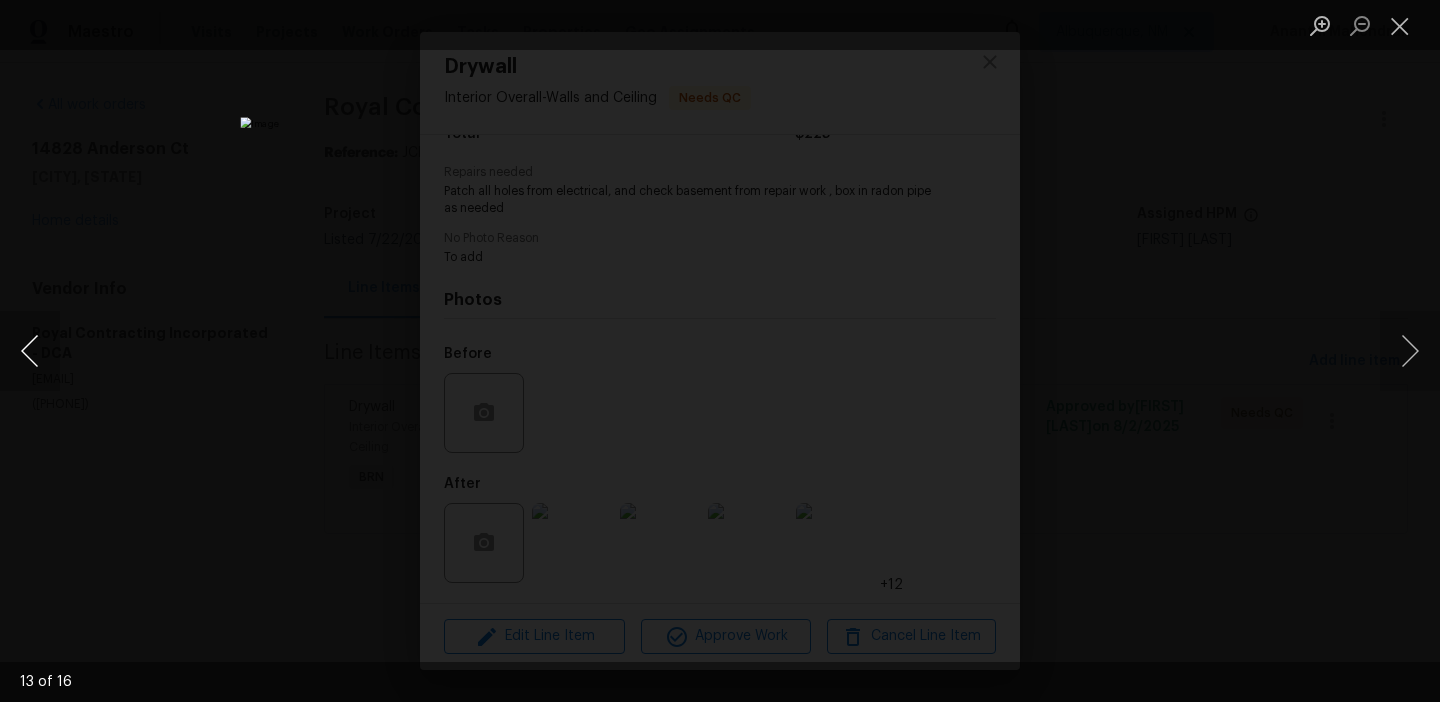 click at bounding box center [30, 351] 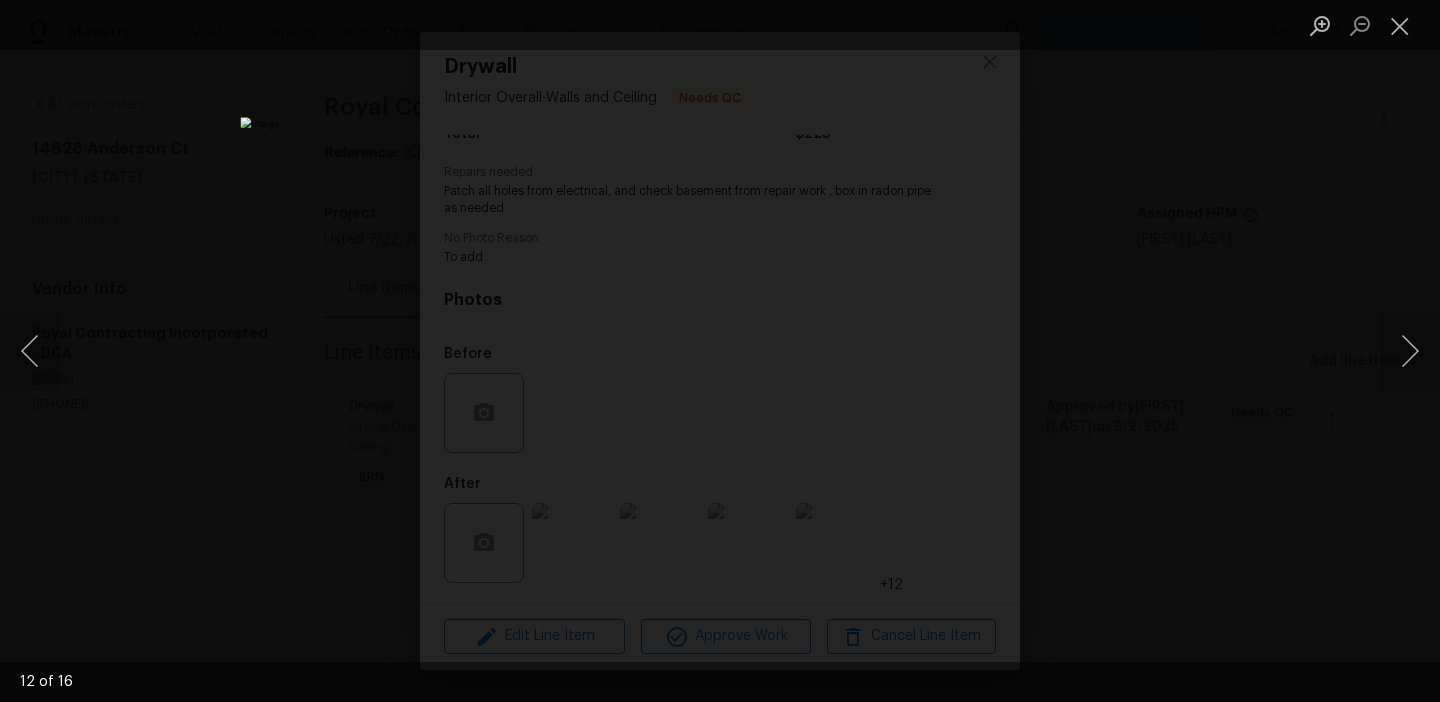 click at bounding box center (720, 351) 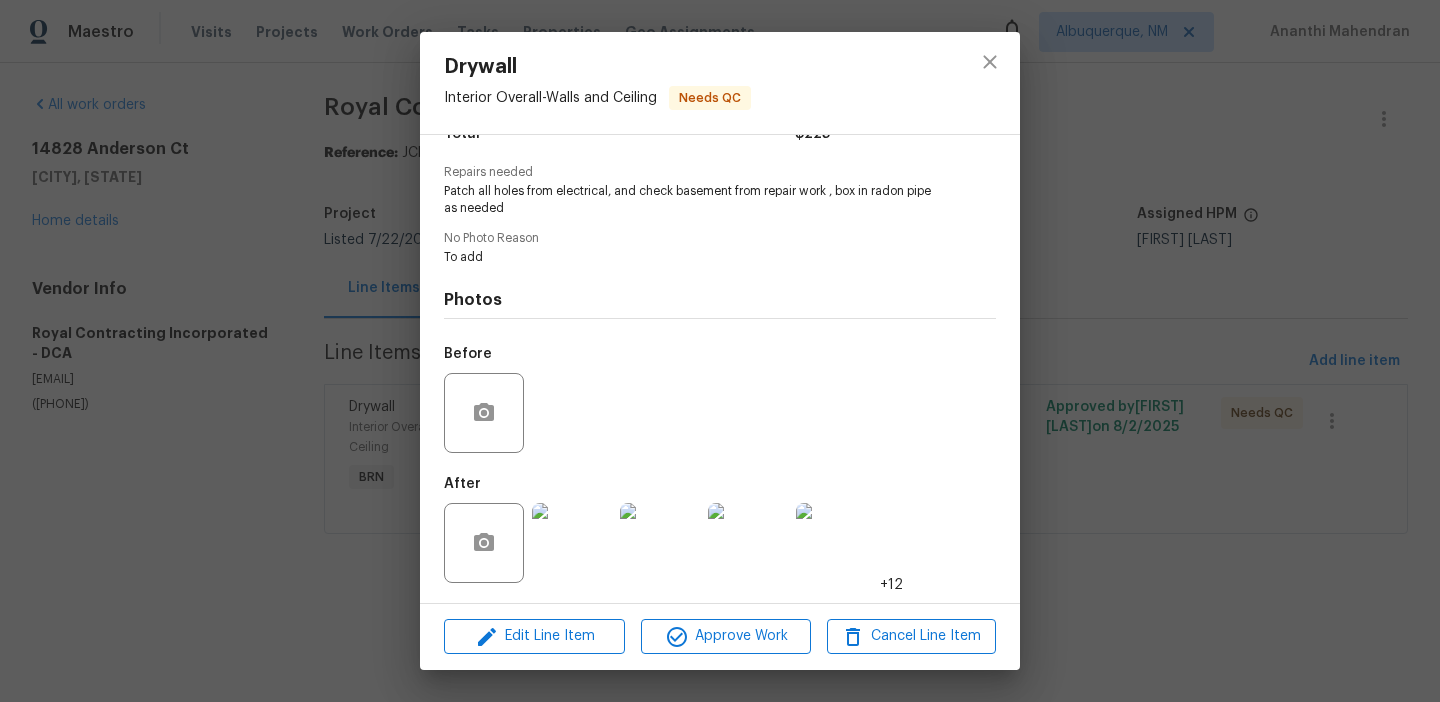 click on "Drywall Interior Overall - Walls and Ceiling Needs QC Vendor Royal Contracting Incorporated Account Category BINSR Cost $225 x 1 count $225 Labor $0 Total $225 Repairs needed Patch all holes from electrical, and check basement from repair work , box in radon pipe as needed No Photo Reason To add Photos Before After +12 Edit Line Item Approve Work Cancel Line Item" at bounding box center [720, 351] 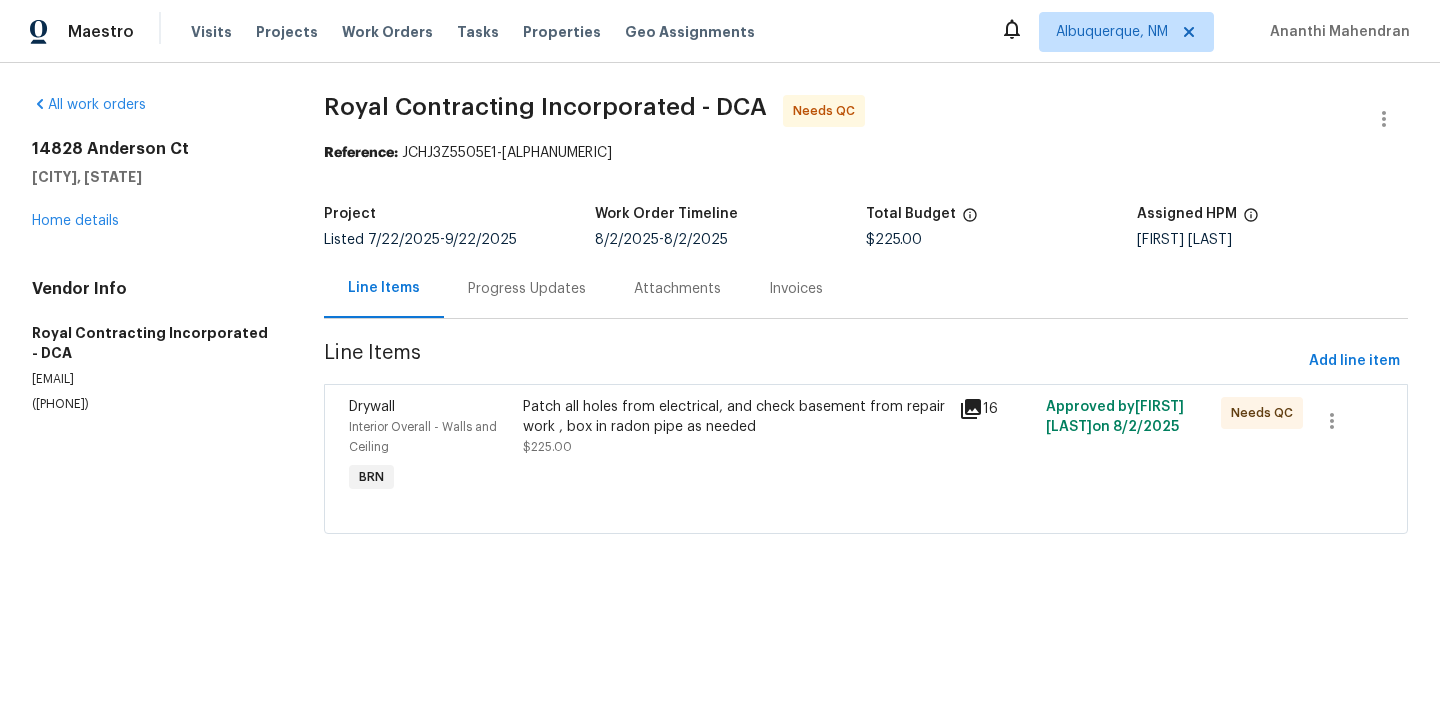 click on "All work orders [NUMBER] [STREET] [CITY], [STATE] Home details Vendor Info Royal Contracting Incorporated - DCA [EMAIL] ([PHONE])" at bounding box center (154, 254) 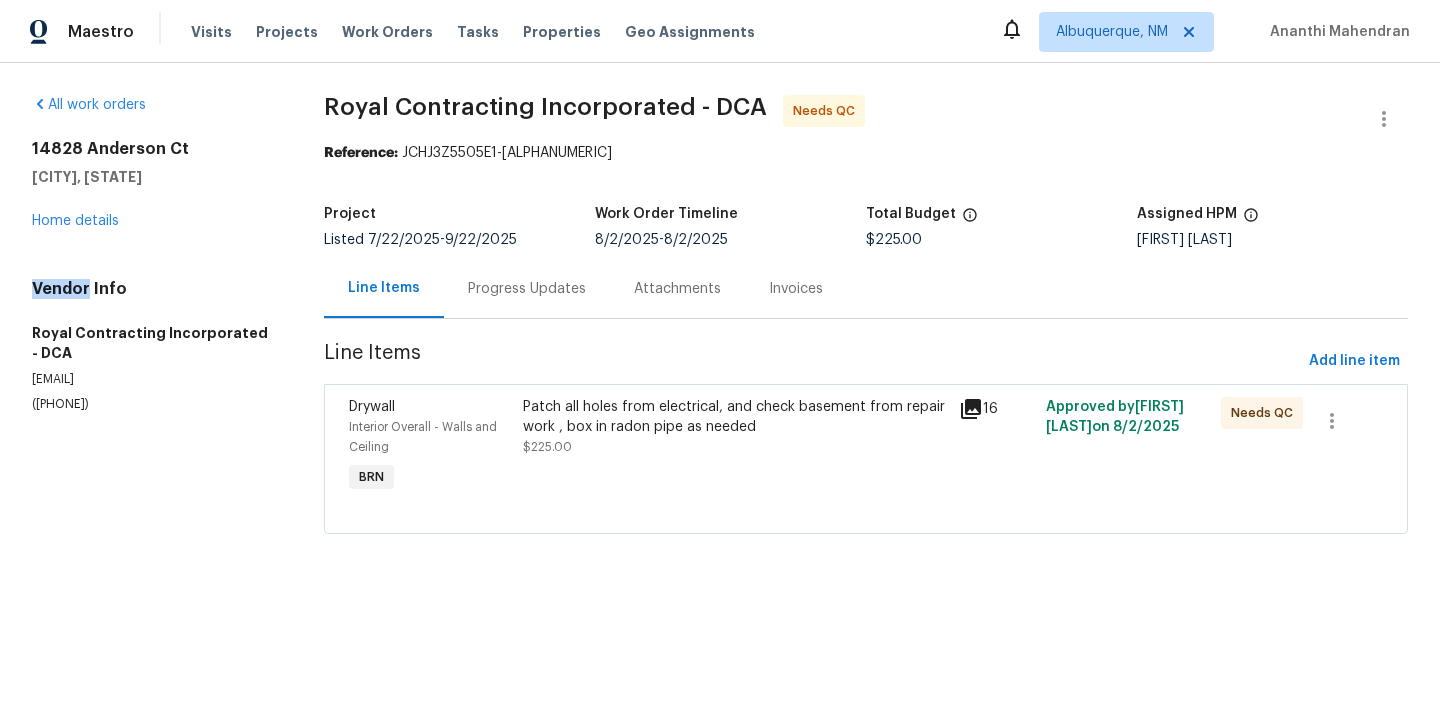 click on "All work orders [NUMBER] [STREET] [CITY], [STATE] Home details Vendor Info Royal Contracting Incorporated - DCA [EMAIL] ([PHONE])" at bounding box center [154, 254] 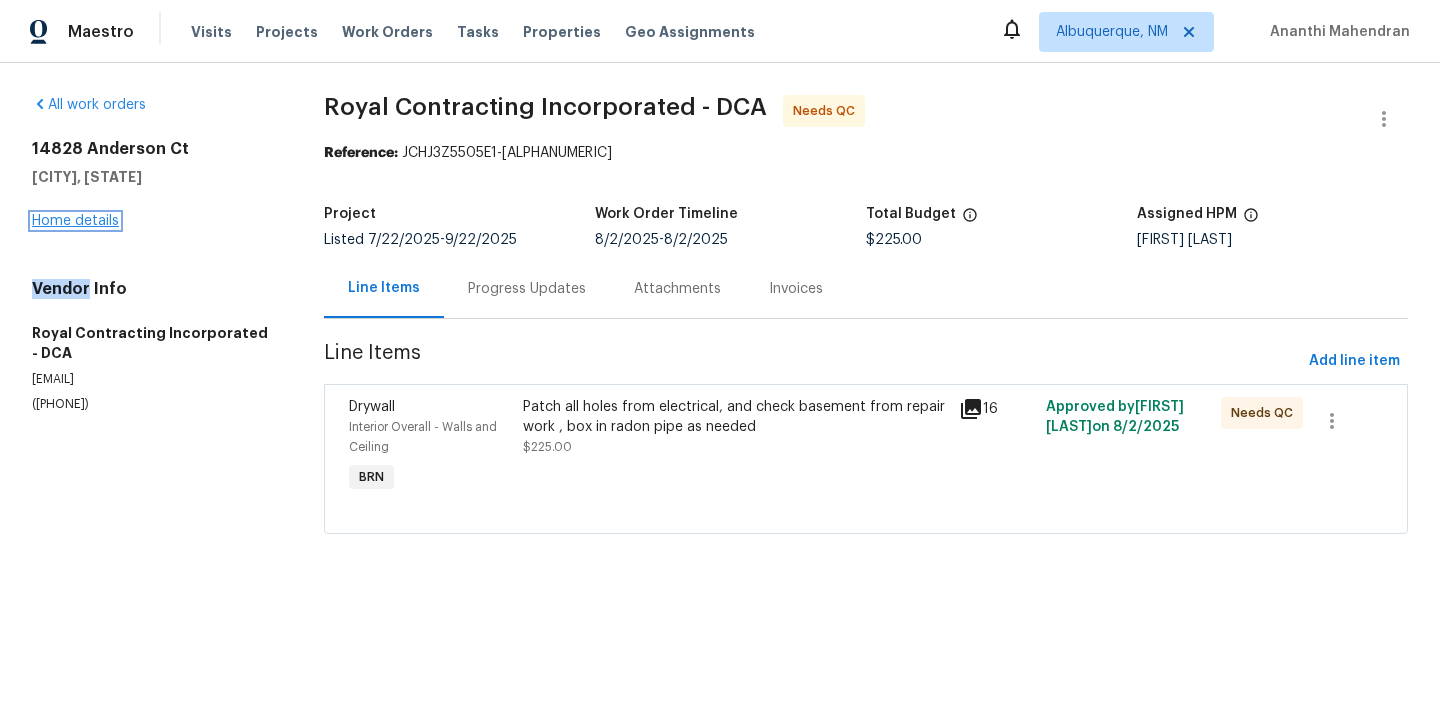 click on "Home details" at bounding box center [75, 221] 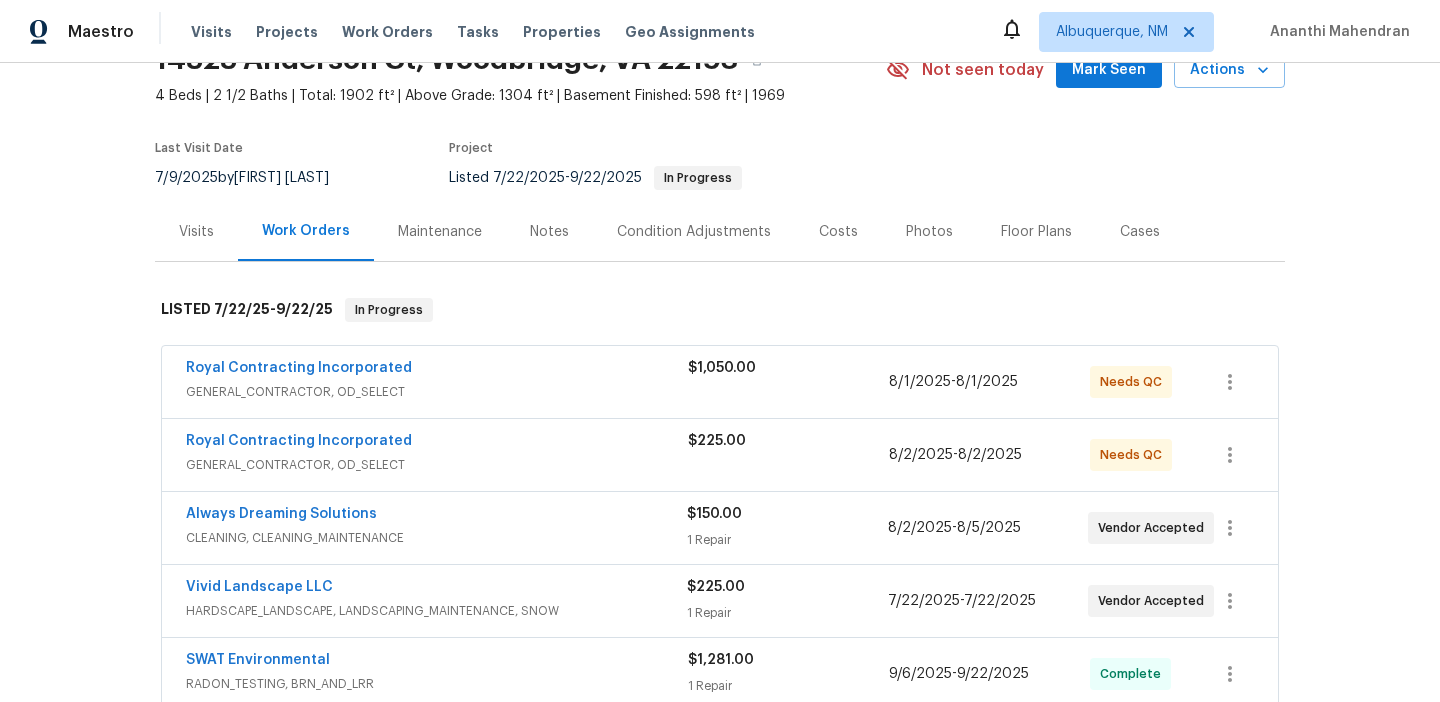 scroll, scrollTop: 170, scrollLeft: 0, axis: vertical 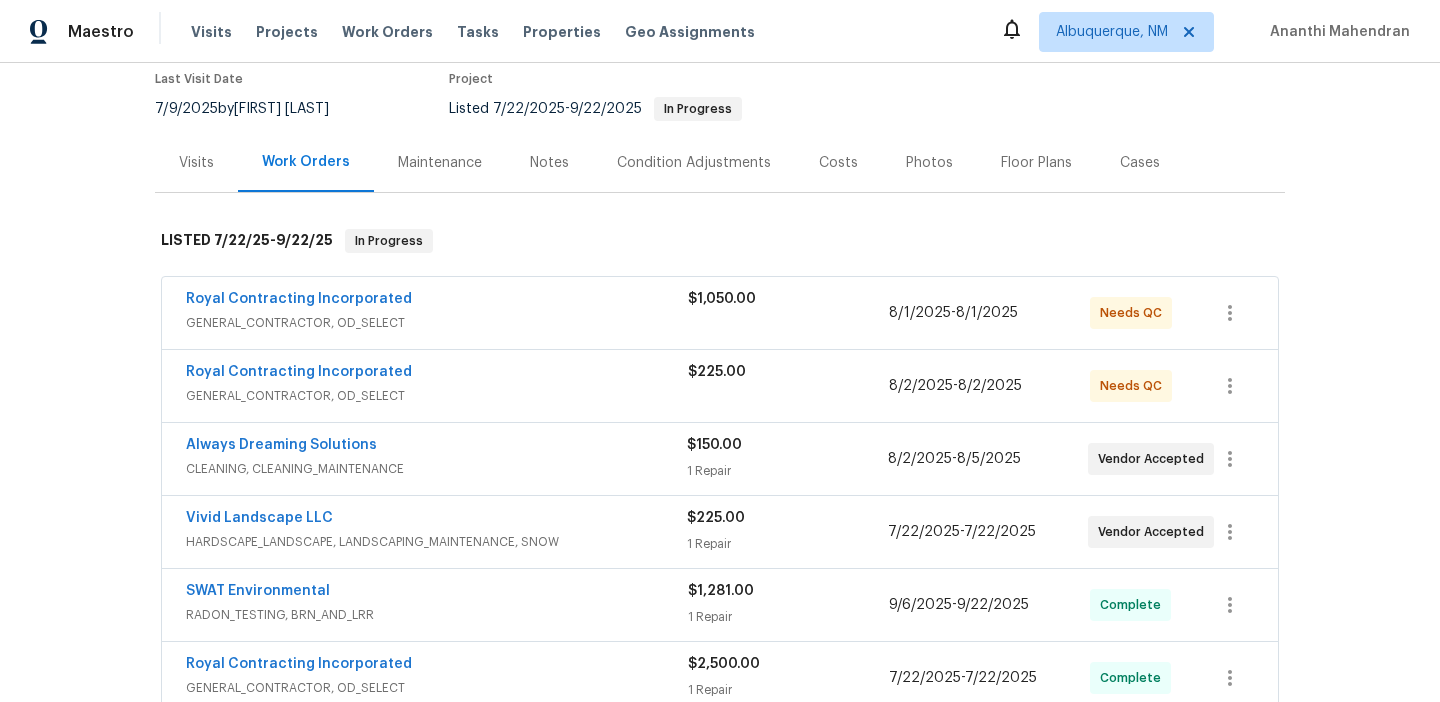 click on "Royal Contracting Incorporated GENERAL_CONTRACTOR, OD_SELECT $1,050.00 [DATE] - [DATE] Needs QC" at bounding box center [720, 313] 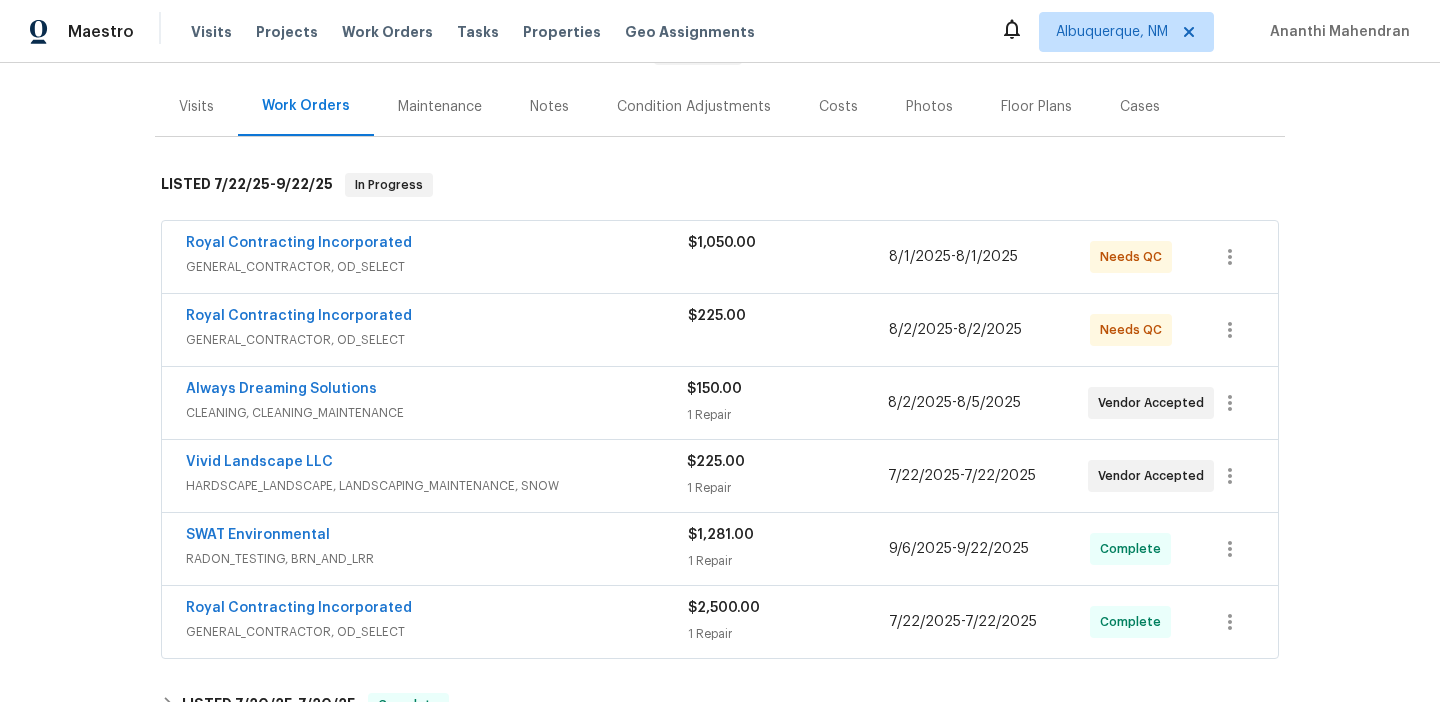 click on "GENERAL_CONTRACTOR, OD_SELECT" at bounding box center (437, 267) 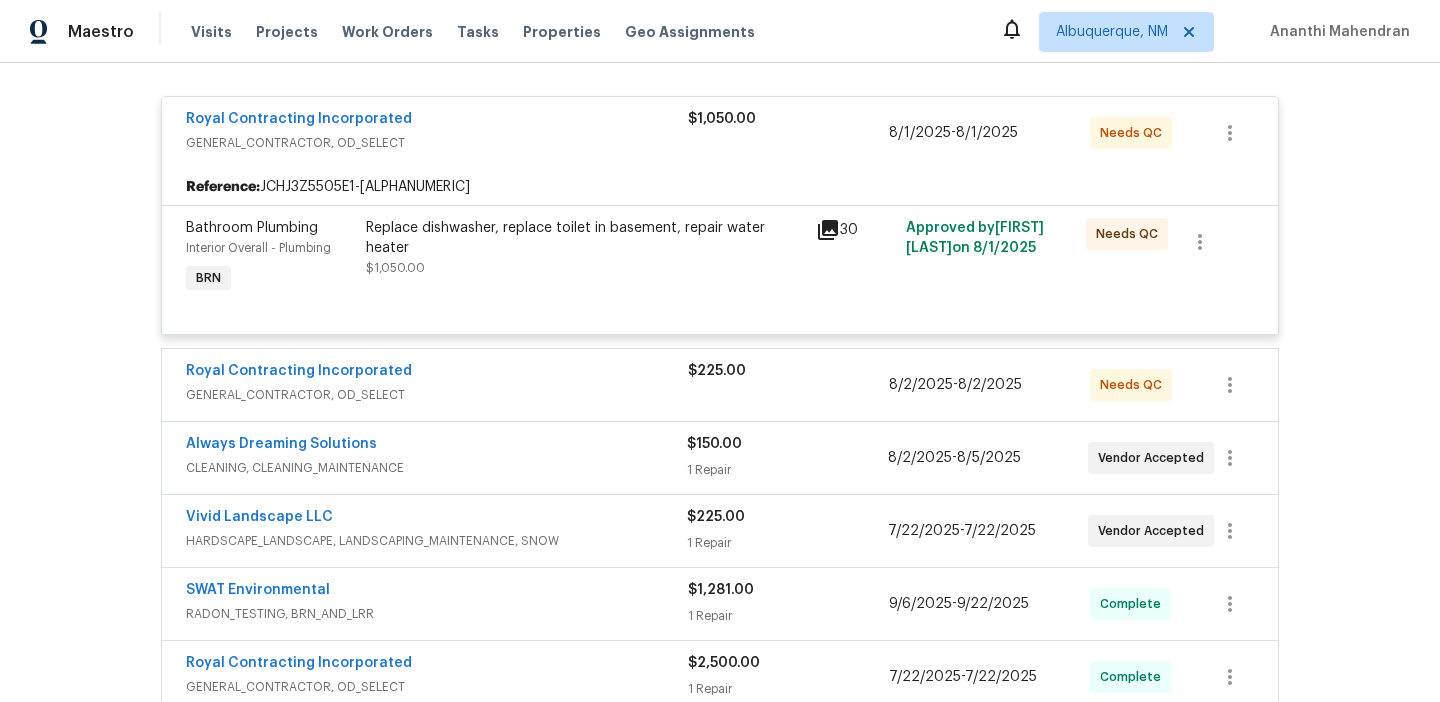 click on "Royal Contracting Incorporated" at bounding box center (437, 373) 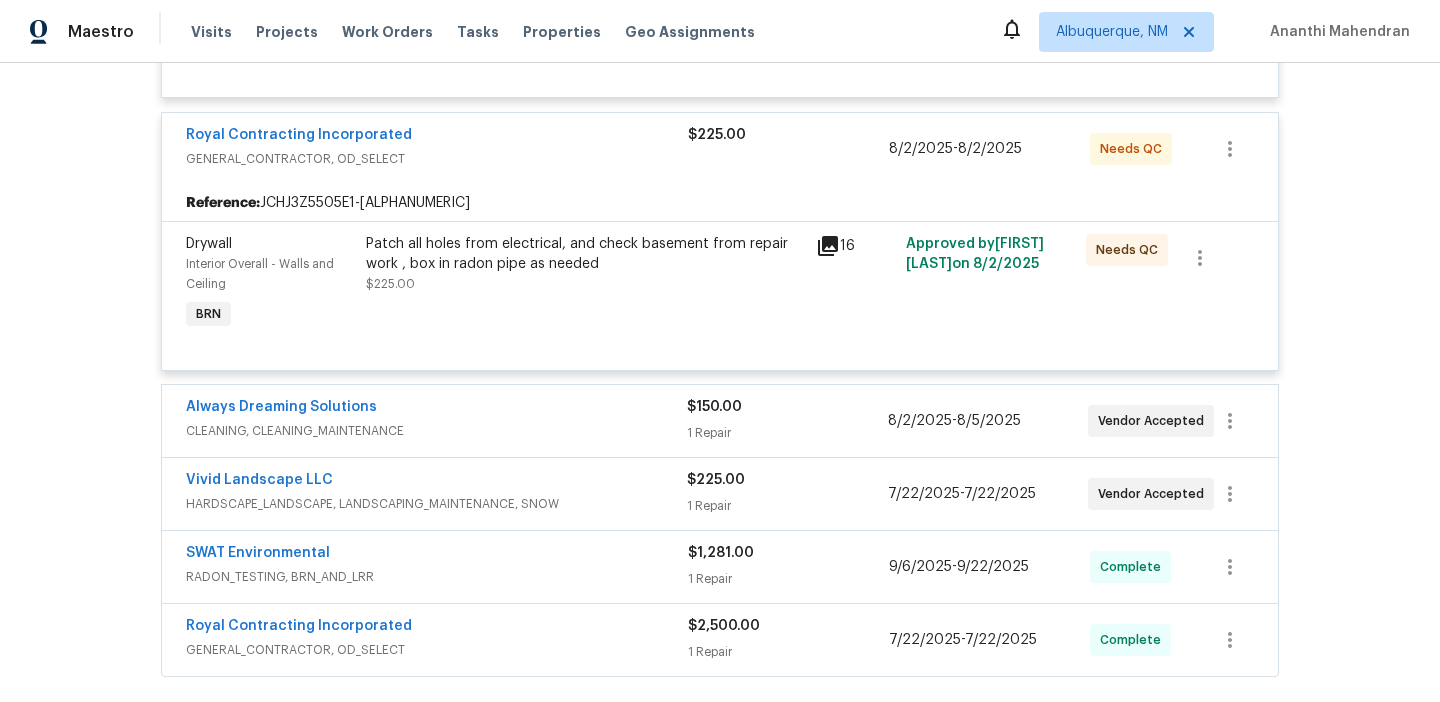 scroll, scrollTop: 623, scrollLeft: 0, axis: vertical 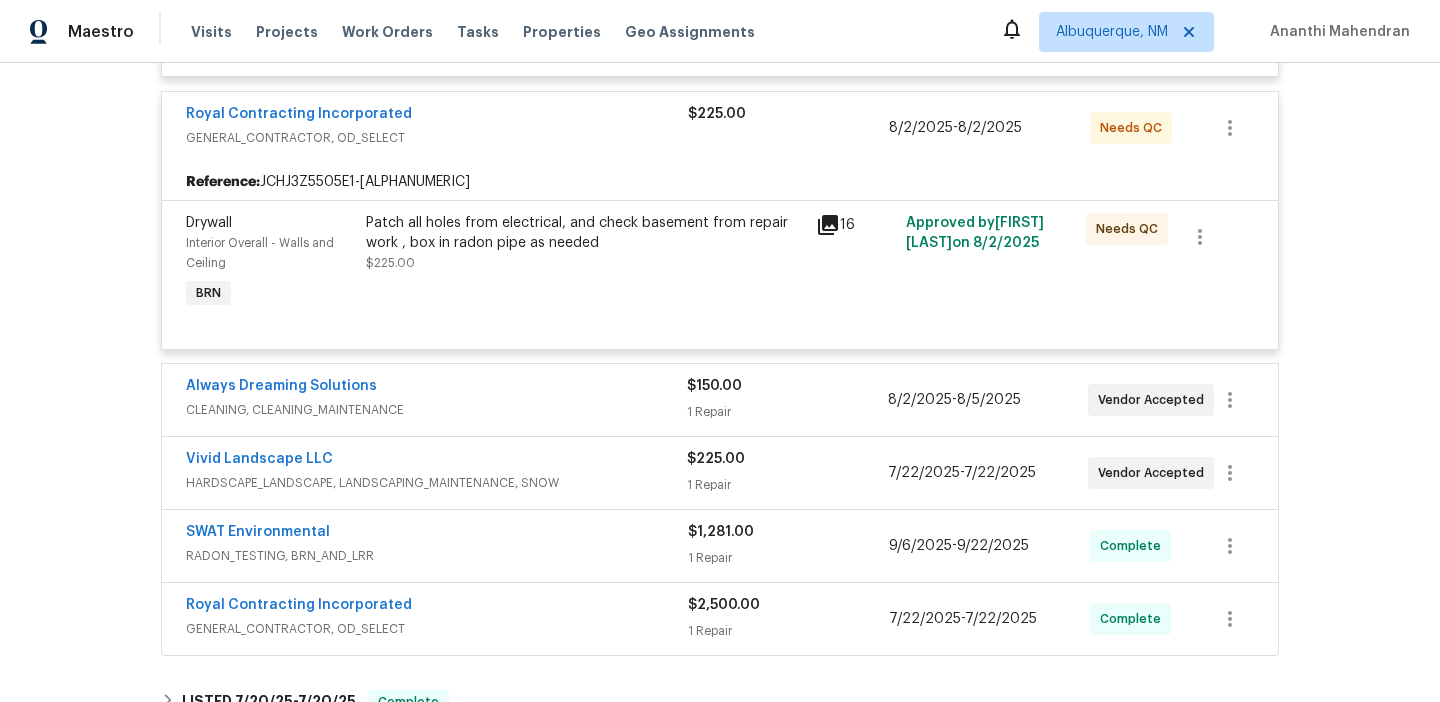 click on "Always Dreaming Solutions" at bounding box center (436, 388) 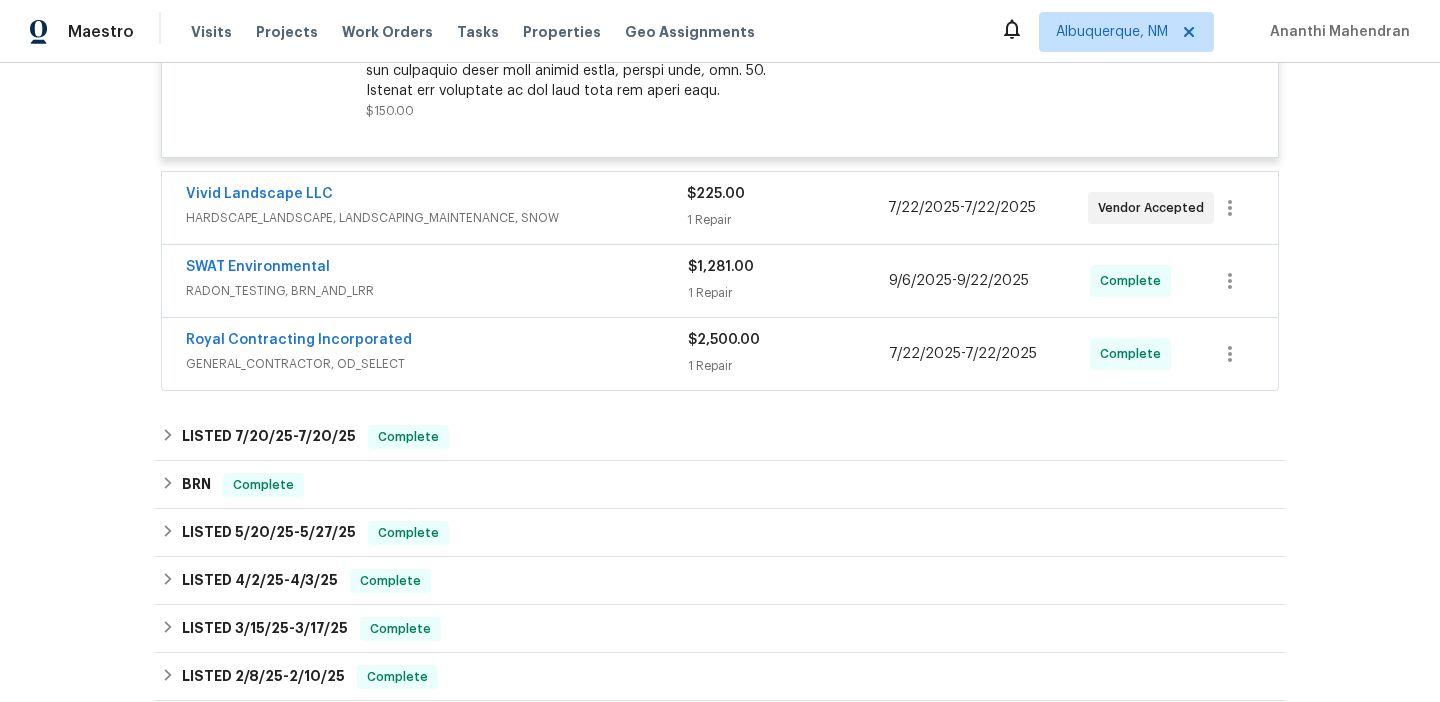 scroll, scrollTop: 1436, scrollLeft: 0, axis: vertical 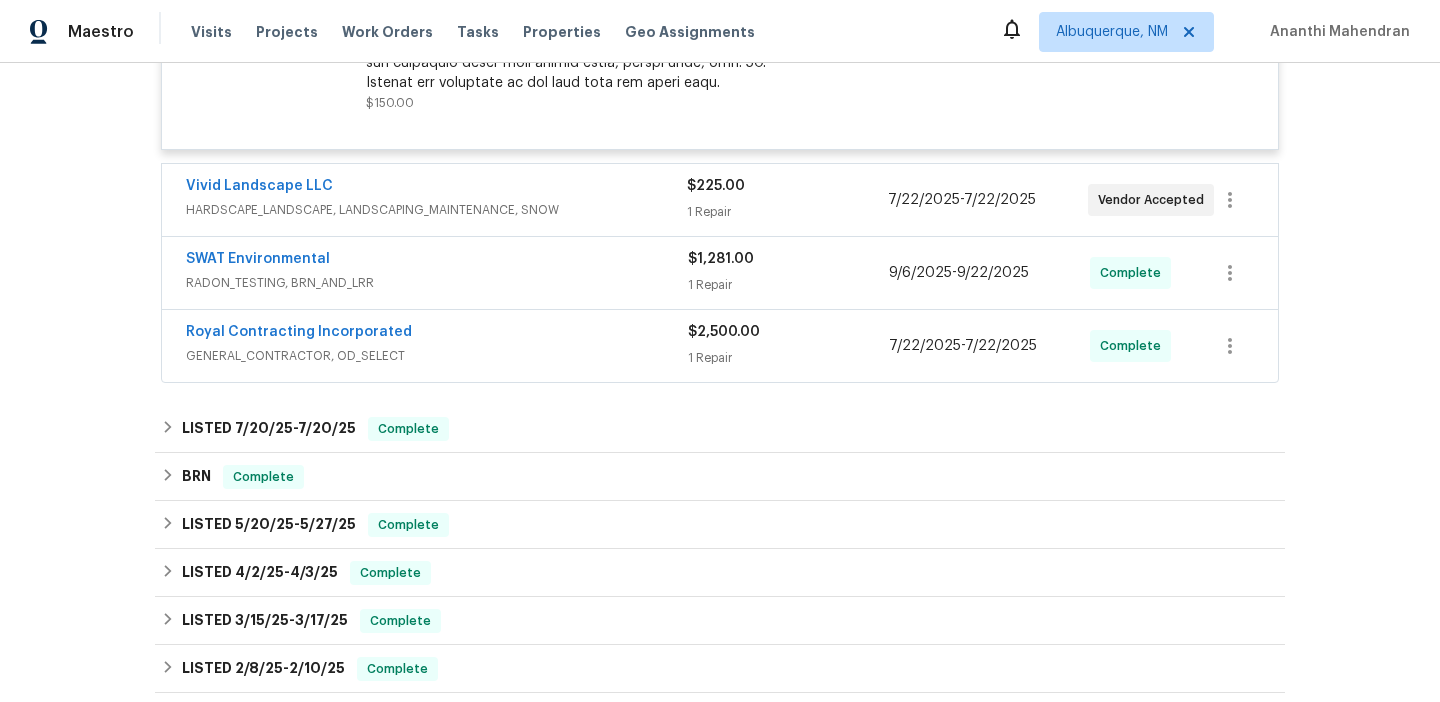 click on "Vivid Landscape LLC" at bounding box center (436, 188) 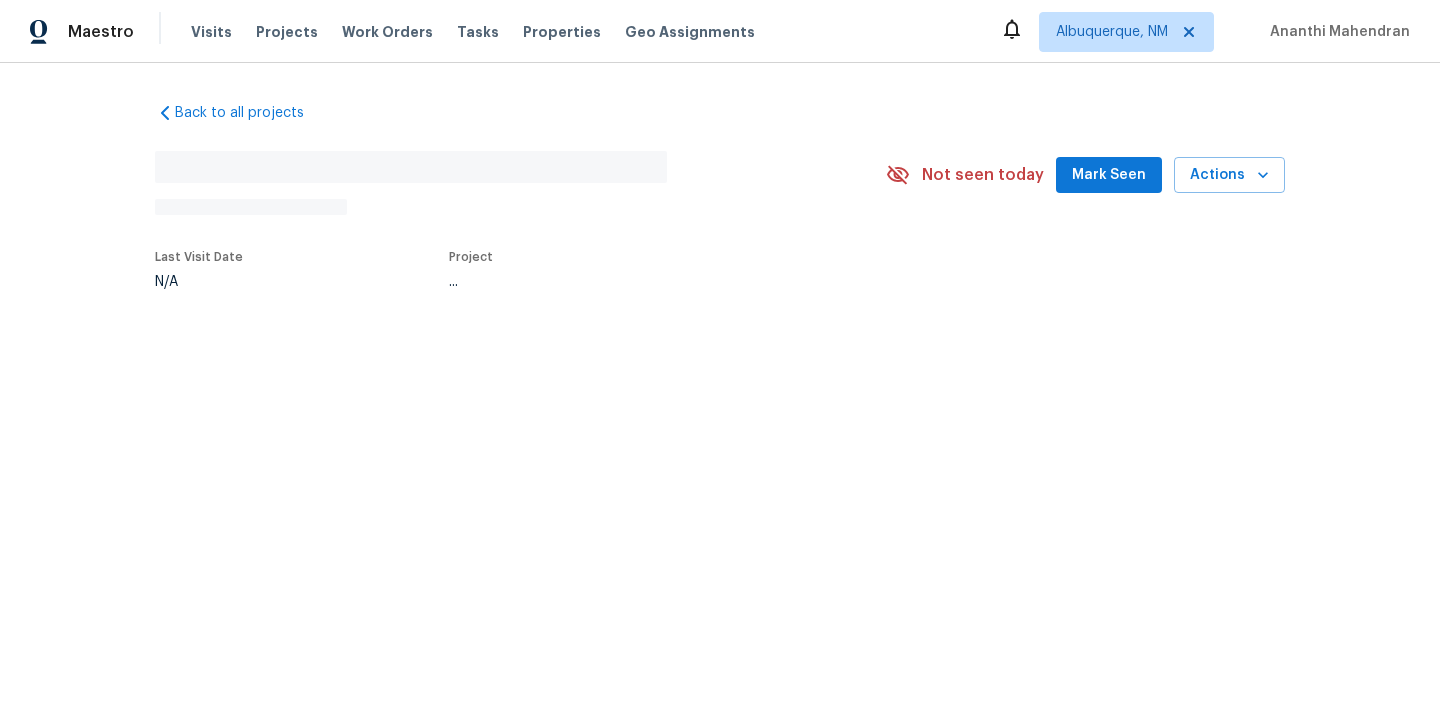 scroll, scrollTop: 0, scrollLeft: 0, axis: both 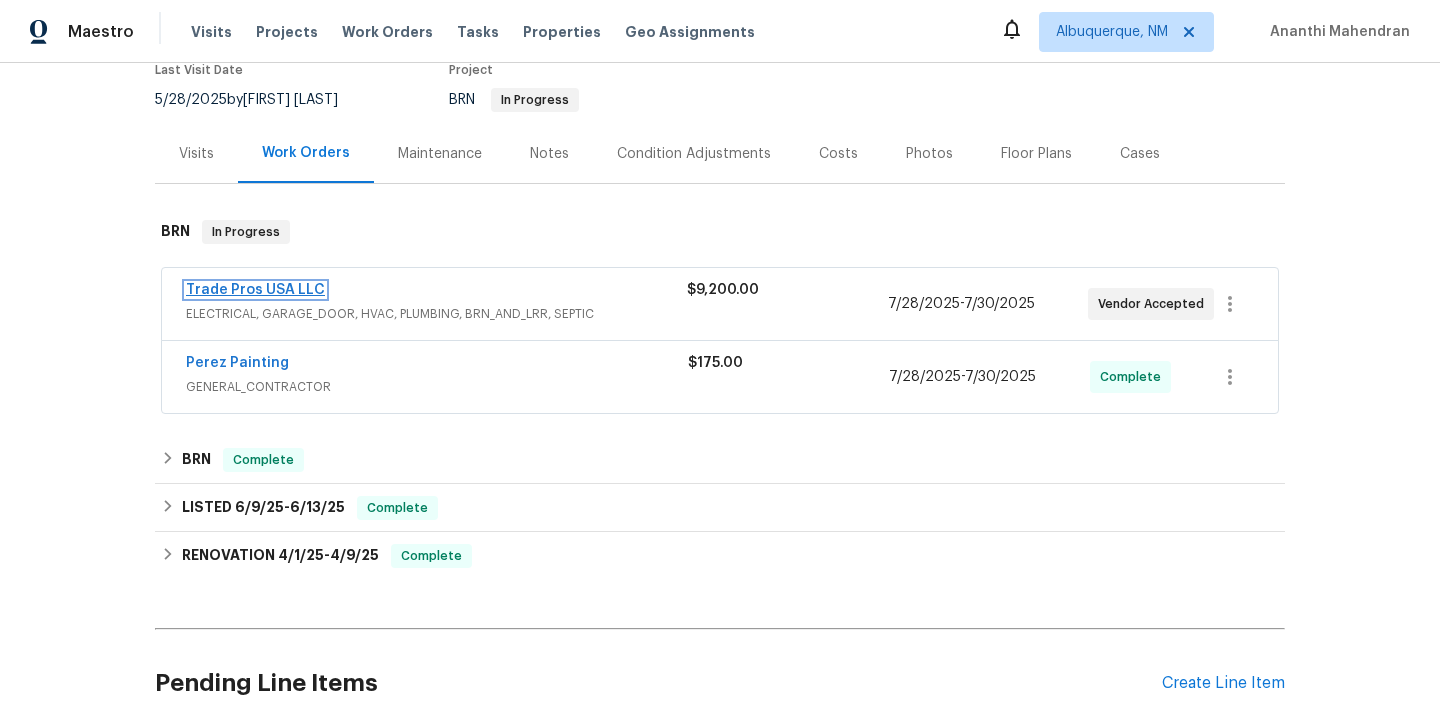 click on "Trade Pros USA LLC" at bounding box center (255, 290) 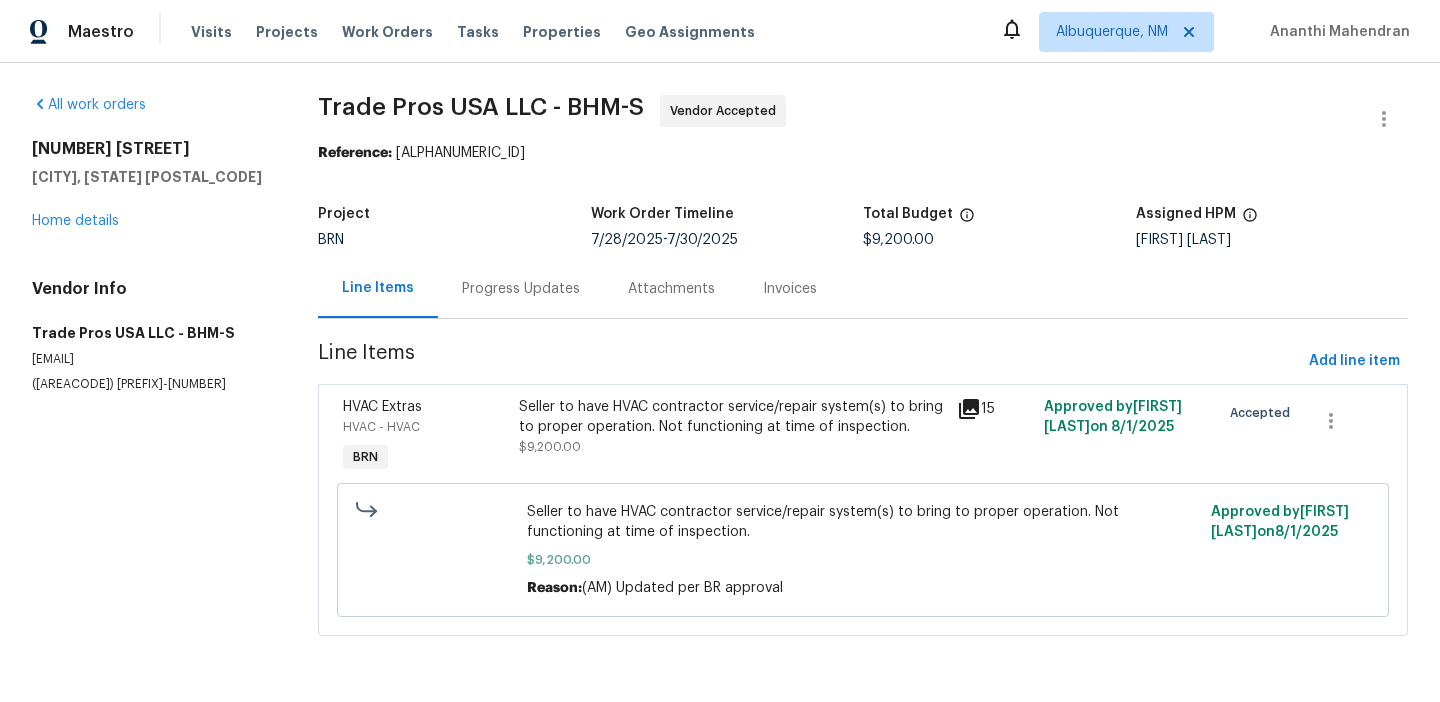 click on "Progress Updates" at bounding box center (521, 289) 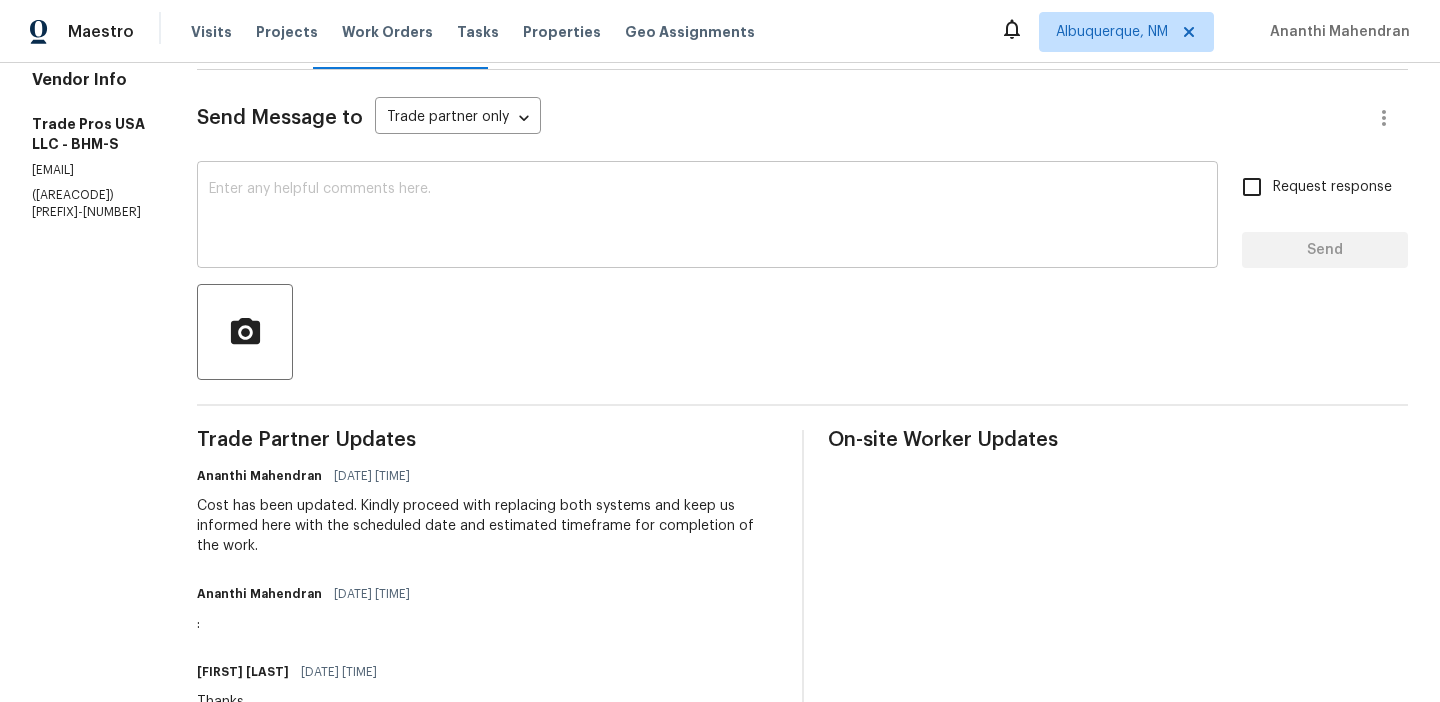 scroll, scrollTop: 296, scrollLeft: 0, axis: vertical 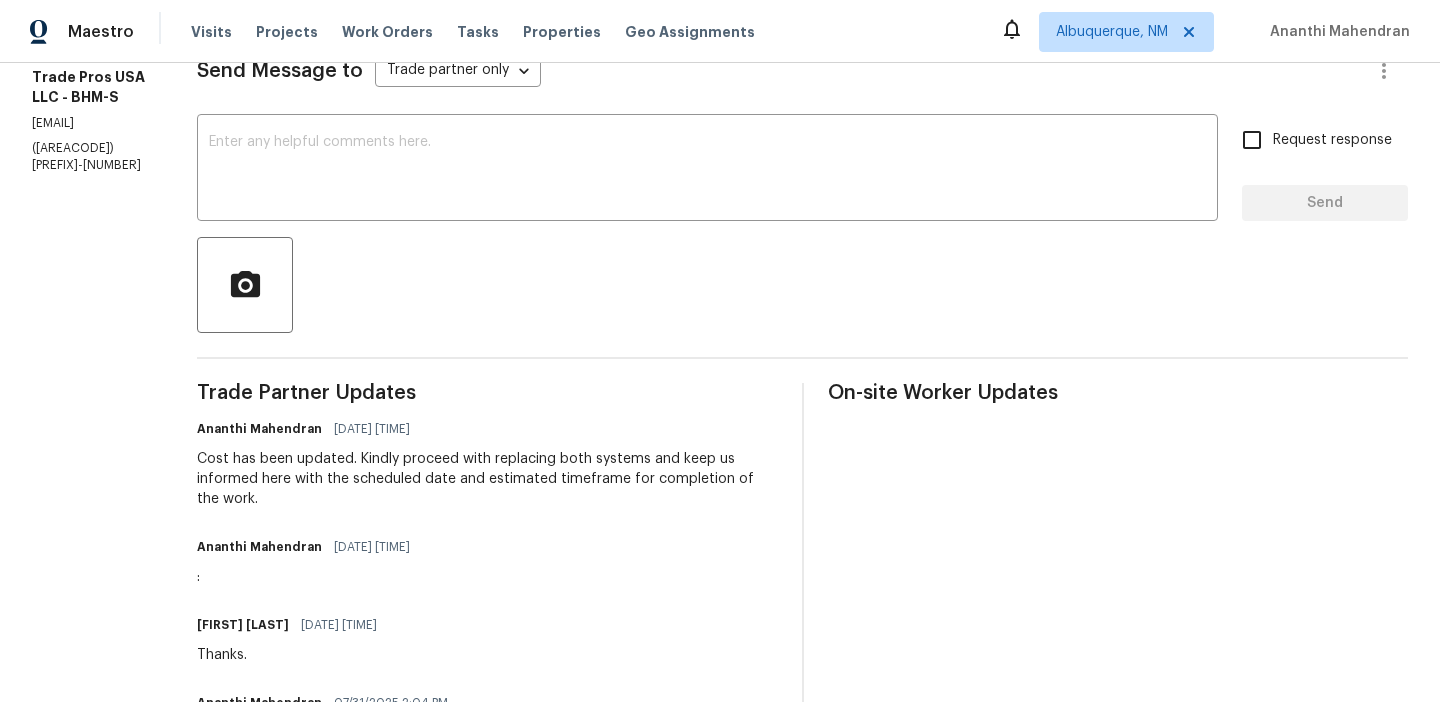 click on "All work orders [NUMBER] [STREET] [CITY], [STATE] [POSTAL_CODE] Home details Vendor Info [COMPANY] - [CITY_CODE] [EMAIL] ([AREACODE]) [PREFIX]-[NUMBER]" at bounding box center [90, 685] 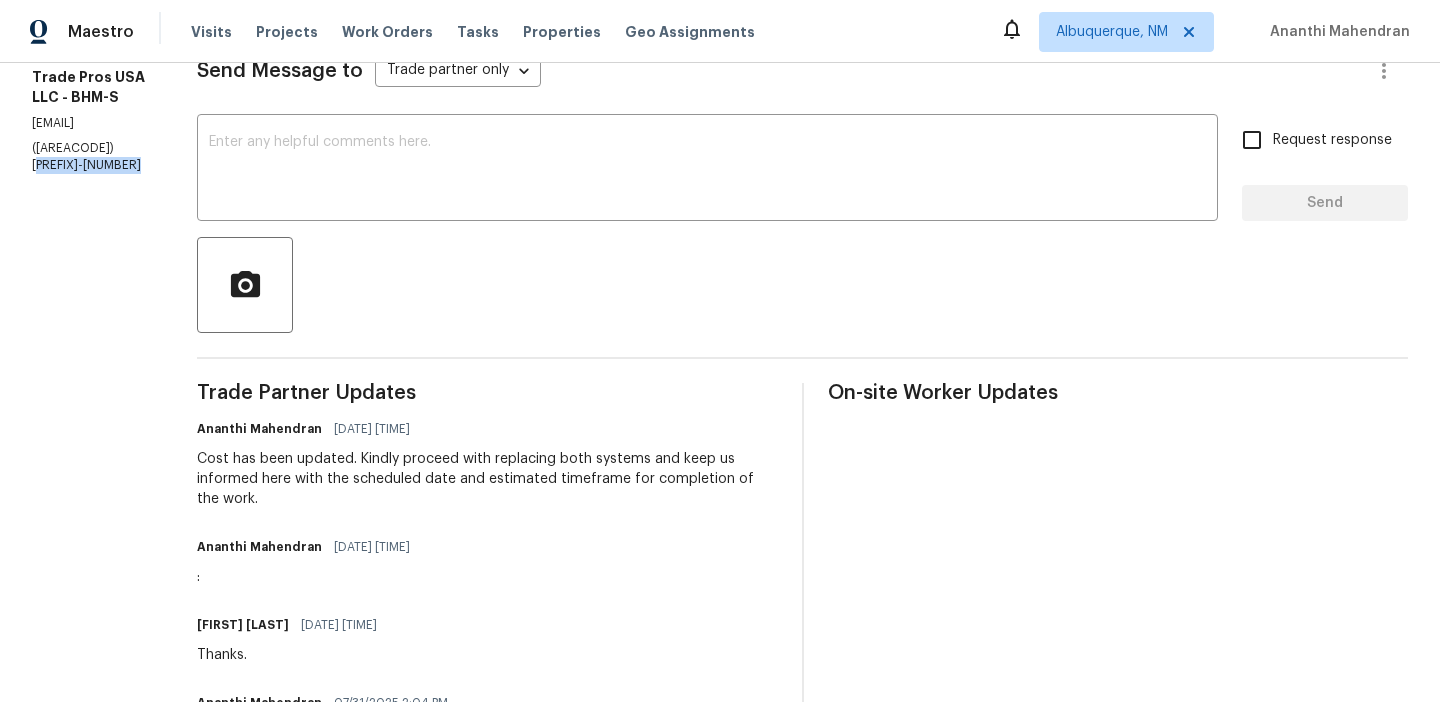 click on "All work orders [NUMBER] [STREET] [CITY], [STATE] [POSTAL_CODE] Home details Vendor Info [COMPANY] - [CITY_CODE] [EMAIL] ([AREACODE]) [PREFIX]-[NUMBER]" at bounding box center (90, 685) 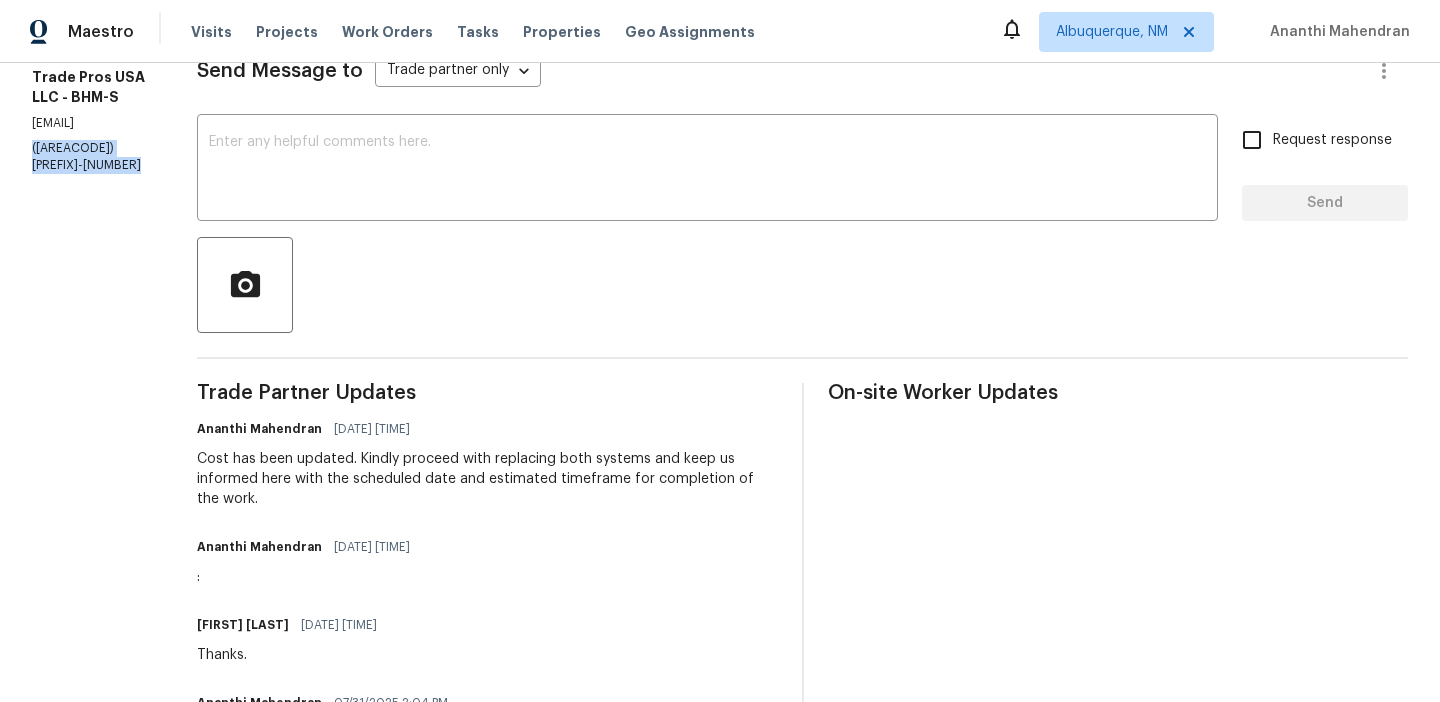 click on "All work orders [NUMBER] [STREET] [CITY], [STATE] [POSTAL_CODE] Home details Vendor Info [COMPANY] - [CITY_CODE] [EMAIL] ([AREACODE]) [PREFIX]-[NUMBER]" at bounding box center (90, 685) 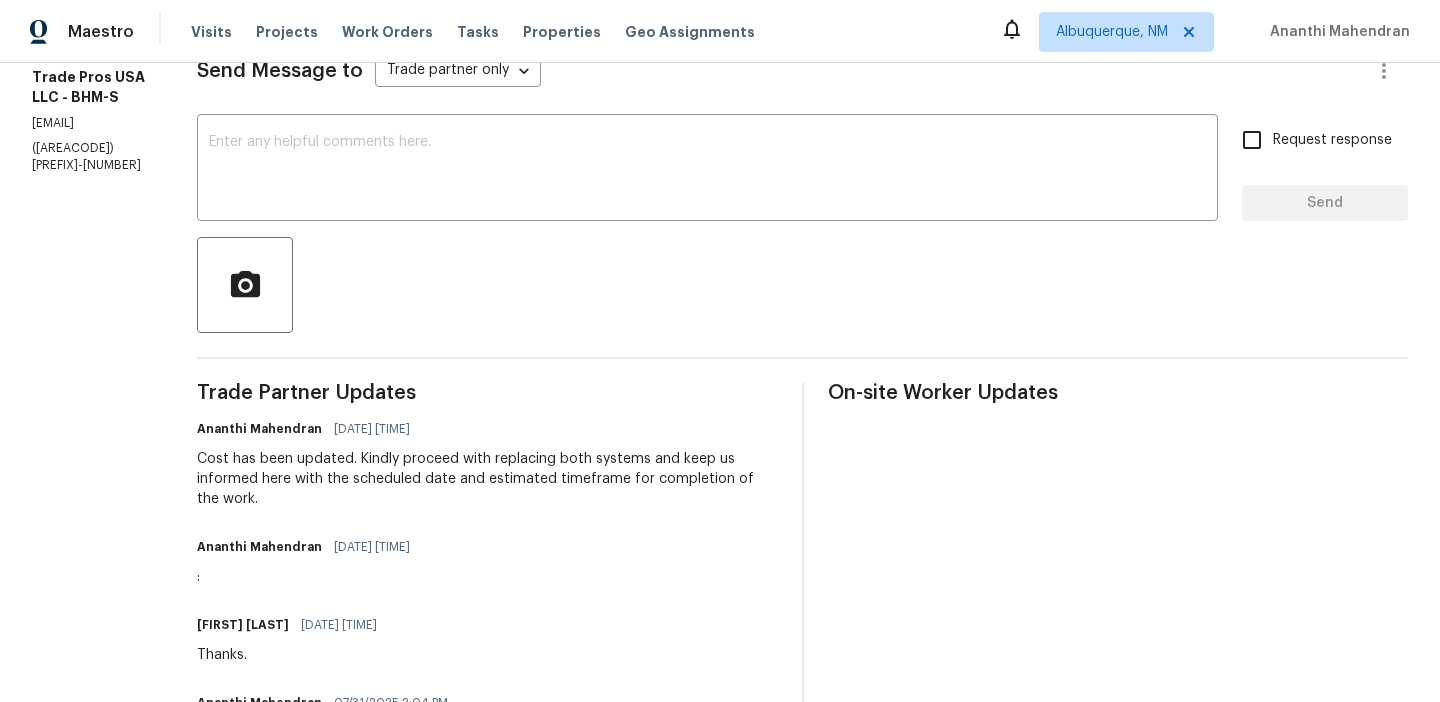 click on "[EMAIL]" at bounding box center (90, 123) 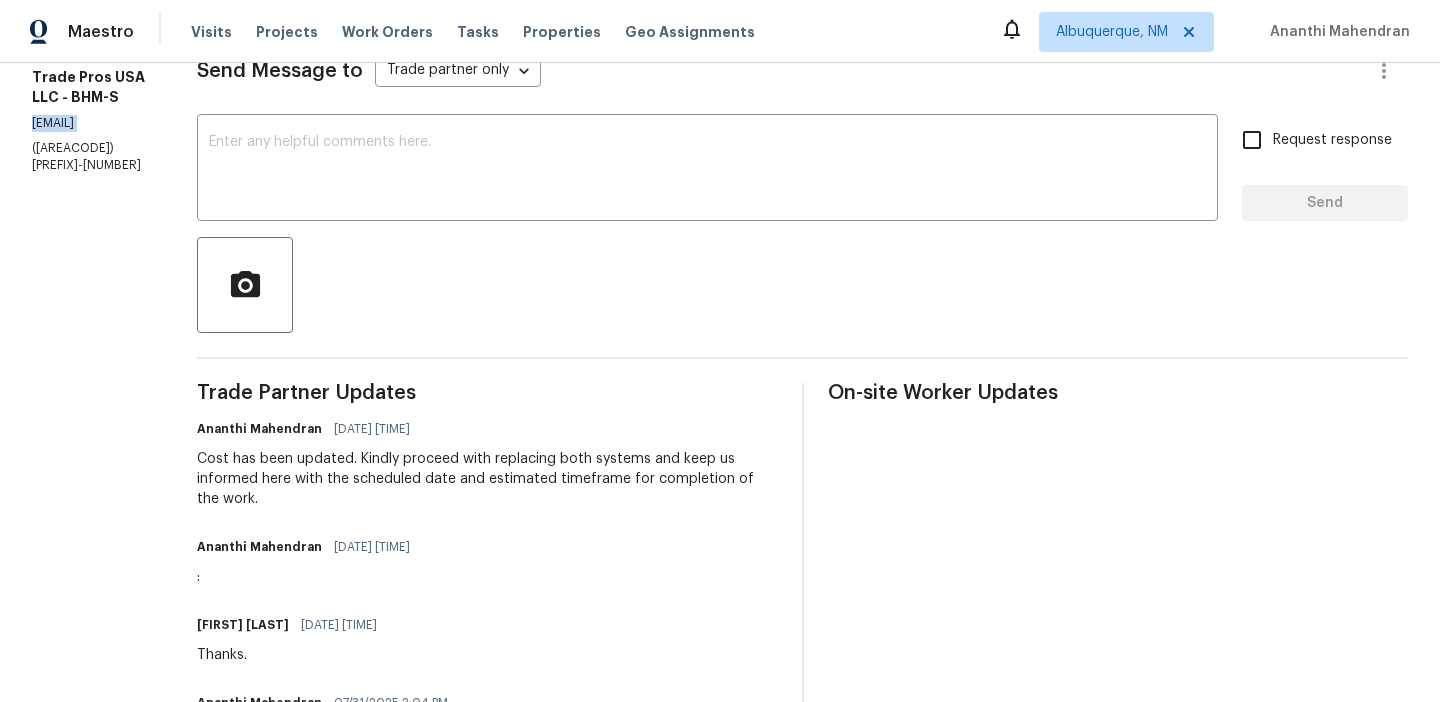 click on "[EMAIL]" at bounding box center (90, 123) 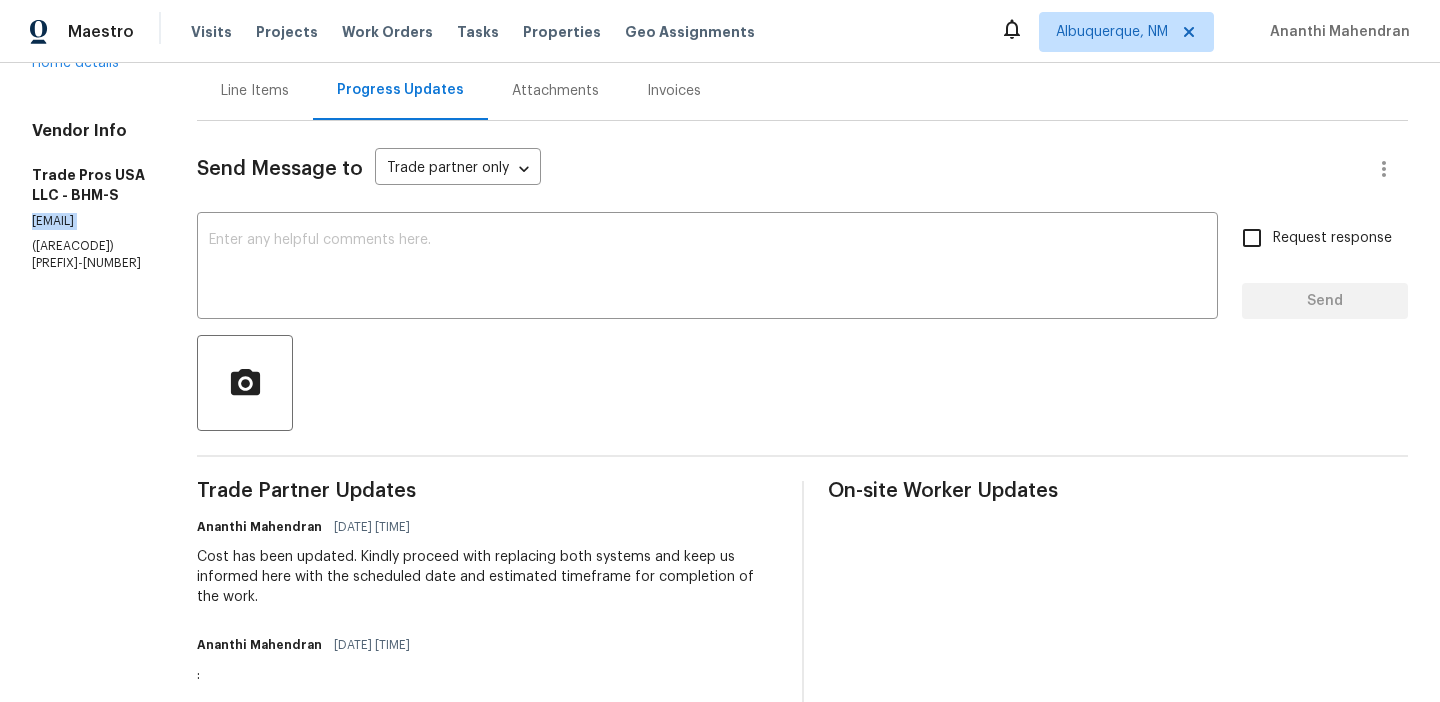 scroll, scrollTop: 208, scrollLeft: 0, axis: vertical 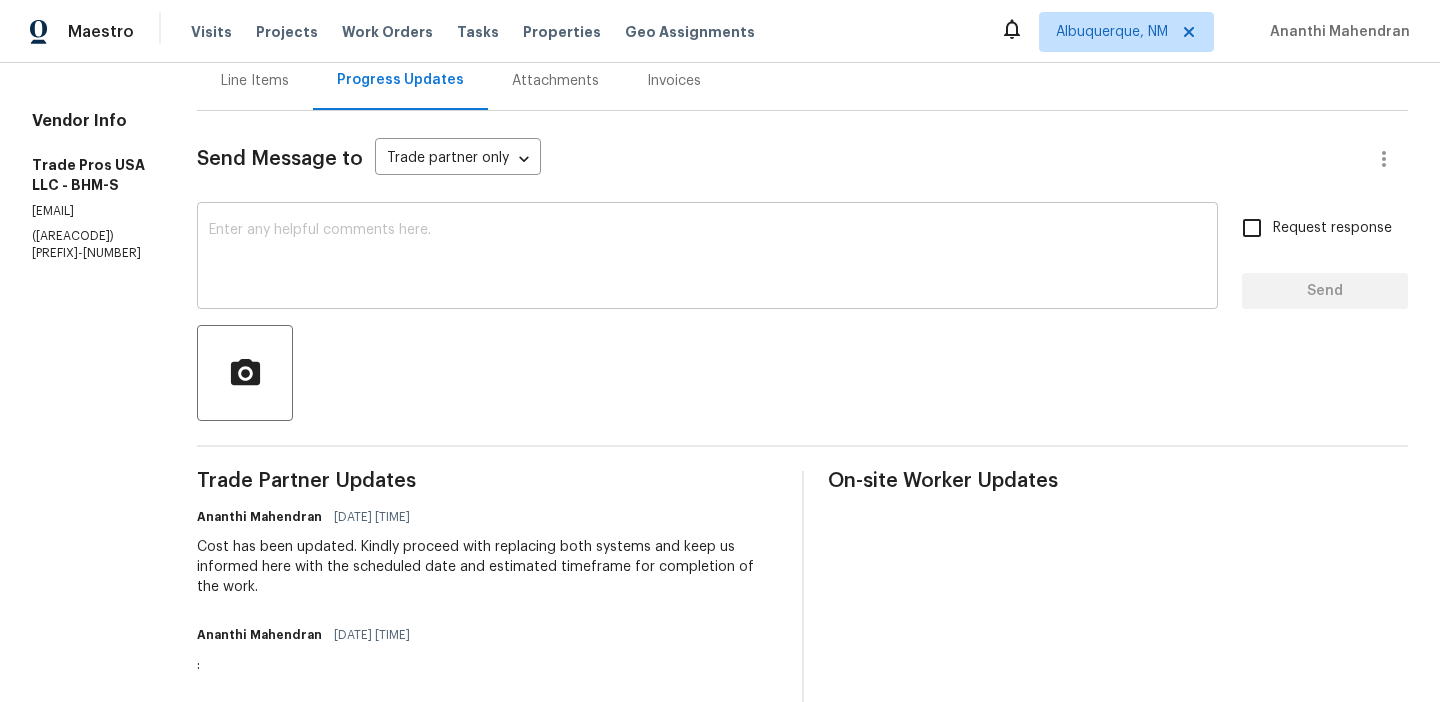 click at bounding box center [707, 258] 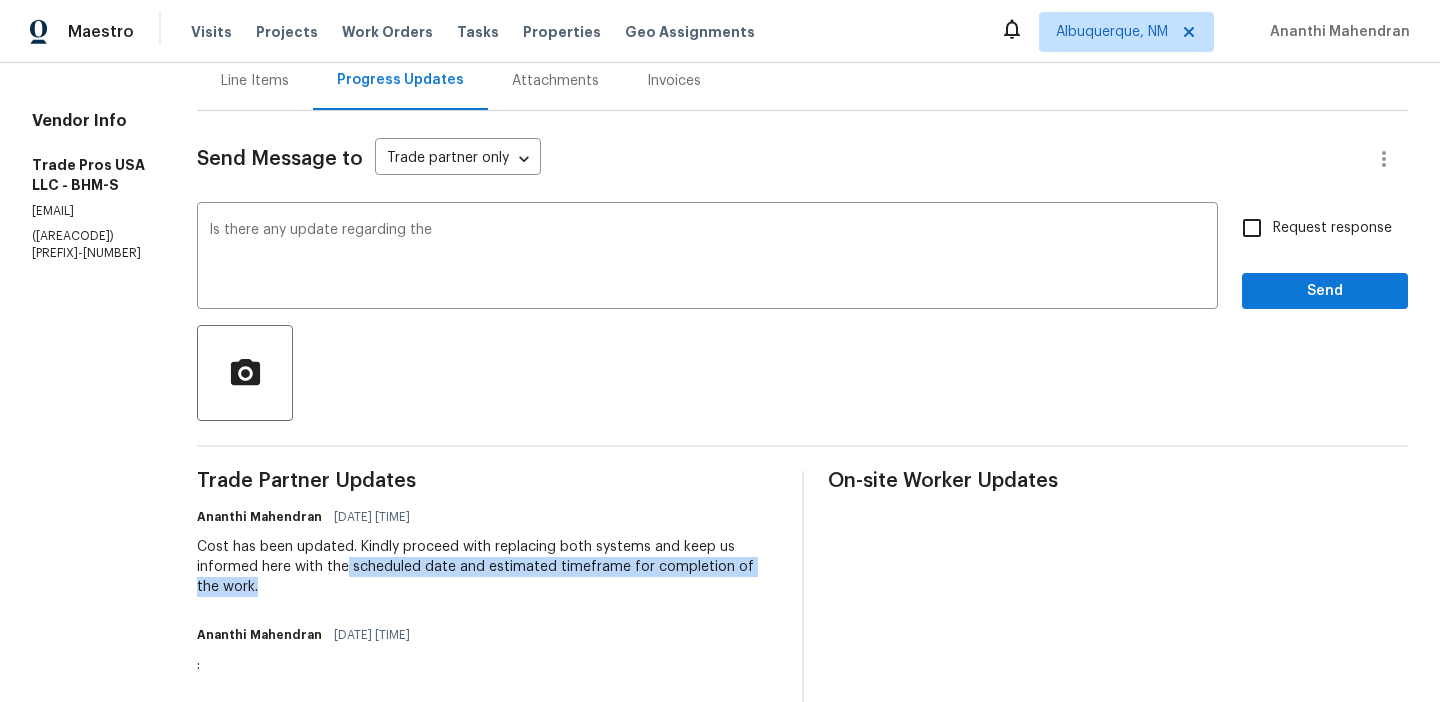 drag, startPoint x: 376, startPoint y: 569, endPoint x: 454, endPoint y: 588, distance: 80.280754 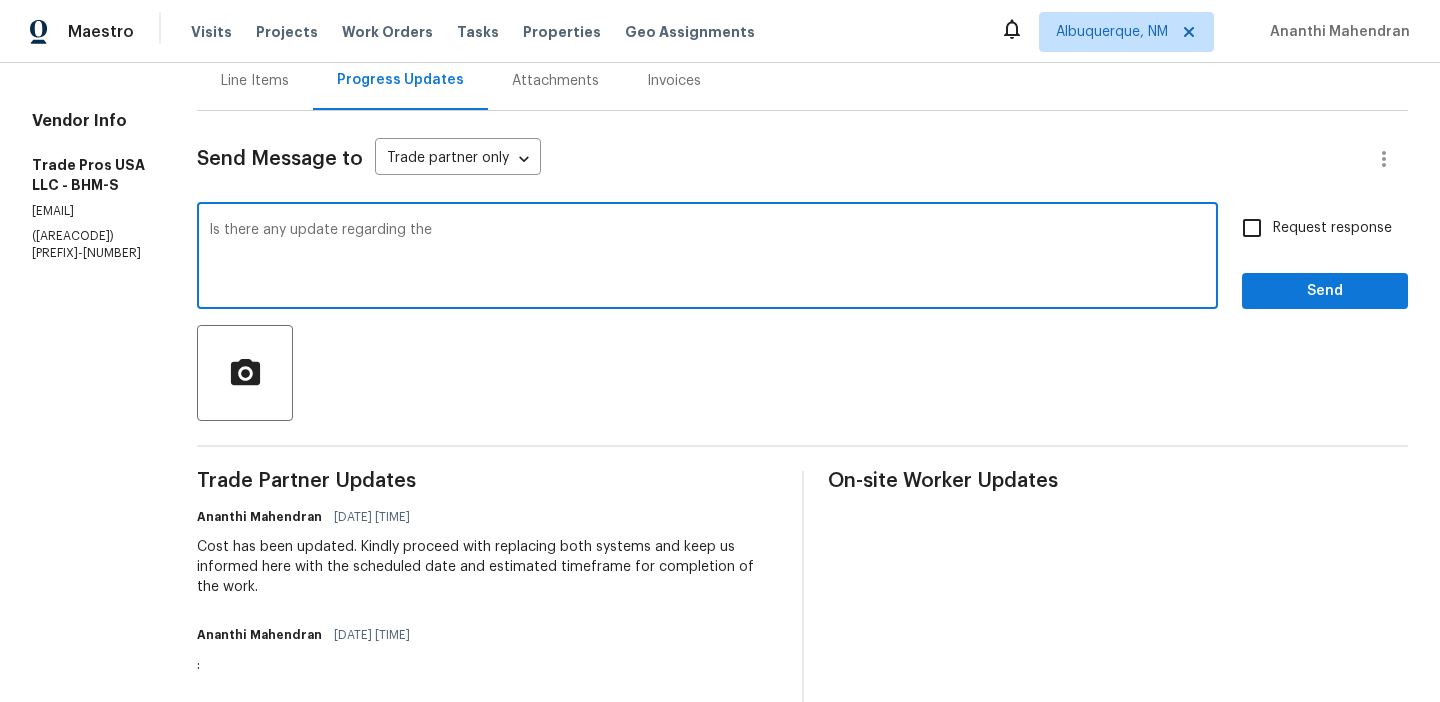 click on "Is there any update regarding the" at bounding box center [707, 258] 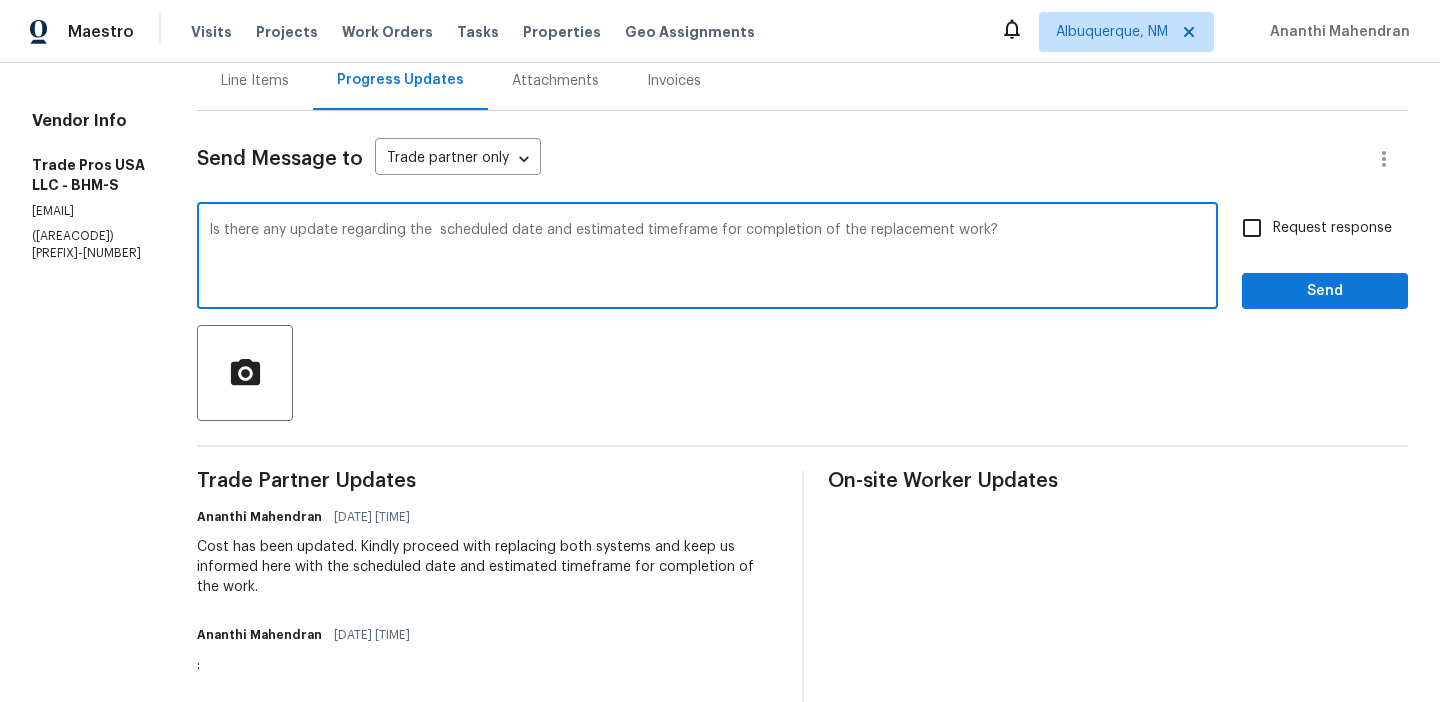 type on "Is there any update regarding the  scheduled date and estimated timeframe for completion of the replacement work?" 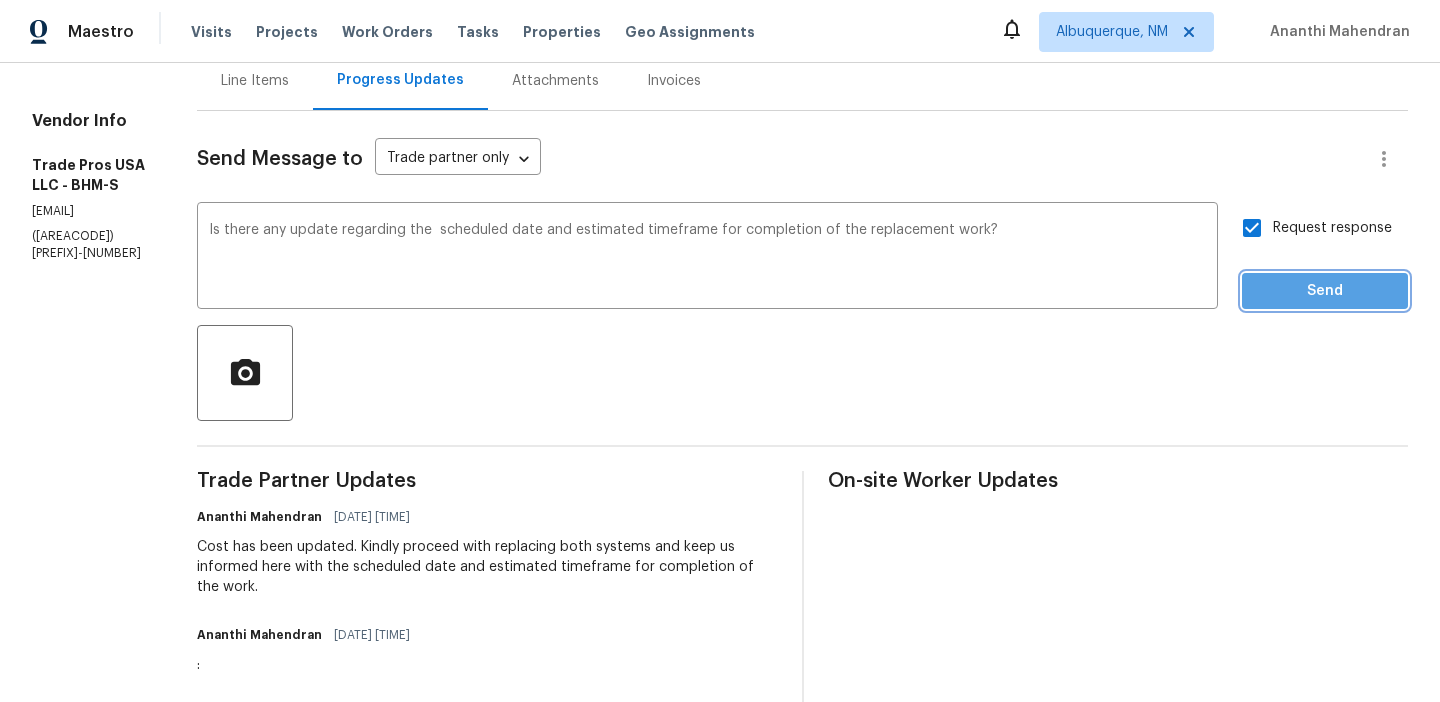 click on "Send" at bounding box center (1325, 291) 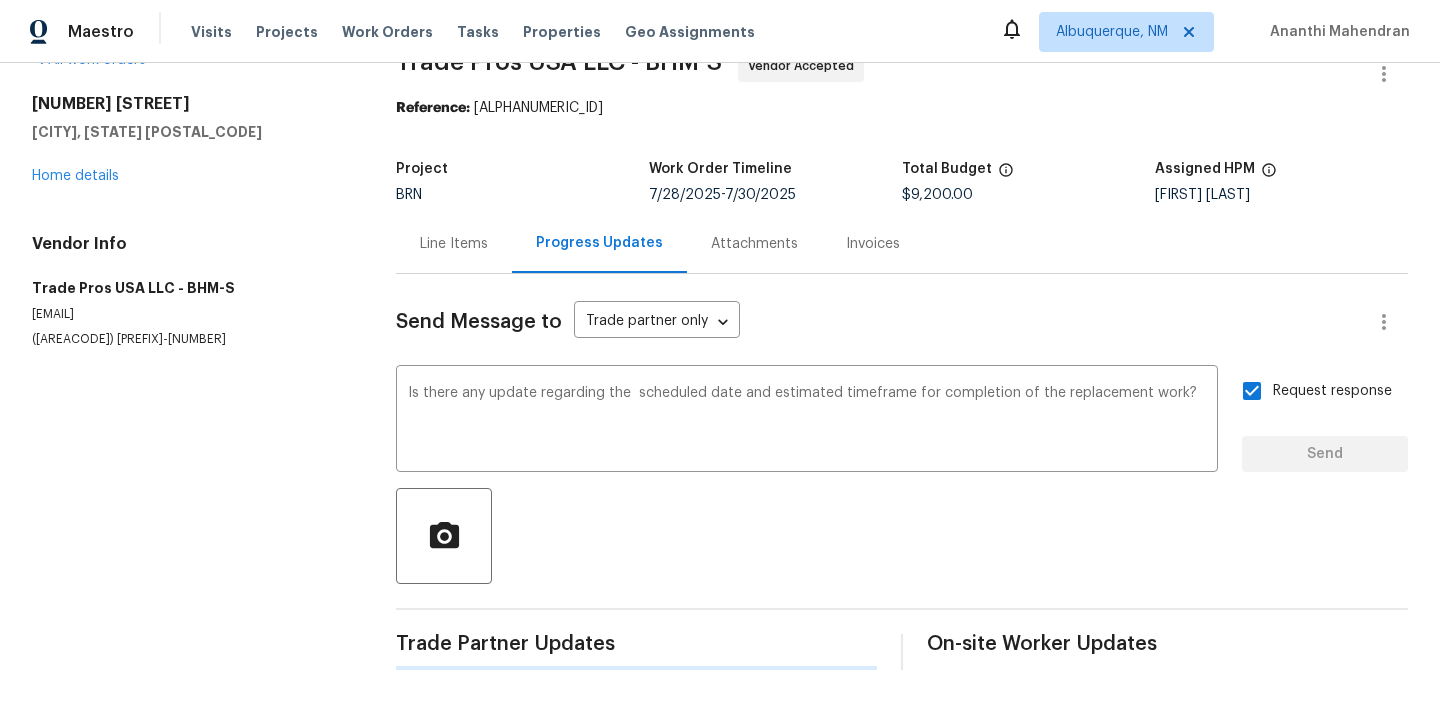 type 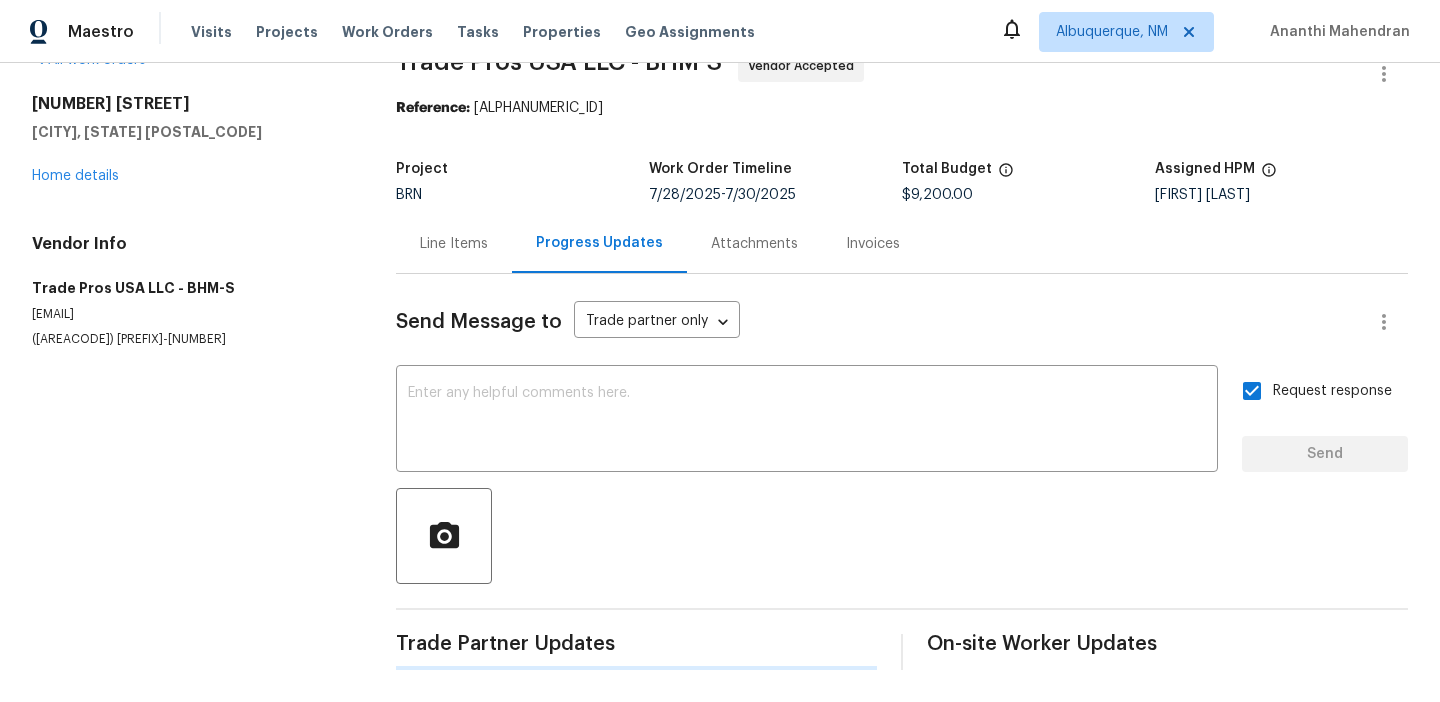 scroll, scrollTop: 208, scrollLeft: 0, axis: vertical 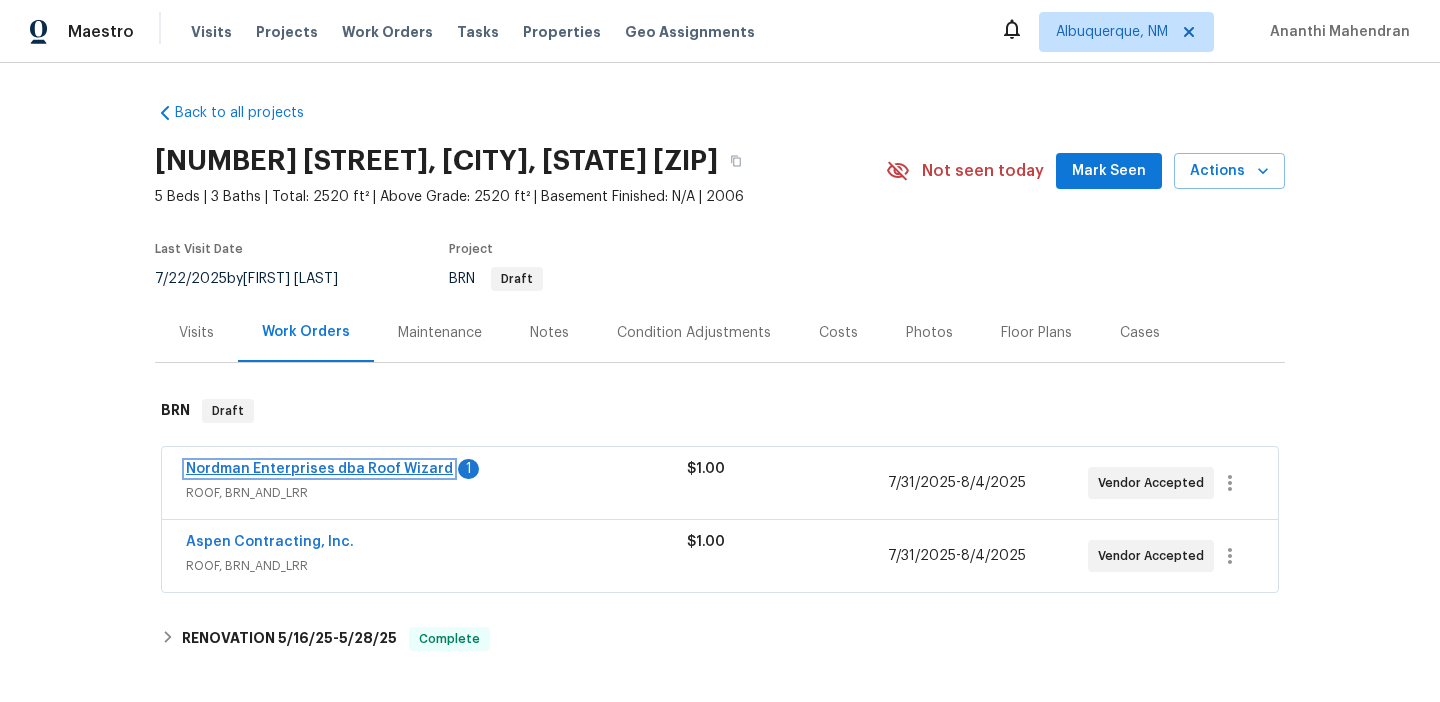 click on "Nordman Enterprises dba Roof Wizard" at bounding box center [319, 469] 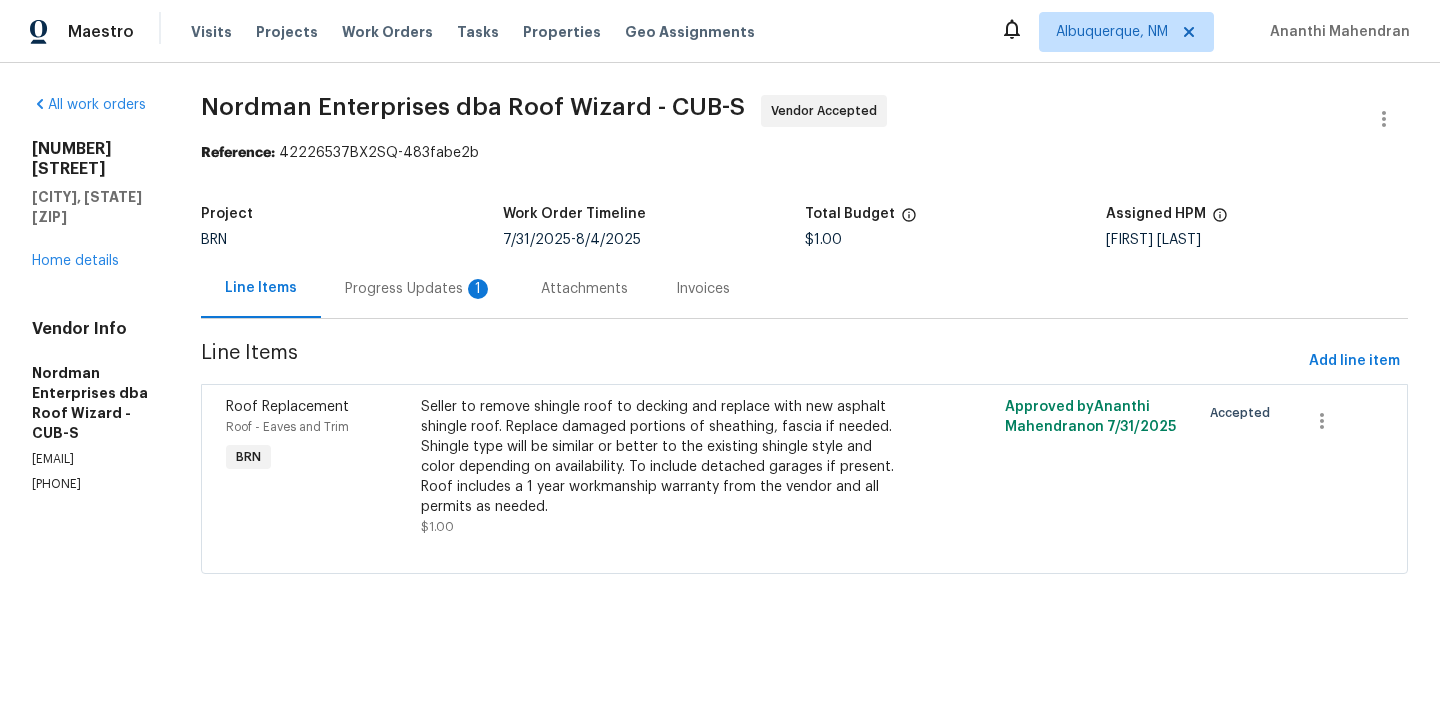 click on "Progress Updates 1" at bounding box center (419, 289) 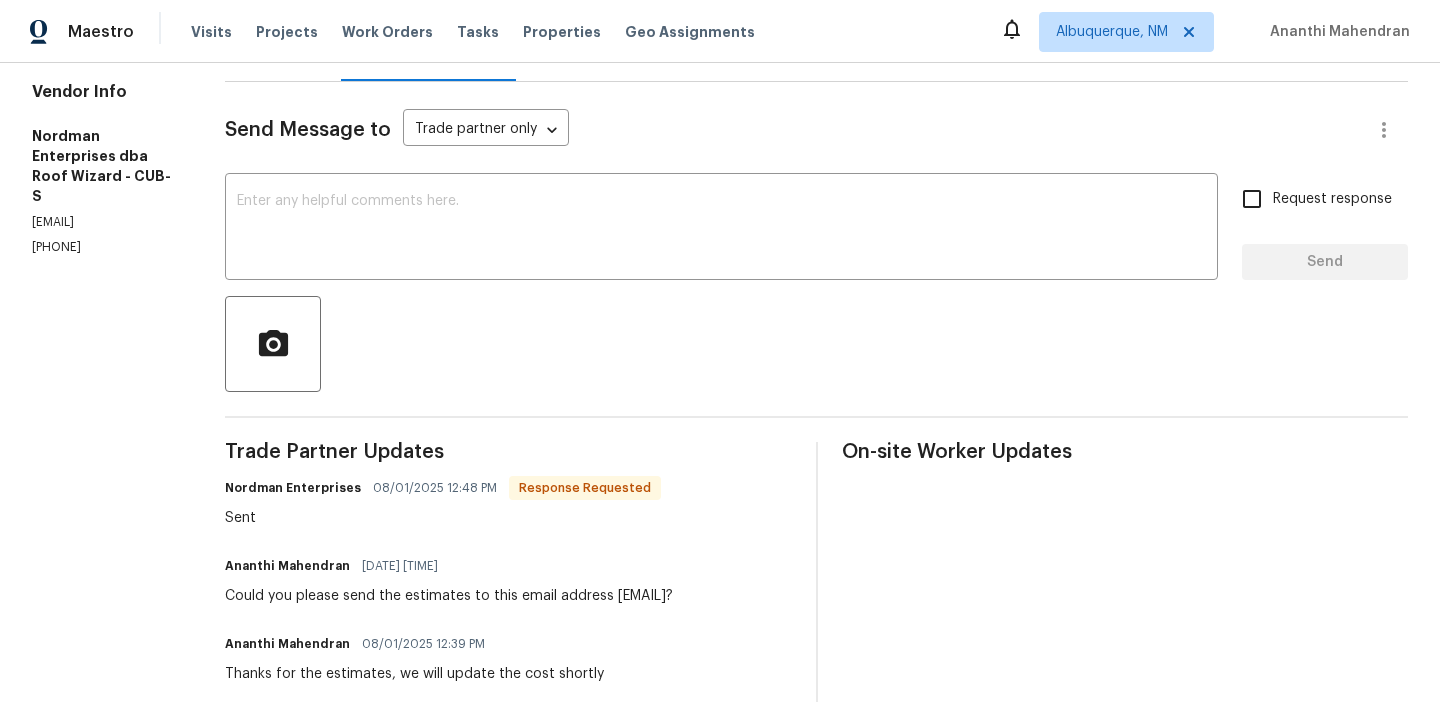 scroll, scrollTop: 256, scrollLeft: 0, axis: vertical 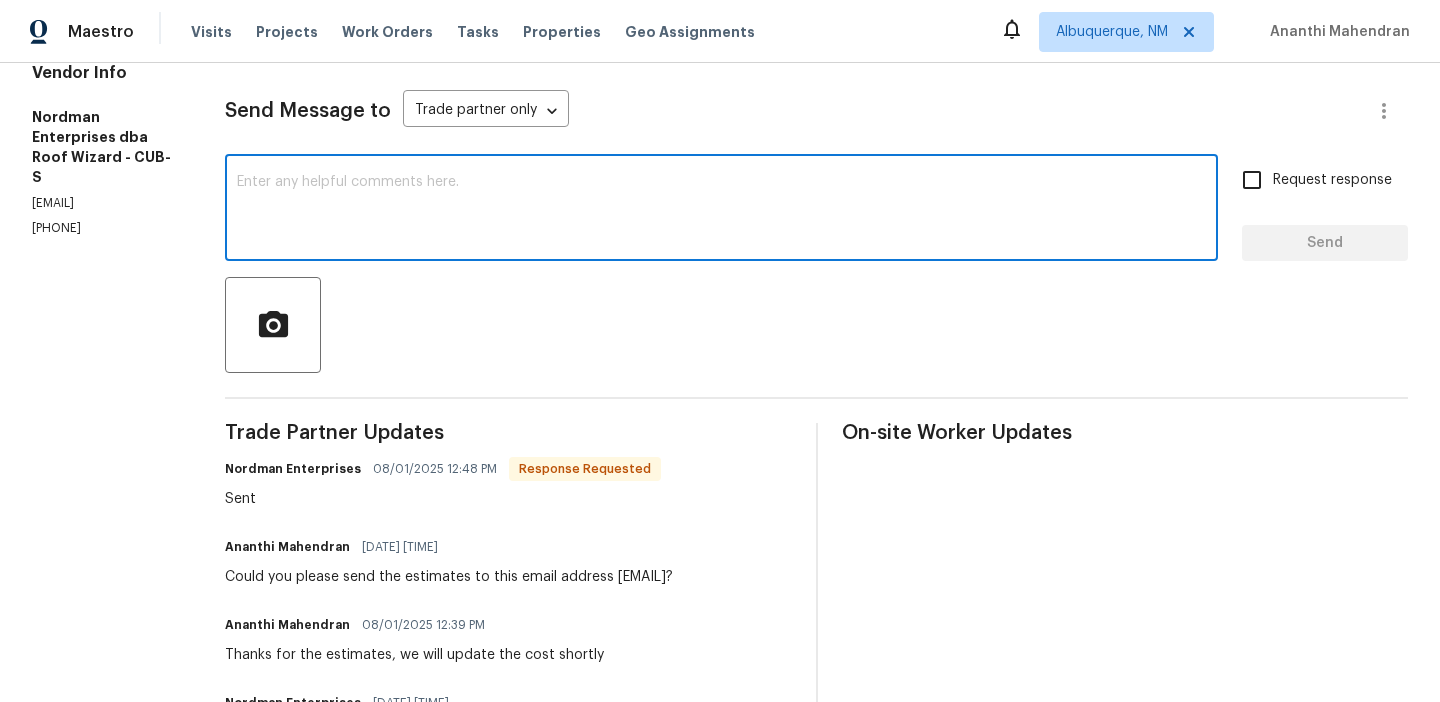 click at bounding box center [721, 210] 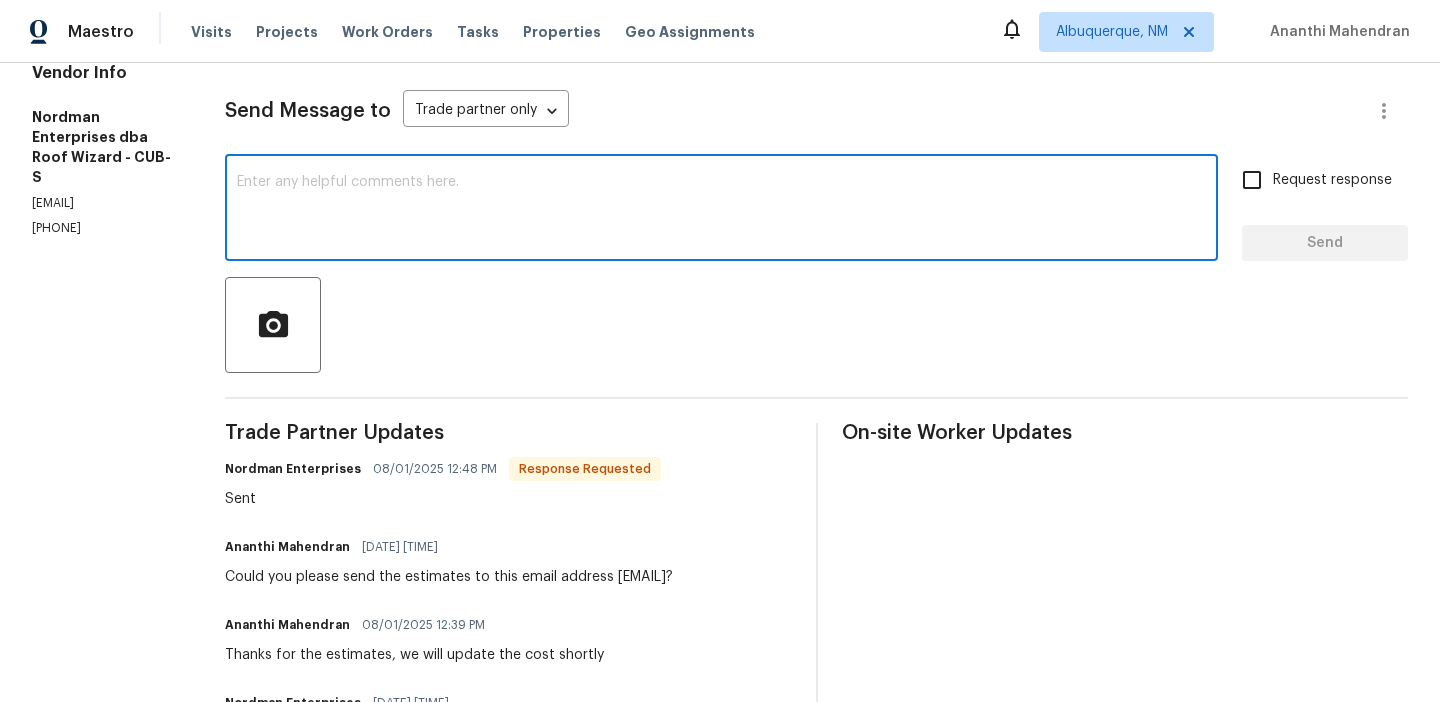 click on "[EMAIL]" at bounding box center (104, 203) 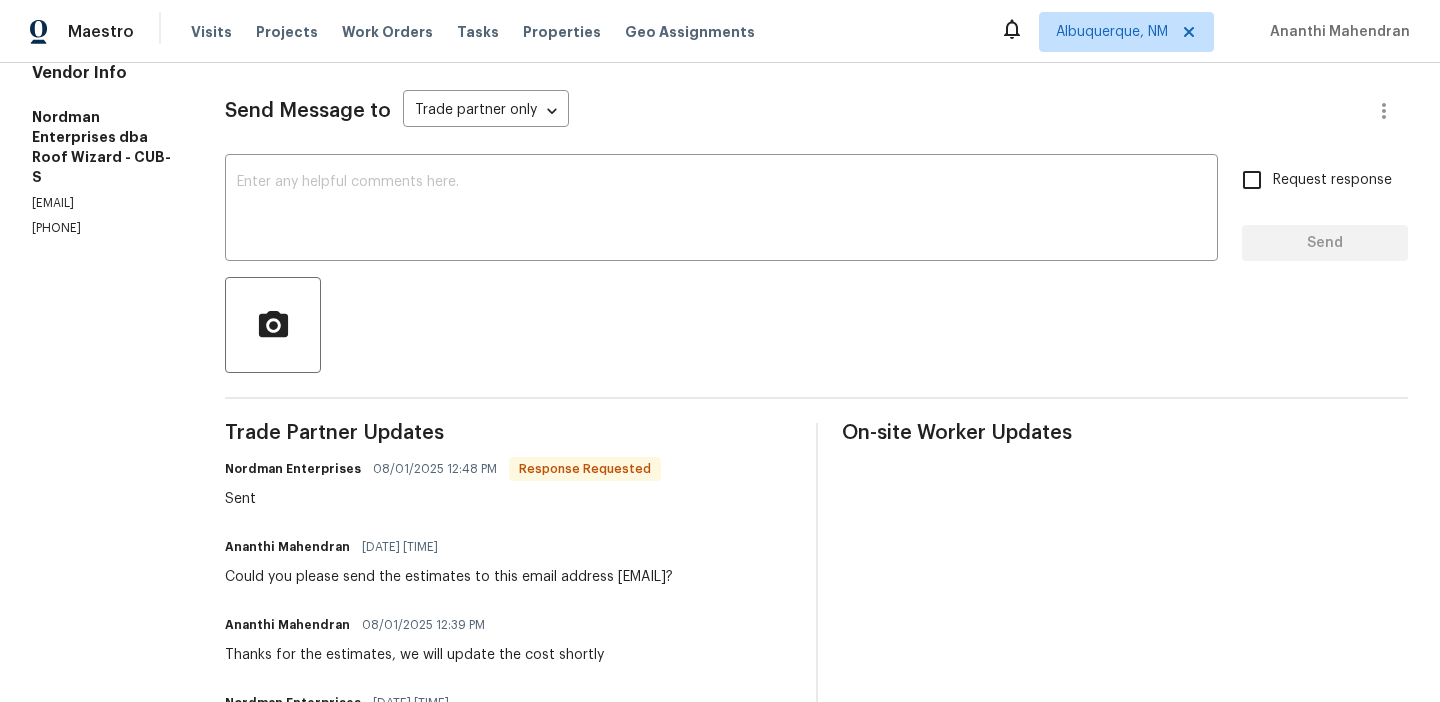 click on "[EMAIL]" at bounding box center [104, 203] 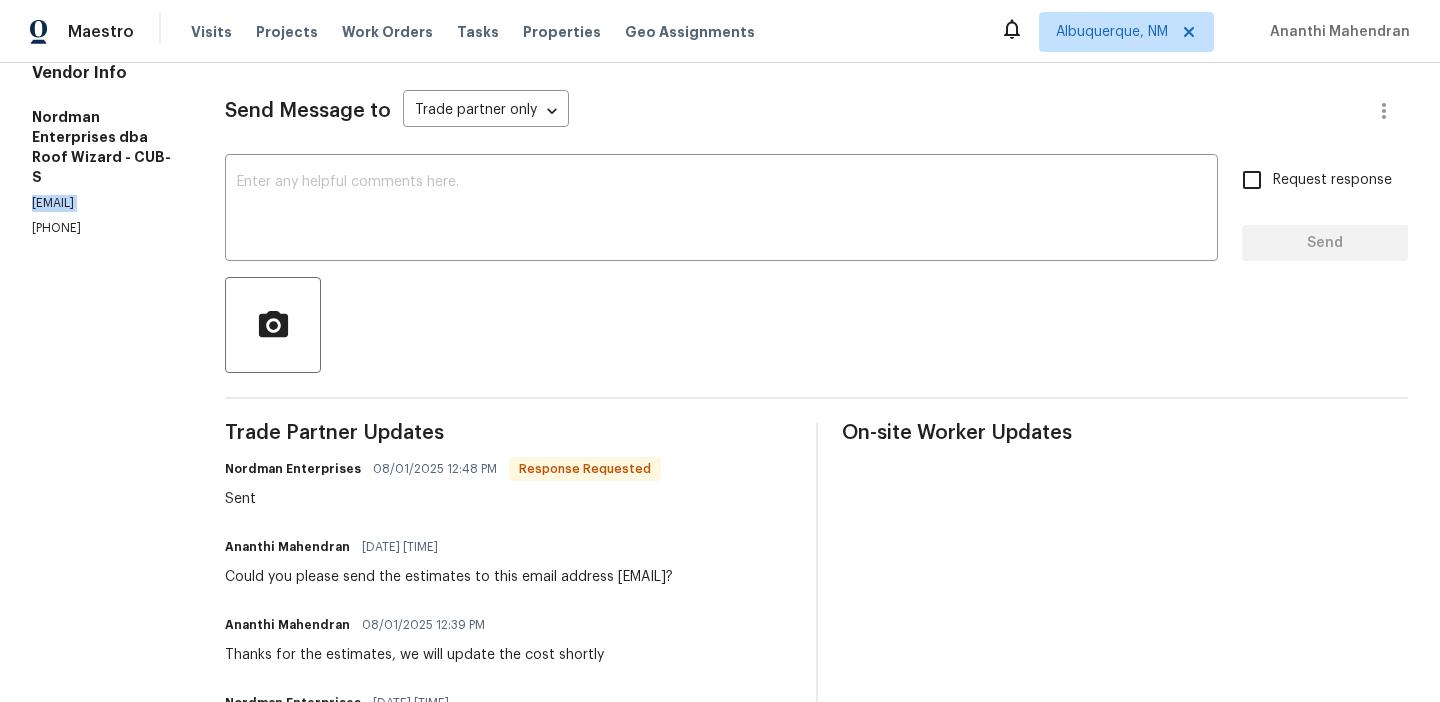 click on "[EMAIL]" at bounding box center [104, 203] 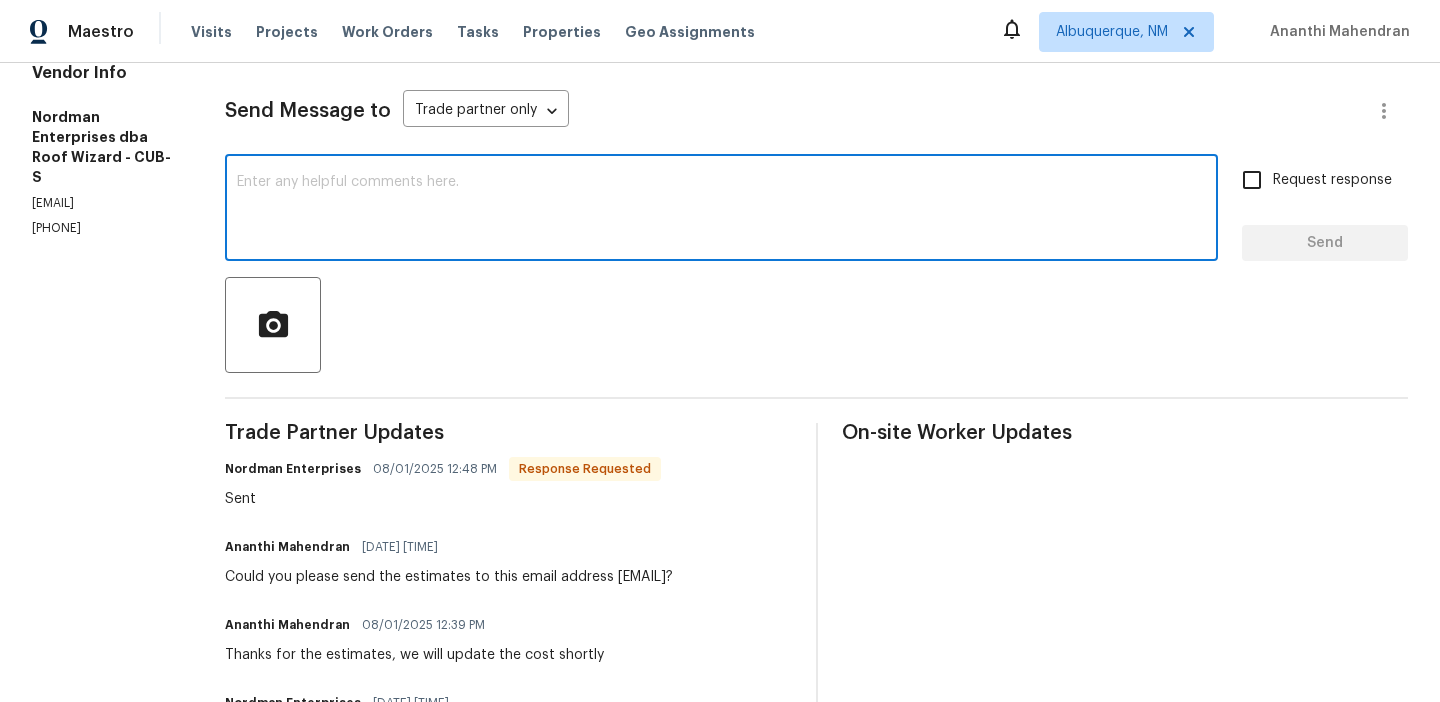click at bounding box center [721, 210] 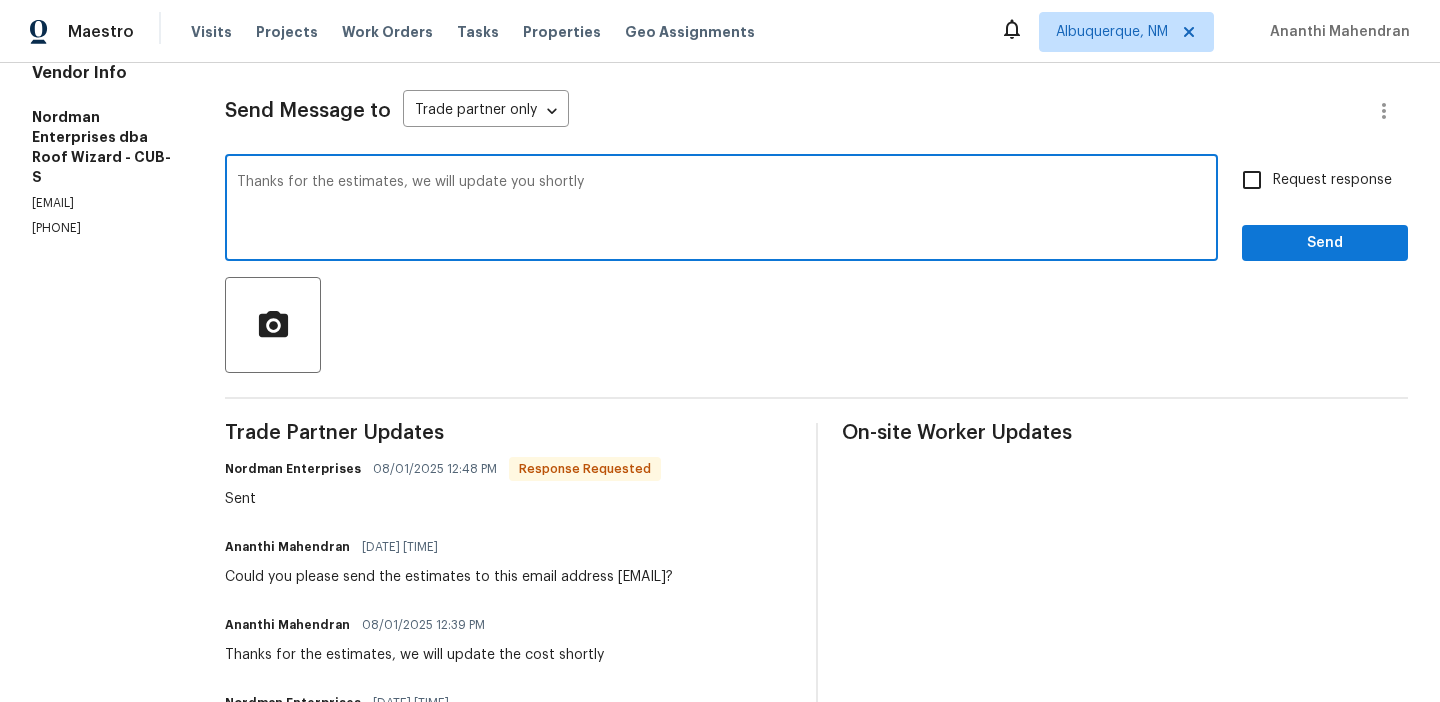 type on "Thanks for the estimates, we will update you shortly" 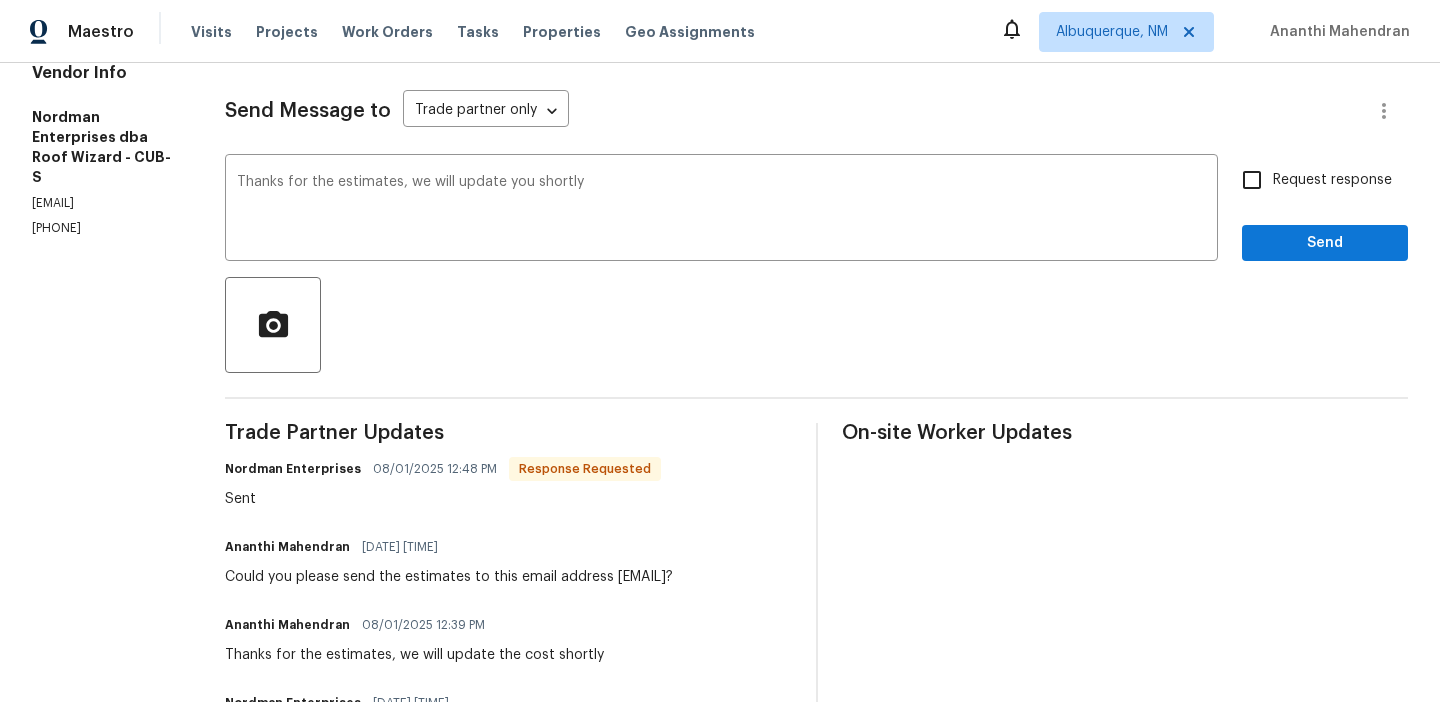 click on "Request response" at bounding box center [1332, 180] 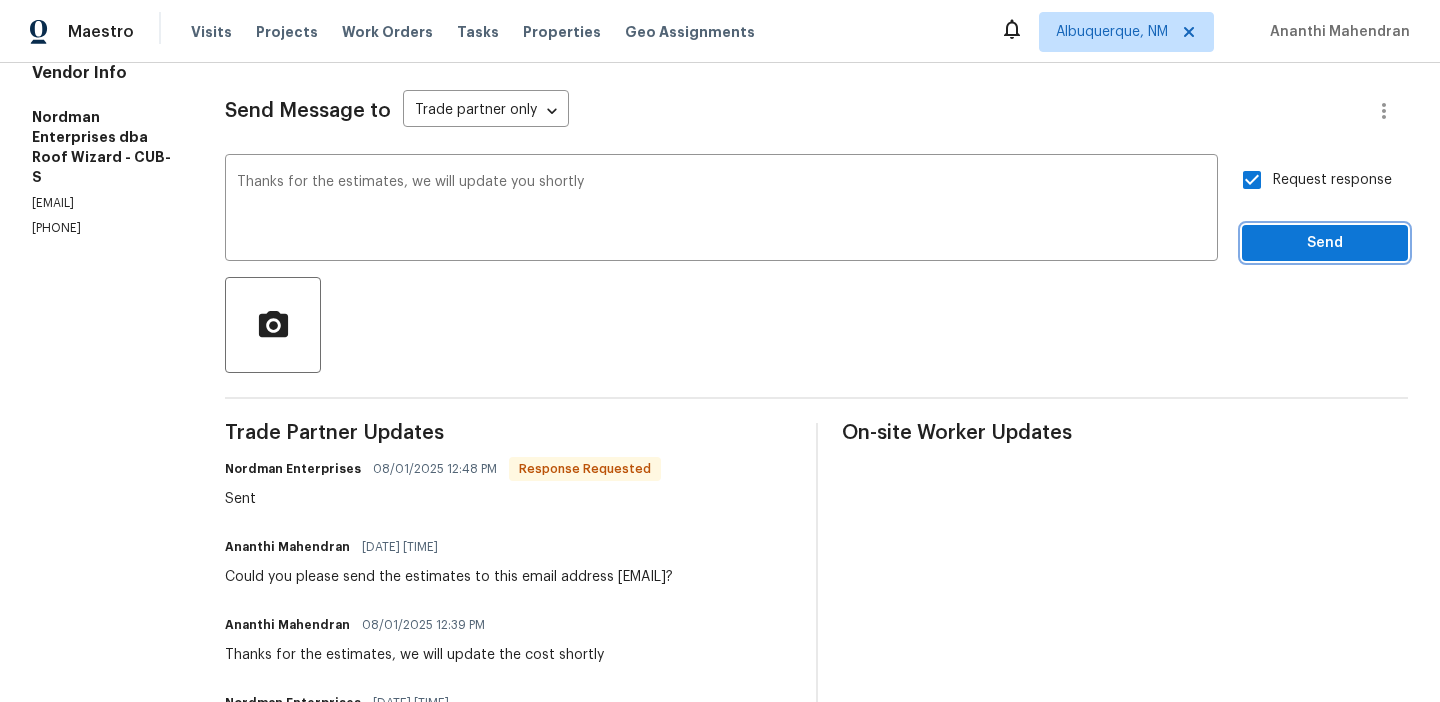 click on "Send" at bounding box center (1325, 243) 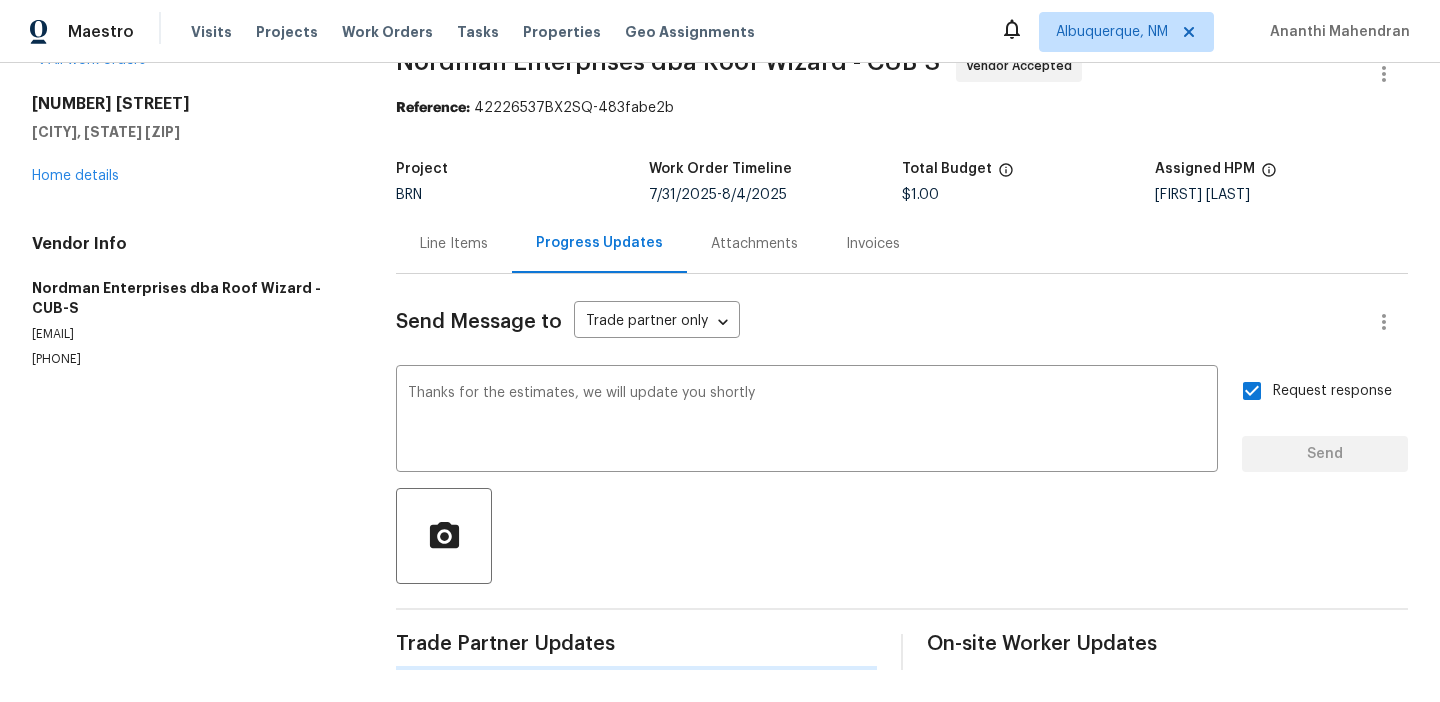 scroll, scrollTop: 0, scrollLeft: 0, axis: both 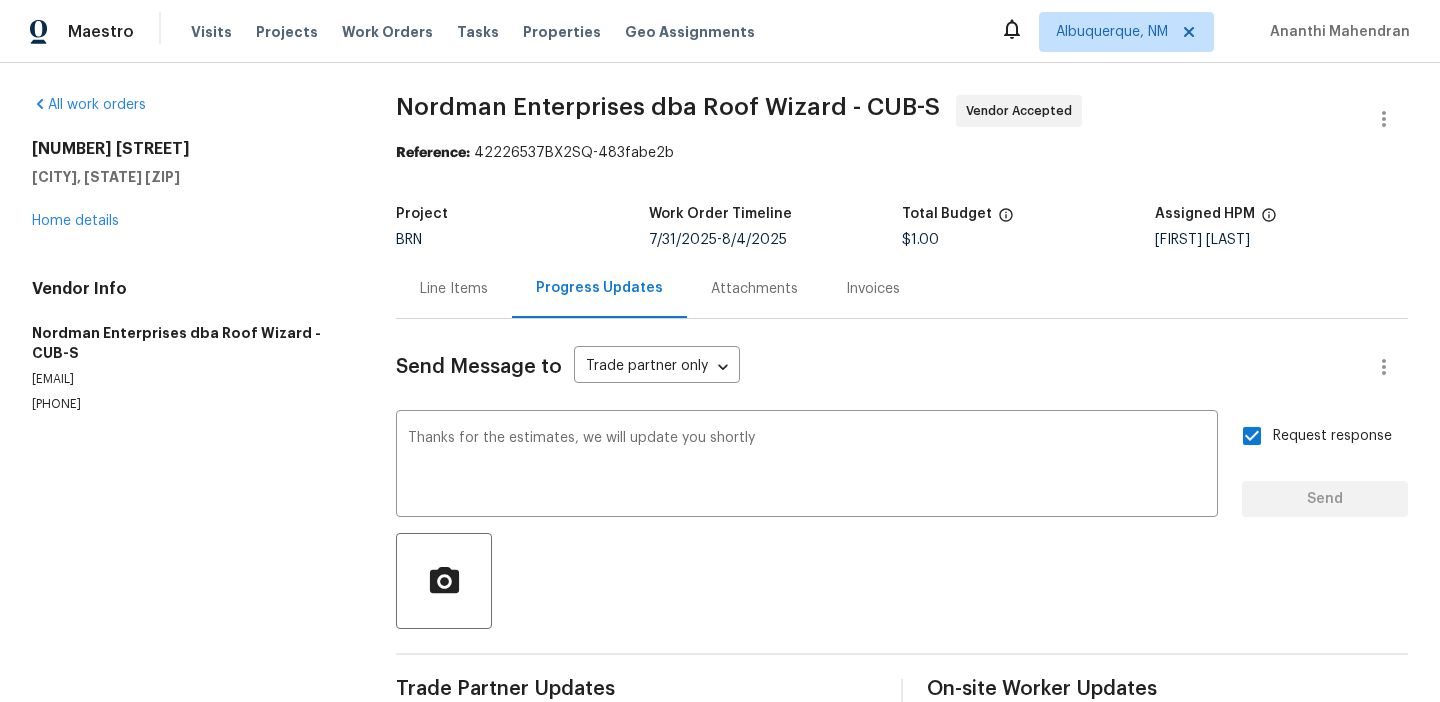 type 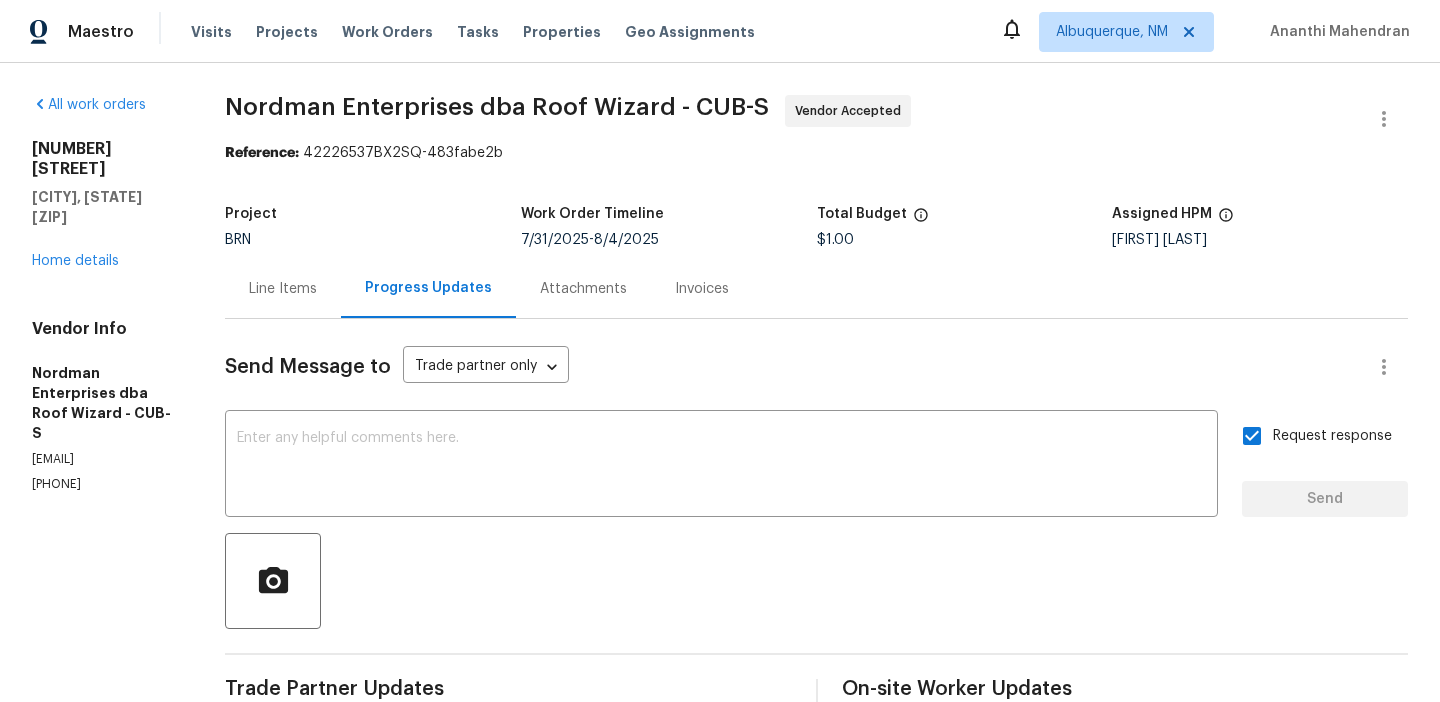 click on "Nordman Enterprises dba Roof Wizard - CUB-S" at bounding box center [497, 107] 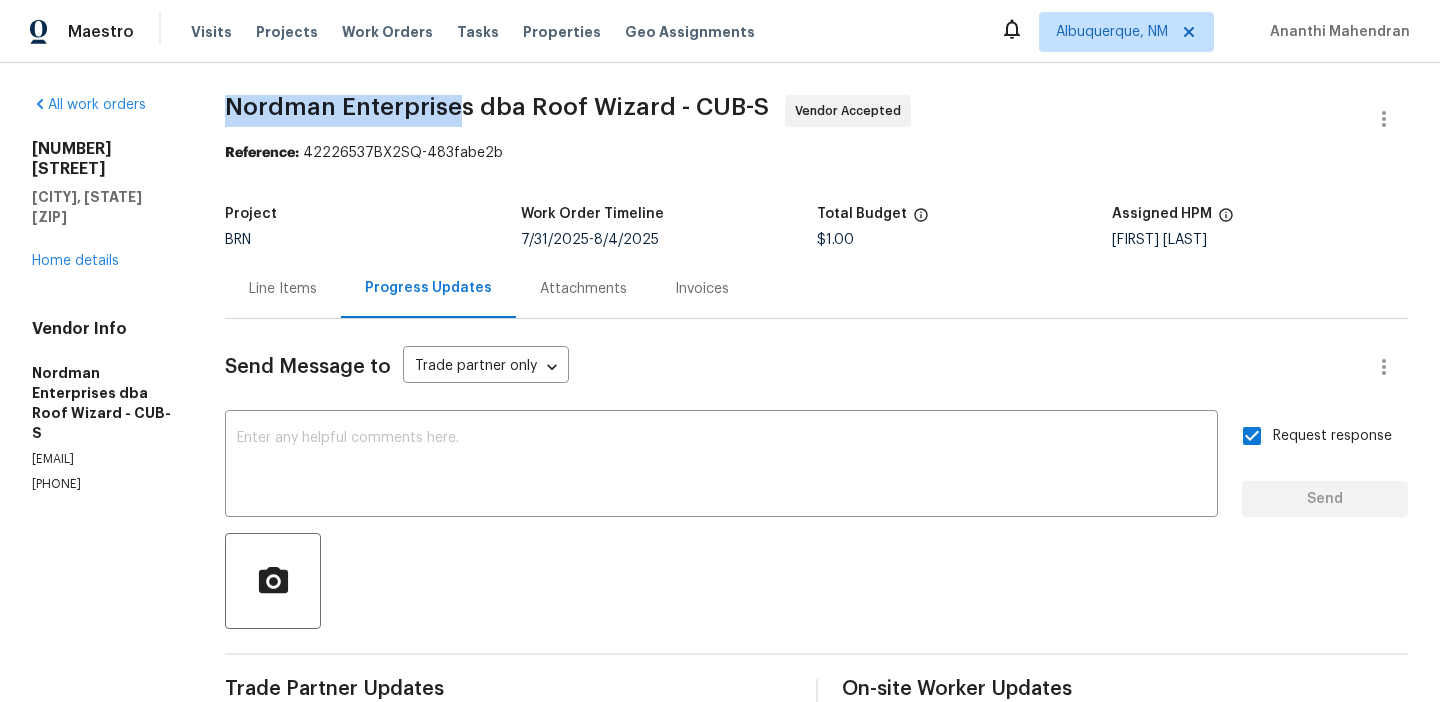 drag, startPoint x: 225, startPoint y: 106, endPoint x: 458, endPoint y: 108, distance: 233.00859 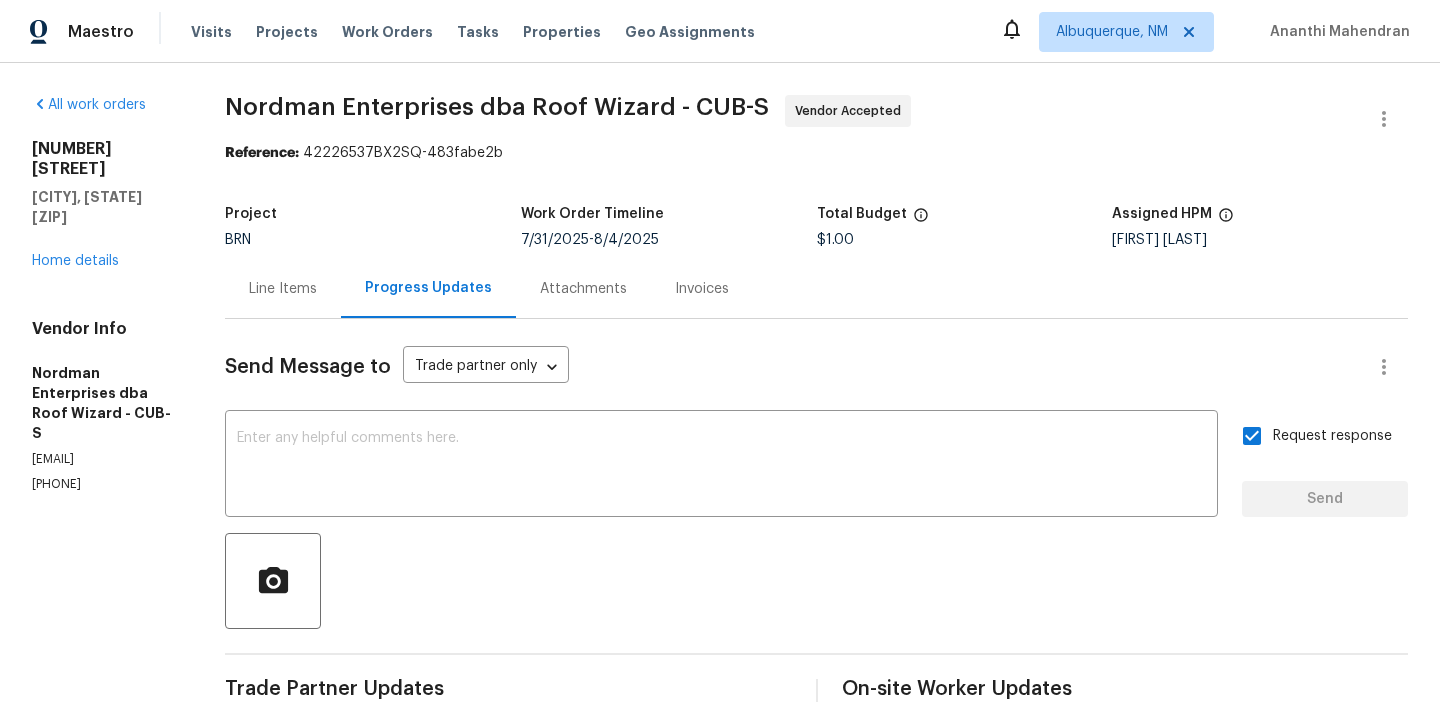 click on "Nordman Enterprises dba Roof Wizard - CUB-S" at bounding box center [497, 107] 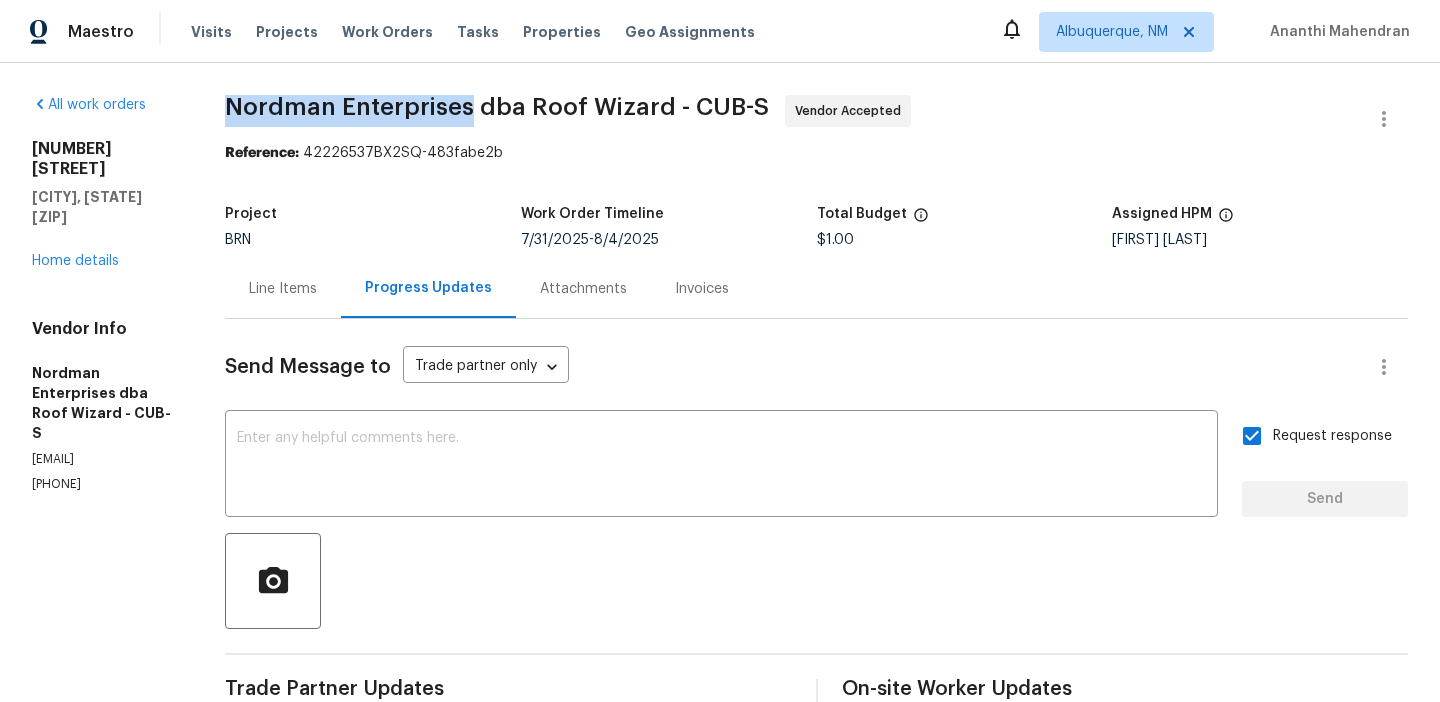 drag, startPoint x: 469, startPoint y: 111, endPoint x: 223, endPoint y: 96, distance: 246.4569 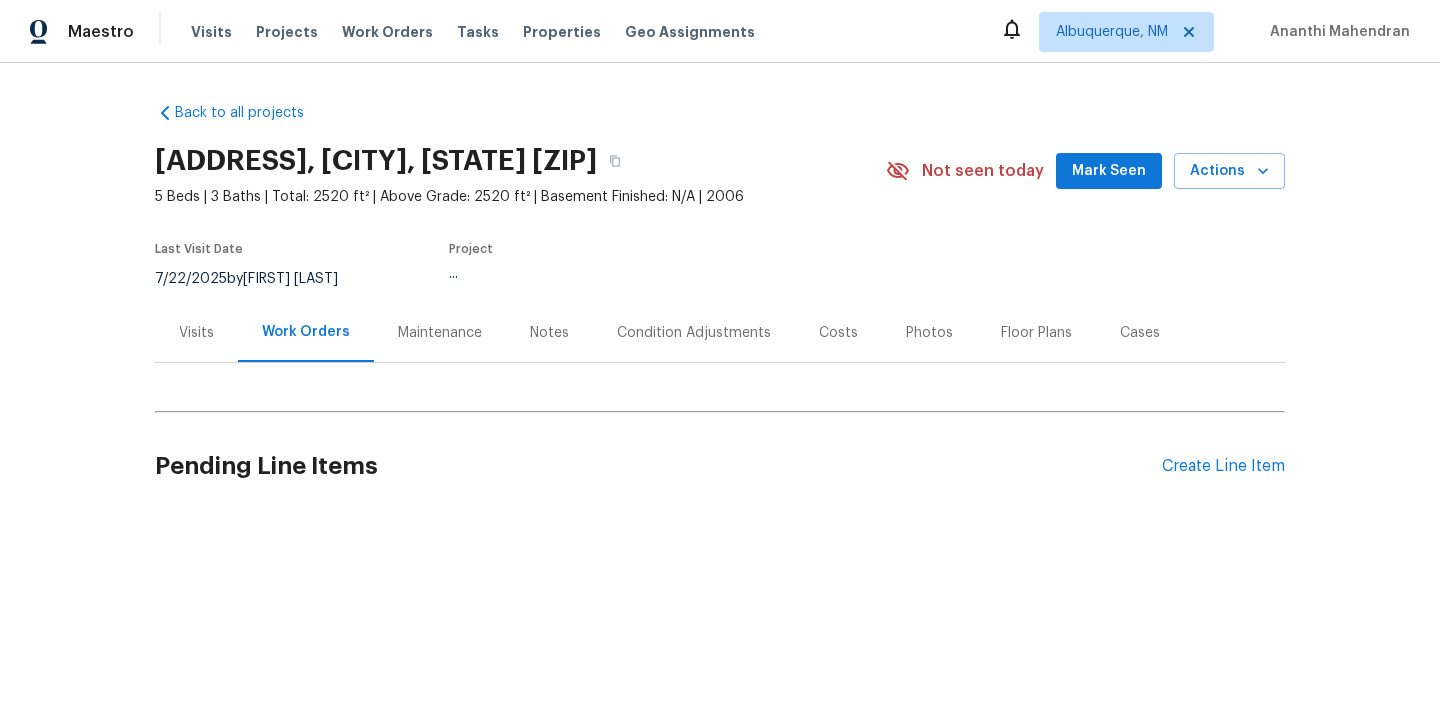 scroll, scrollTop: 0, scrollLeft: 0, axis: both 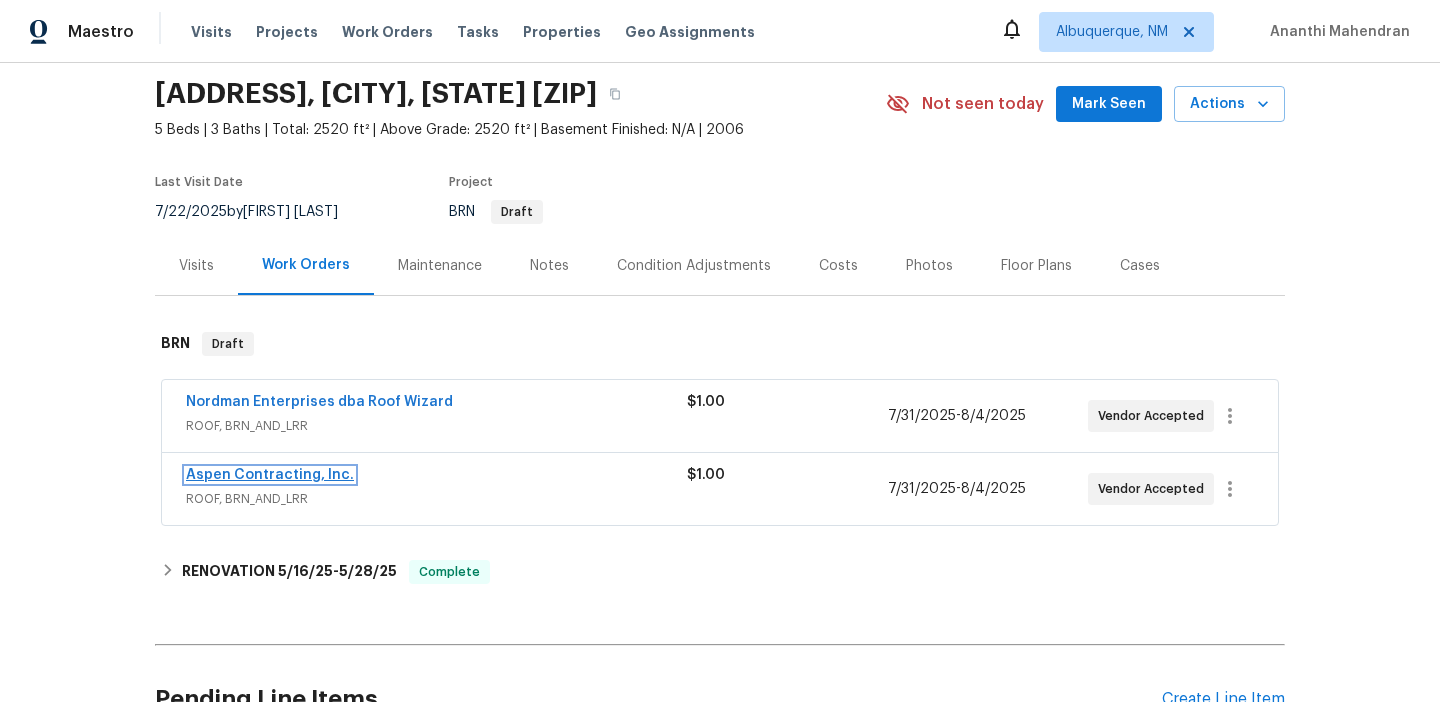 click on "Aspen Contracting, Inc." at bounding box center (270, 475) 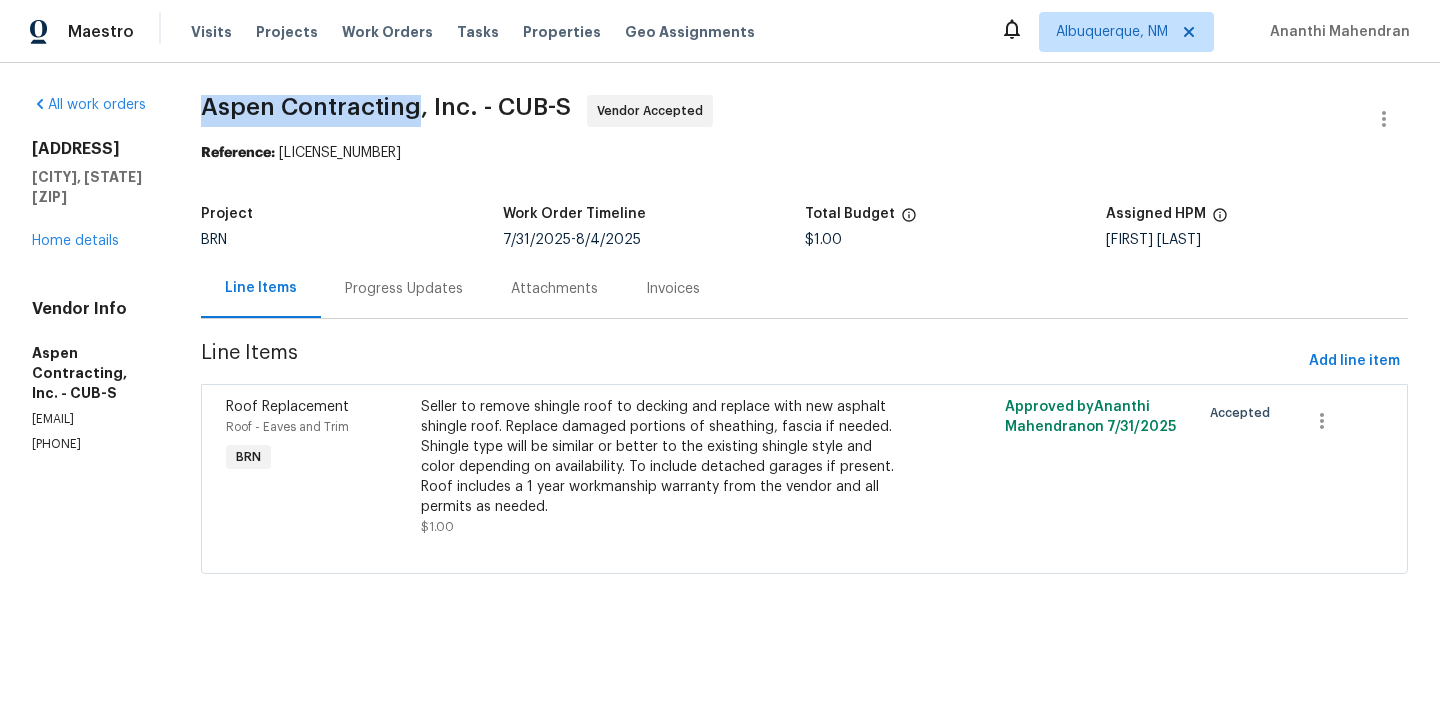 drag, startPoint x: 247, startPoint y: 117, endPoint x: 458, endPoint y: 98, distance: 211.85373 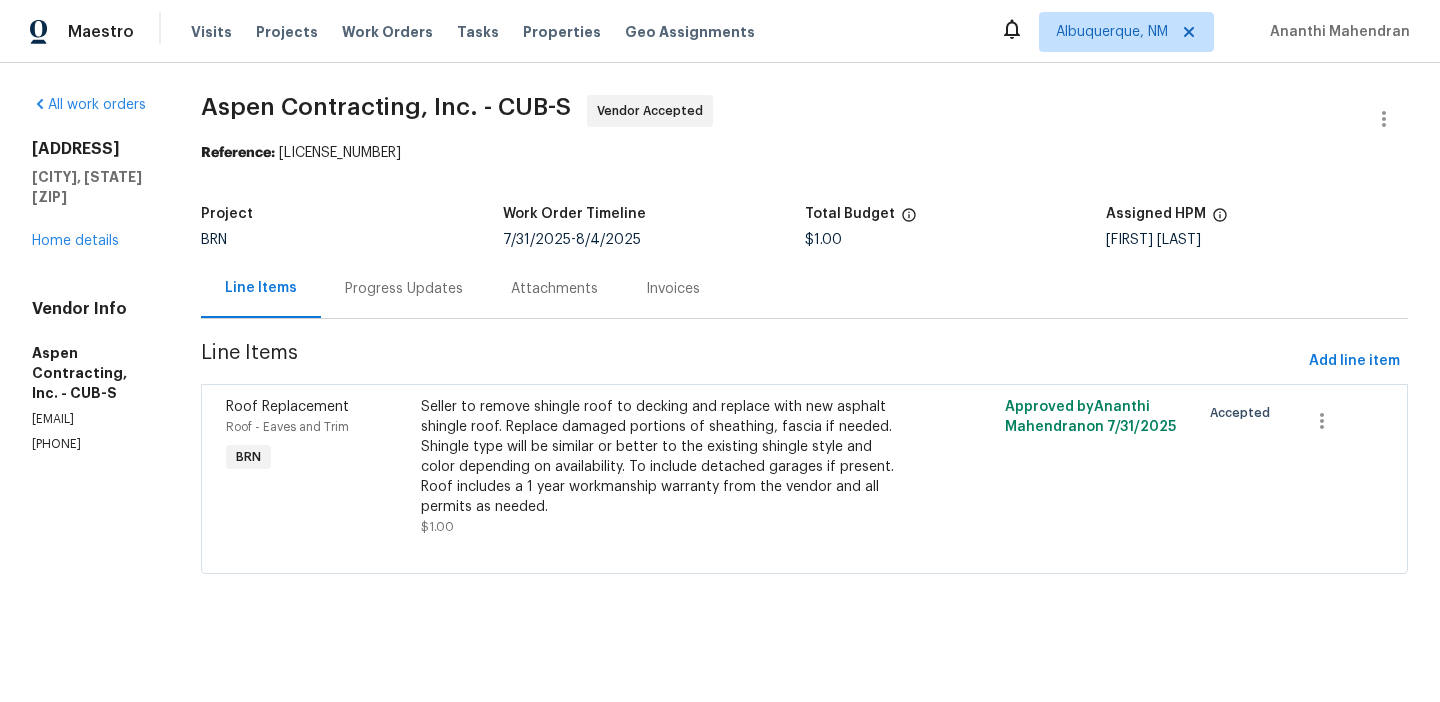 click on "Seller to remove shingle roof to decking and replace with new asphalt shingle roof. Replace damaged portions of sheathing, fascia if needed. Shingle type will be similar or better to the existing shingle style and color depending on availability. To include detached garages if present. Roof includes a 1 year workmanship warranty from the vendor and all permits as needed." at bounding box center (658, 457) 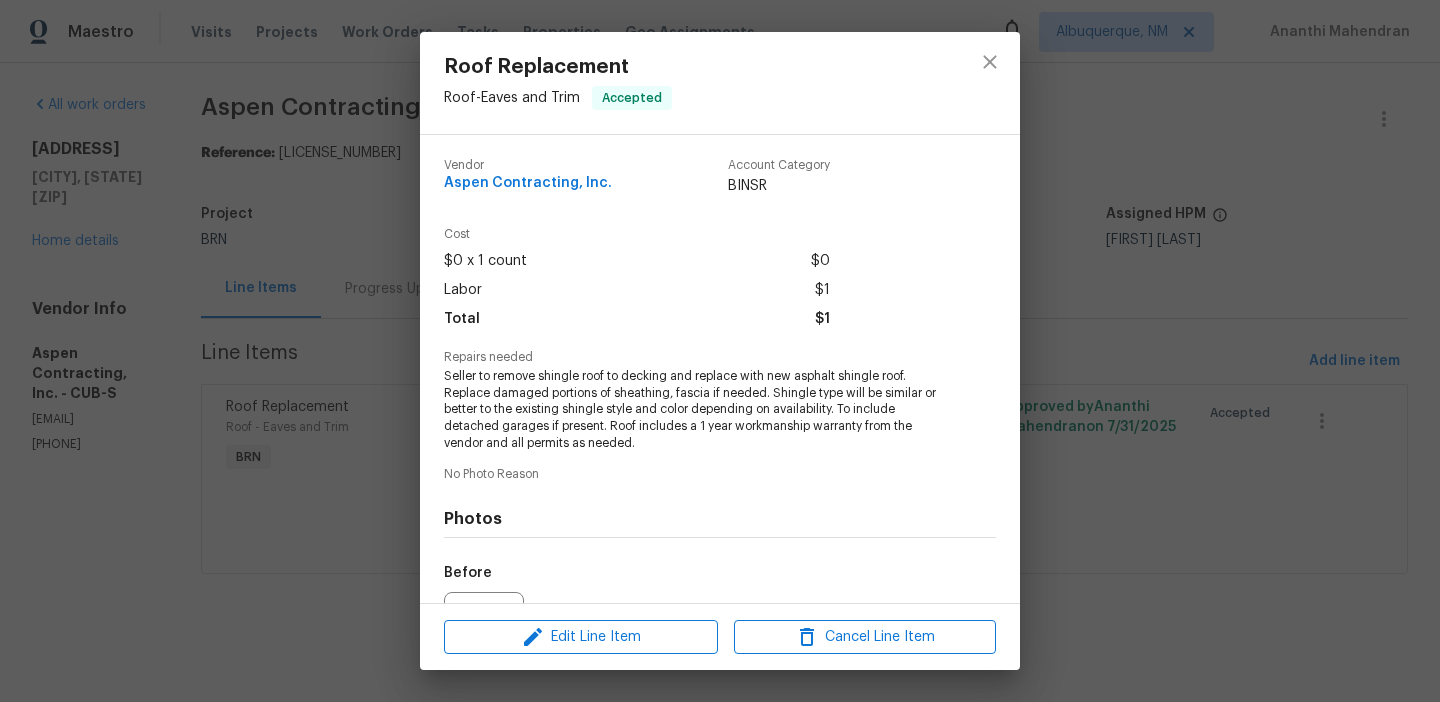 click on "Seller to remove shingle roof to decking and replace with new asphalt shingle roof. Replace damaged portions of sheathing, fascia if needed. Shingle type will be similar or better to the existing shingle style and color depending on availability. To include detached garages if present. Roof includes a 1 year workmanship warranty from the vendor and all permits as needed." at bounding box center (692, 410) 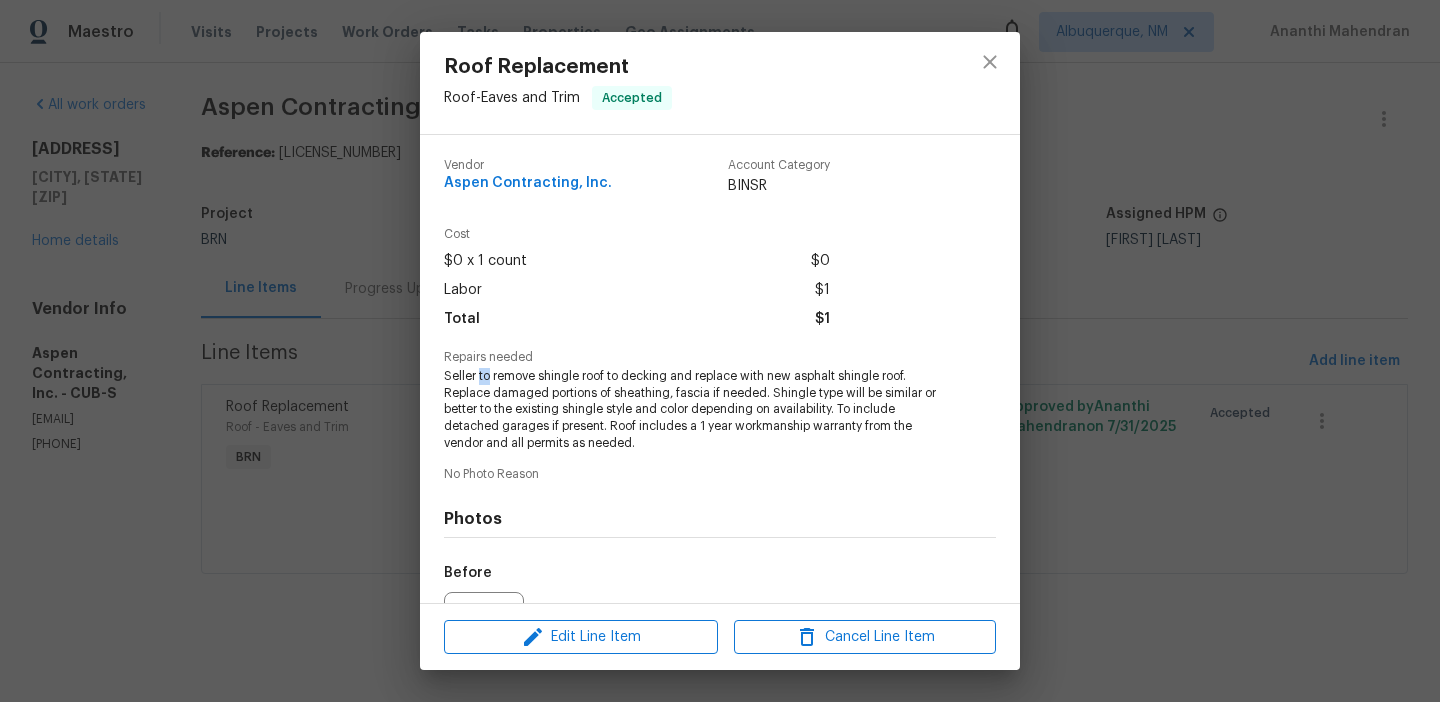 click on "Seller to remove shingle roof to decking and replace with new asphalt shingle roof. Replace damaged portions of sheathing, fascia if needed. Shingle type will be similar or better to the existing shingle style and color depending on availability. To include detached garages if present. Roof includes a 1 year workmanship warranty from the vendor and all permits as needed." at bounding box center (692, 410) 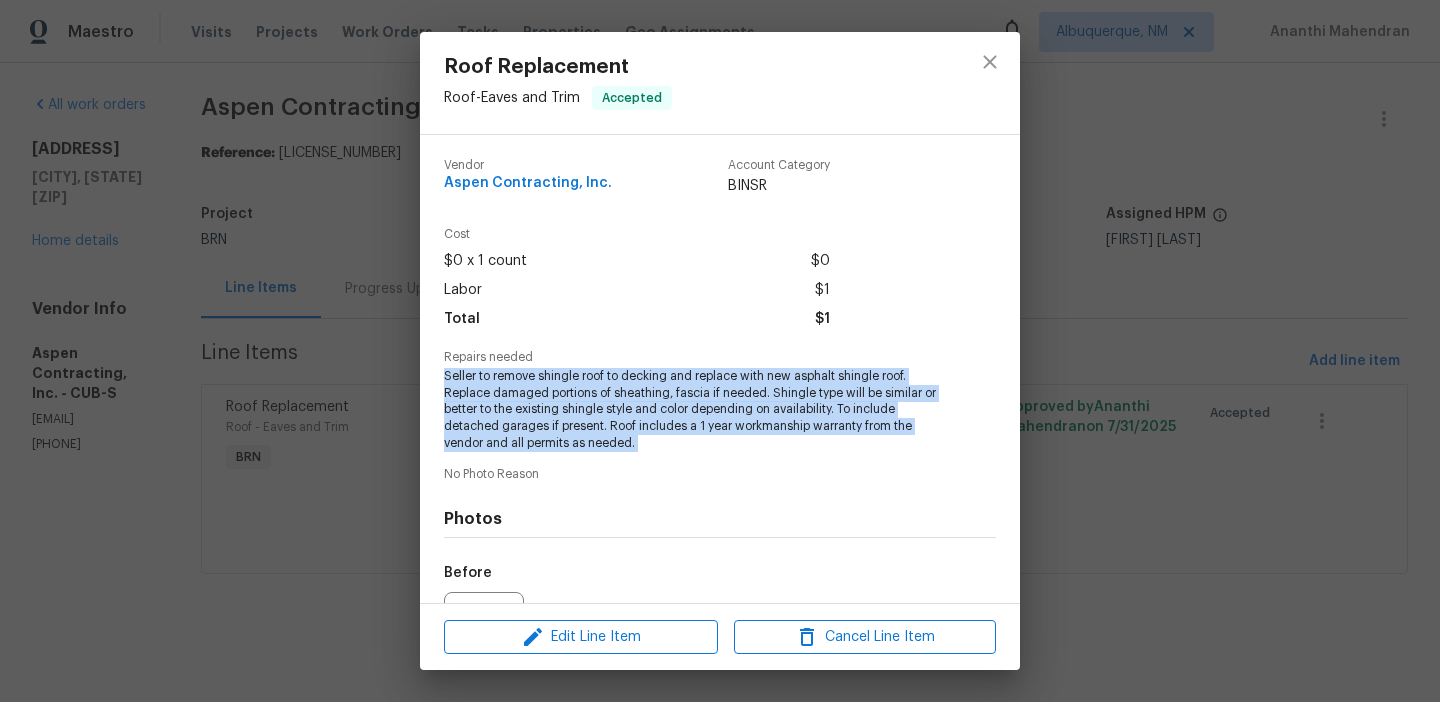 click on "Seller to remove shingle roof to decking and replace with new asphalt shingle roof. Replace damaged portions of sheathing, fascia if needed. Shingle type will be similar or better to the existing shingle style and color depending on availability. To include detached garages if present. Roof includes a 1 year workmanship warranty from the vendor and all permits as needed." at bounding box center [692, 410] 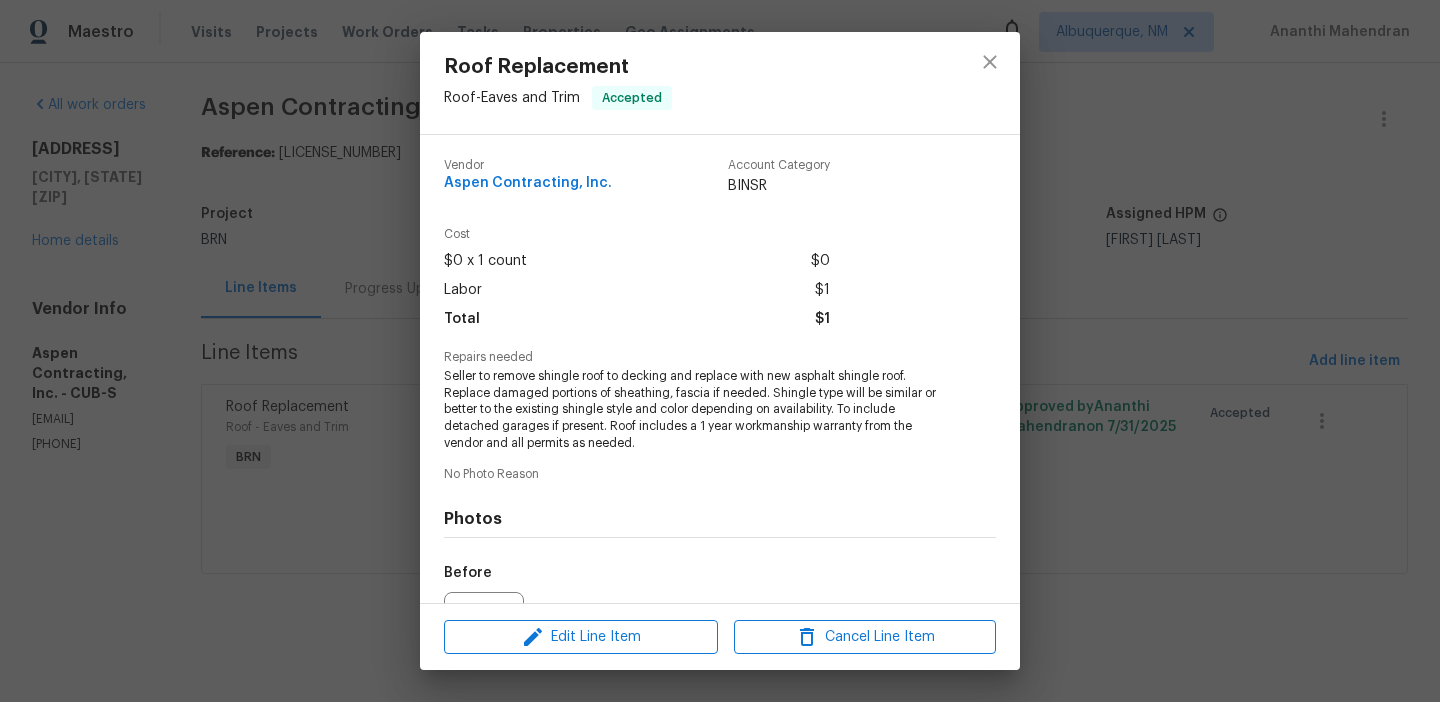 click on "Roof Replacement Roof  -  Eaves and Trim Accepted Vendor Aspen Contracting, Inc. Account Category BINSR Cost [PRICE] x 1 count [PRICE] Labor [PRICE] Total [PRICE] Repairs needed Seller to remove shingle roof to decking and replace with new asphalt shingle roof. Replace damaged portions of sheathing, fascia if needed. Shingle type will be similar or better to the existing shingle style and color depending on availability. To include detached garages if present. Roof includes a 1 year workmanship warranty from the vendor and all permits as needed. No Photo Reason   Photos Before After  Edit Line Item  Cancel Line Item" at bounding box center (720, 351) 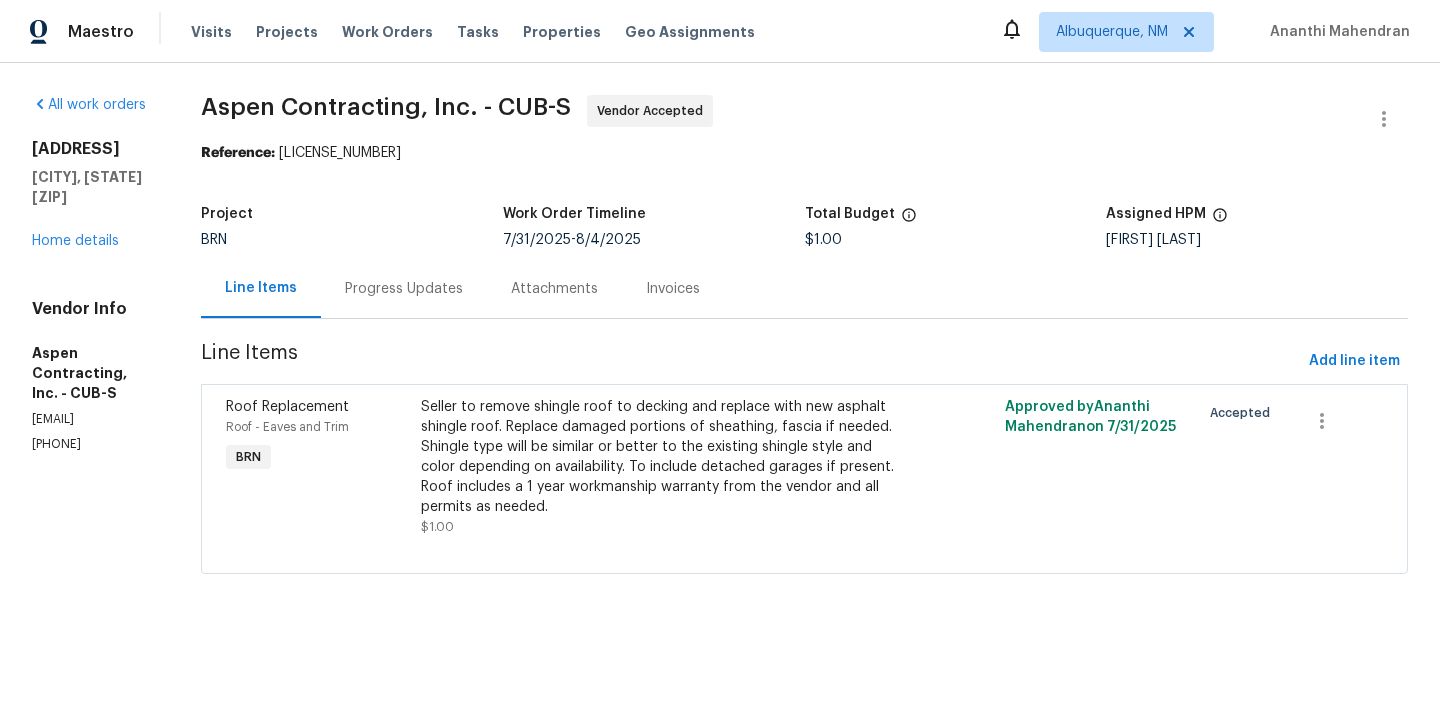 click on "Project BRN   Work Order Timeline [DATE]  -  [DATE] Total Budget [PRICE] Assigned HPM [PERSON]" at bounding box center [804, 227] 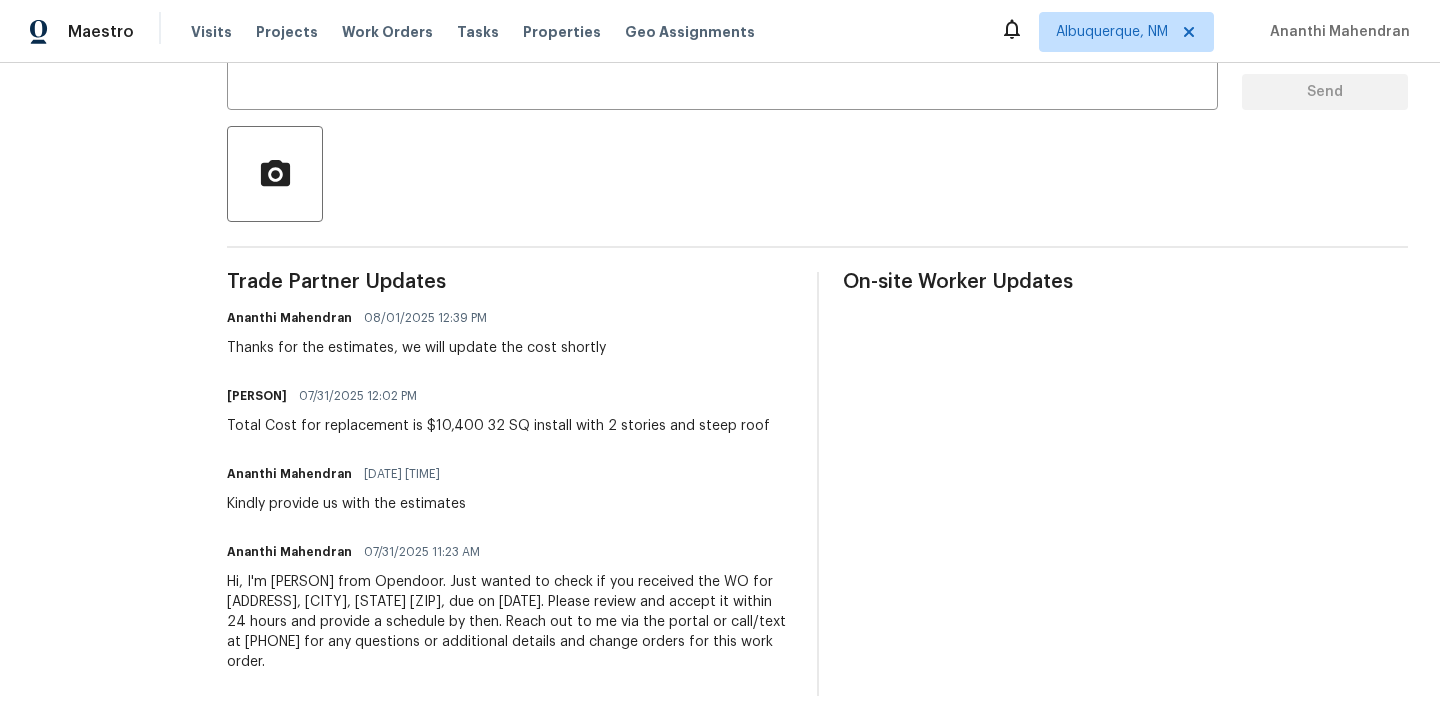 scroll, scrollTop: 416, scrollLeft: 0, axis: vertical 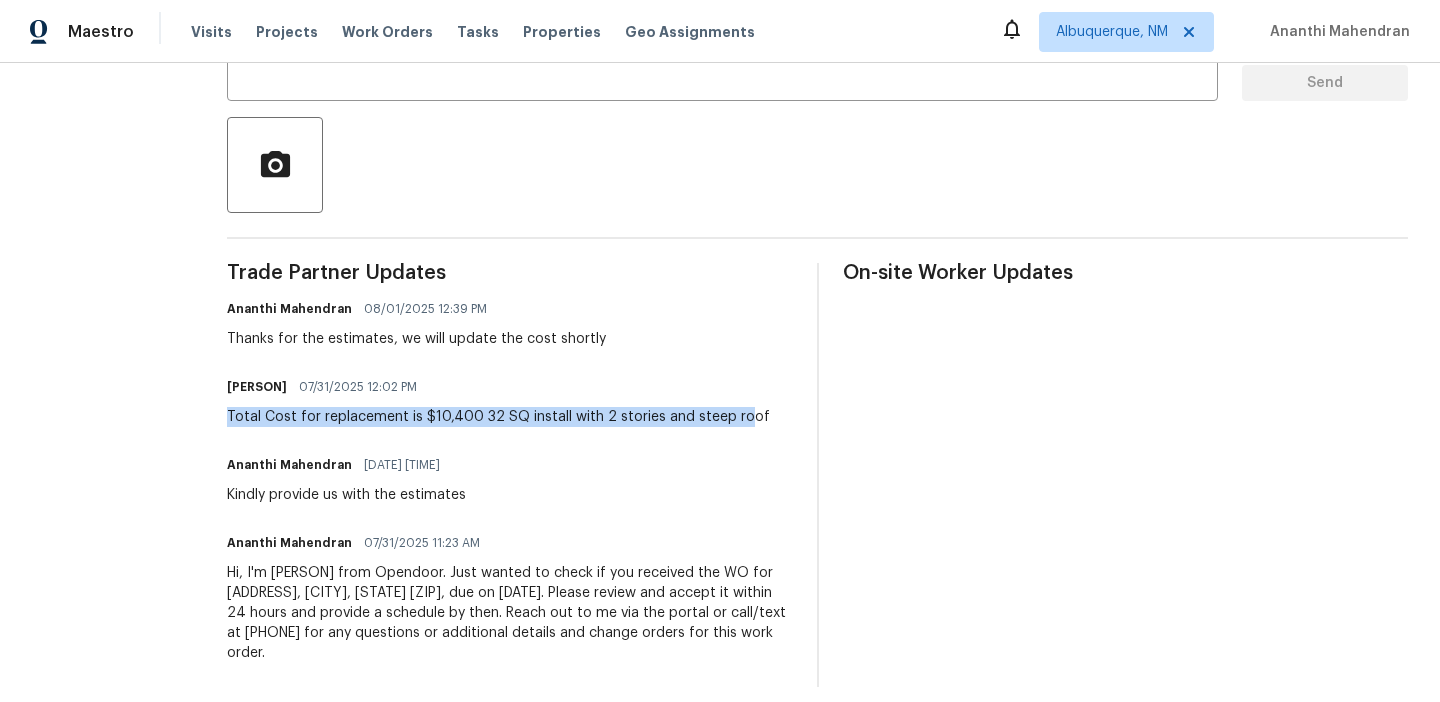 drag, startPoint x: 241, startPoint y: 418, endPoint x: 754, endPoint y: 409, distance: 513.0789 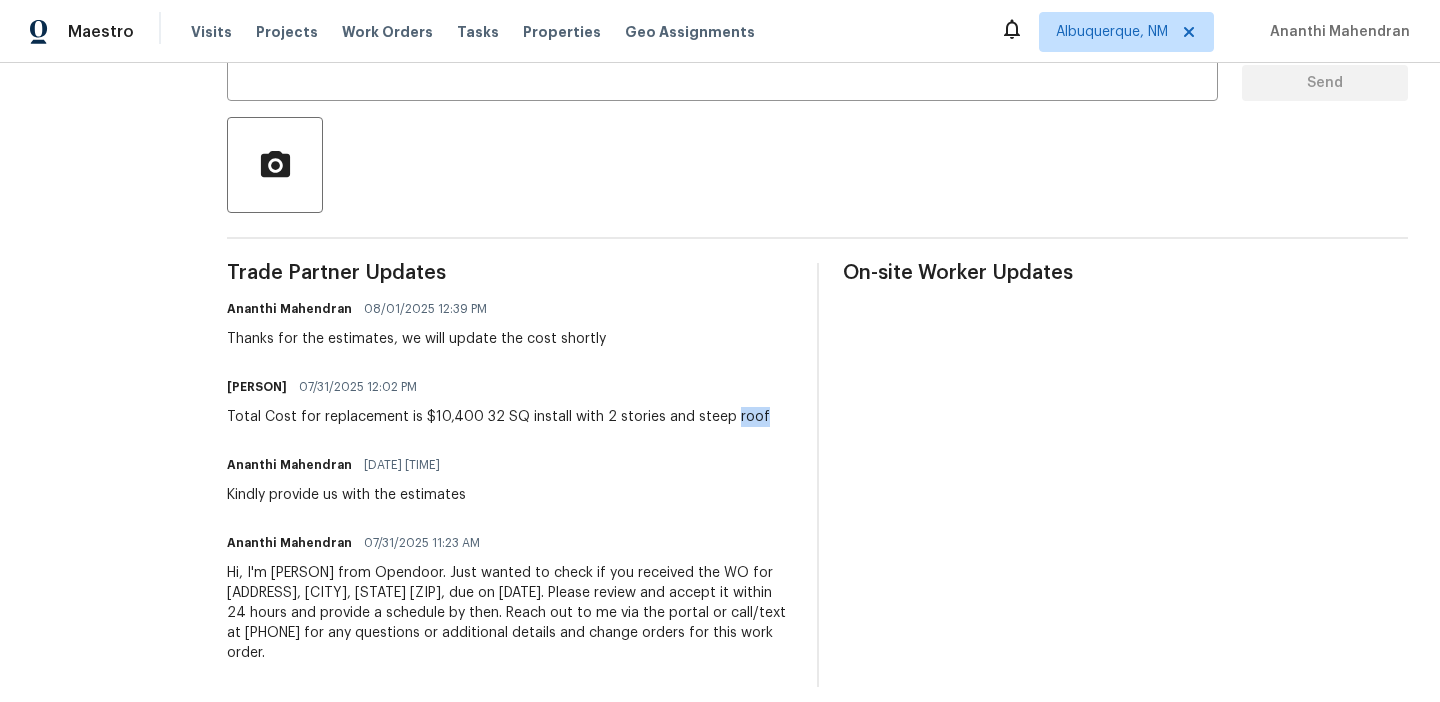 click on "Total Cost for replacement is $10,400
32 SQ install with 2 stories and steep roof" at bounding box center [498, 417] 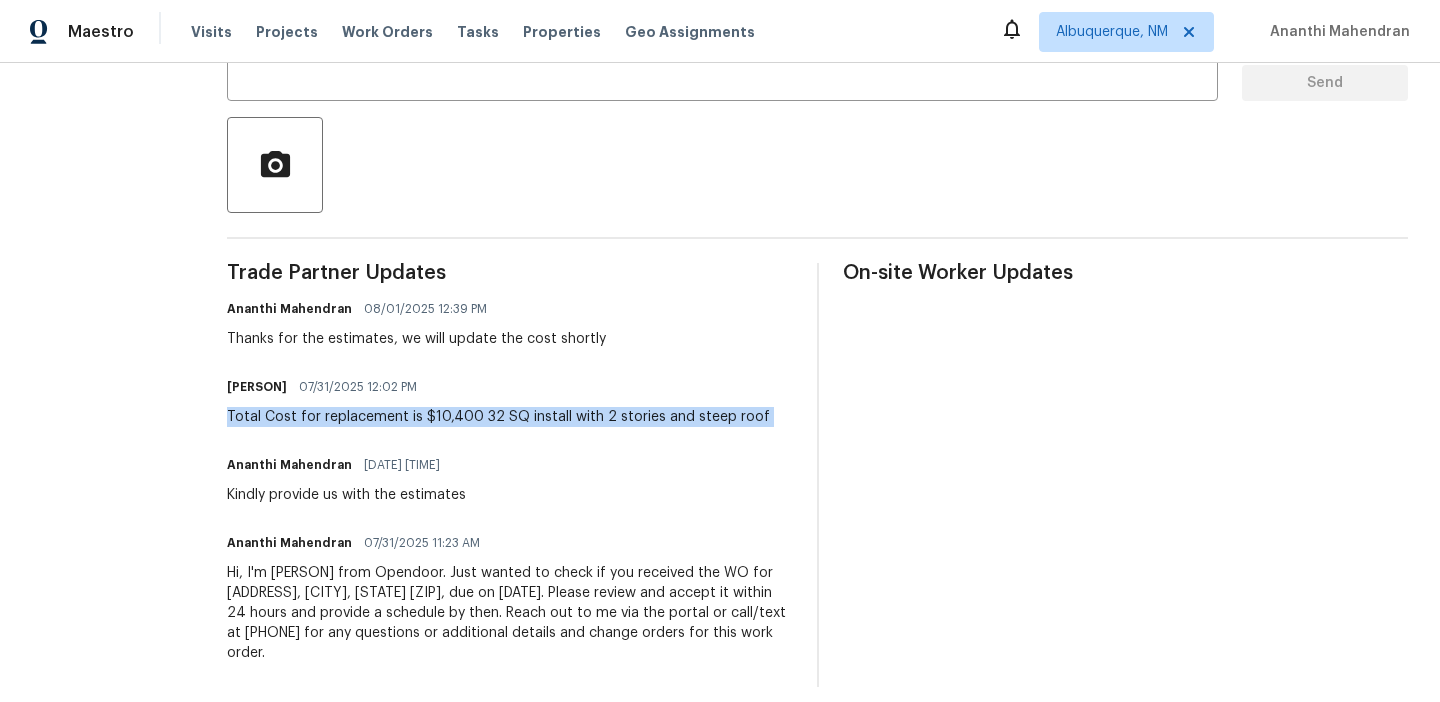 click on "Total Cost for replacement is $10,400
32 SQ install with 2 stories and steep roof" at bounding box center [498, 417] 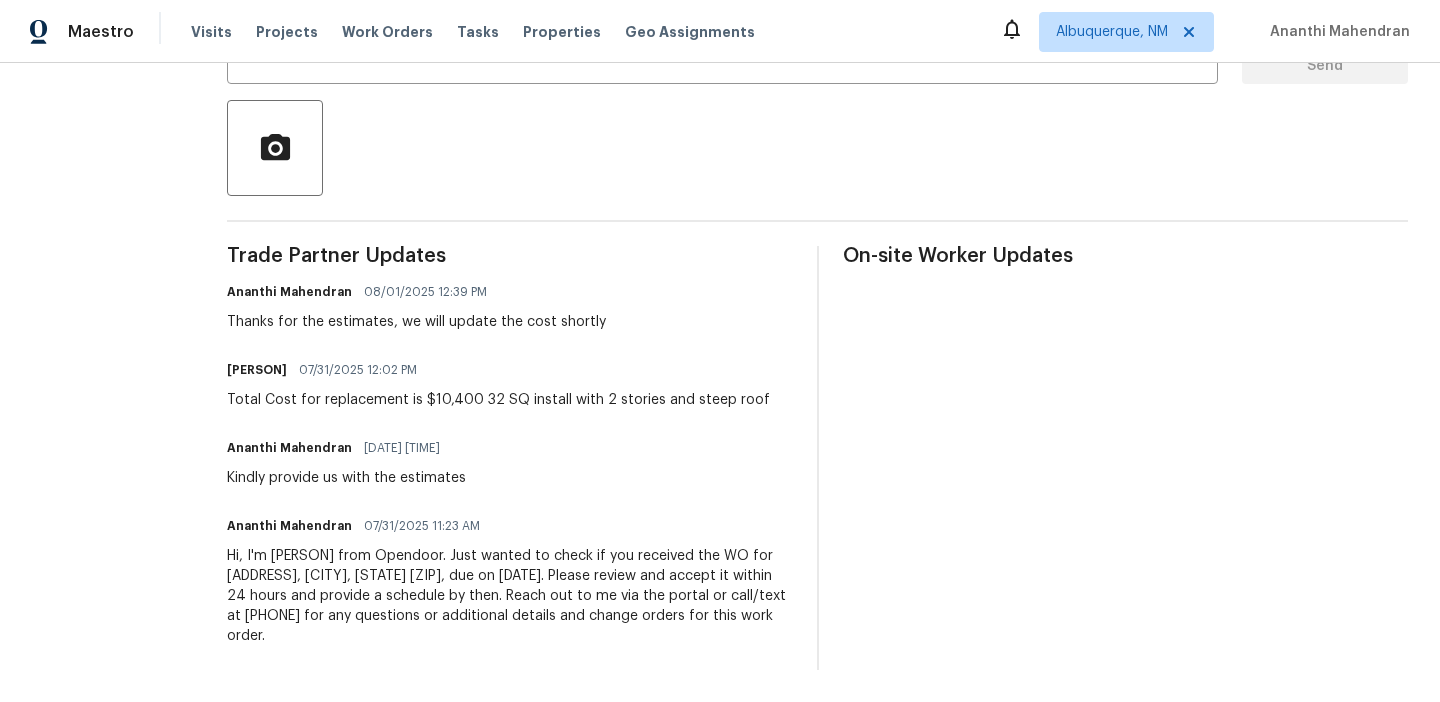 click on "Trade Partner Updates [PERSON] [DATE] [TIME] Thanks for the estimates, we will update the cost shortly [PERSON] [DATE] [TIME] Total Cost for replacement is [PRICE]
32 SQ install with 2 stories and steep roof [PERSON] [DATE] [TIME] Kindly provide us with the estimates [PERSON] [DATE] [TIME] Hi, I'm [PERSON] from Opendoor. Just wanted to check if you received the WO for [ADDRESS], [CITY], [STATE] [ZIP], due on [DATE]. Please review and accept it within 24 hours and provide a schedule by then. Reach out to me via the portal or call/text at [PHONE] for any questions or additional details and change orders for this work order." at bounding box center [509, 458] 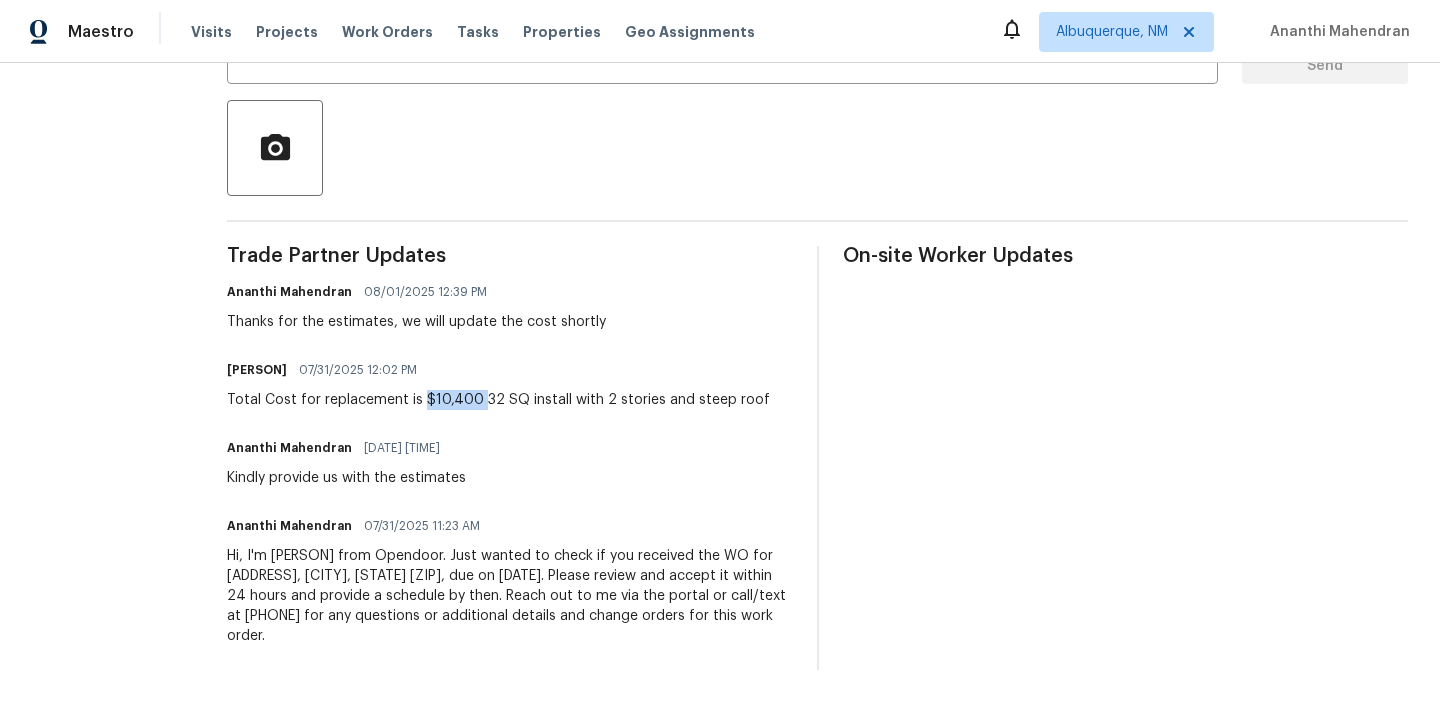 drag, startPoint x: 492, startPoint y: 401, endPoint x: 436, endPoint y: 401, distance: 56 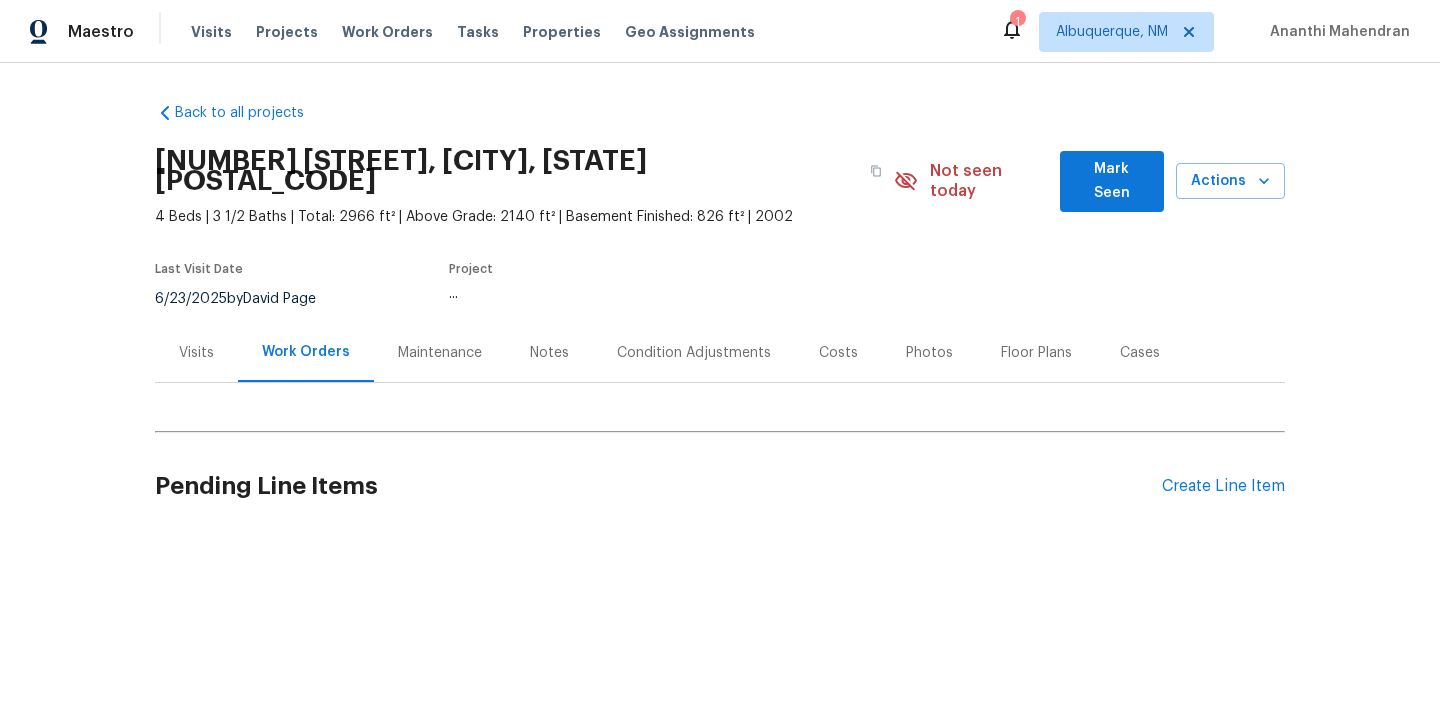scroll, scrollTop: 0, scrollLeft: 0, axis: both 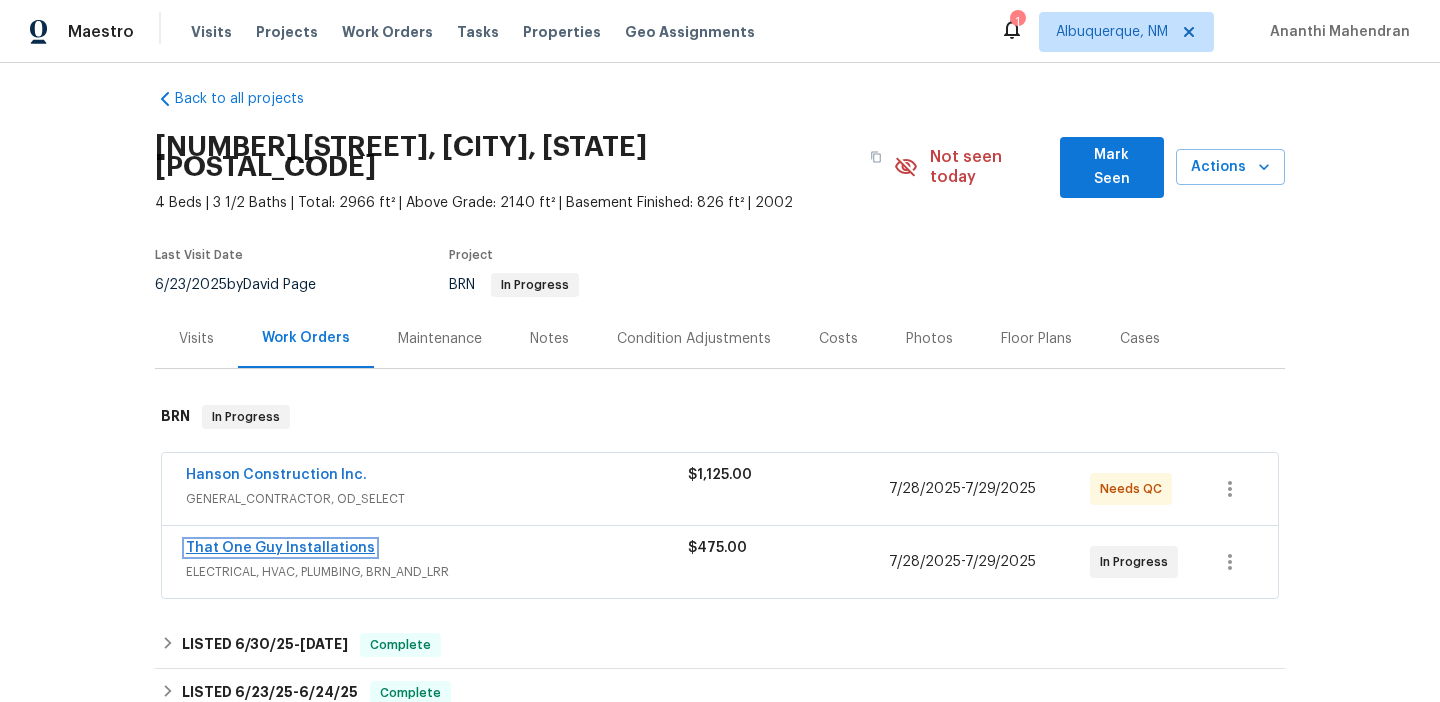 click on "That One Guy Installations" at bounding box center (280, 548) 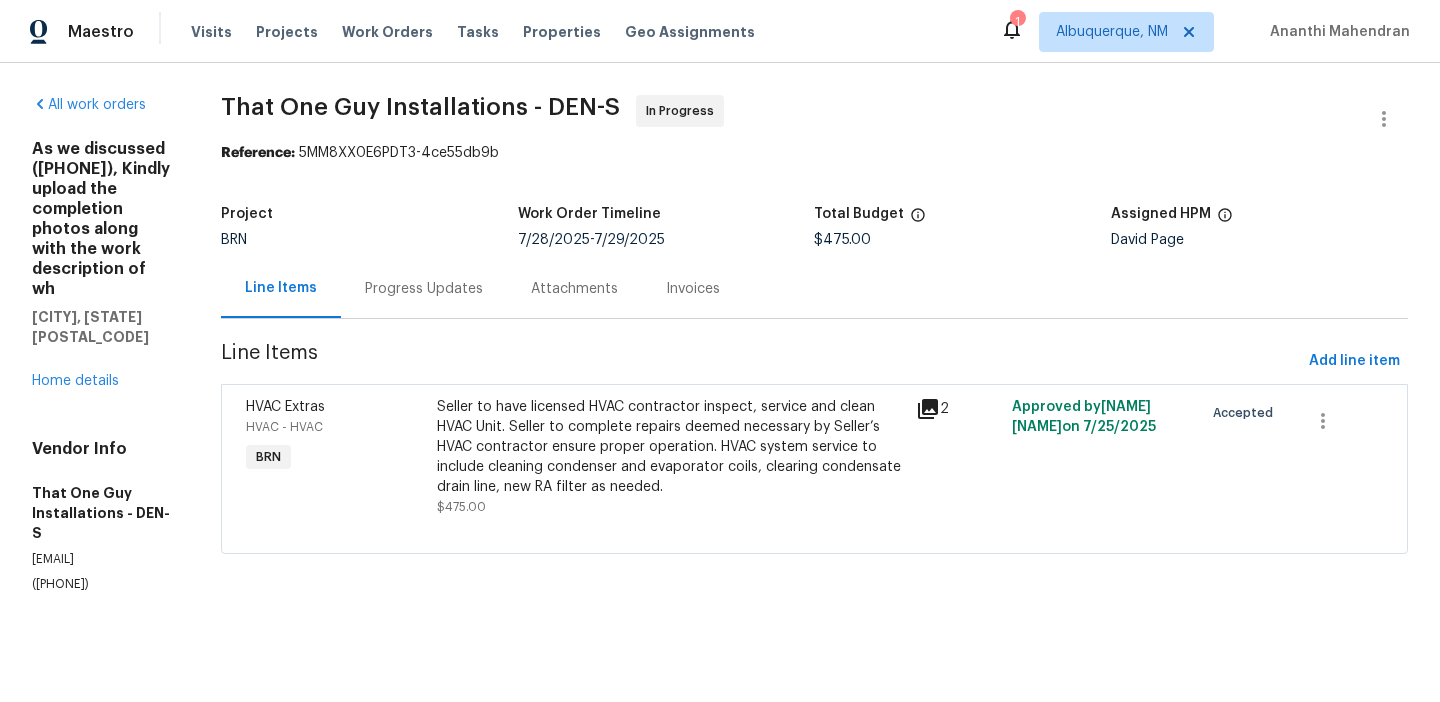 click on "Seller to have licensed HVAC contractor inspect, service and clean HVAC Unit. Seller to complete repairs deemed necessary by Seller’s HVAC contractor ensure proper operation. HVAC system service to include cleaning condenser and evaporator coils, clearing condensate drain line, new RA filter as needed." at bounding box center [670, 447] 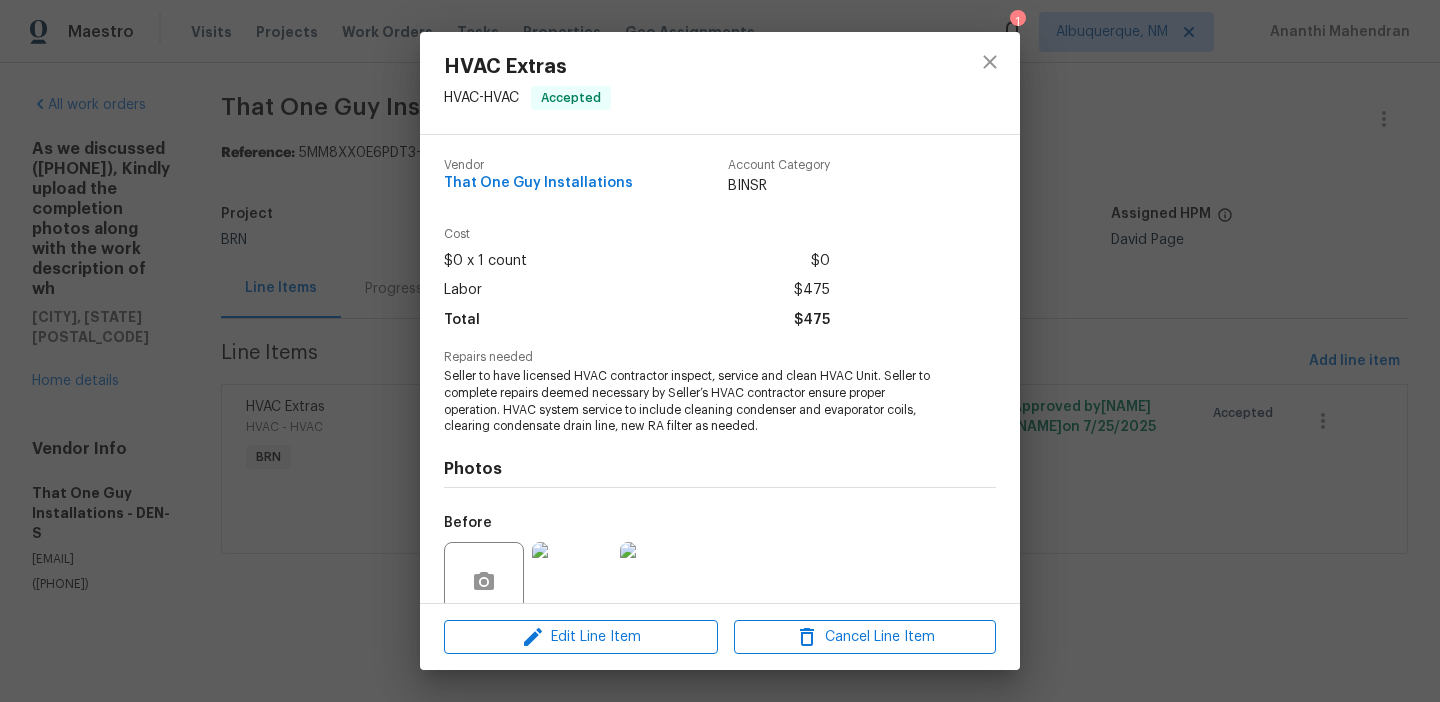 scroll, scrollTop: 169, scrollLeft: 0, axis: vertical 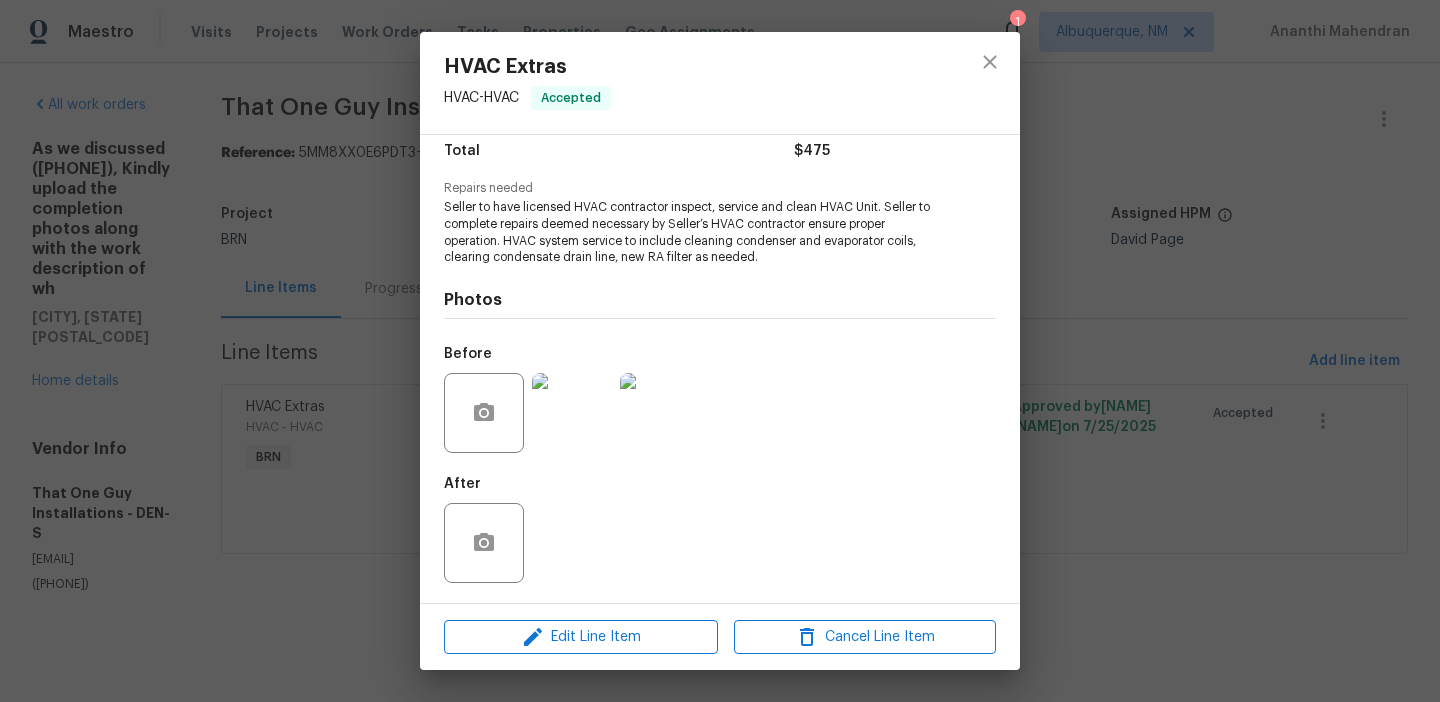 click on "HVAC Extras HVAC  -  HVAC Accepted Vendor That One Guy Installations Account Category BINSR Cost $0 x 1 count $0 Labor $475 Total $475 Repairs needed Seller to have licensed HVAC contractor inspect, service and clean HVAC Unit. Seller to complete repairs deemed necessary by Seller’s HVAC contractor ensure proper operation. HVAC system service to include cleaning condenser and evaporator coils, clearing condensate drain line, new RA filter as needed. Photos Before After  Edit Line Item  Cancel Line Item" at bounding box center [720, 351] 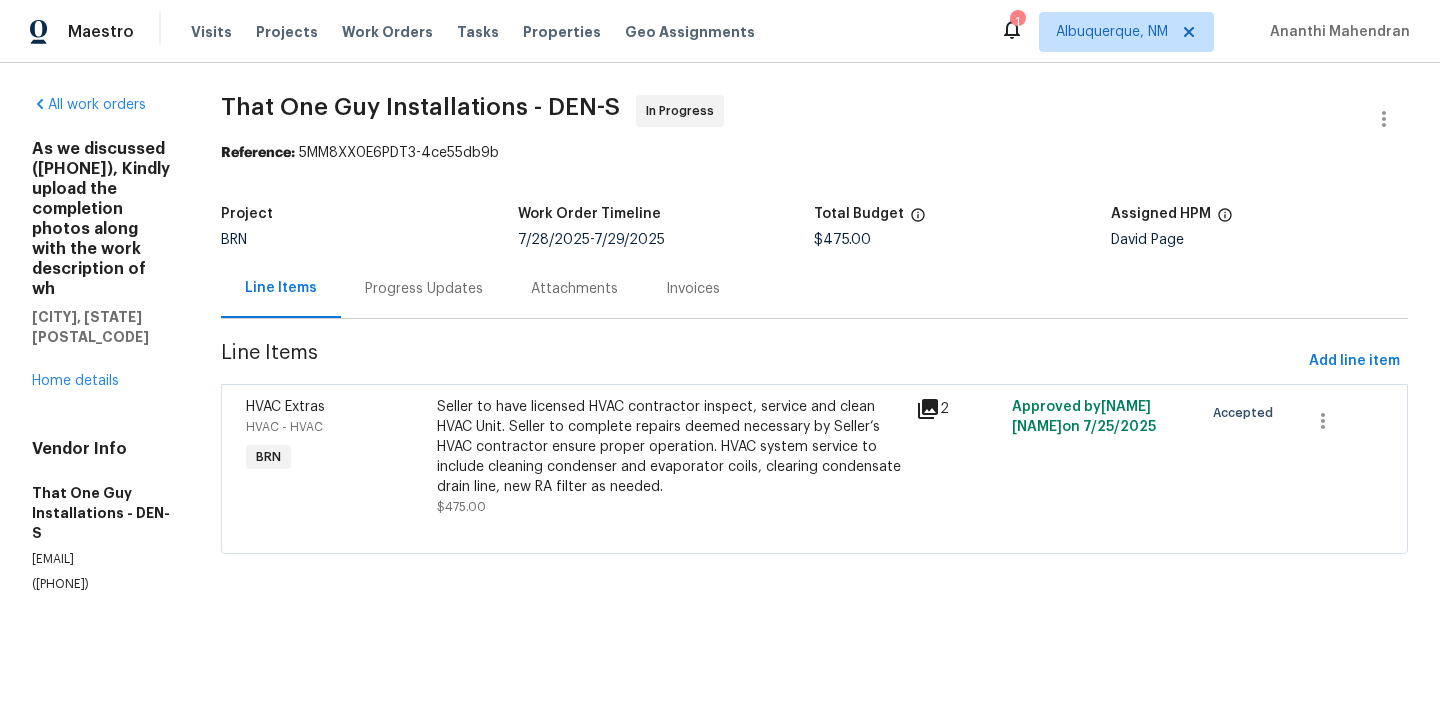 click on "Progress Updates" at bounding box center (424, 288) 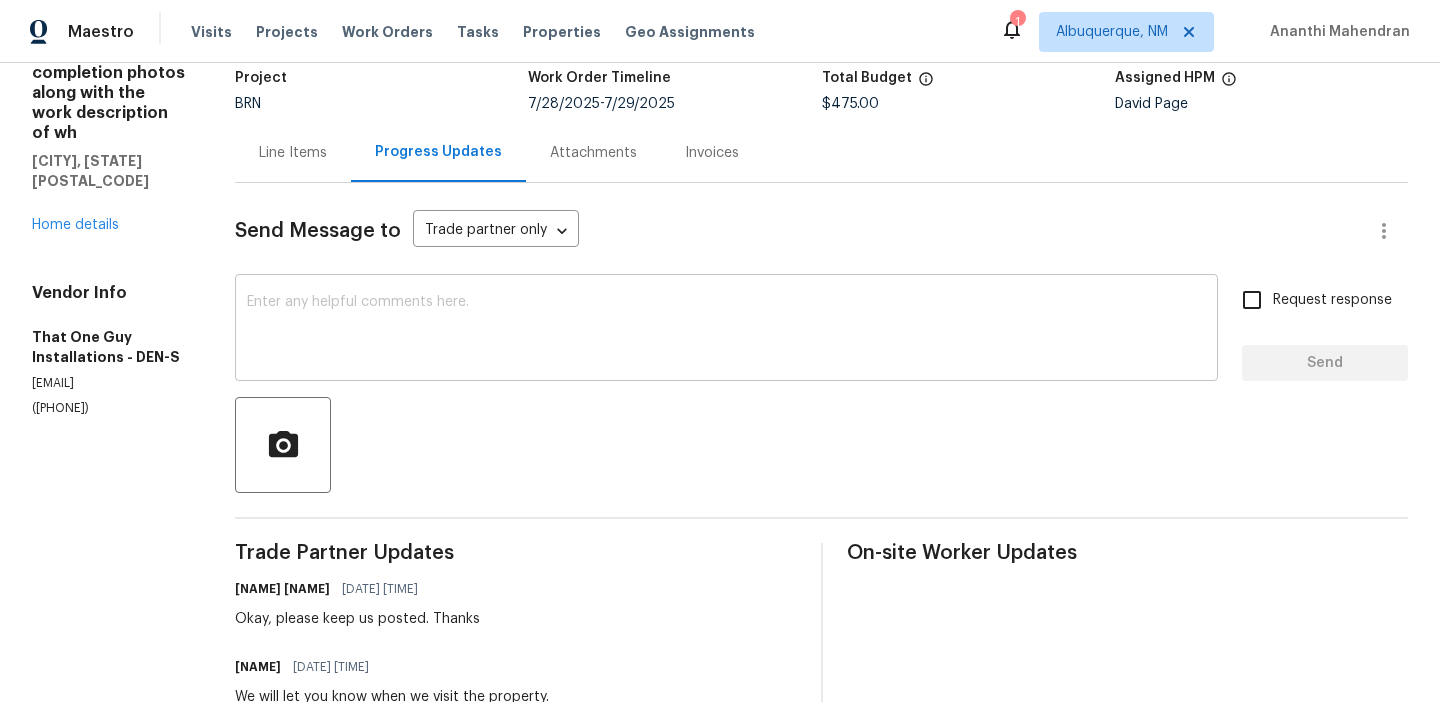scroll, scrollTop: 152, scrollLeft: 0, axis: vertical 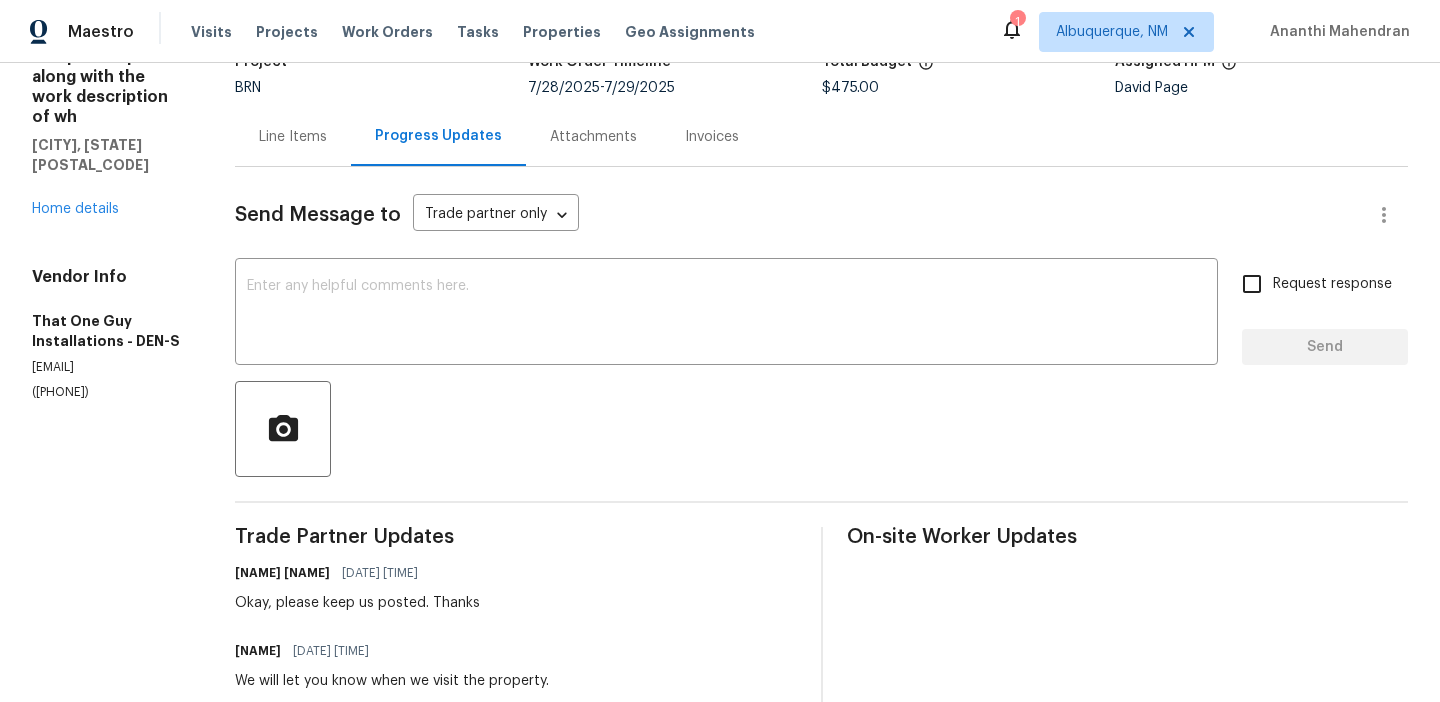 click on "([PHONE])" at bounding box center [109, 392] 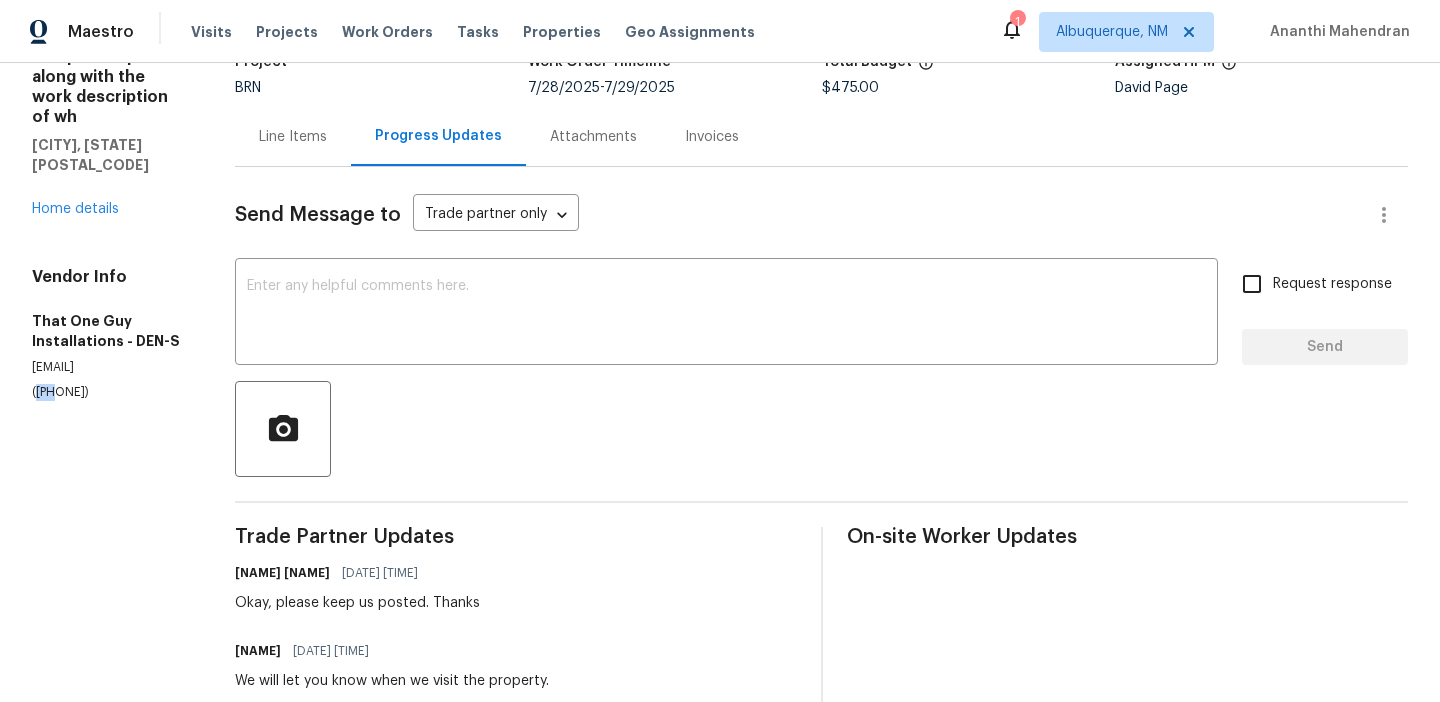 click on "([PHONE])" at bounding box center [109, 392] 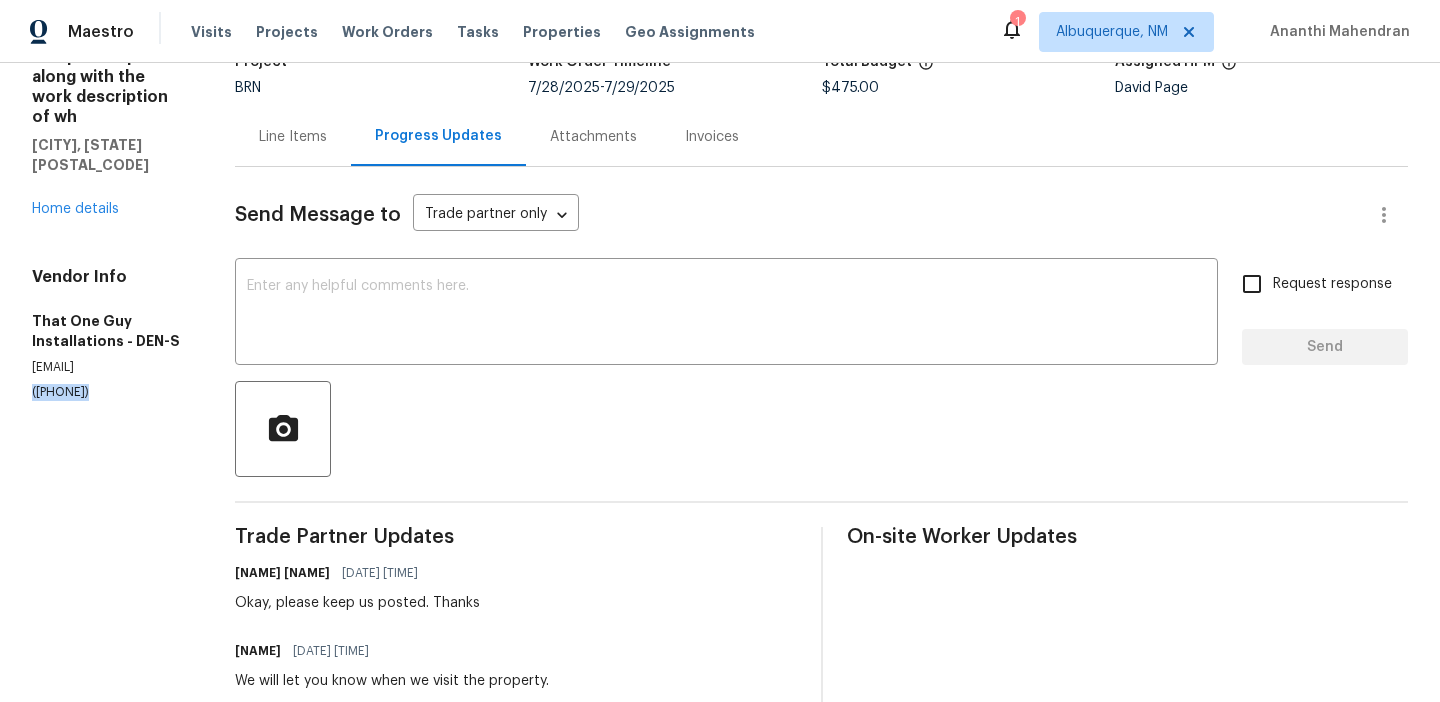 click on "([PHONE])" at bounding box center (109, 392) 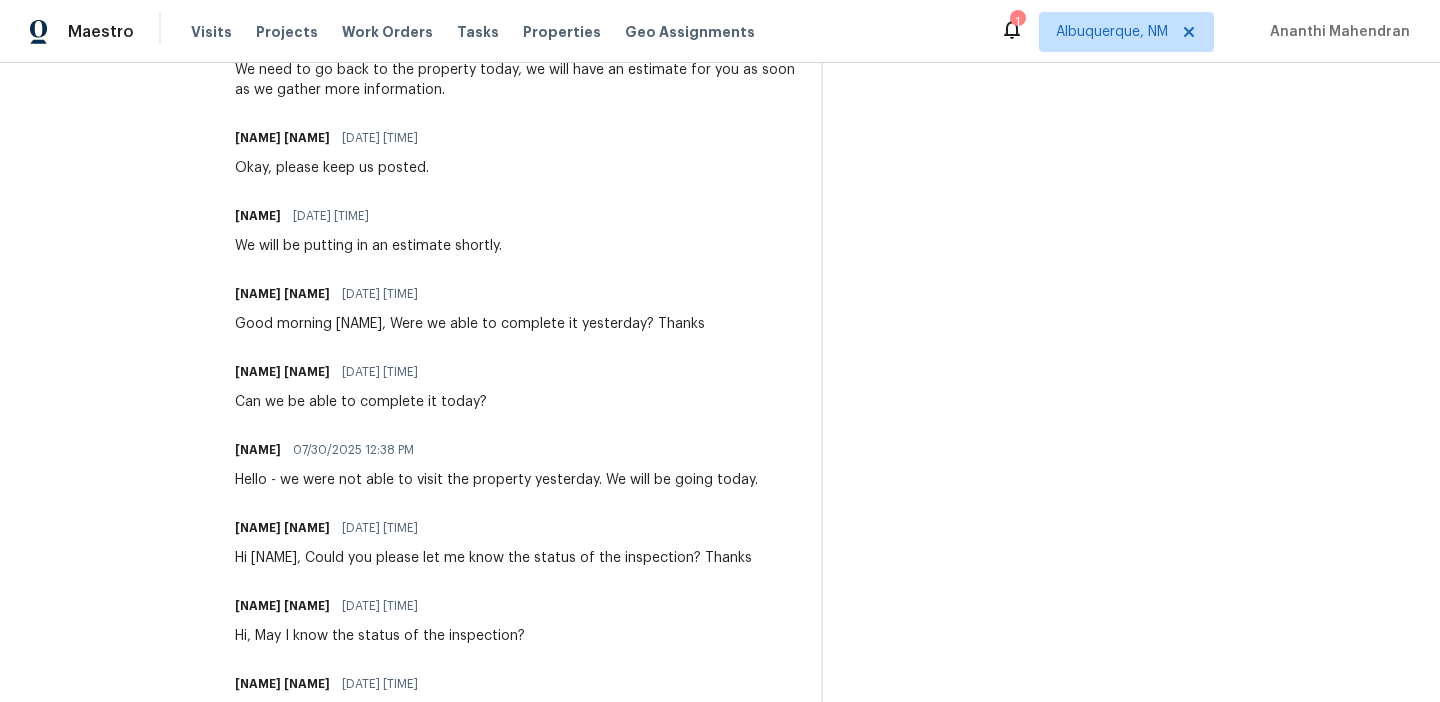 scroll, scrollTop: 1035, scrollLeft: 0, axis: vertical 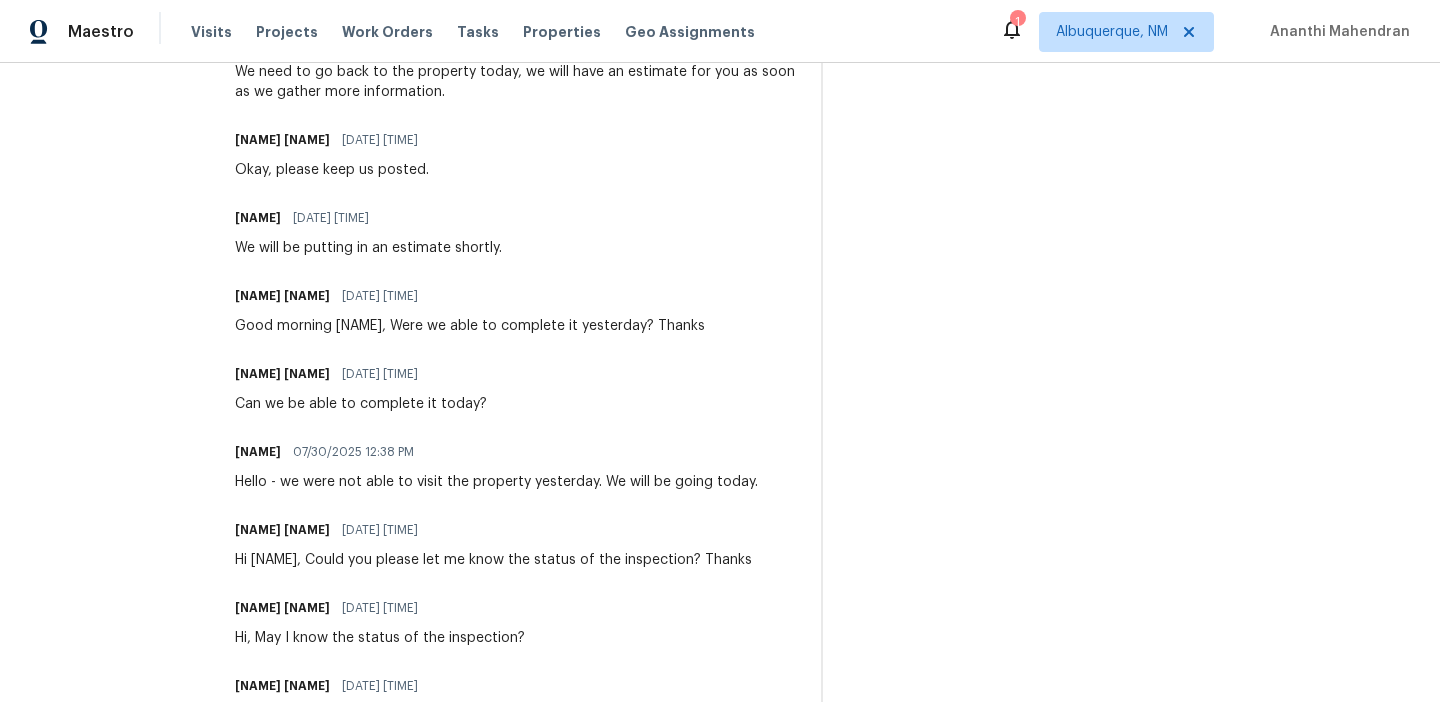 copy on "([PHONE])" 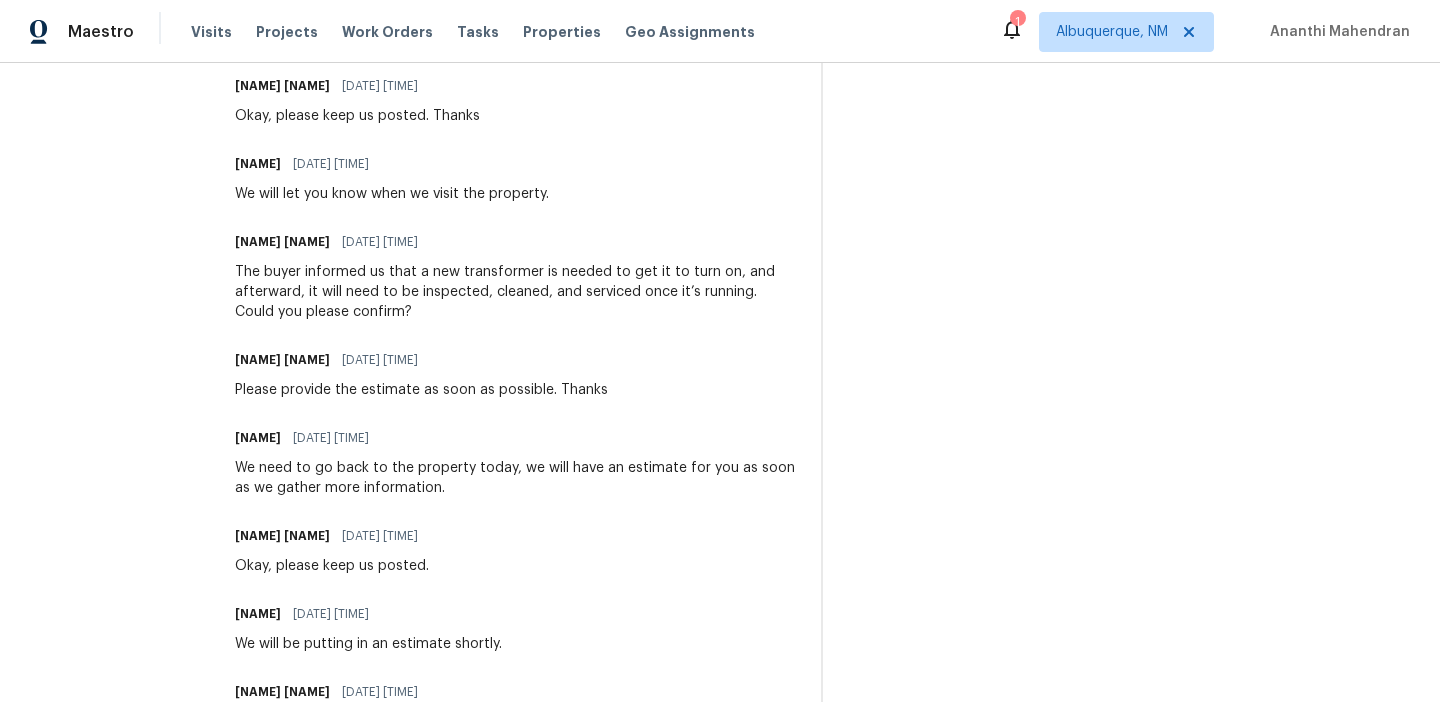 scroll, scrollTop: 596, scrollLeft: 0, axis: vertical 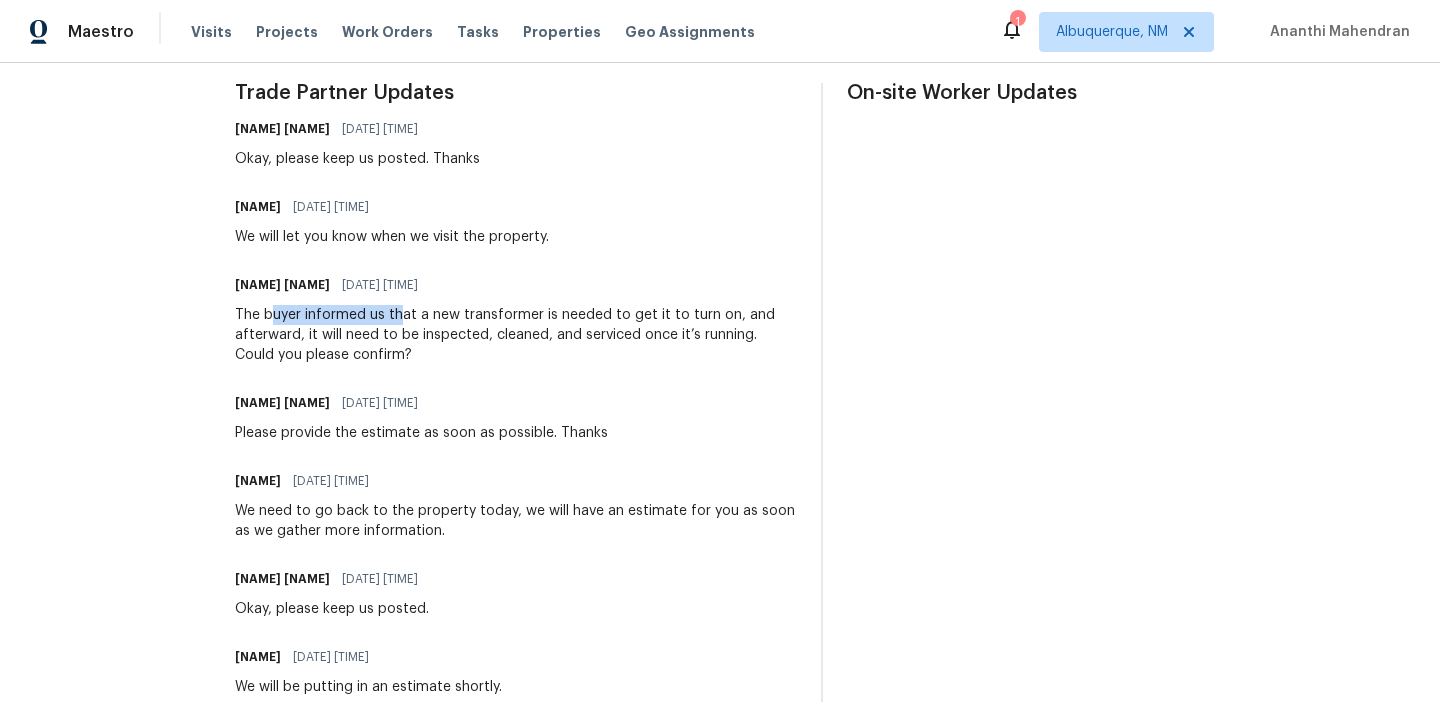 drag, startPoint x: 266, startPoint y: 313, endPoint x: 396, endPoint y: 323, distance: 130.38405 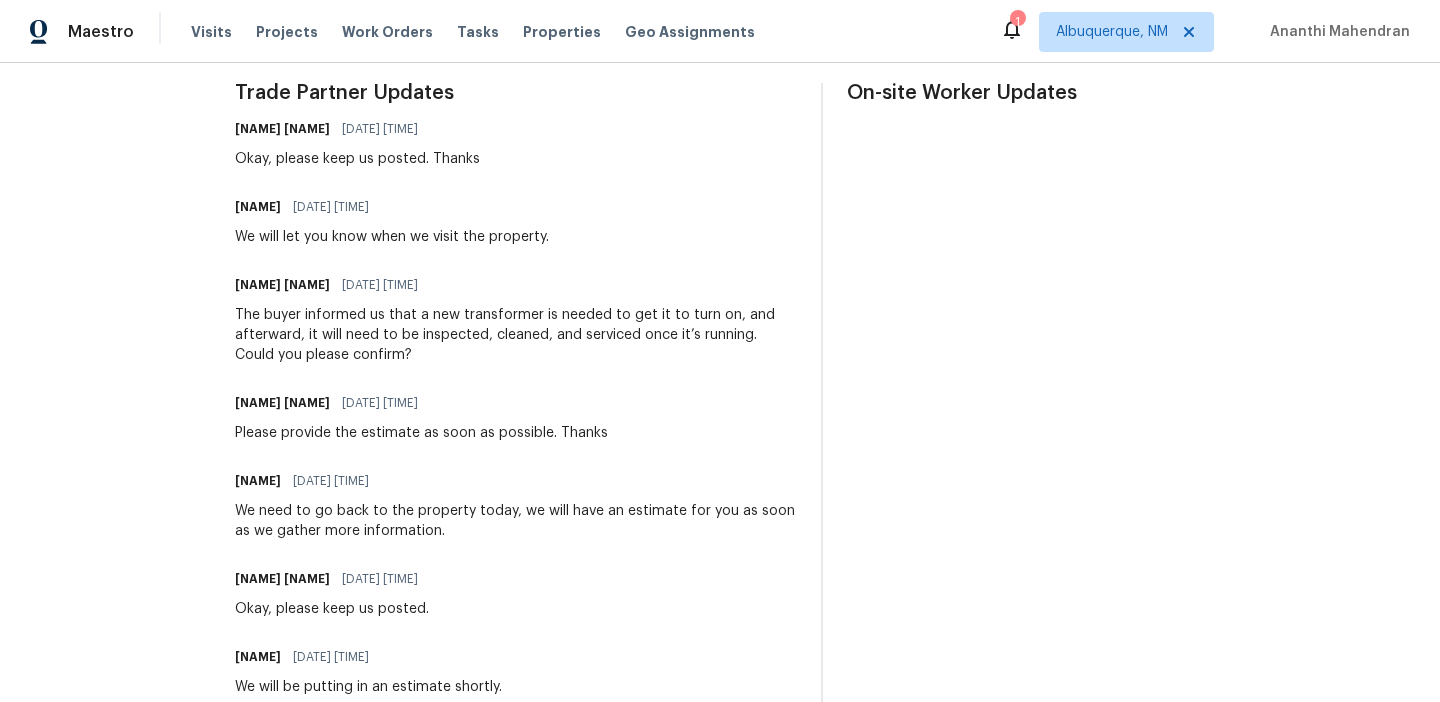 click on "The buyer informed us that a new transformer is needed to get it to turn on, and afterward, it will need to be inspected, cleaned, and serviced once it’s running. Could you please confirm?" at bounding box center [515, 335] 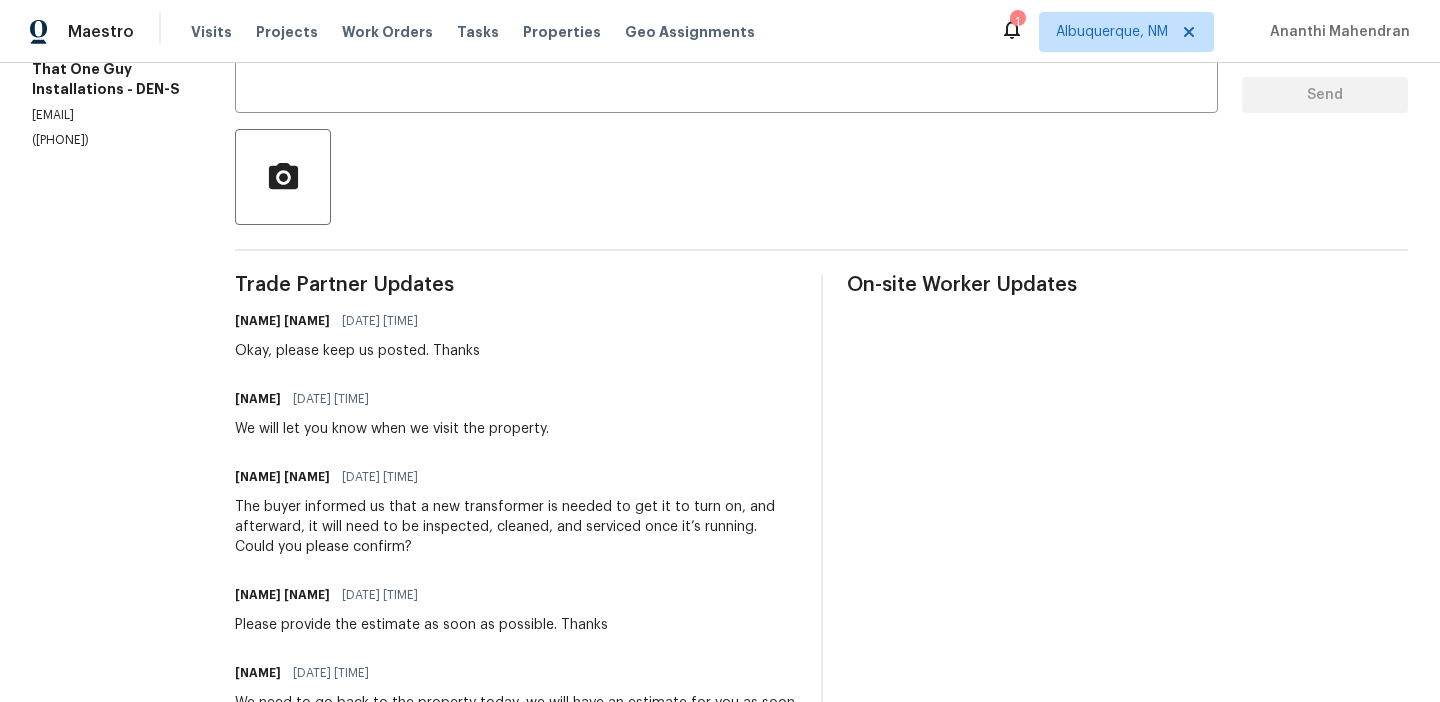 scroll, scrollTop: 0, scrollLeft: 0, axis: both 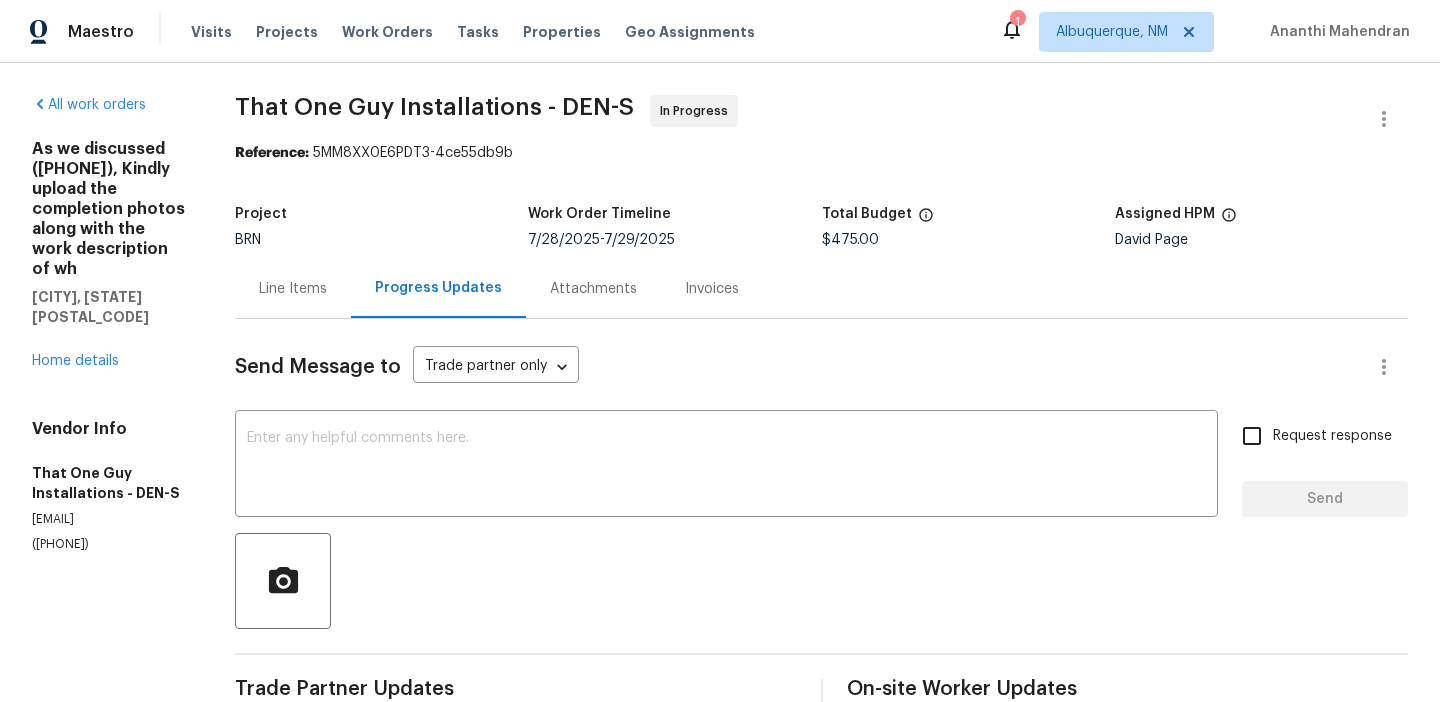 click on "All work orders [NUMBER] [STREET] [CITY], [STATE] [POSTAL_CODE] Home details Vendor Info That One Guy Installations - DEN-S [EMAIL] ([PHONE]) That One Guy Installations - DEN-S In Progress Reference:   [REFERENCE] Project BRN   Work Order Timeline [DATE]  -  [DATE] Total Budget $475.00 Assigned HPM [NAME] [NAME] [DATE] [TIME] Okay, please keep us posted. Thanks [NAME] [DATE] [TIME] We will let you know when we visit the property. [NAME] [DATE] [TIME] The buyer informed us that a new transformer is needed to get it to turn on, and afterward, it will need to be inspected, cleaned, and serviced once it’s running. Could you please confirm? [NAME] [DATE] [TIME] Please provide the estimate as soon as possible. Thanks [NAME] [DATE] [TIME] [NAME]" at bounding box center (720, 1253) 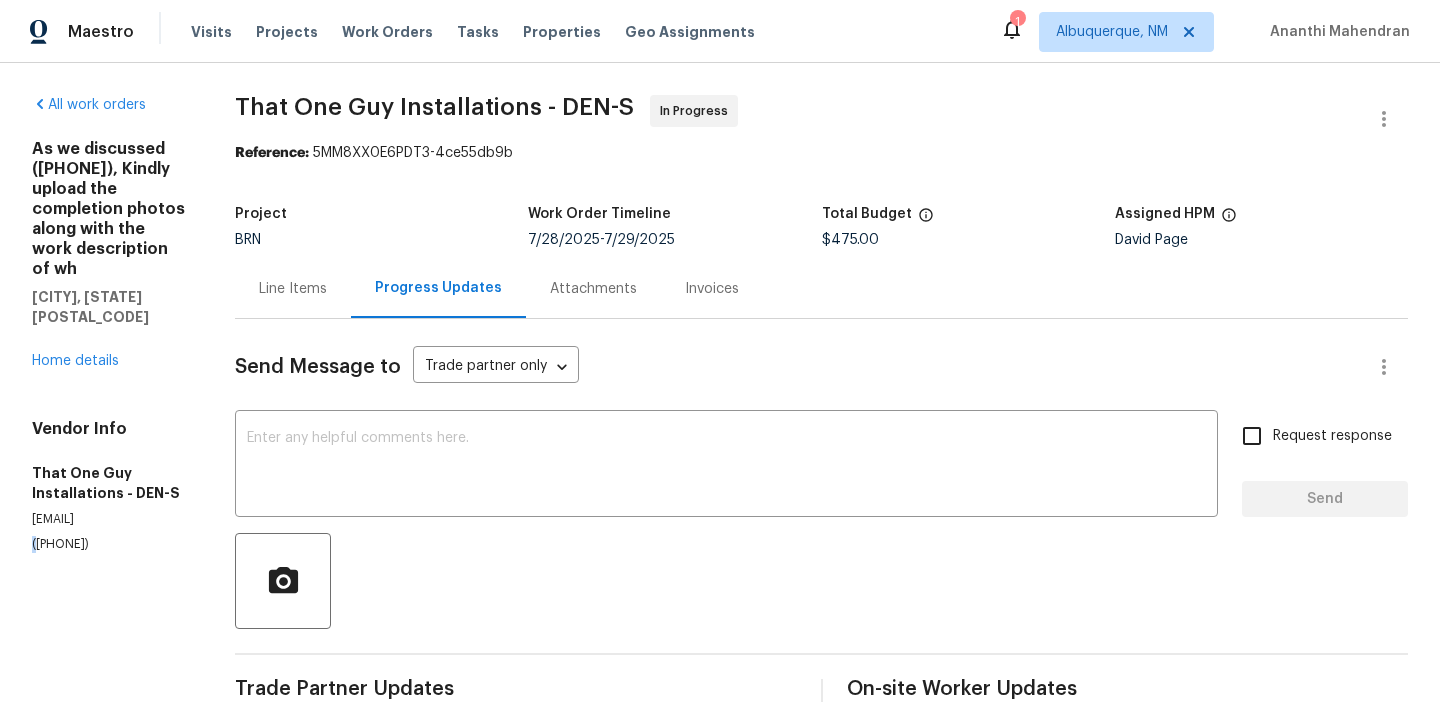 click on "All work orders [NUMBER] [STREET] [CITY], [STATE] [POSTAL_CODE] Home details Vendor Info That One Guy Installations - DEN-S [EMAIL] ([PHONE]) That One Guy Installations - DEN-S In Progress Reference:   [REFERENCE] Project BRN   Work Order Timeline [DATE]  -  [DATE] Total Budget $475.00 Assigned HPM [NAME] [NAME] [DATE] [TIME] Okay, please keep us posted. Thanks [NAME] [DATE] [TIME] We will let you know when we visit the property. [NAME] [DATE] [TIME] The buyer informed us that a new transformer is needed to get it to turn on, and afterward, it will need to be inspected, cleaned, and serviced once it’s running. Could you please confirm? [NAME] [DATE] [TIME] Please provide the estimate as soon as possible. Thanks [NAME] [DATE] [TIME] [NAME]" at bounding box center [720, 1253] 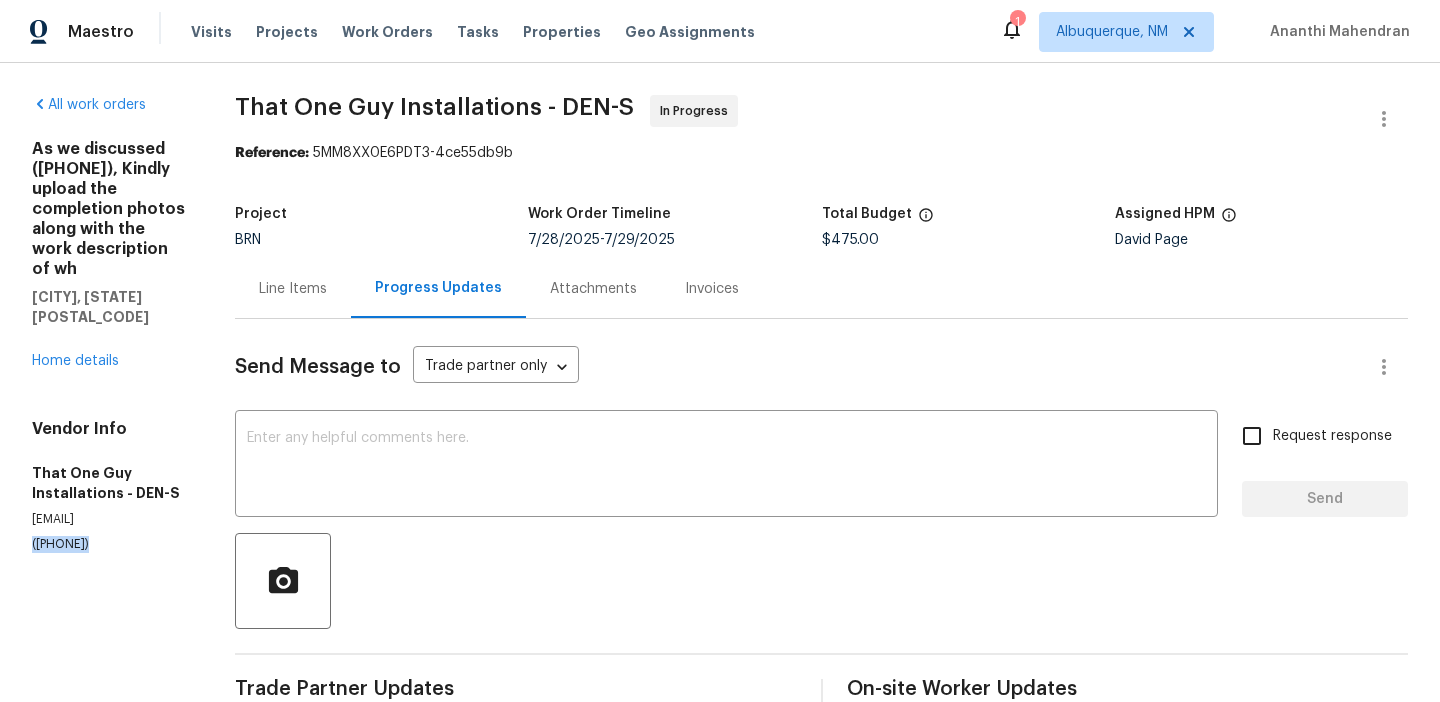 click on "All work orders [NUMBER] [STREET] [CITY], [STATE] [POSTAL_CODE] Home details Vendor Info That One Guy Installations - DEN-S [EMAIL] ([PHONE]) That One Guy Installations - DEN-S In Progress Reference:   [REFERENCE] Project BRN   Work Order Timeline [DATE]  -  [DATE] Total Budget $475.00 Assigned HPM [NAME] [NAME] [DATE] [TIME] Okay, please keep us posted. Thanks [NAME] [DATE] [TIME] We will let you know when we visit the property. [NAME] [DATE] [TIME] The buyer informed us that a new transformer is needed to get it to turn on, and afterward, it will need to be inspected, cleaned, and serviced once it’s running. Could you please confirm? [NAME] [DATE] [TIME] Please provide the estimate as soon as possible. Thanks [NAME] [DATE] [TIME] [NAME]" at bounding box center (720, 1253) 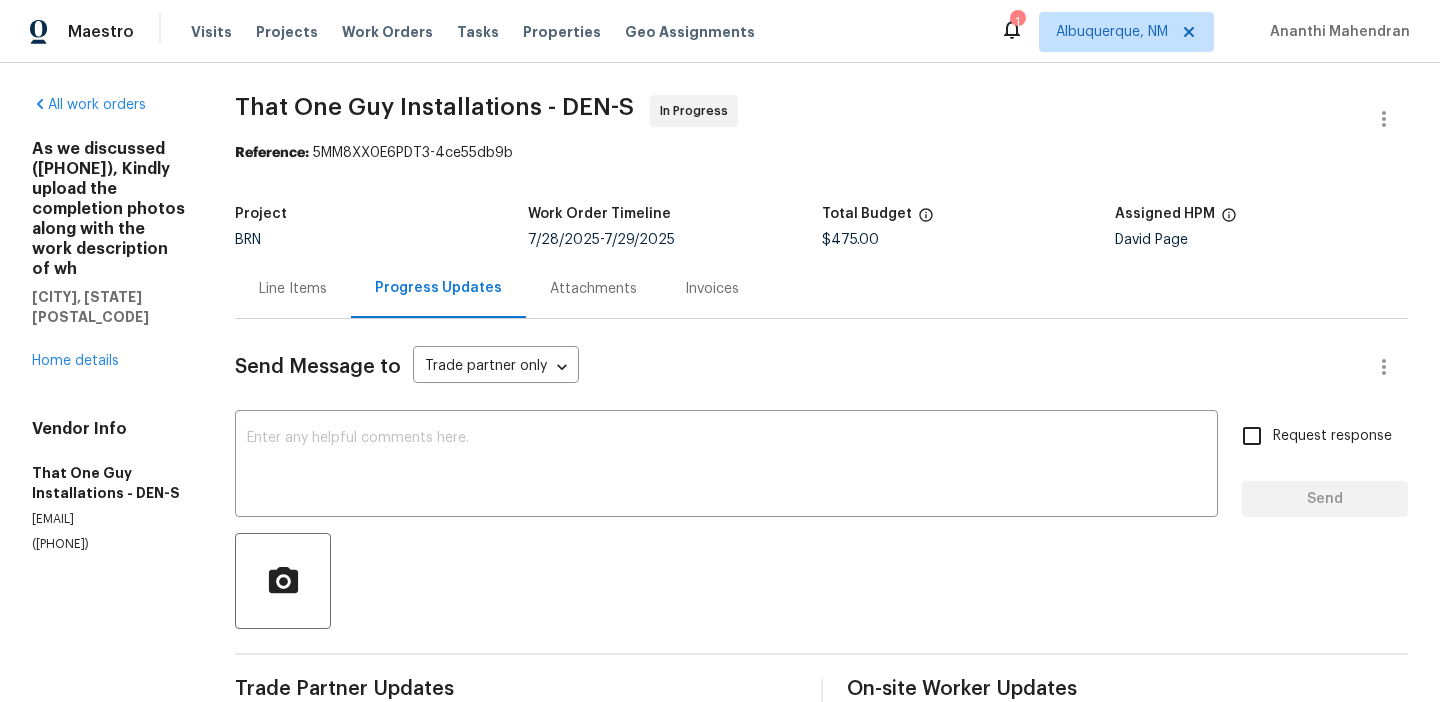 click on "[EMAIL]" at bounding box center (109, 519) 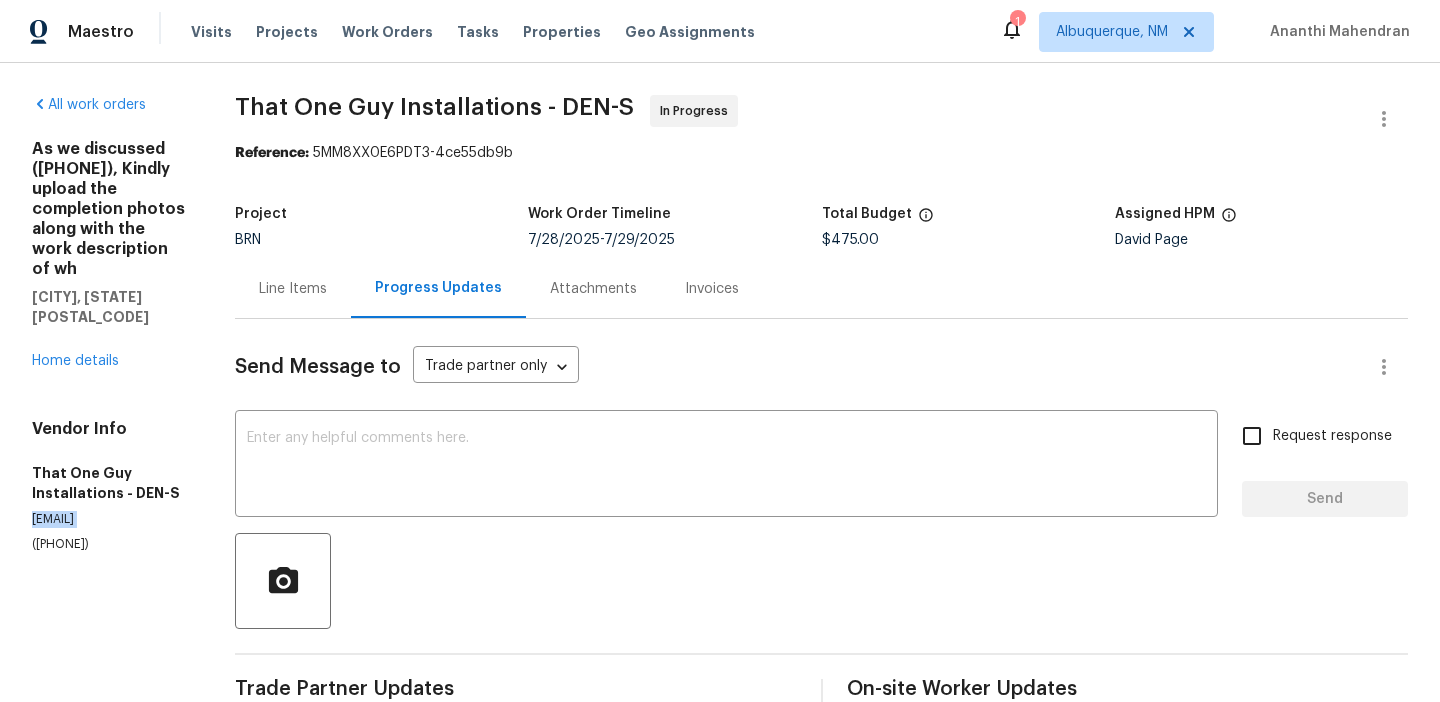 click on "[EMAIL]" at bounding box center [109, 519] 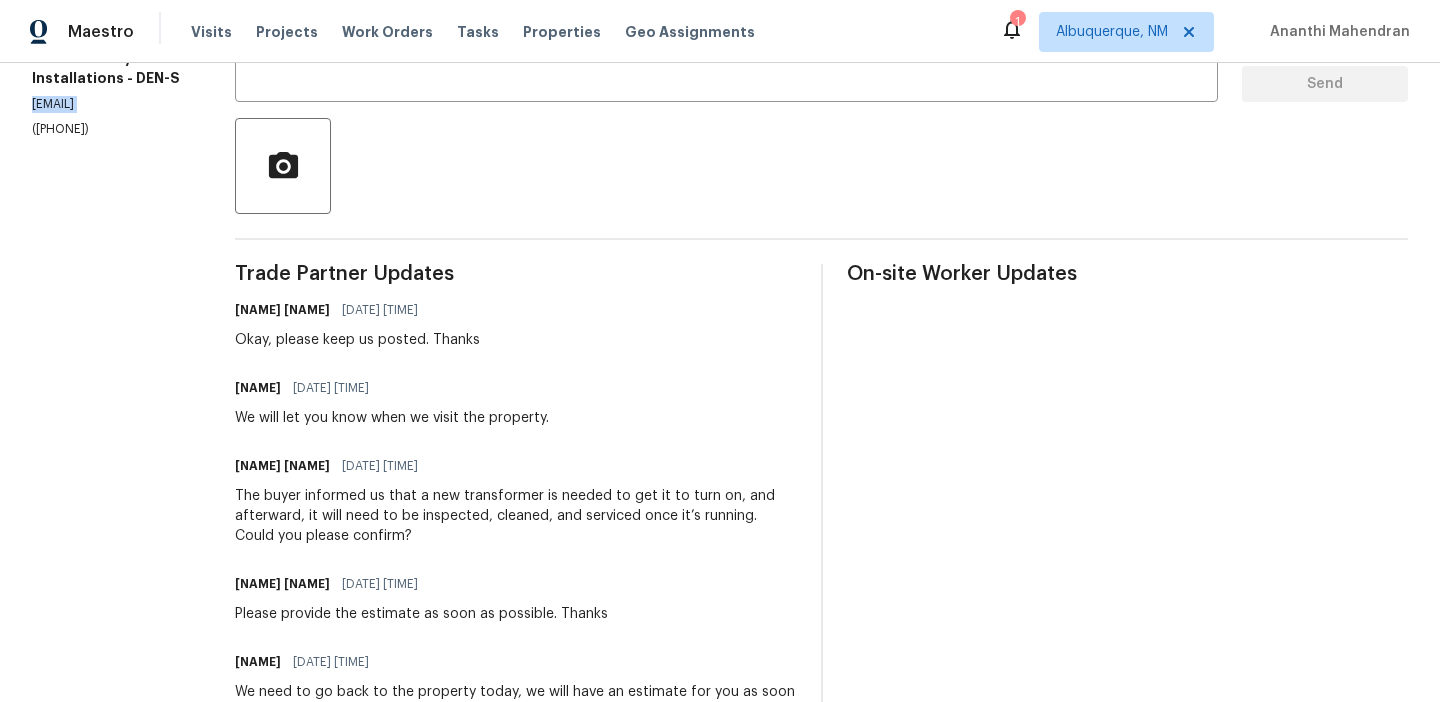 scroll, scrollTop: 437, scrollLeft: 0, axis: vertical 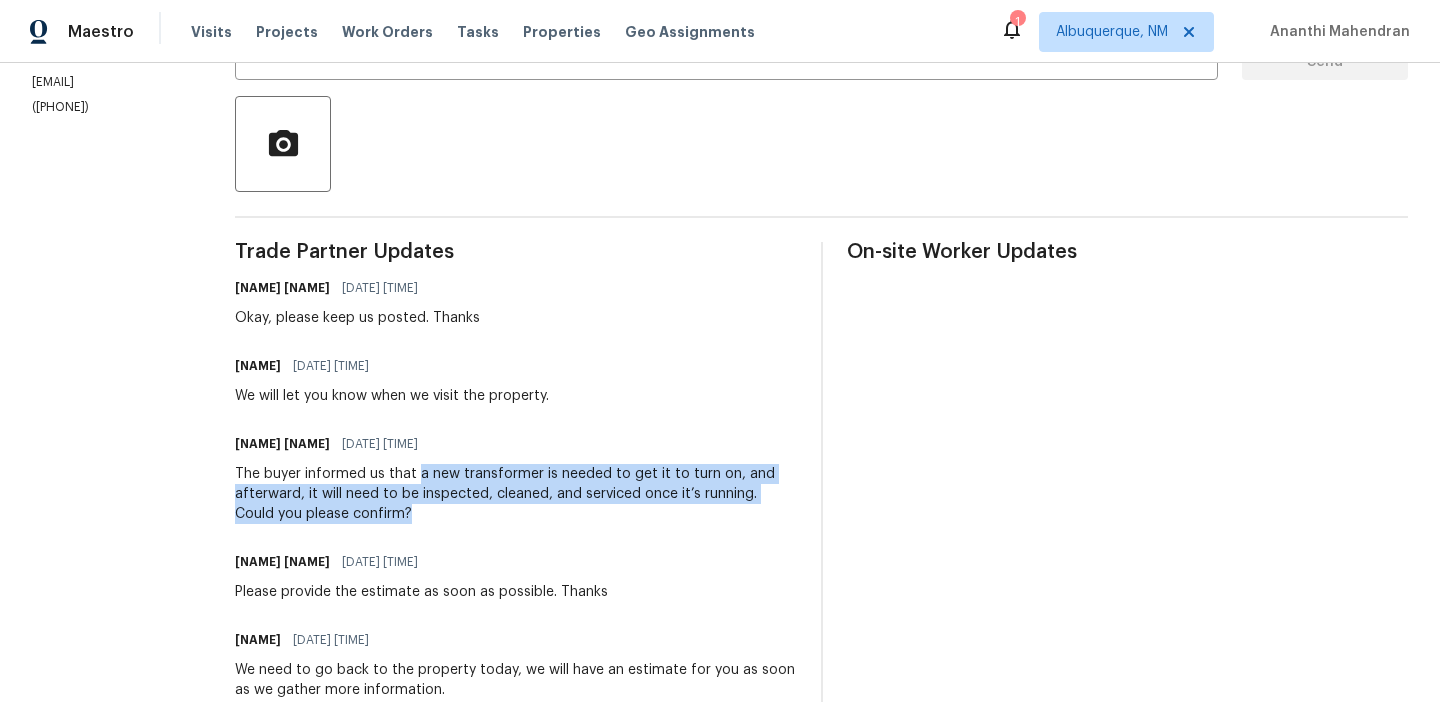 drag, startPoint x: 413, startPoint y: 476, endPoint x: 423, endPoint y: 518, distance: 43.174065 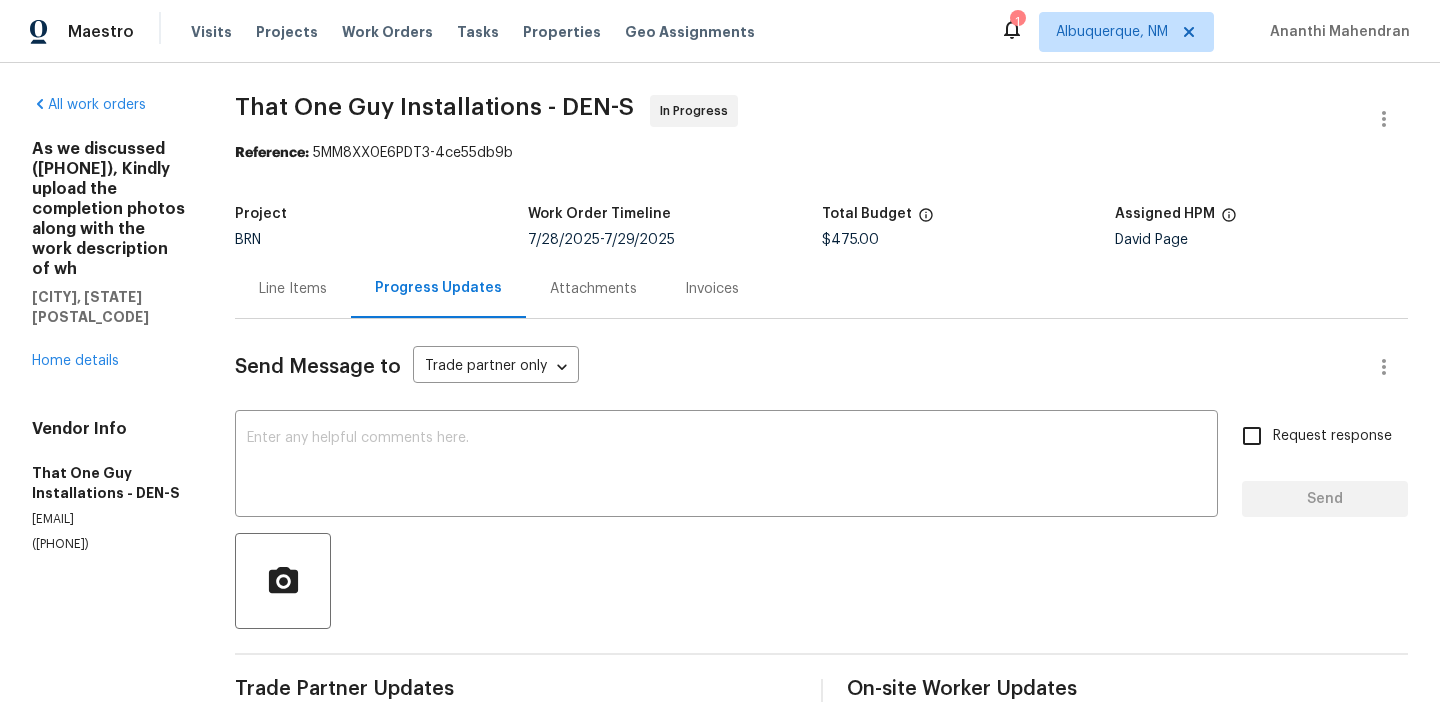click on "([PHONE])" at bounding box center [109, 544] 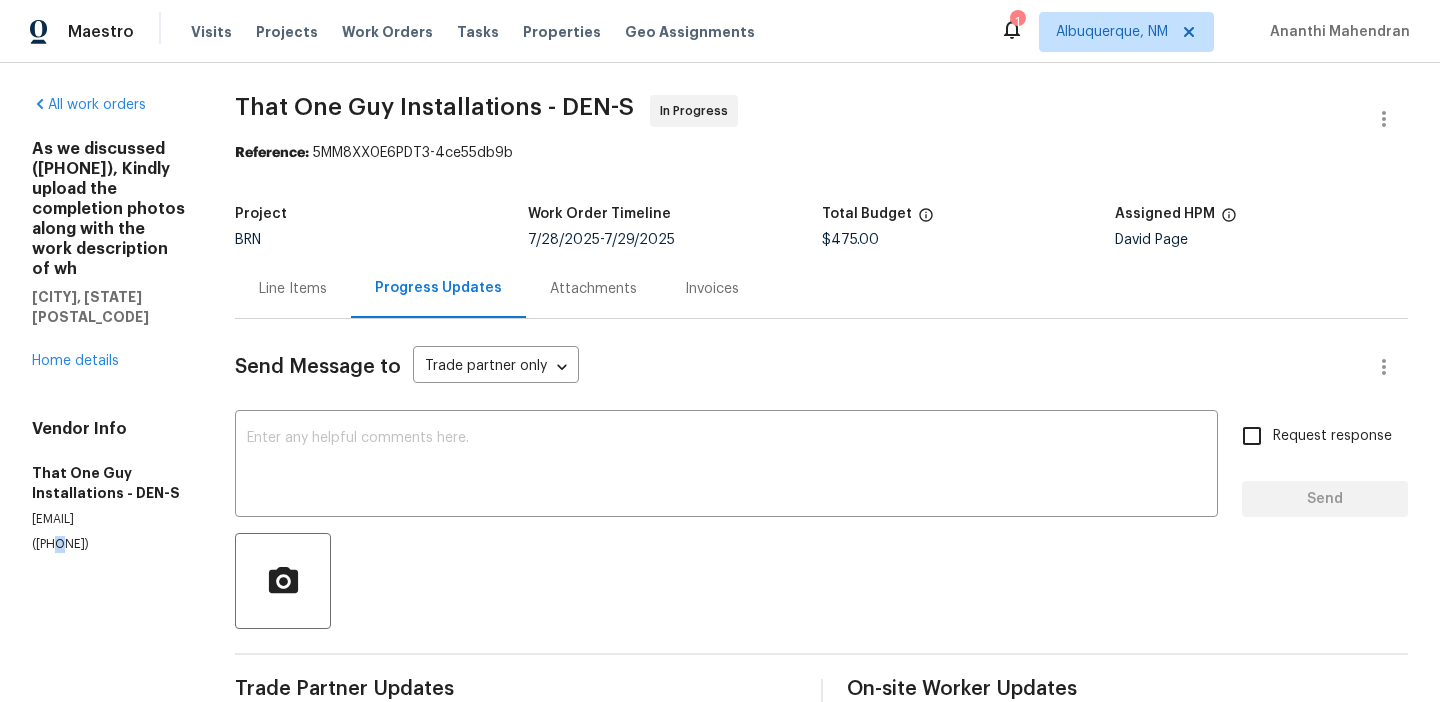 click on "([PHONE])" at bounding box center (109, 544) 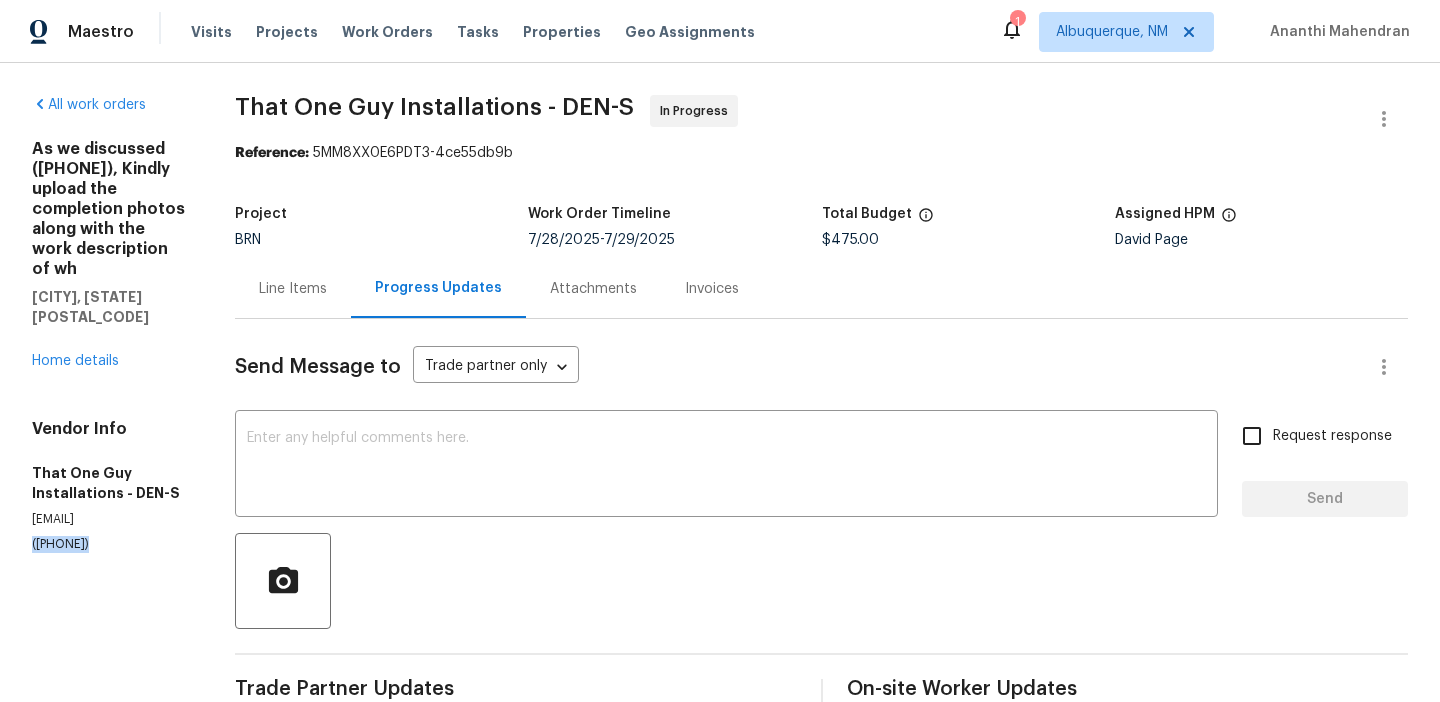 click on "([PHONE])" at bounding box center (109, 544) 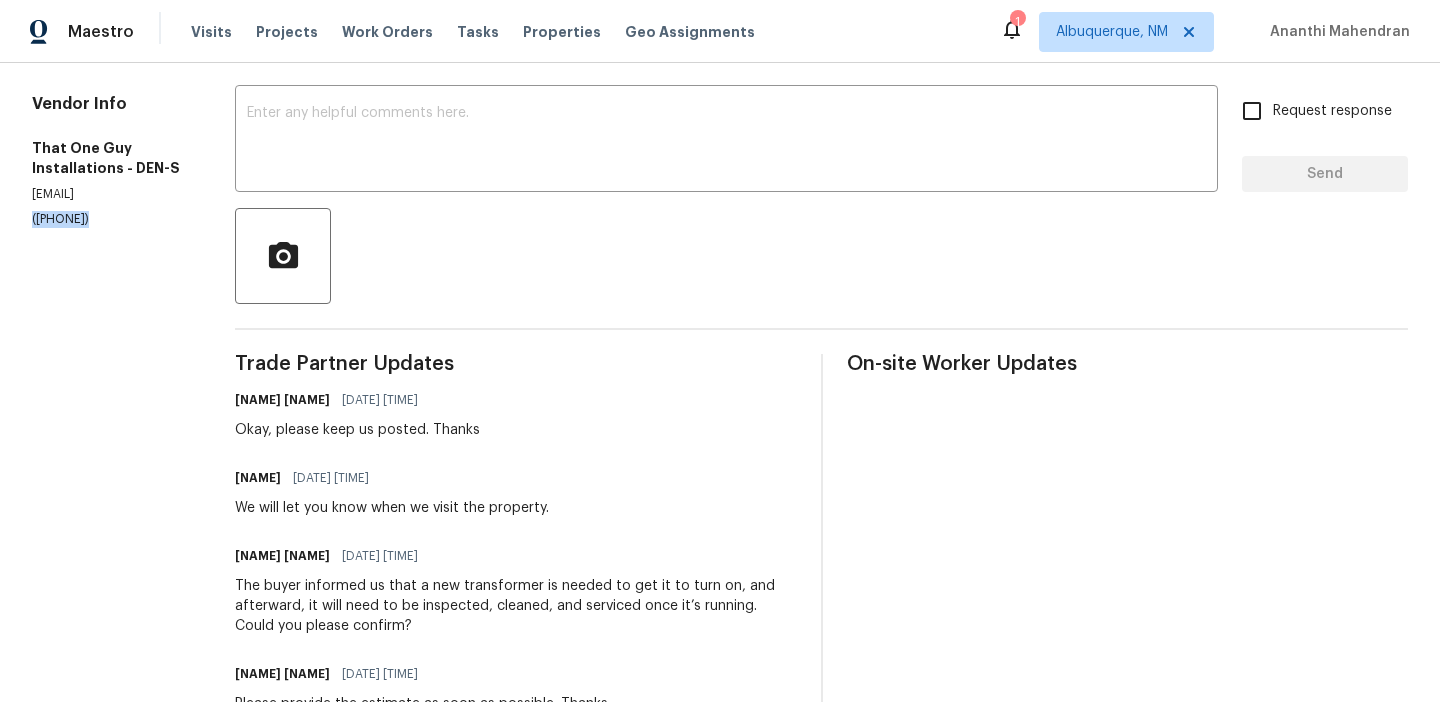 scroll, scrollTop: 0, scrollLeft: 0, axis: both 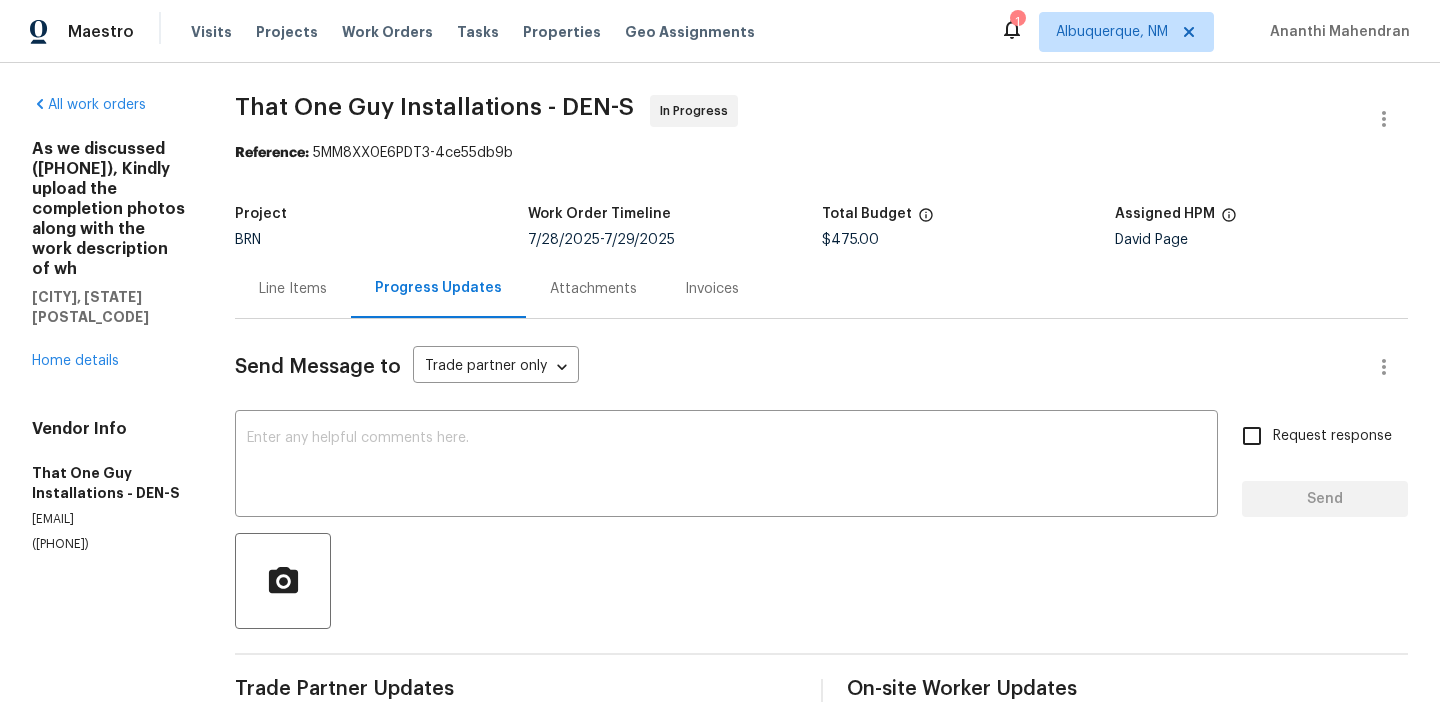 click on "Line Items" at bounding box center (293, 288) 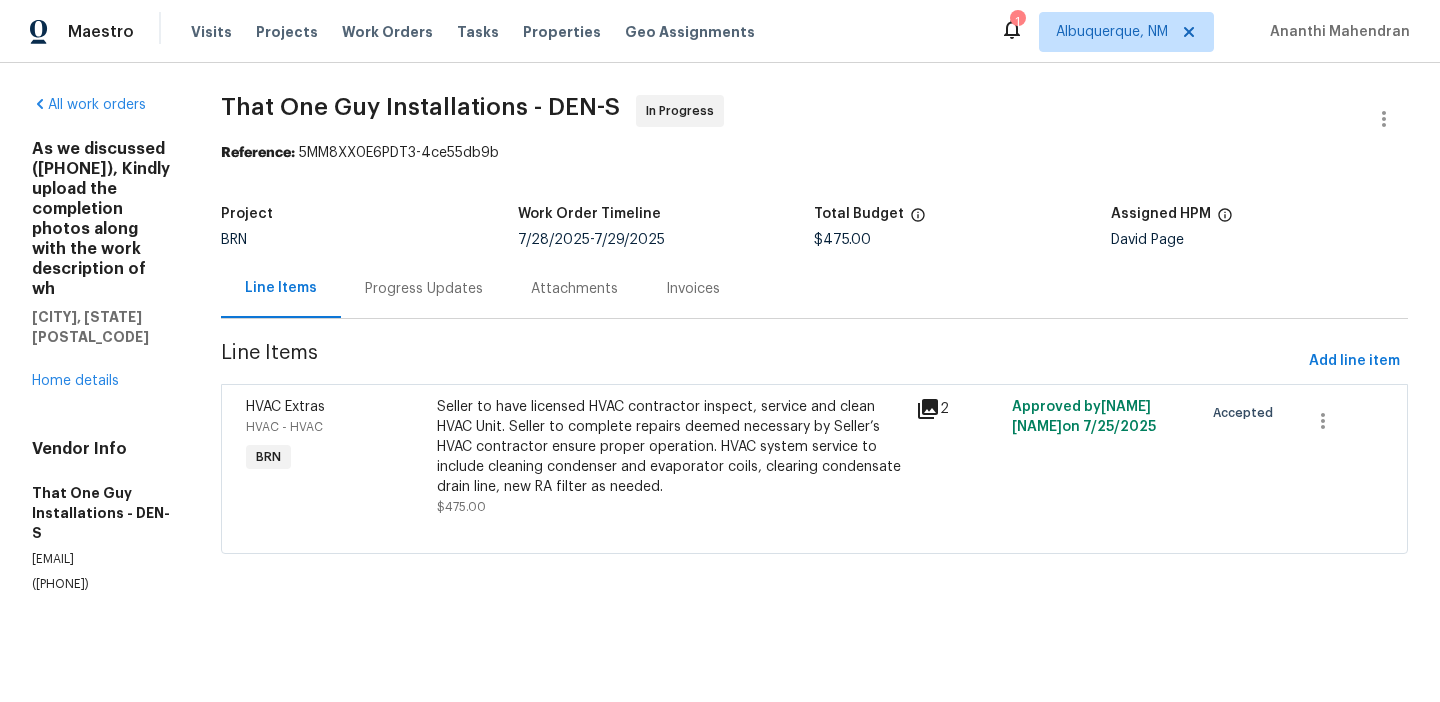 click on "Progress Updates" at bounding box center (424, 288) 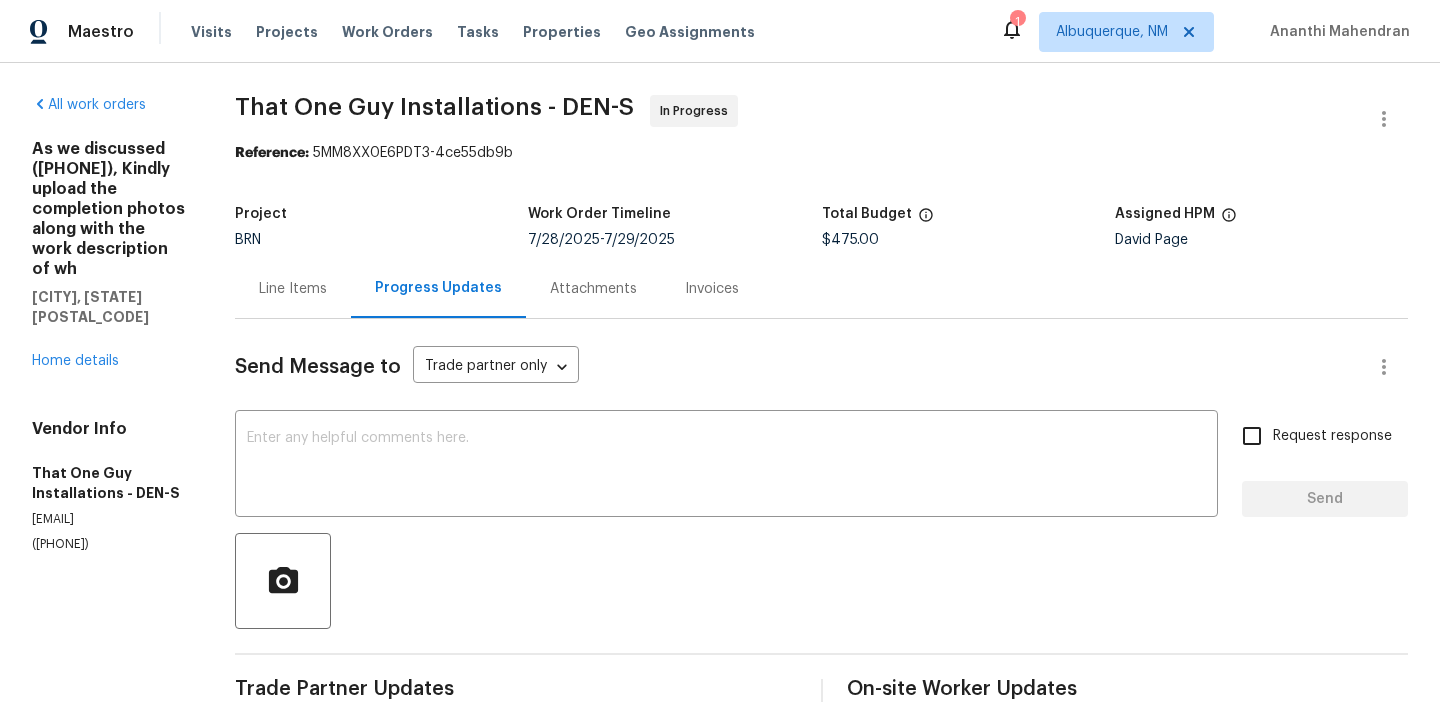 scroll, scrollTop: 76, scrollLeft: 0, axis: vertical 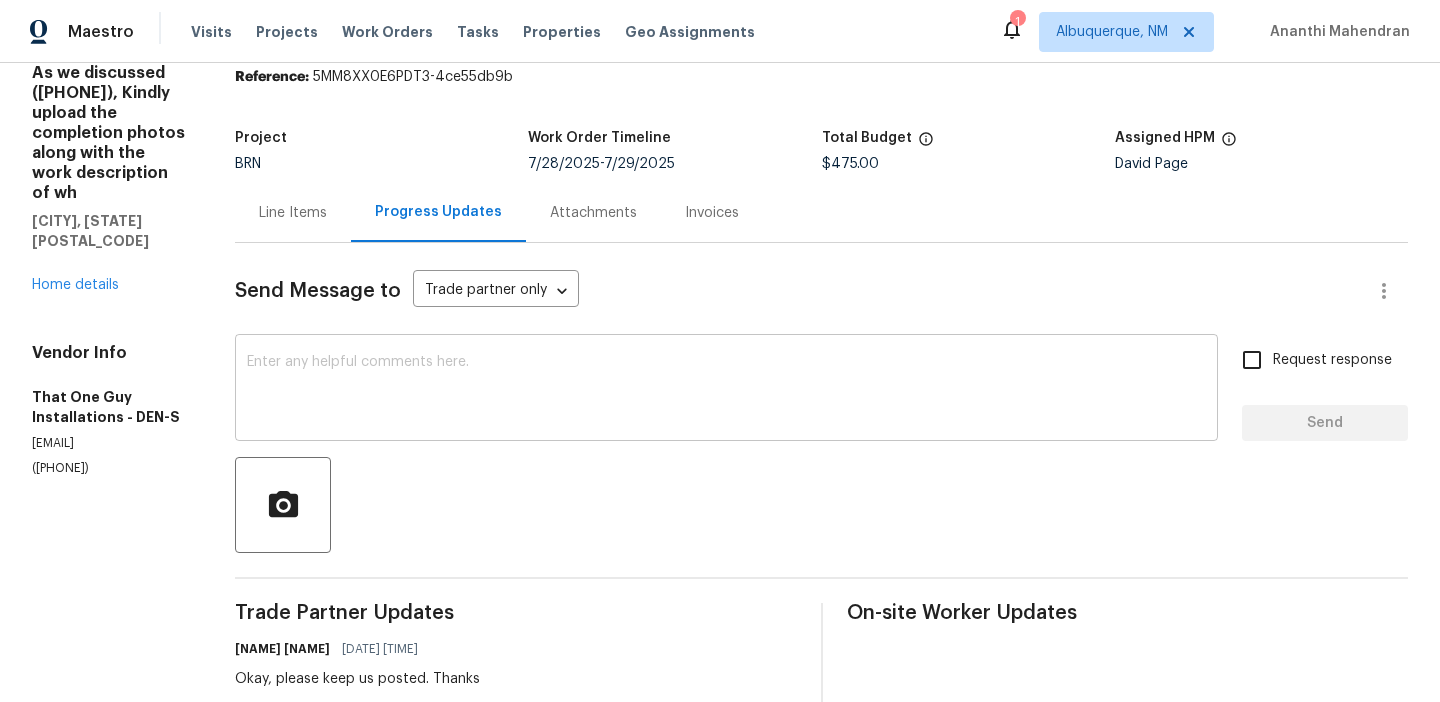 click at bounding box center [726, 390] 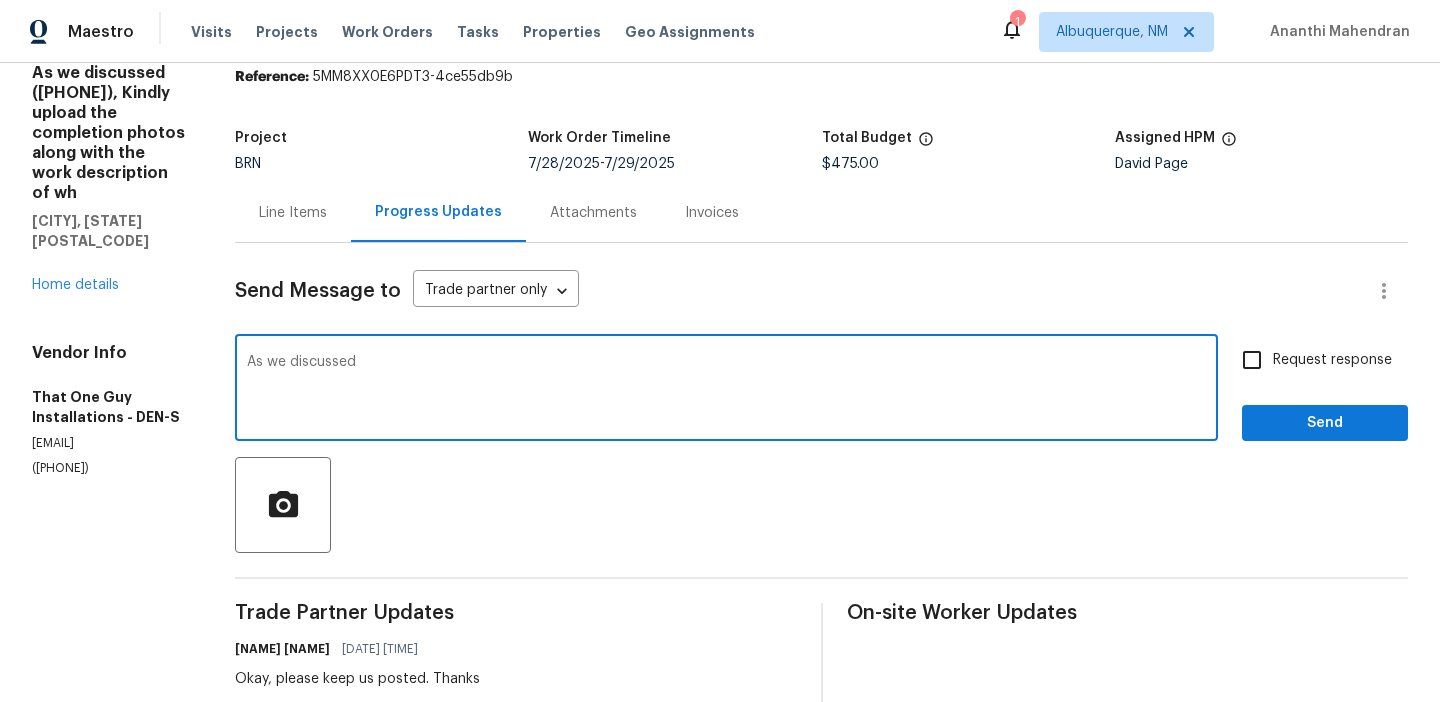 click on "([PHONE])" at bounding box center (109, 468) 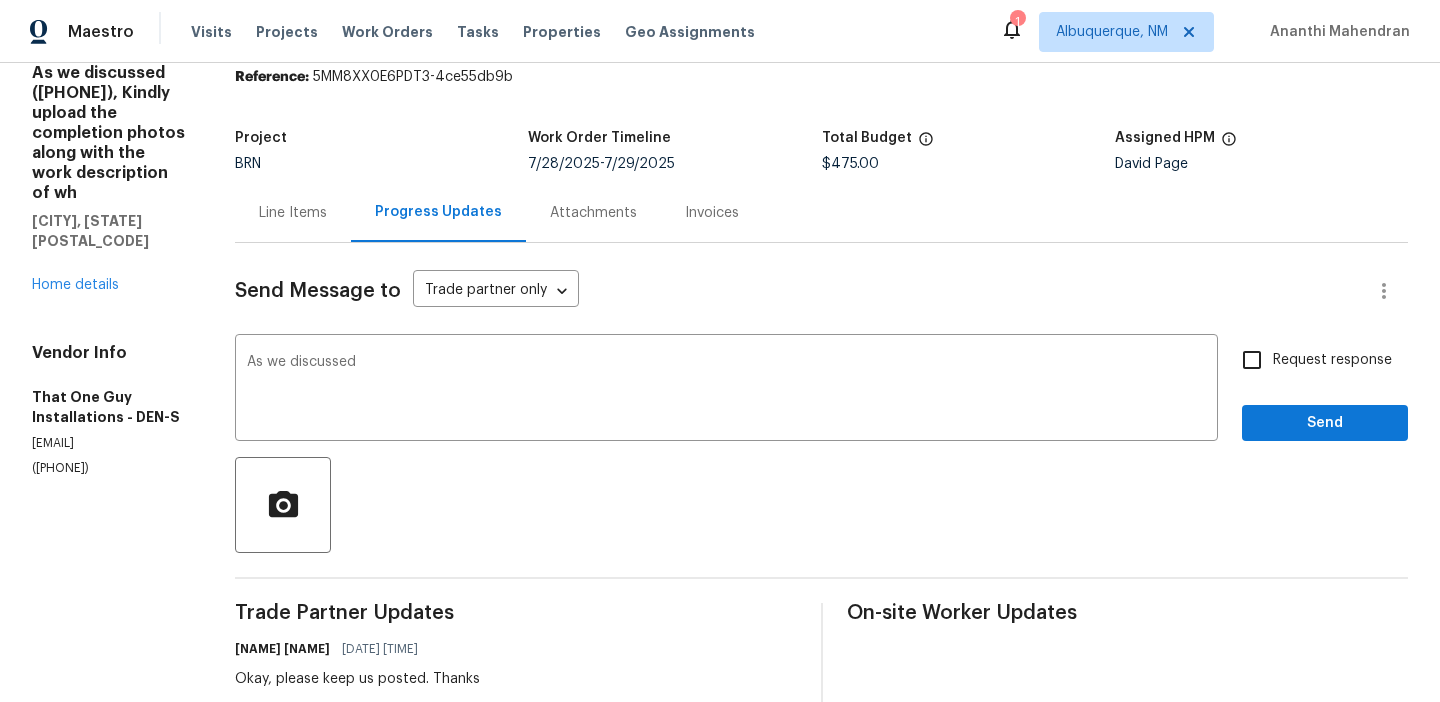 click on "(720) 242-7334" at bounding box center [109, 468] 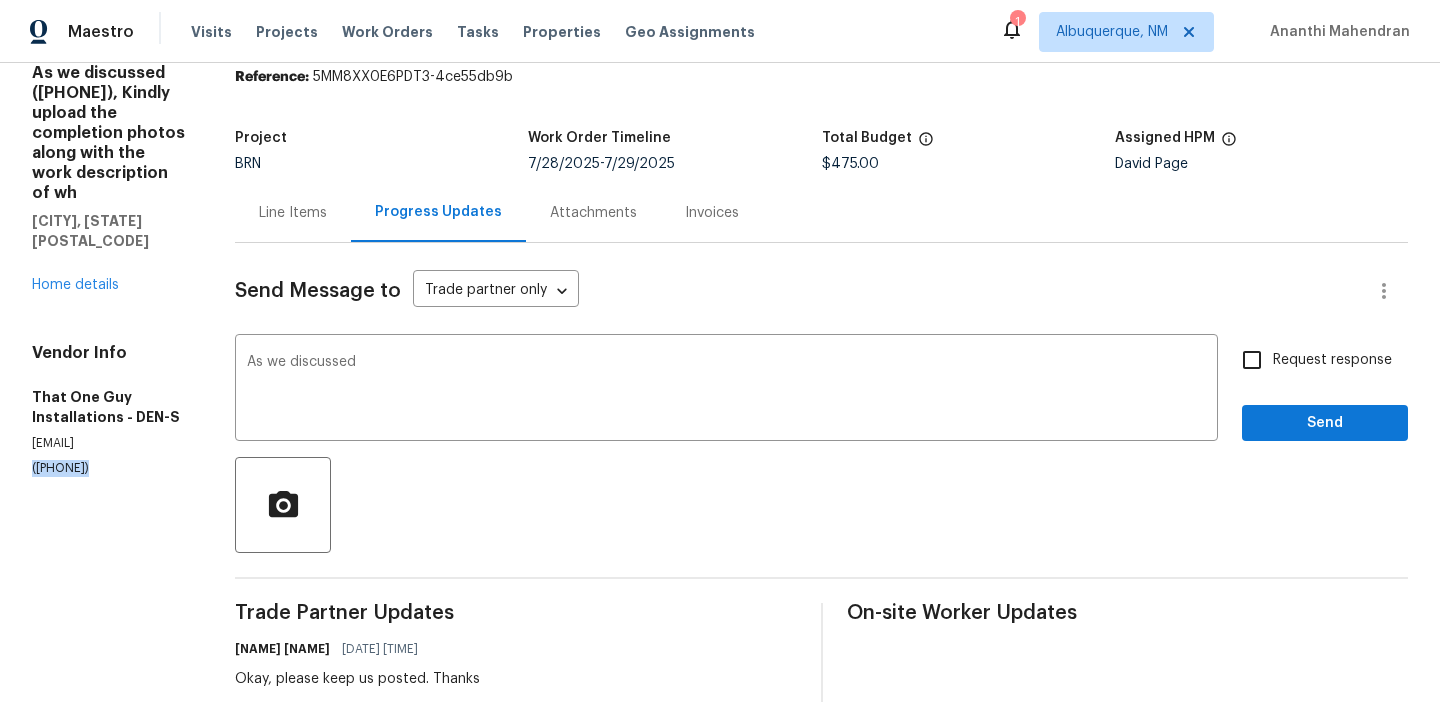 click on "(720) 242-7334" at bounding box center [109, 468] 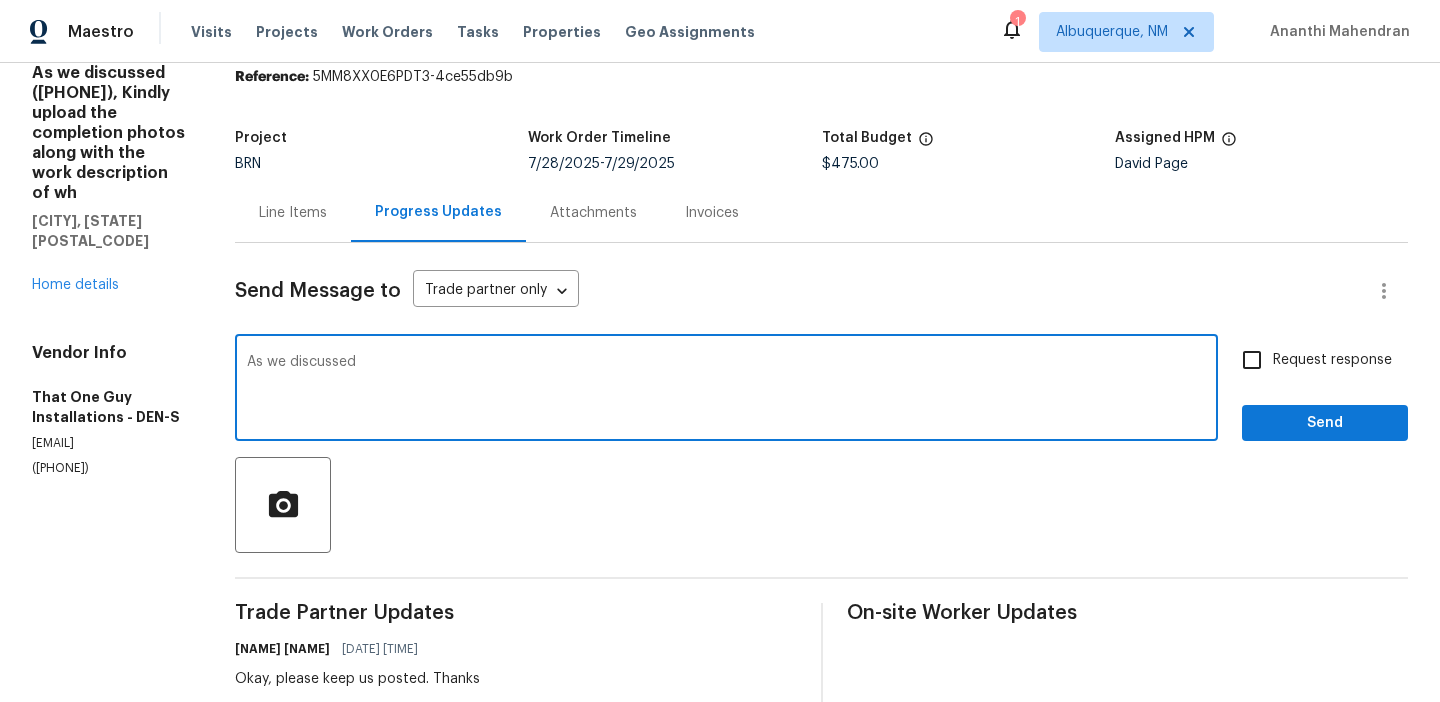 click on "As we discussed" at bounding box center (726, 390) 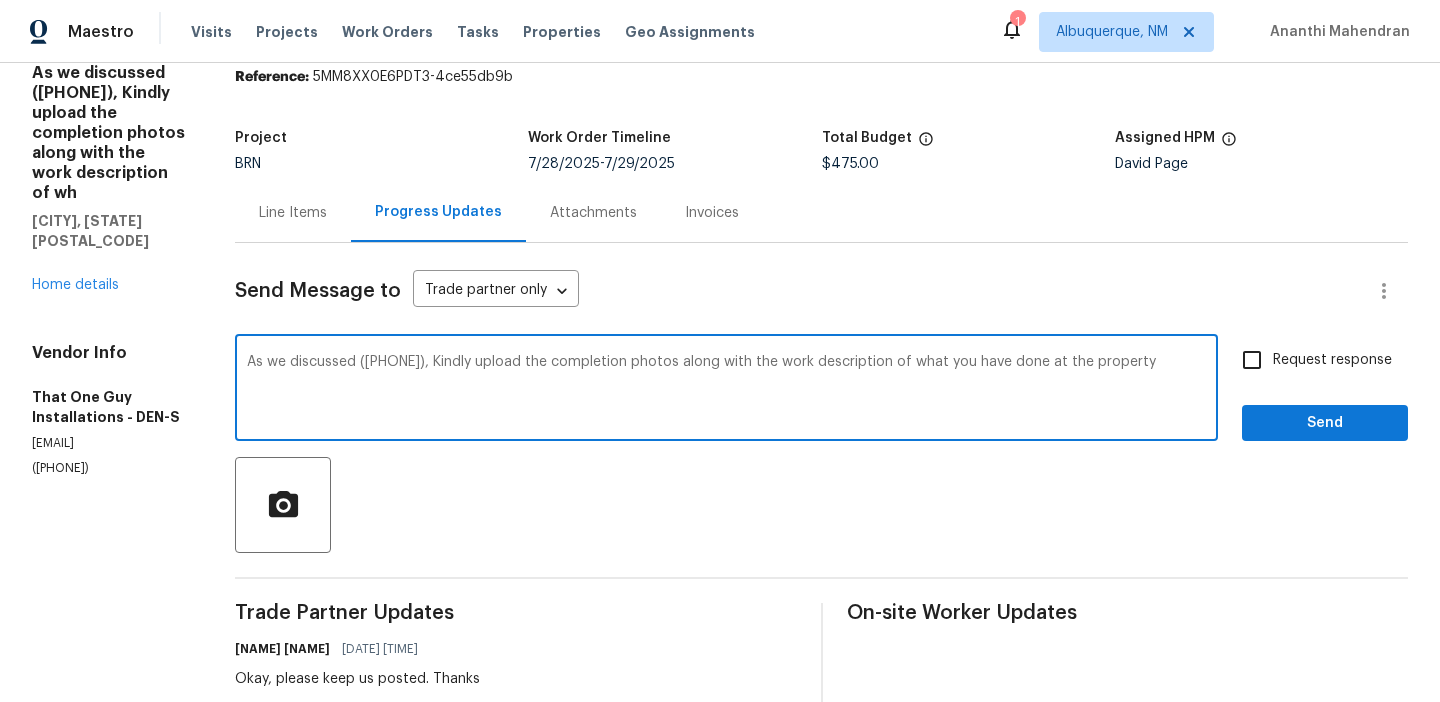 type on "As we discussed (720) 242-7334, Kindly upload the completion photos along with the work description of what you have done at the property" 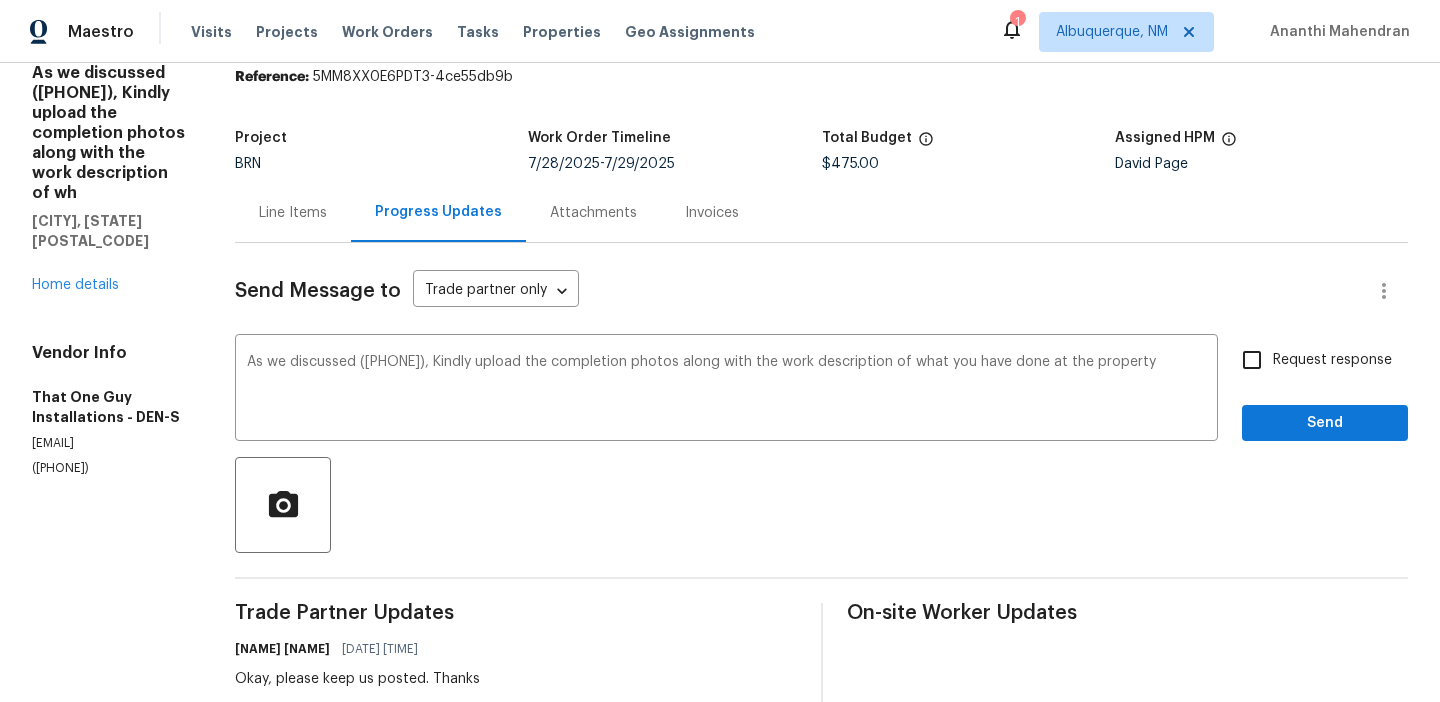 click on "Request response" at bounding box center [1311, 360] 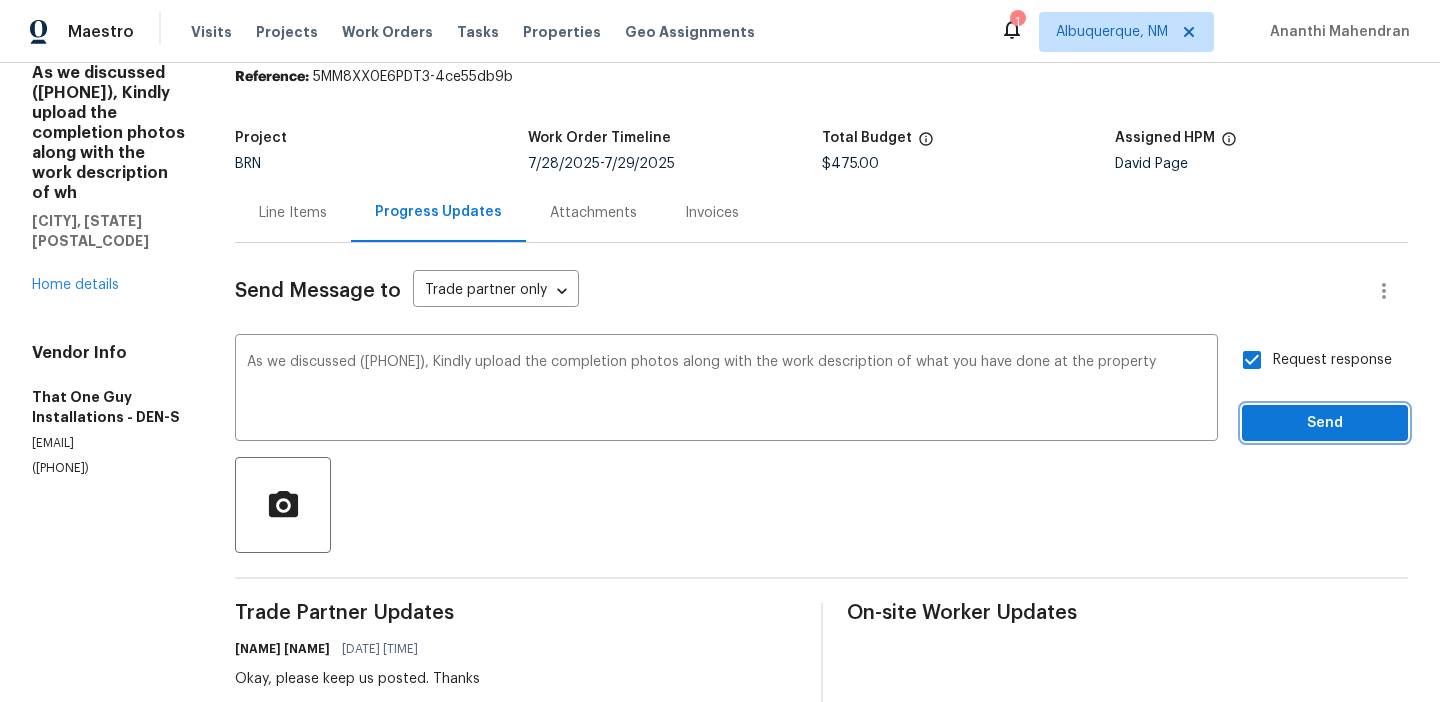 click on "Send" at bounding box center (1325, 423) 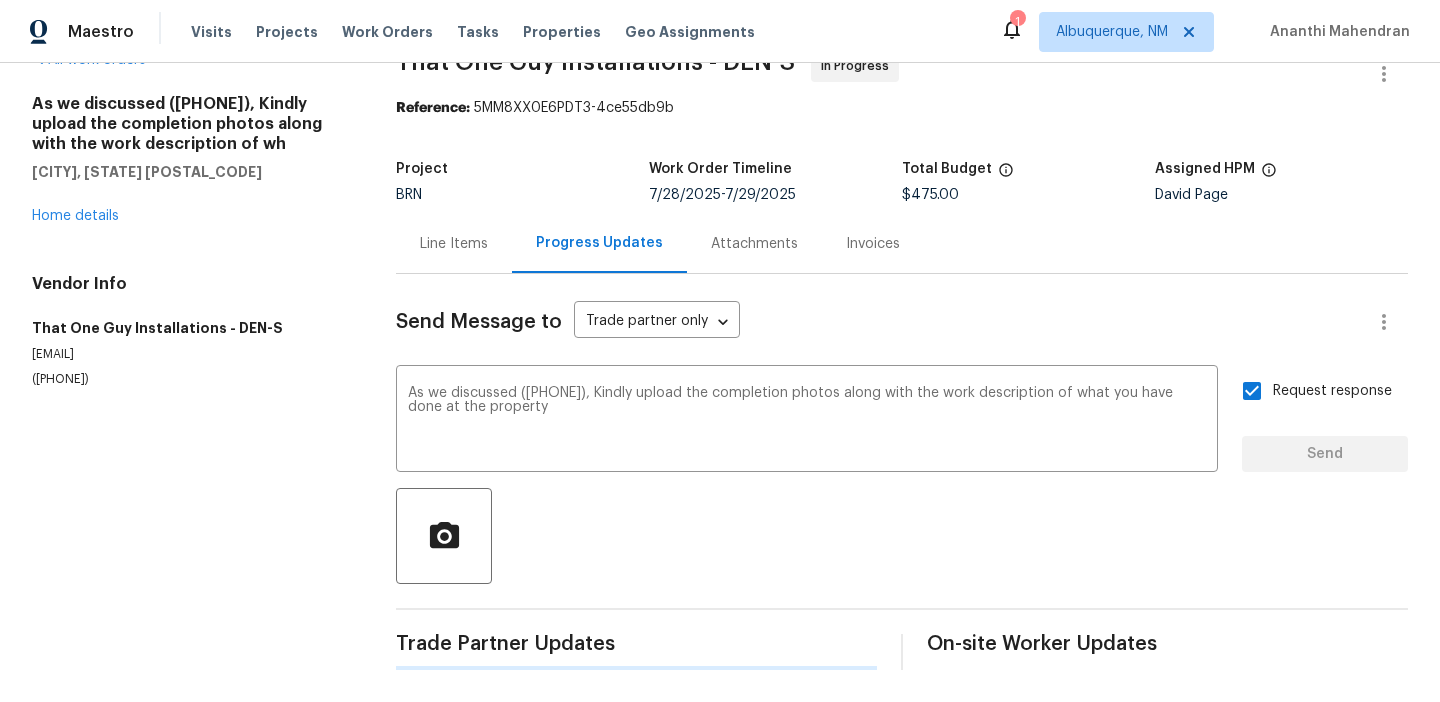 scroll, scrollTop: 0, scrollLeft: 0, axis: both 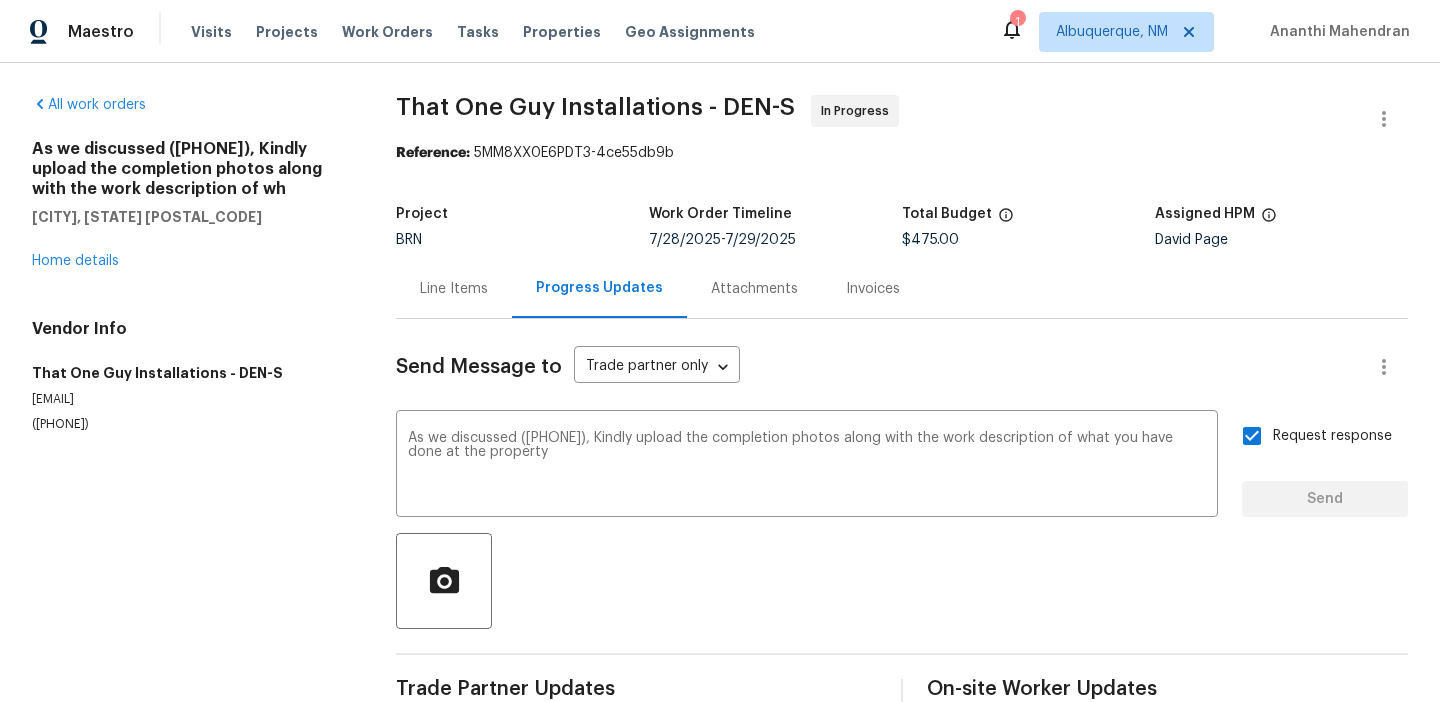 type 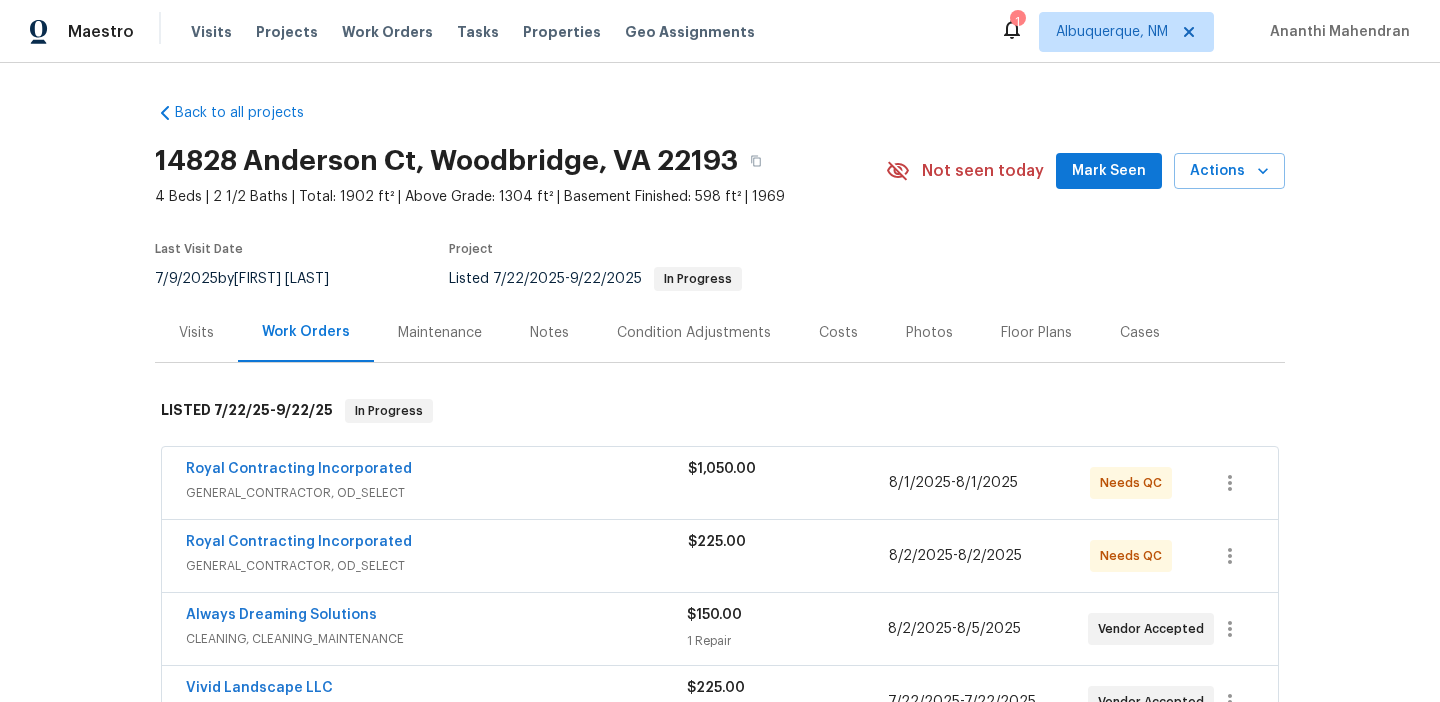 scroll, scrollTop: 0, scrollLeft: 0, axis: both 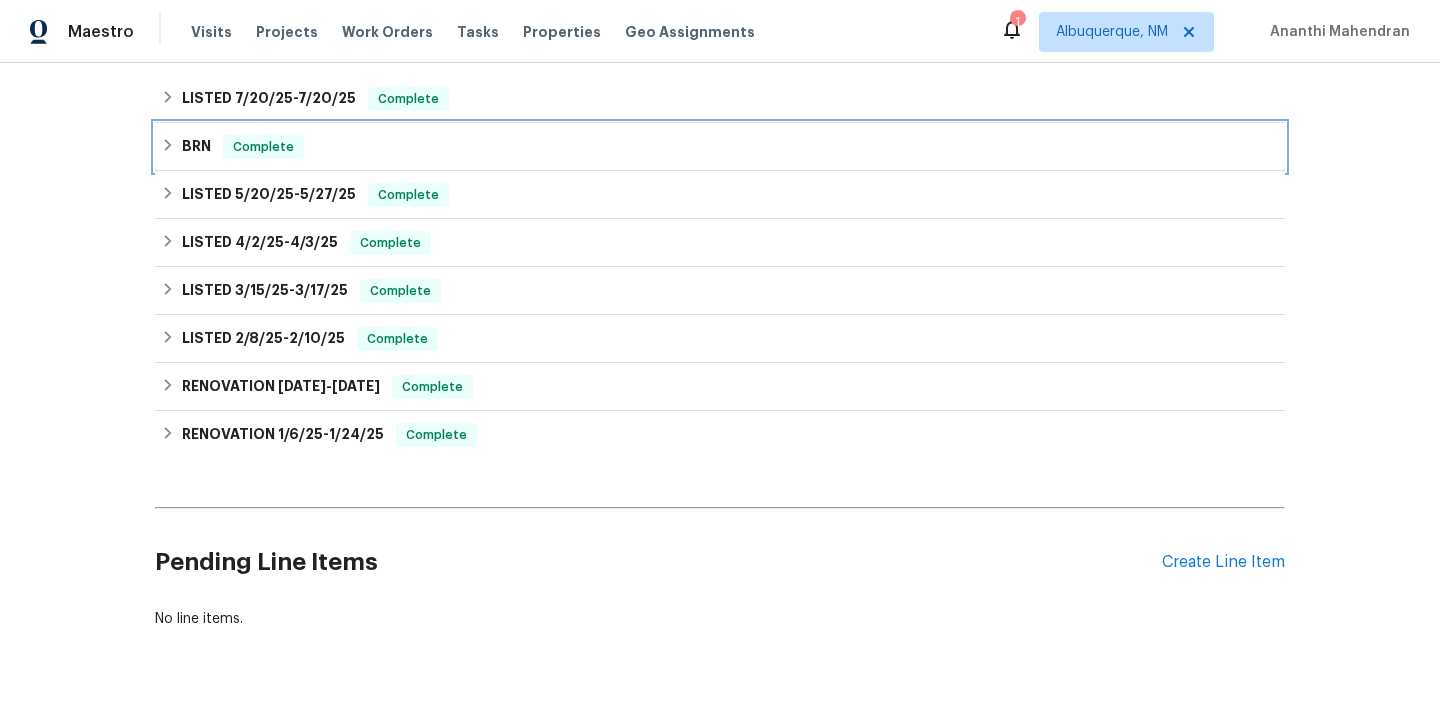 click on "Complete" at bounding box center [263, 147] 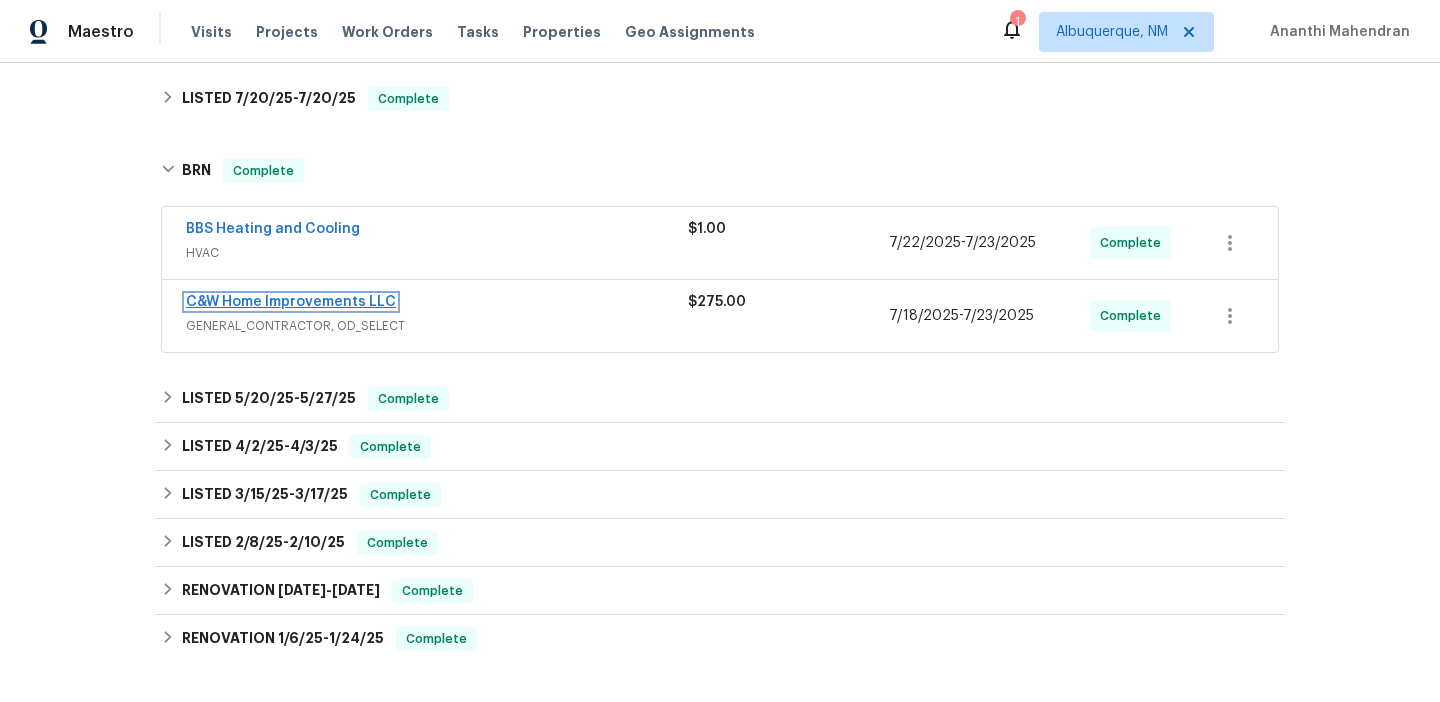 click on "C&W Home Improvements LLC" at bounding box center (291, 302) 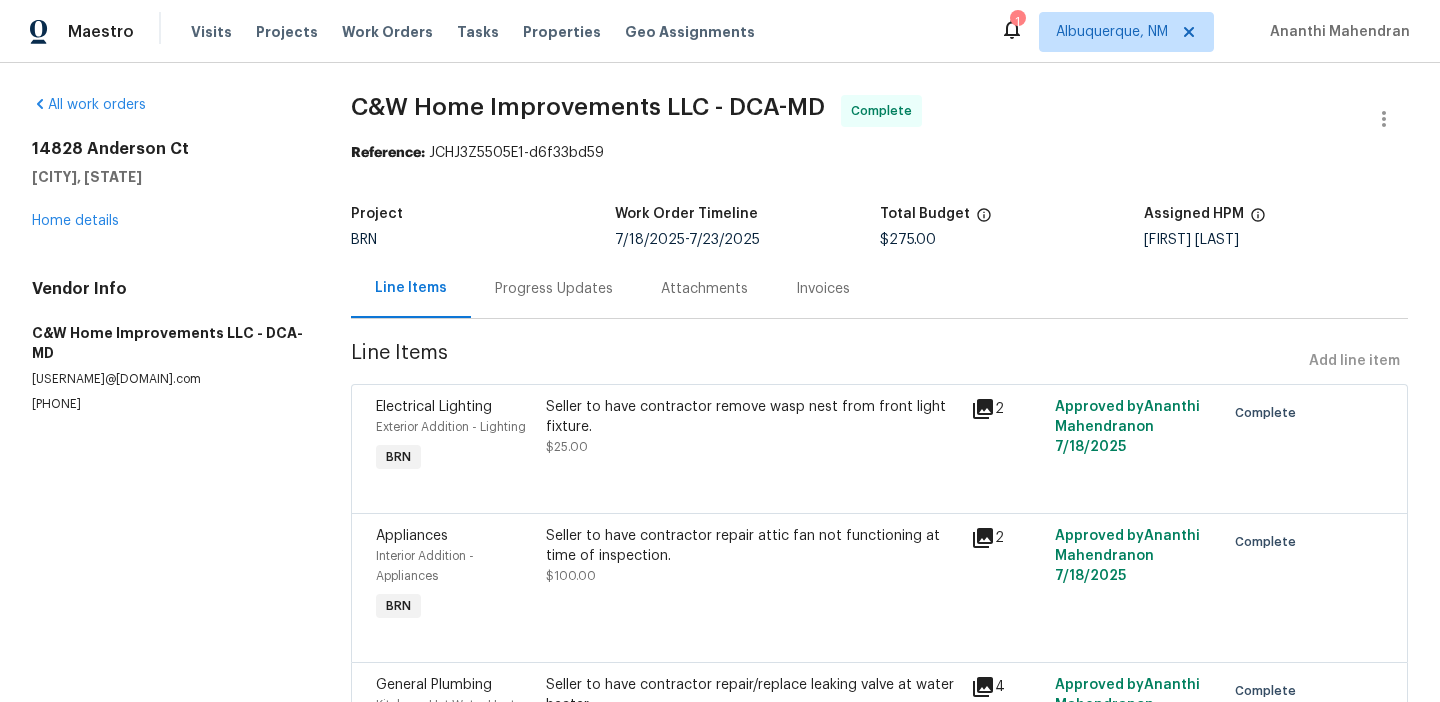 scroll, scrollTop: 148, scrollLeft: 0, axis: vertical 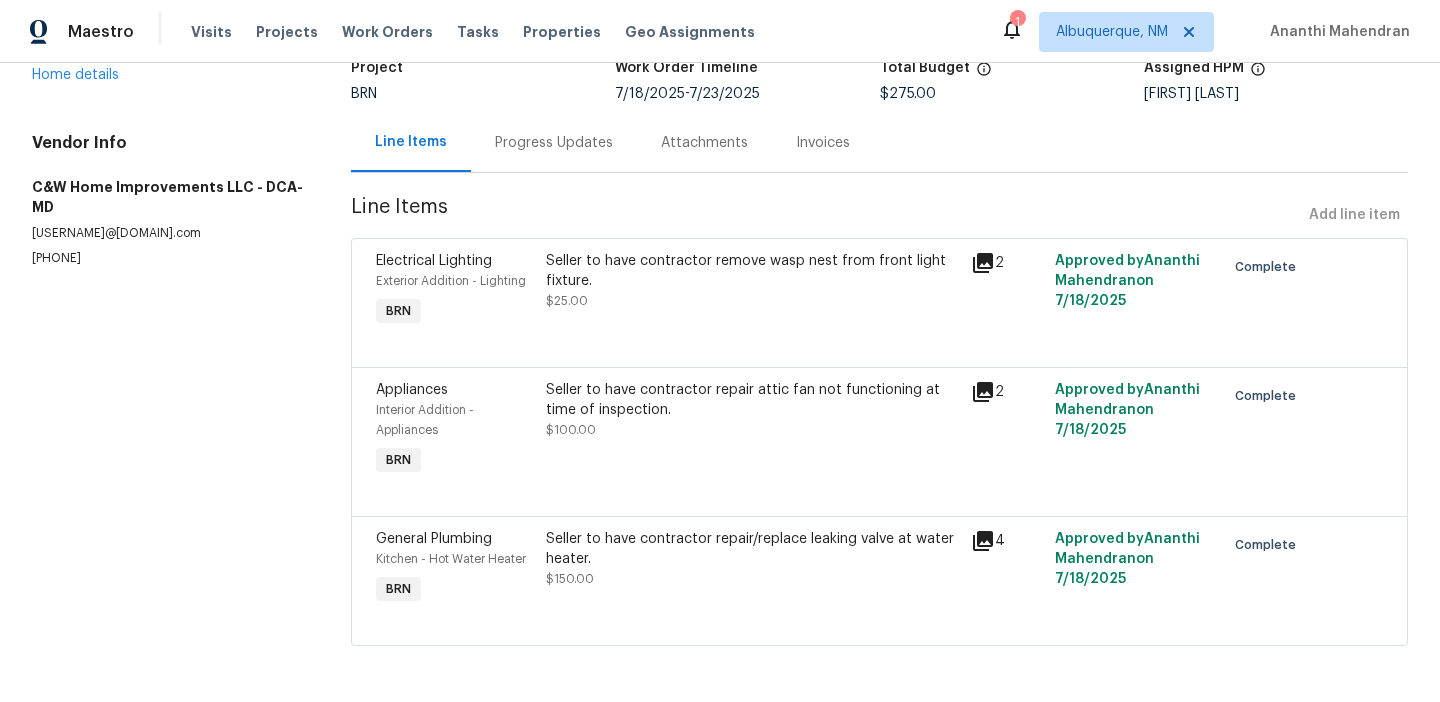 click on "Seller to have contractor remove wasp nest from front light fixture. $25.00" at bounding box center (752, 291) 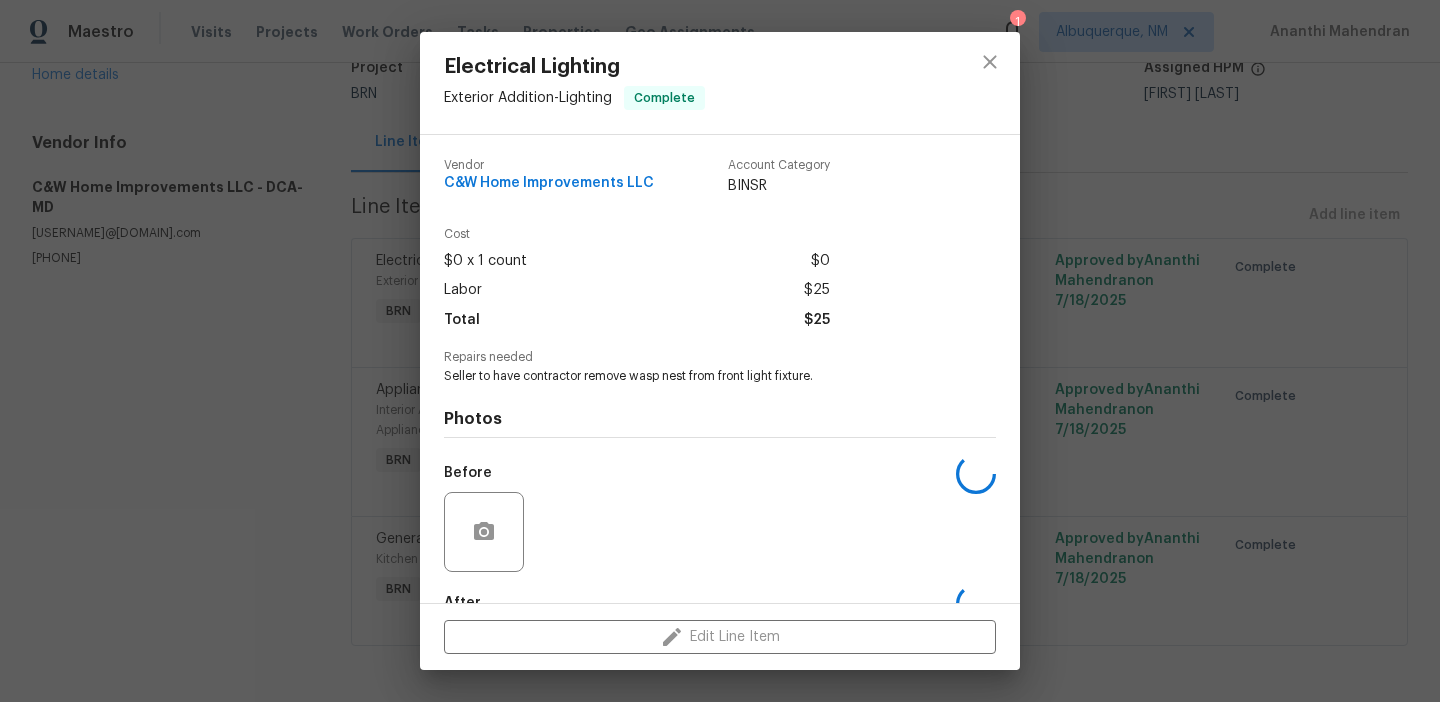 scroll, scrollTop: 119, scrollLeft: 0, axis: vertical 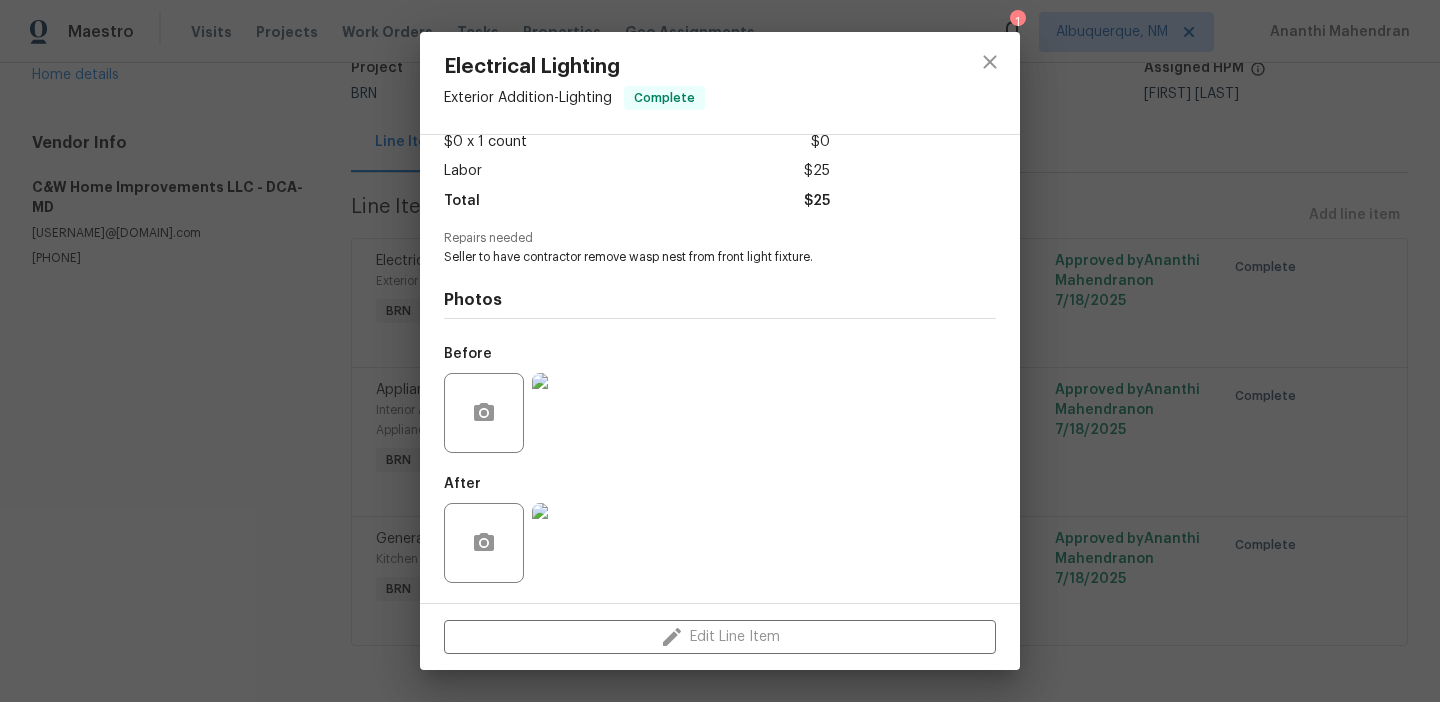 click on "Electrical Lighting Exterior Addition  -  Lighting Complete Vendor C&W Home Improvements LLC Account Category BINSR Cost $0 x 1 count $0 Labor $25 Total $25 Repairs needed Seller to have contractor remove wasp nest from front light fixture. Photos Before After  Edit Line Item" at bounding box center [720, 351] 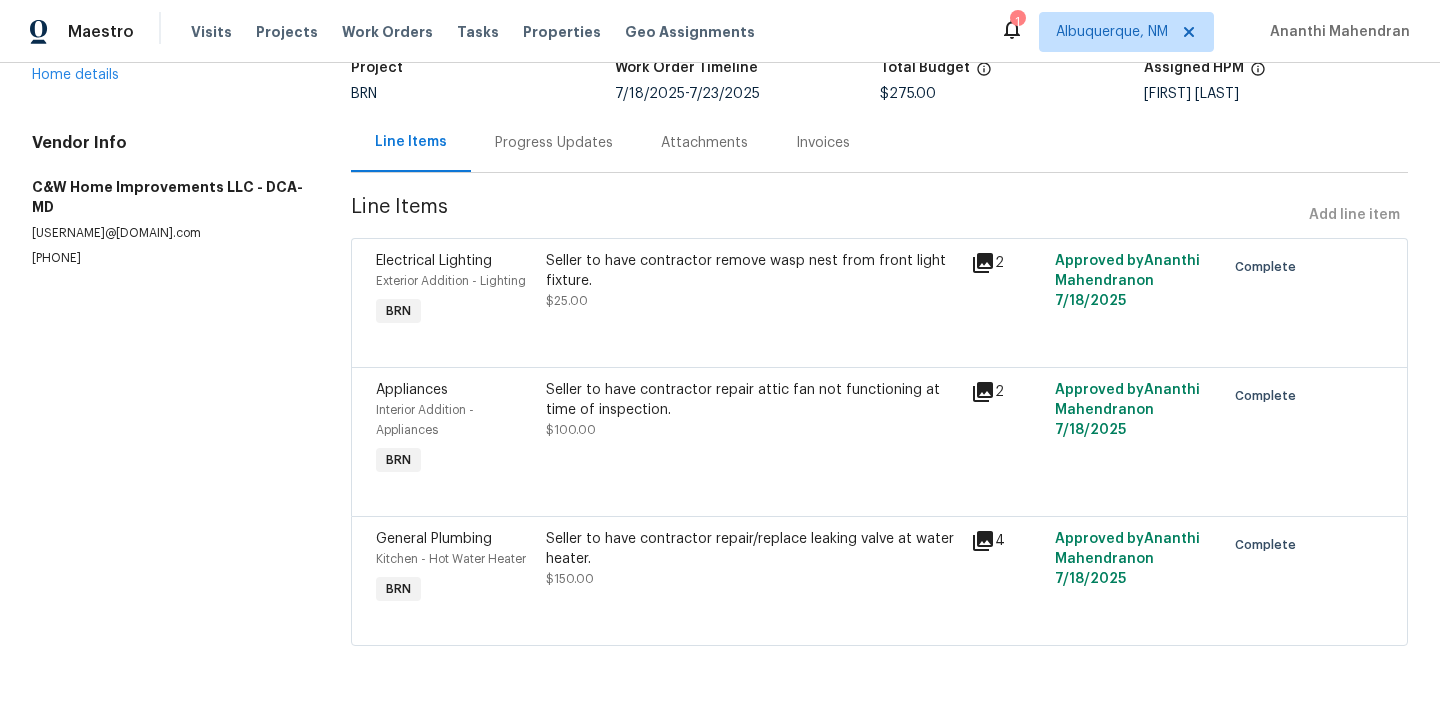 click on "Seller to have contractor repair attic fan not functioning at time of inspection. $100.00" at bounding box center (752, 430) 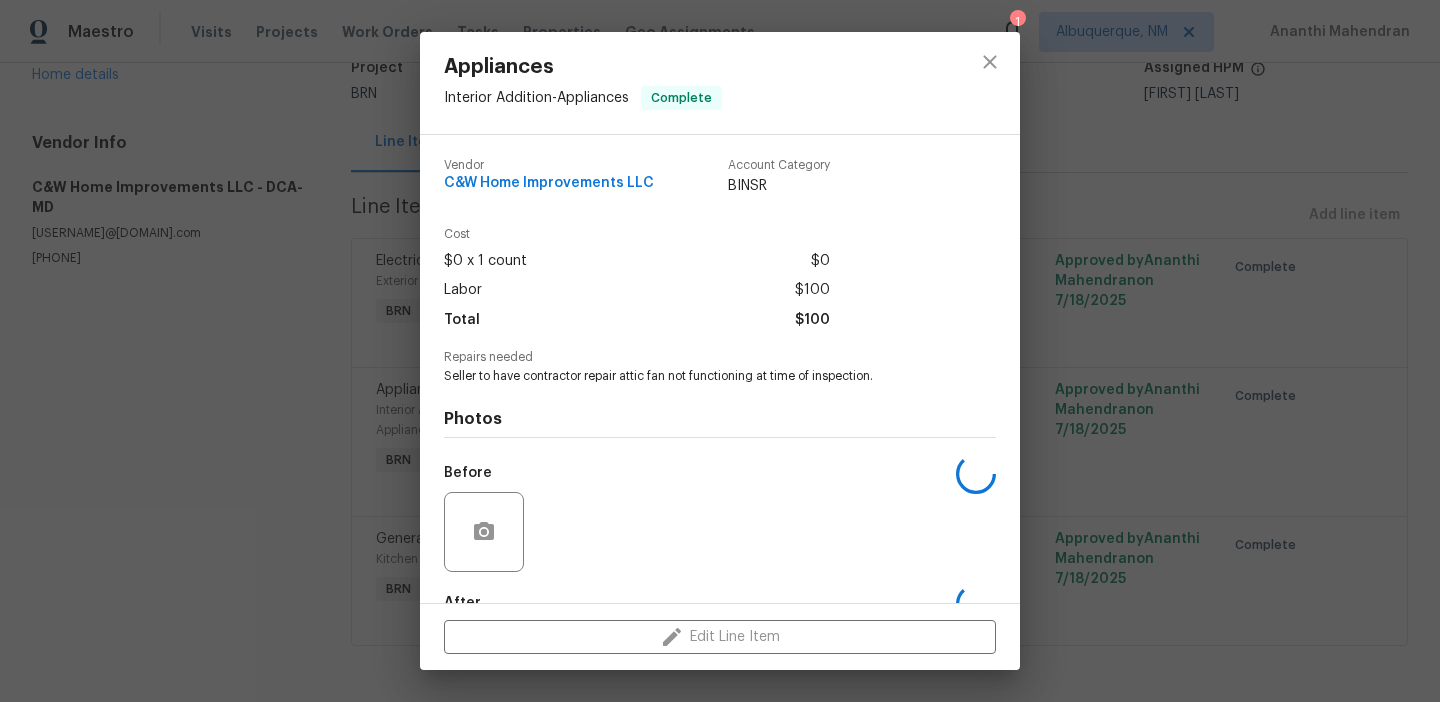 scroll, scrollTop: 119, scrollLeft: 0, axis: vertical 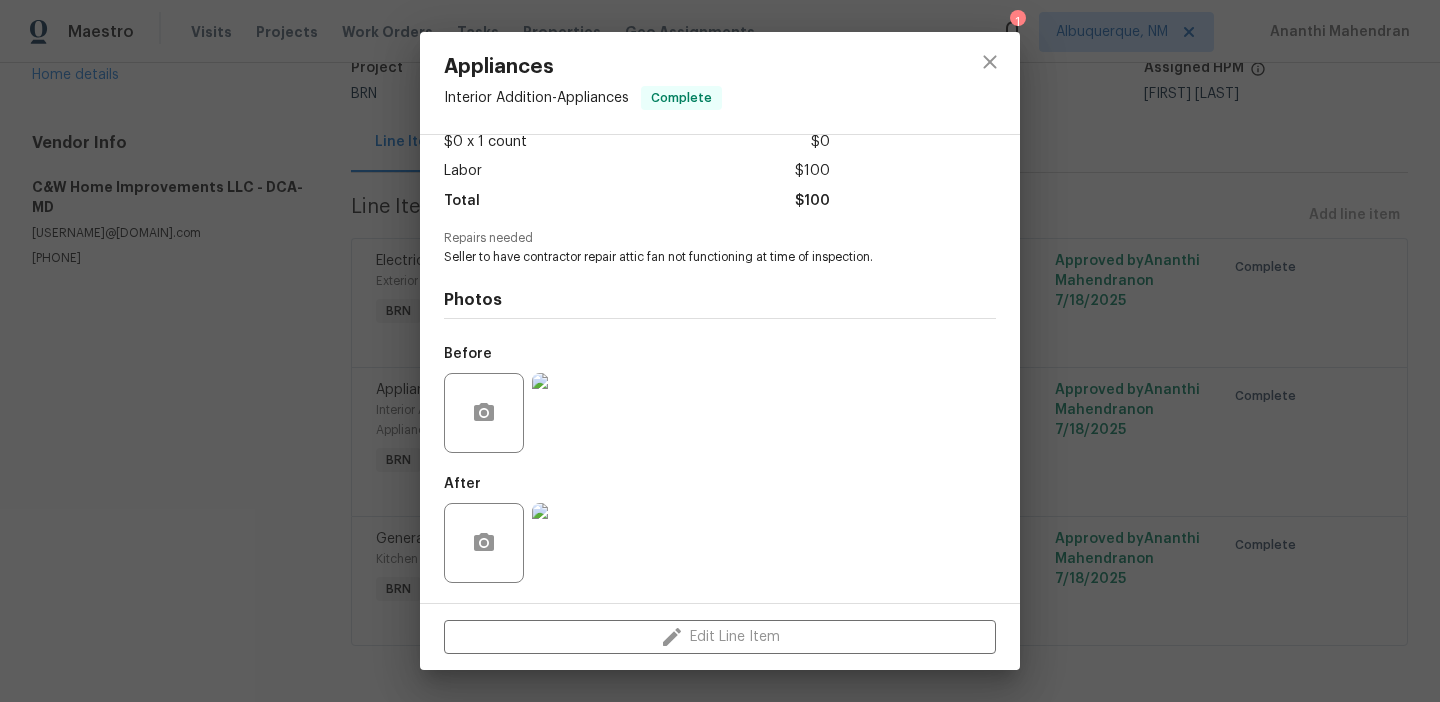click at bounding box center [572, 543] 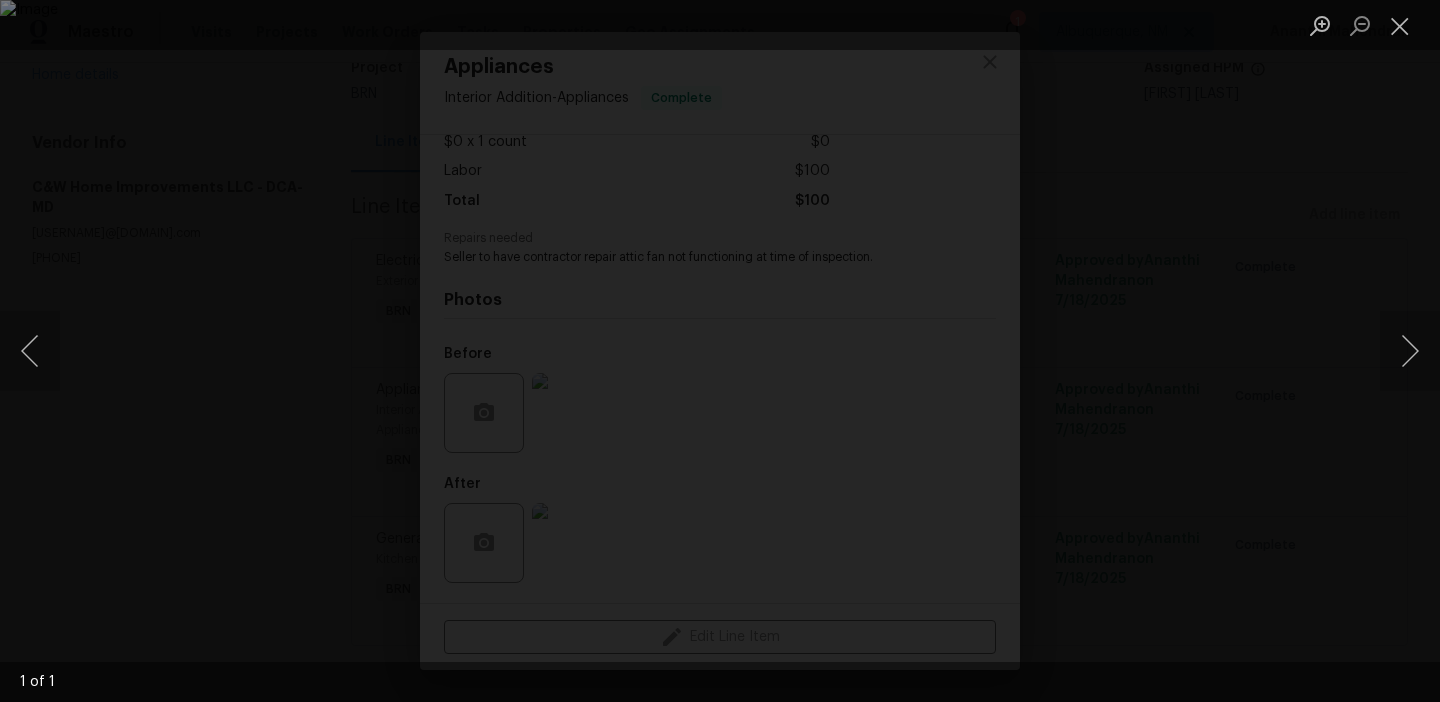 click at bounding box center [720, 351] 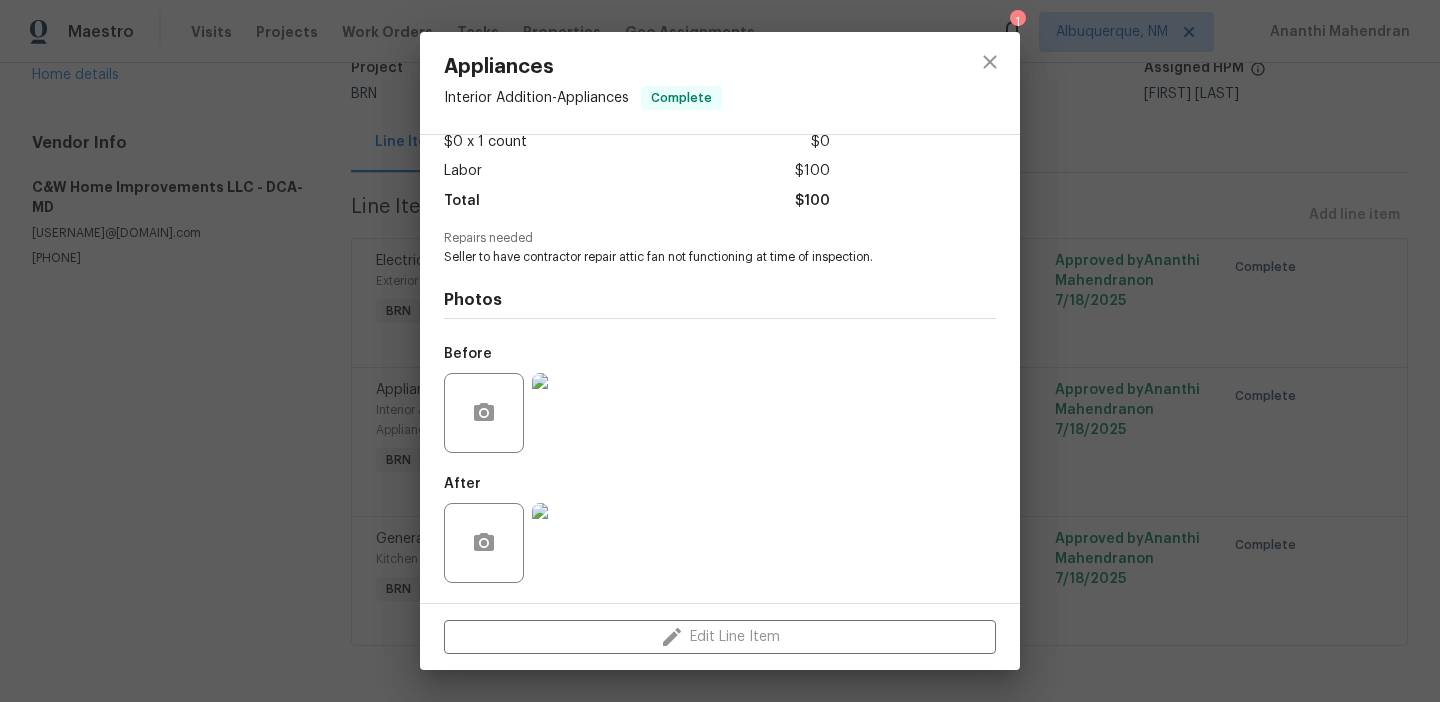 click on "Appliances Interior Addition  -  Appliances Complete Vendor C&W Home Improvements LLC Account Category BINSR Cost $0 x 1 count $0 Labor $100 Total $100 Repairs needed Seller to have contractor repair attic fan not functioning at time of inspection. Photos Before After  Edit Line Item" at bounding box center [720, 351] 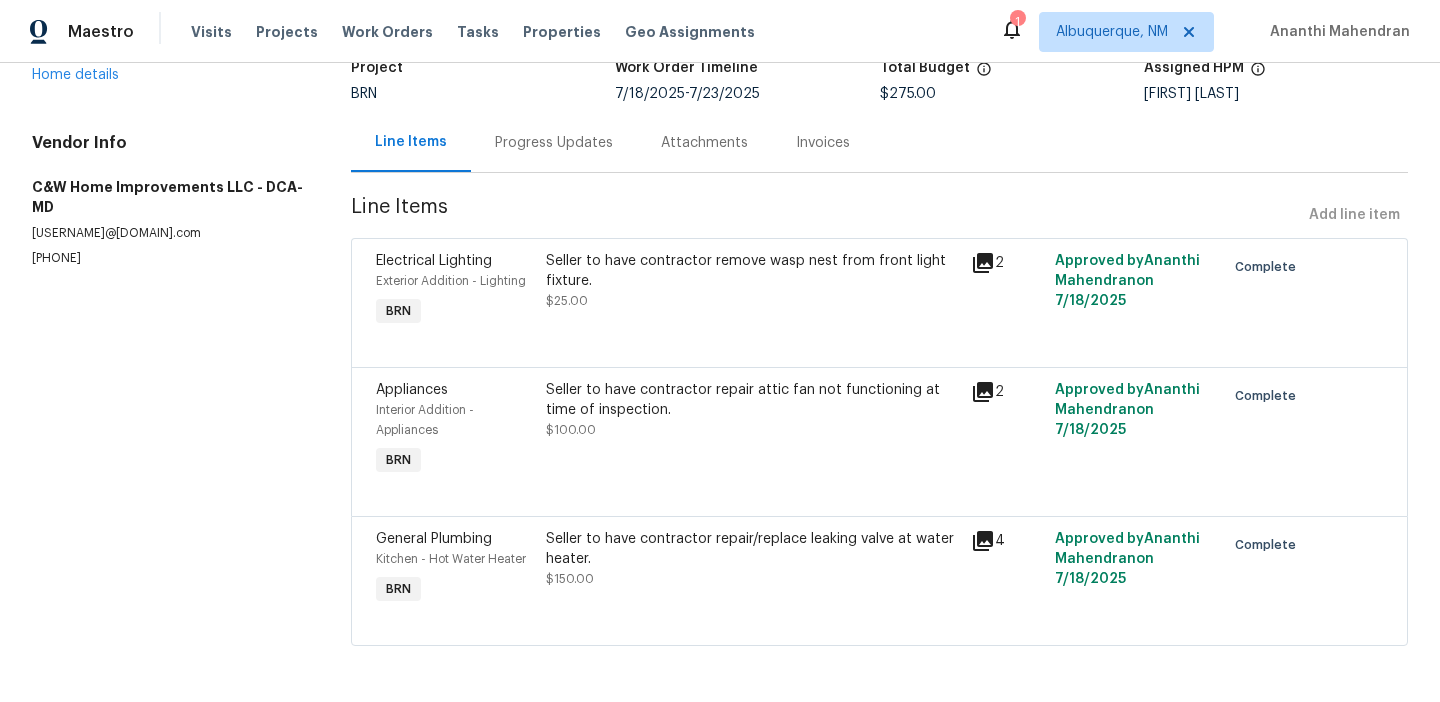 click on "Seller to have contractor repair/replace leaking valve at water heater. $150.00" at bounding box center [752, 569] 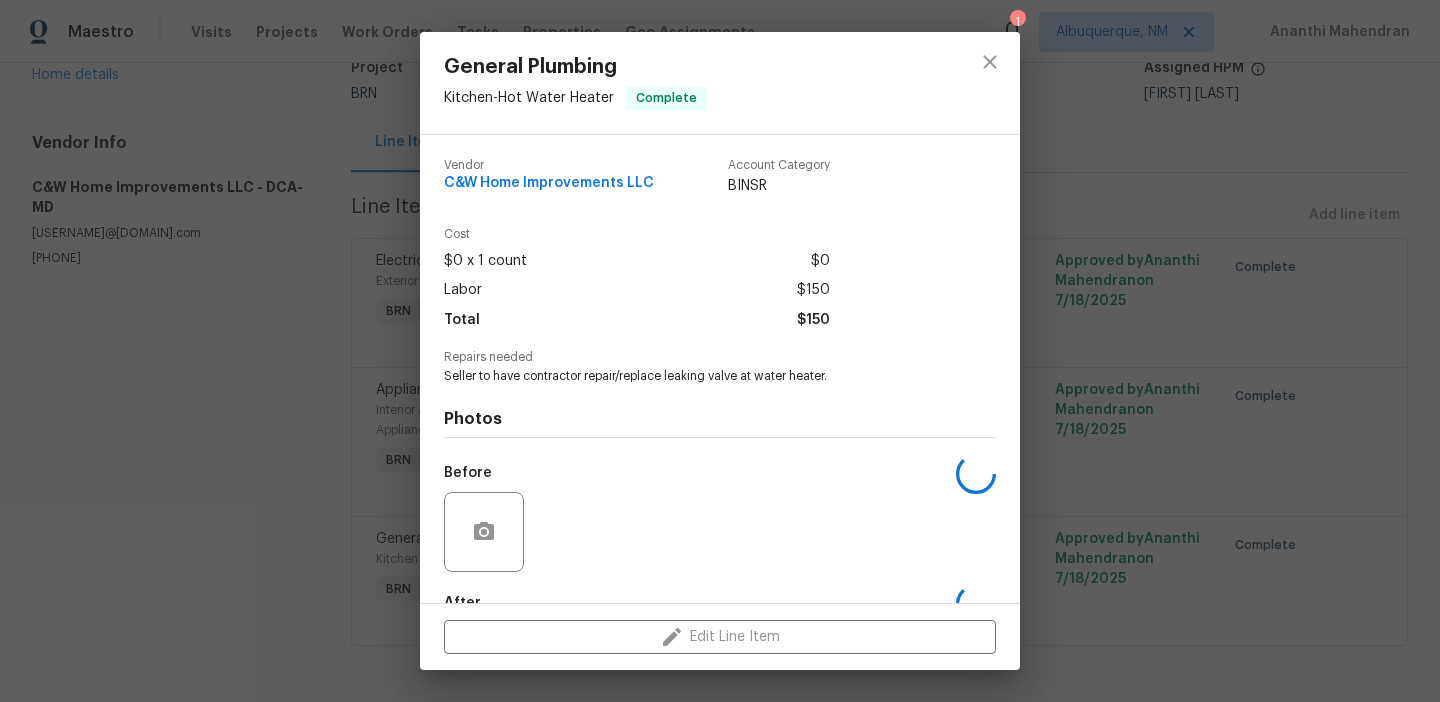 scroll, scrollTop: 119, scrollLeft: 0, axis: vertical 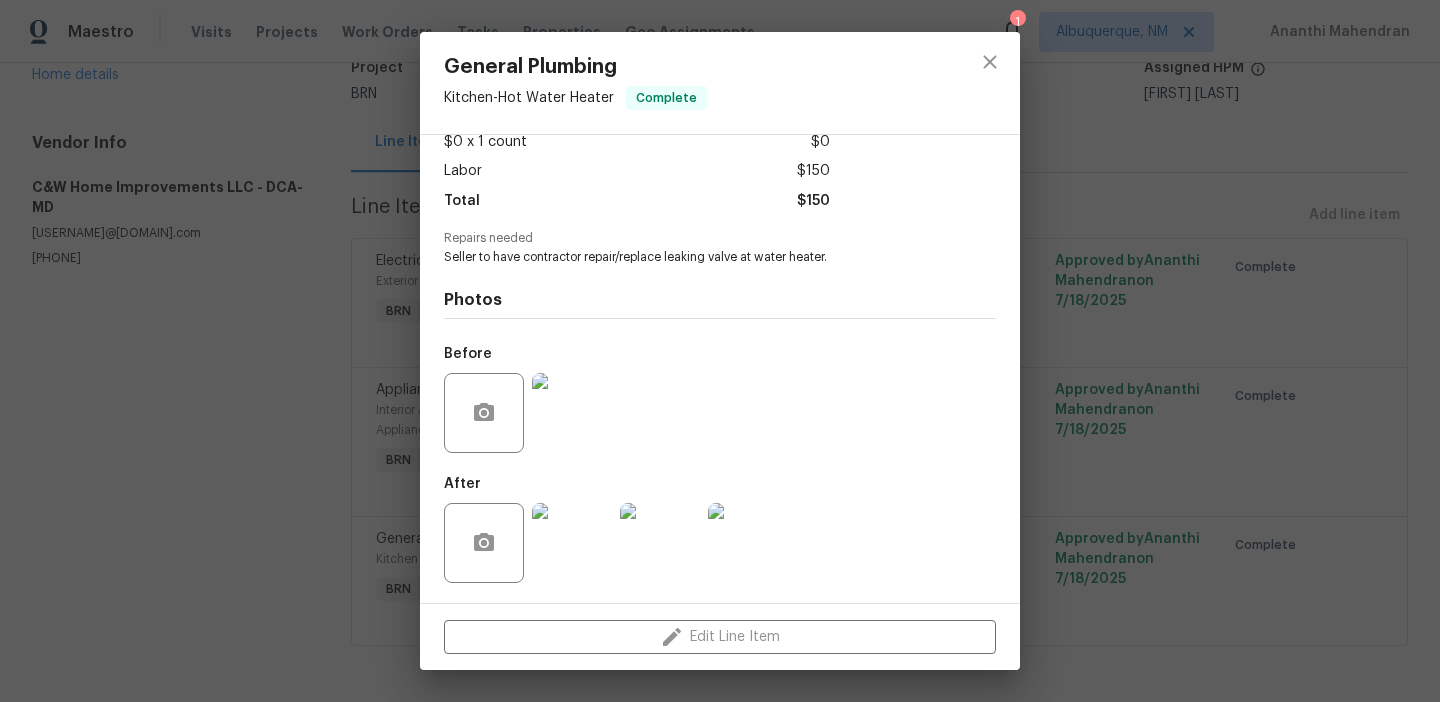 click at bounding box center (572, 543) 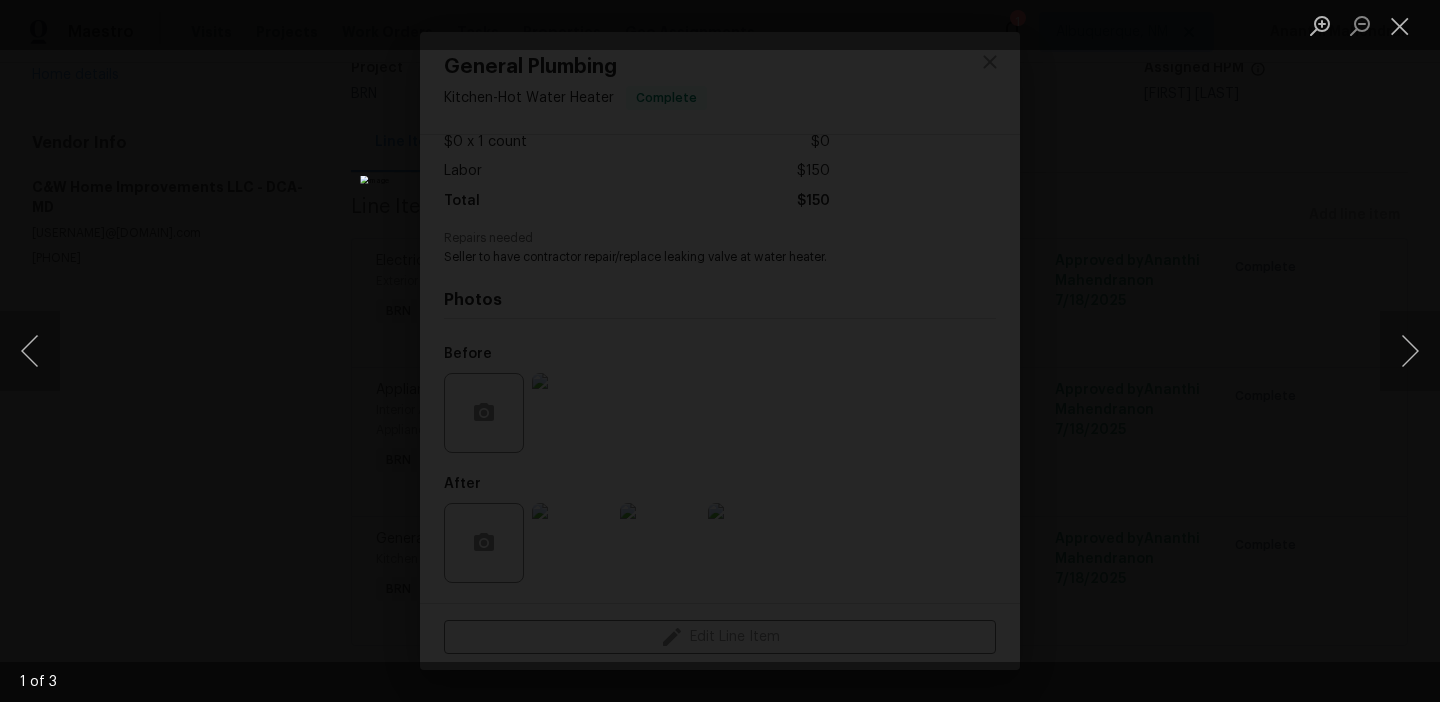 click at bounding box center (720, 351) 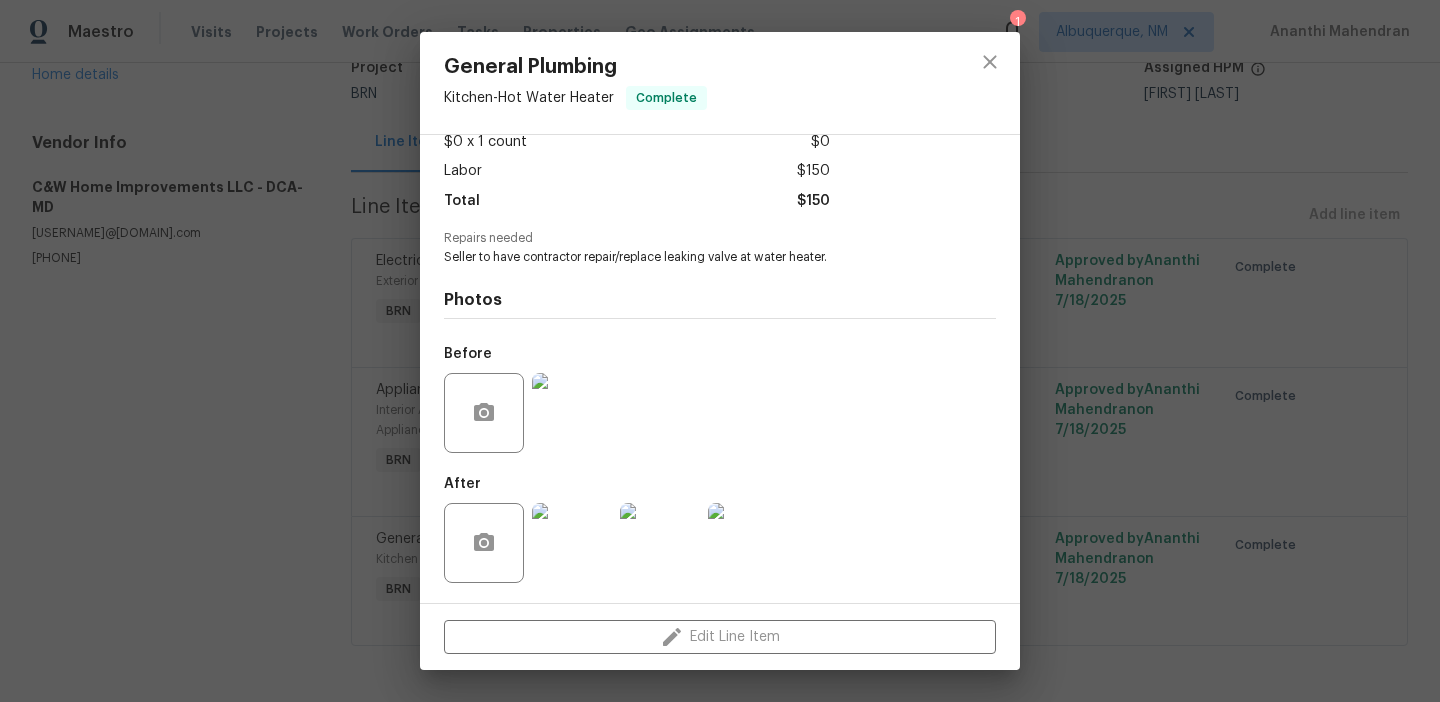 click on "General Plumbing Kitchen  -  Hot Water Heater Complete Vendor C&W Home Improvements LLC Account Category BINSR Cost $0 x 1 count $0 Labor $150 Total $150 Repairs needed Seller to have contractor repair/replace leaking valve at water heater. Photos Before After  Edit Line Item" at bounding box center [720, 351] 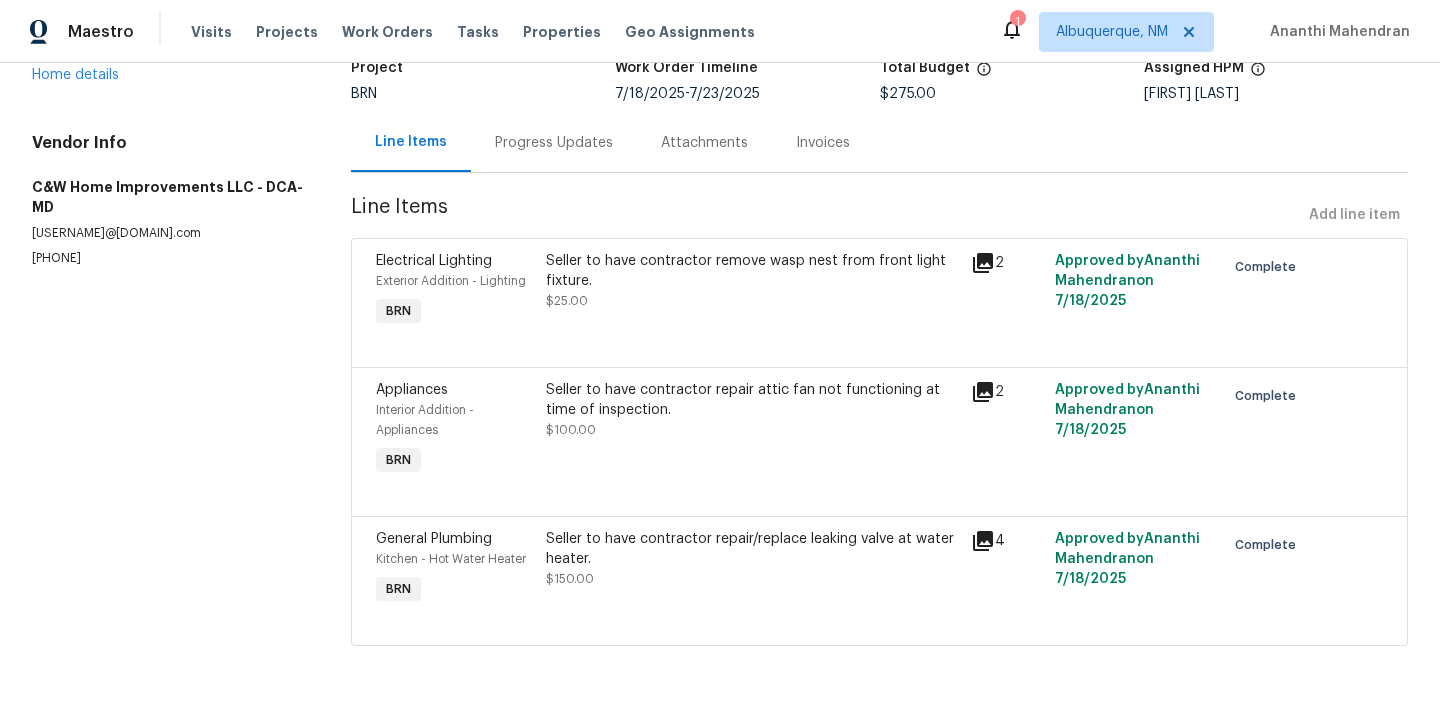 click on "Seller to have contractor remove wasp nest from front light fixture." at bounding box center (752, 271) 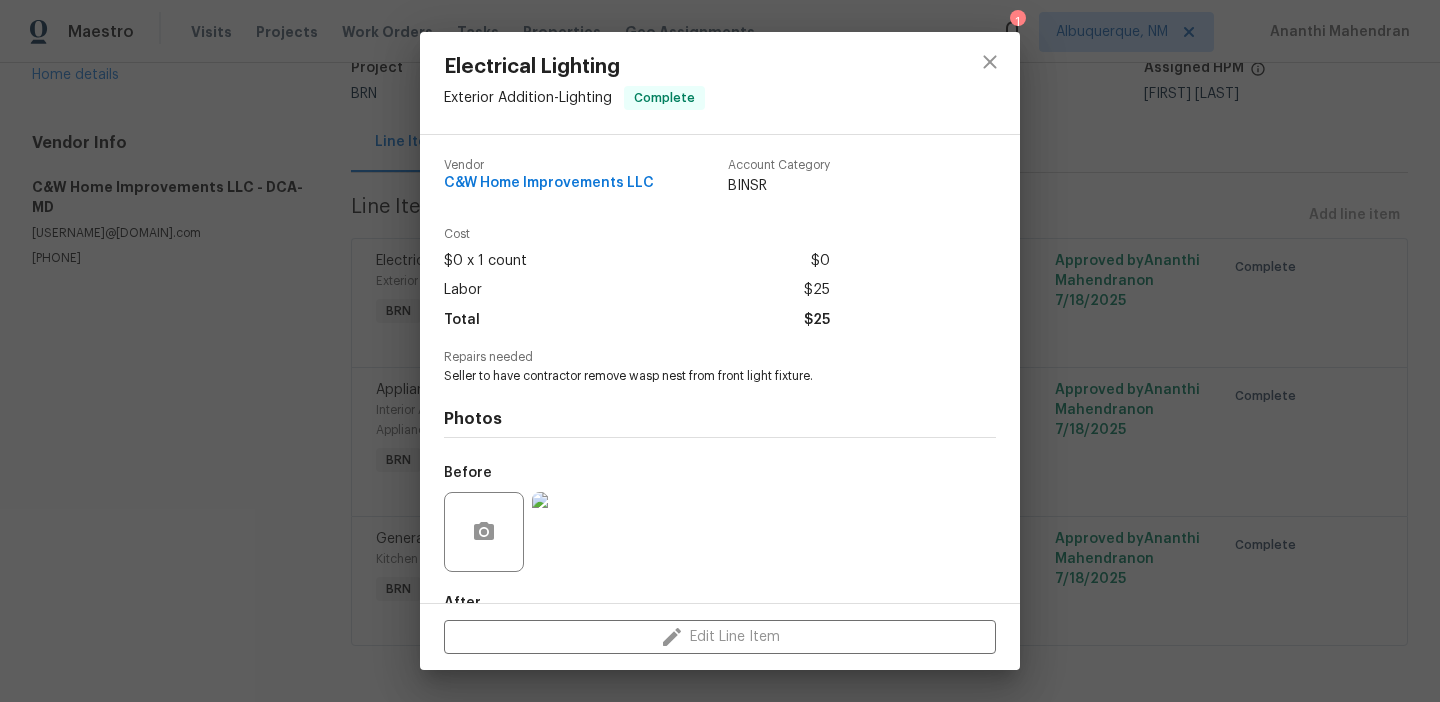 scroll, scrollTop: 119, scrollLeft: 0, axis: vertical 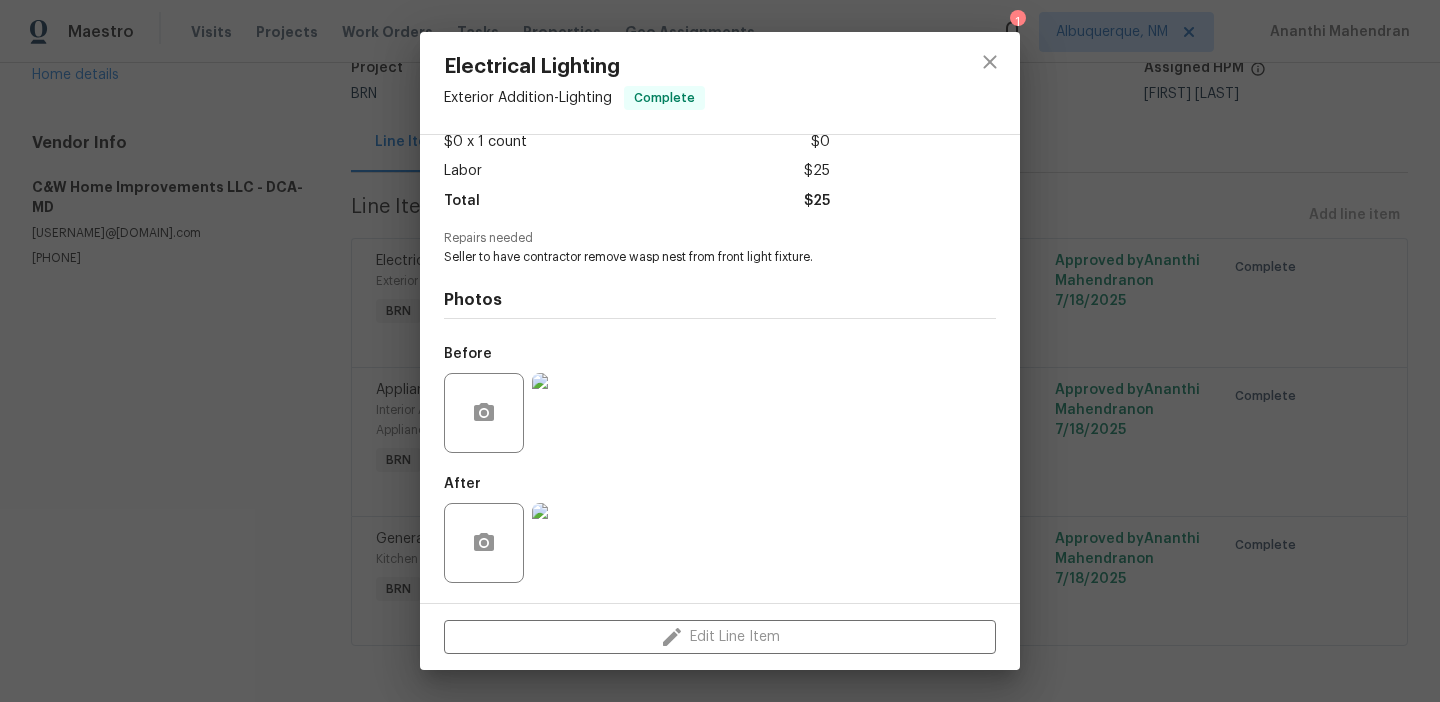 click at bounding box center (572, 543) 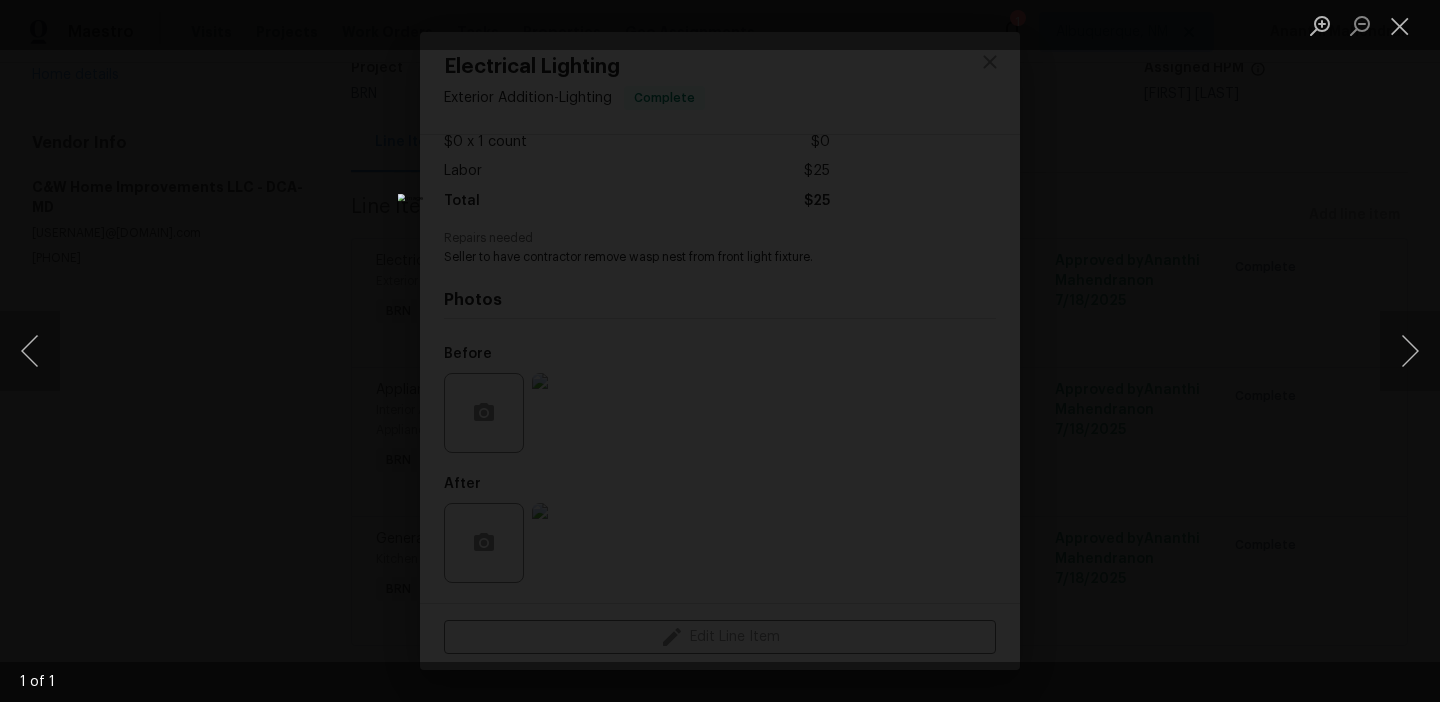 click at bounding box center [720, 351] 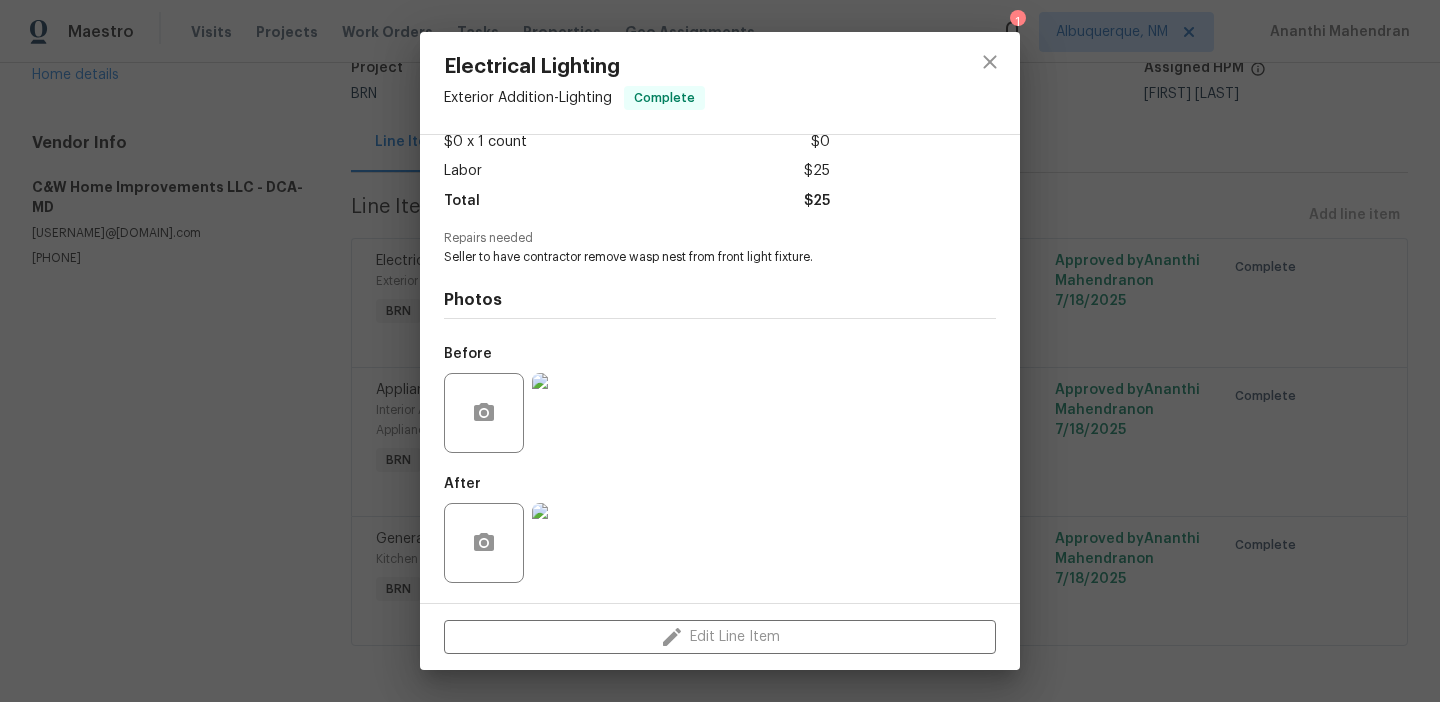 click at bounding box center [572, 413] 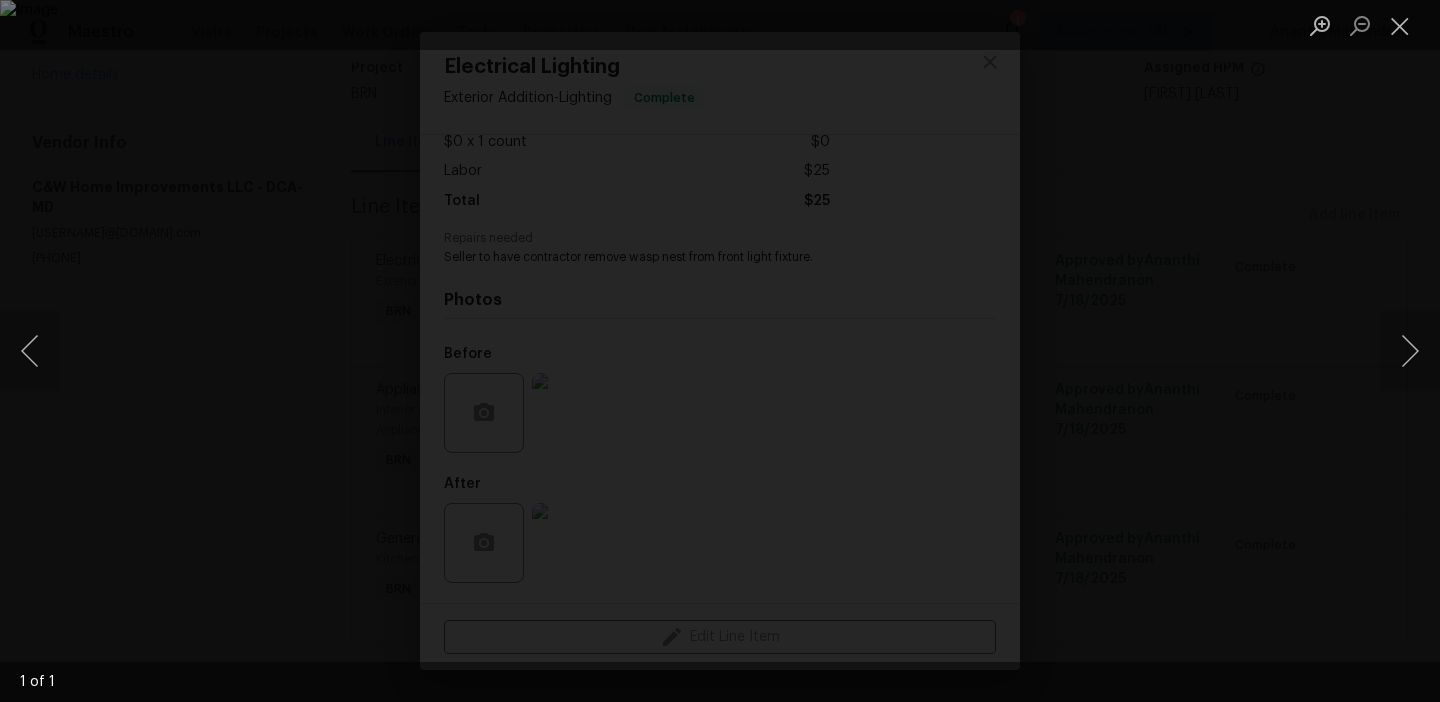 click at bounding box center [720, 351] 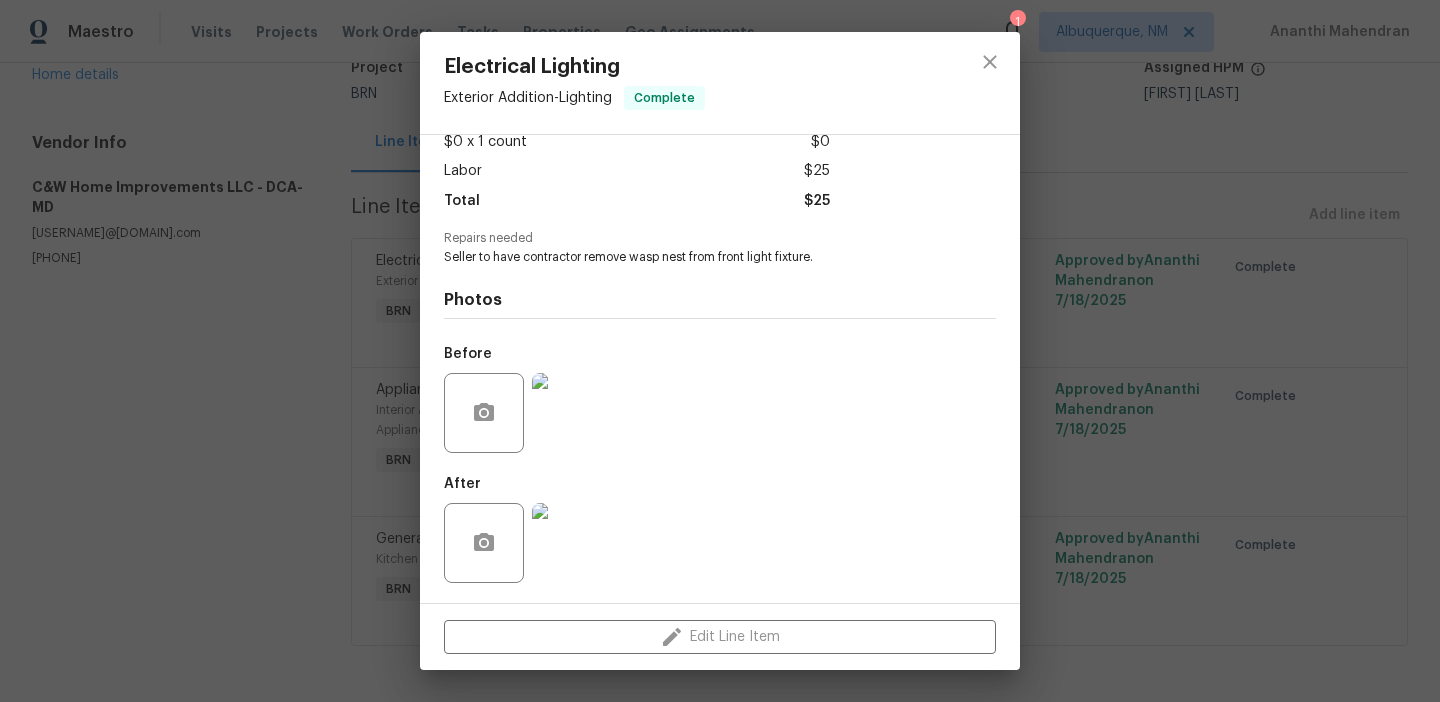 click at bounding box center (572, 543) 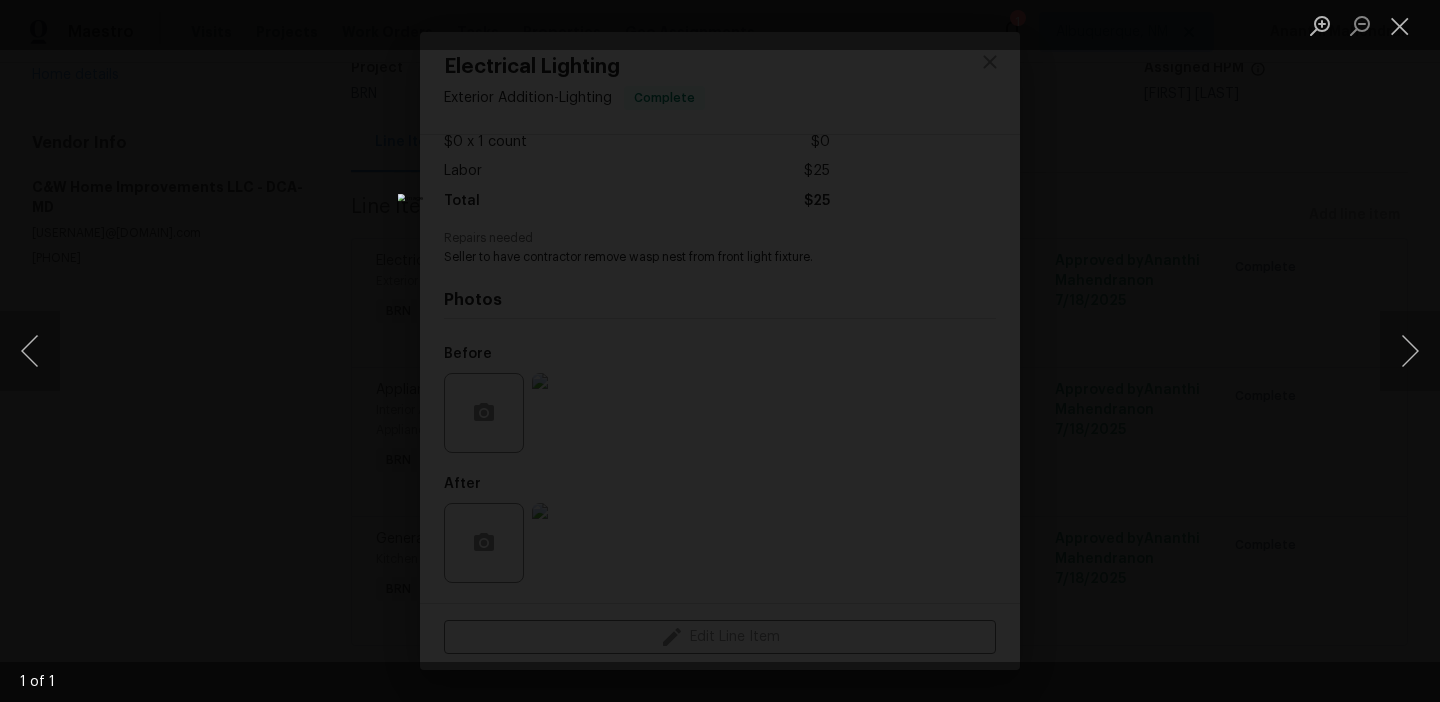 click at bounding box center (720, 351) 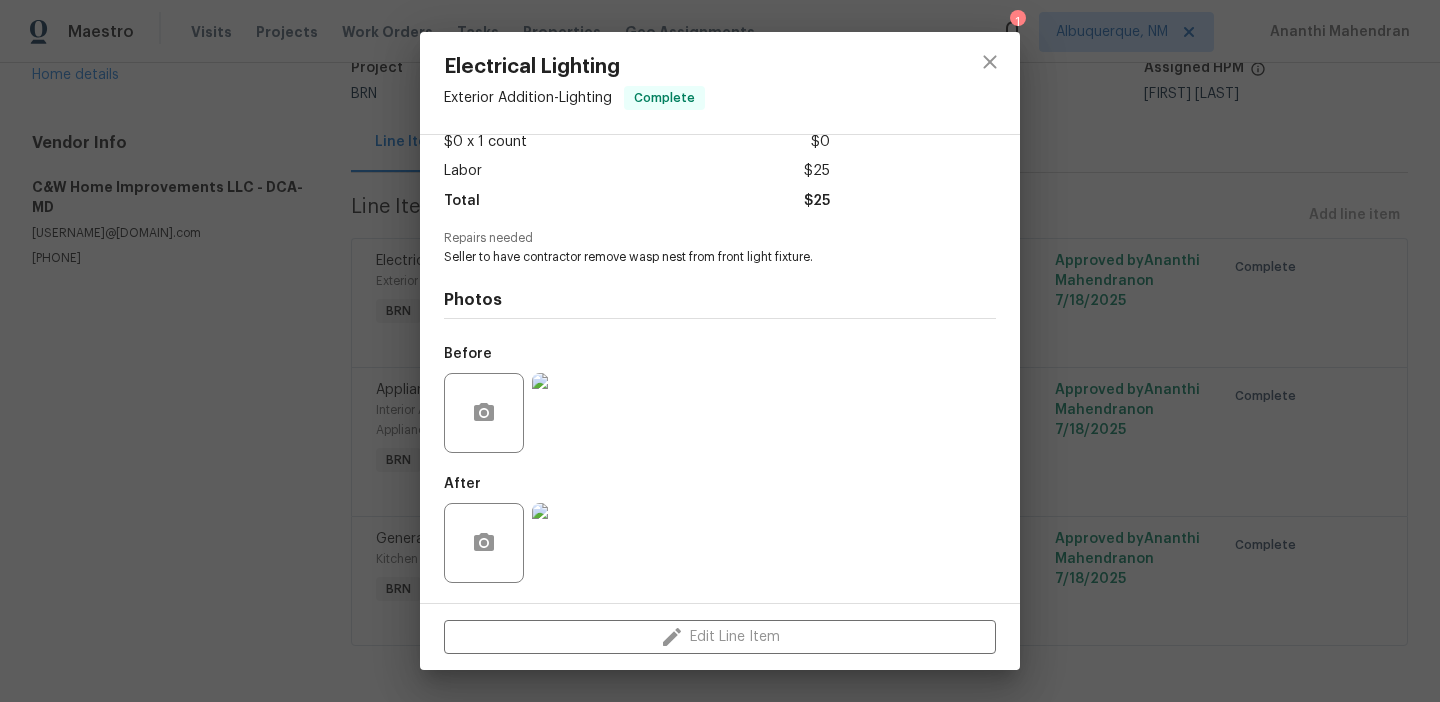 click on "Electrical Lighting Exterior Addition  -  Lighting Complete Vendor C&W Home Improvements LLC Account Category BINSR Cost $0 x 1 count $0 Labor $25 Total $25 Repairs needed Seller to have contractor remove wasp nest from front light fixture. Photos Before After  Edit Line Item" at bounding box center (720, 351) 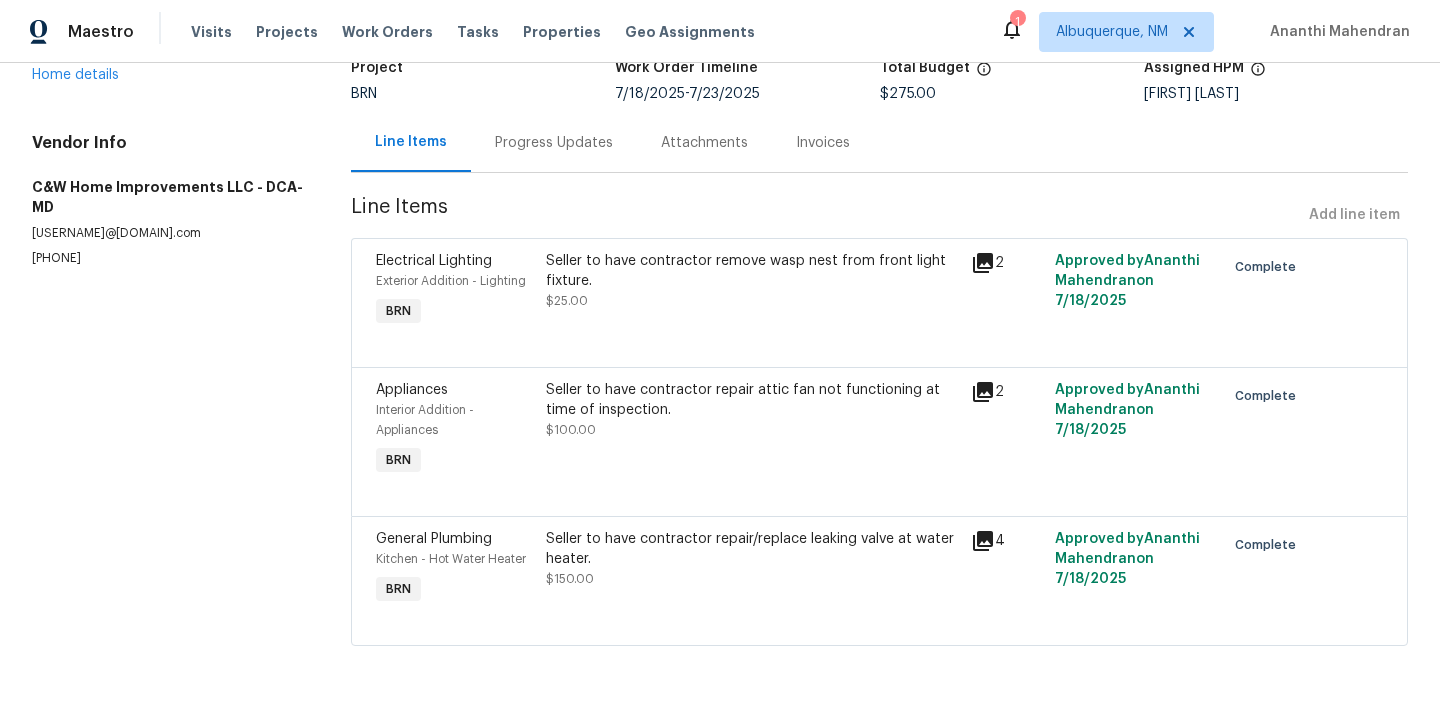 click on "Progress Updates" at bounding box center (554, 143) 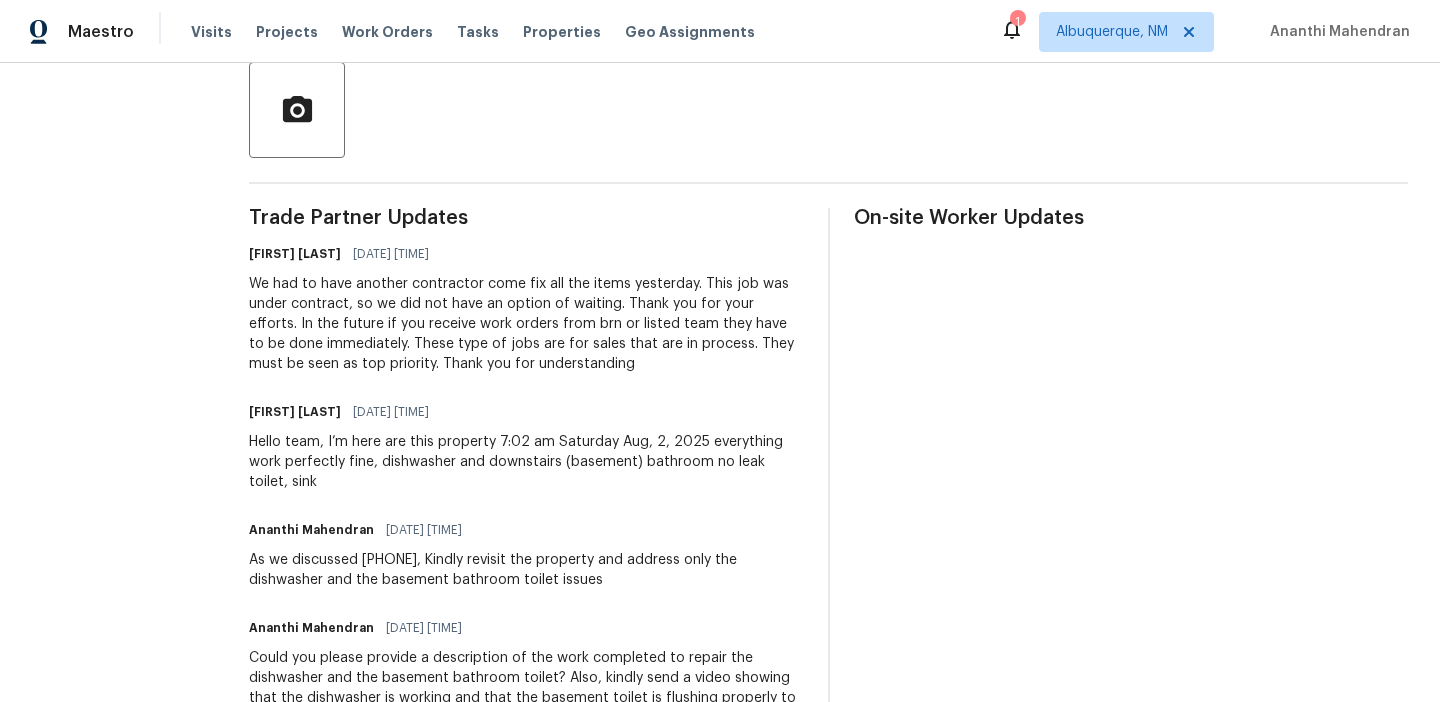 scroll, scrollTop: 561, scrollLeft: 0, axis: vertical 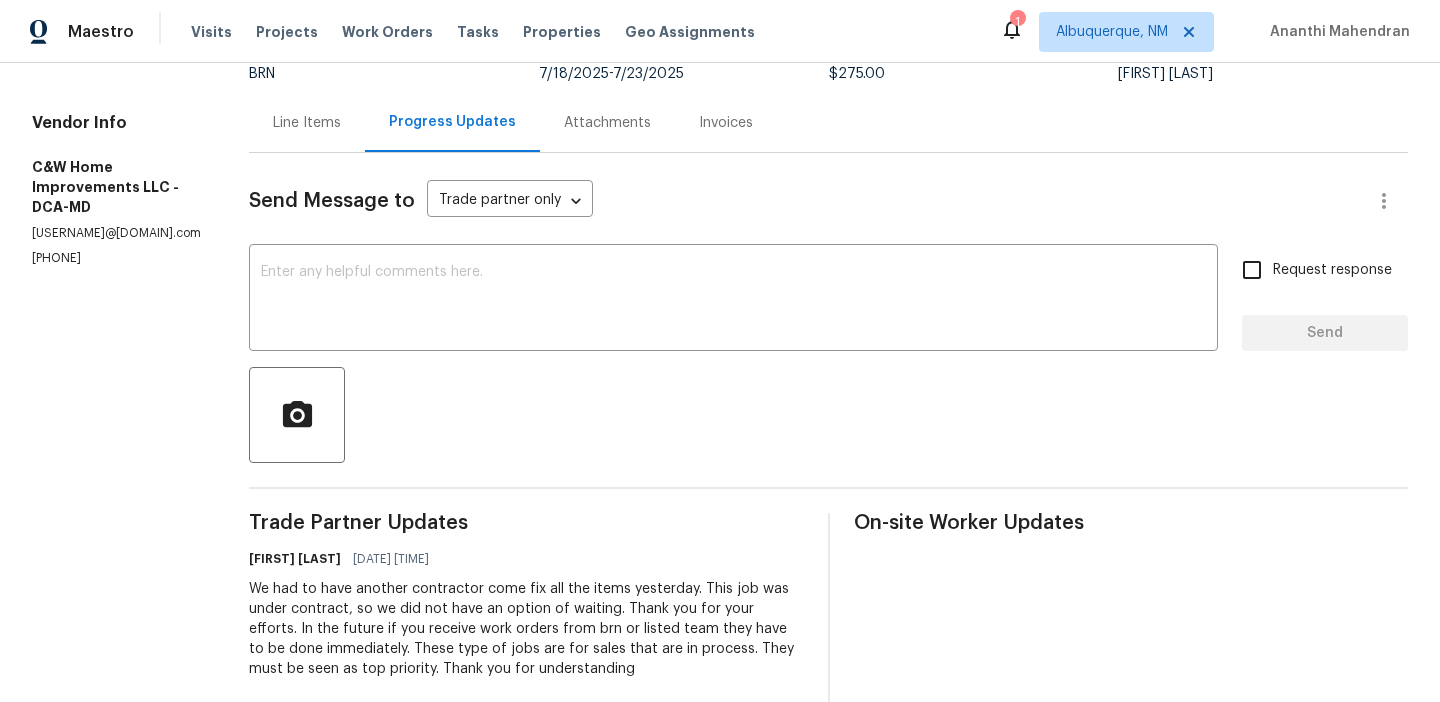 click on "Line Items" at bounding box center [307, 122] 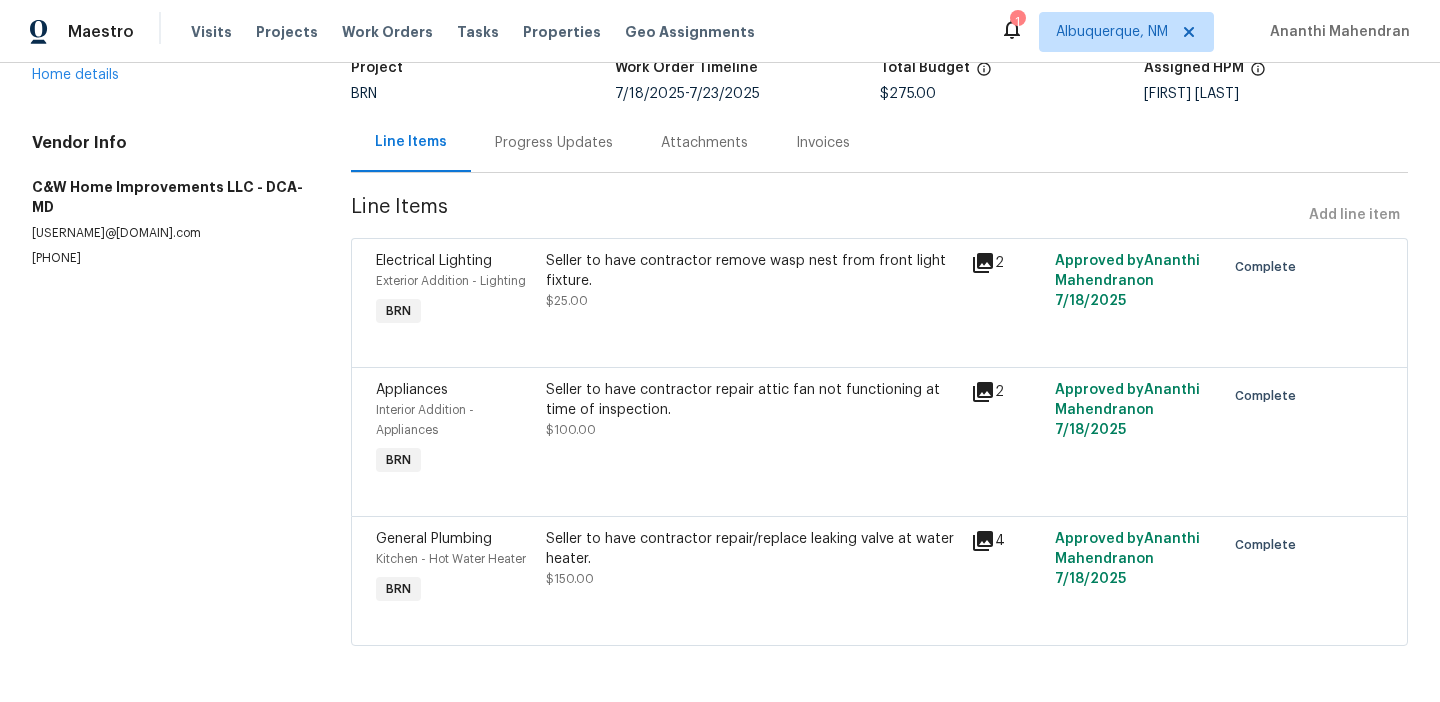 scroll, scrollTop: 148, scrollLeft: 0, axis: vertical 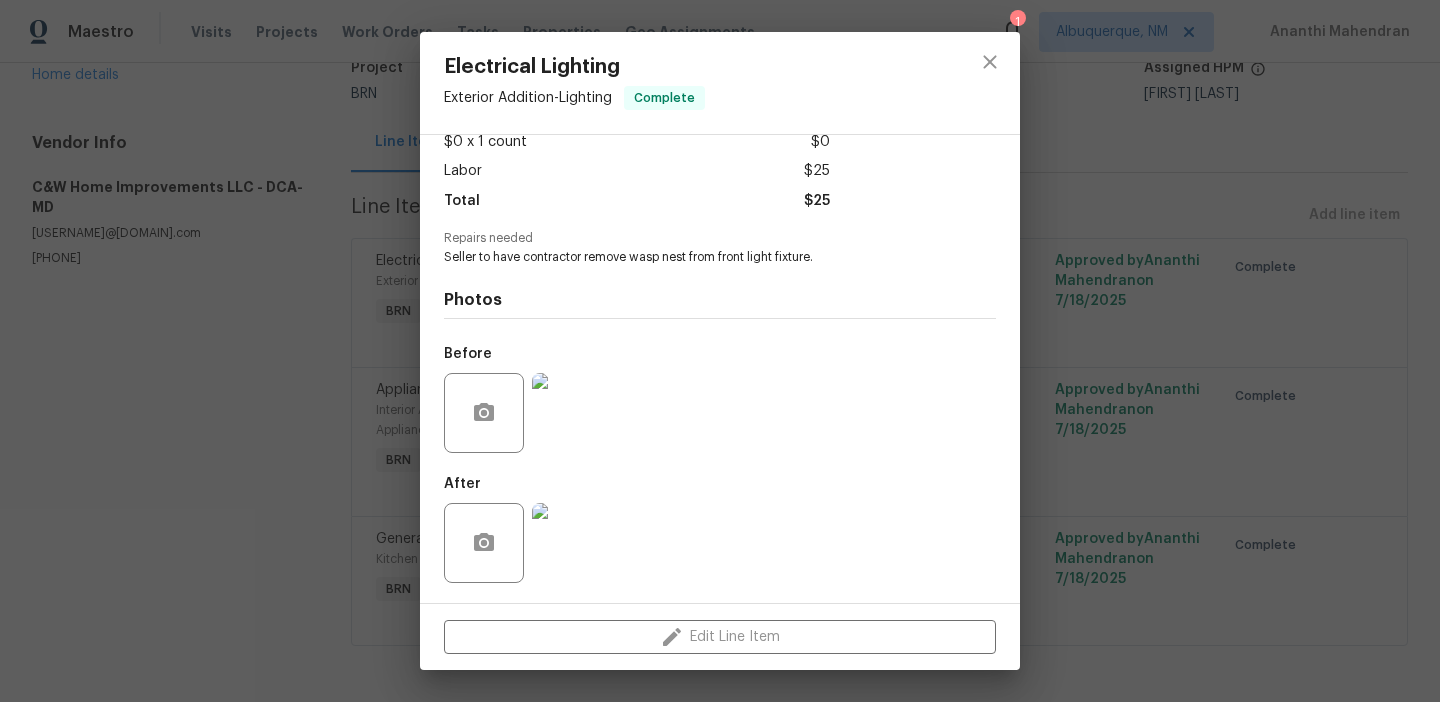 click on "Electrical Lighting Exterior Addition  -  Lighting Complete Vendor C&W Home Improvements LLC Account Category BINSR Cost $0 x 1 count $0 Labor $25 Total $25 Repairs needed Seller to have contractor remove wasp nest from front light fixture. Photos Before After  Edit Line Item" at bounding box center (720, 351) 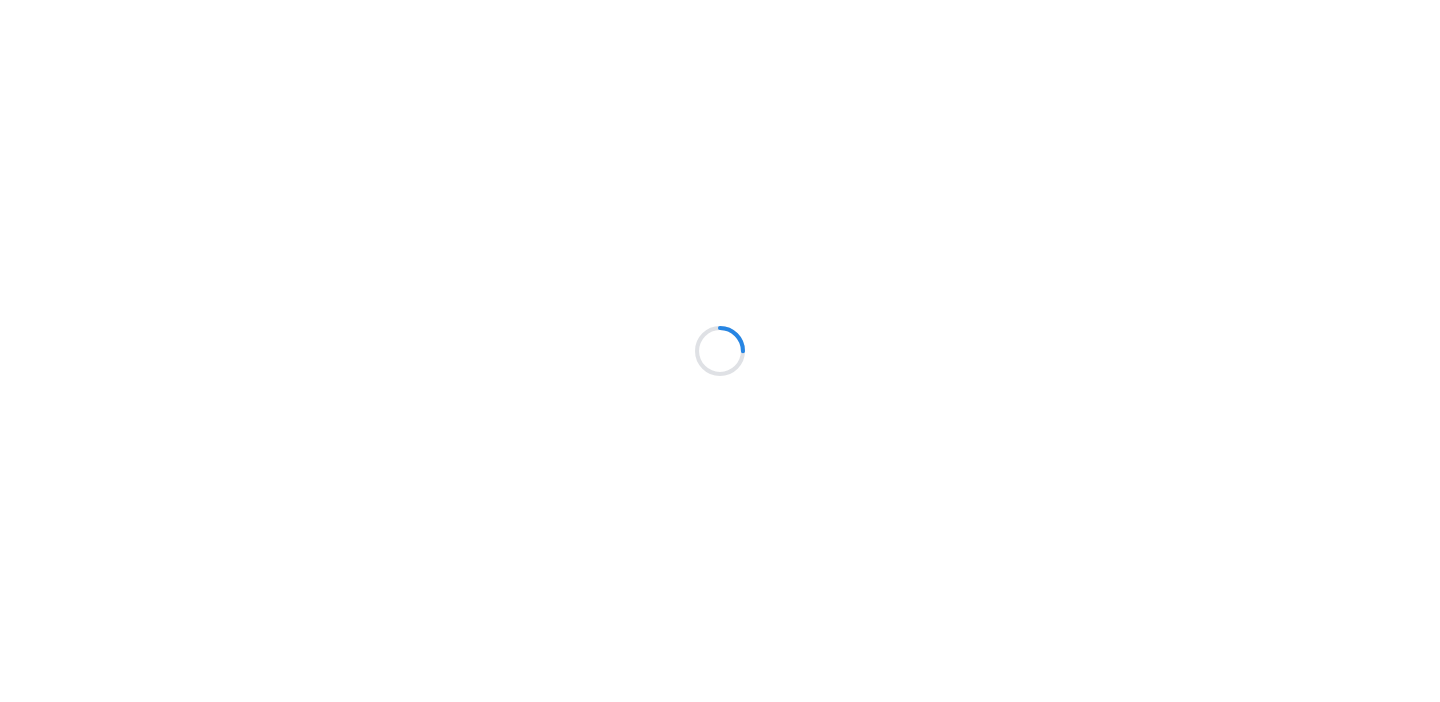 scroll, scrollTop: 0, scrollLeft: 0, axis: both 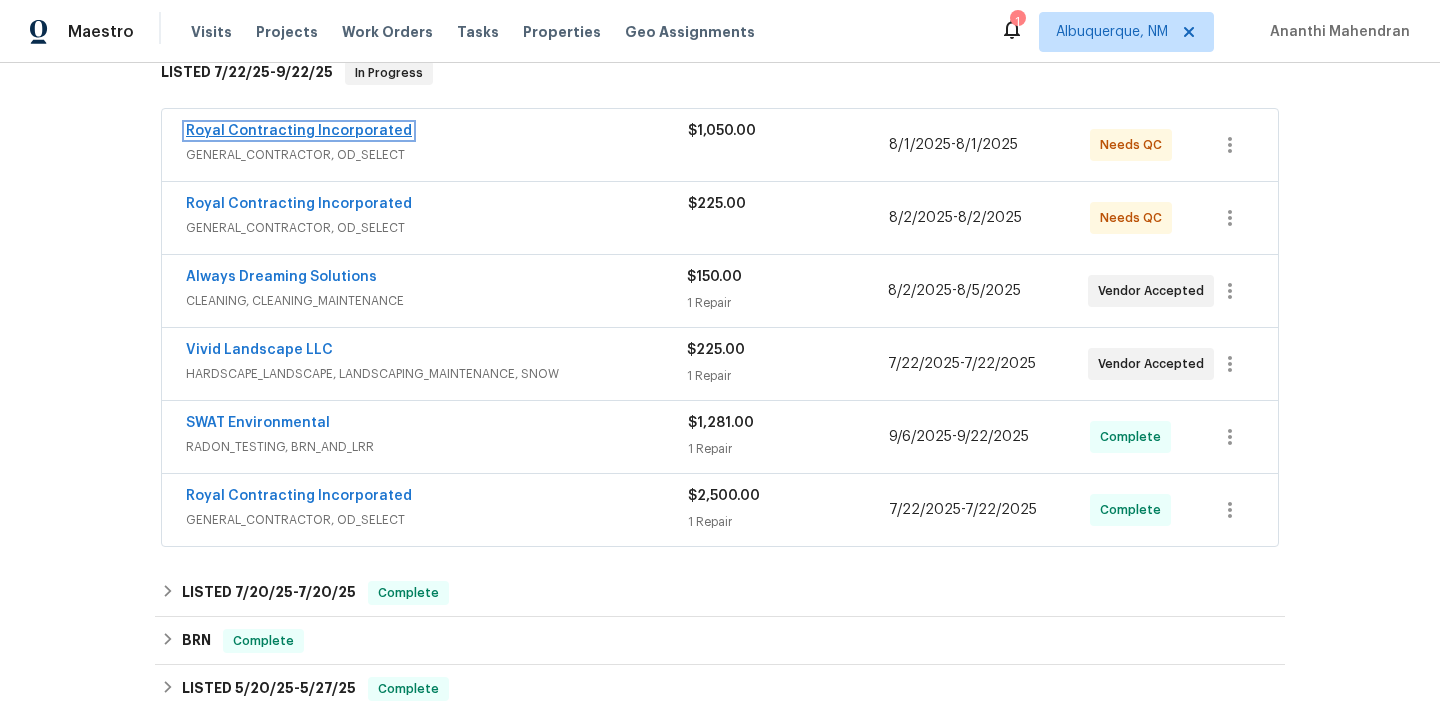 click on "Royal Contracting Incorporated" at bounding box center (299, 131) 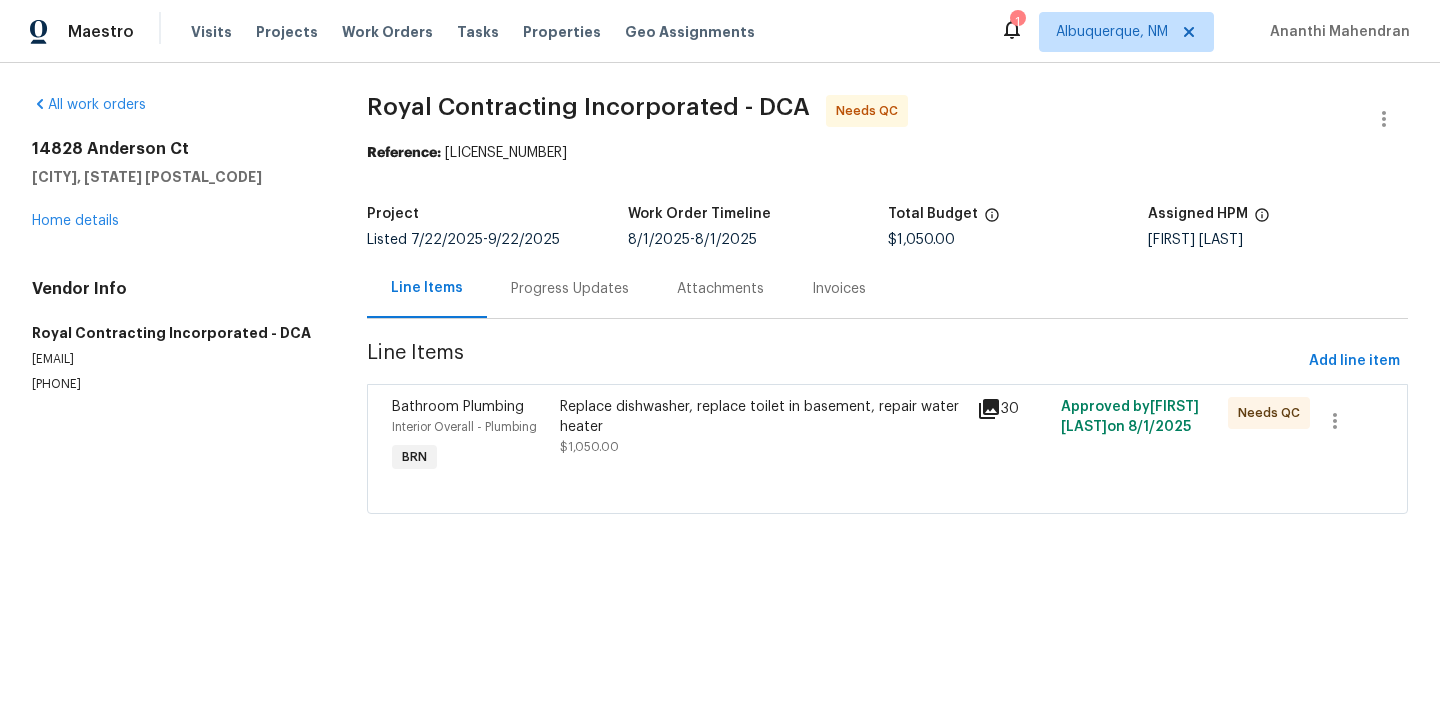 click on "Replace dishwasher, replace toilet in basement, repair water heater" at bounding box center [763, 417] 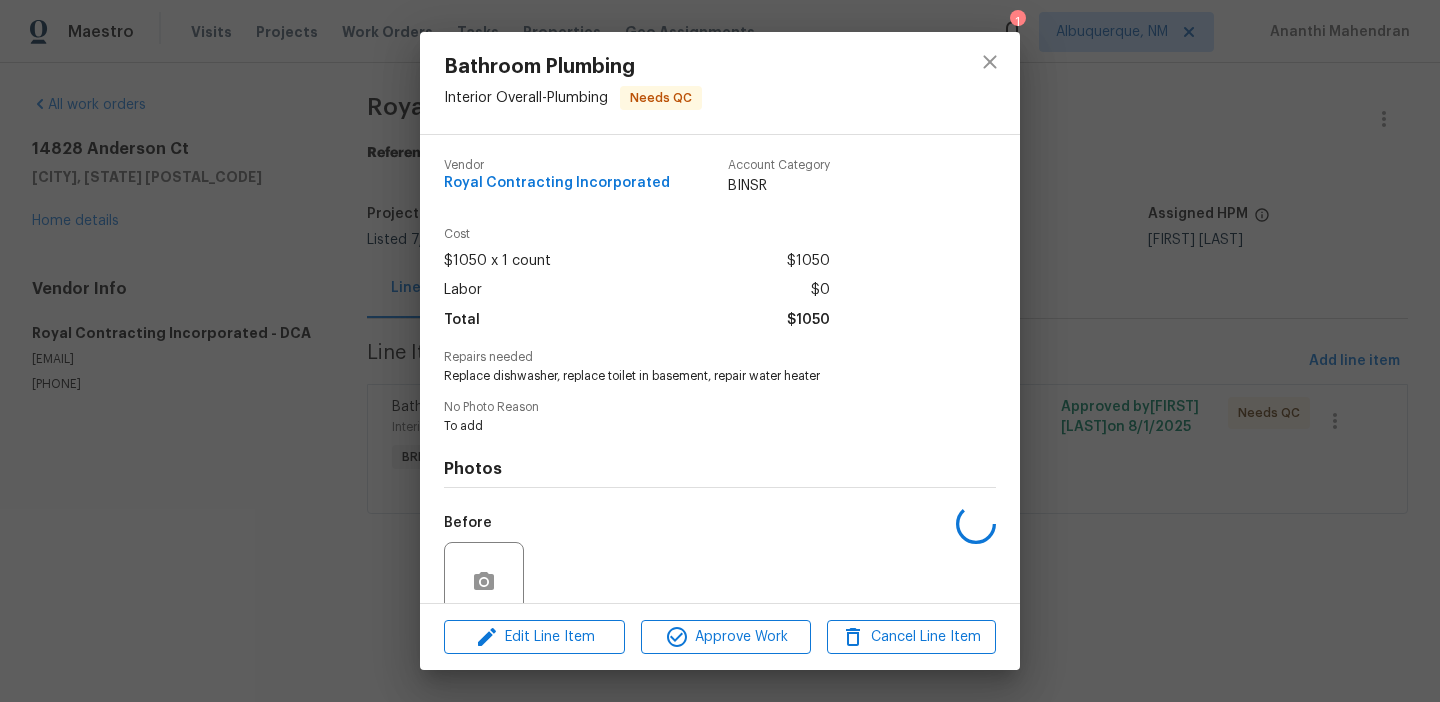 scroll, scrollTop: 168, scrollLeft: 0, axis: vertical 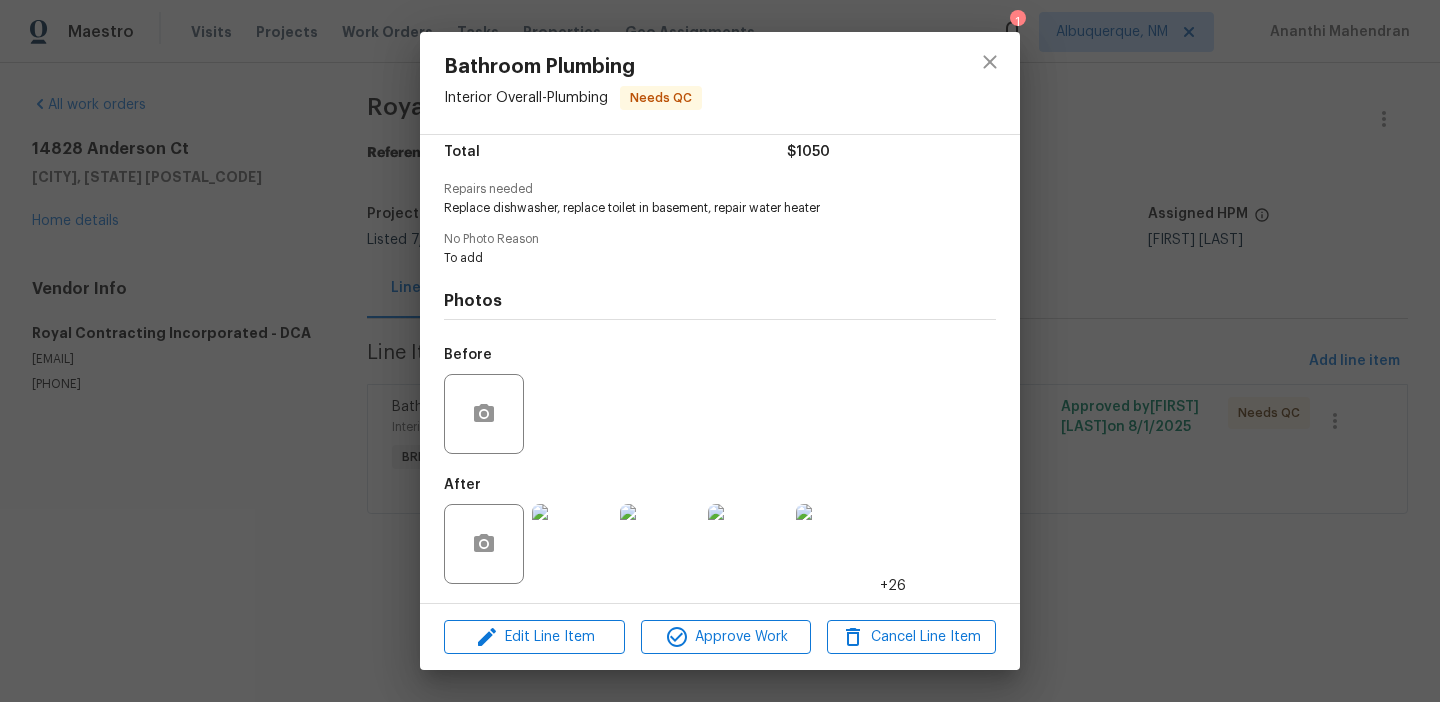 click at bounding box center (572, 544) 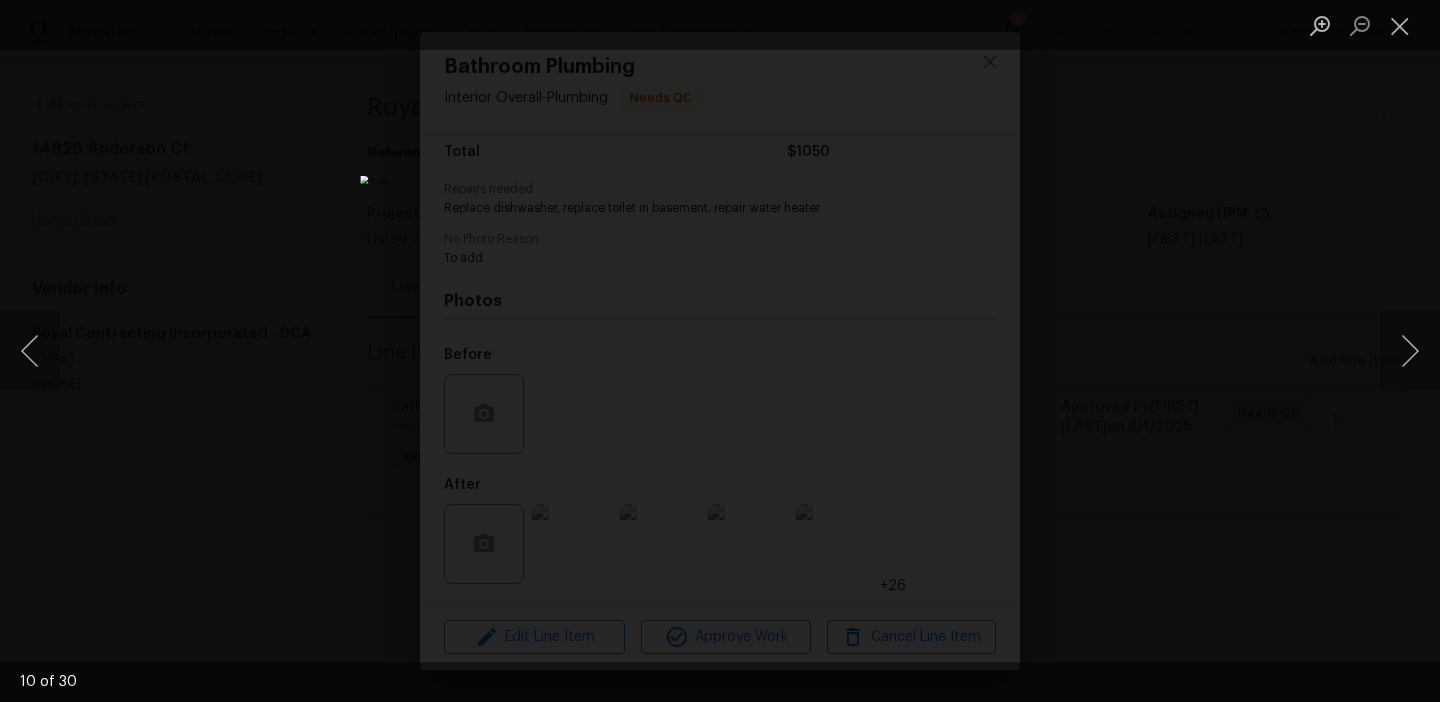 click at bounding box center (720, 351) 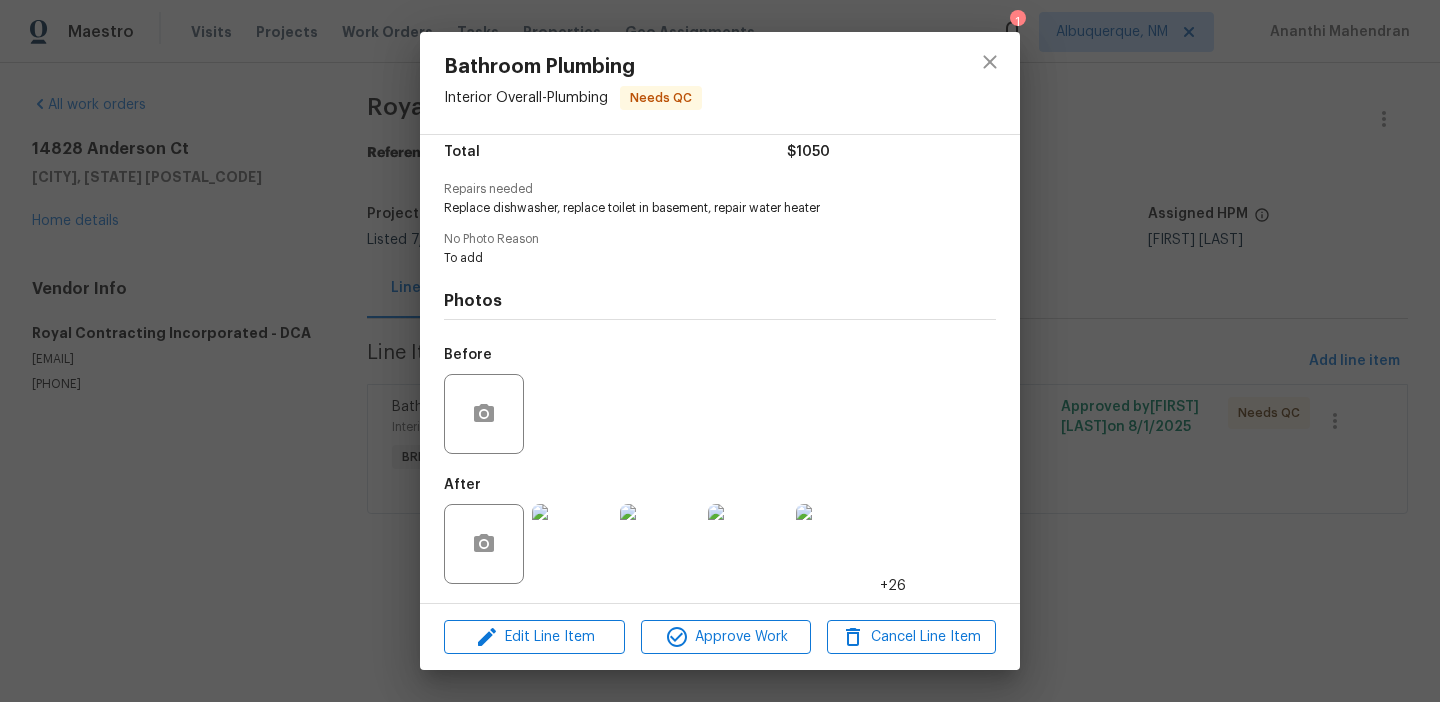click at bounding box center (572, 544) 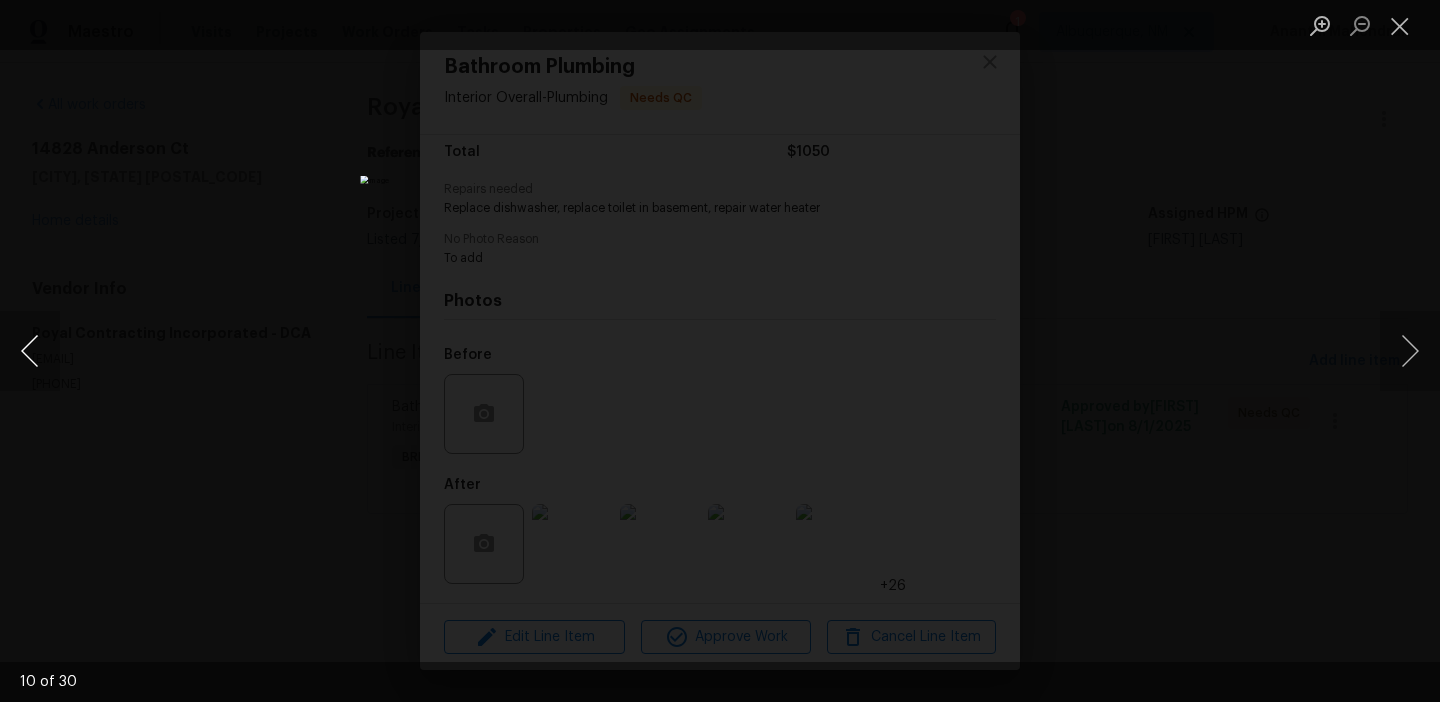 click at bounding box center [30, 351] 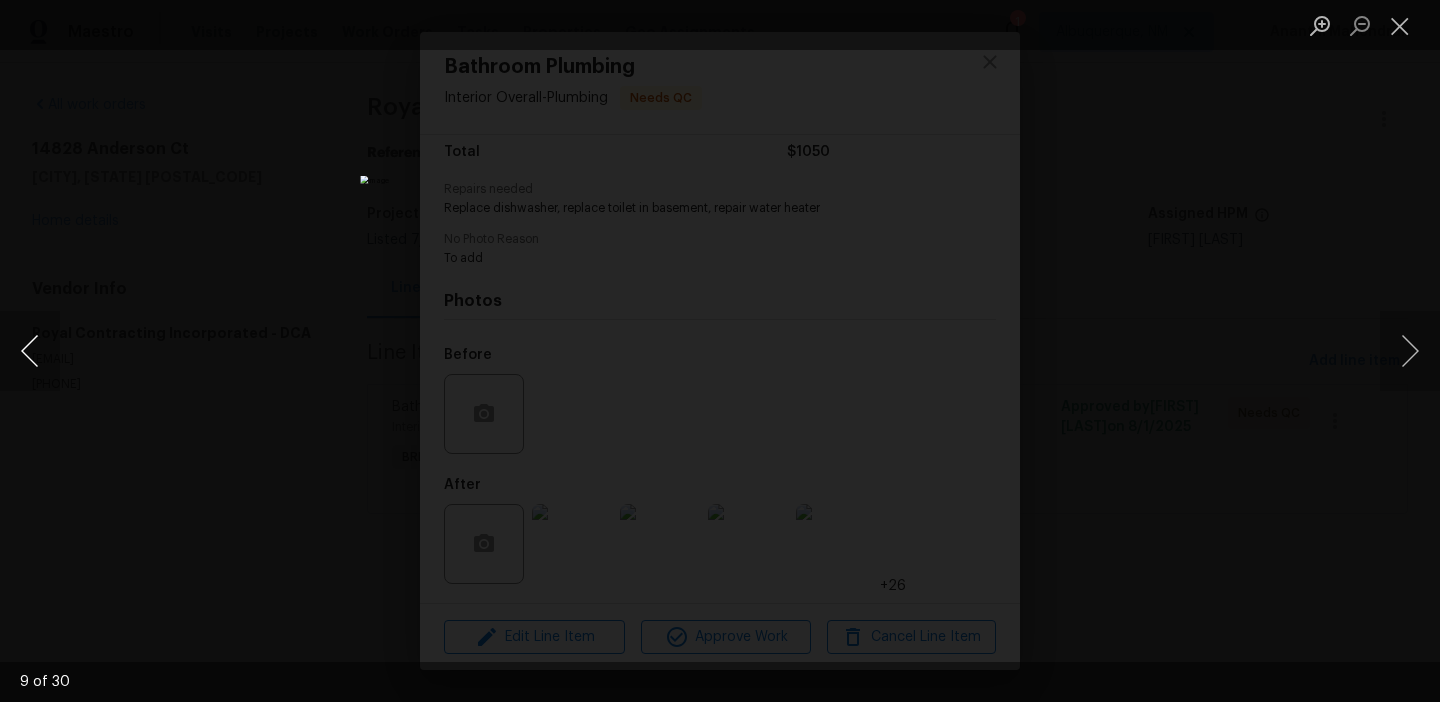 click at bounding box center [30, 351] 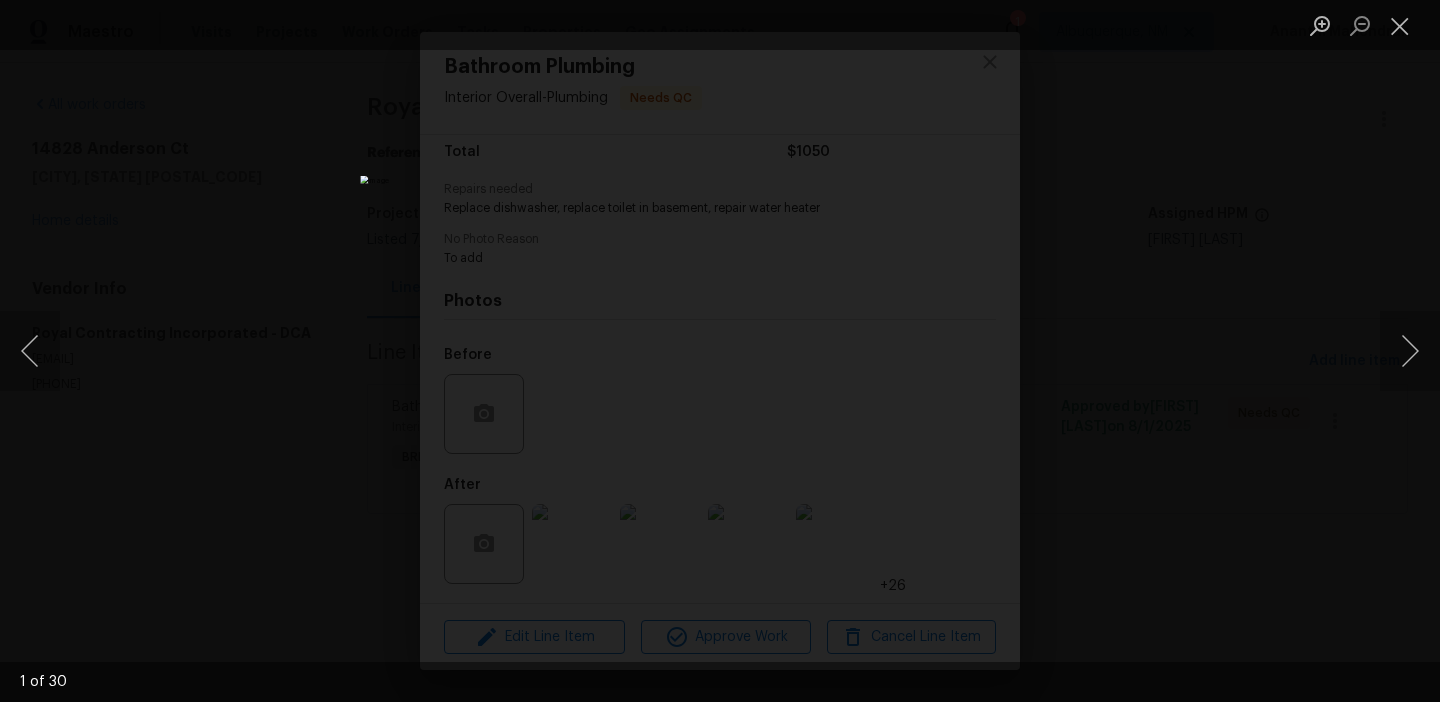 click at bounding box center (720, 351) 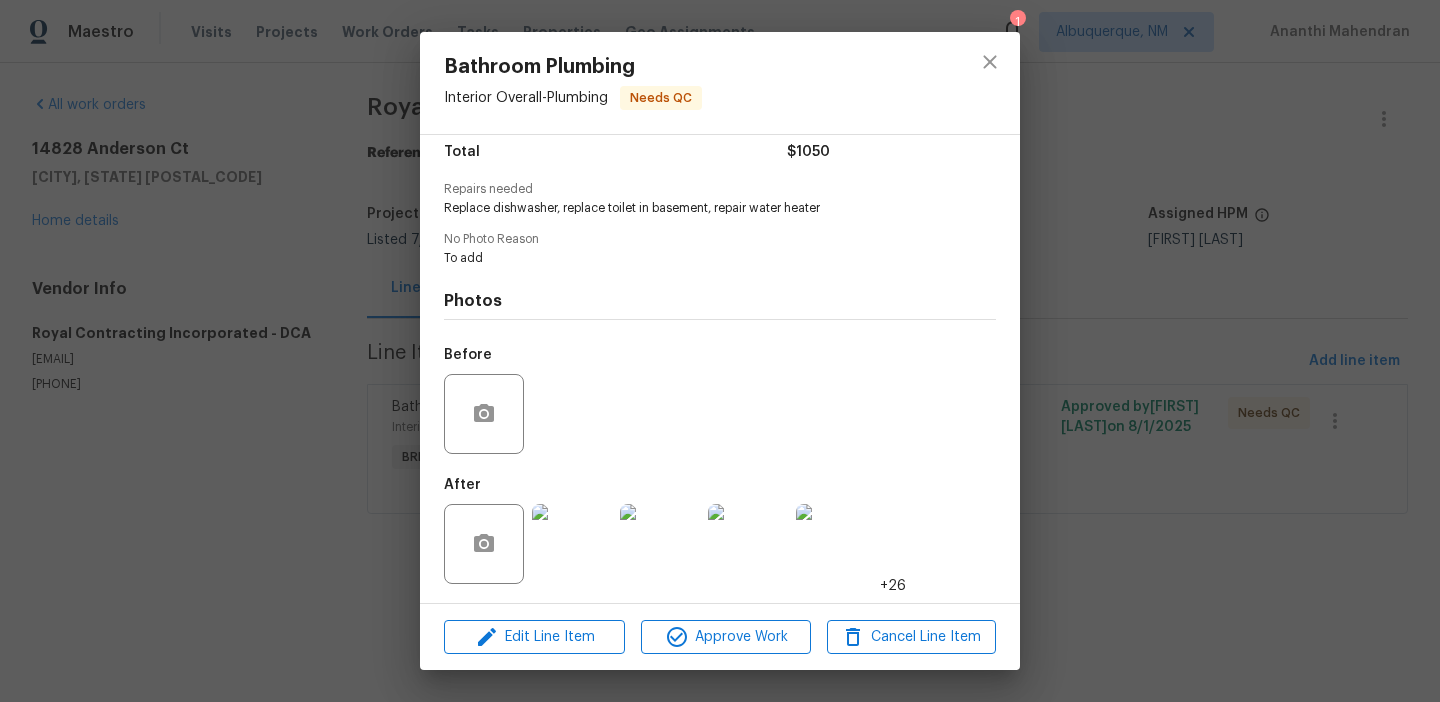 click on "Bathroom Plumbing Interior Overall  -  Plumbing Needs QC Vendor Royal Contracting Incorporated Account Category BINSR Cost $1050 x 1 count $1050 Labor $0 Total $1050 Repairs needed Replace dishwasher, replace toilet in basement, repair water heater No Photo Reason To add Photos Before After  +26  Edit Line Item  Approve Work  Cancel Line Item" at bounding box center (720, 351) 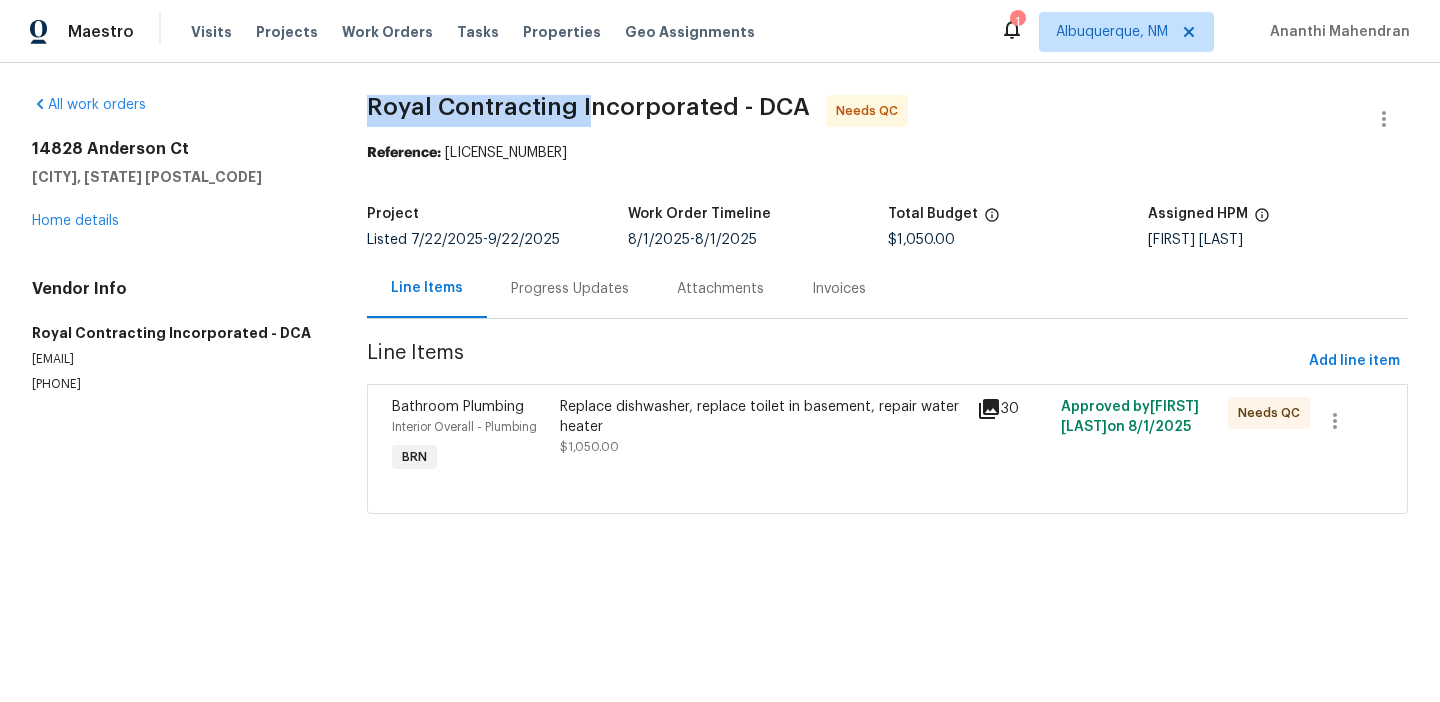 drag, startPoint x: 349, startPoint y: 114, endPoint x: 584, endPoint y: 111, distance: 235.01915 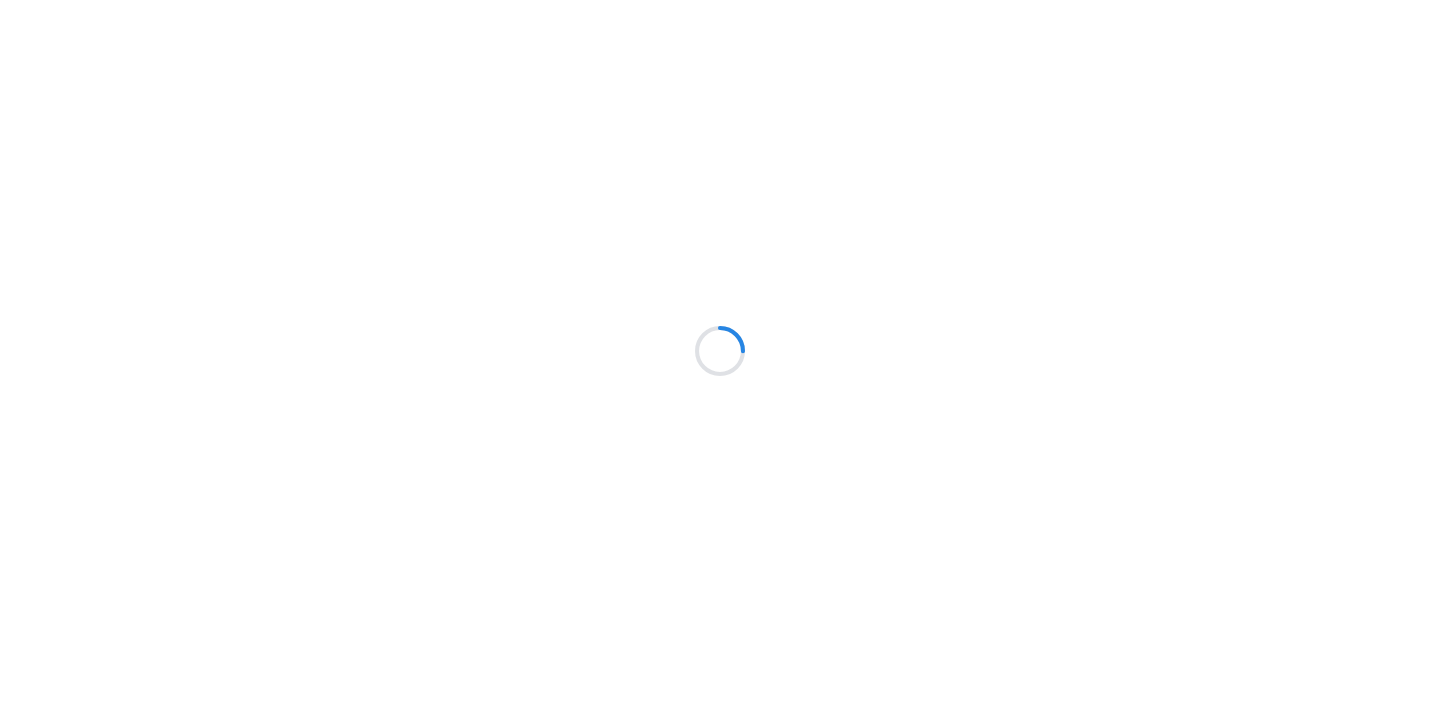 scroll, scrollTop: 0, scrollLeft: 0, axis: both 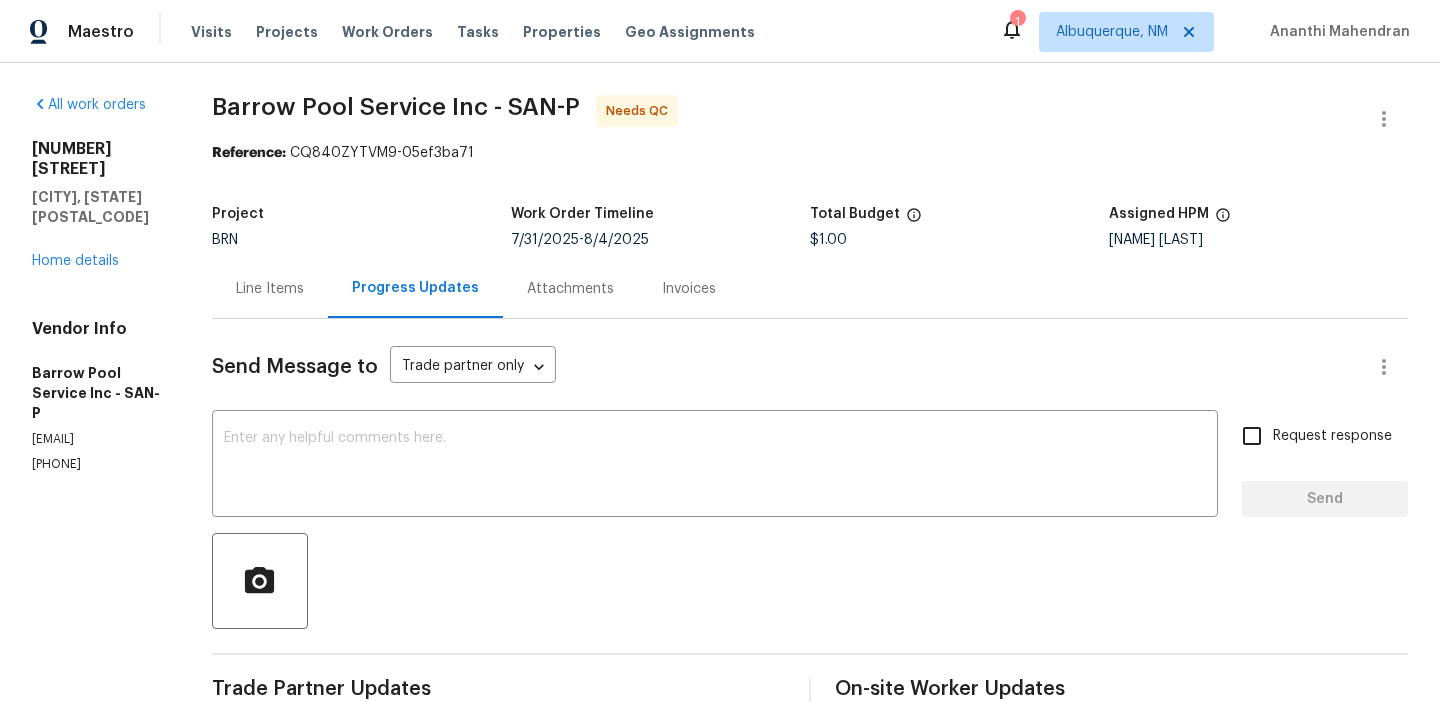 click on "Line Items" at bounding box center [270, 289] 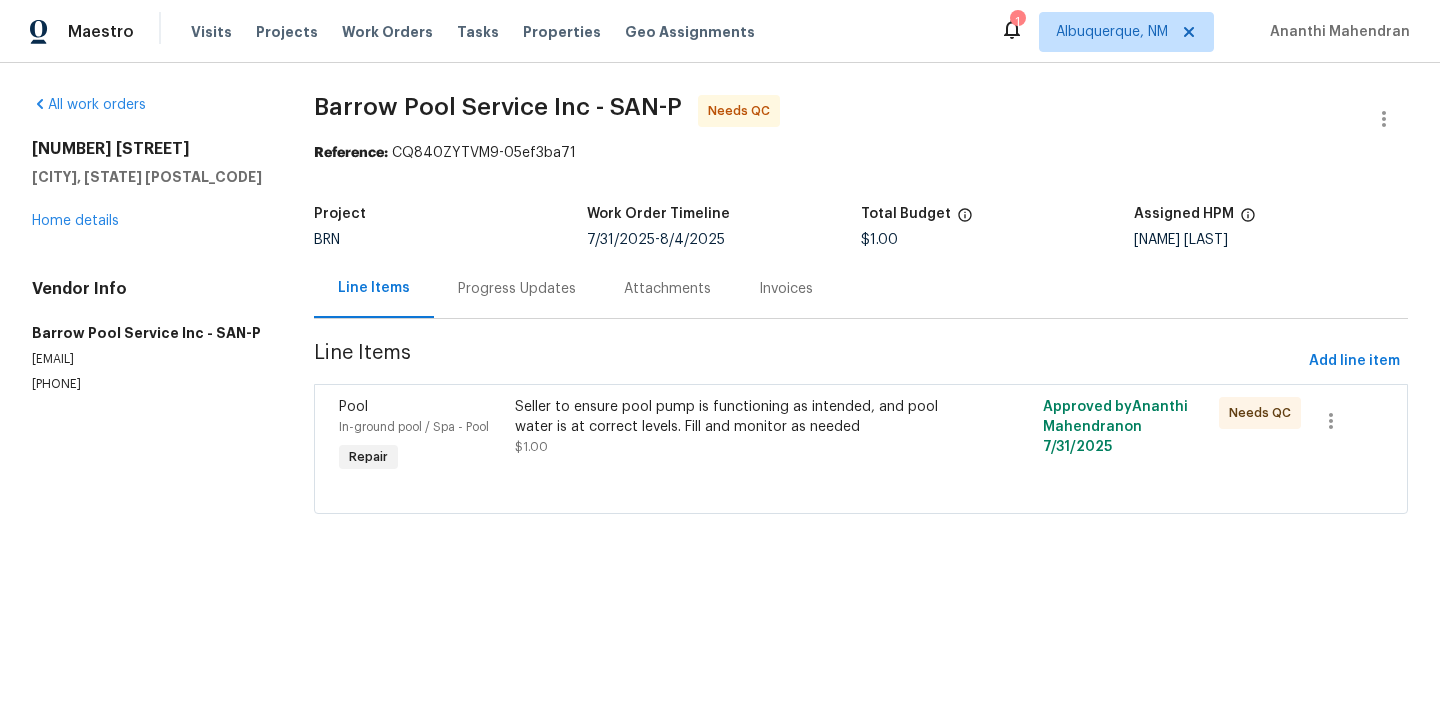 click on "Seller to ensure pool pump is functioning as intended, and pool water is at correct levels. Fill and monitor as needed" at bounding box center (729, 417) 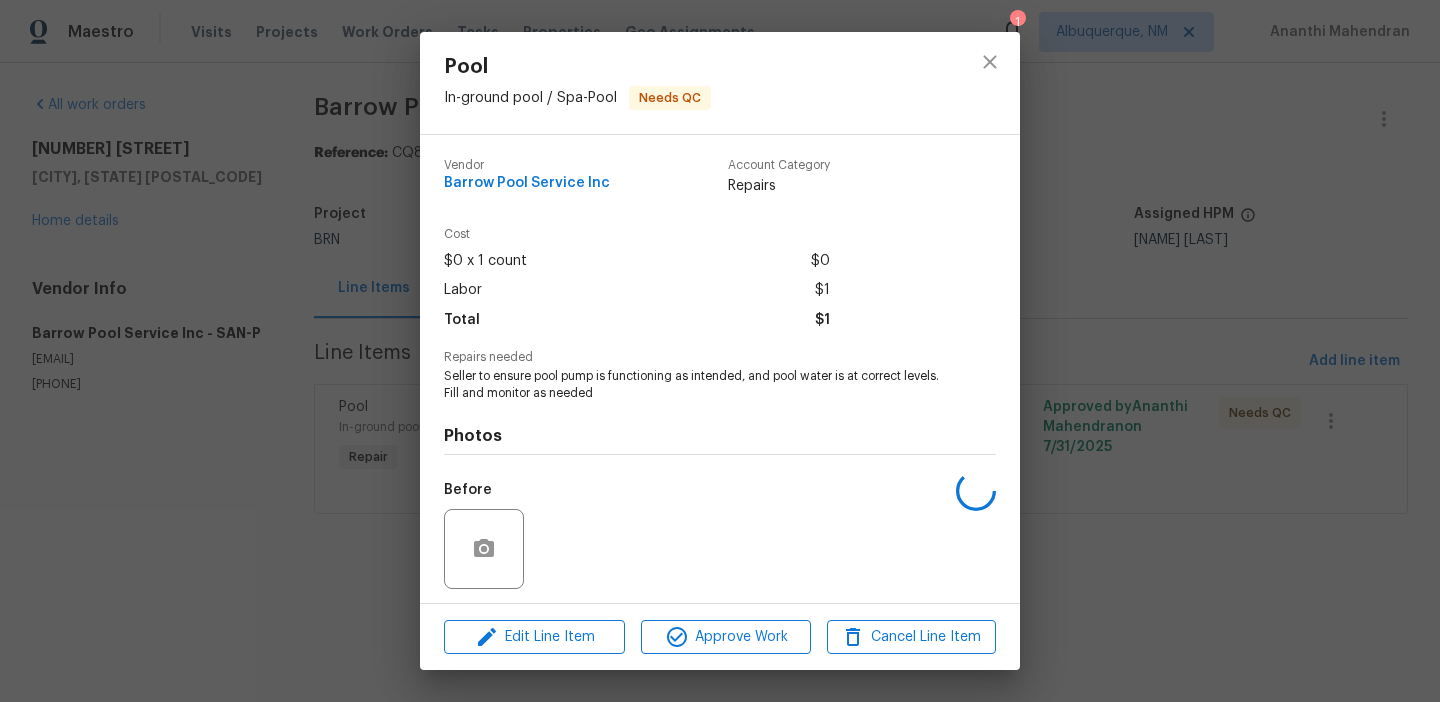 scroll, scrollTop: 136, scrollLeft: 0, axis: vertical 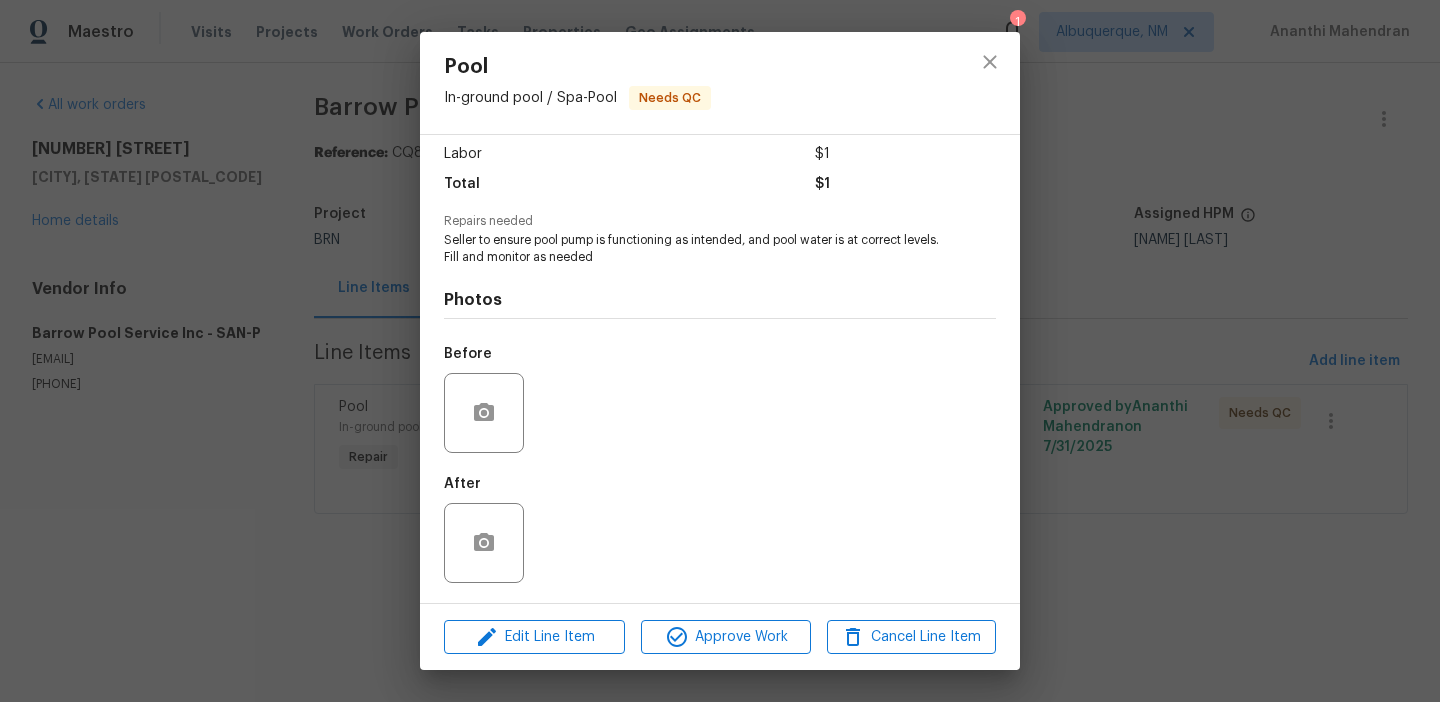 click on "Pool In-ground pool / Spa  -  Pool Needs QC Vendor Barrow Pool Service Inc Account Category Repairs Cost $0 x 1 count $0 Labor $1 Total $1 Repairs needed Seller to ensure pool pump is functioning as intended, and pool water is at correct levels. Fill and monitor as needed Photos Before After  Edit Line Item  Approve Work  Cancel Line Item" at bounding box center [720, 351] 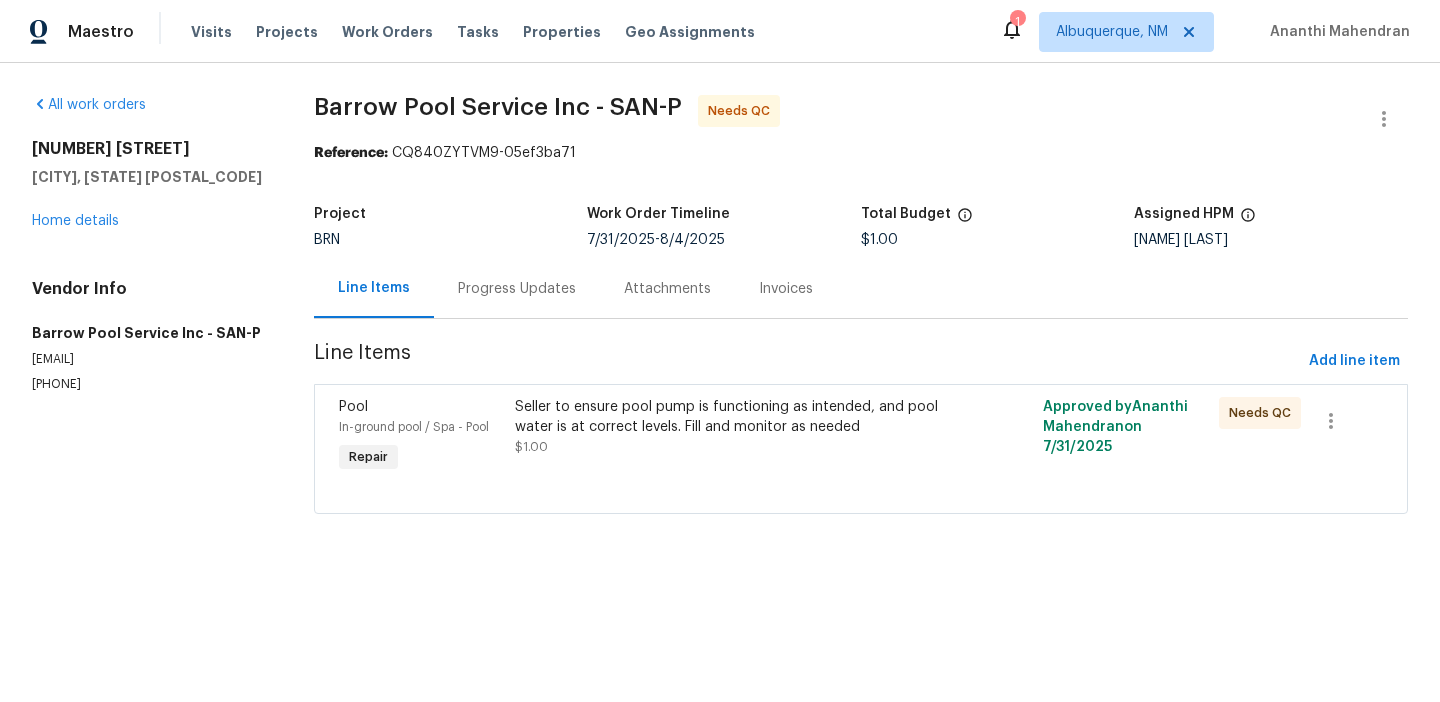 click on "Progress Updates" at bounding box center [517, 288] 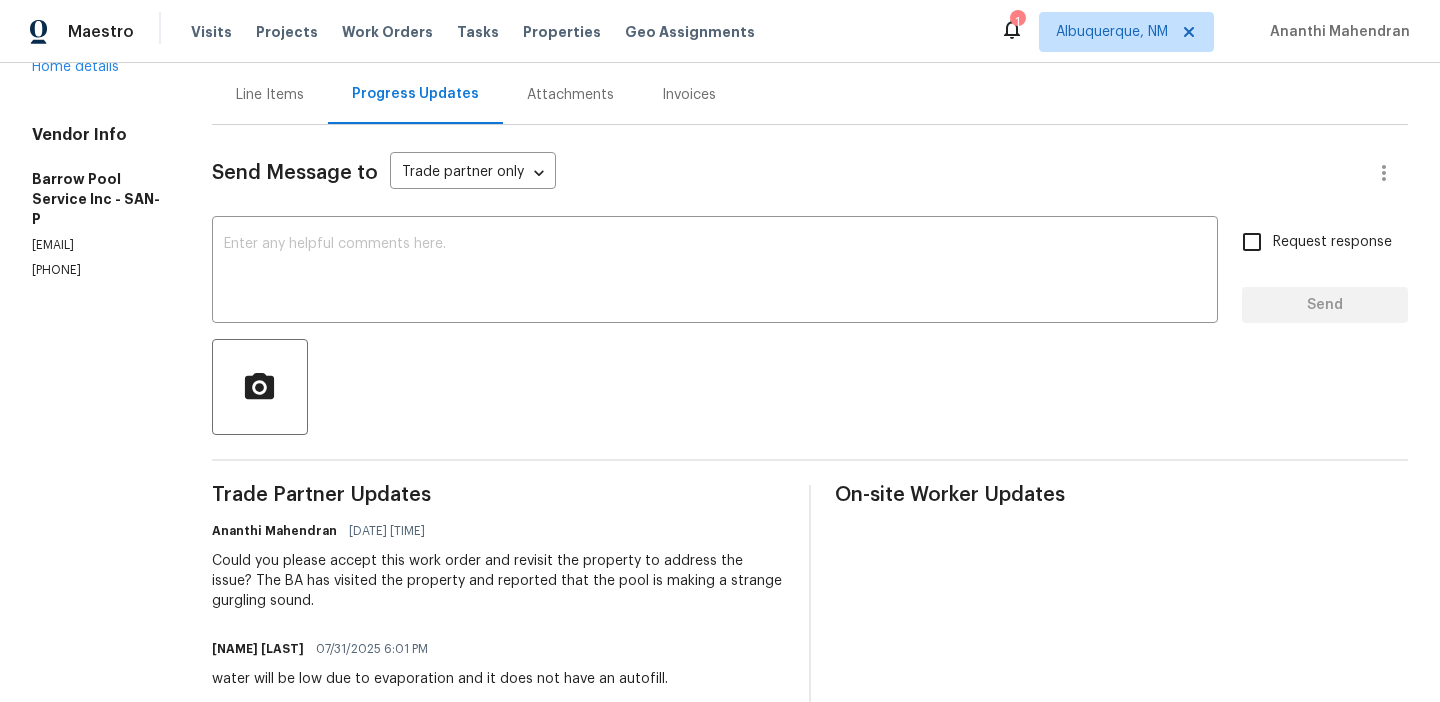 scroll, scrollTop: 0, scrollLeft: 0, axis: both 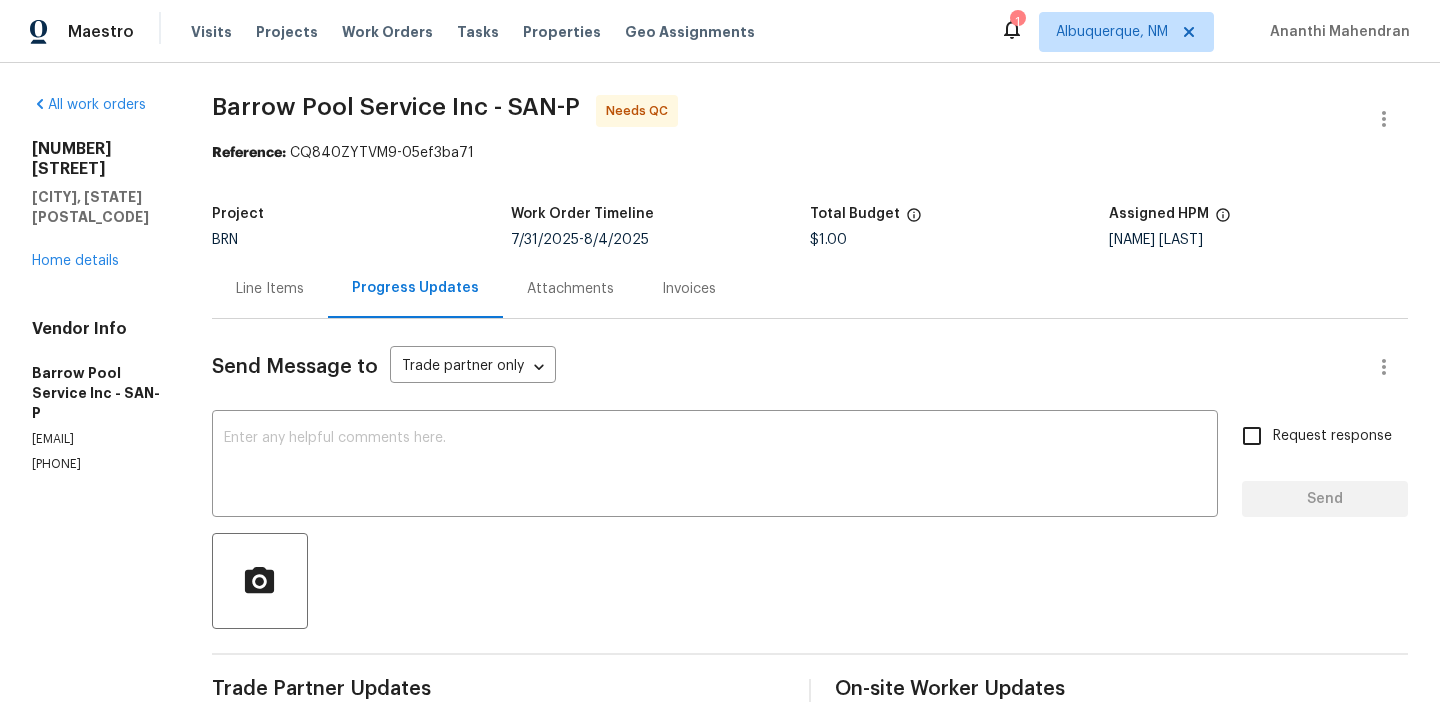 click on "Line Items" at bounding box center [270, 288] 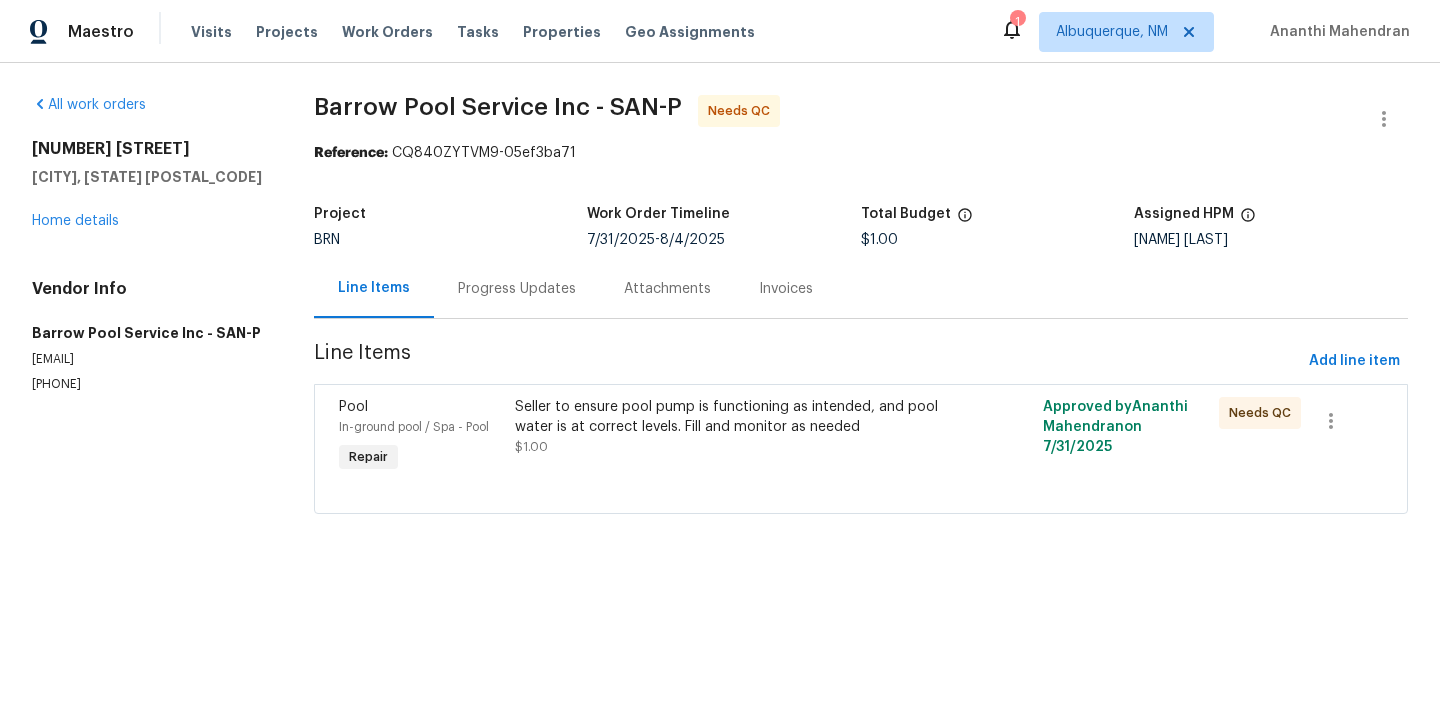 click on "Seller to ensure pool pump is functioning as intended, and pool water is at correct levels. Fill and monitor as needed" at bounding box center [729, 417] 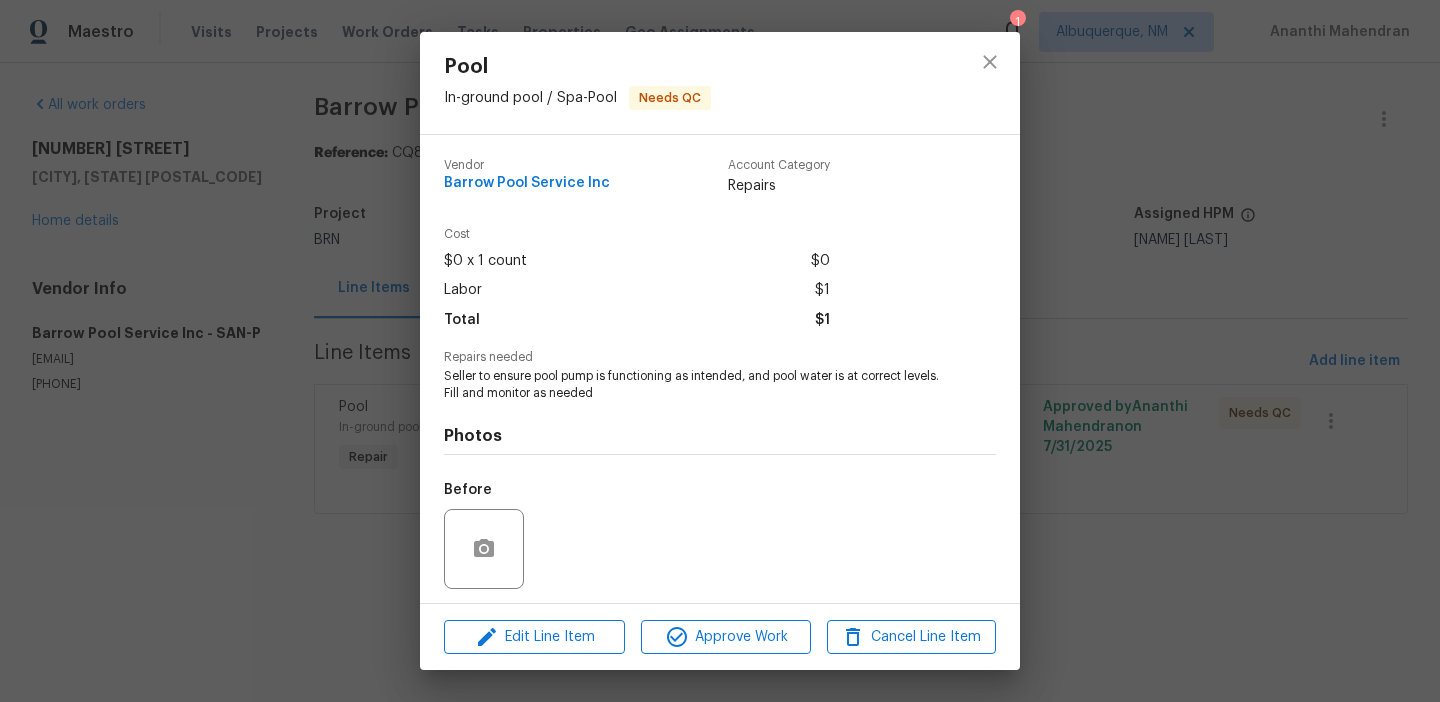 scroll, scrollTop: 136, scrollLeft: 0, axis: vertical 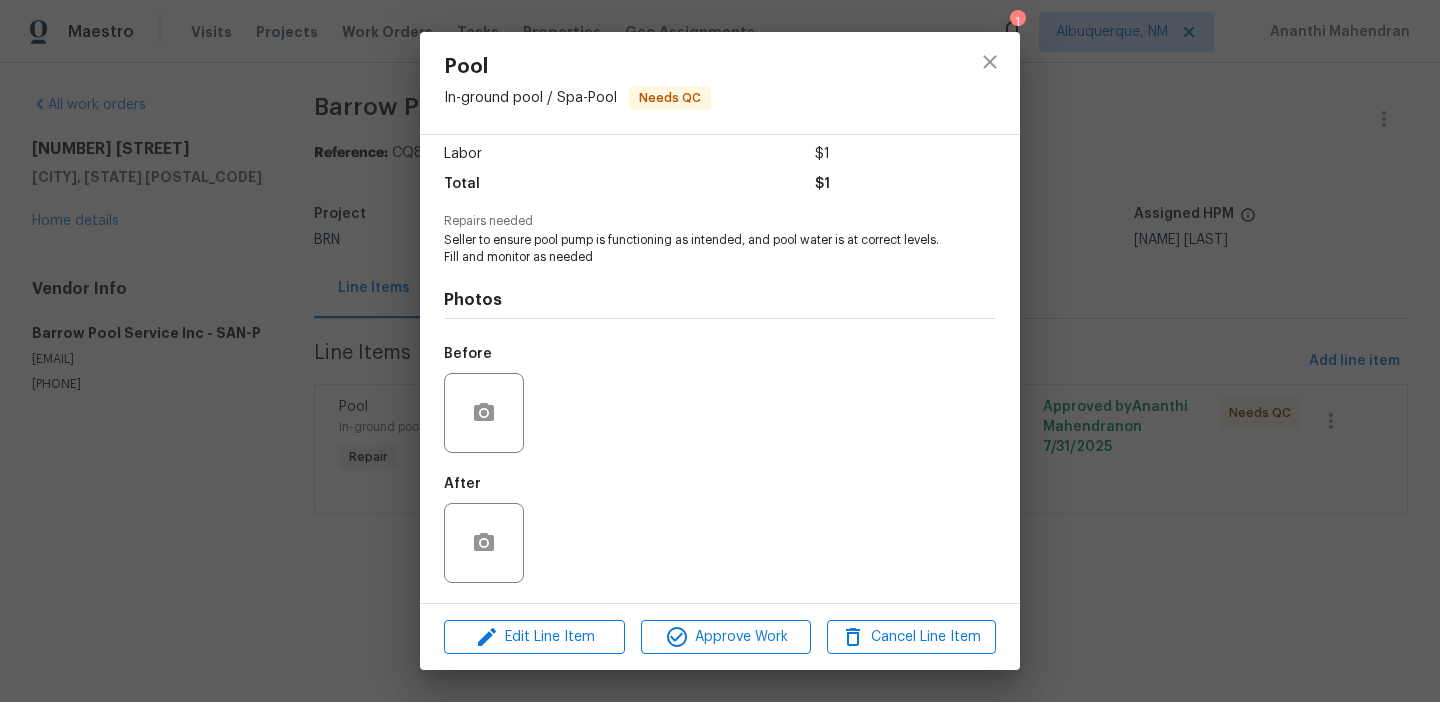 click on "Pool In-ground pool / Spa  -  Pool Needs QC Vendor Barrow Pool Service Inc Account Category Repairs Cost $0 x 1 count $0 Labor $1 Total $1 Repairs needed Seller to ensure pool pump is functioning as intended, and pool water is at correct levels. Fill and monitor as needed Photos Before After  Edit Line Item  Approve Work  Cancel Line Item" at bounding box center [720, 351] 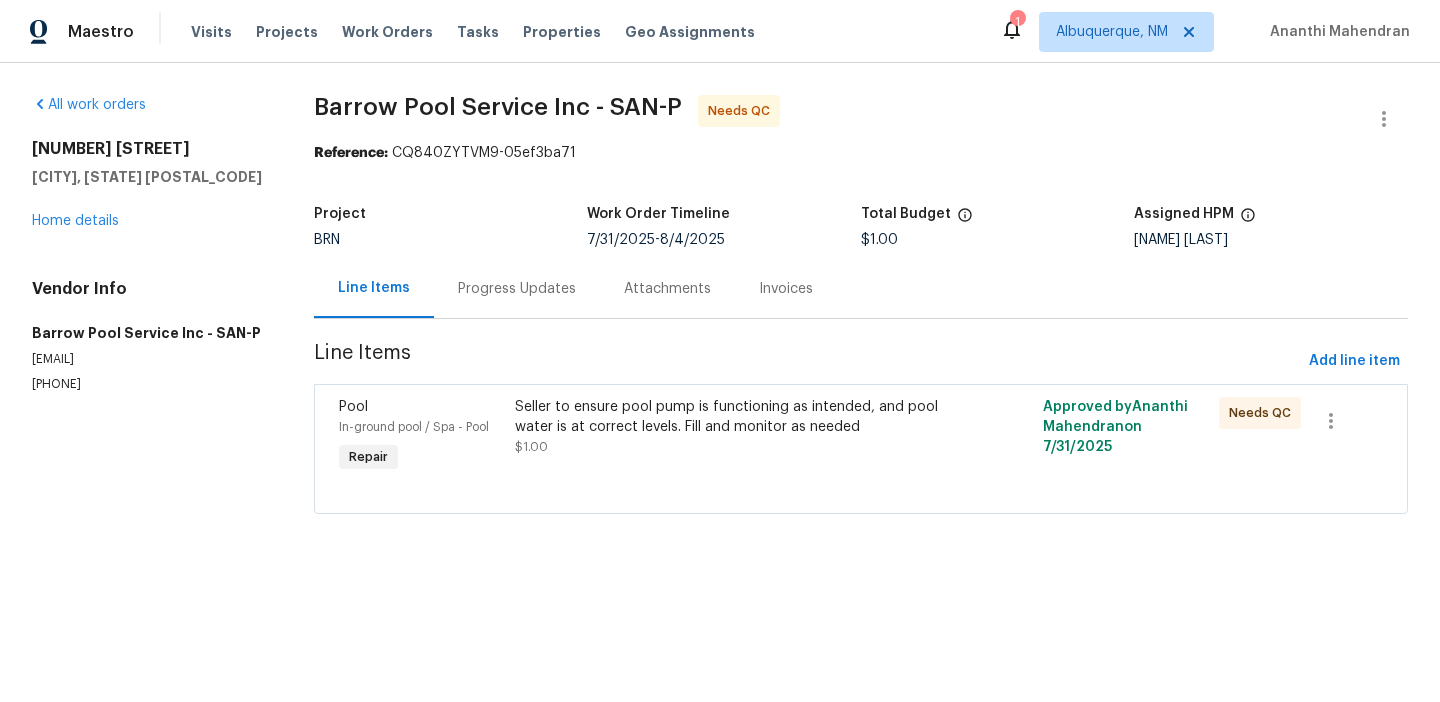 click on "Progress Updates" at bounding box center (517, 288) 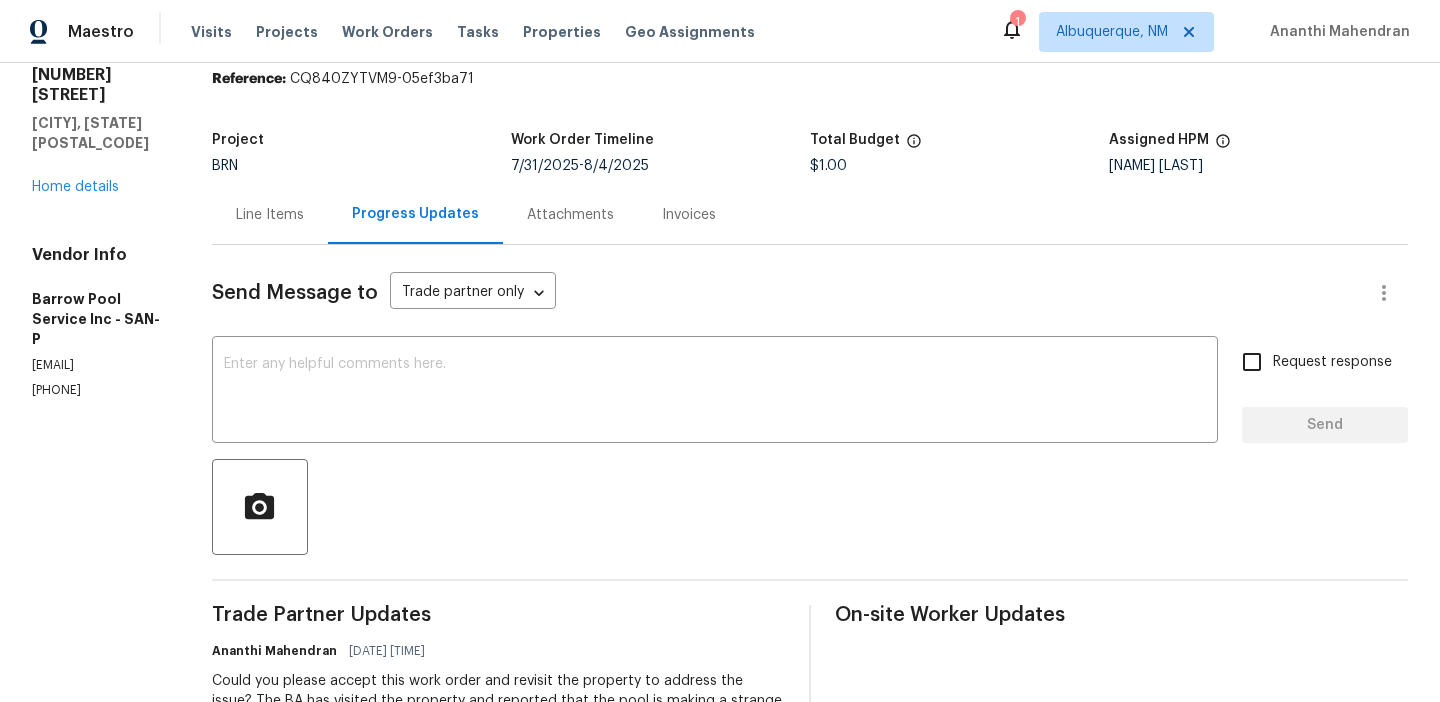 scroll, scrollTop: 150, scrollLeft: 0, axis: vertical 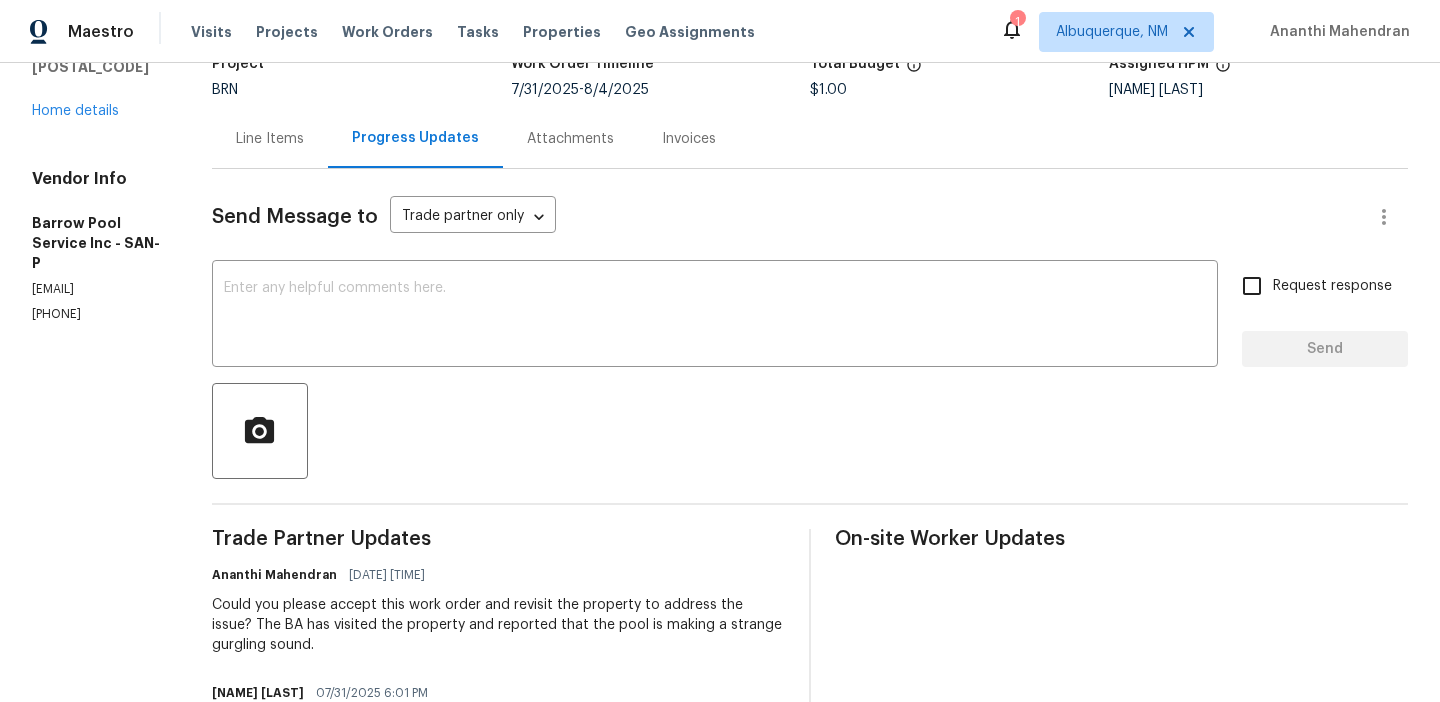 click on "[PHONE]" at bounding box center (98, 314) 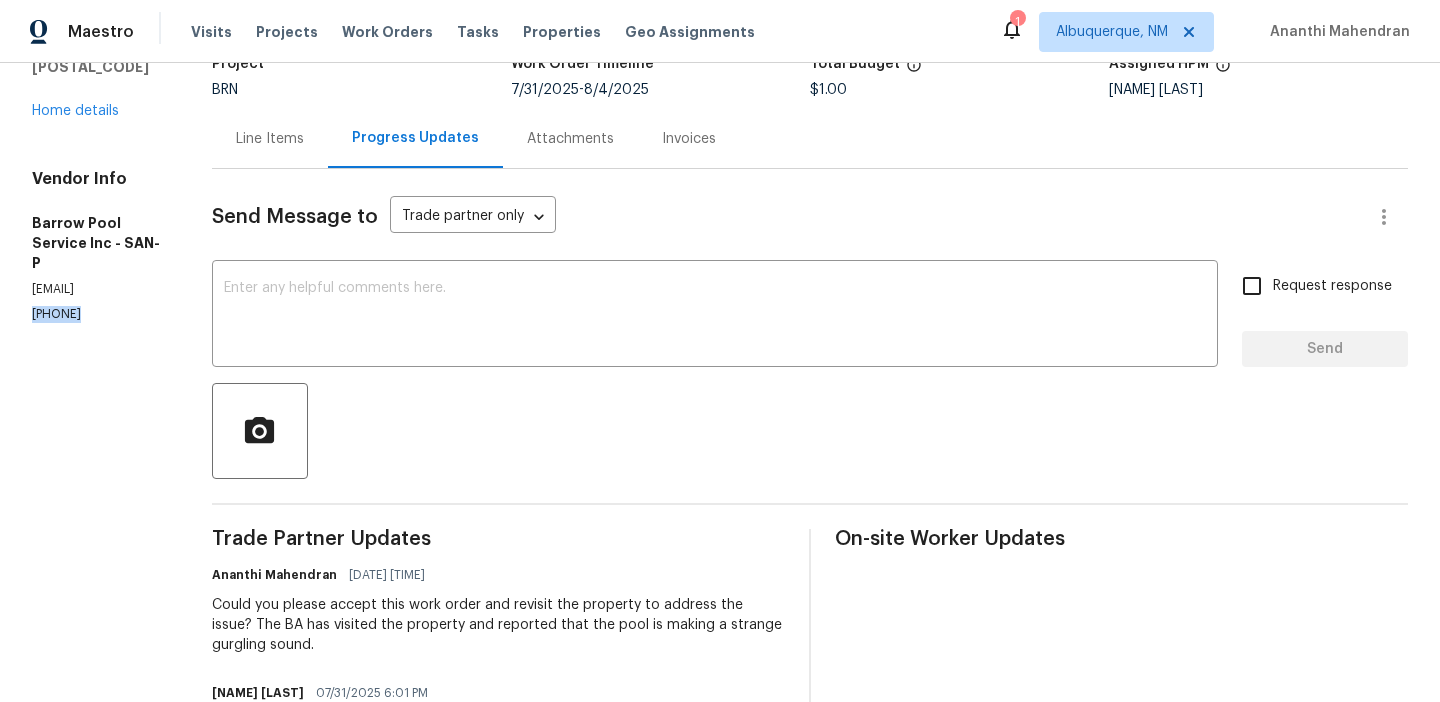 click on "[PHONE]" at bounding box center [98, 314] 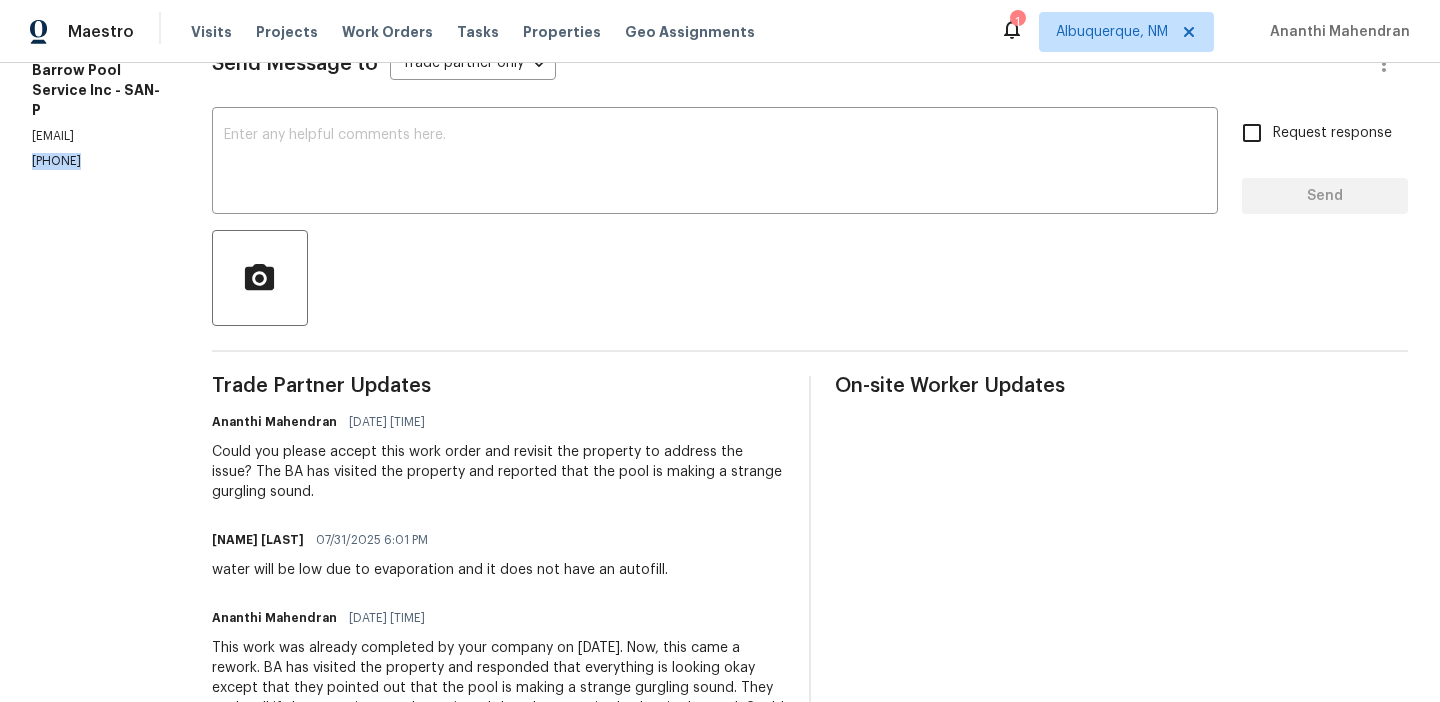 scroll, scrollTop: 312, scrollLeft: 0, axis: vertical 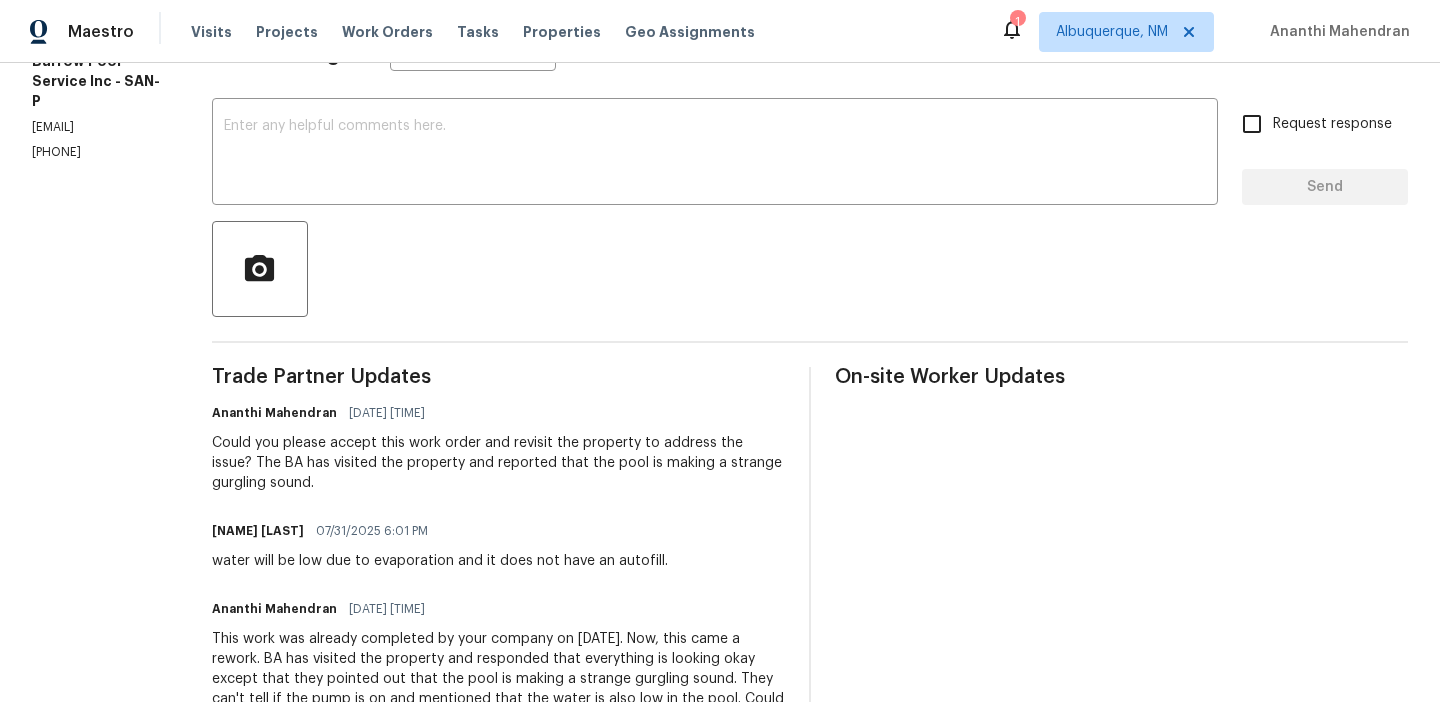 click on "Could you please accept this work order and revisit the property to address the issue? The BA has visited the property and reported that the pool is making a strange gurgling sound." at bounding box center (498, 463) 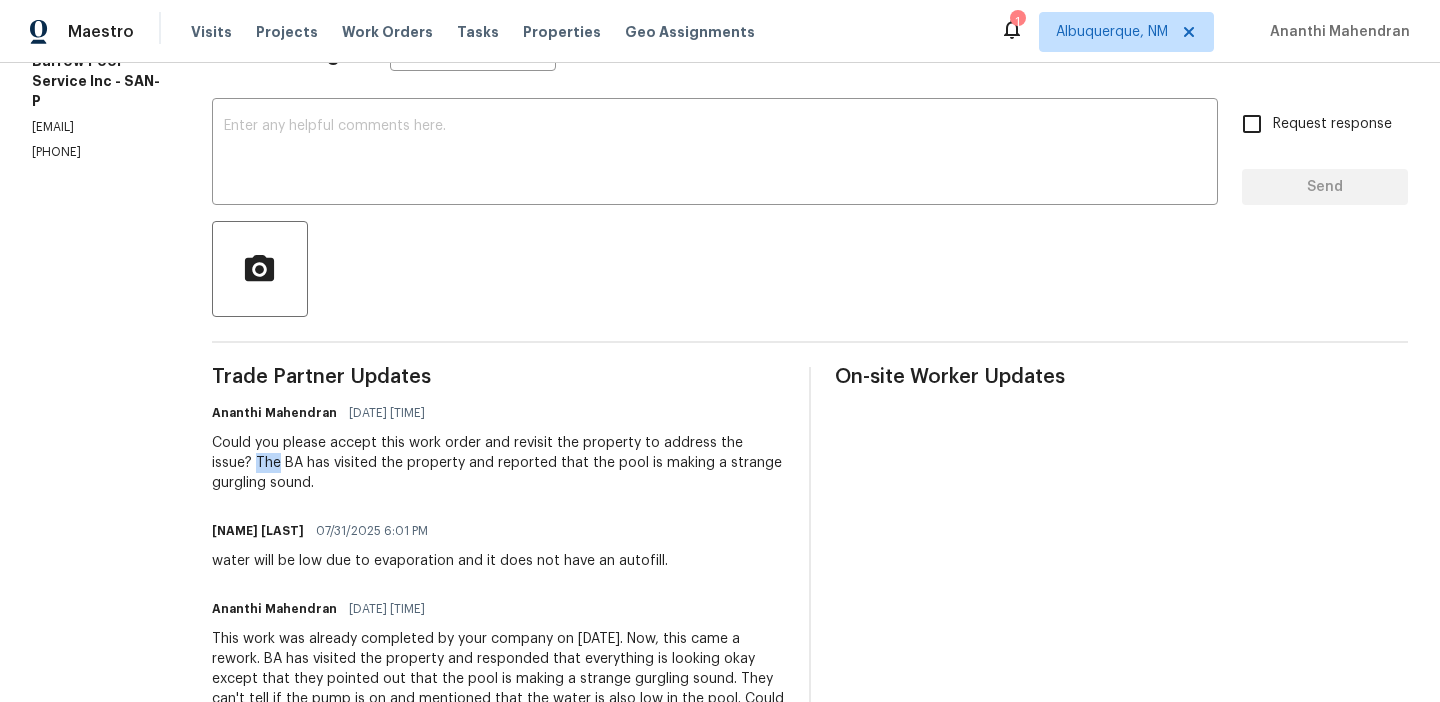 click on "Could you please accept this work order and revisit the property to address the issue? The BA has visited the property and reported that the pool is making a strange gurgling sound." at bounding box center [498, 463] 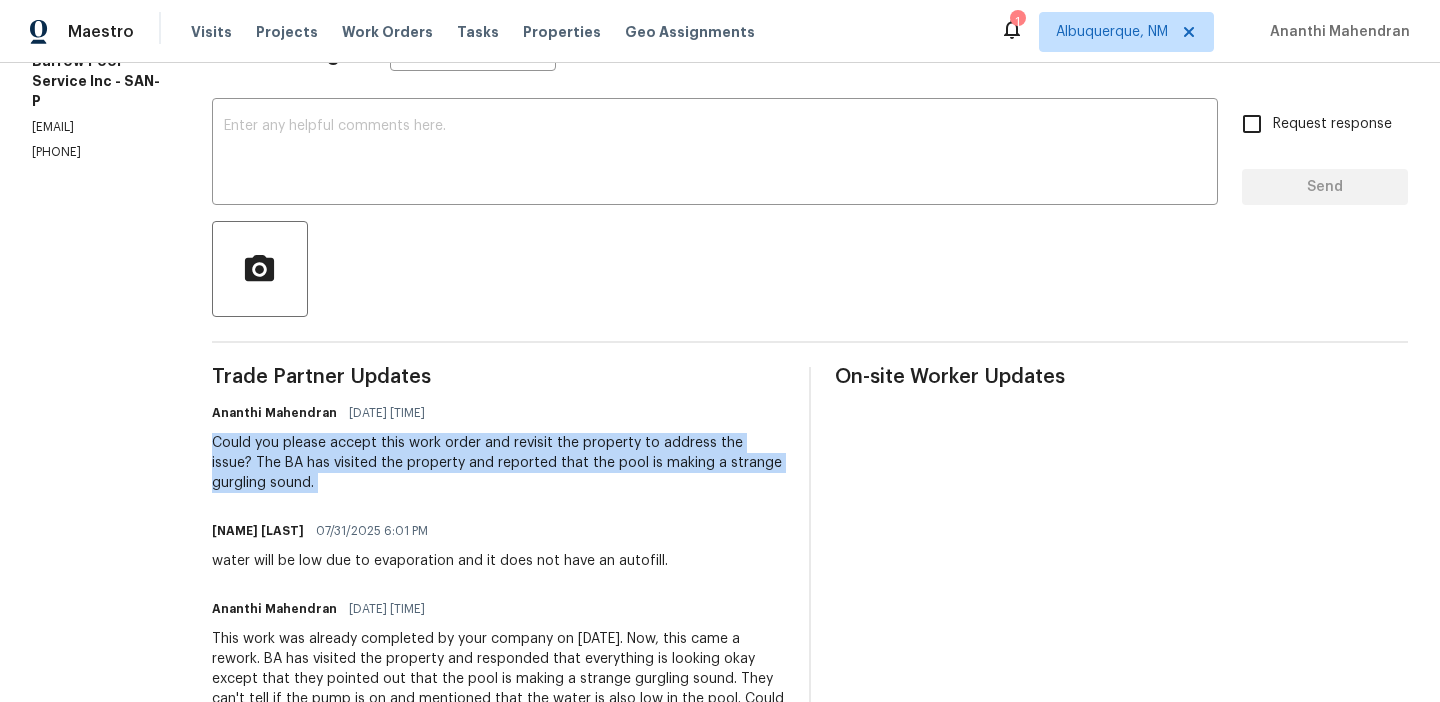 click on "Could you please accept this work order and revisit the property to address the issue? The BA has visited the property and reported that the pool is making a strange gurgling sound." at bounding box center [498, 463] 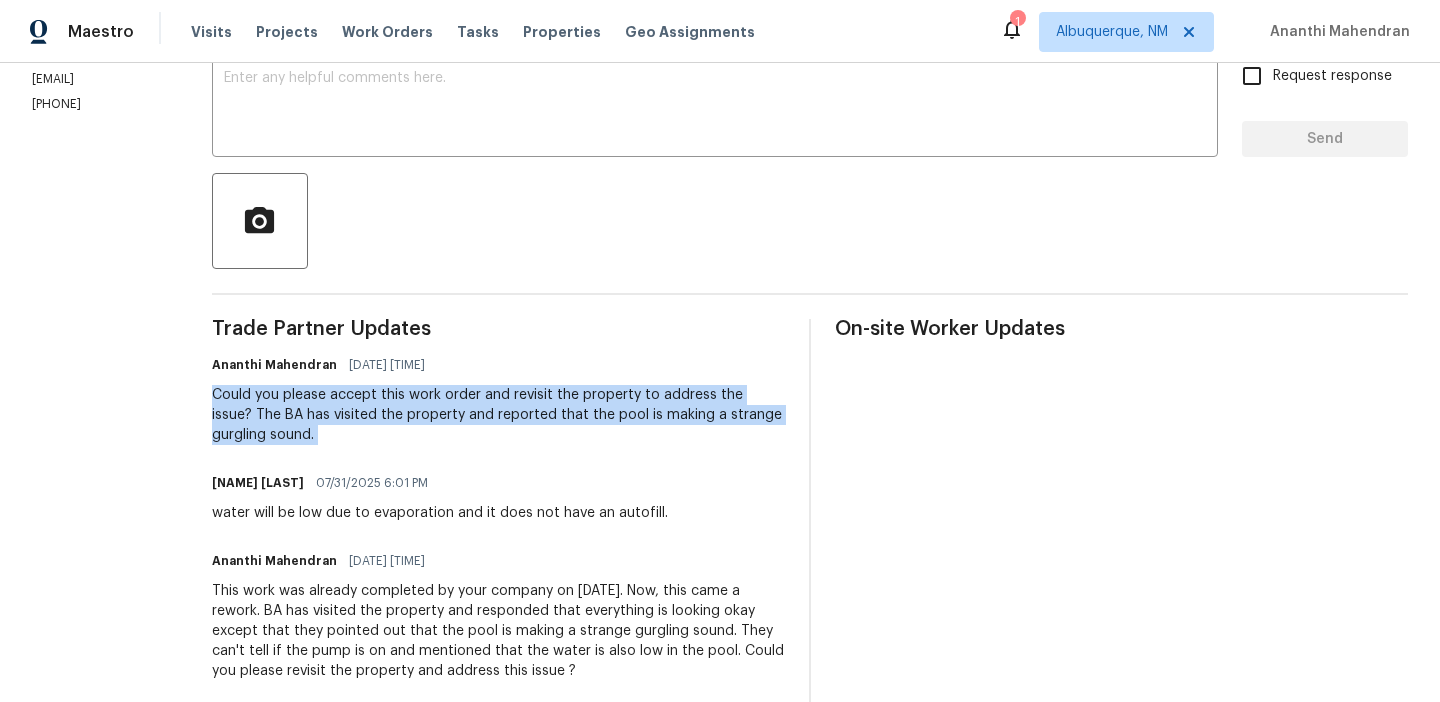 scroll, scrollTop: 378, scrollLeft: 0, axis: vertical 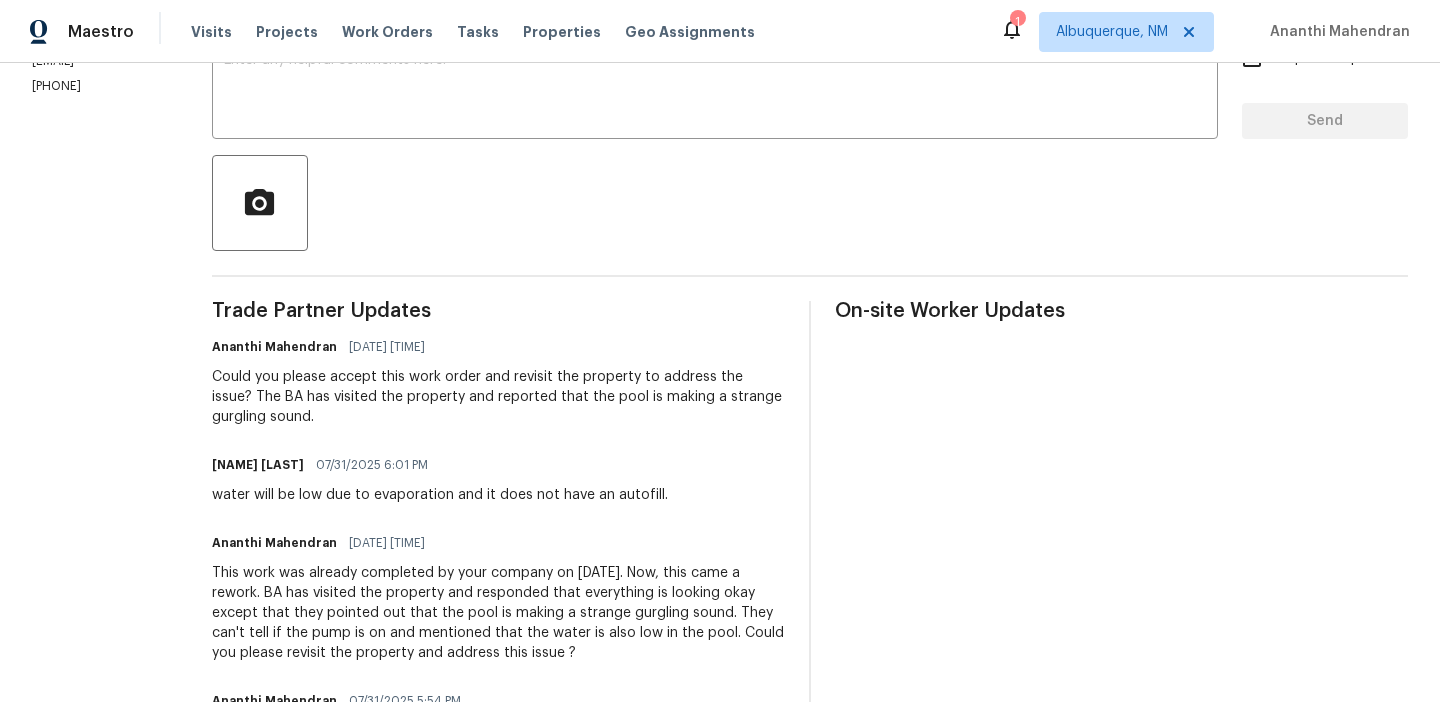 click on "[NAME] [LAST] [DATE] [TIME]" at bounding box center (498, 347) 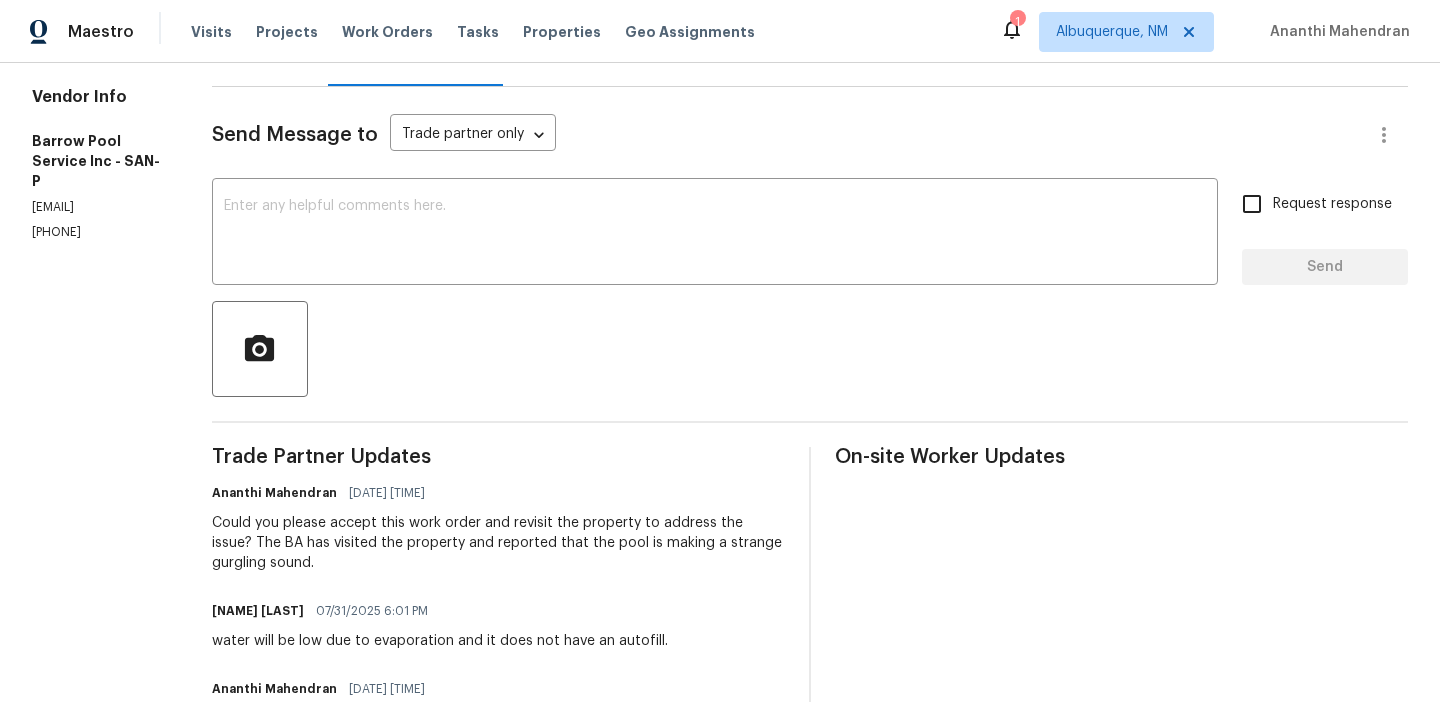 scroll, scrollTop: 0, scrollLeft: 0, axis: both 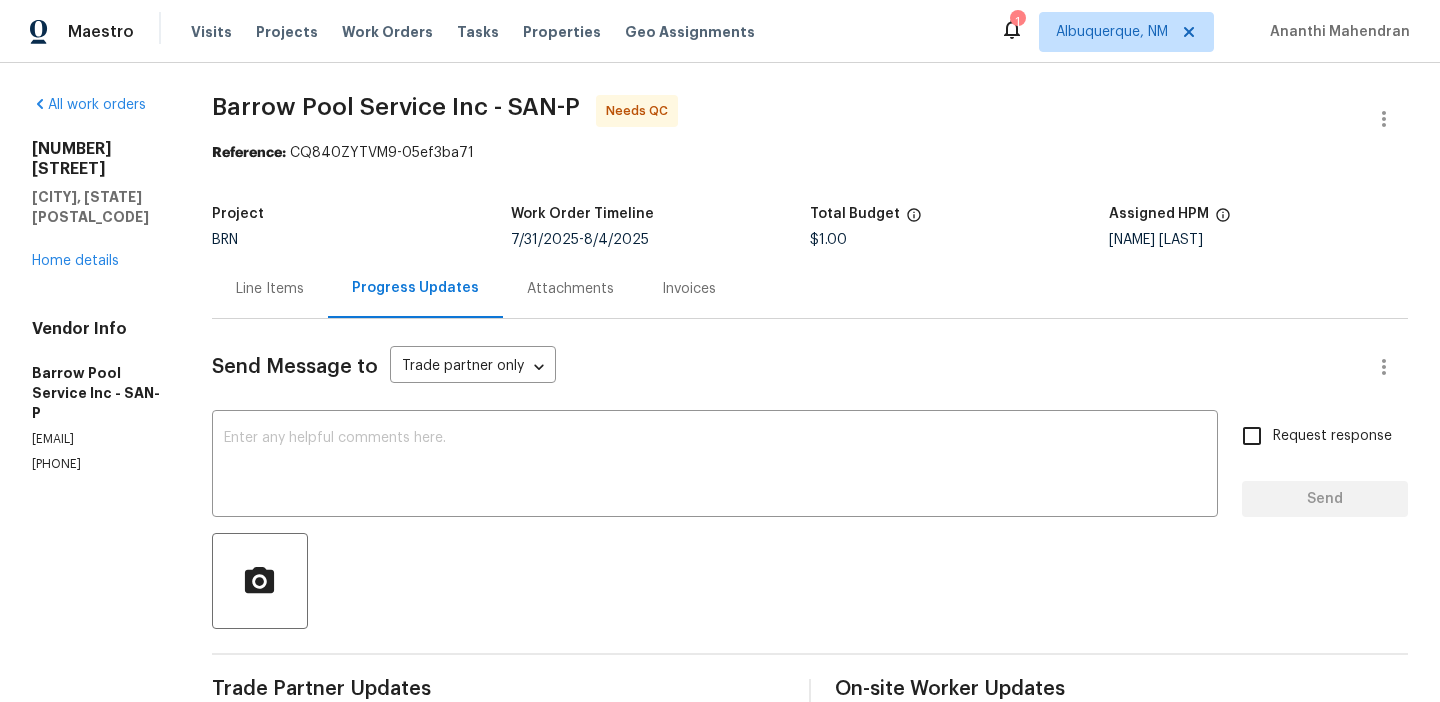 click on "Project BRN   Work Order Timeline [DATE]  -  [DATE] Total Budget [PRICE] Assigned HPM [NAME] [LAST]" at bounding box center [810, 227] 